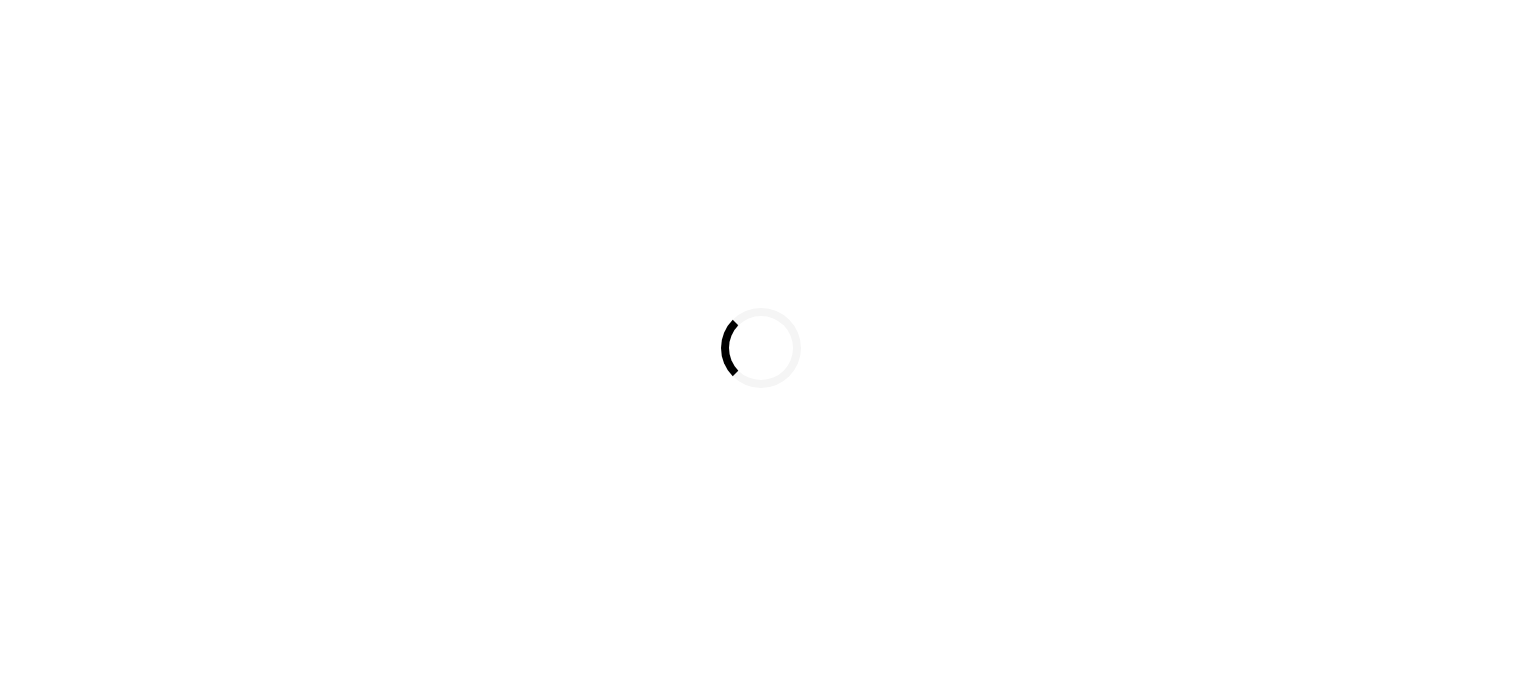 scroll, scrollTop: 0, scrollLeft: 0, axis: both 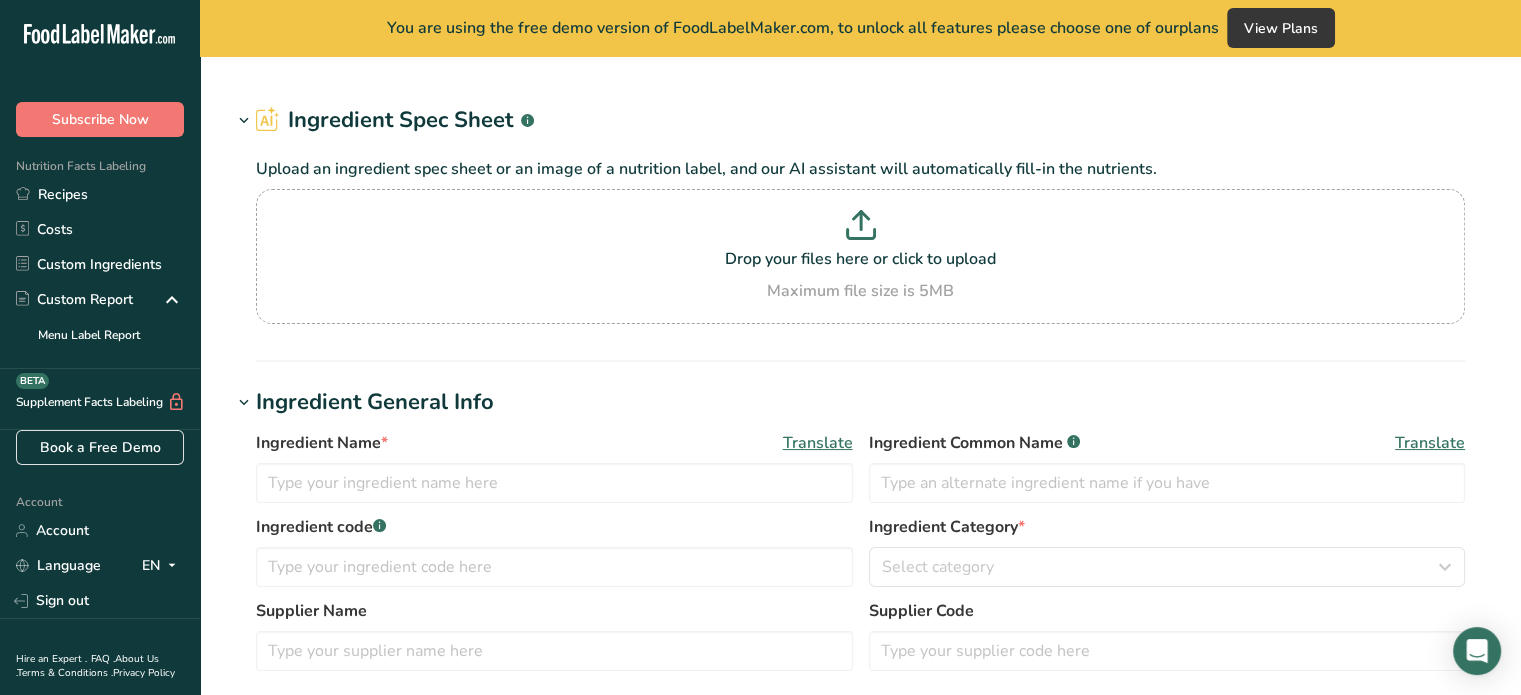 type on "Hershey's Cookie and Cream Bar" 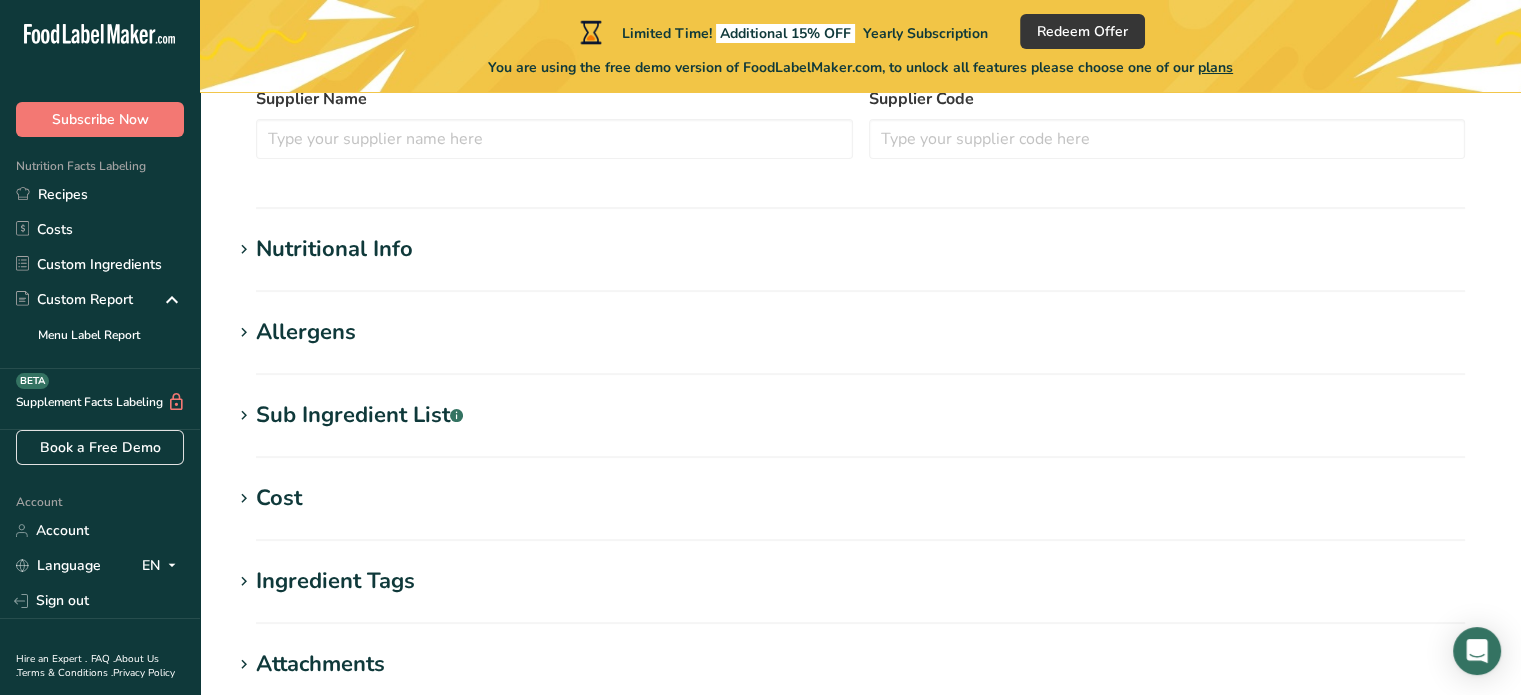 scroll, scrollTop: 520, scrollLeft: 0, axis: vertical 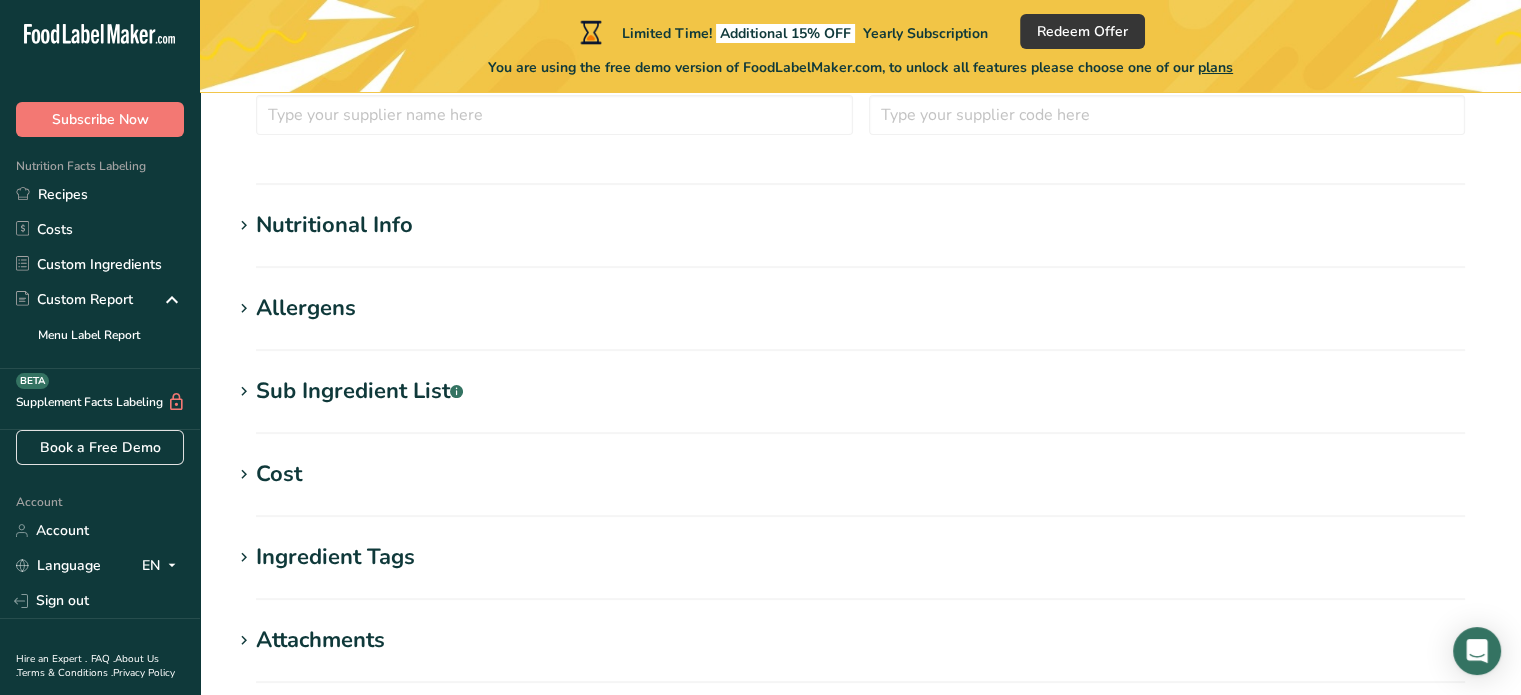 click on "Sub Ingredient List
.a-a{fill:#347362;}.b-a{fill:#fff;}" at bounding box center (860, 391) 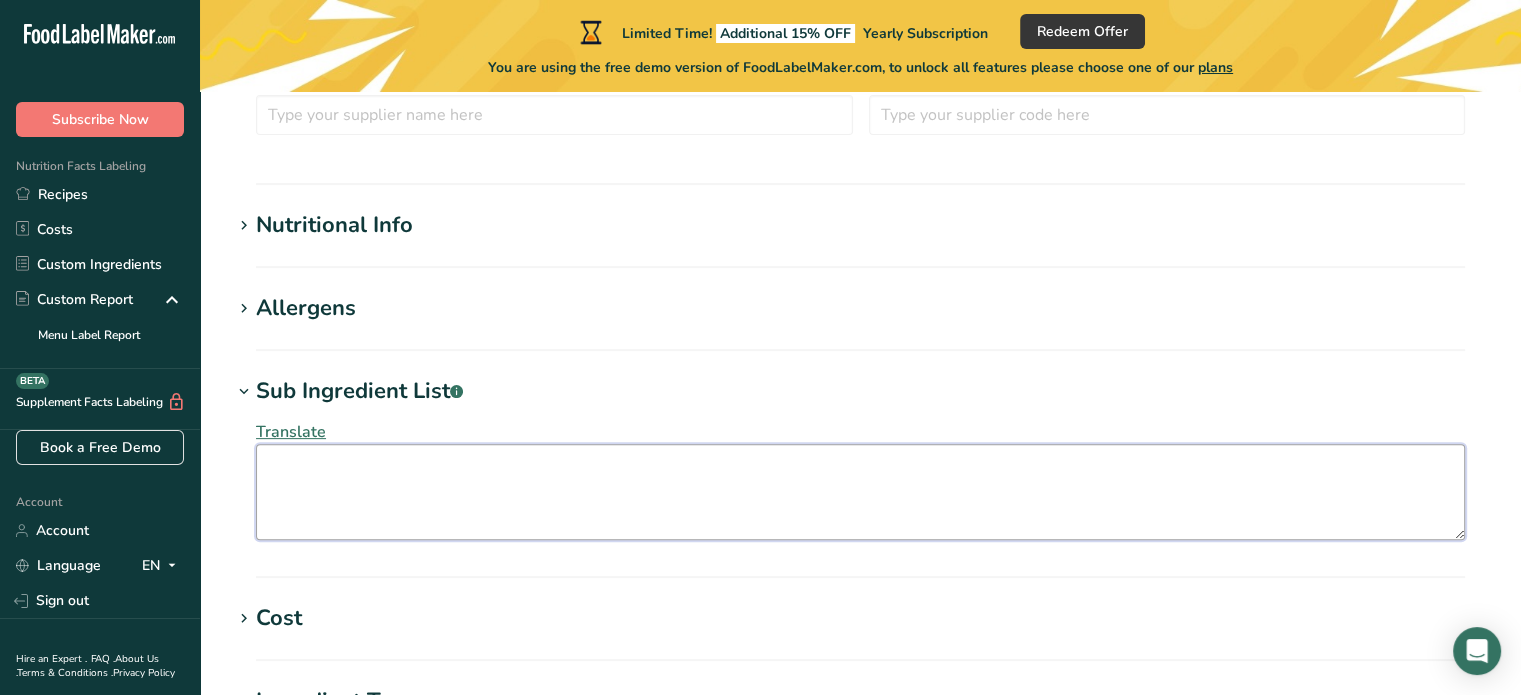 click at bounding box center [860, 492] 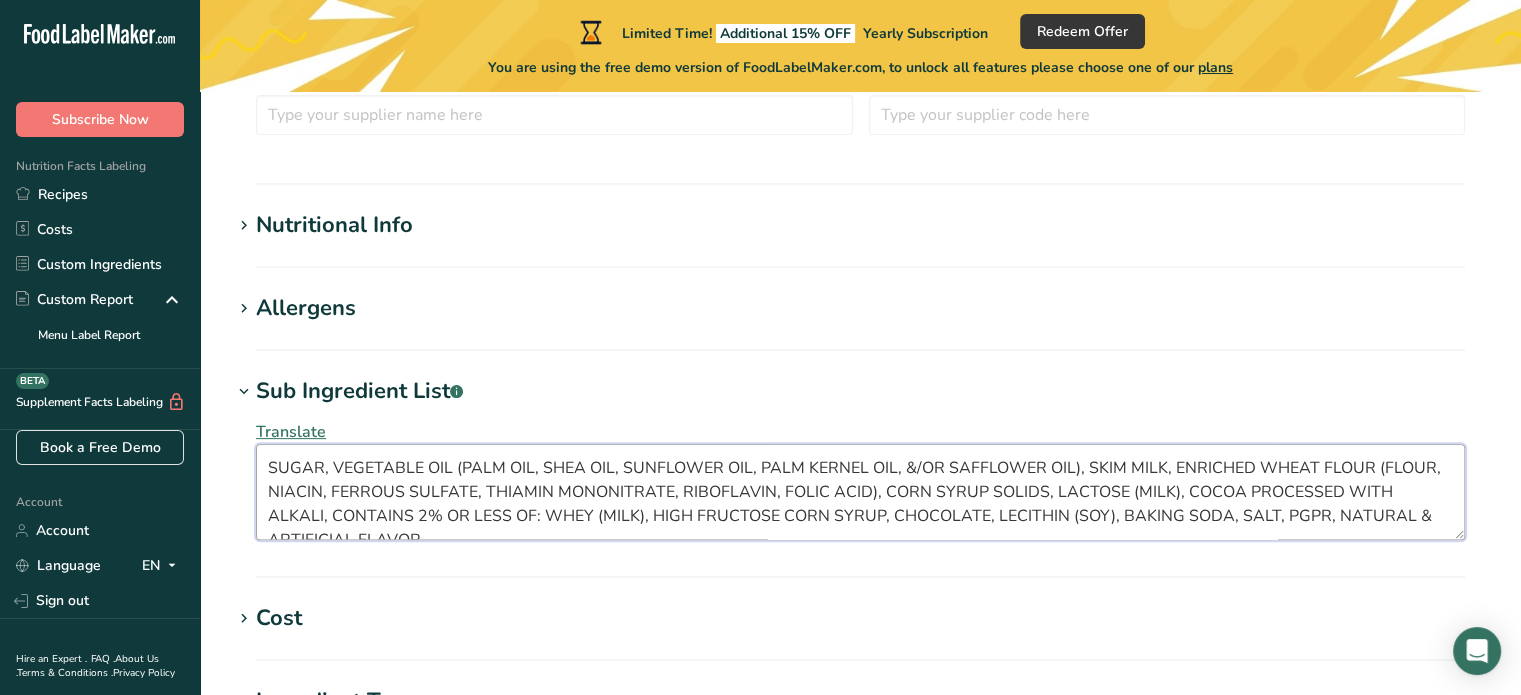scroll, scrollTop: 12, scrollLeft: 0, axis: vertical 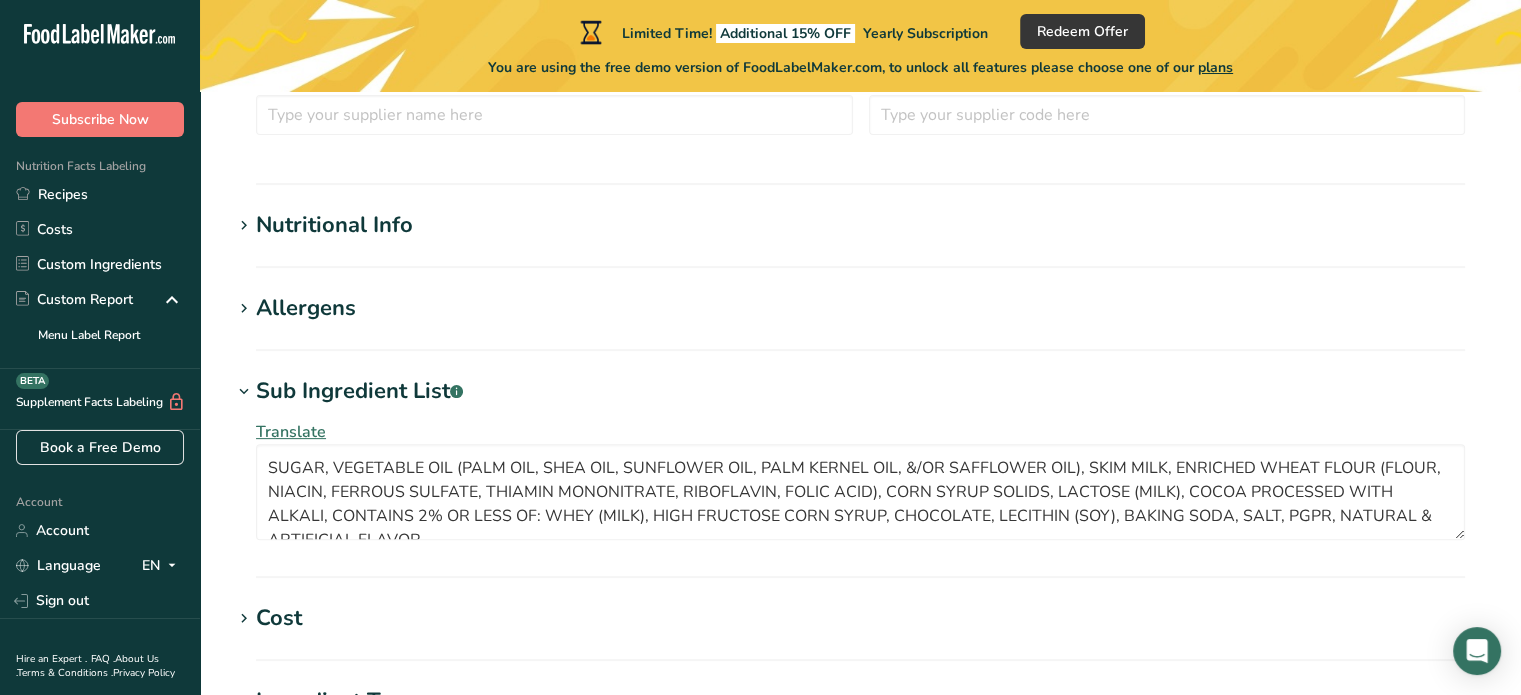 click on "Sub Ingredient List
.a-a{fill:#347362;}.b-a{fill:#fff;}
Translate
SUGAR, VEGETABLE OIL (PALM OIL, SHEA OIL, SUNFLOWER OIL, PALM KERNEL OIL, &/OR SAFFLOWER OIL), SKIM MILK, ENRICHED WHEAT FLOUR (FLOUR, NIACIN, FERROUS SULFATE, THIAMIN MONONITRATE, RIBOFLAVIN, FOLIC ACID), CORN SYRUP SOLIDS, LACTOSE (MILK), COCOA PROCESSED WITH ALKALI, CONTAINS 2% OR LESS OF: WHEY (MILK), HIGH FRUCTOSE CORN SYRUP, CHOCOLATE, LECITHIN (SOY), BAKING SODA, SALT, PGPR, NATURAL & ARTIFICIAL FLAVOR." at bounding box center [860, 476] 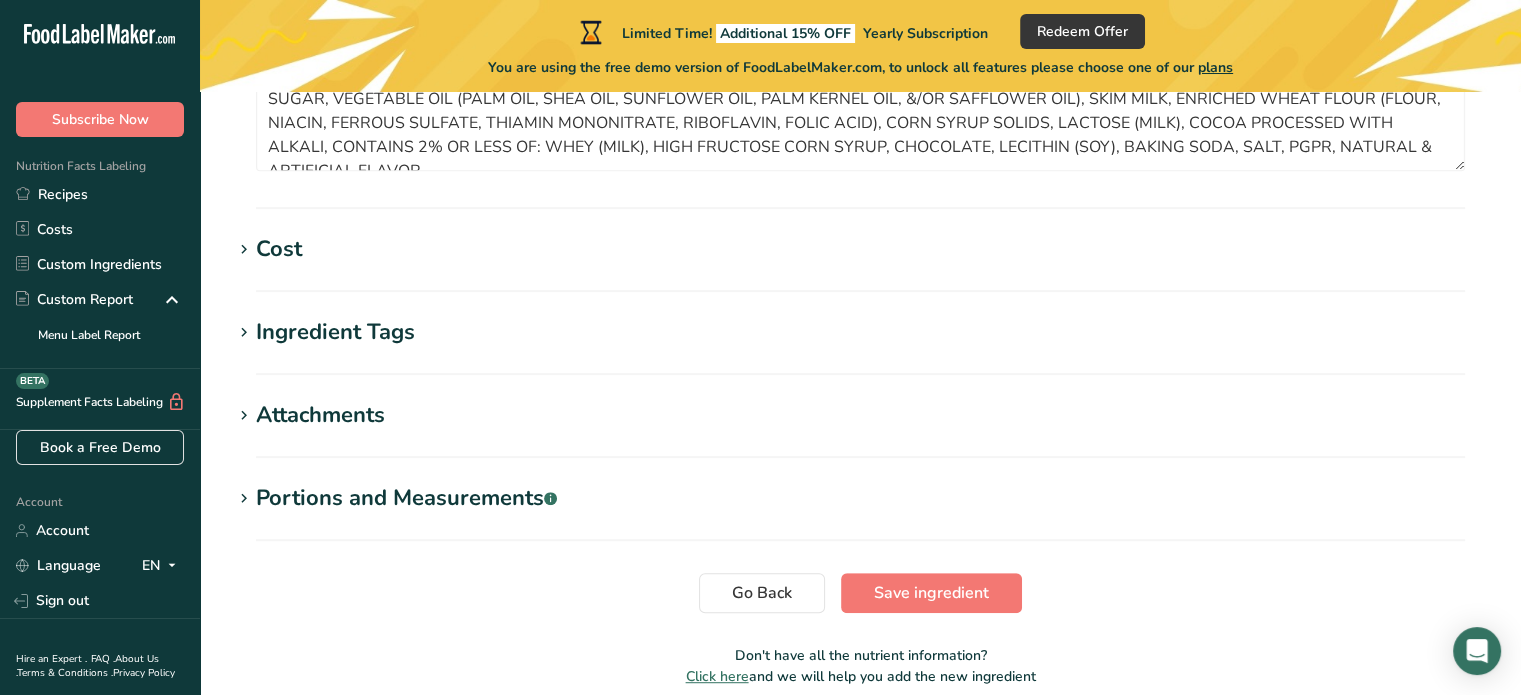 scroll, scrollTop: 976, scrollLeft: 0, axis: vertical 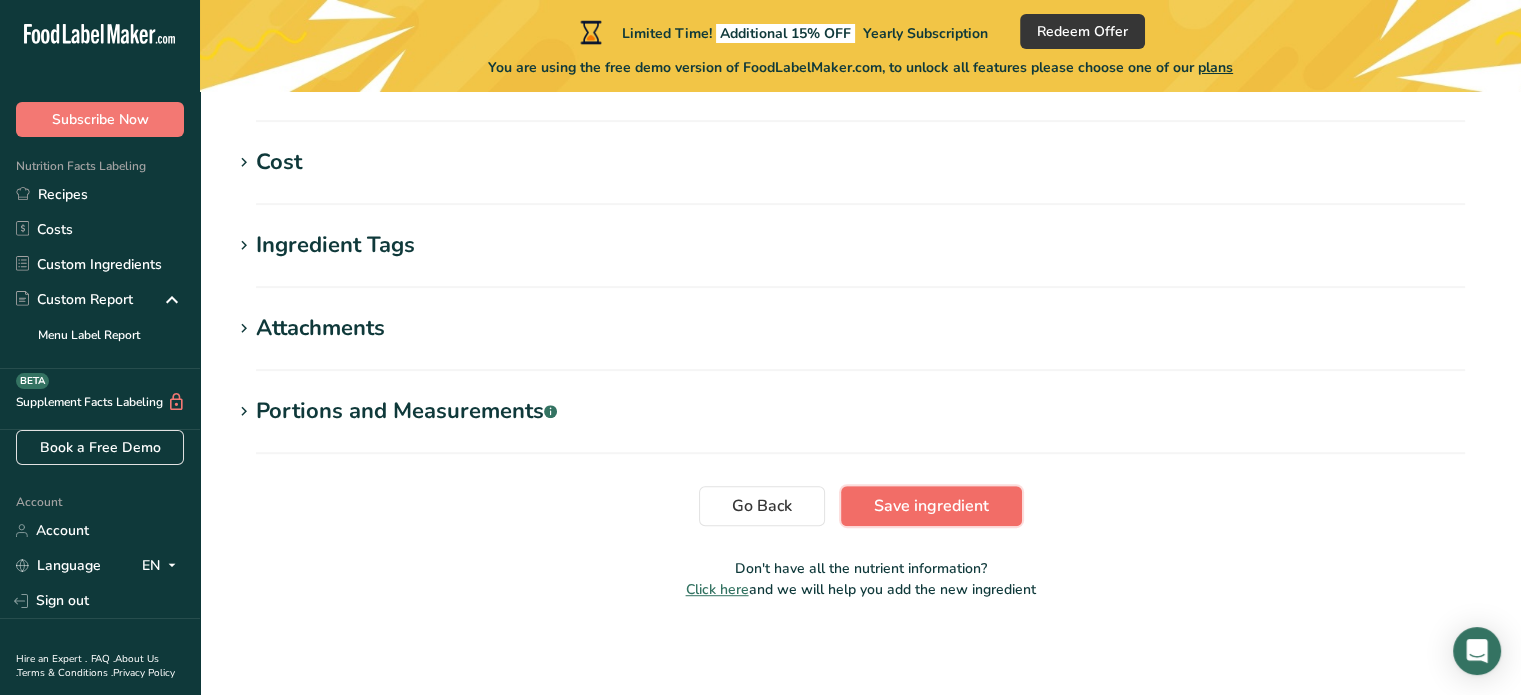 click on "Save ingredient" at bounding box center [931, 506] 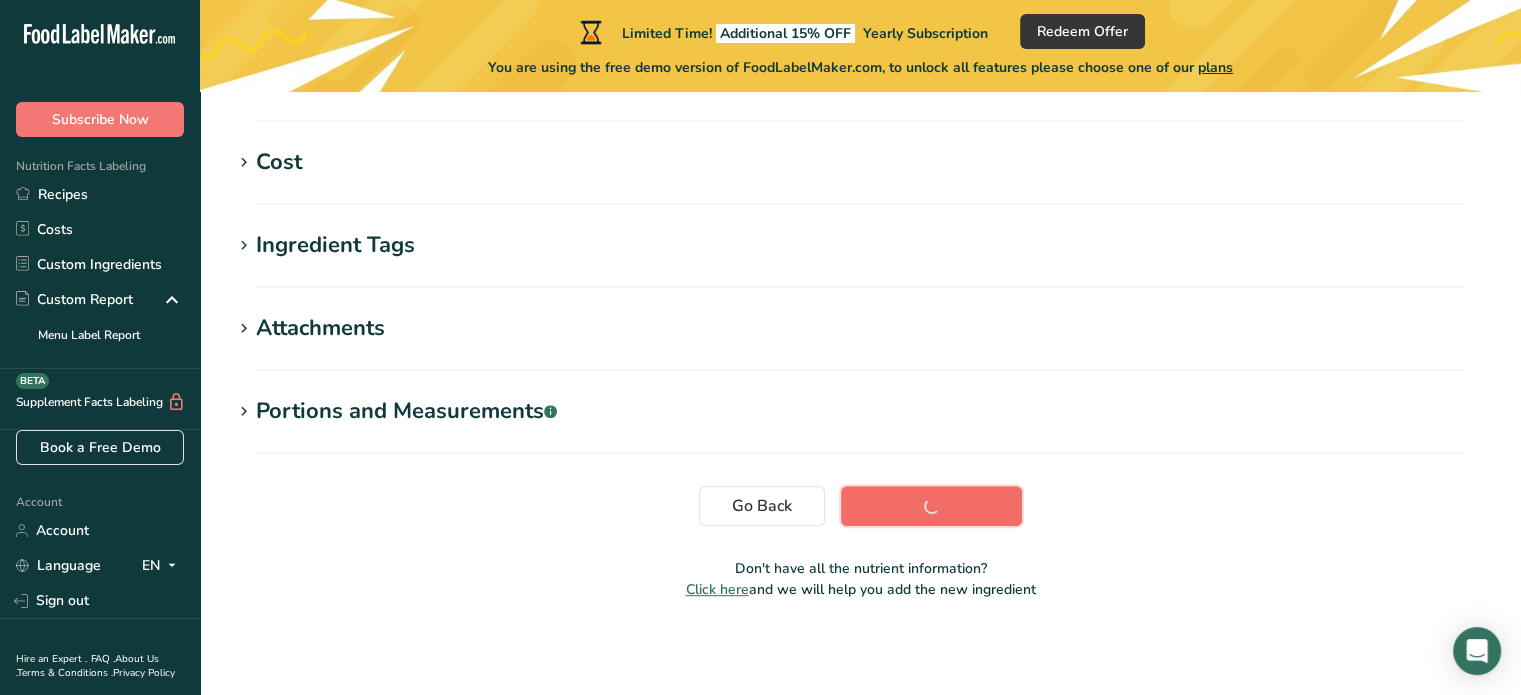 scroll, scrollTop: 455, scrollLeft: 0, axis: vertical 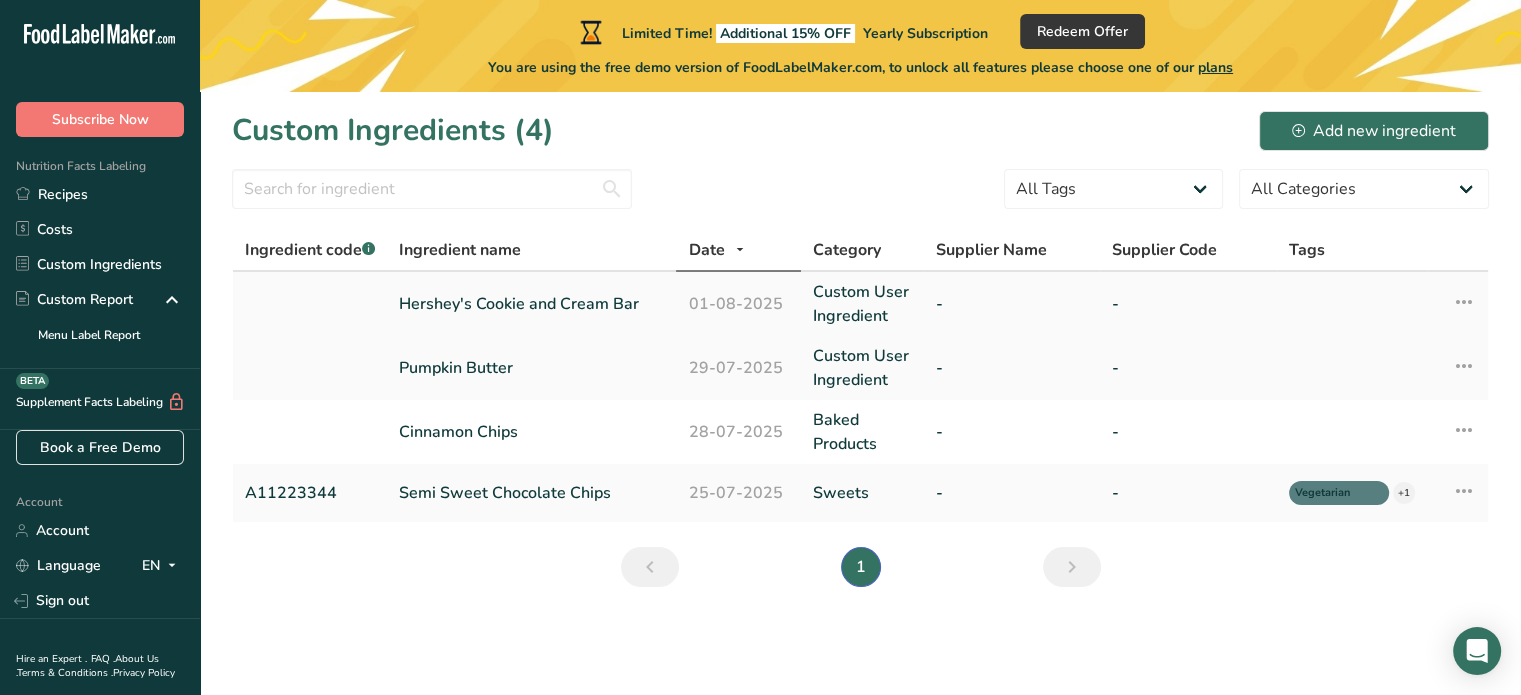 click on "Custom User Ingredient" at bounding box center [862, 304] 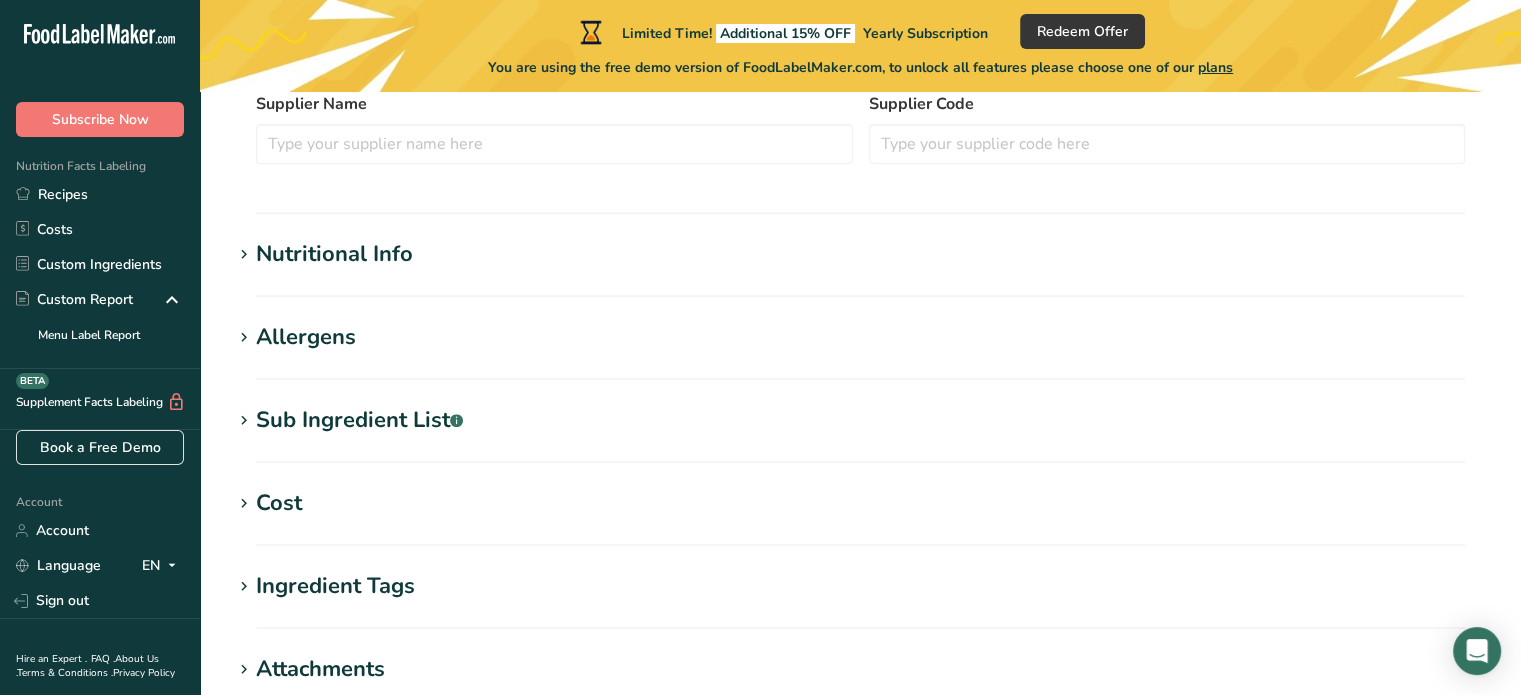 scroll, scrollTop: 640, scrollLeft: 0, axis: vertical 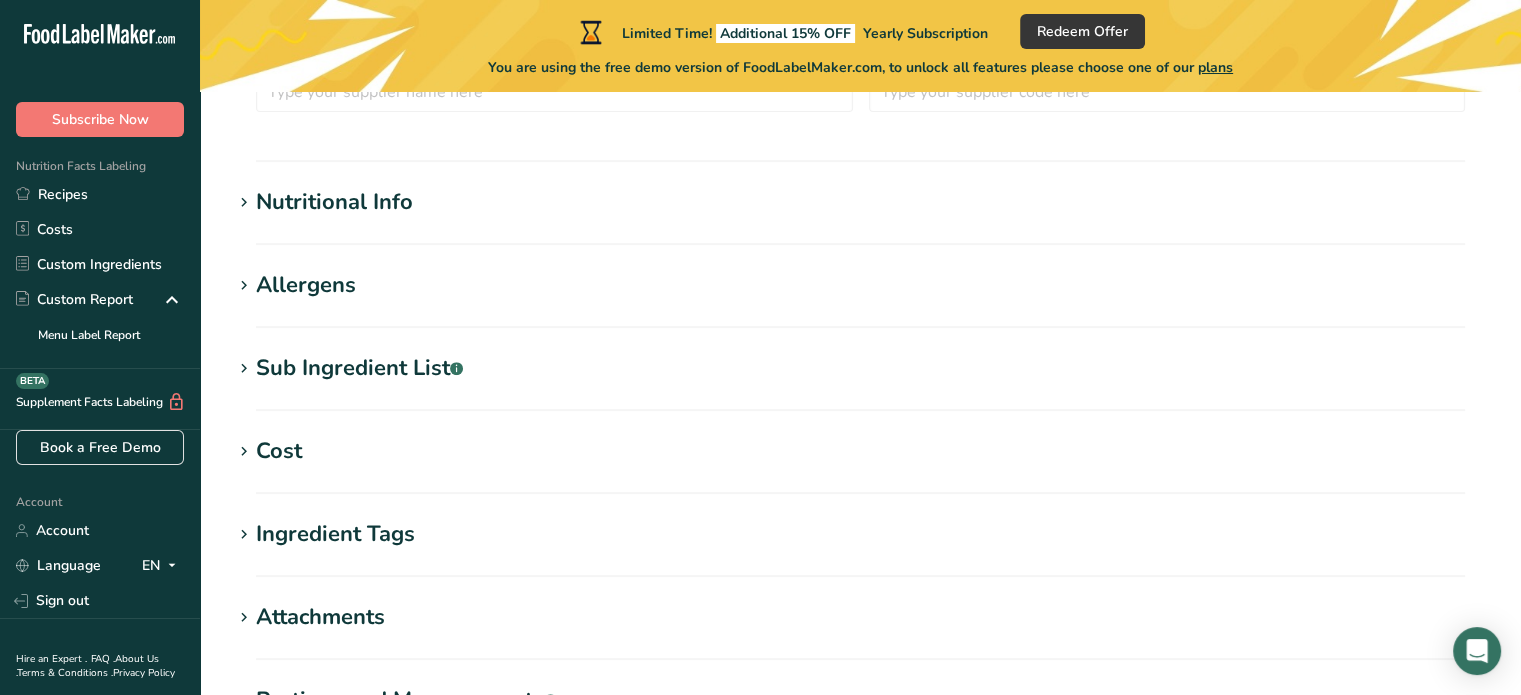 click on "Sub Ingredient List
.a-a{fill:#347362;}.b-a{fill:#fff;}" at bounding box center (860, 368) 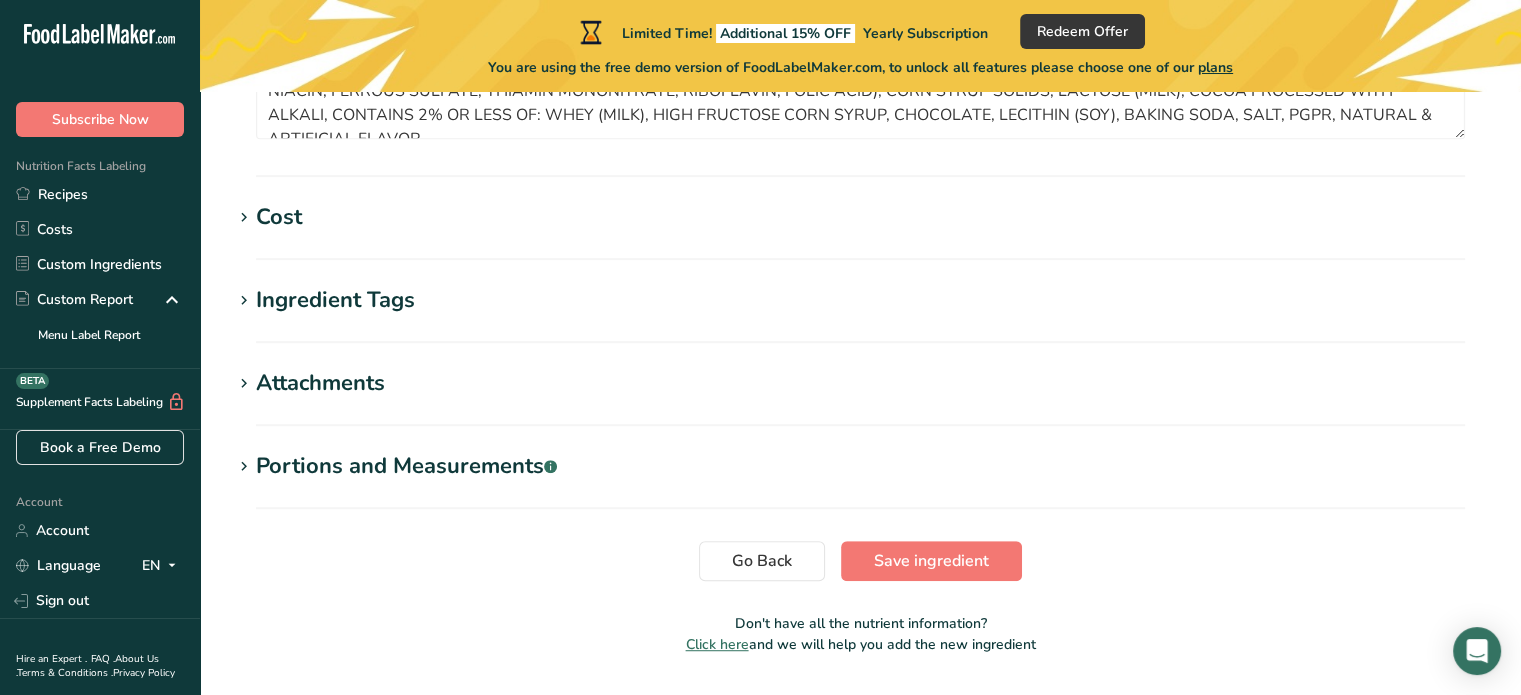 scroll, scrollTop: 1073, scrollLeft: 0, axis: vertical 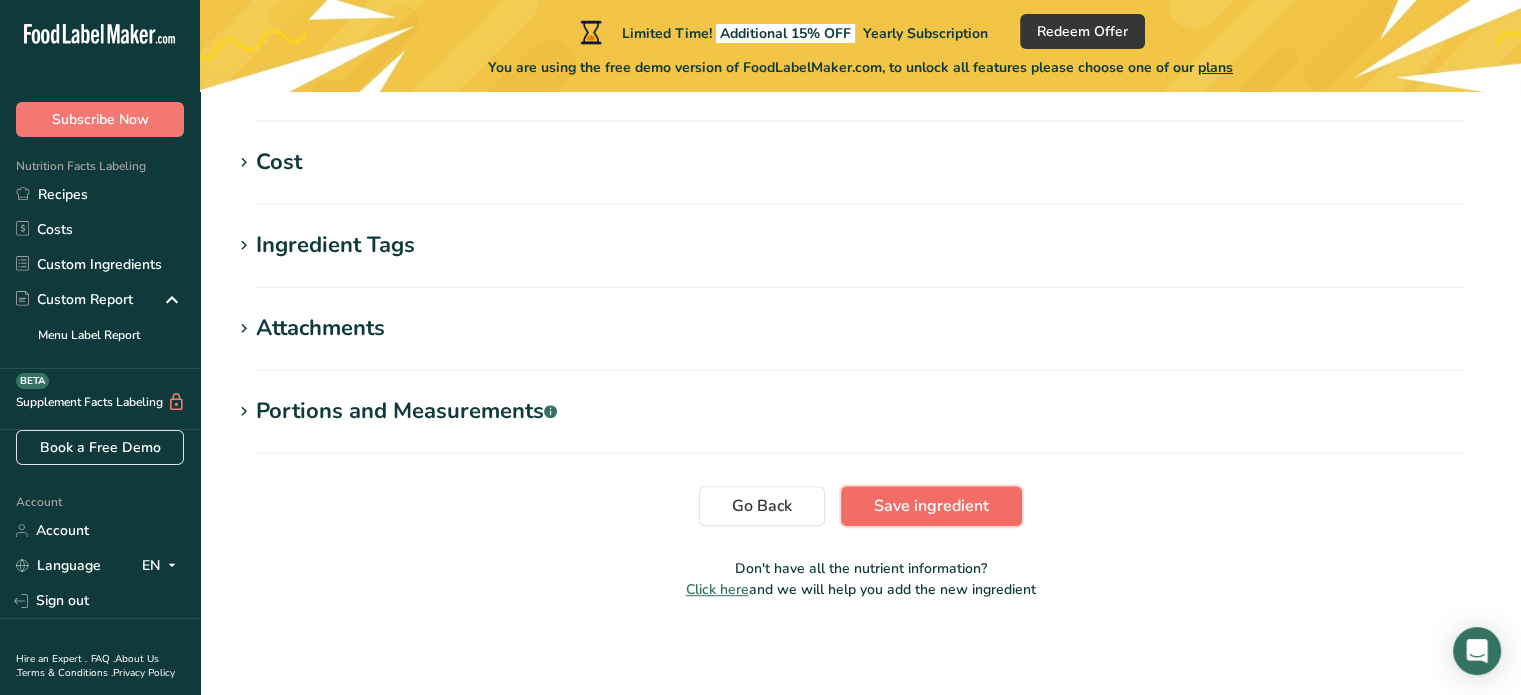 click on "Save ingredient" at bounding box center (931, 506) 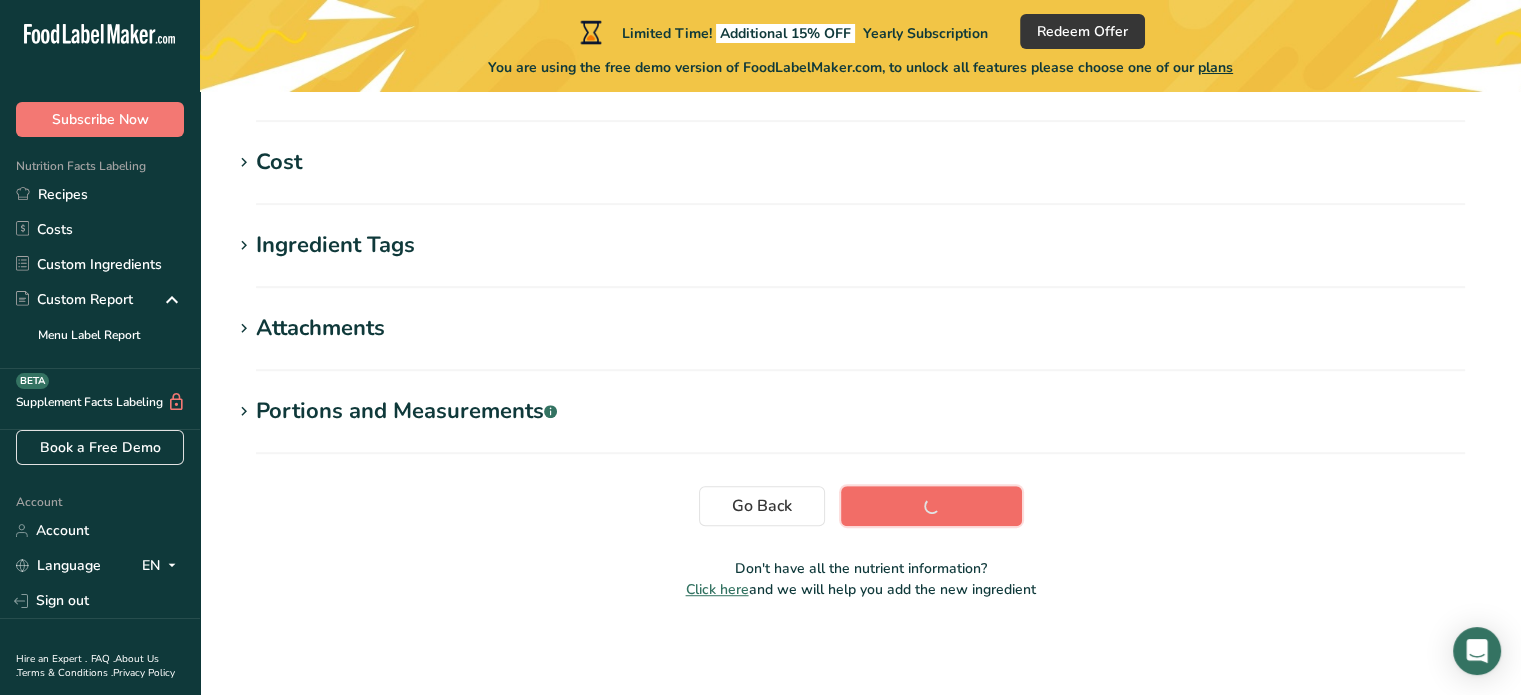 scroll, scrollTop: 455, scrollLeft: 0, axis: vertical 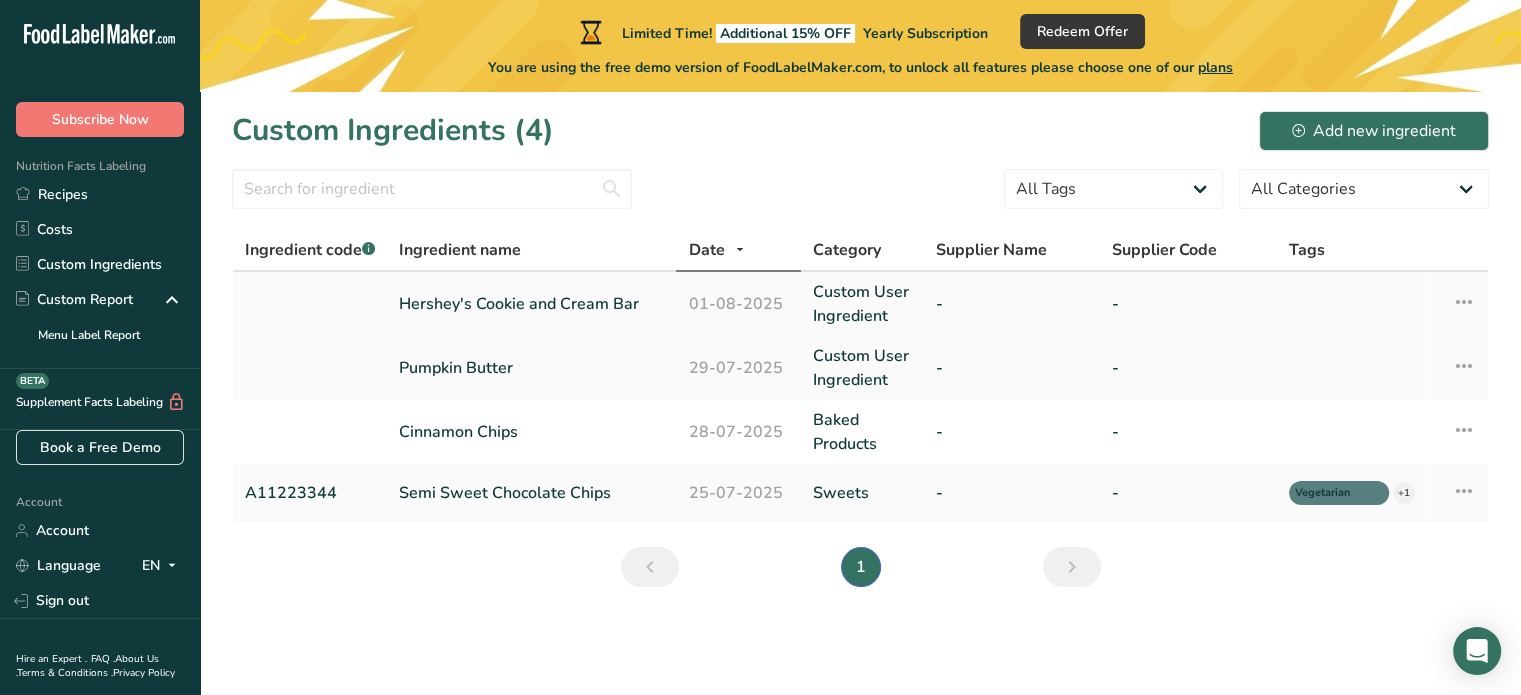 click on "Hershey's Cookie and Cream Bar" at bounding box center [531, 304] 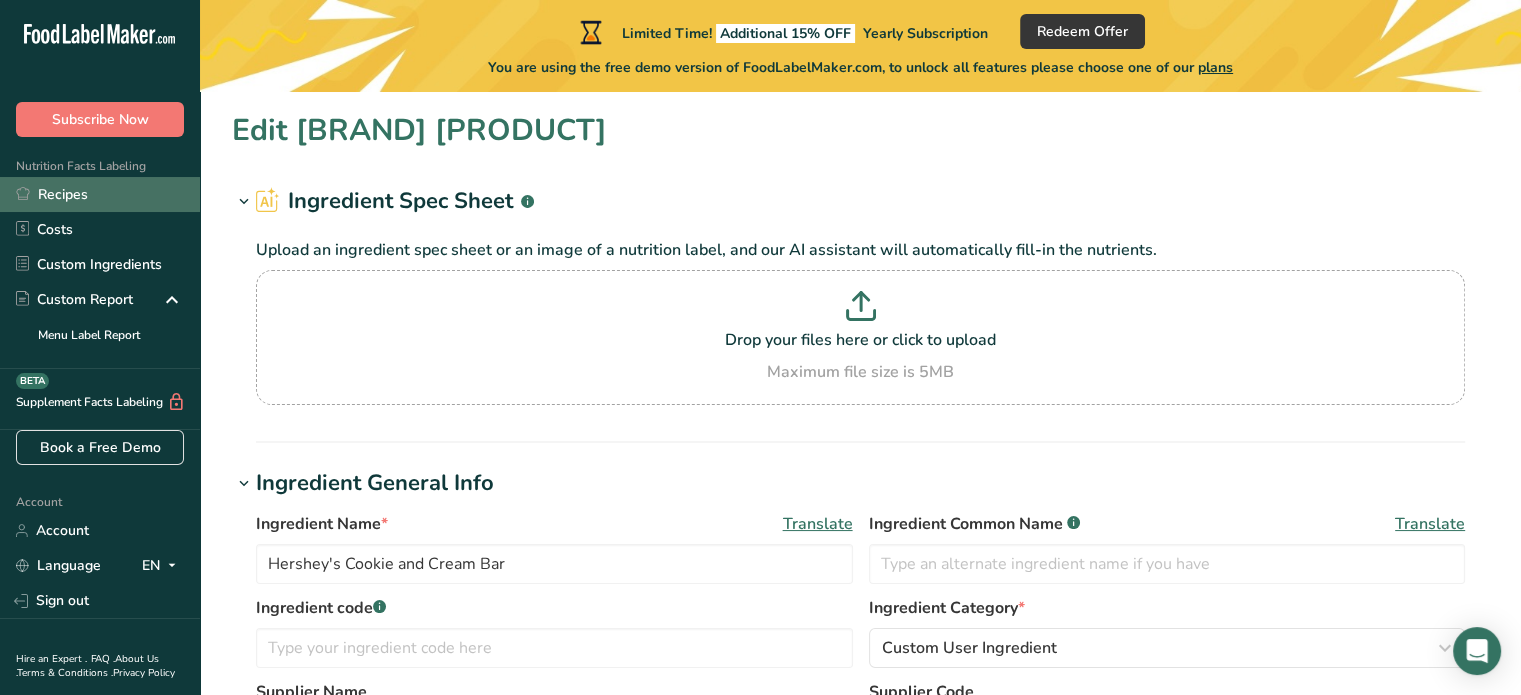 click on "Recipes" at bounding box center [100, 194] 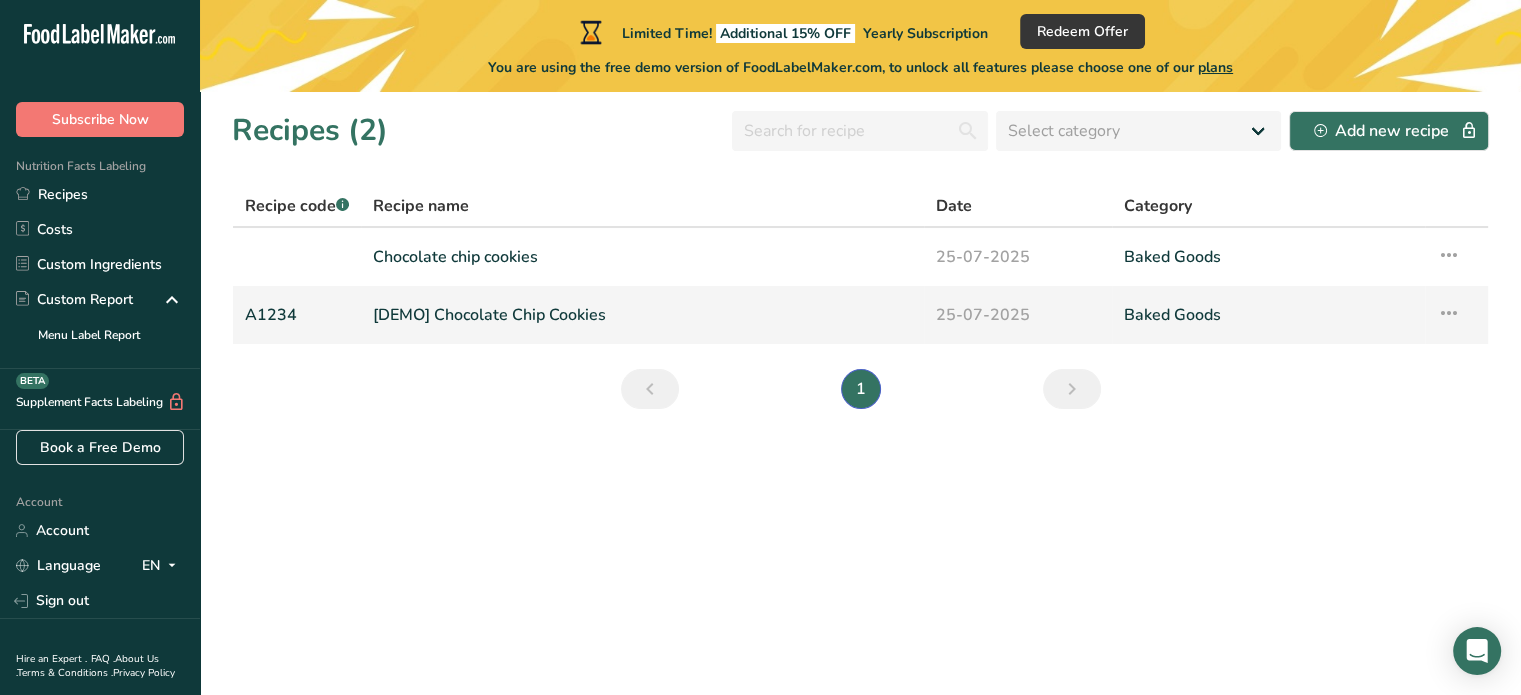 click on "[DEMO] Chocolate Chip Cookies" at bounding box center (642, 315) 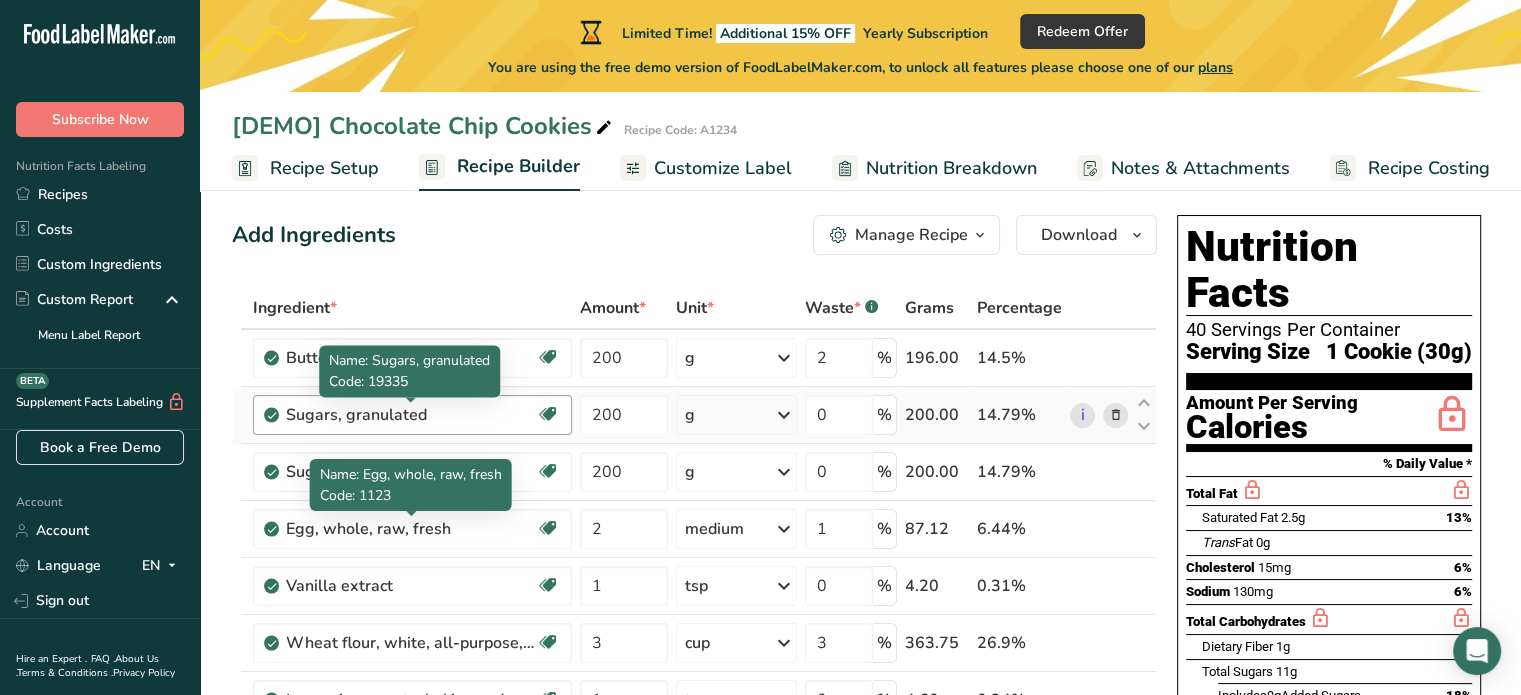 scroll, scrollTop: 0, scrollLeft: 0, axis: both 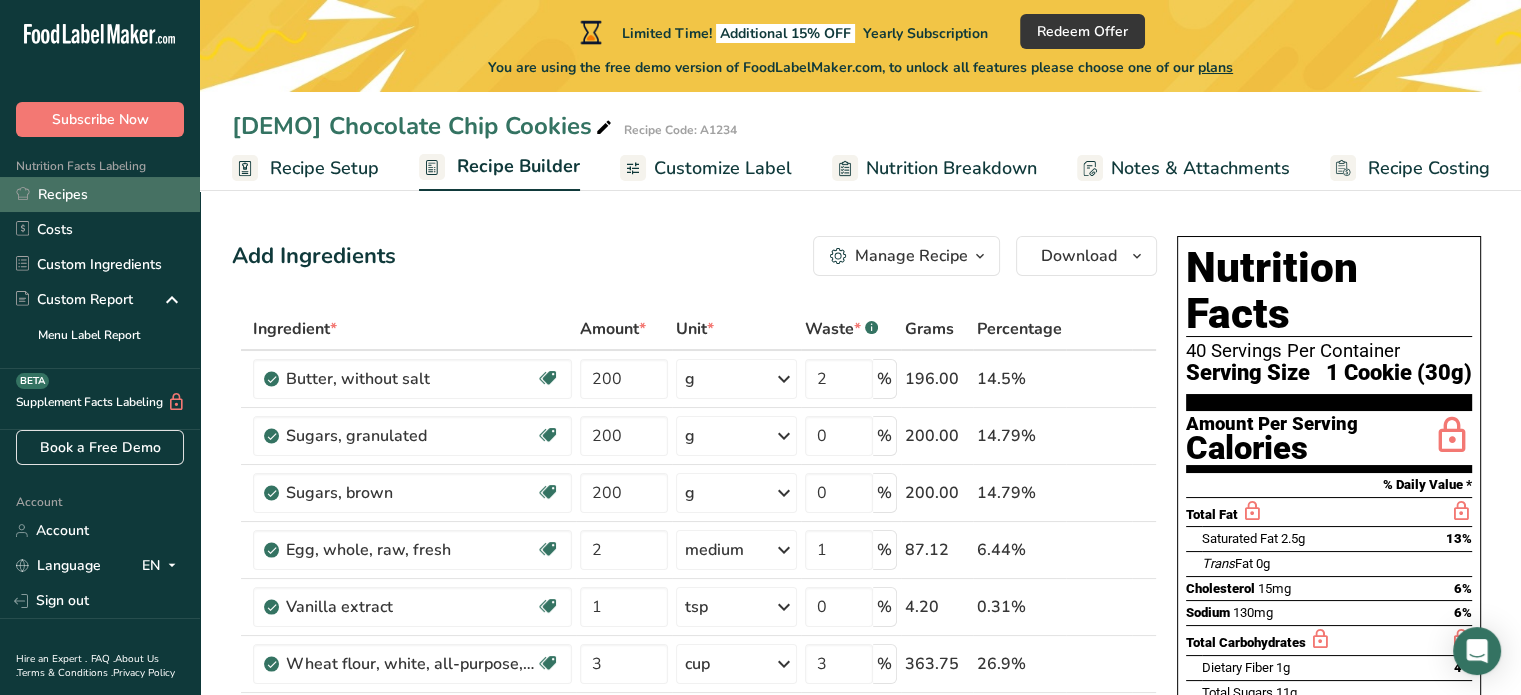 click on "Recipes" at bounding box center [100, 194] 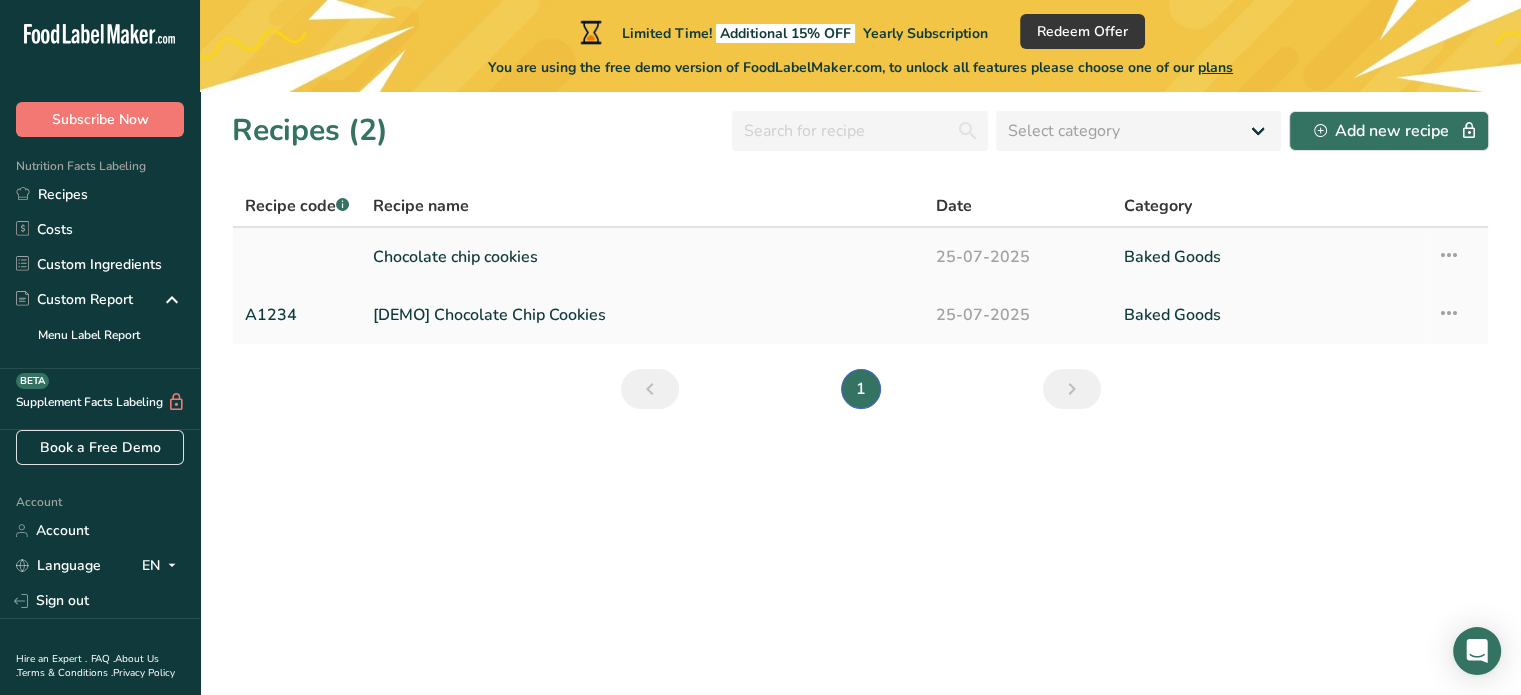 click on "Chocolate chip cookies" at bounding box center (642, 257) 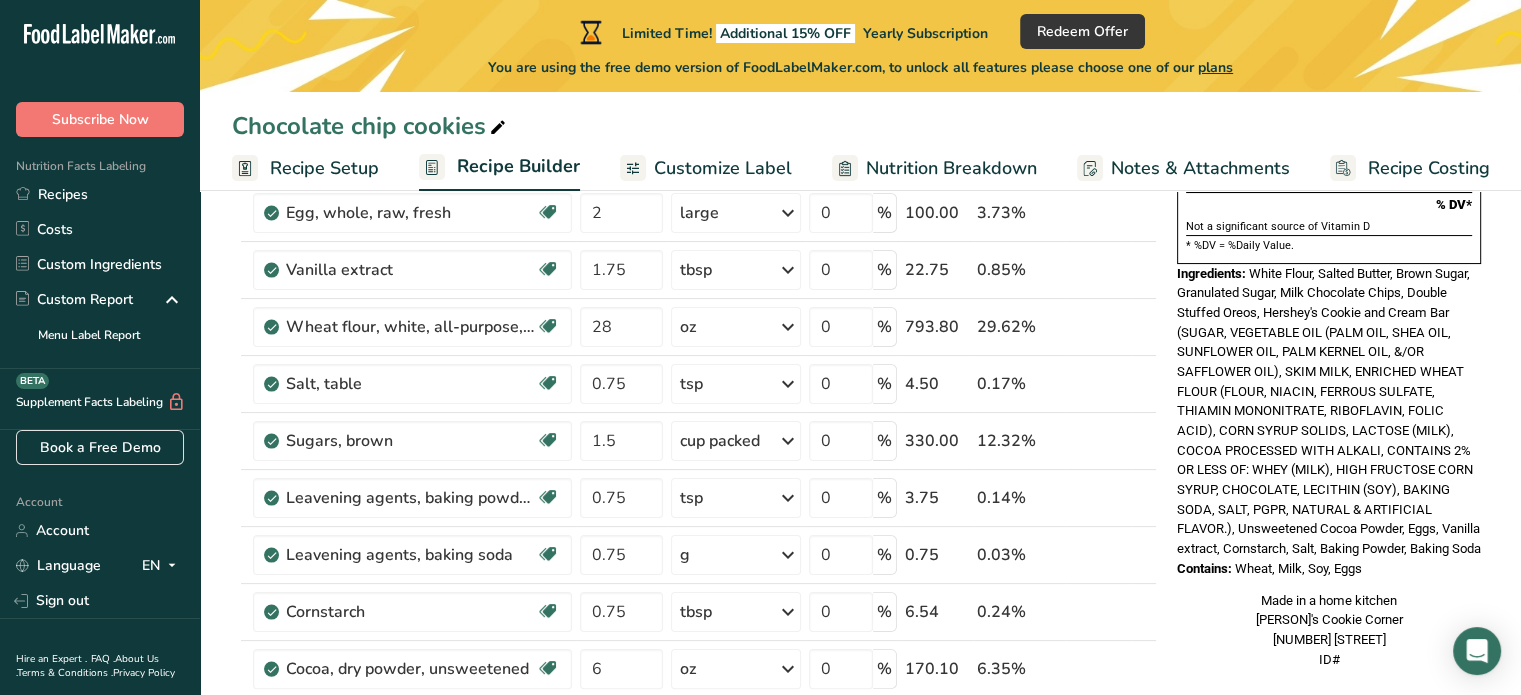 scroll, scrollTop: 240, scrollLeft: 0, axis: vertical 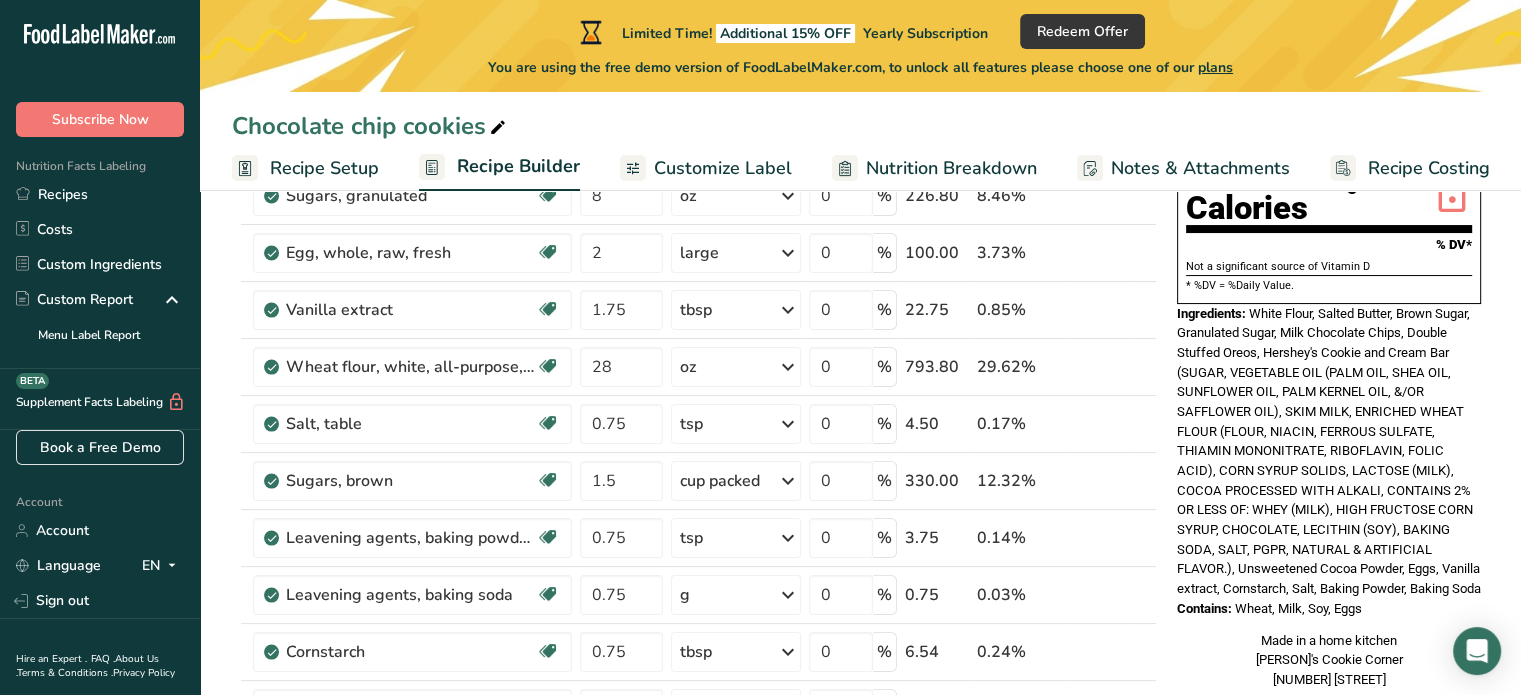 drag, startPoint x: 1249, startPoint y: 263, endPoint x: 1381, endPoint y: 585, distance: 348.00574 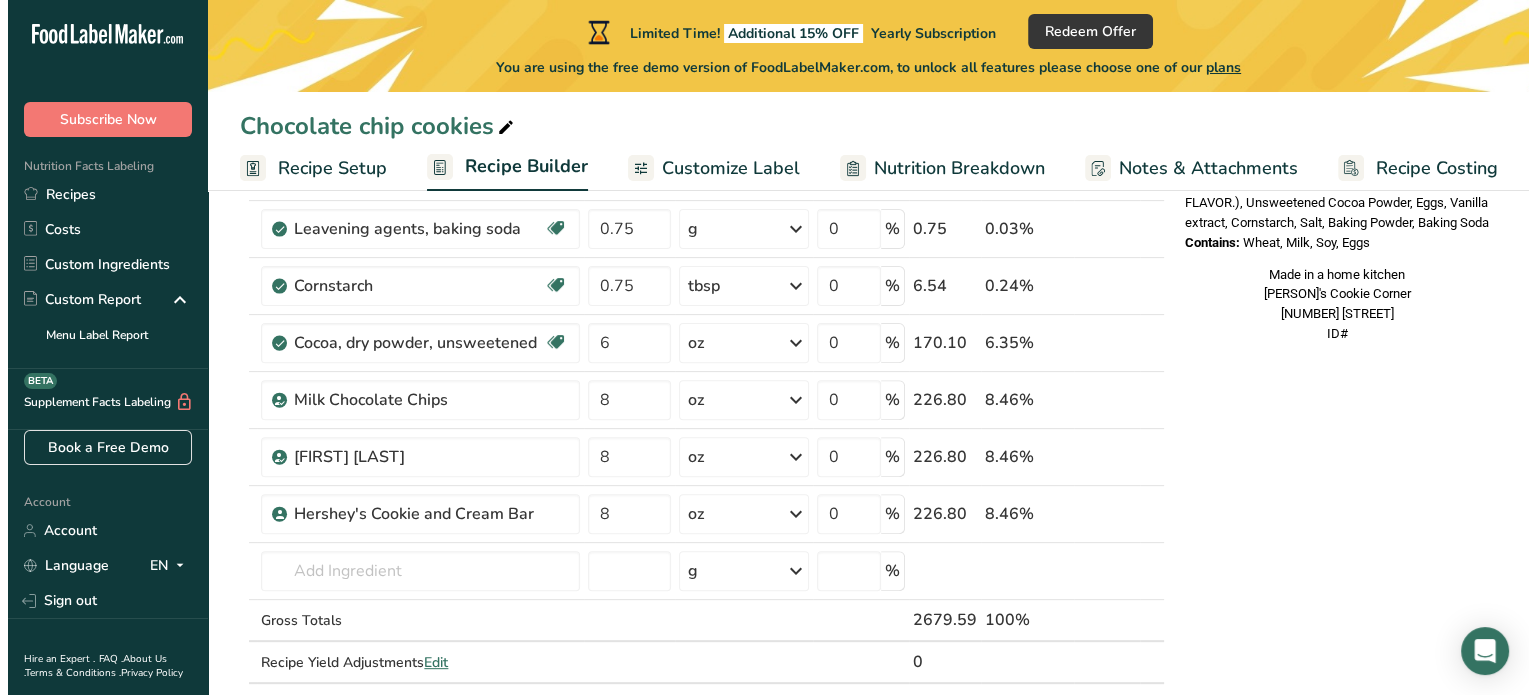 scroll, scrollTop: 608, scrollLeft: 0, axis: vertical 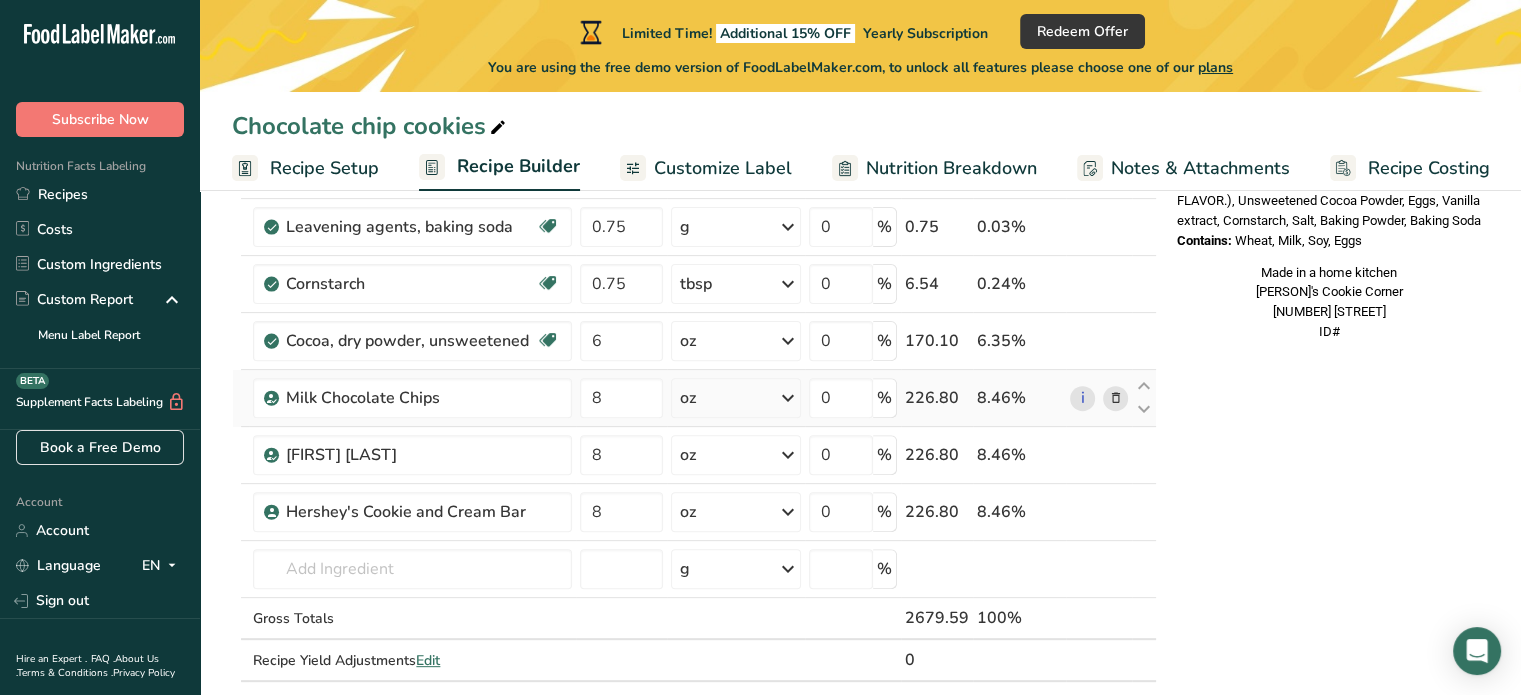 click at bounding box center [1115, 398] 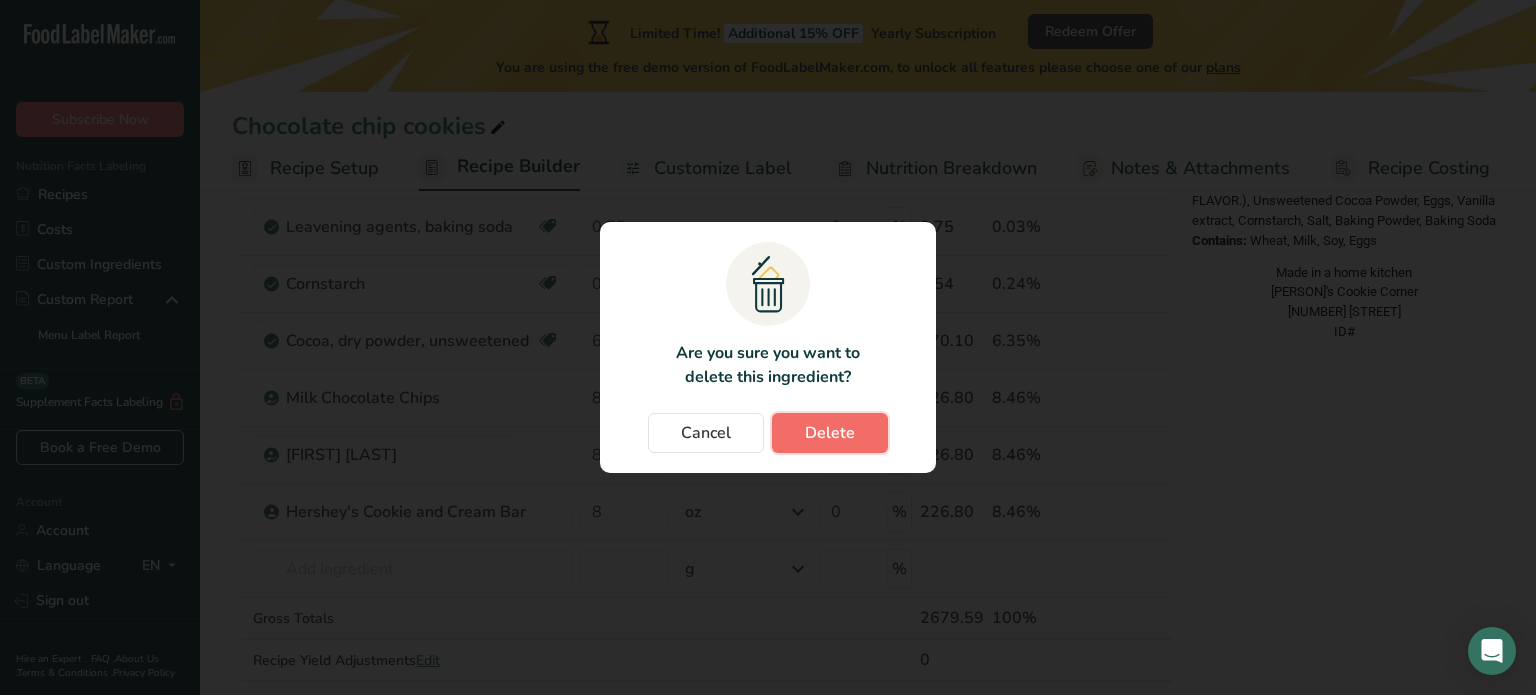 click on "Delete" at bounding box center [830, 433] 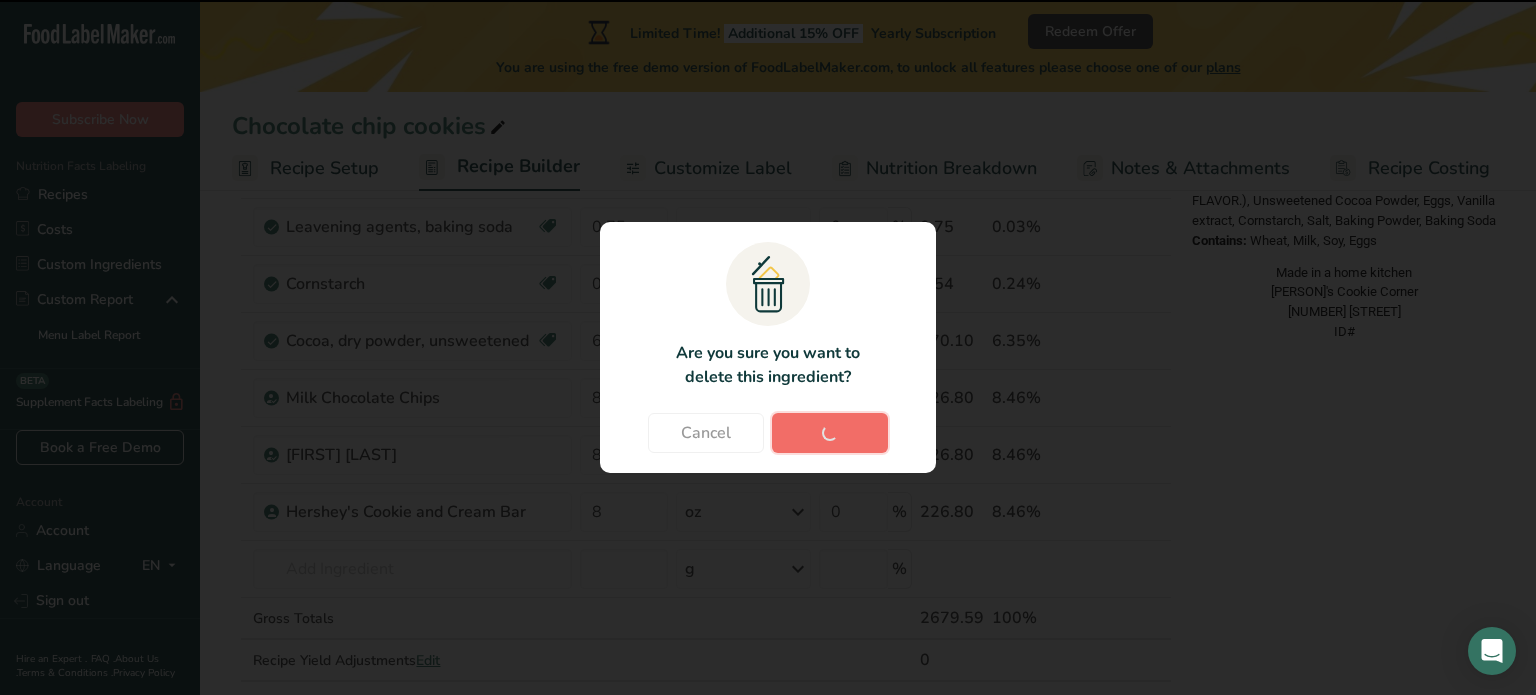 type 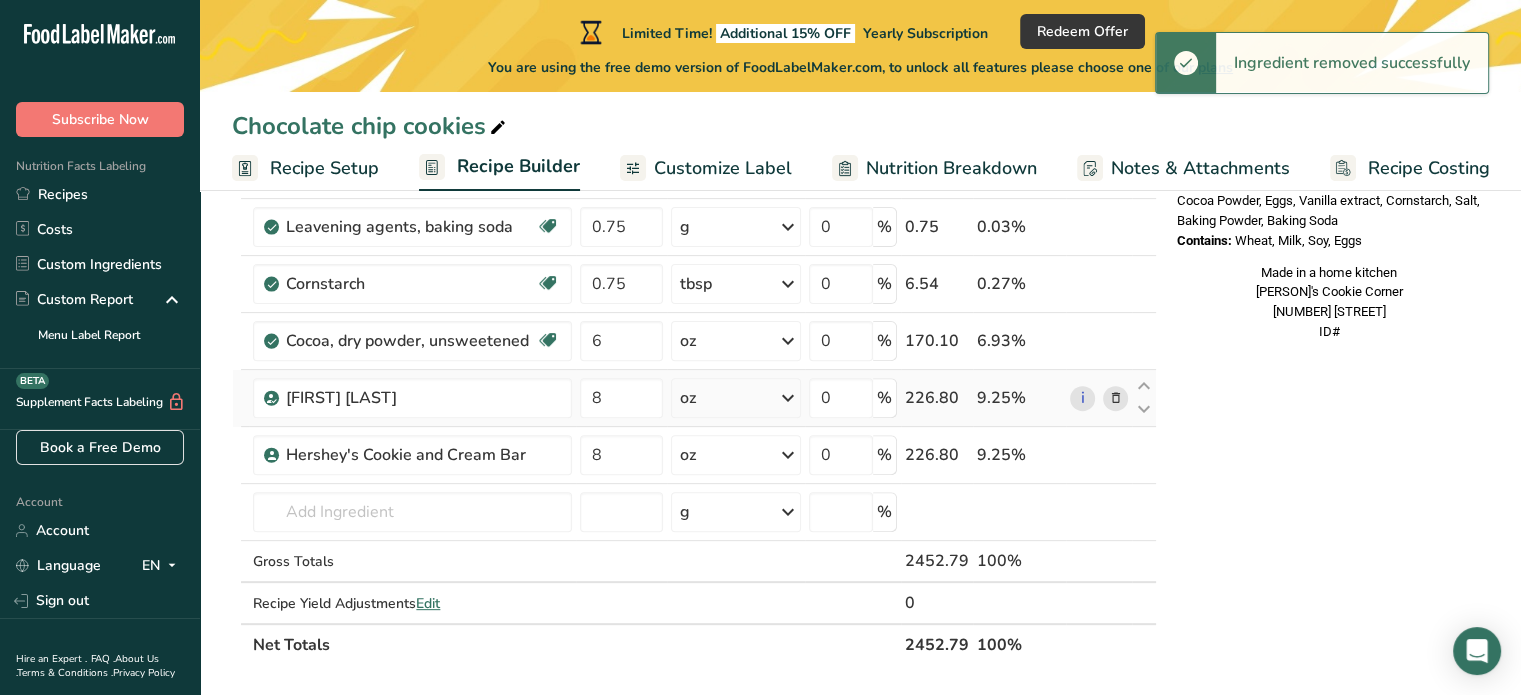 click at bounding box center [1115, 398] 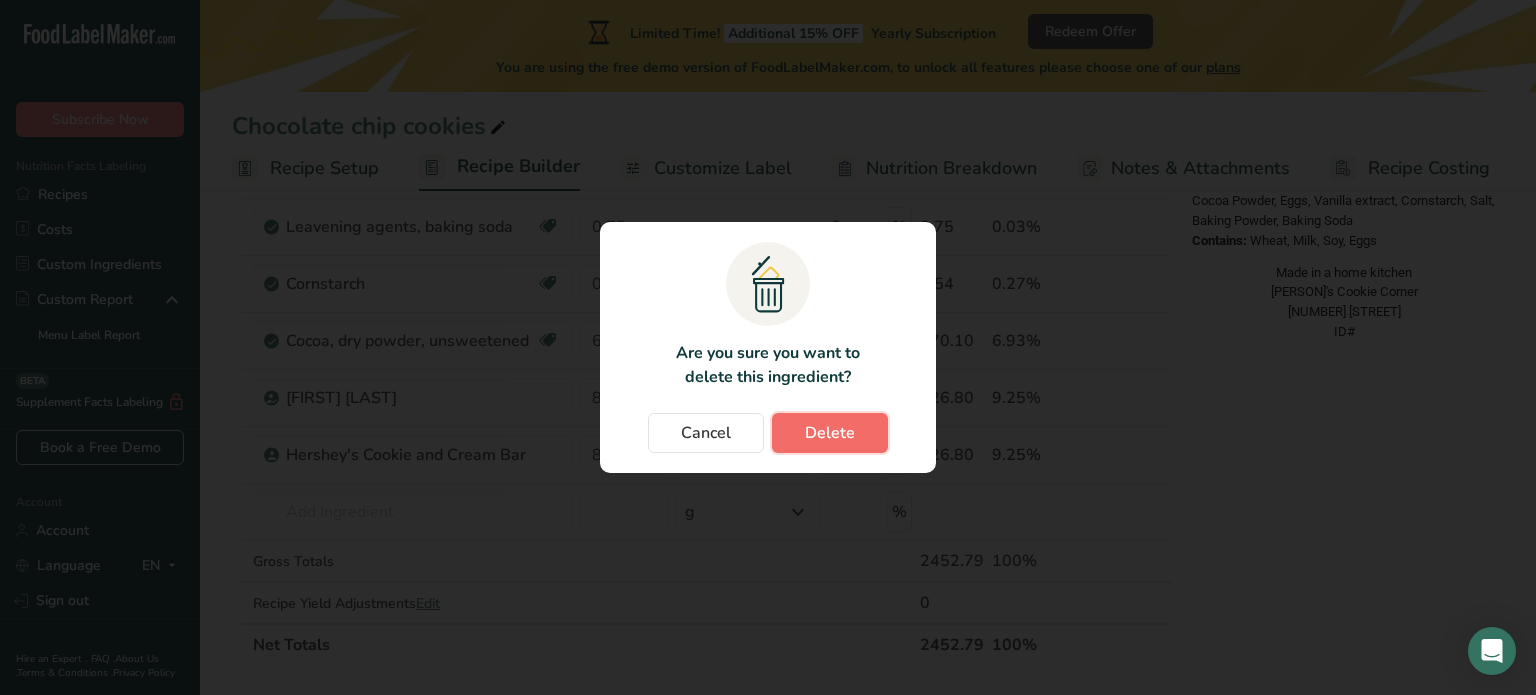 click on "Delete" at bounding box center [830, 433] 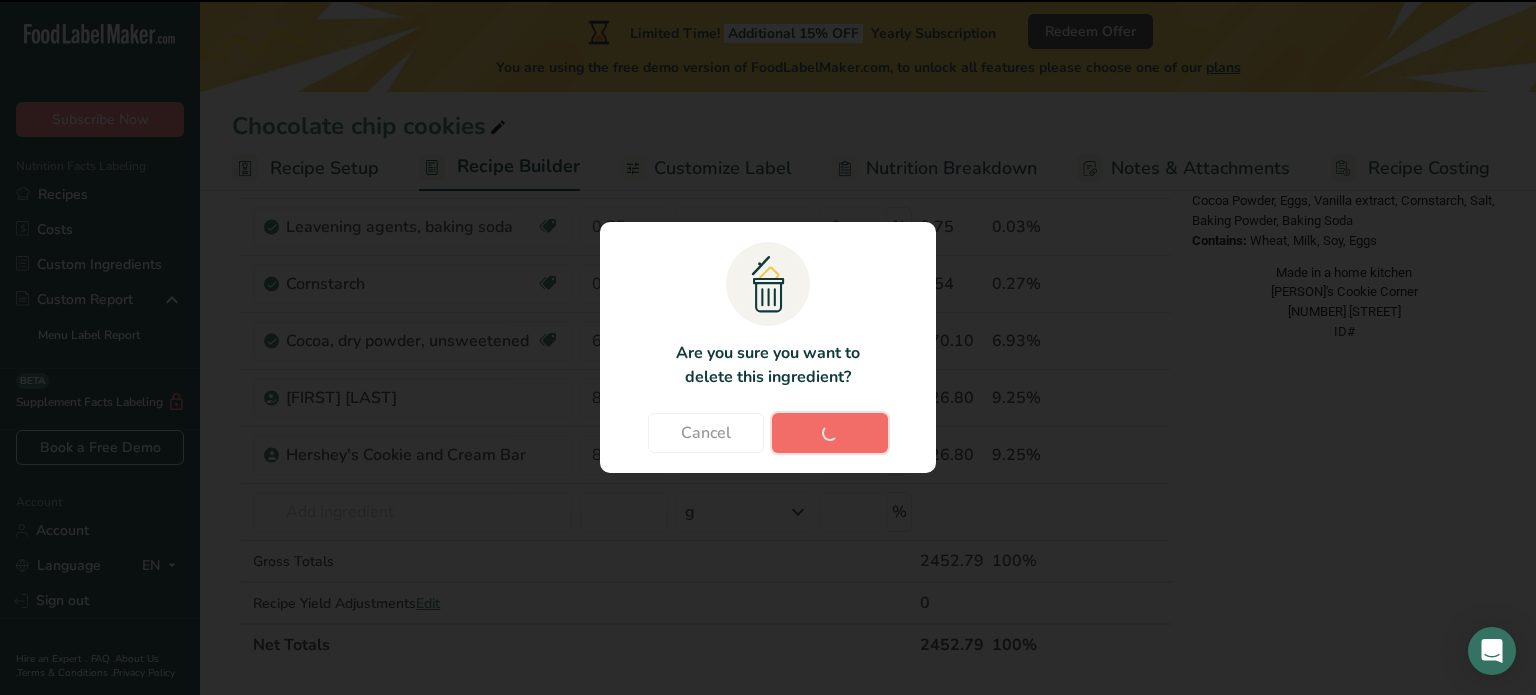 type 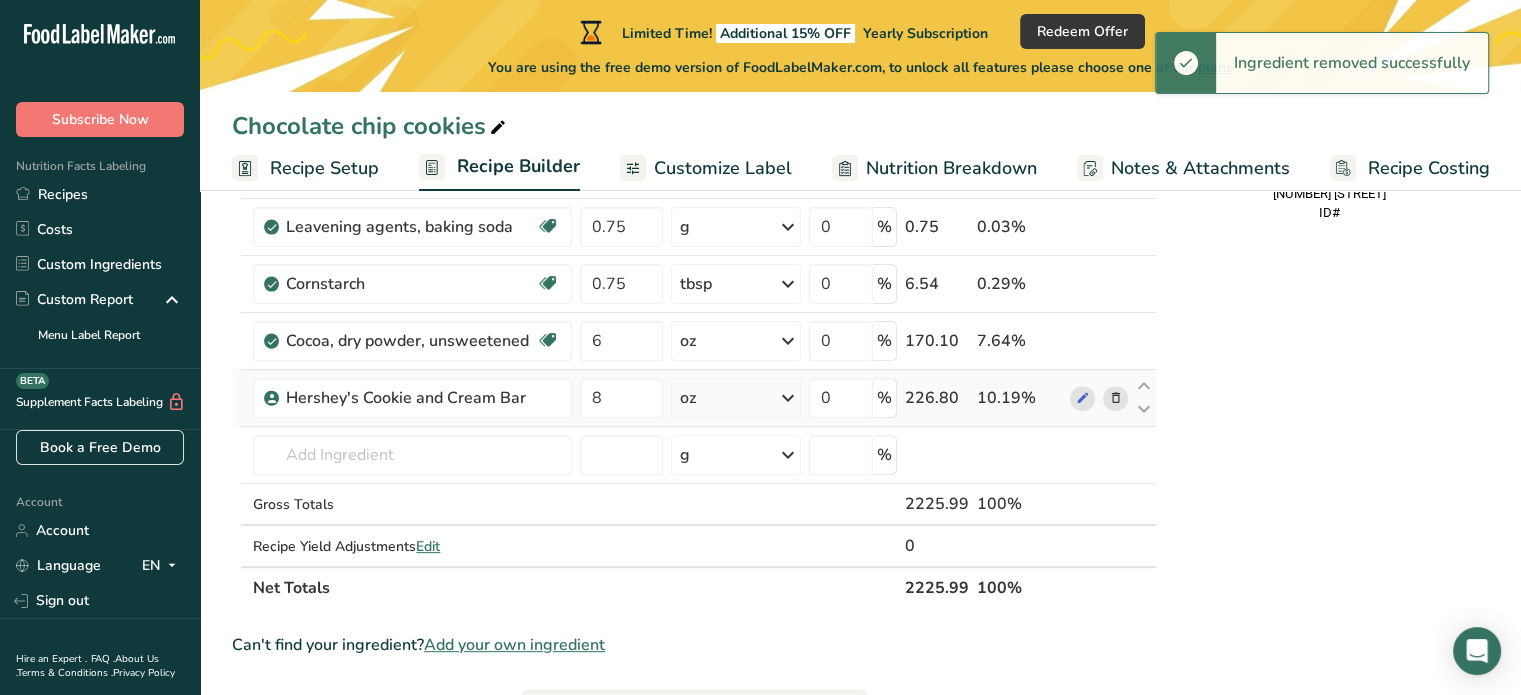 click at bounding box center (1115, 398) 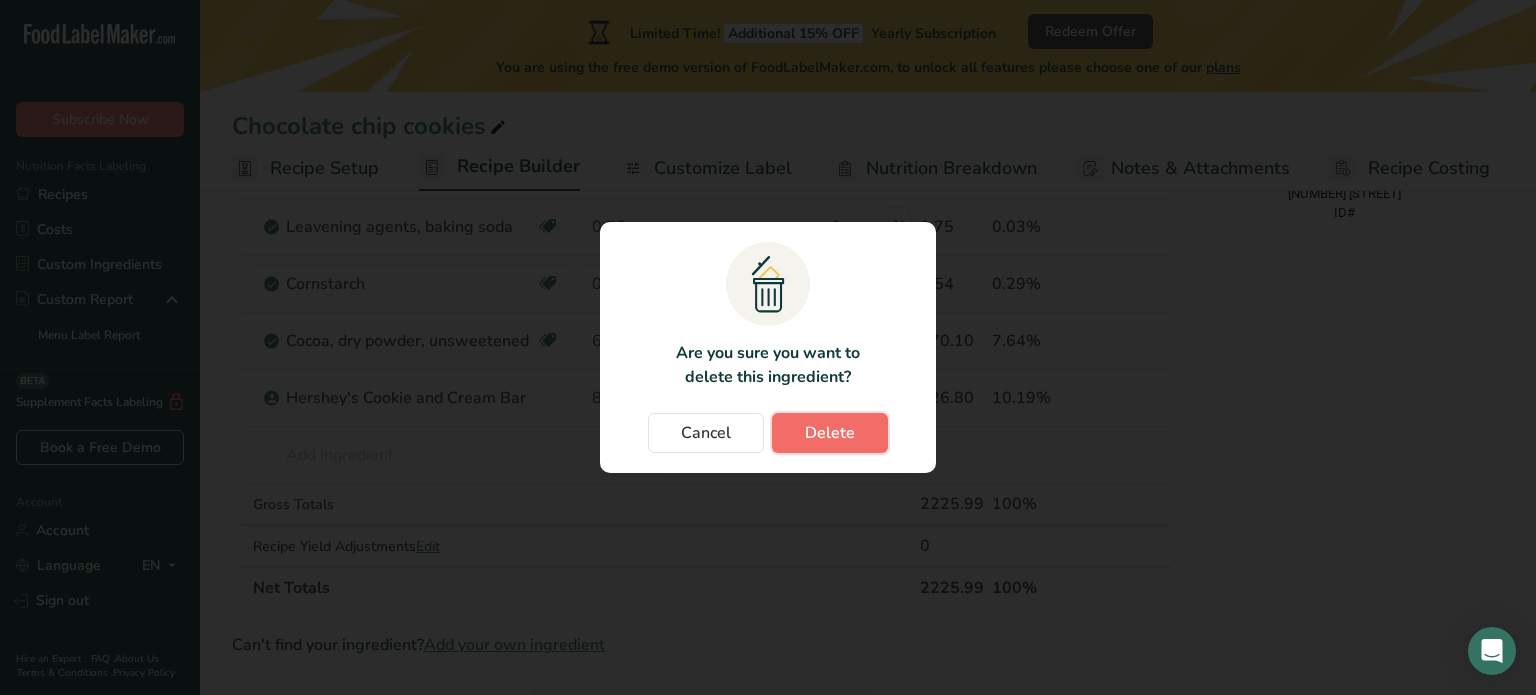 click on "Delete" at bounding box center [830, 433] 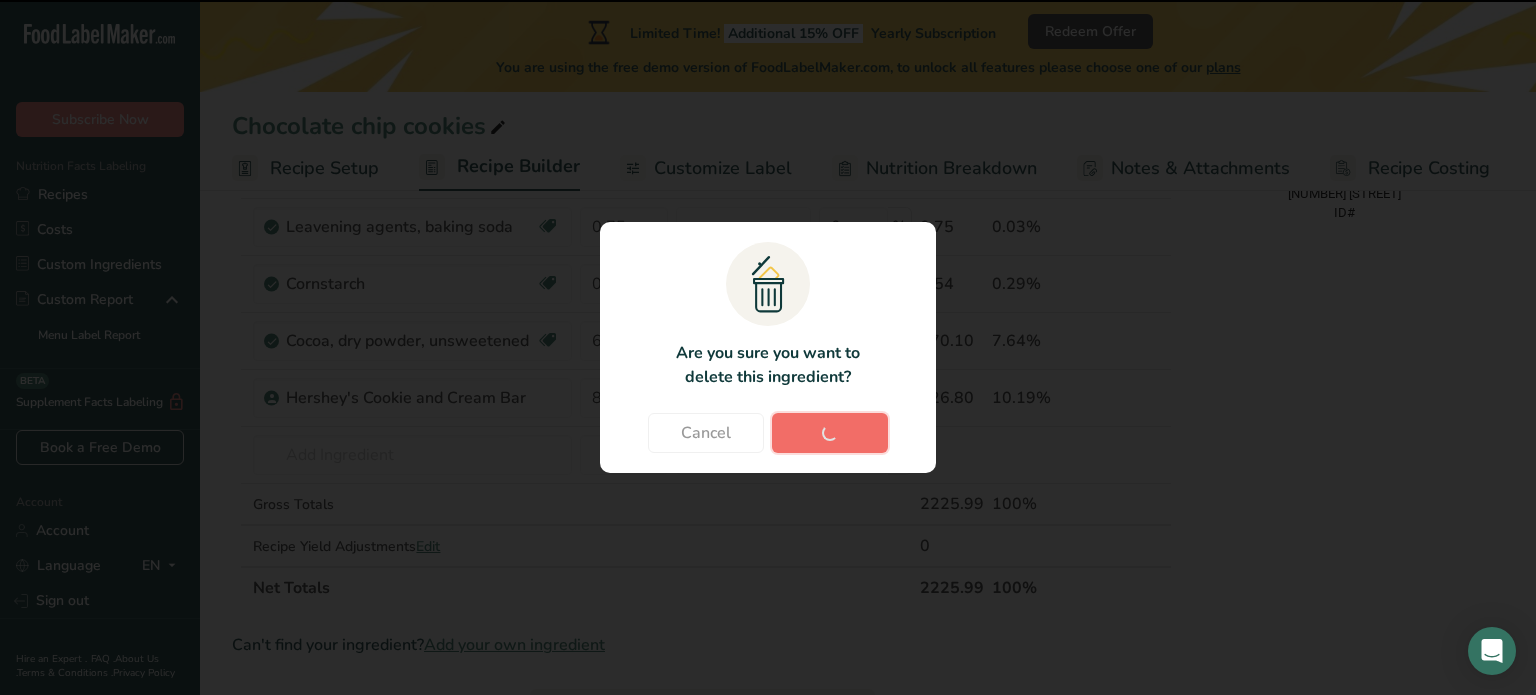 type 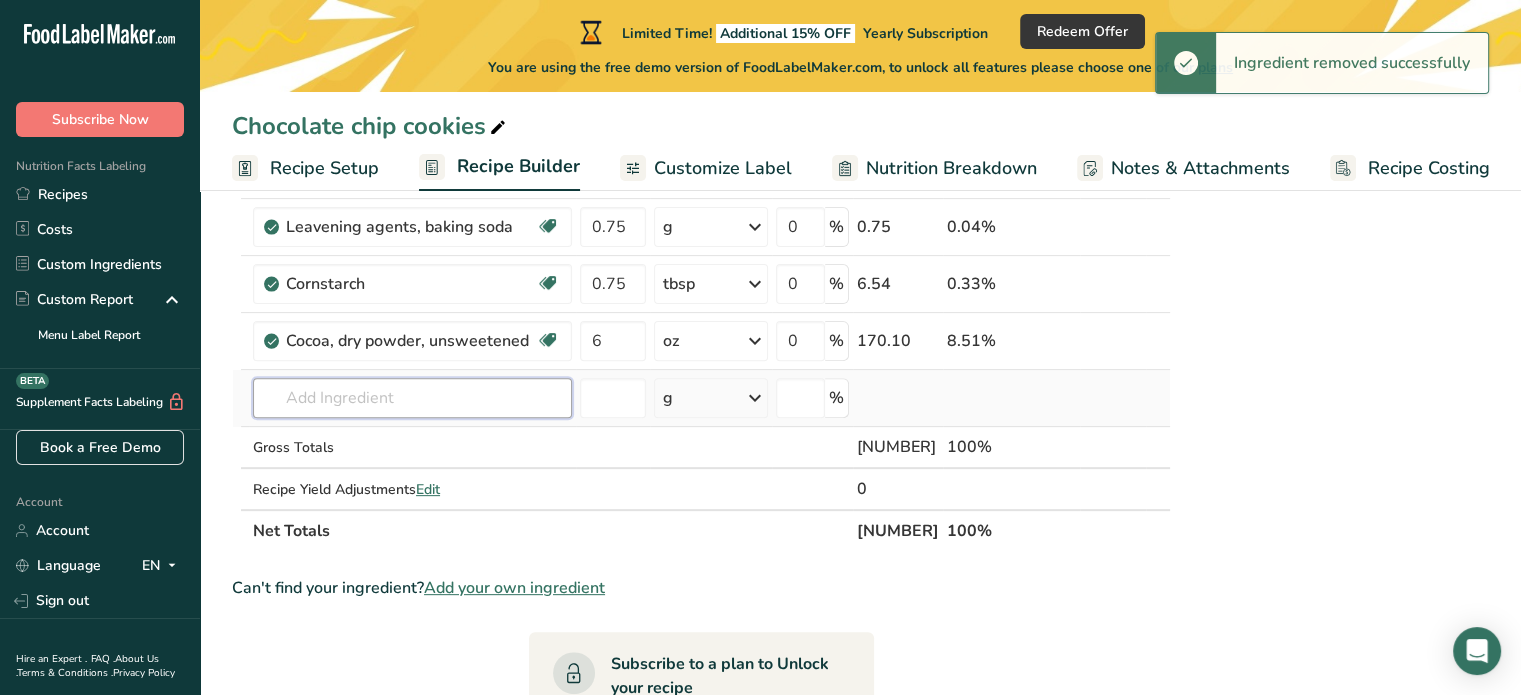 click at bounding box center [412, 398] 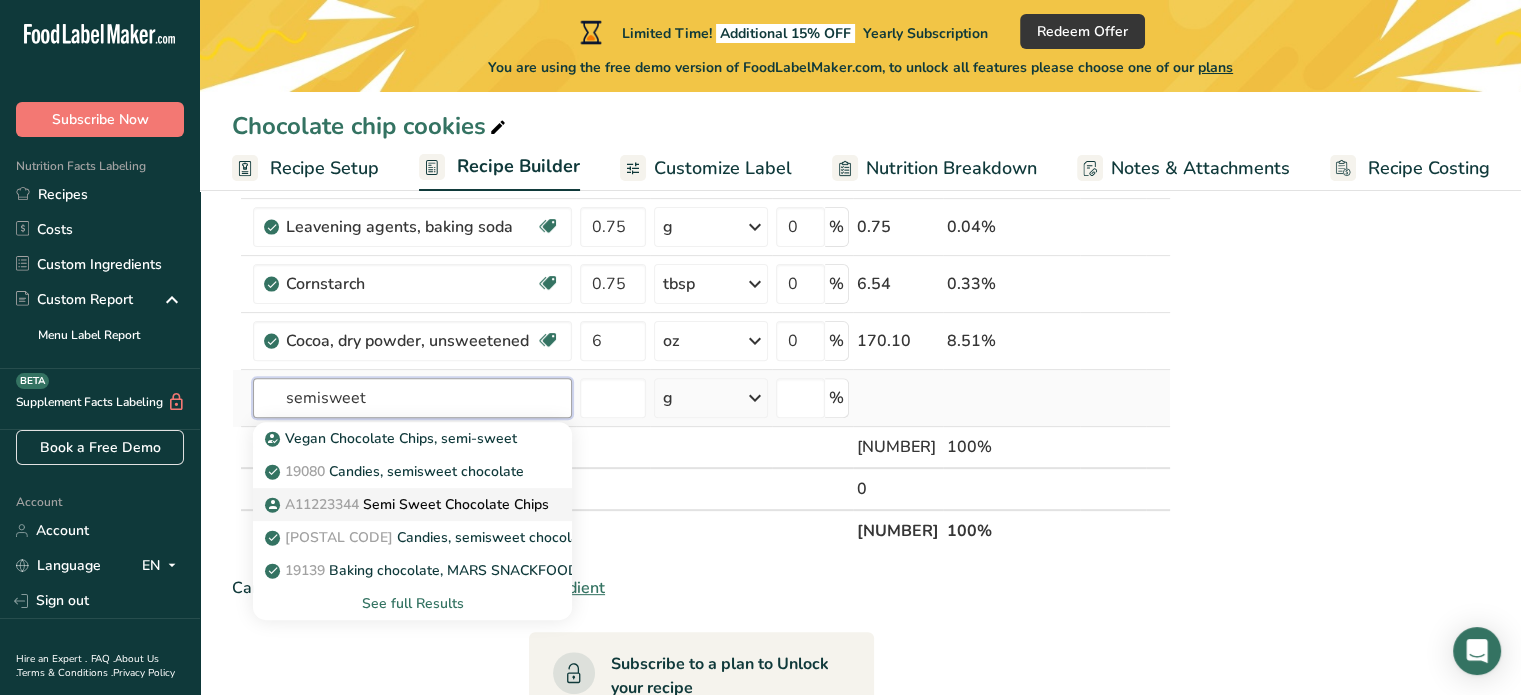 type on "semisweet" 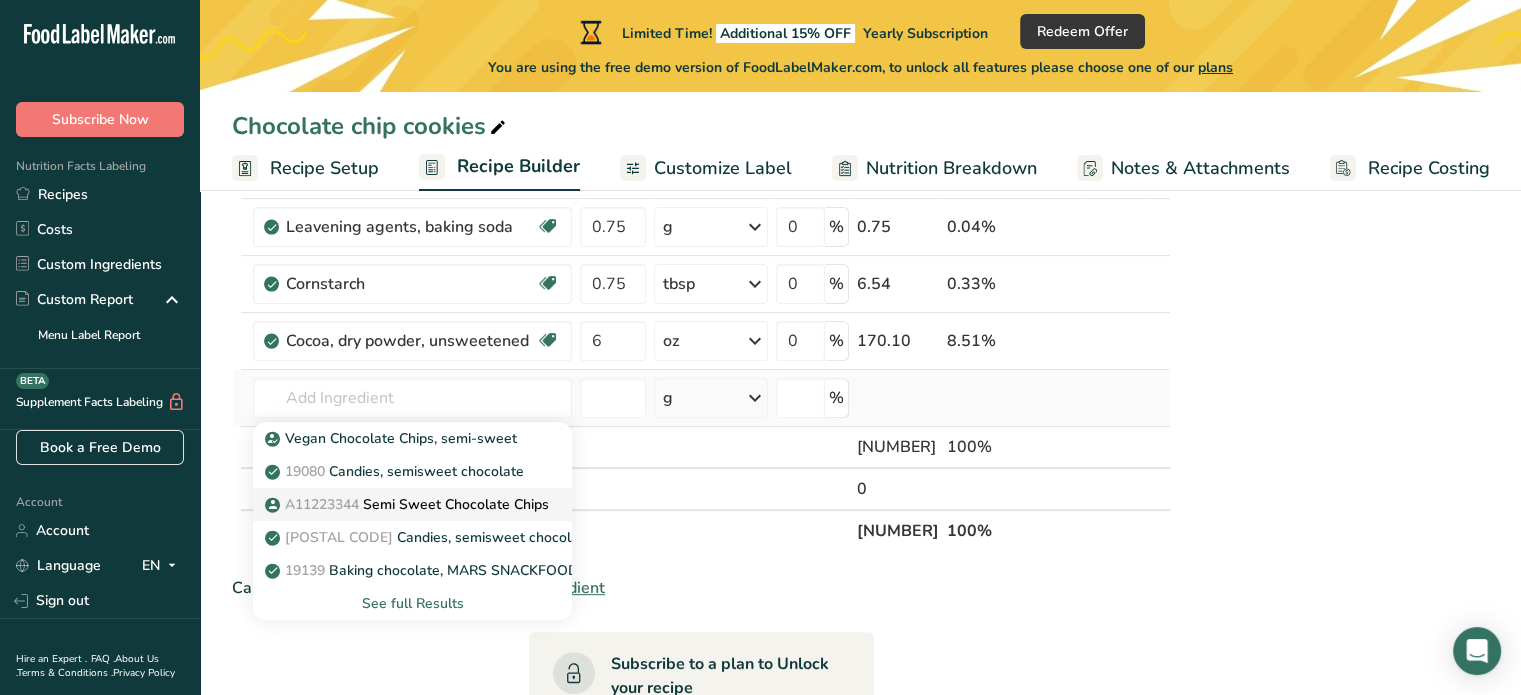 click on "[PRODUCT_CODE]
Semi Sweet Chocolate Chips" at bounding box center [409, 504] 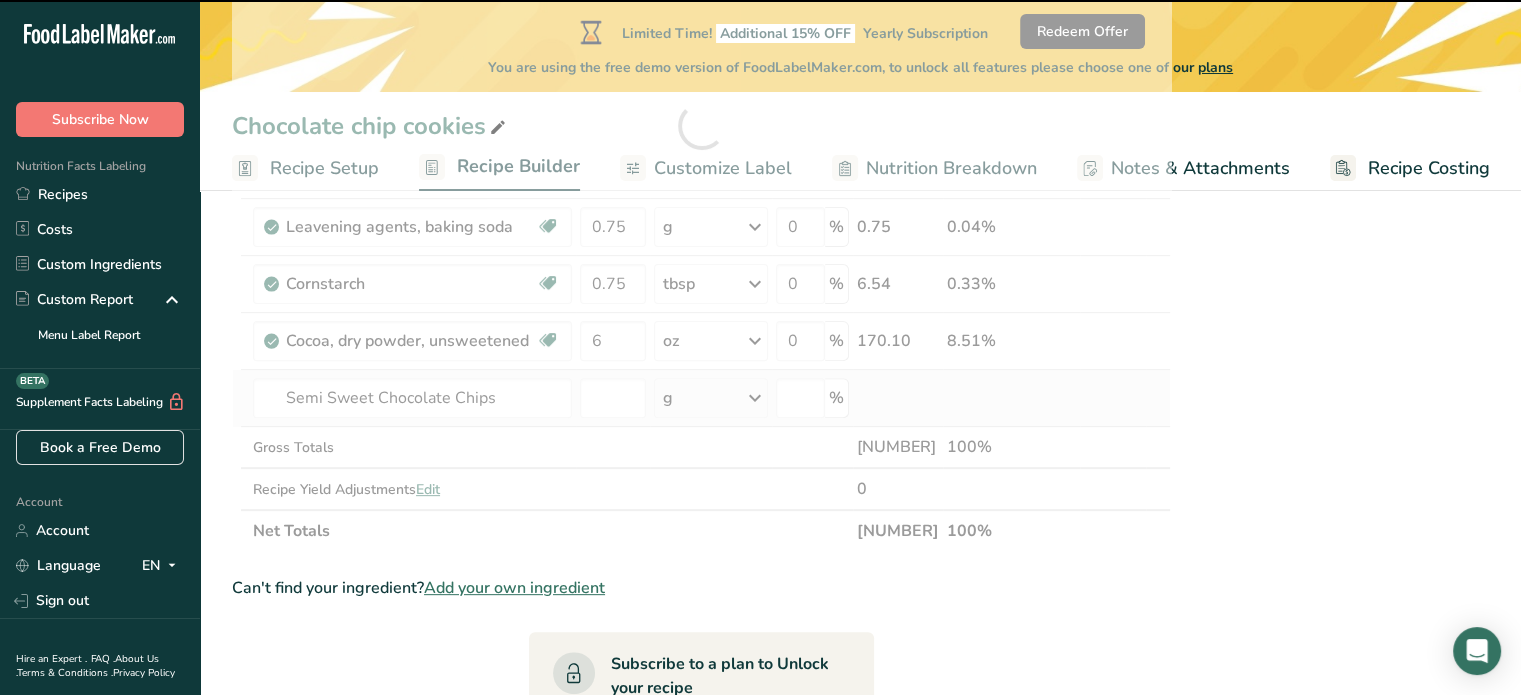 type on "0" 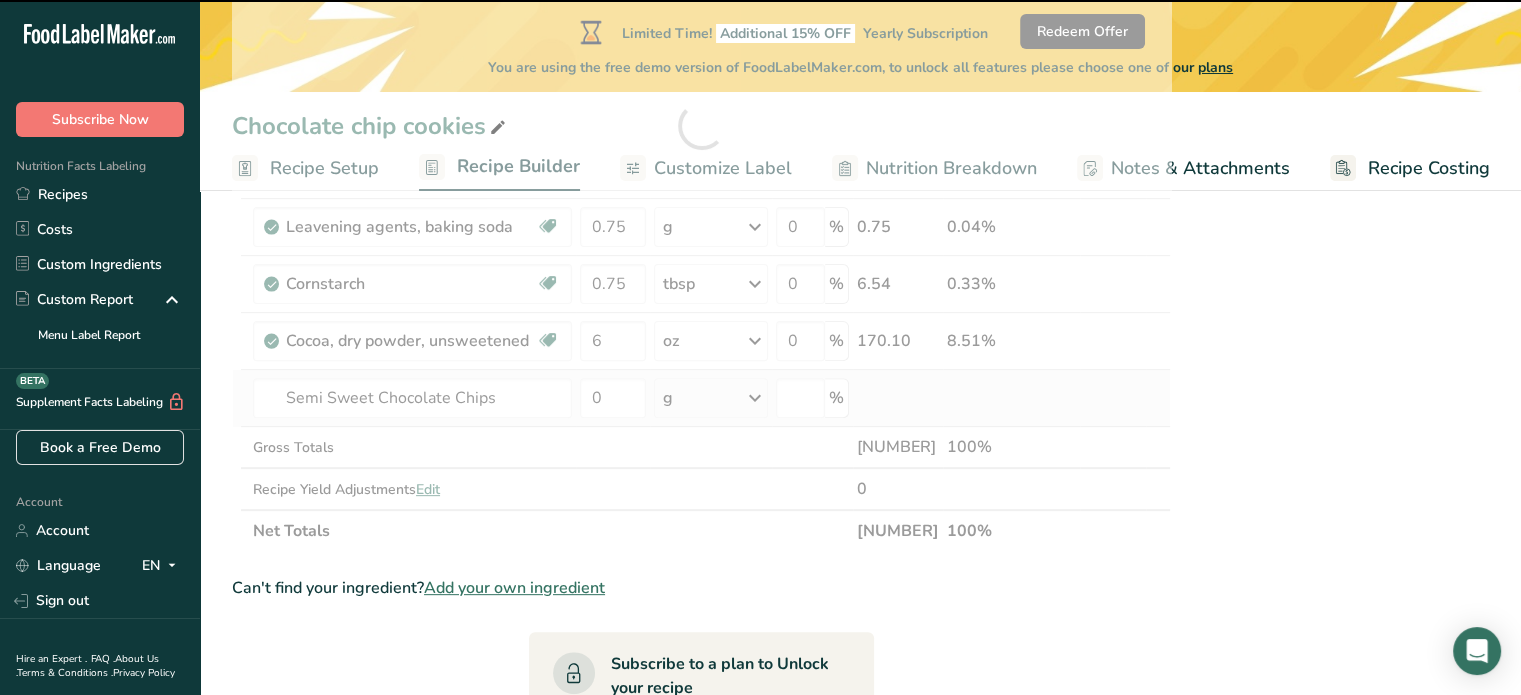 type on "0" 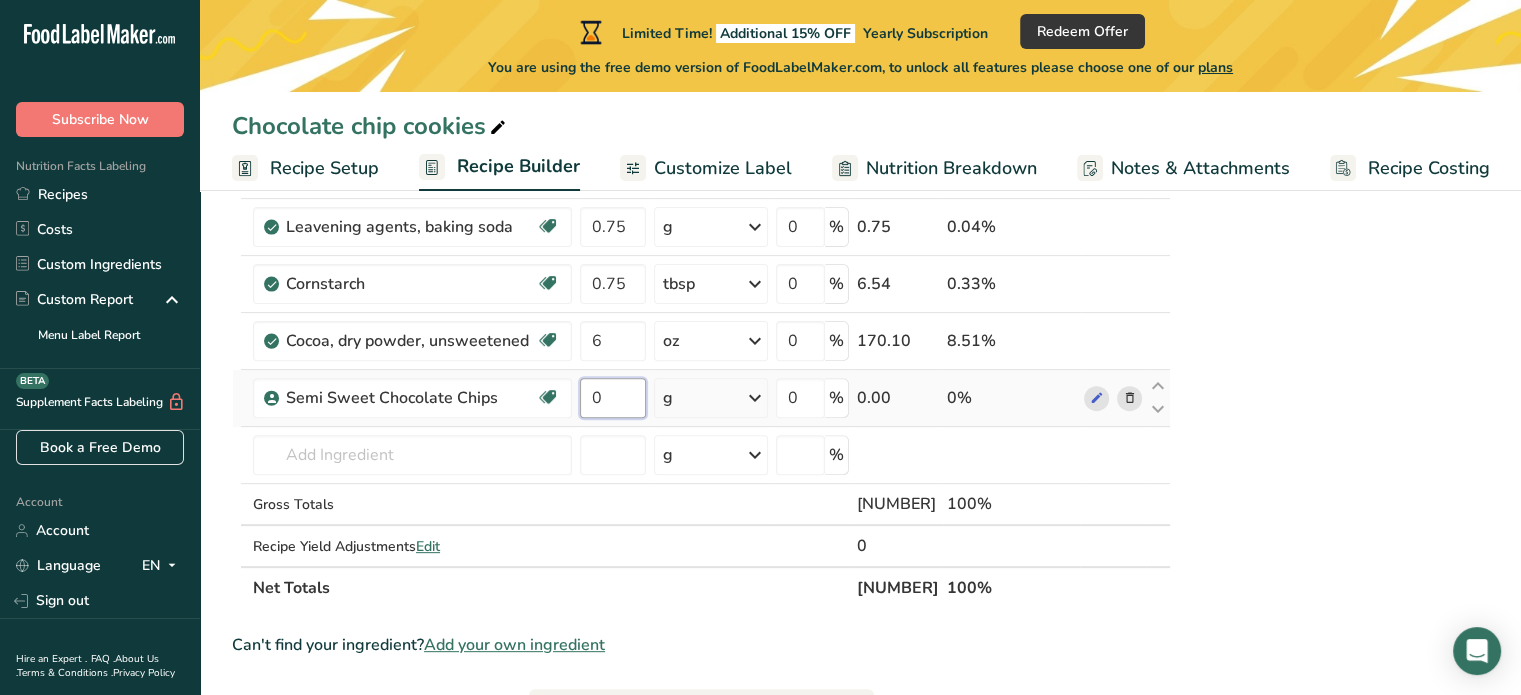 click on "0" at bounding box center [613, 398] 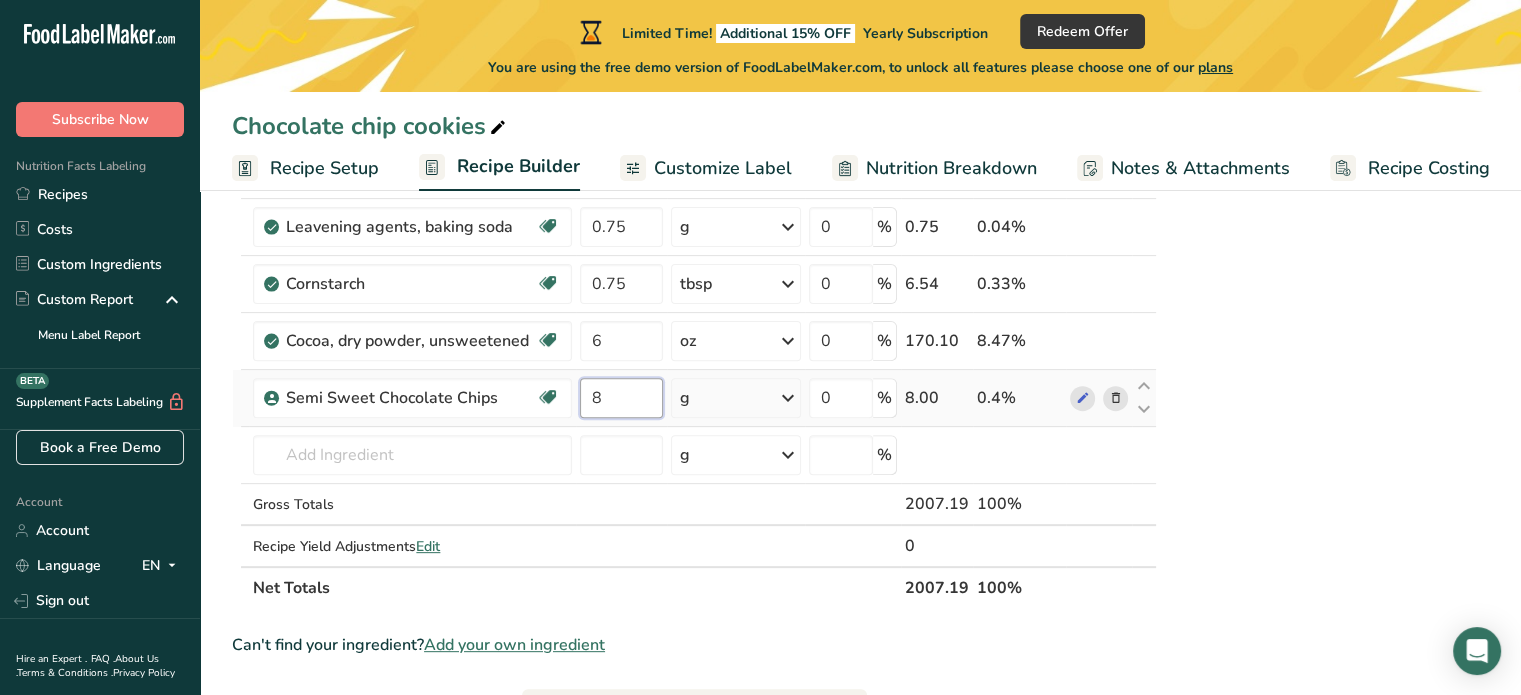 type on "8" 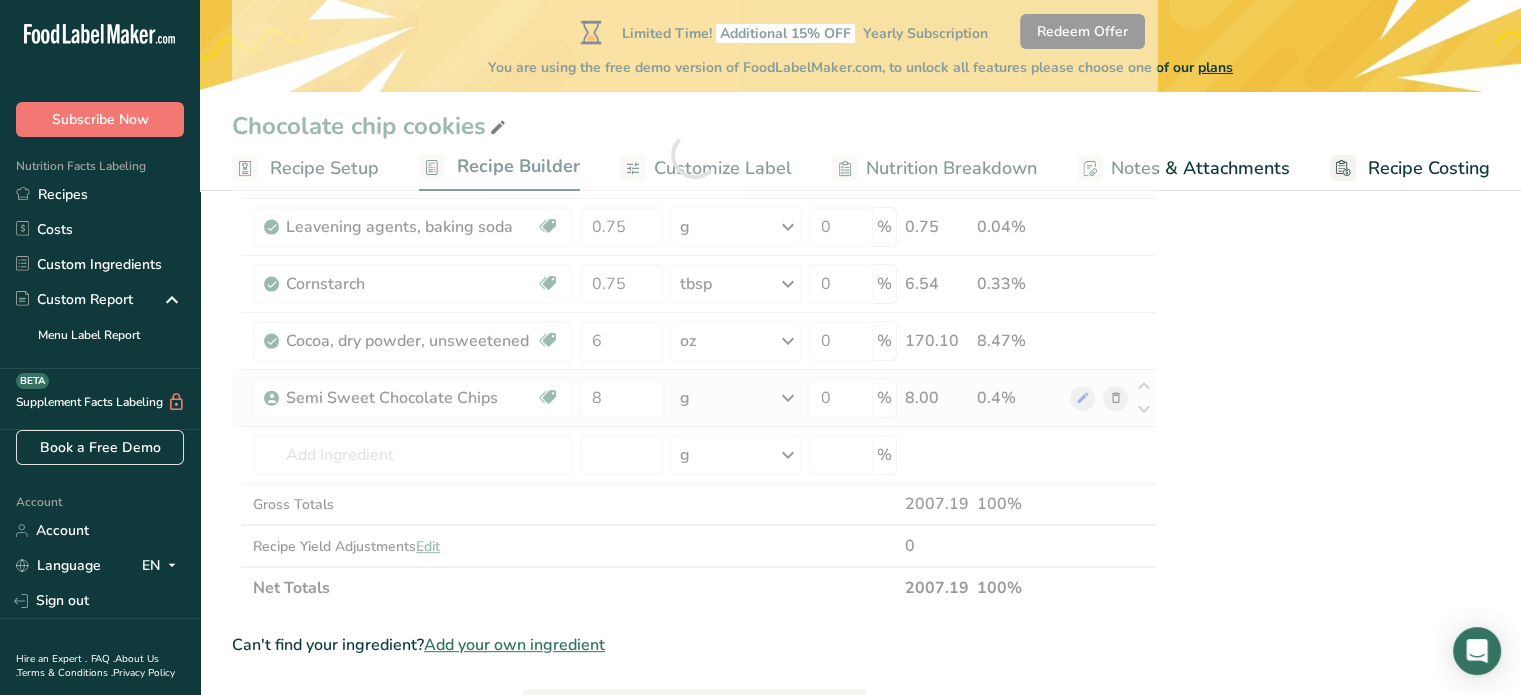 click on "Ingredient *
Amount *
Unit *
Waste *   .a-a{fill:#347362;}.b-a{fill:#fff;}          Grams
Percentage
Butter, salted
Gluten free
Vegetarian
Soy free
12
oz
Portions
1 pat (1" sq, 1/3" high)
1 tbsp
1 cup
See more
Weight Units
g
kg
mg
See more
Volume Units
l
Volume units require a density conversion. If you know your ingredient's density enter it below. Otherwise, click on "RIA" our AI Regulatory bot - she will be able to help you
lb/ft3
g/cm3
Confirm
mL
lb/ft3" at bounding box center (694, 154) 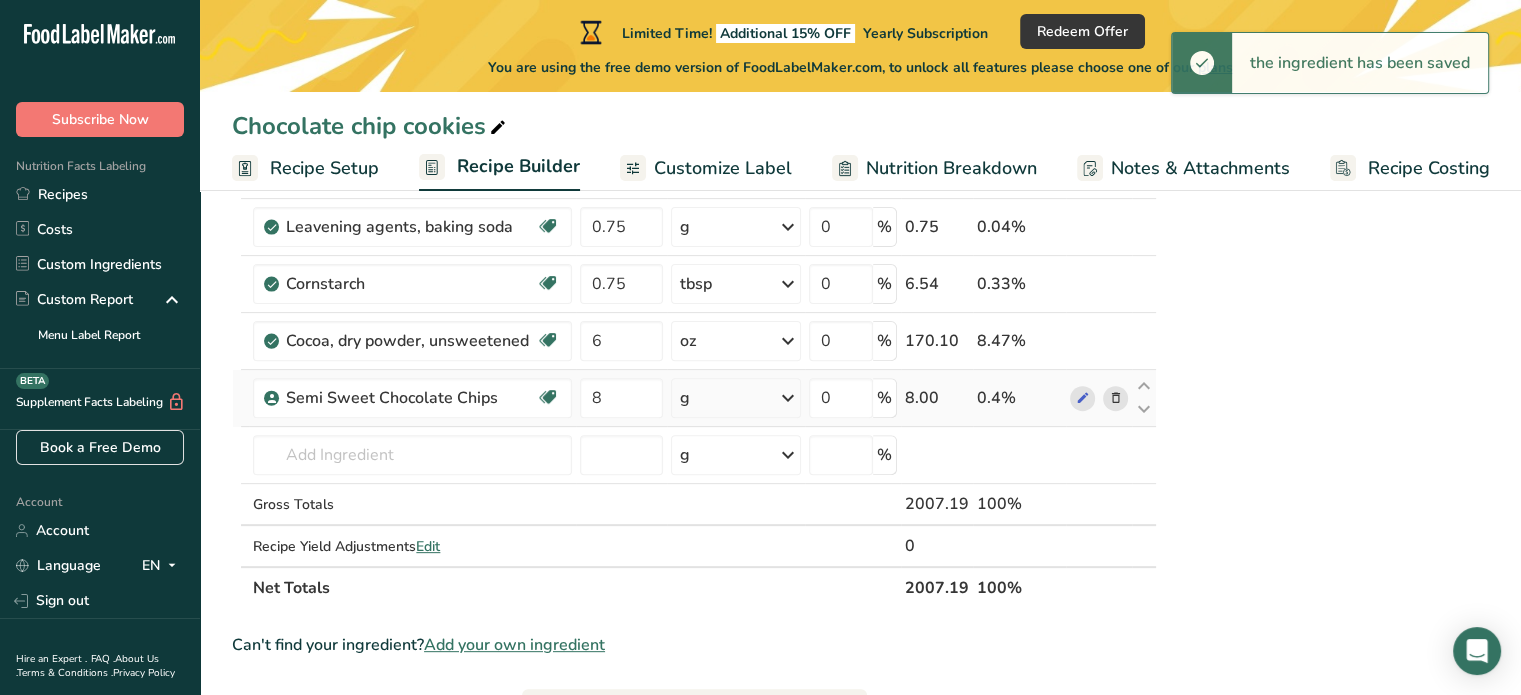 click on "g" at bounding box center (736, 398) 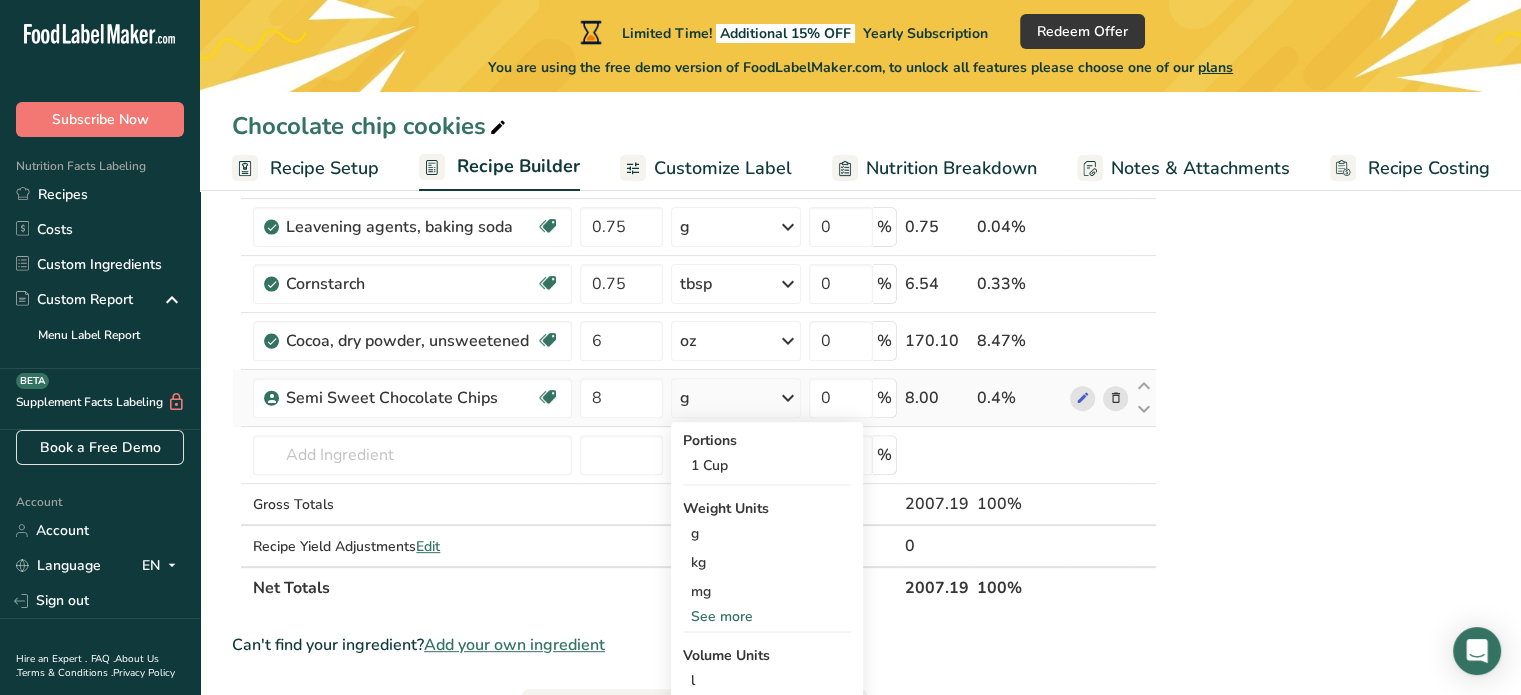 click on "See more" at bounding box center (767, 616) 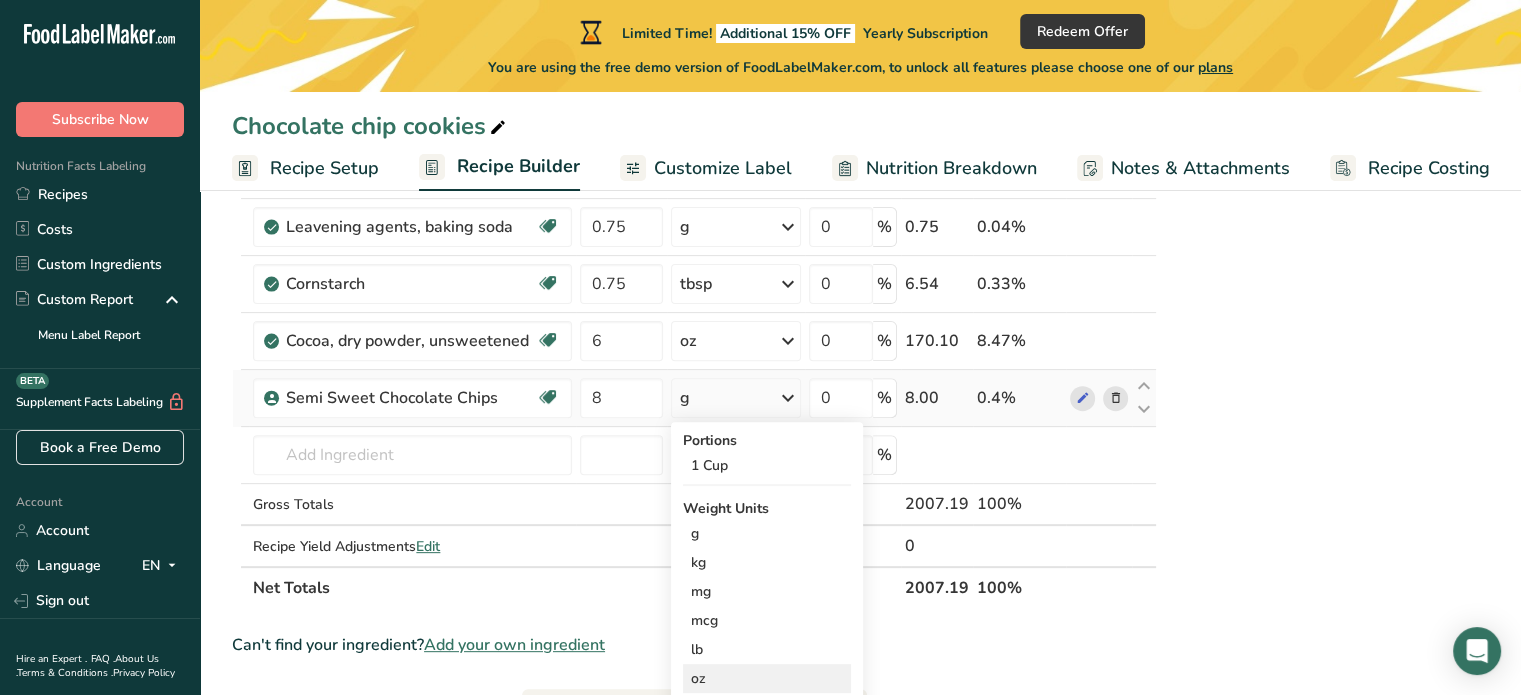 click on "oz" at bounding box center [767, 678] 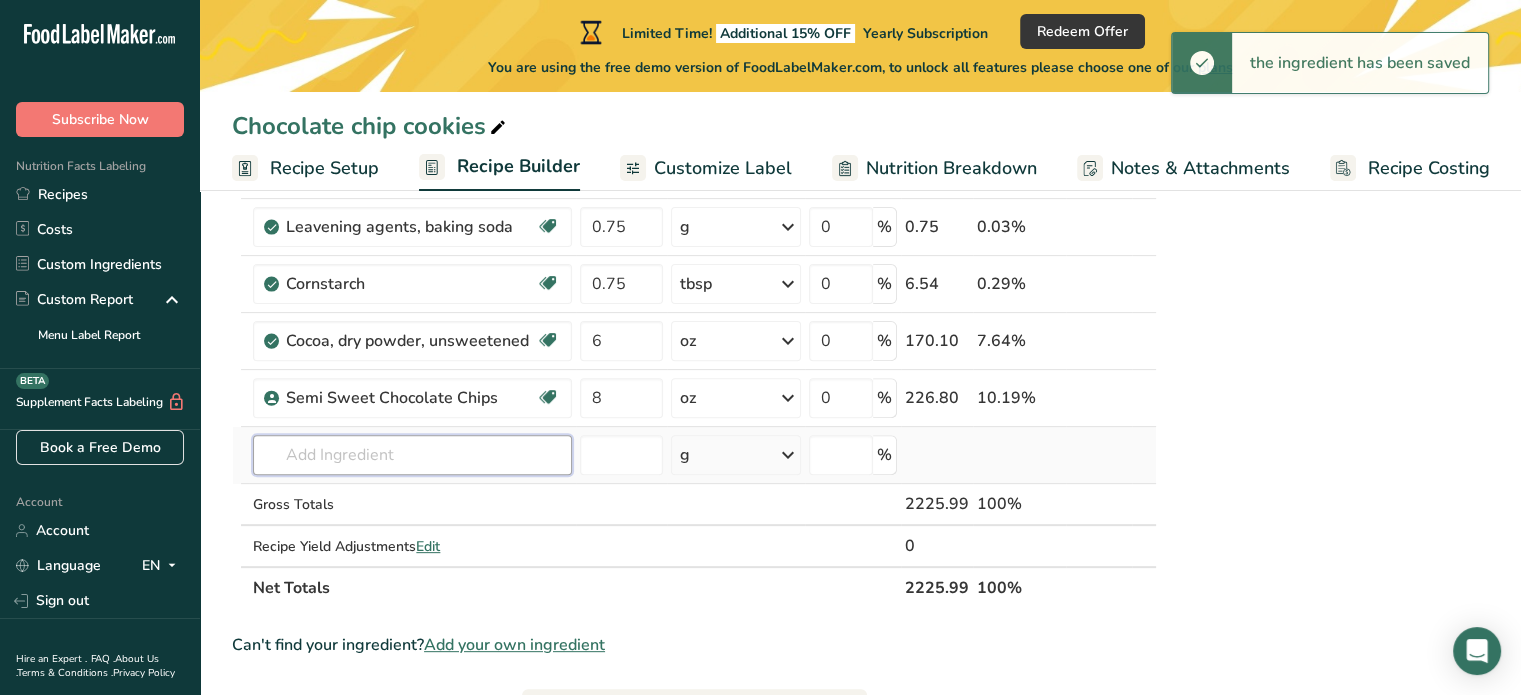 click at bounding box center (412, 455) 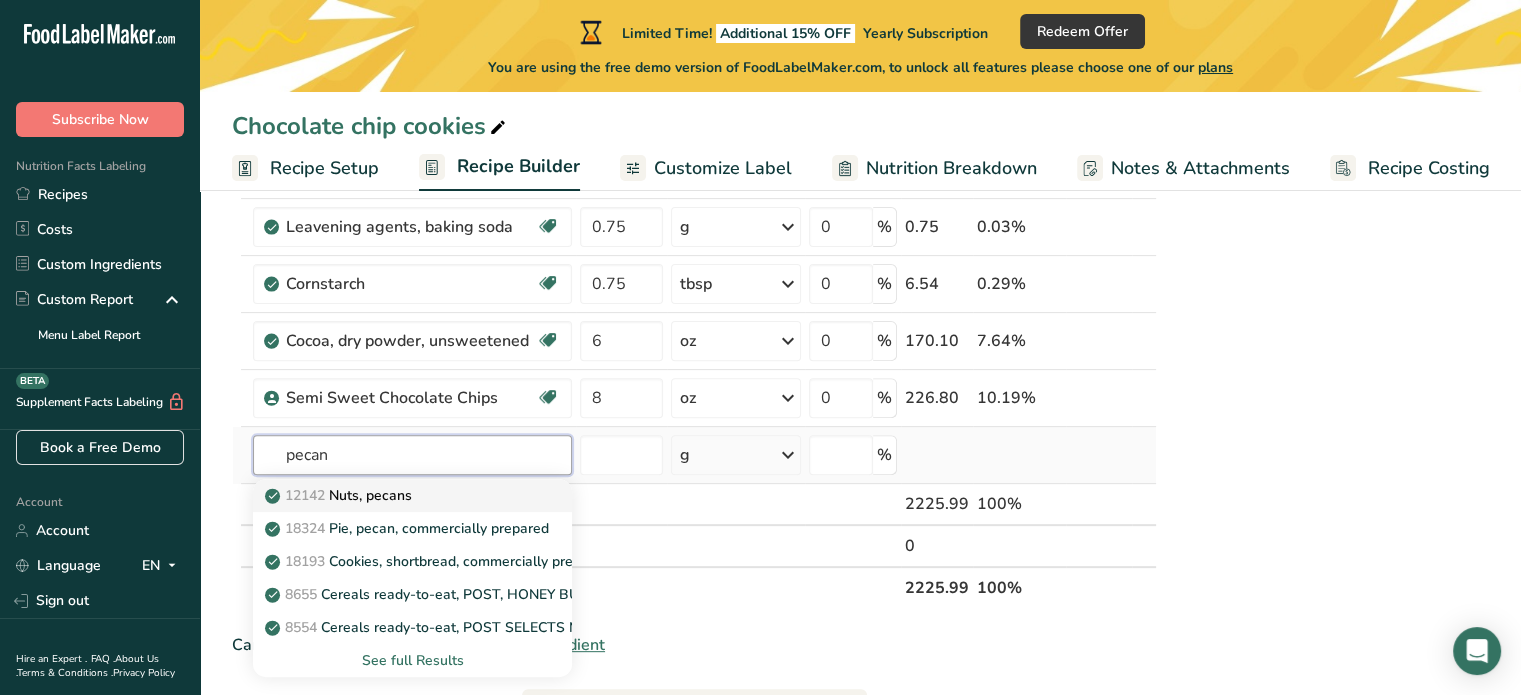 type on "pecan" 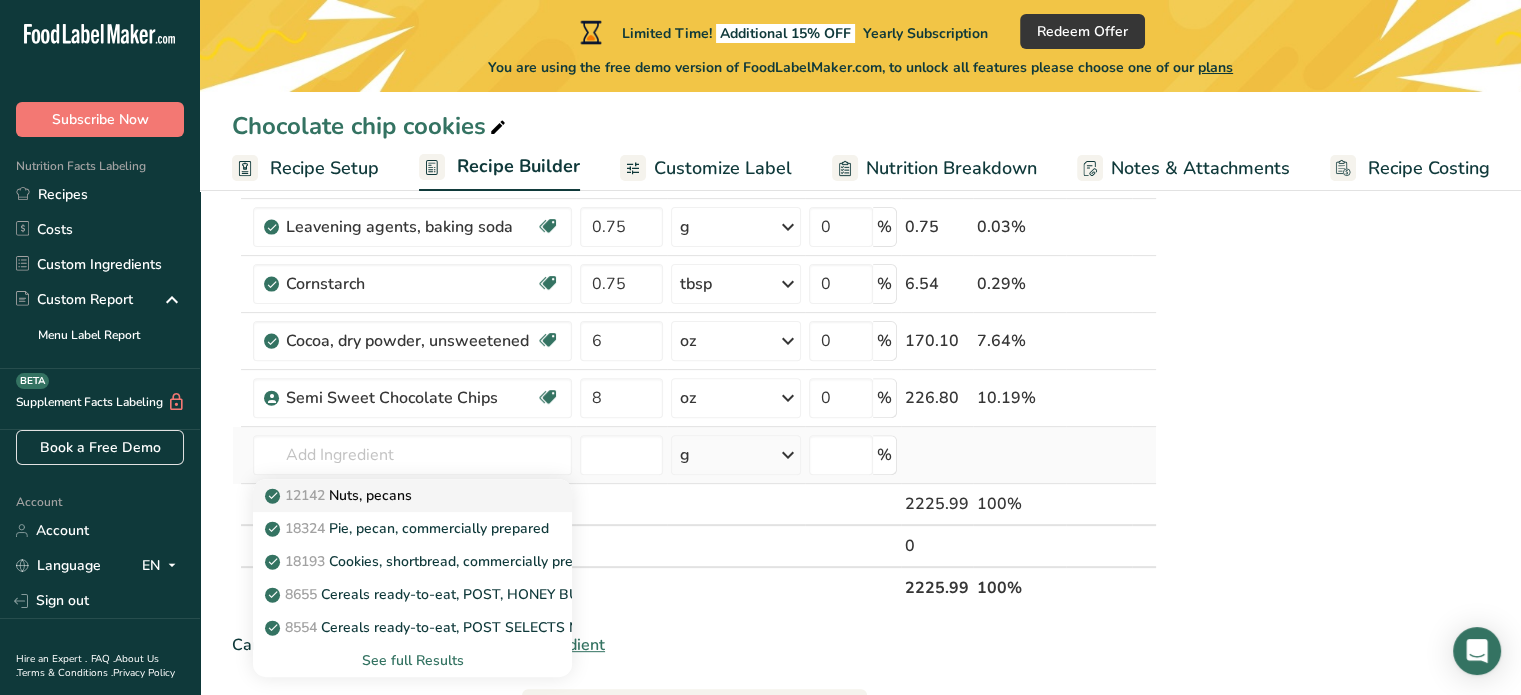 click on "[NUMBER]
Nuts, pecans" at bounding box center (340, 495) 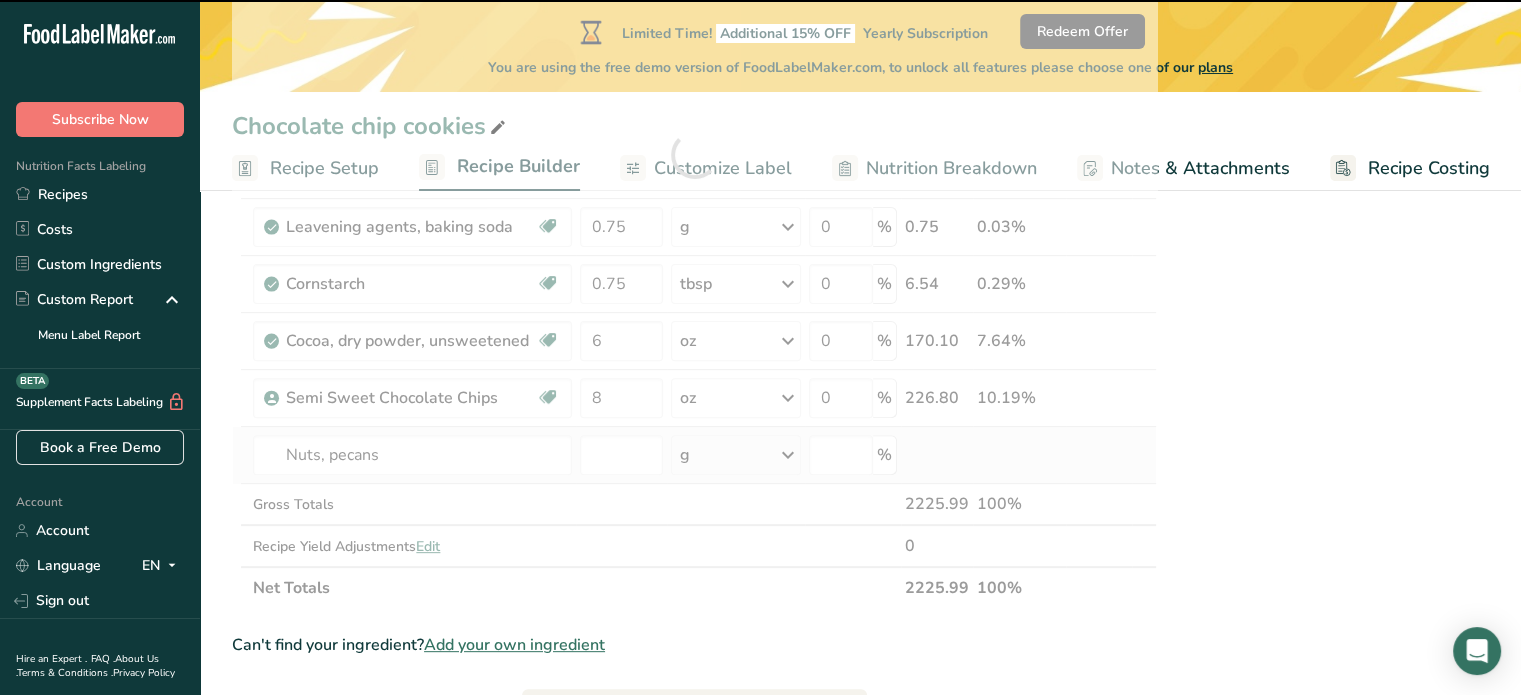 type on "0" 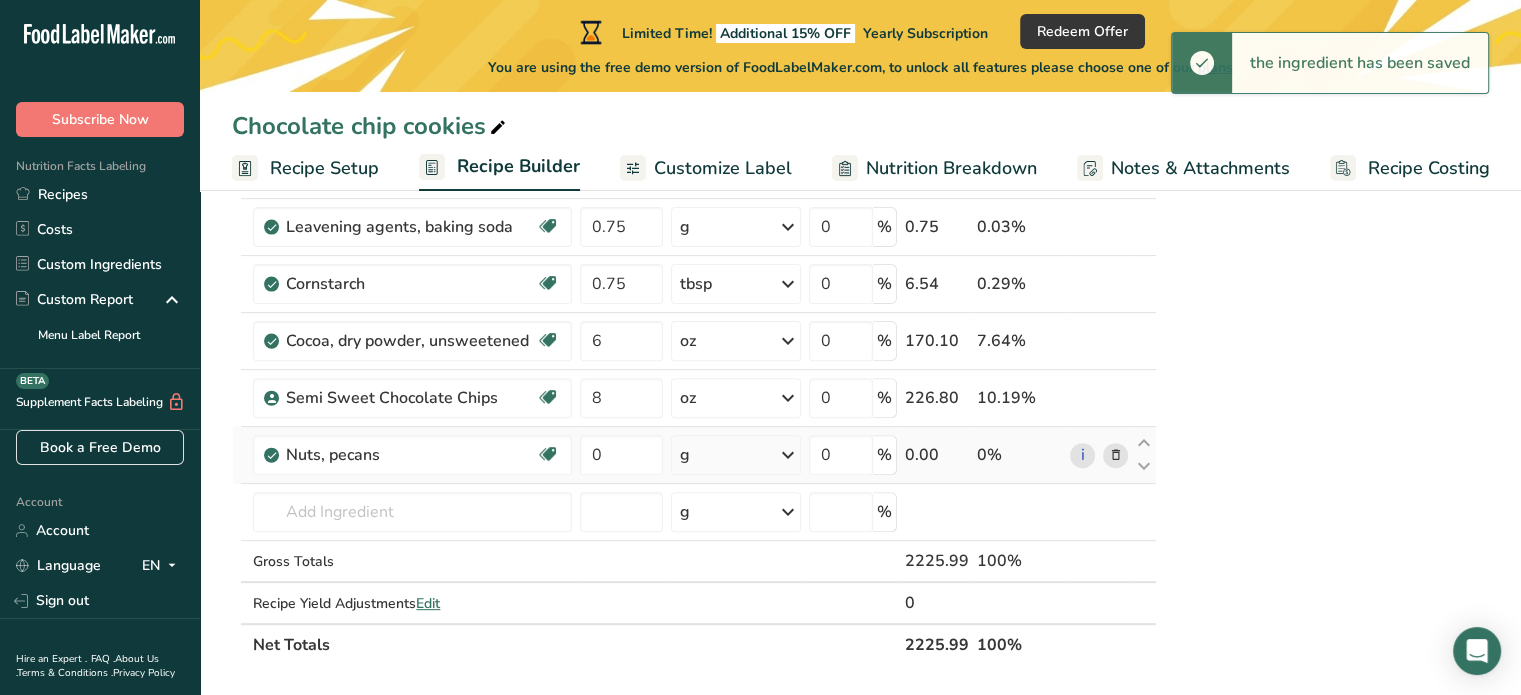 click on "g" at bounding box center (736, 455) 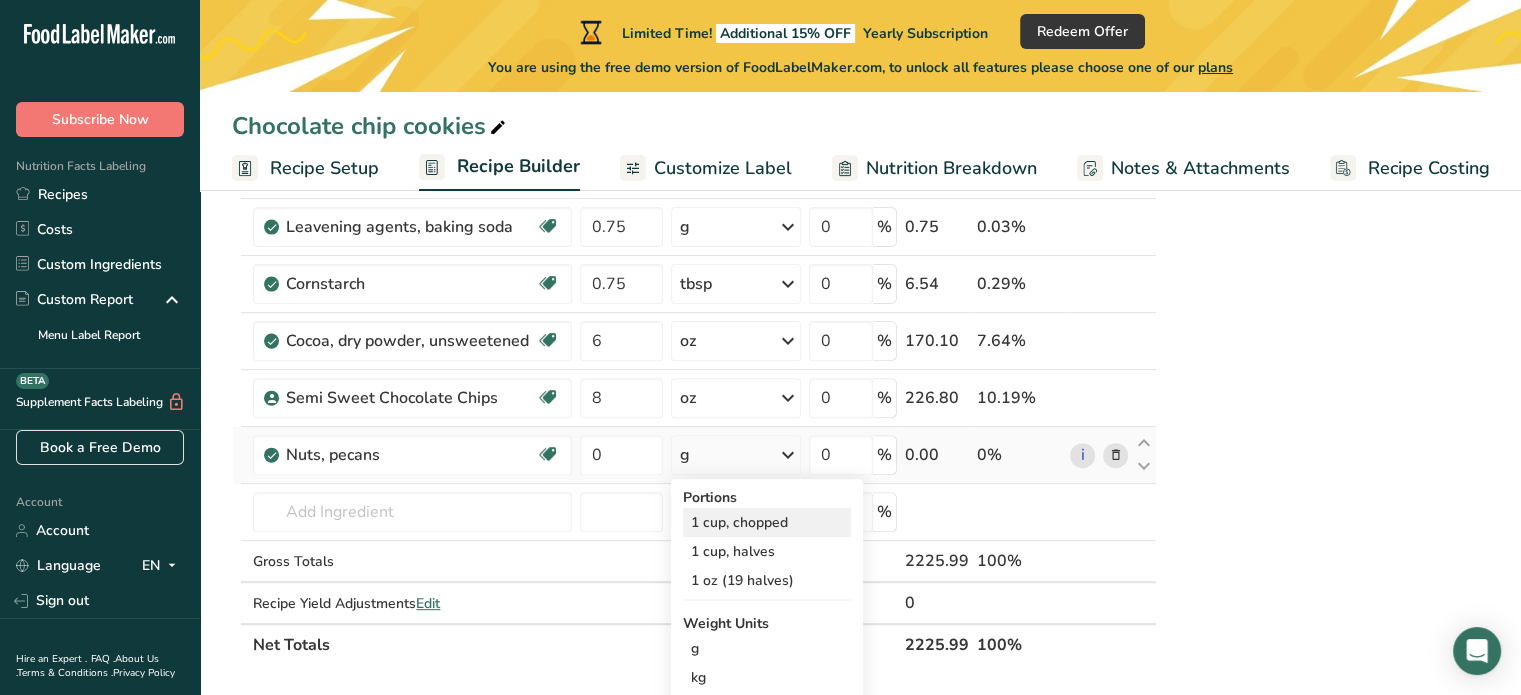 click on "1 cup, chopped" at bounding box center (767, 522) 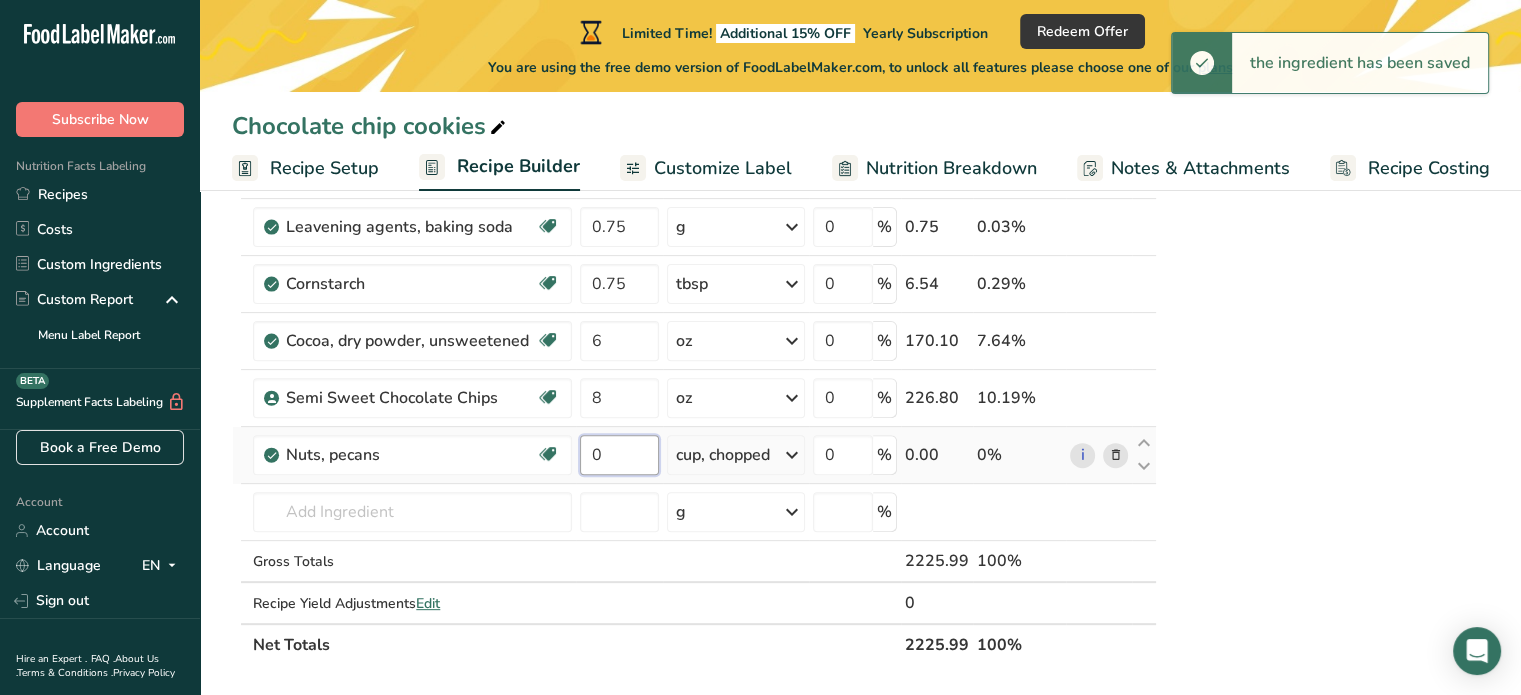 click on "0" at bounding box center (619, 455) 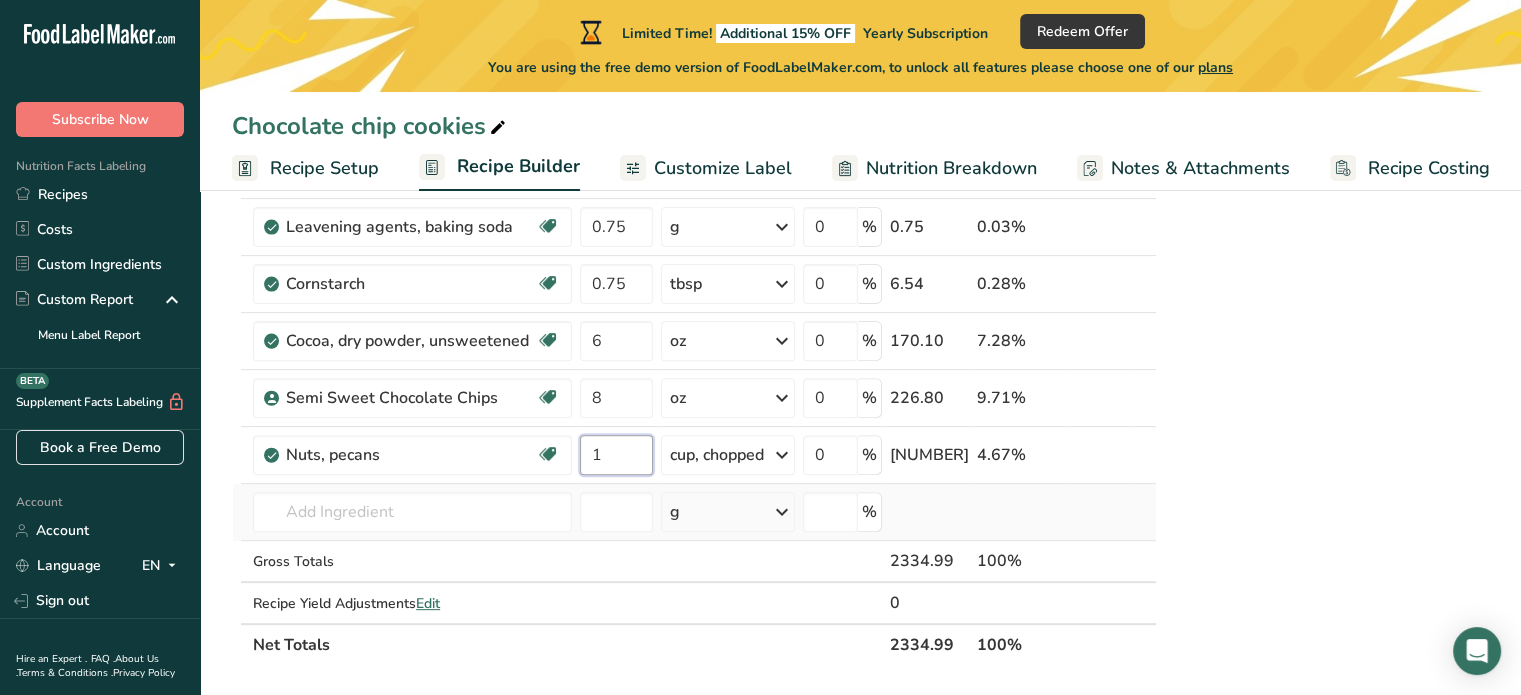 type on "1" 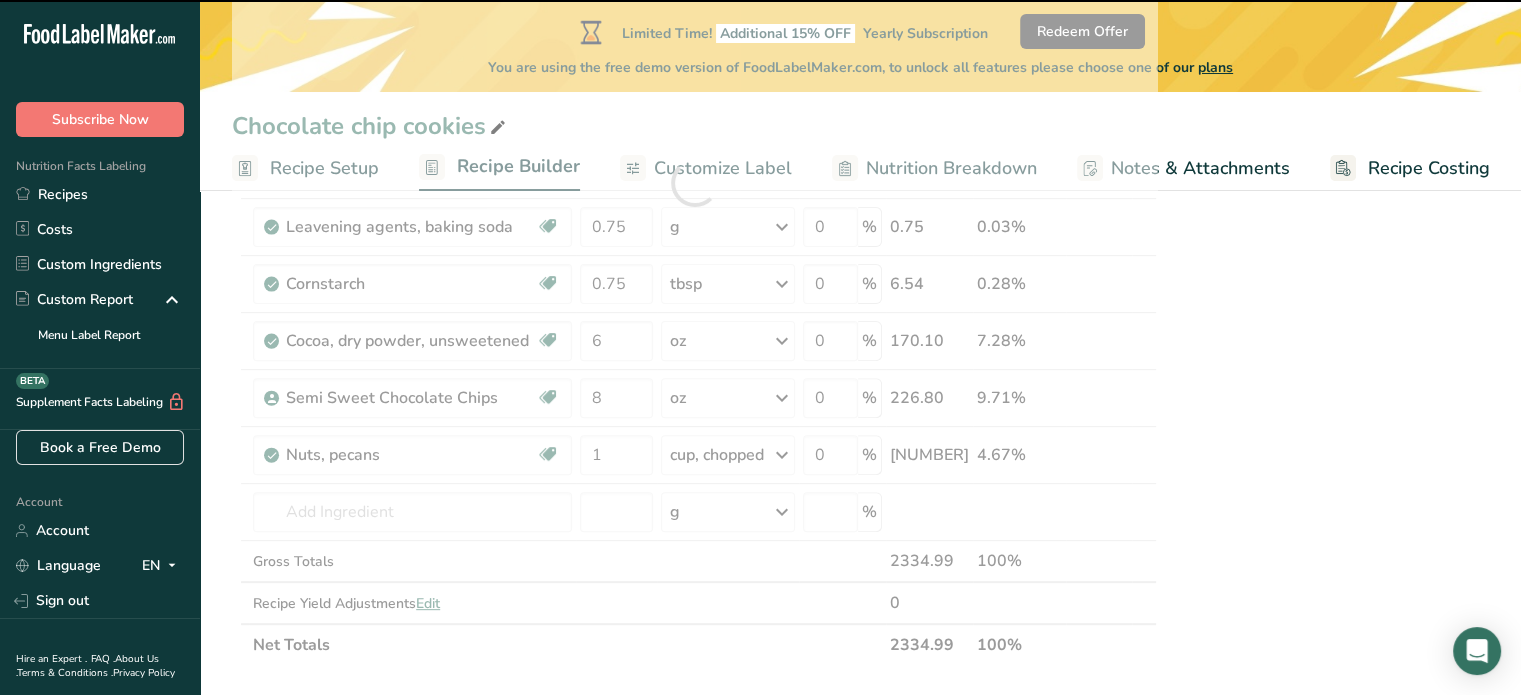 drag, startPoint x: 426, startPoint y: 531, endPoint x: 443, endPoint y: 517, distance: 22.022715 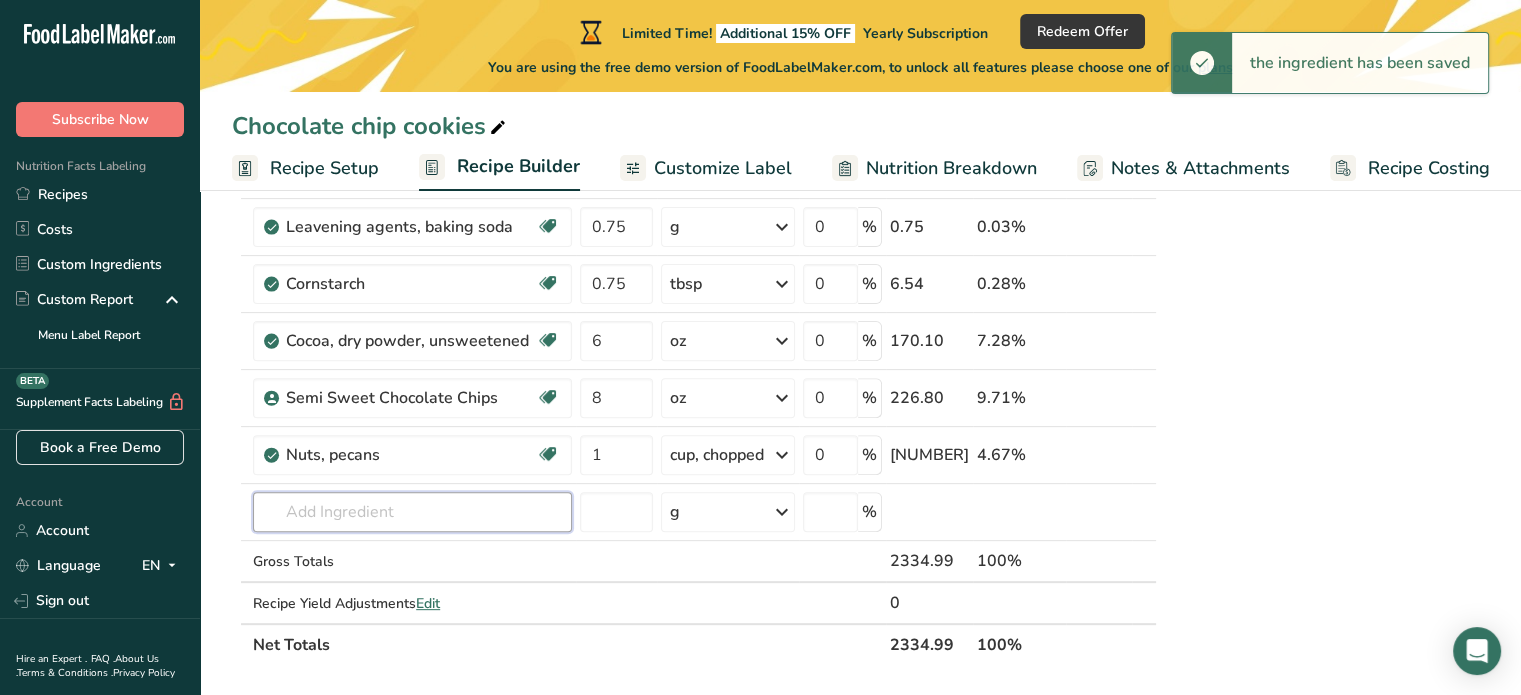 click at bounding box center [412, 512] 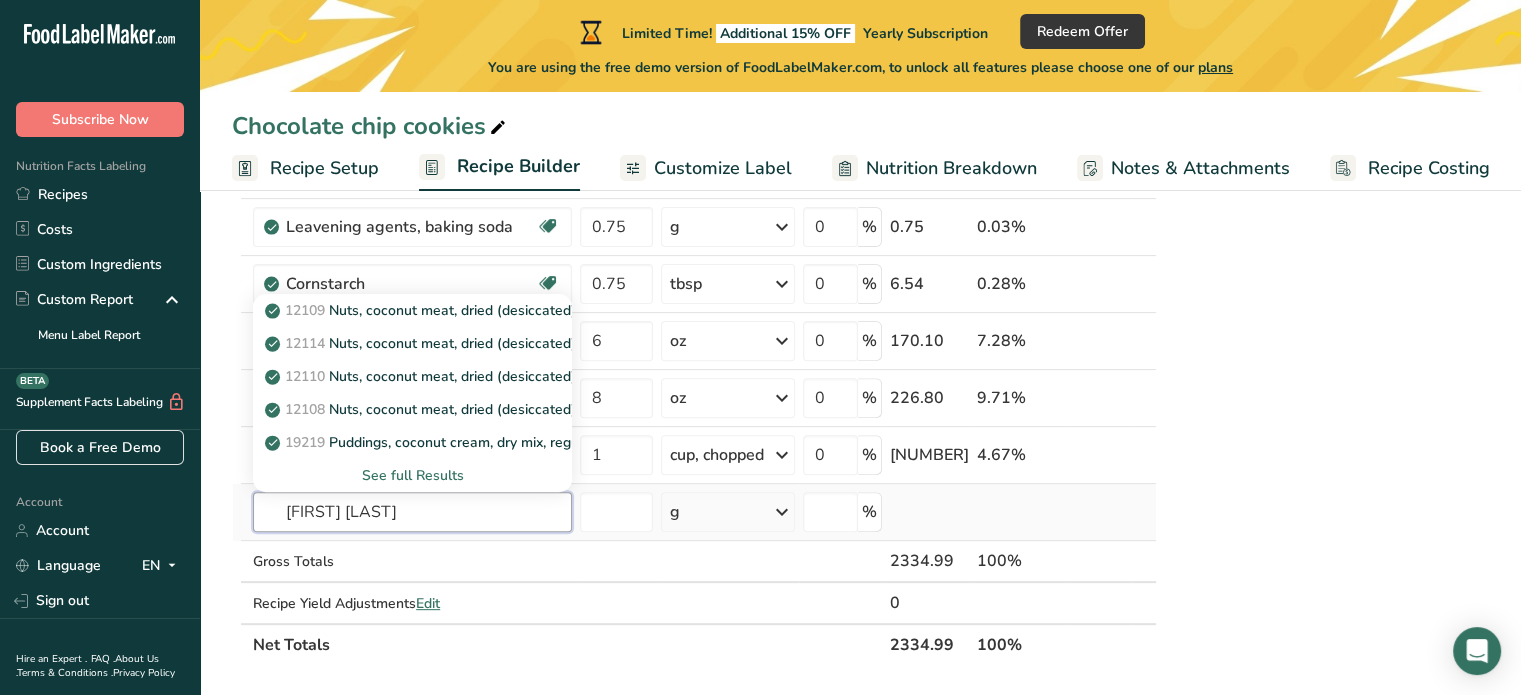 type on "[FIRST] [LAST]" 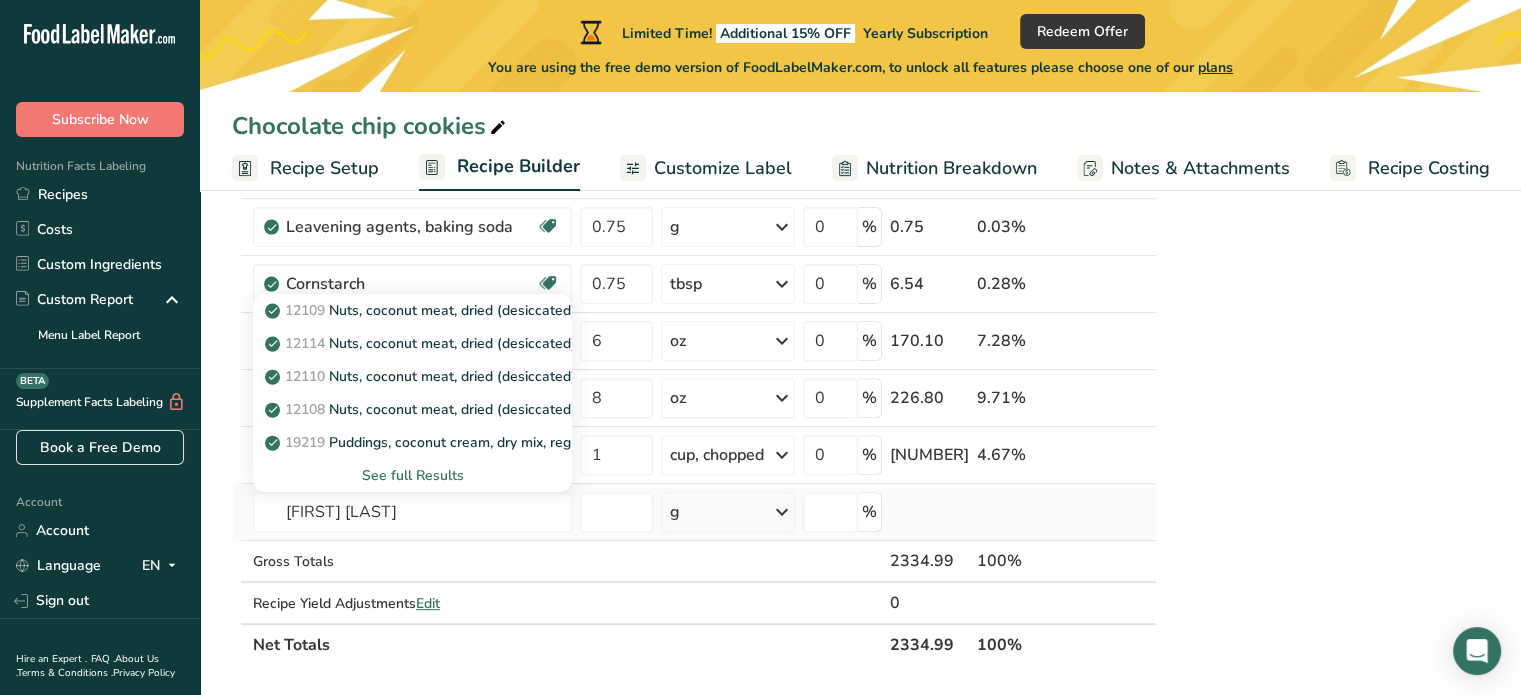 type 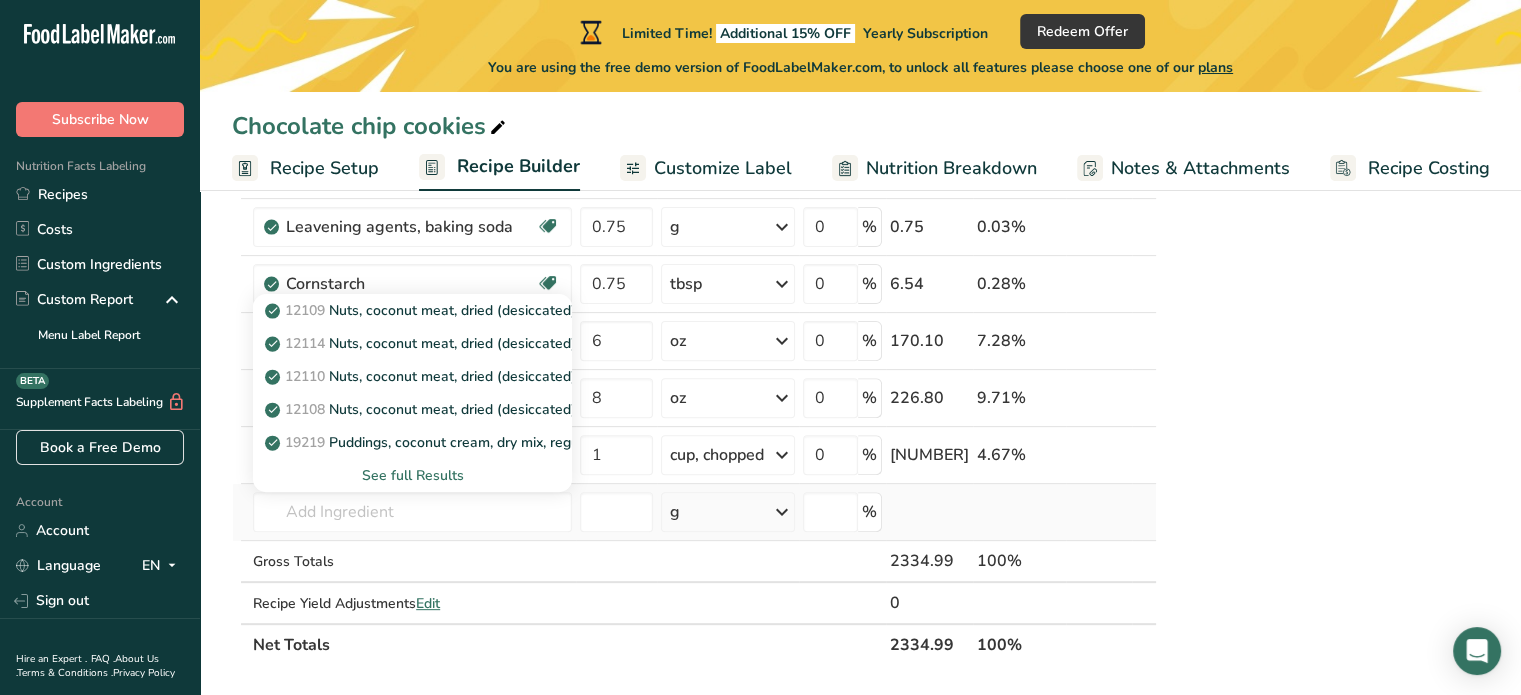 click on "See full Results" at bounding box center [412, 475] 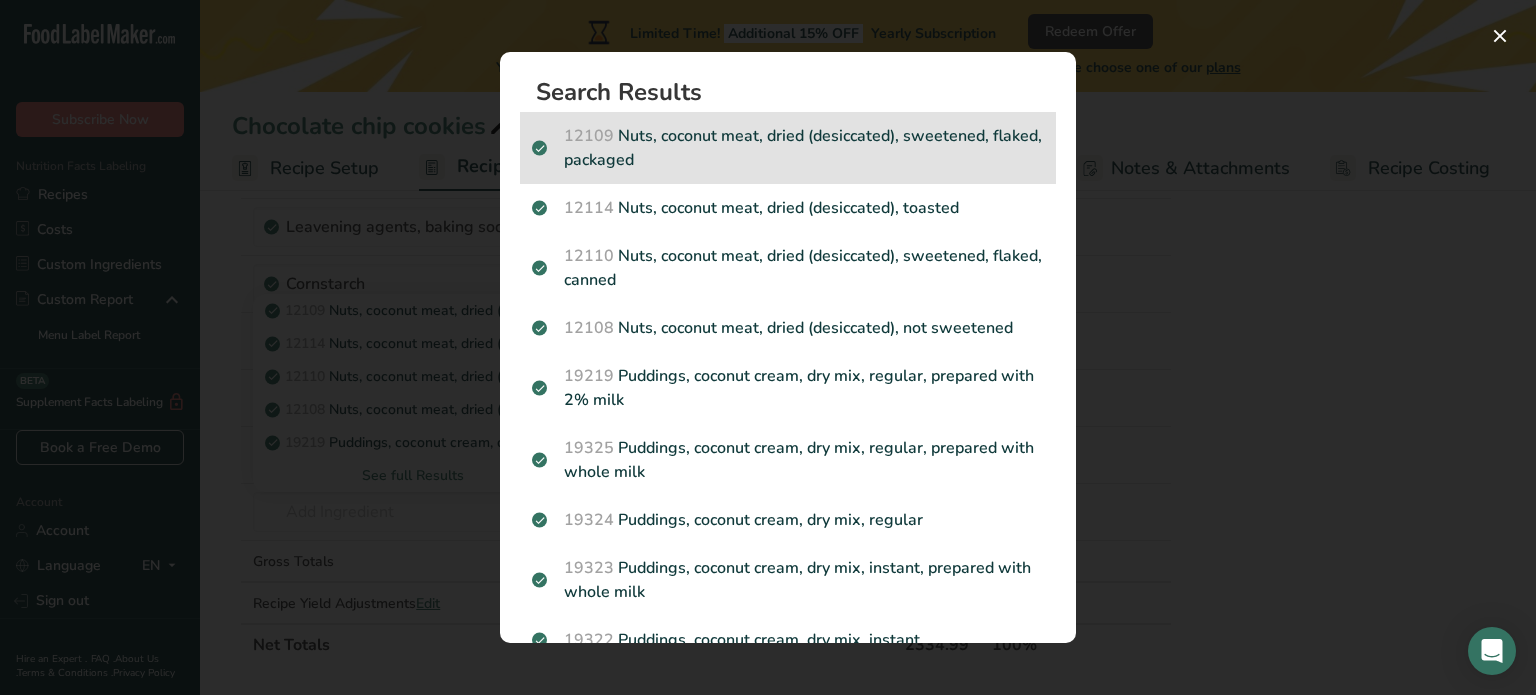 click on "12109
Nuts, coconut meat, dried (desiccated), sweetened, flaked, packaged" at bounding box center [788, 148] 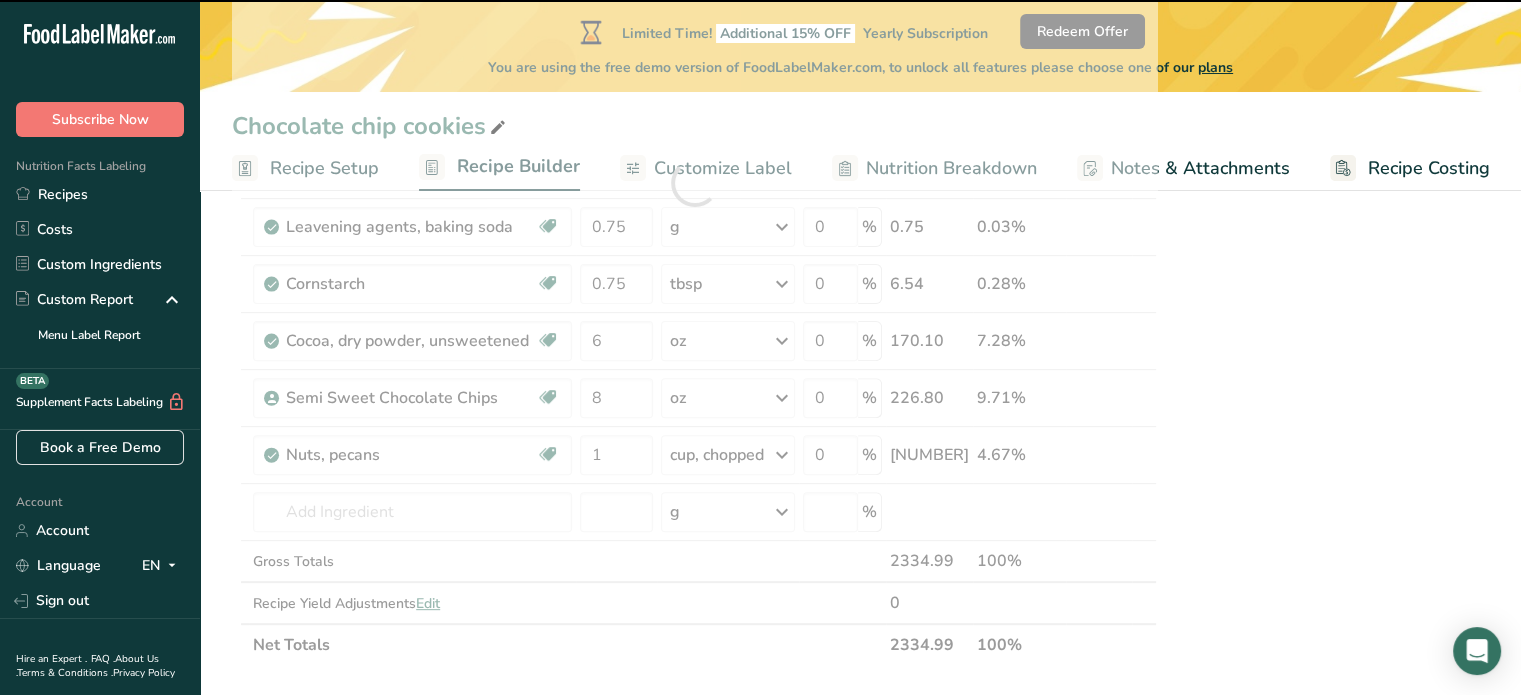 type on "0" 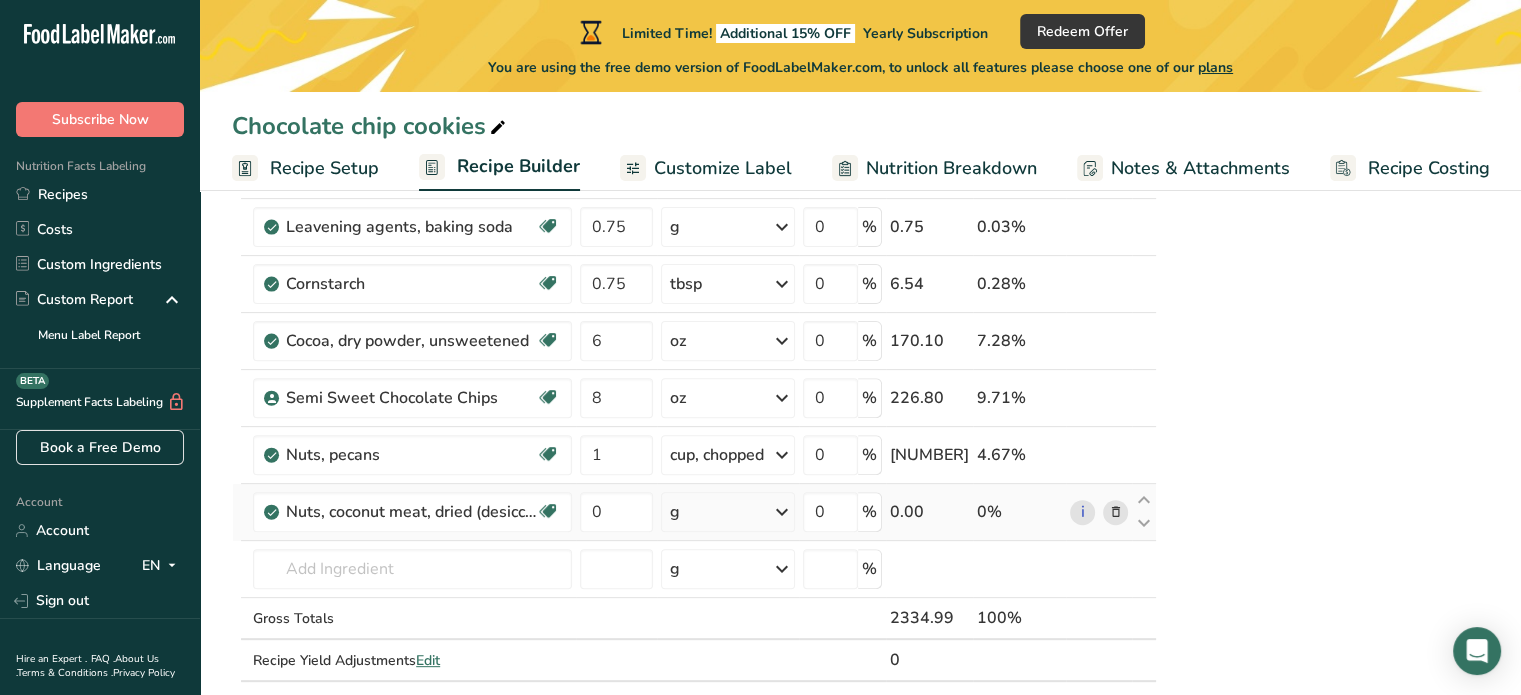 click on "g" at bounding box center [727, 512] 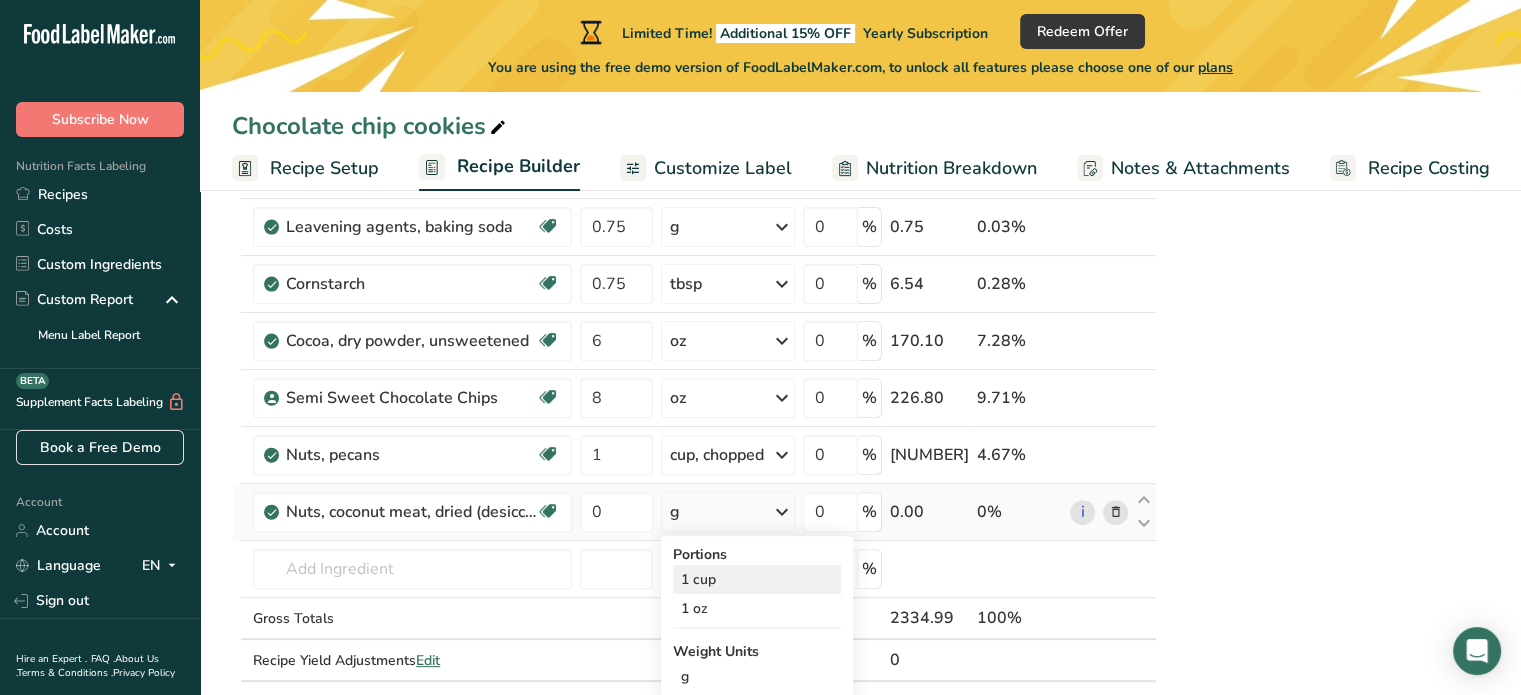 click on "1 cup" at bounding box center (757, 579) 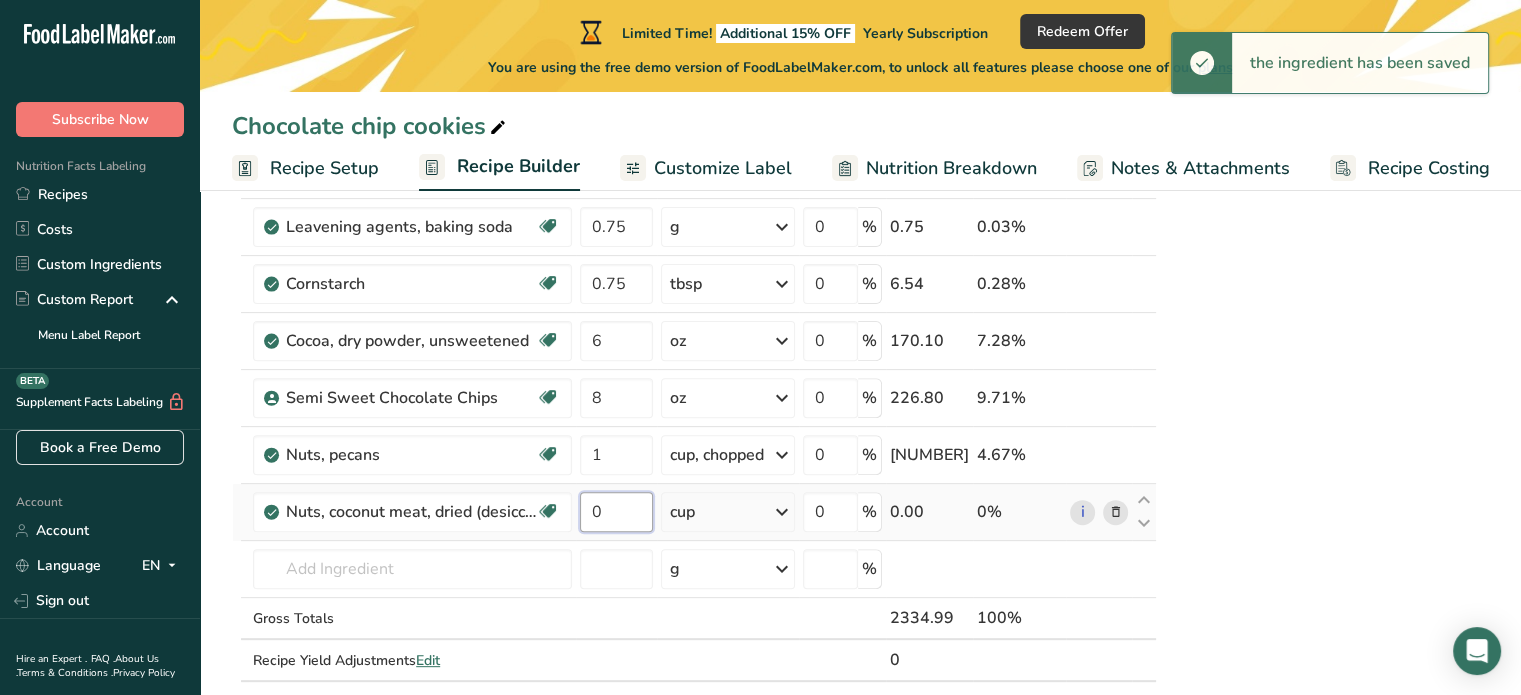 click on "0" at bounding box center [616, 512] 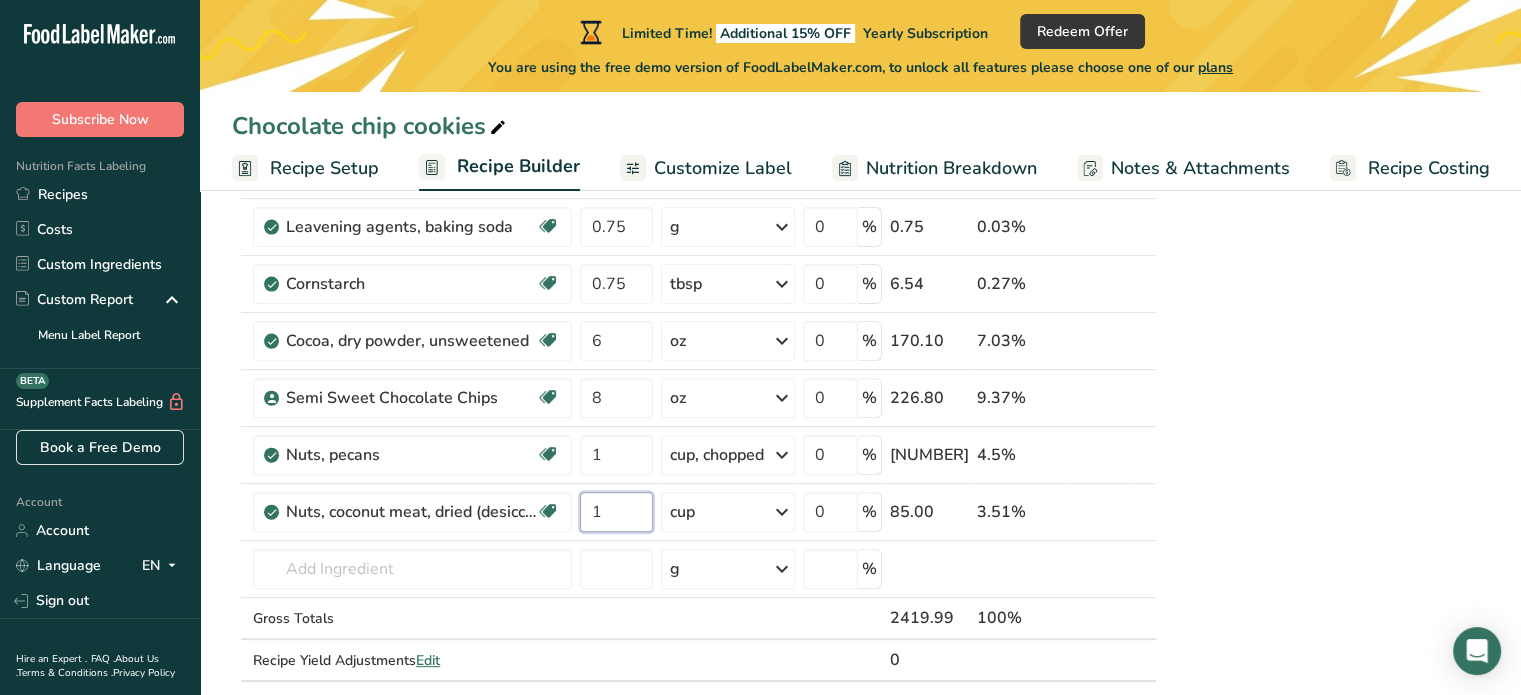 type on "1" 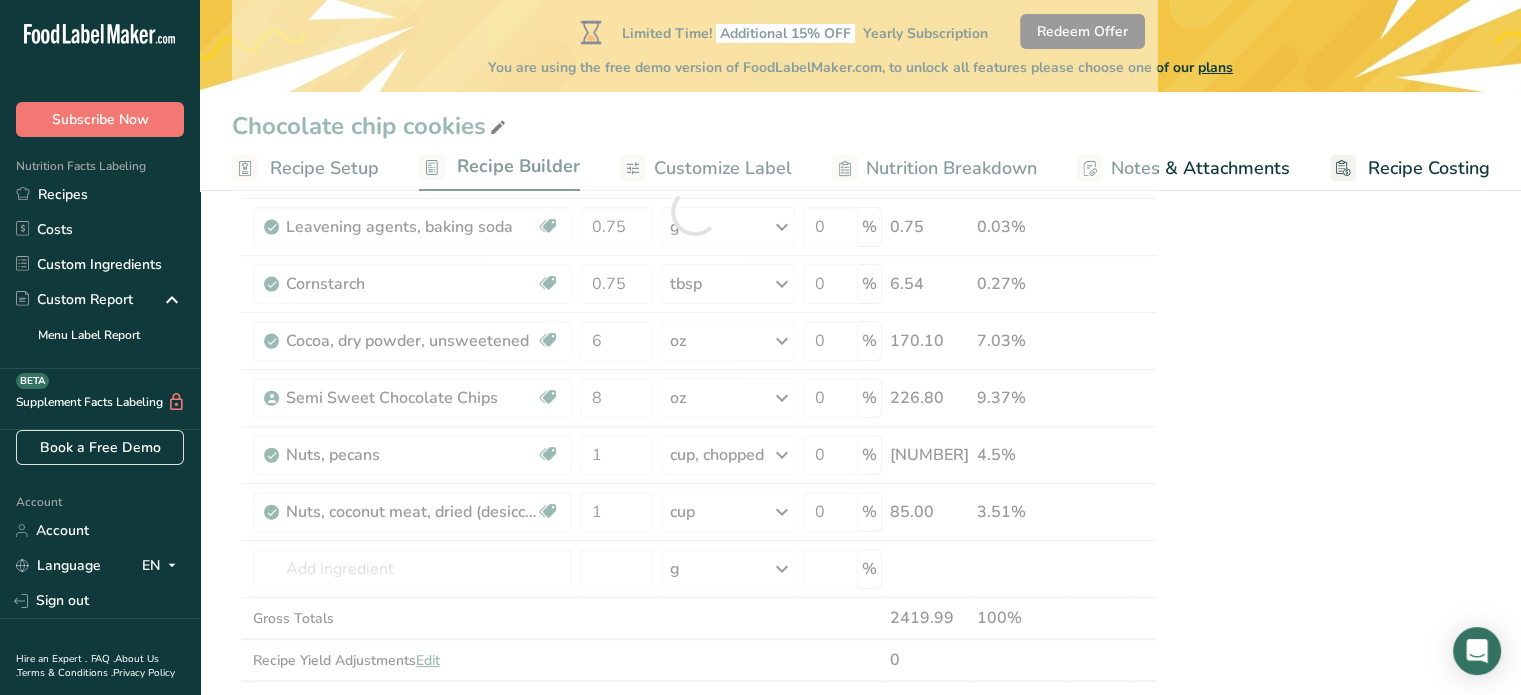 click on "Nutrition Facts
1 Serving Per Container
Serving Size
195g
Amount Per Serving
Calories
% DV*
Not a significant source of Vitamin D
* %DV = %Daily Value.
Ingredients:   White Flour, Salted Butter, Brown Sugar, Granulated Sugar, Choco Chips (Sugar, cocoa butter, soy lecithin (an emulsifier), vanilla extract), Unsweetened Cocoa Powder, Pecans, Eggs, Vanilla extract, Cornstarch, Salt, Baking Powder, Baking Soda, Coconut Flakes   Contains:
Wheat, Milk, Pecan, Eggs, Coconut
Made in a home kitchen
[PERSON]'S Cookie Corner
[NUMBER] [STREET]
ID#" at bounding box center [1329, 538] 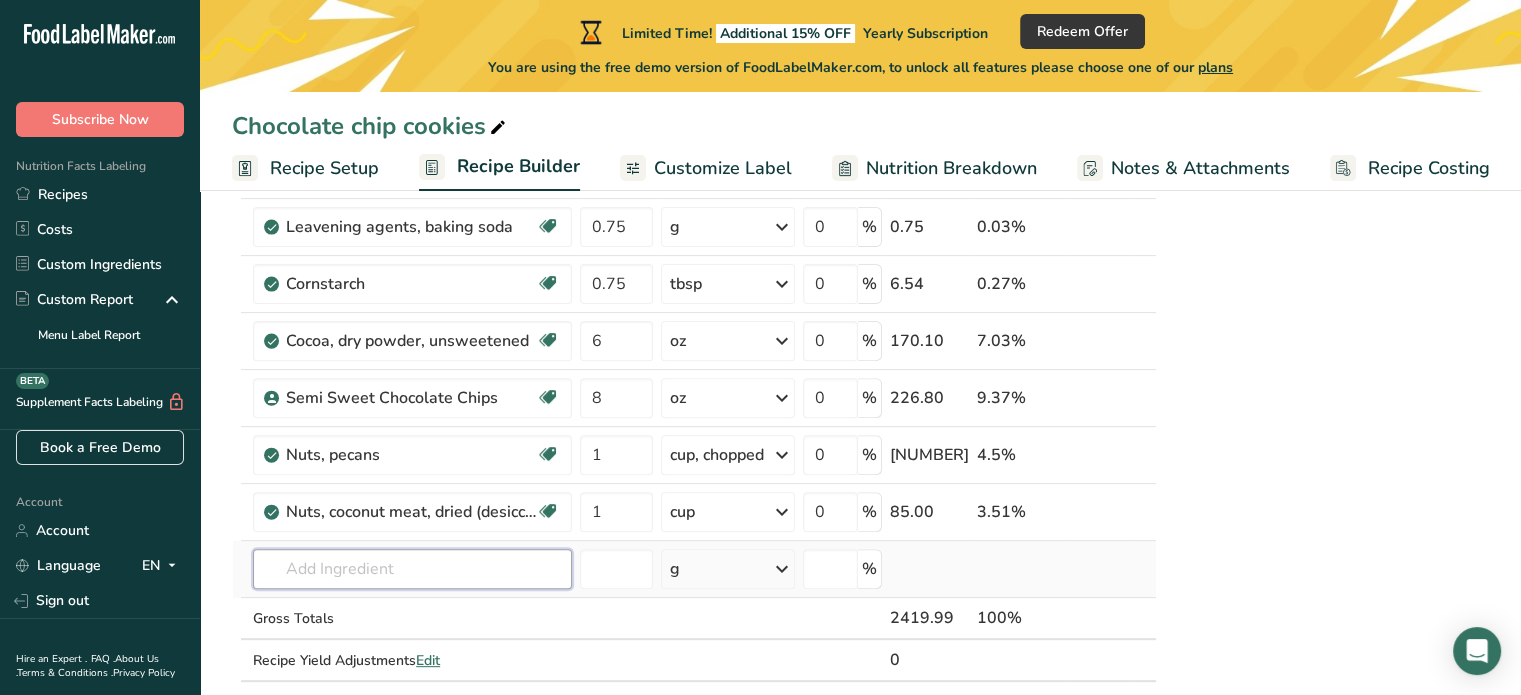 click at bounding box center [412, 569] 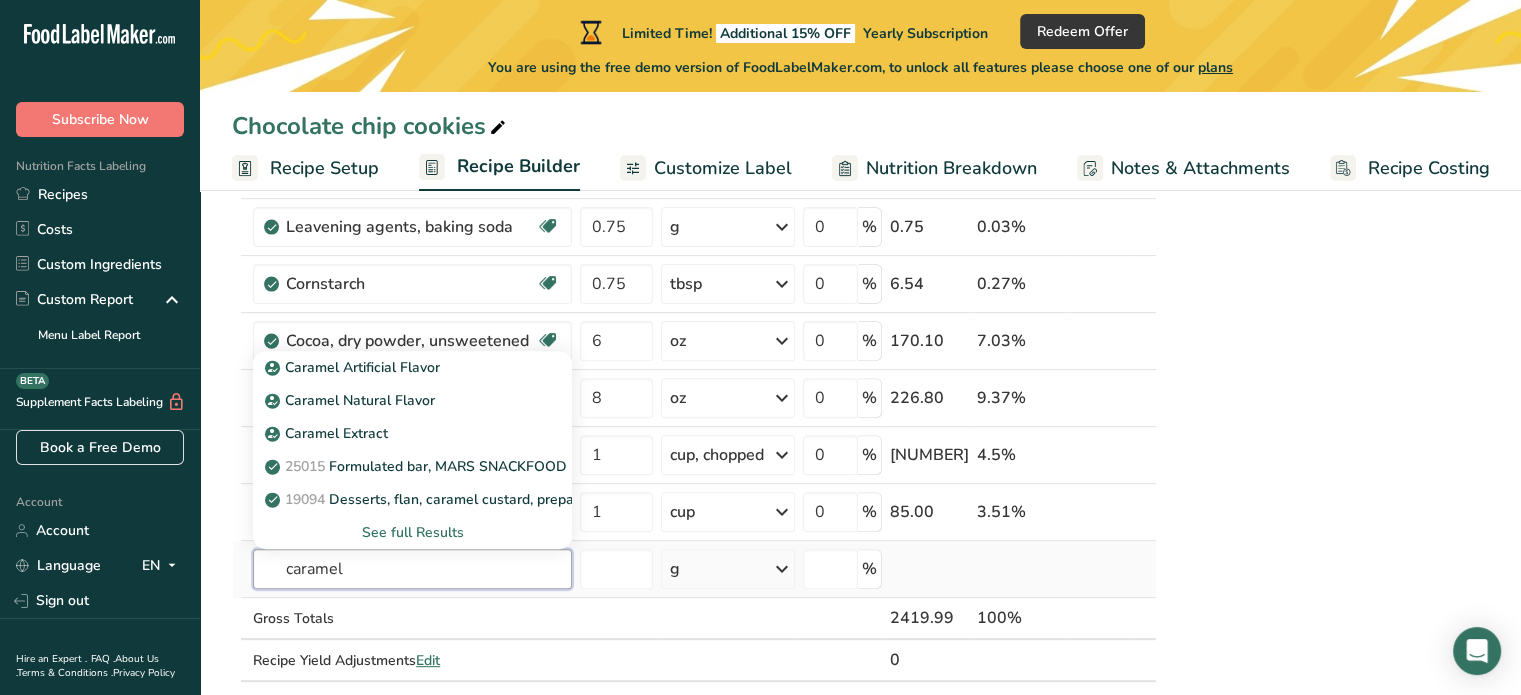 type on "caramel" 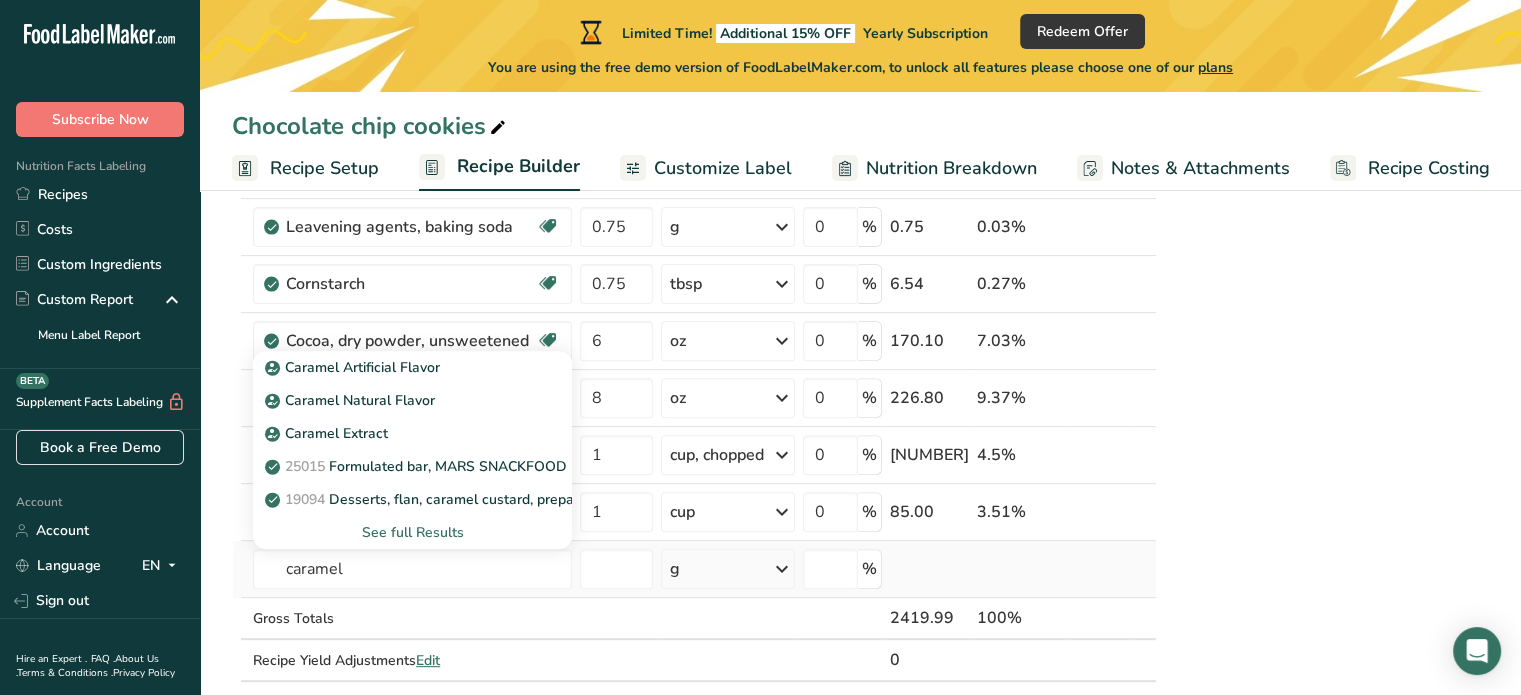 type 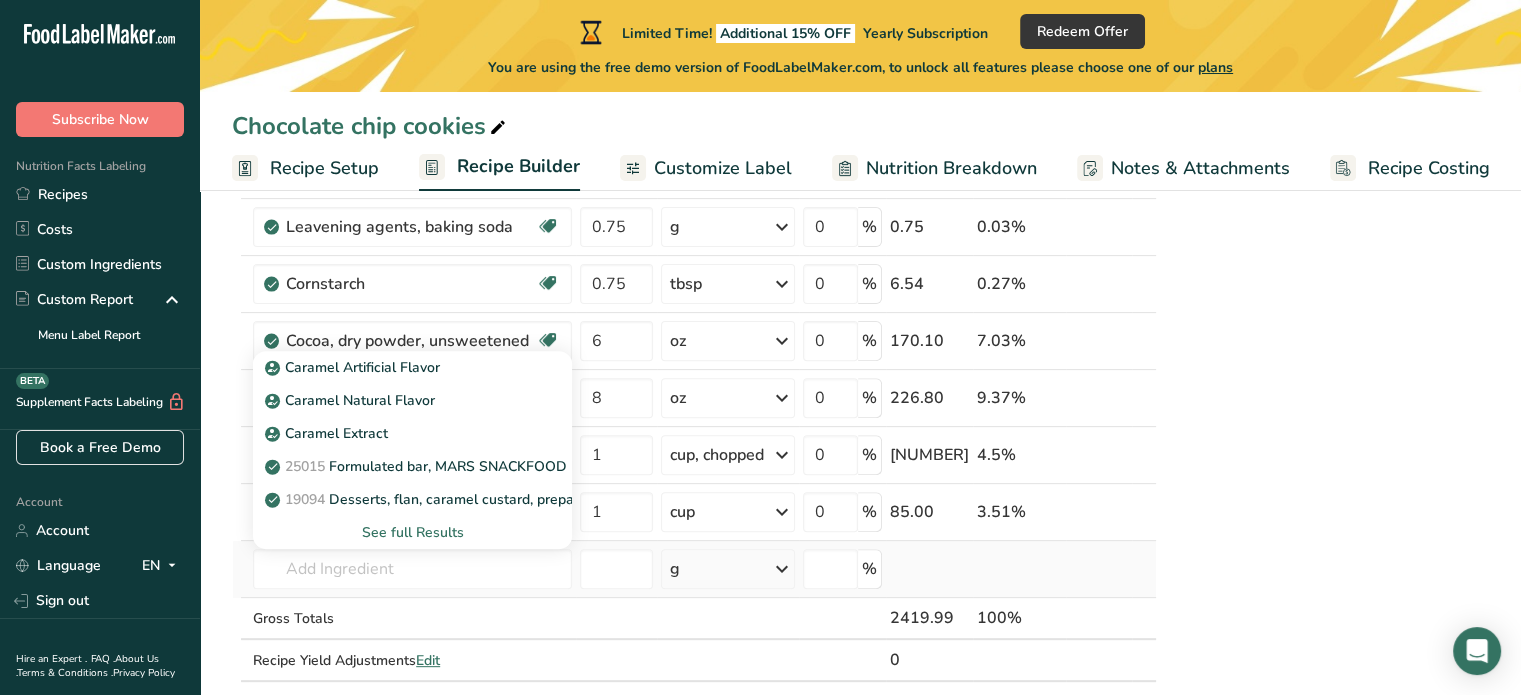 click on "See full Results" at bounding box center [412, 532] 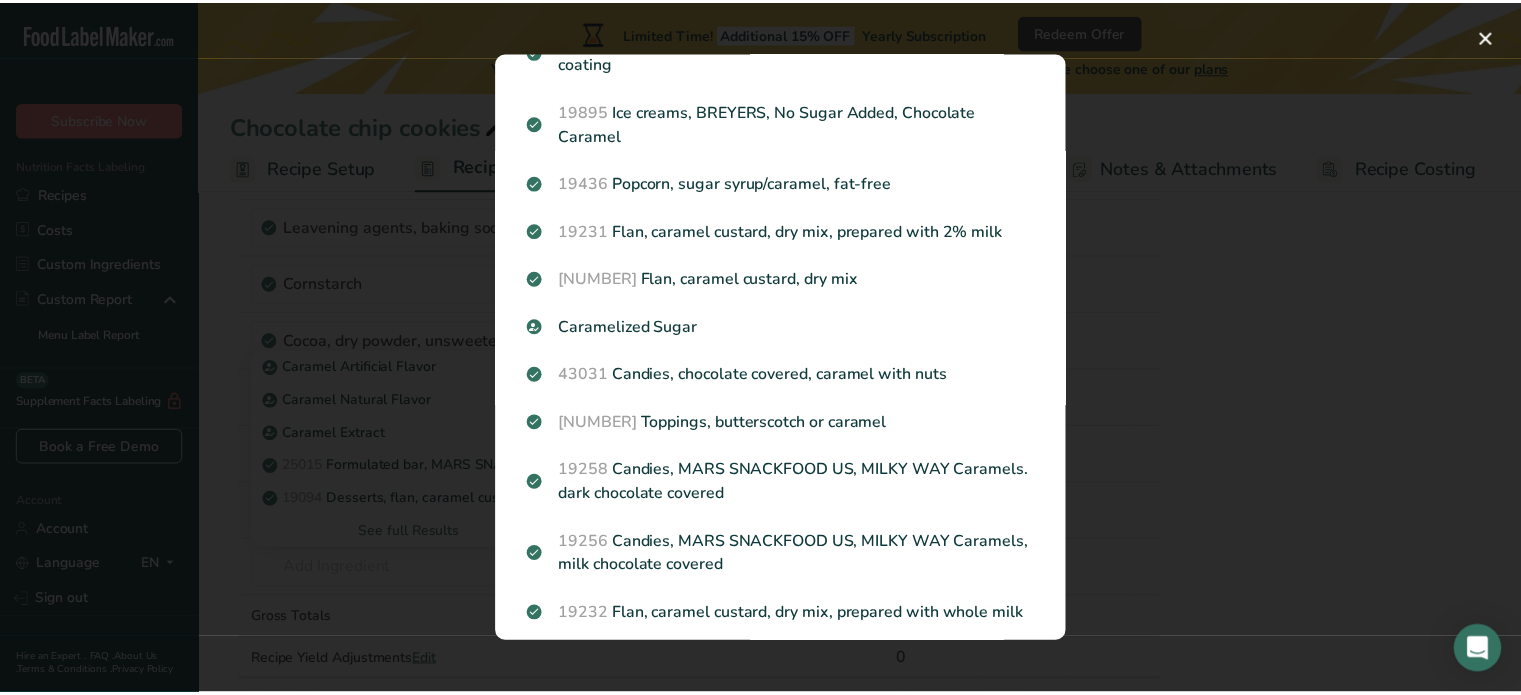 scroll, scrollTop: 680, scrollLeft: 0, axis: vertical 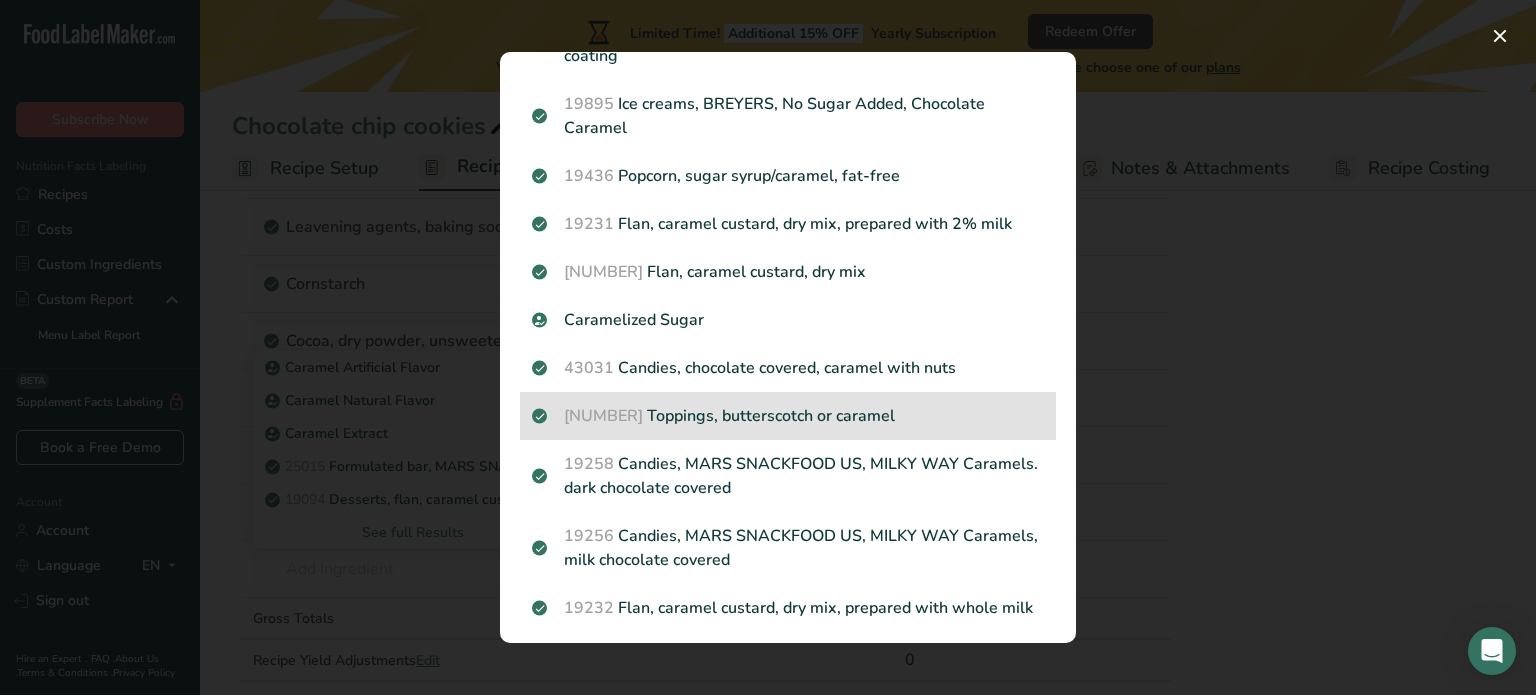 click on "19364
Toppings, butterscotch or caramel" at bounding box center [788, 416] 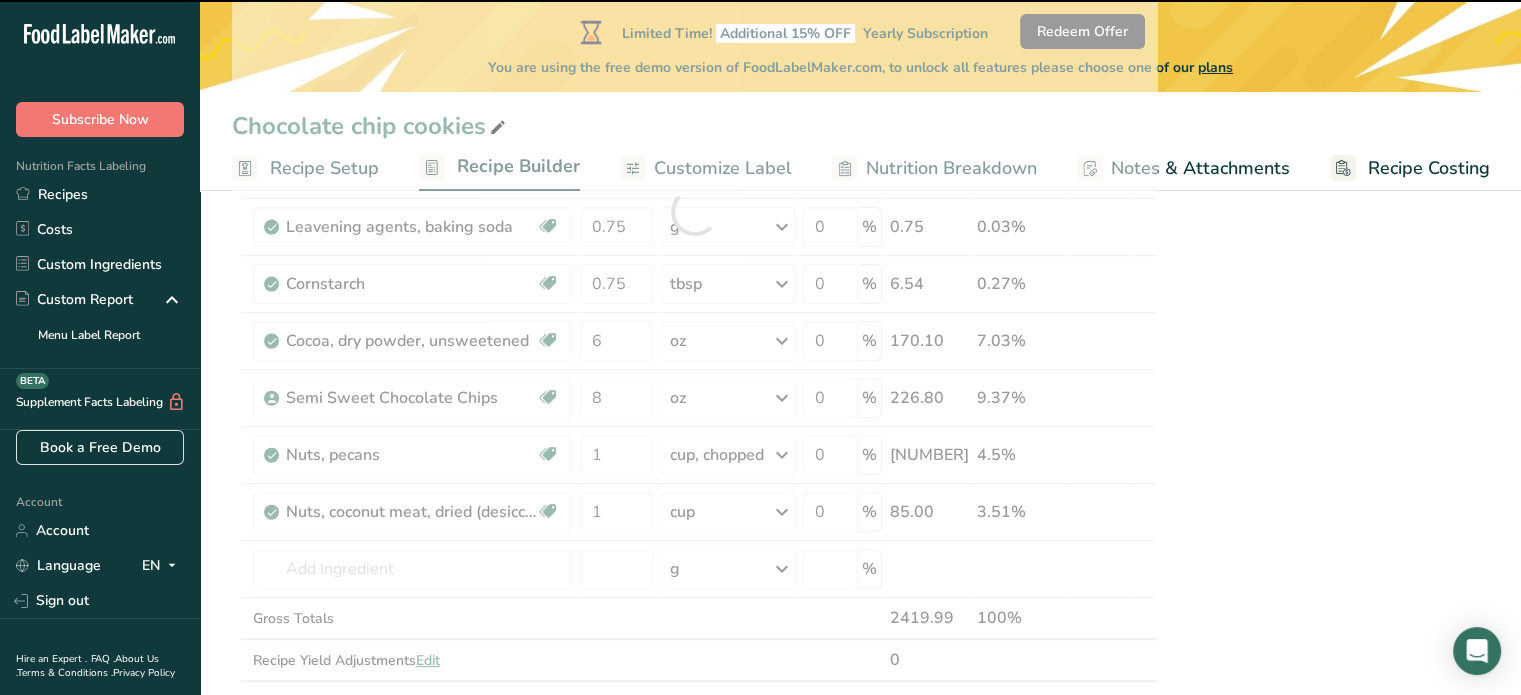 type on "0" 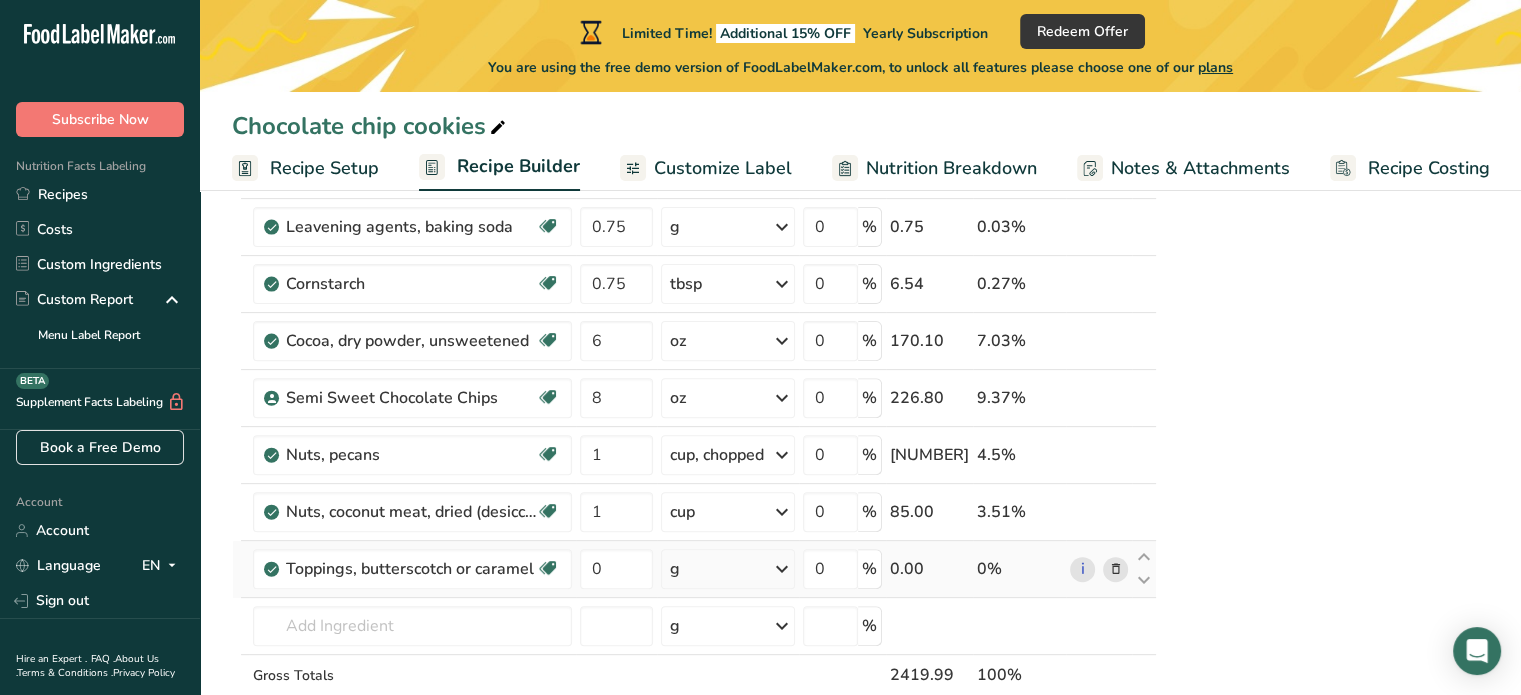 click at bounding box center [782, 569] 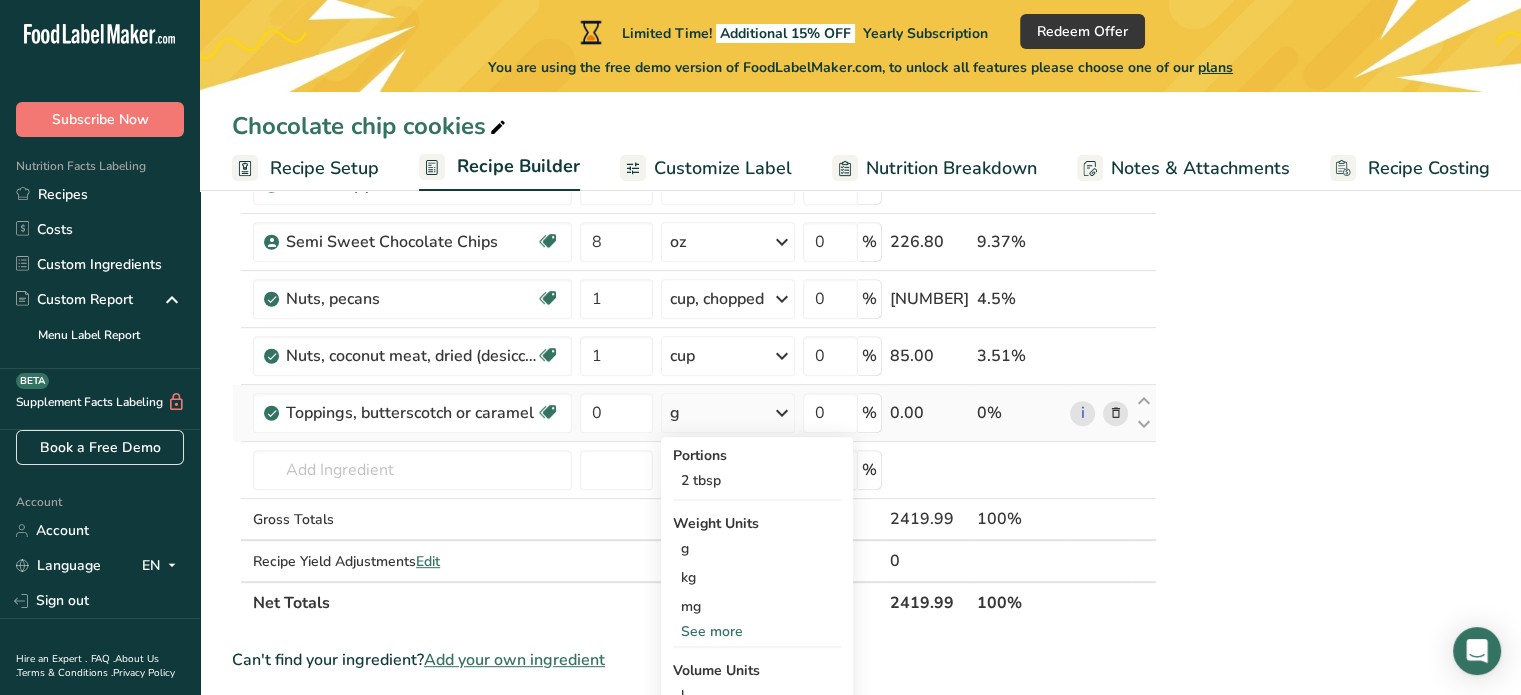 scroll, scrollTop: 768, scrollLeft: 0, axis: vertical 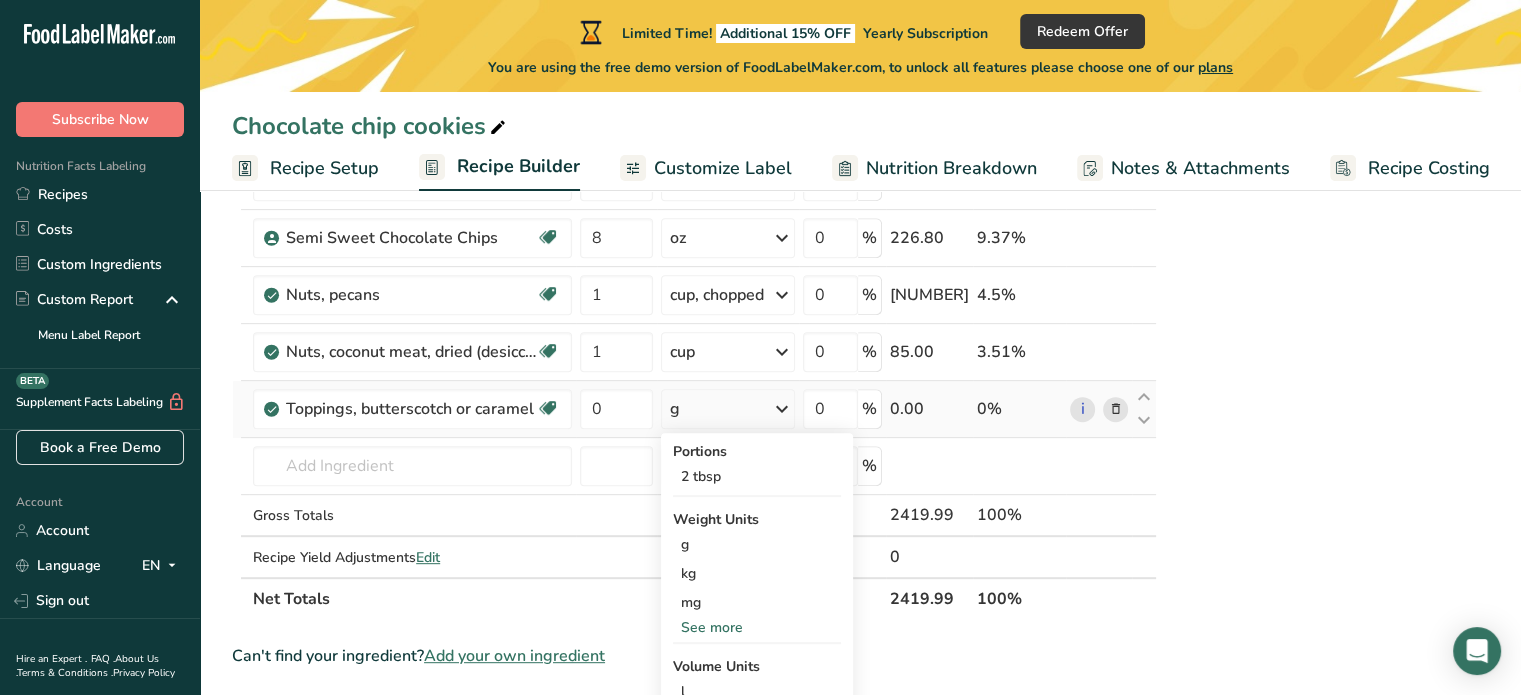 click on "See more" at bounding box center (757, 627) 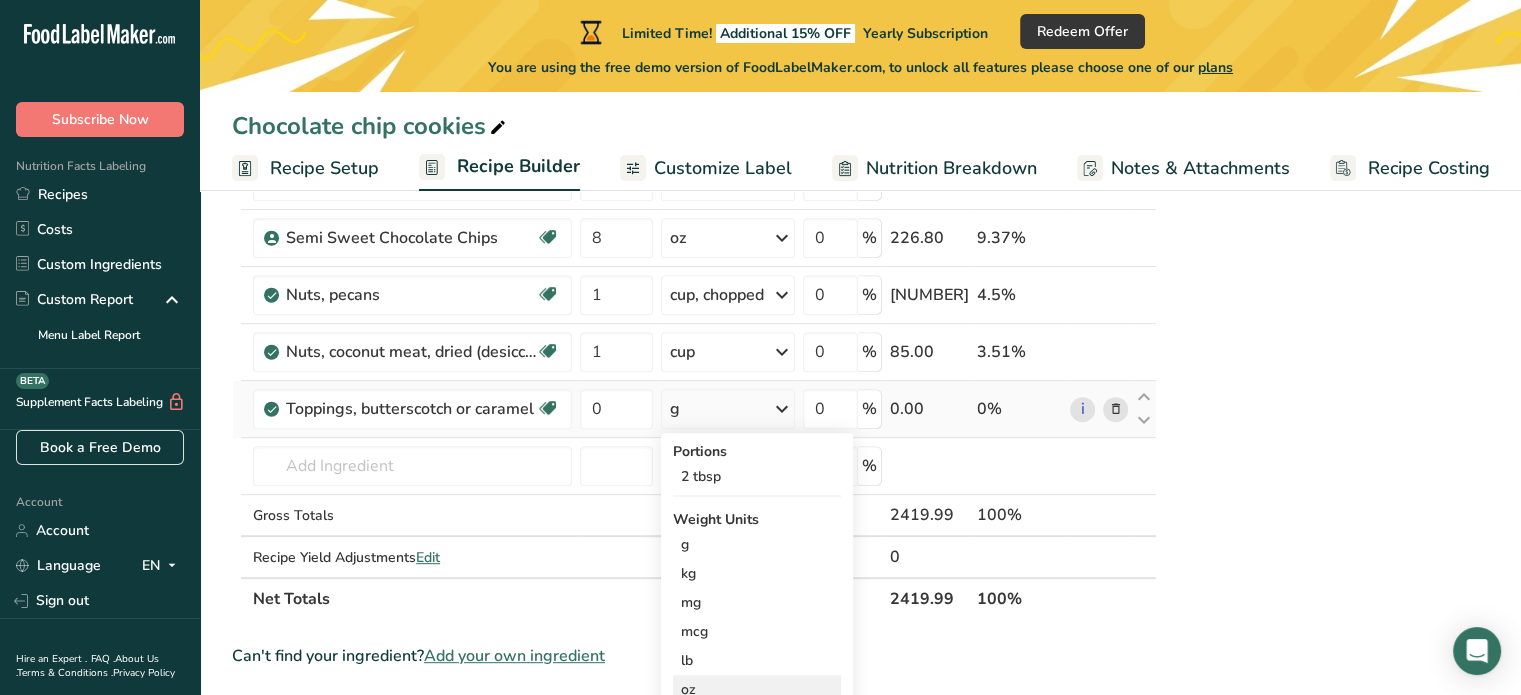 click on "oz" at bounding box center [757, 689] 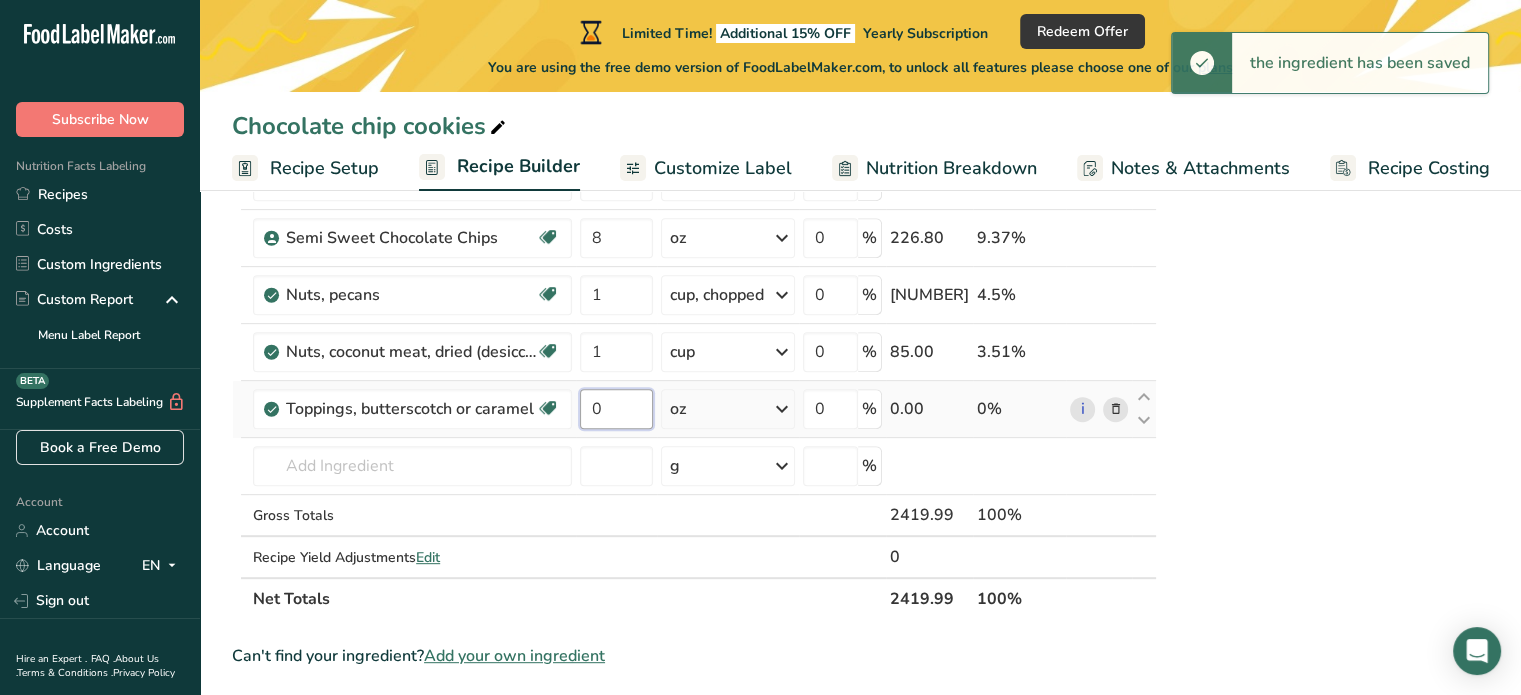 click on "0" at bounding box center (616, 409) 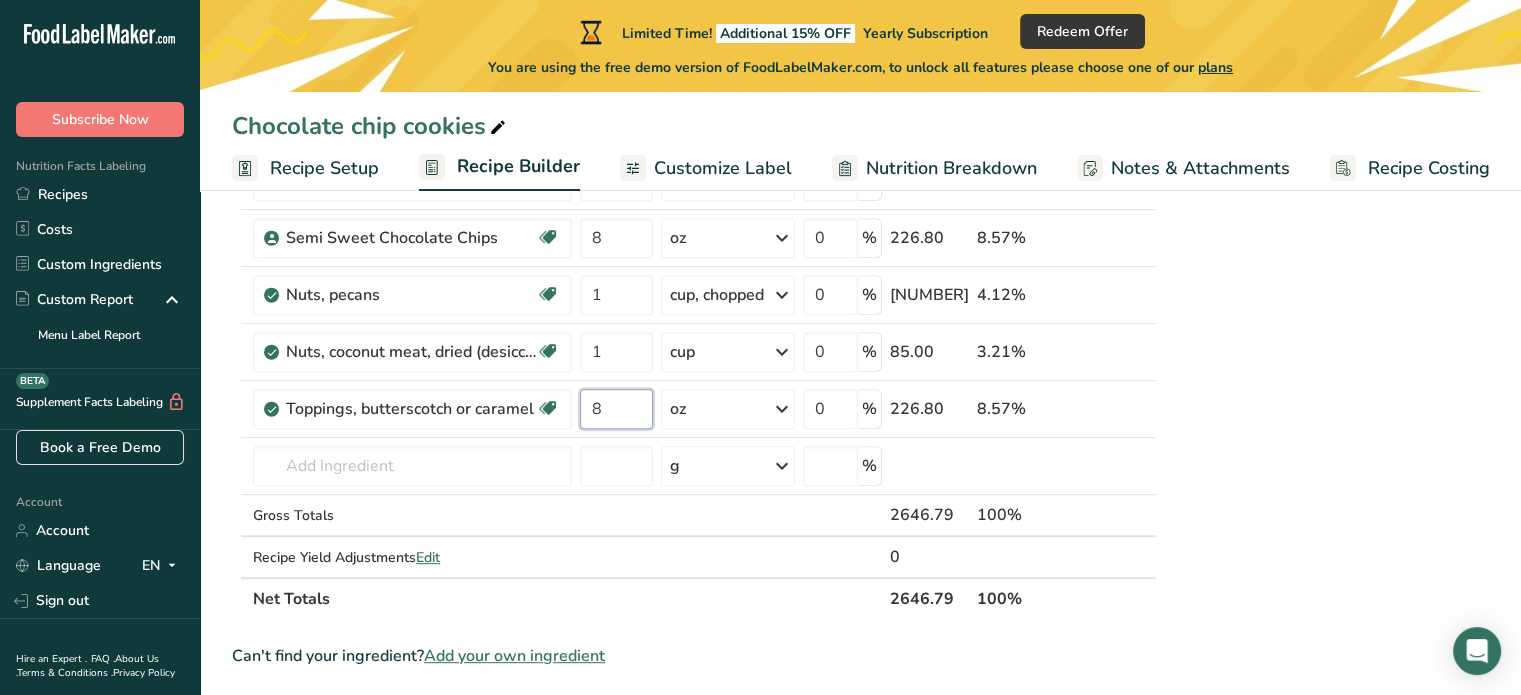 type on "8" 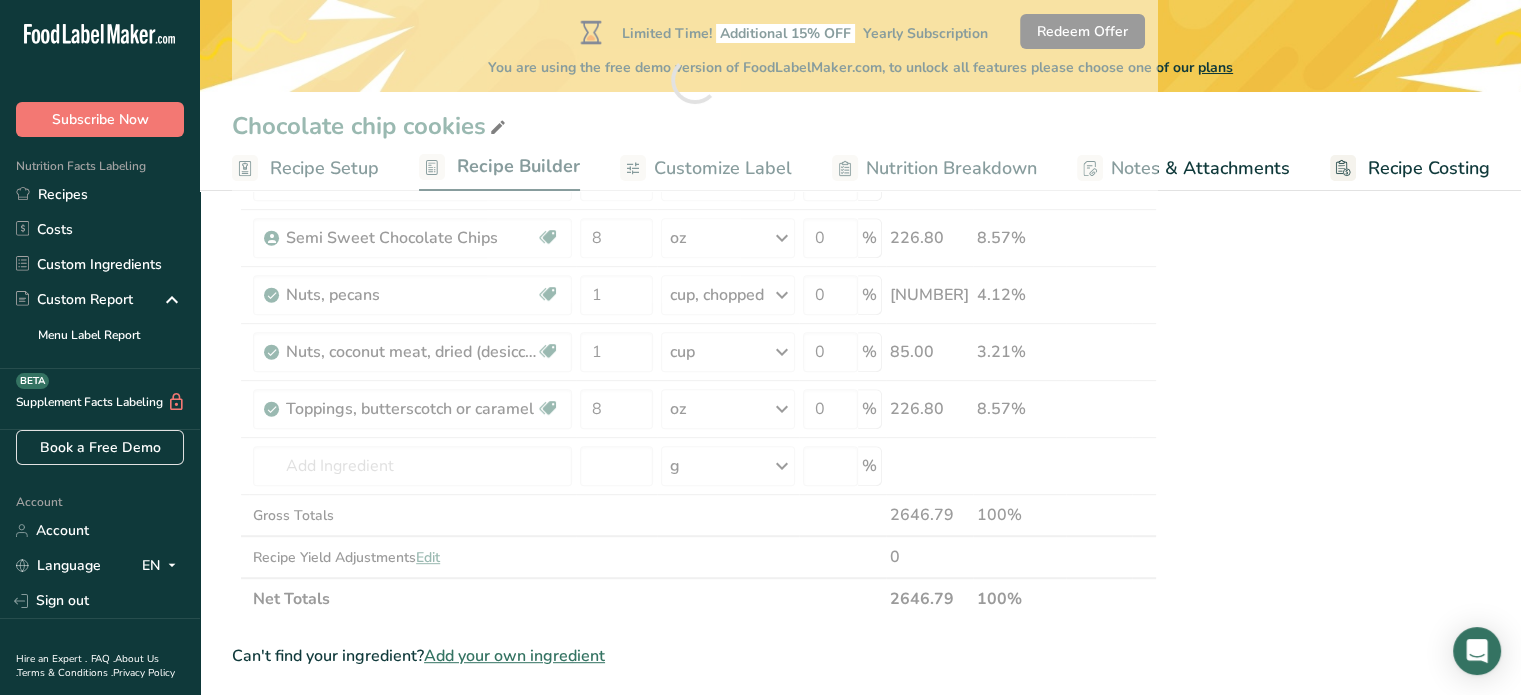 click on "Nutrition Facts
1 Serving Per Container
Serving Size
202g
Amount Per Serving
Calories
% DV*
Not a significant source of Vitamin D
* %DV = %Daily Value.
Ingredients:   White Flour, Salted Butter, Brown Sugar, Granulated Sugar, Choco Chips (Sugar, cocoa butter, soy lecithin (an emulsifier), vanilla extract), Unsweetened Cocoa Powder, Pecans, Eggs, Coconut Flakes, Vanilla extract, Cornstarch, Salt, Baking Powder, Baking Soda, Toppings, butterscotch or caramel   Contains:
Wheat, Milk, Pecan, Eggs, Coconut
Made in a home kitchen
[BUSINESS_NAME]
[NUMBER] [STREET]
ID#" at bounding box center [1329, 407] 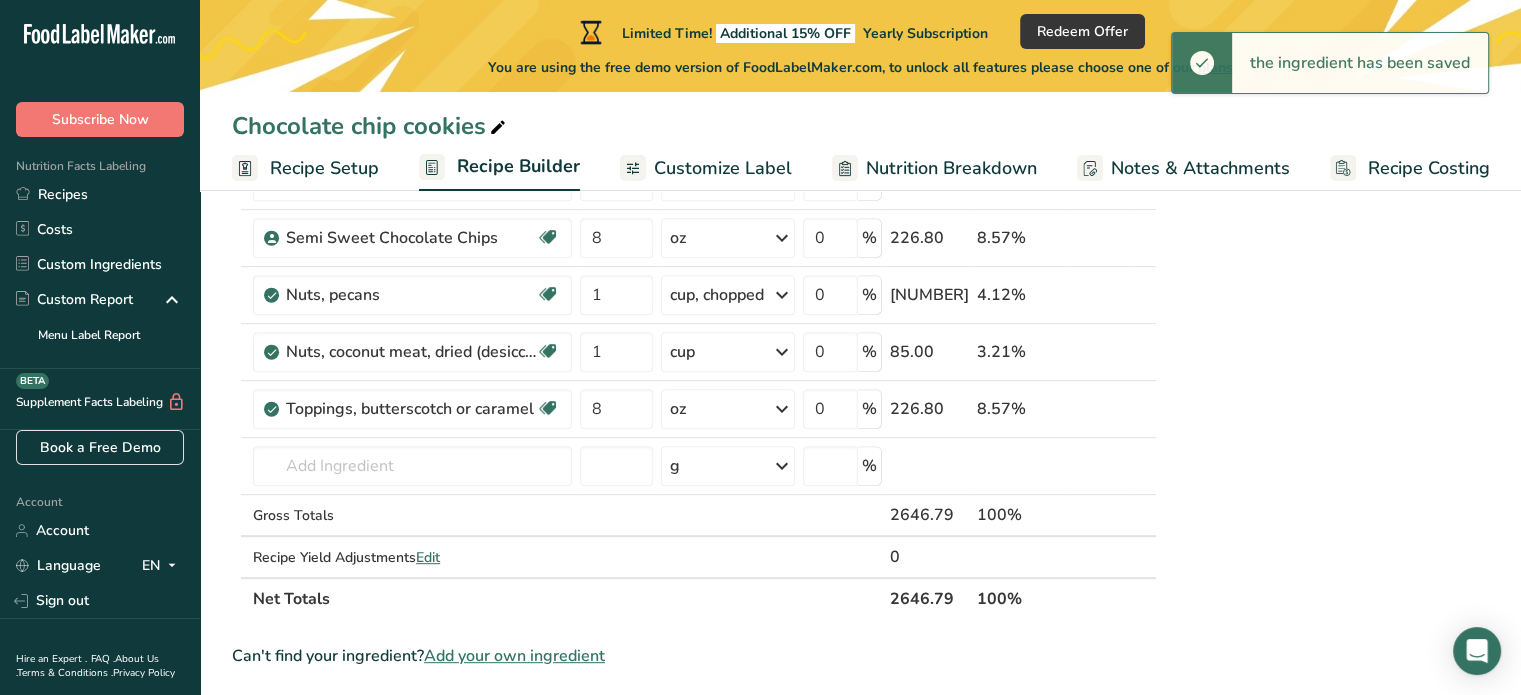 click on "Nutrition Facts
1 Serving Per Container
Serving Size
221g
Amount Per Serving
Calories
% DV*
Not a significant source of Vitamin D
* %DV = %Daily Value.
Ingredients:   White Flour, Salted Butter, Brown Sugar, Granulated Sugar, Choco Chips (Sugar, cocoa butter, soy lecithin (an emulsifier), vanilla extract), Toppings, butterscotch or caramel, Unsweetened Cocoa Powder, Pecans, Eggs, Coconut Flakes, Vanilla extract, Cornstarch, Salt, Baking Powder, Baking Soda   Contains:
Wheat, Milk, Pecan, Eggs, Coconut
Made in a home kitchen
[PERSON_NAME]’s Cookie Corner
[NUMBER] [STREET]
ID#" at bounding box center [1329, 407] 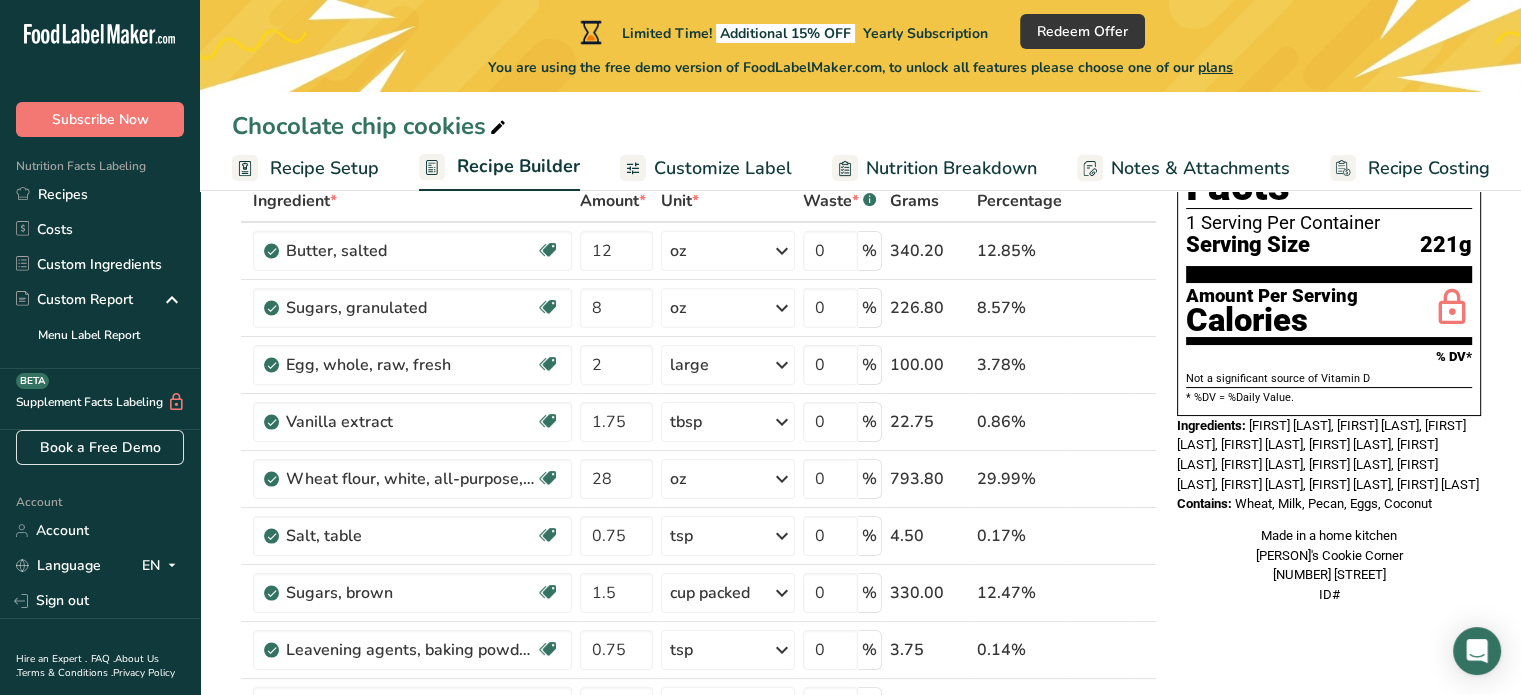 scroll, scrollTop: 88, scrollLeft: 0, axis: vertical 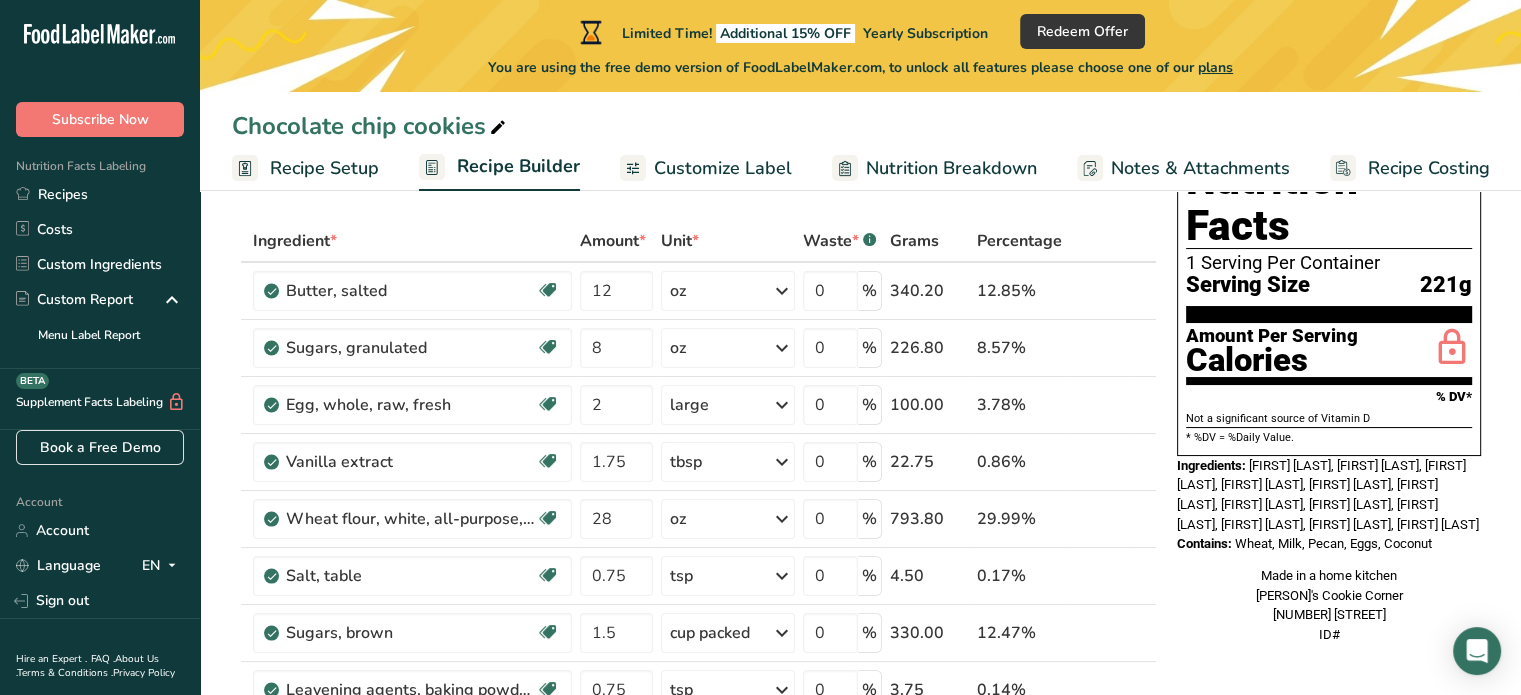 drag, startPoint x: 1250, startPoint y: 416, endPoint x: 1435, endPoint y: 554, distance: 230.80078 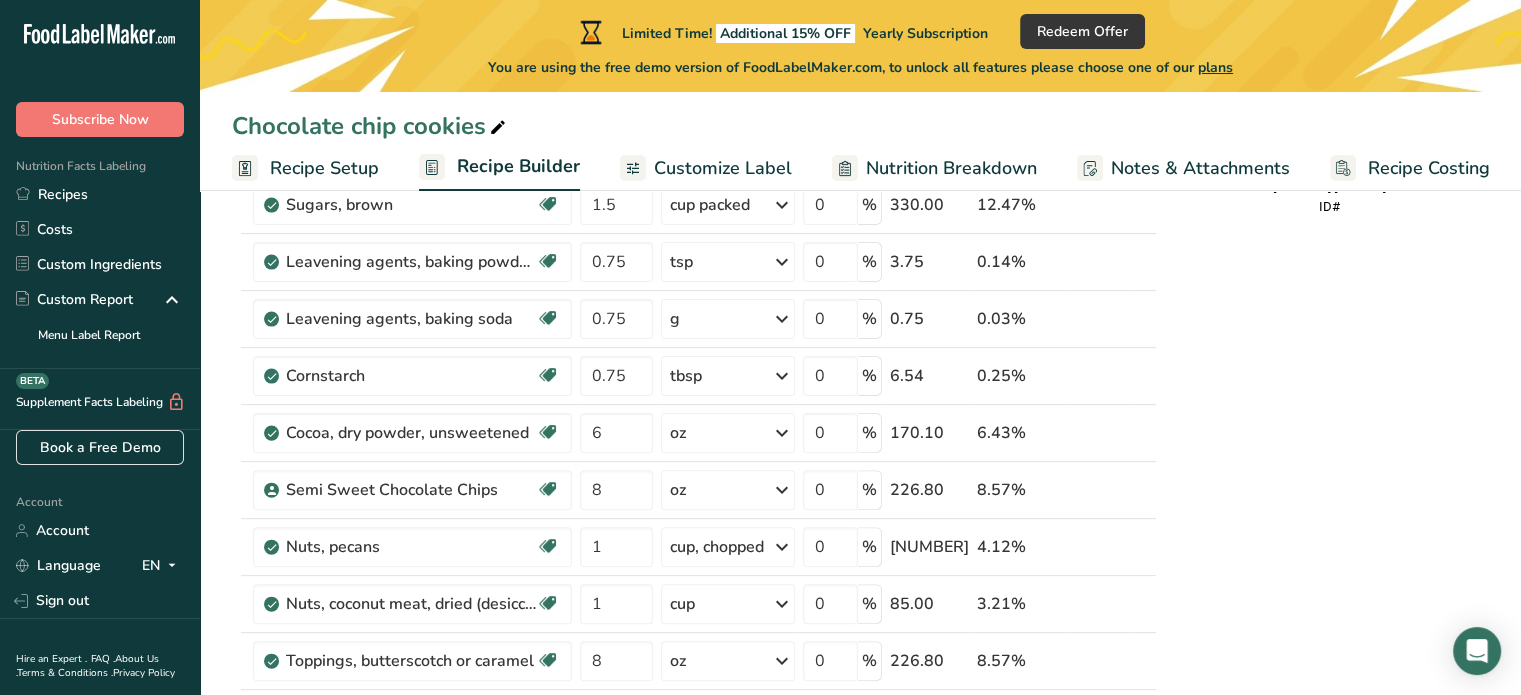 scroll, scrollTop: 568, scrollLeft: 0, axis: vertical 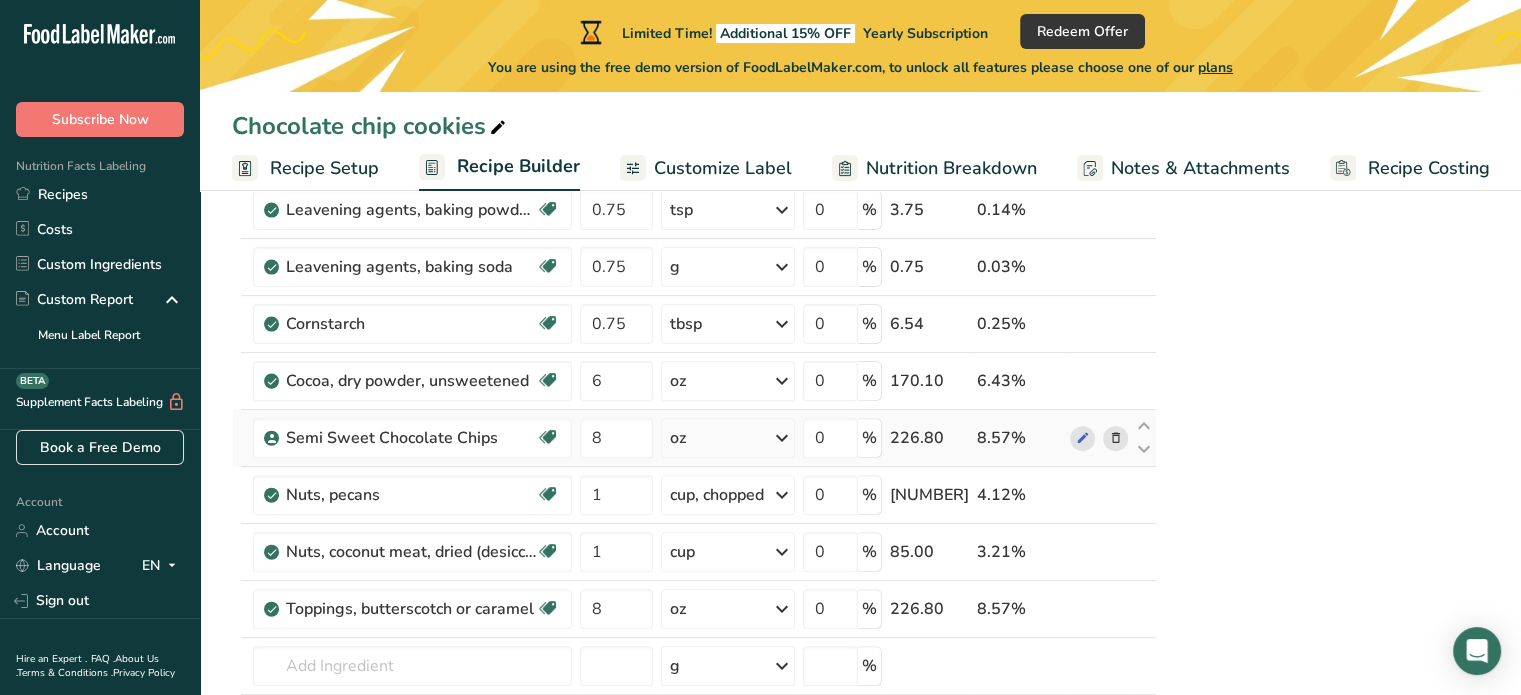 click at bounding box center (1115, 438) 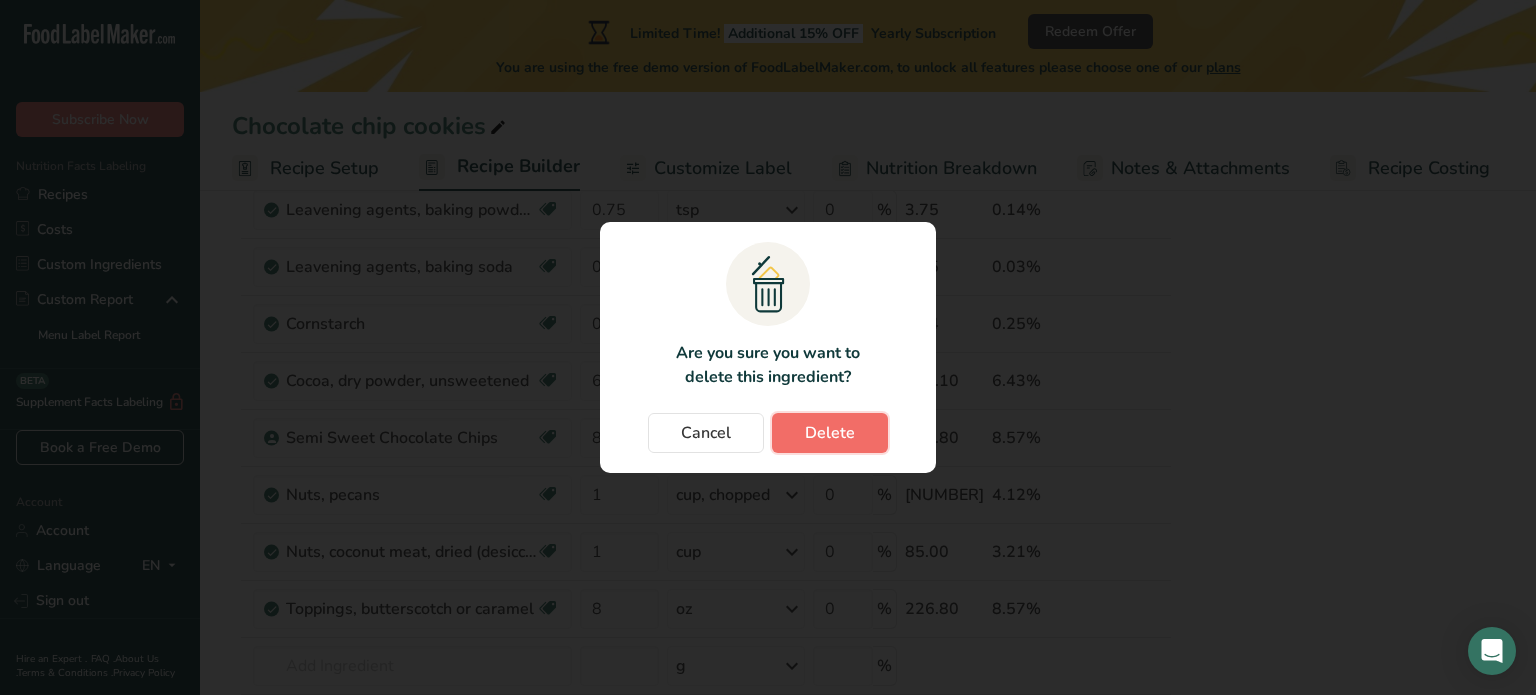 click on "Delete" at bounding box center (830, 433) 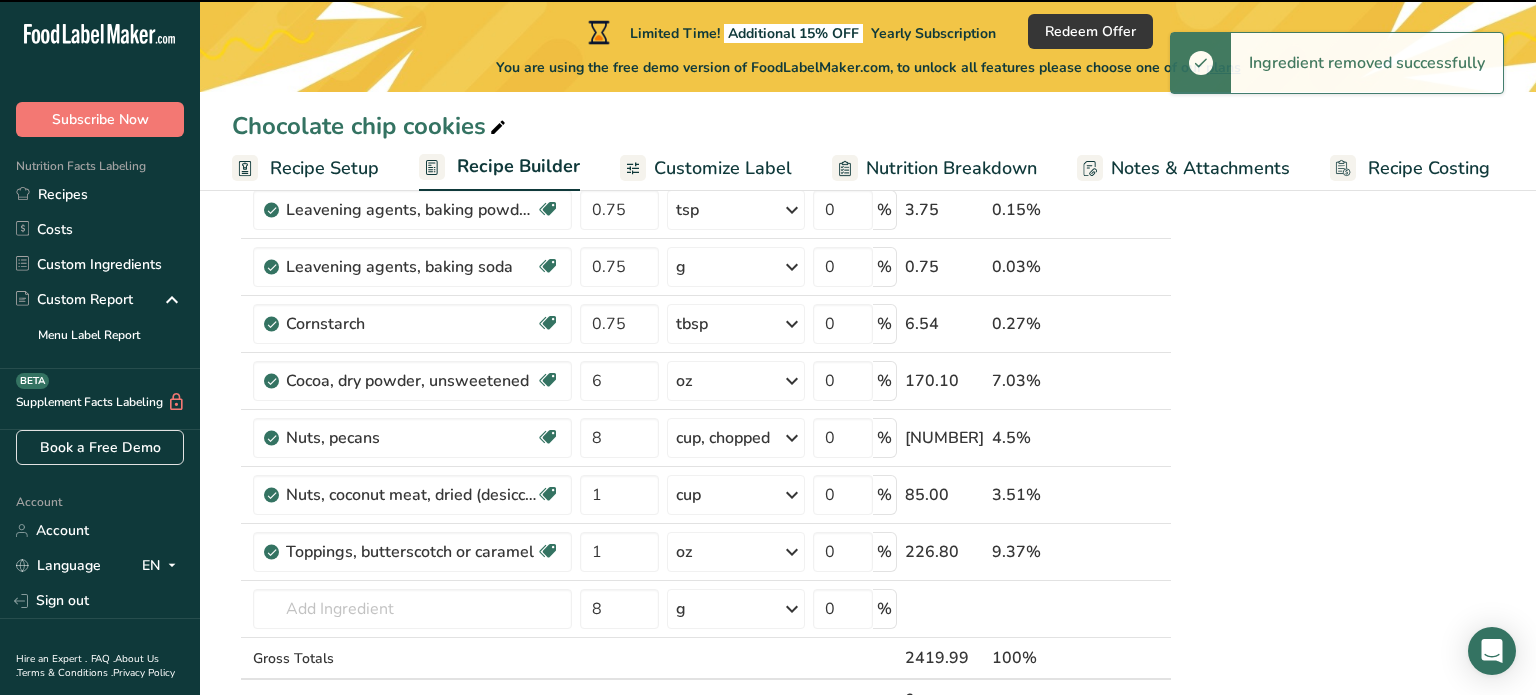 type on "1" 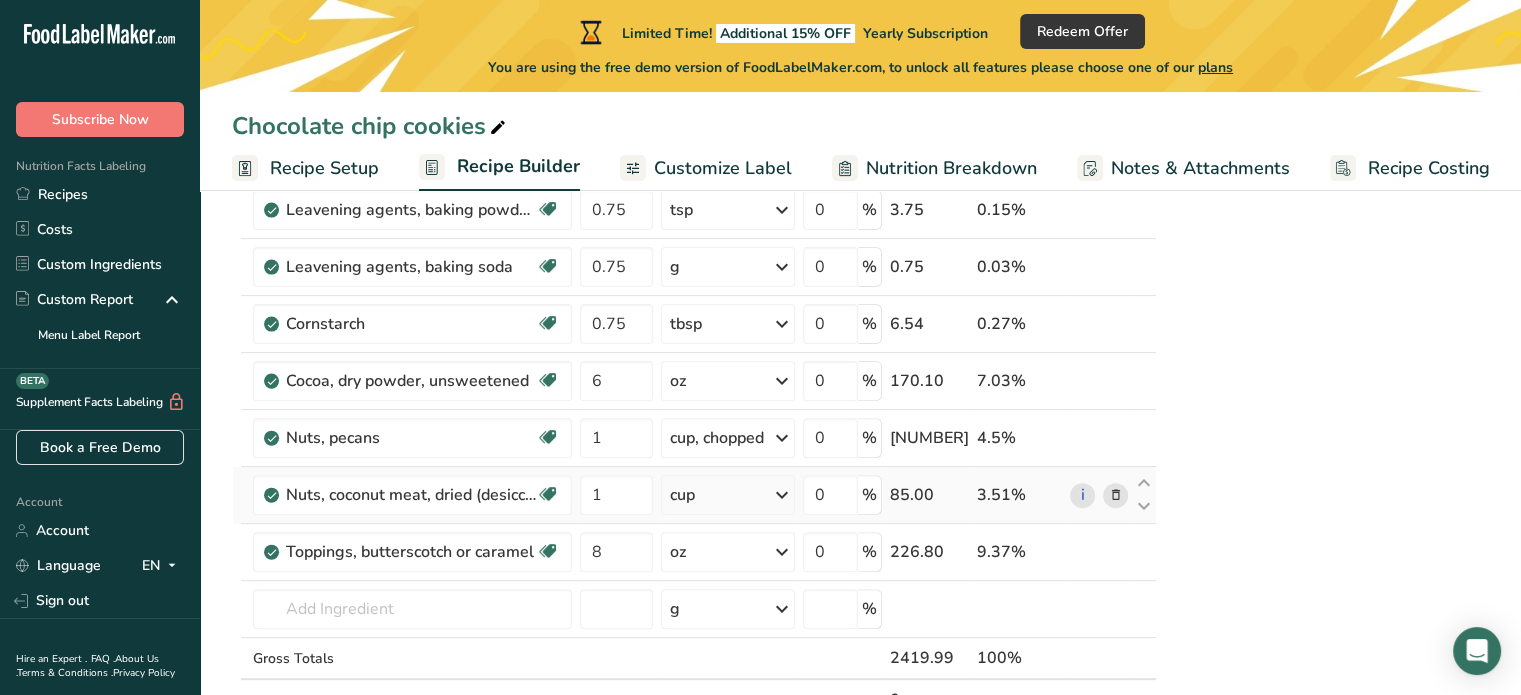 click at bounding box center [1115, 495] 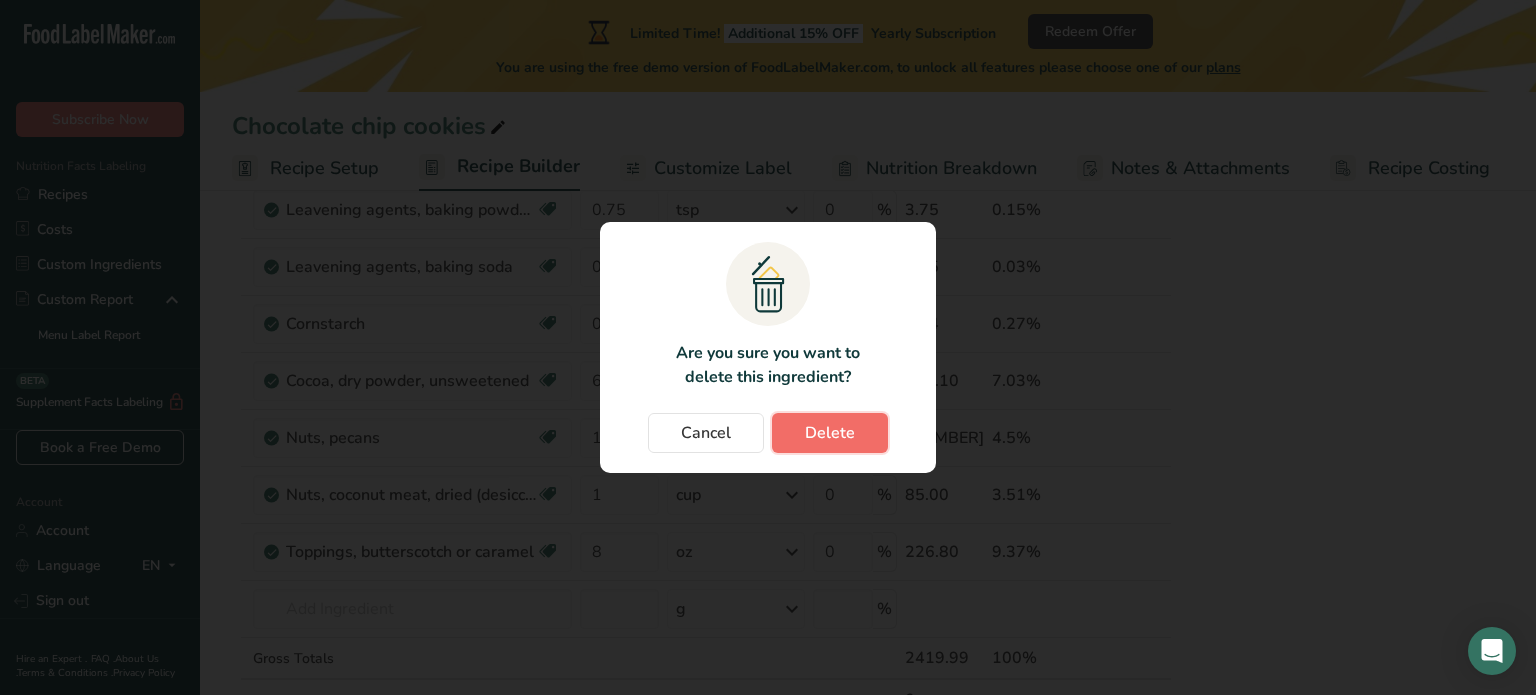 click on "Delete" at bounding box center [830, 433] 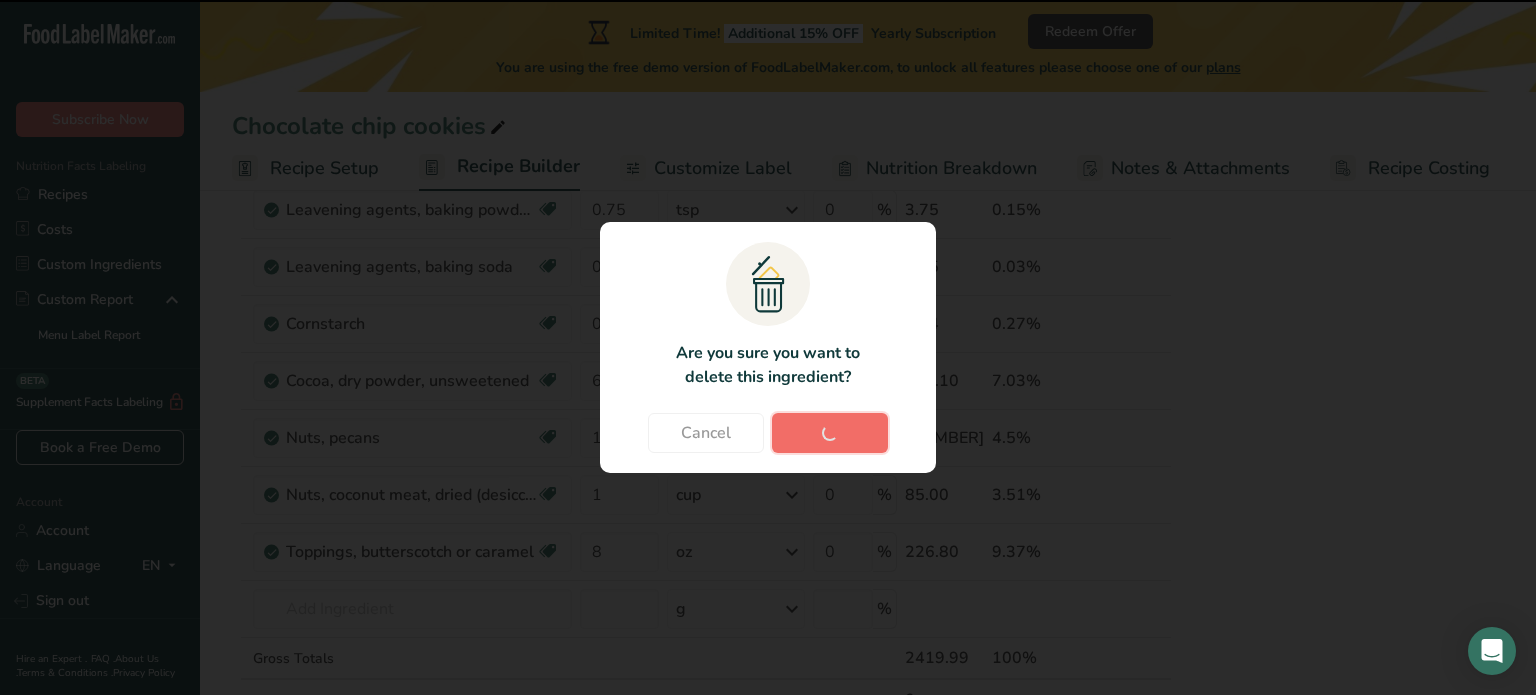 type on "8" 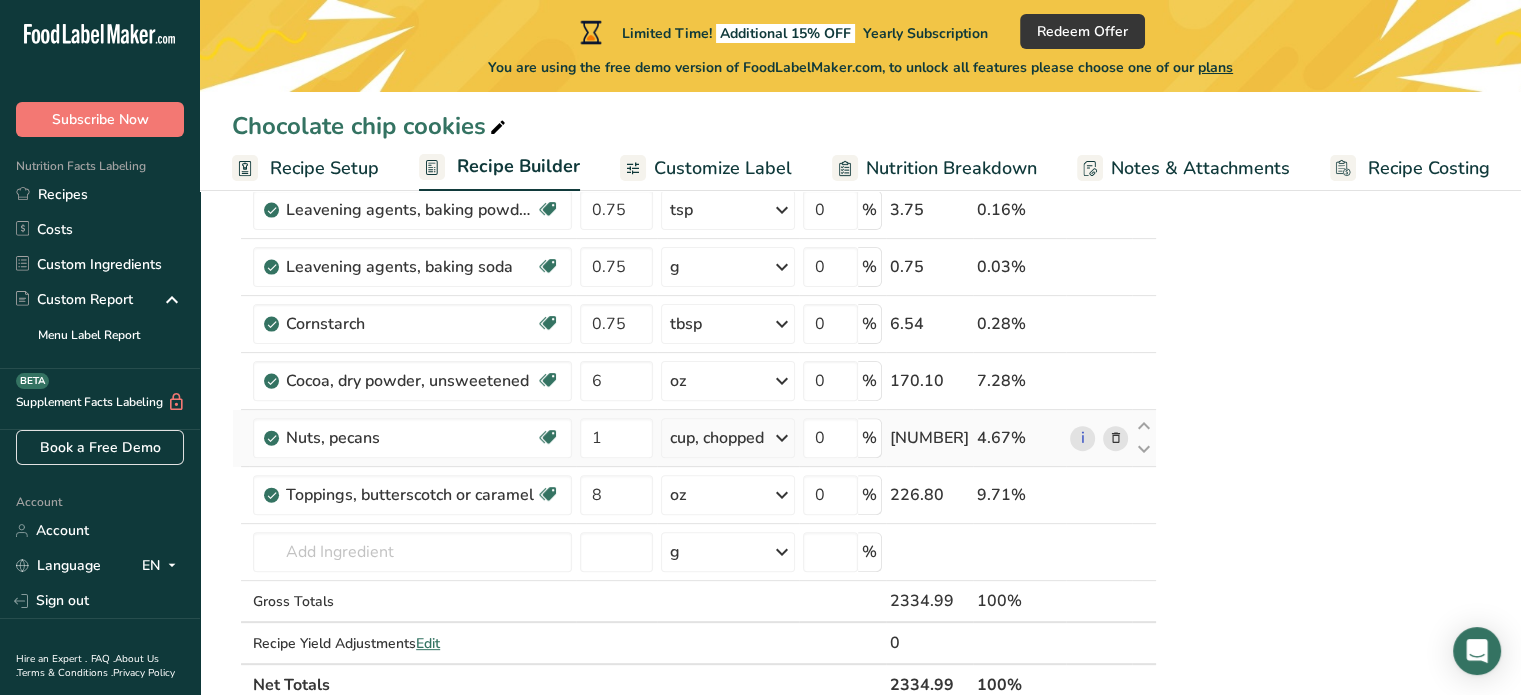 click at bounding box center (1115, 438) 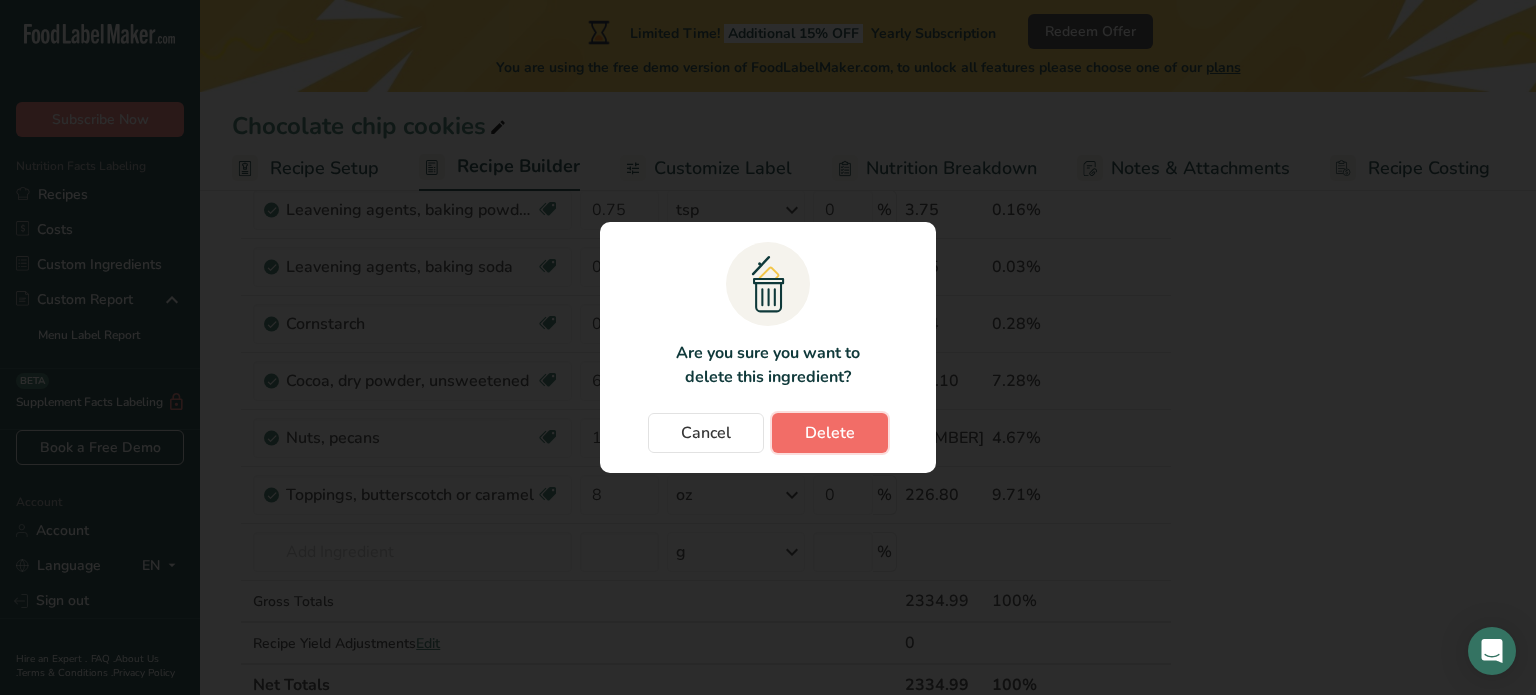 click on "Delete" at bounding box center (830, 433) 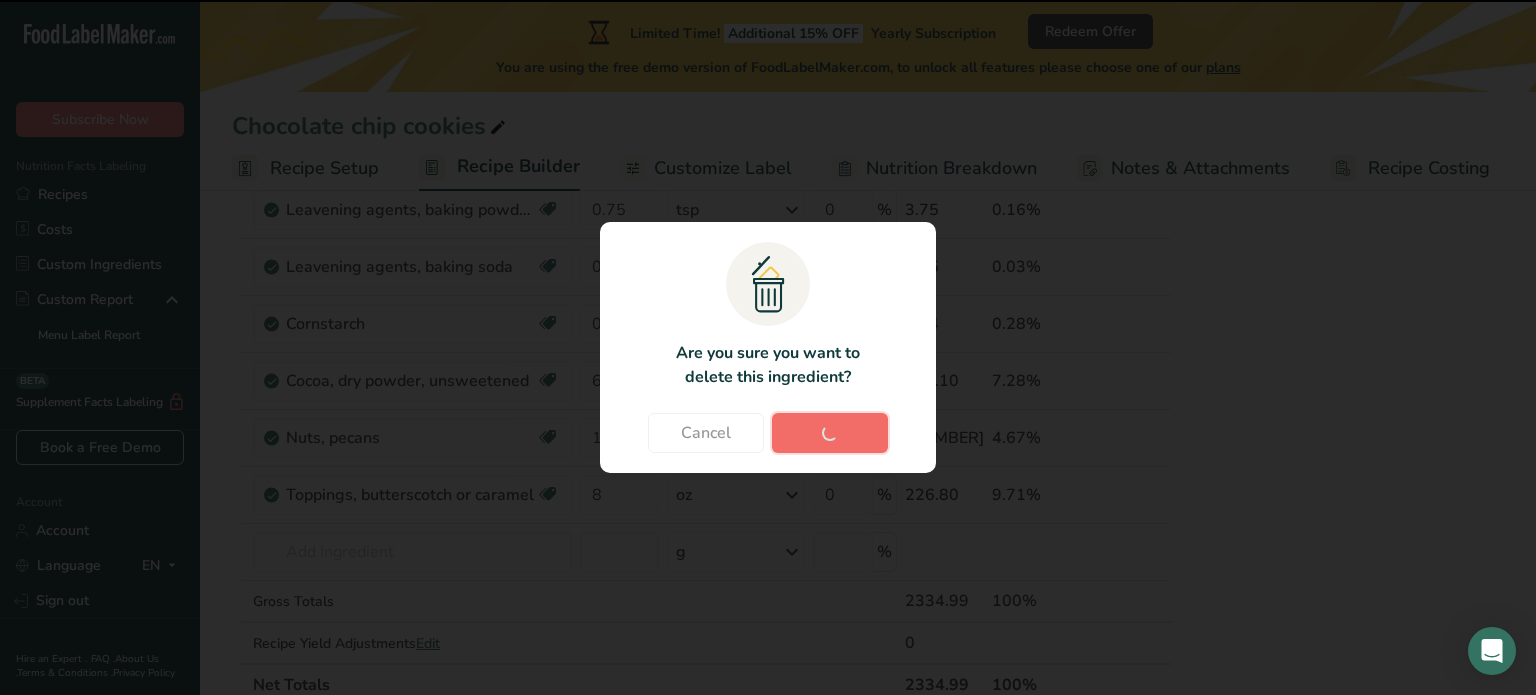 type on "8" 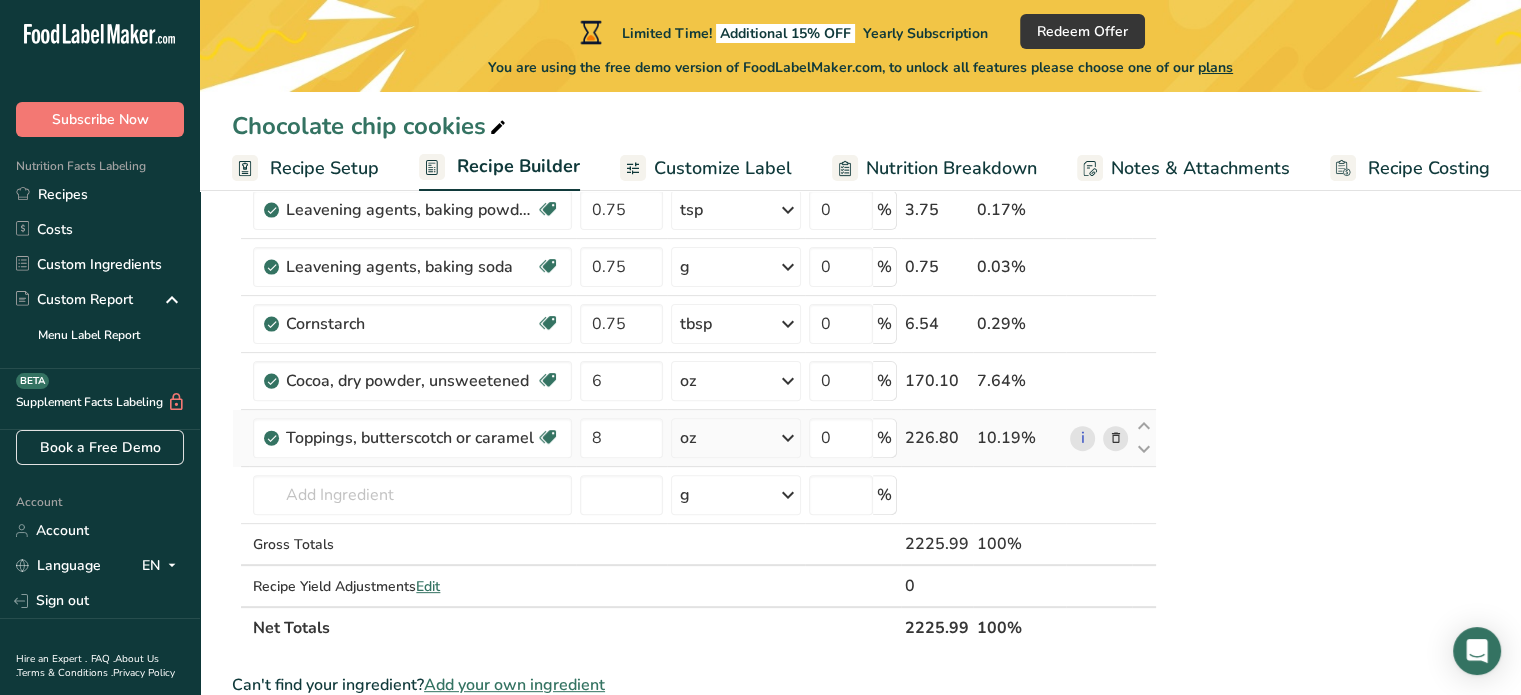 click at bounding box center (1115, 438) 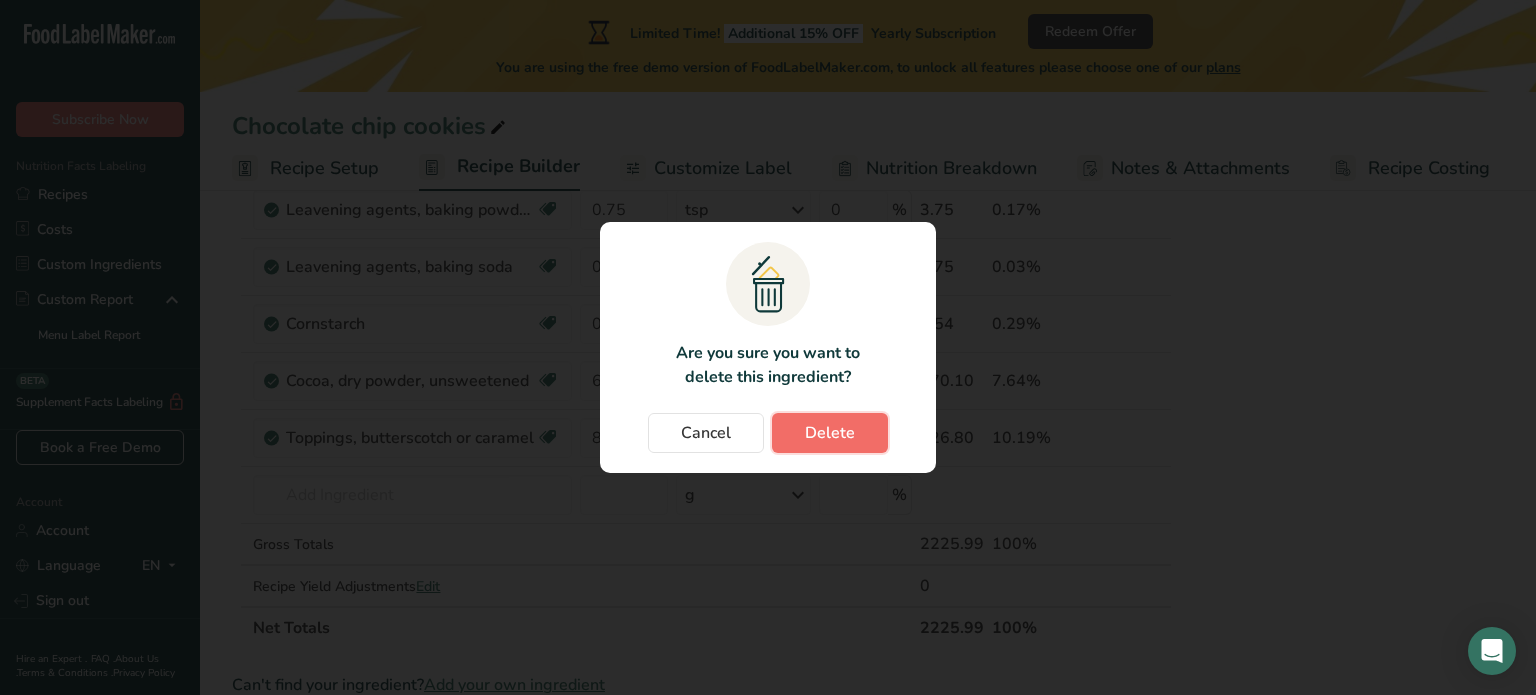 click on "Delete" at bounding box center (830, 433) 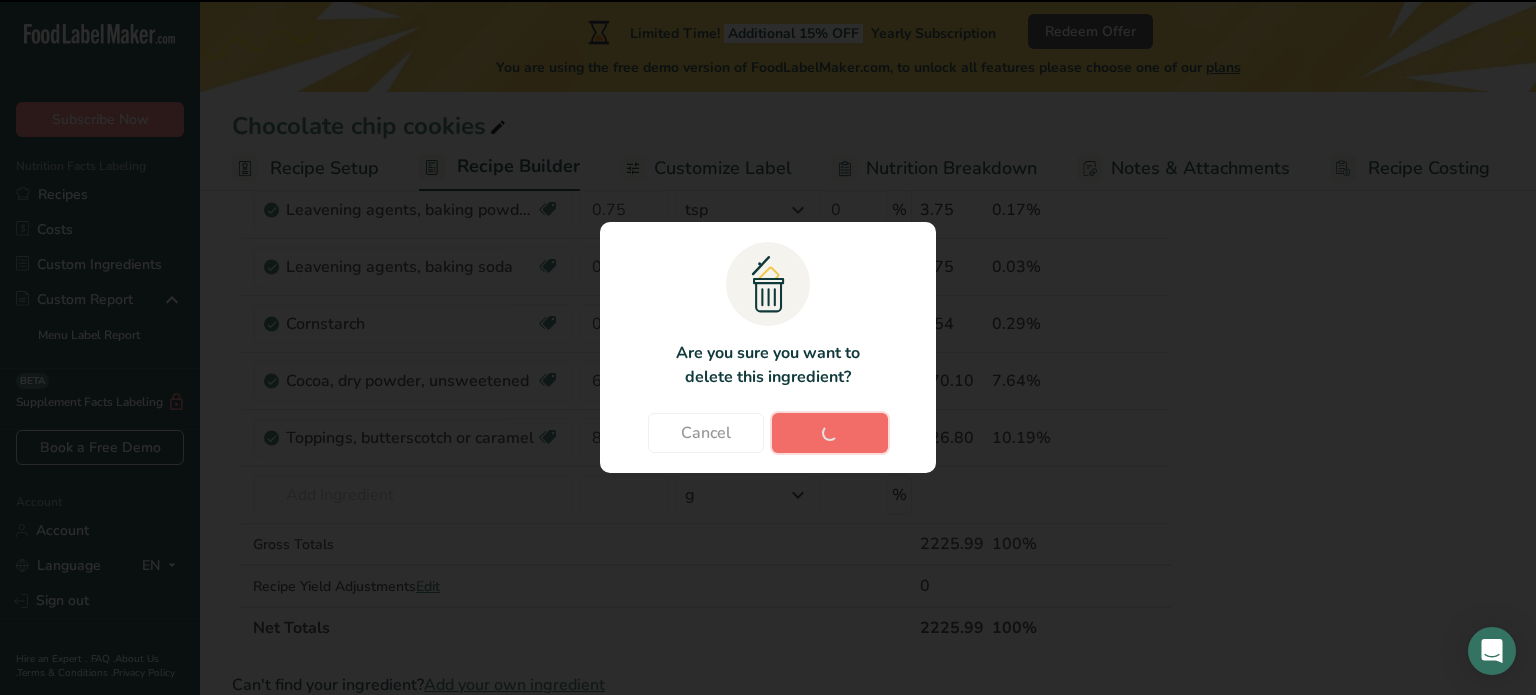 type 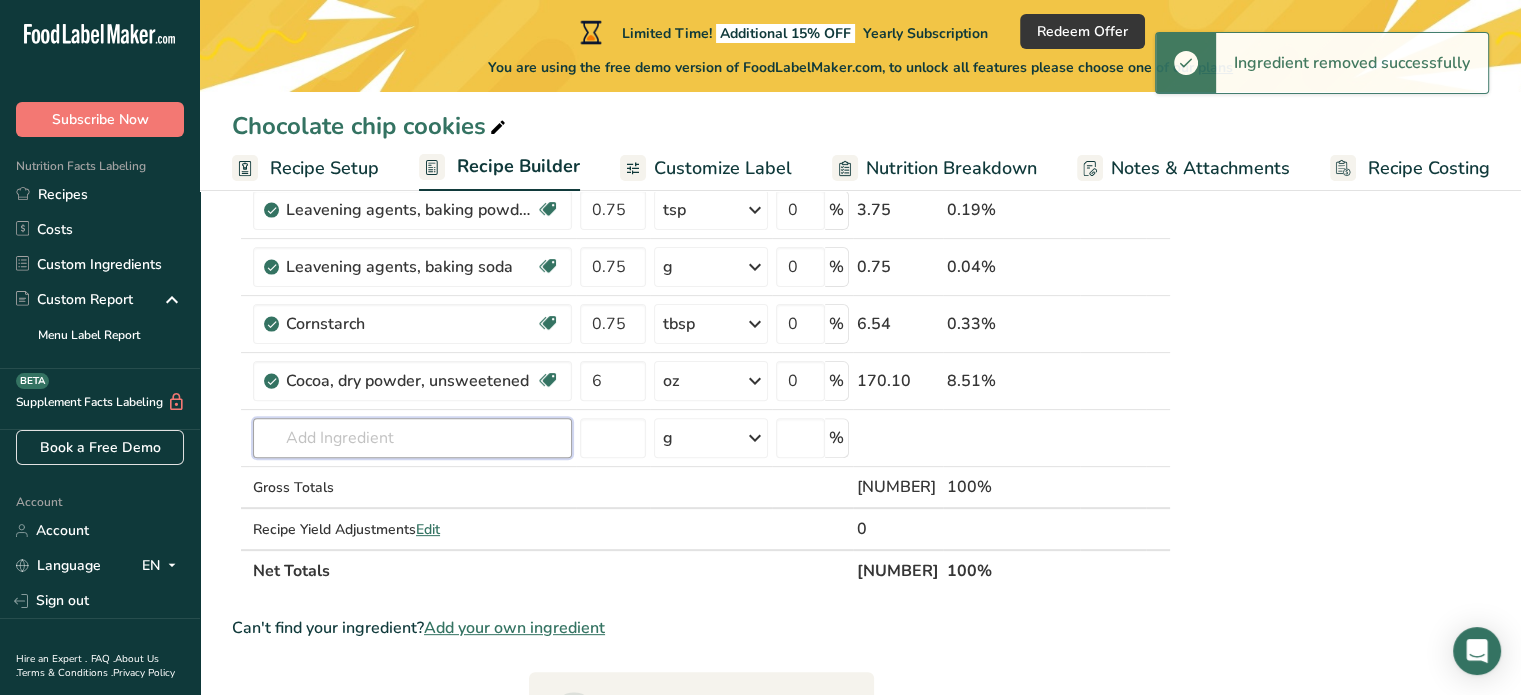 click at bounding box center (412, 438) 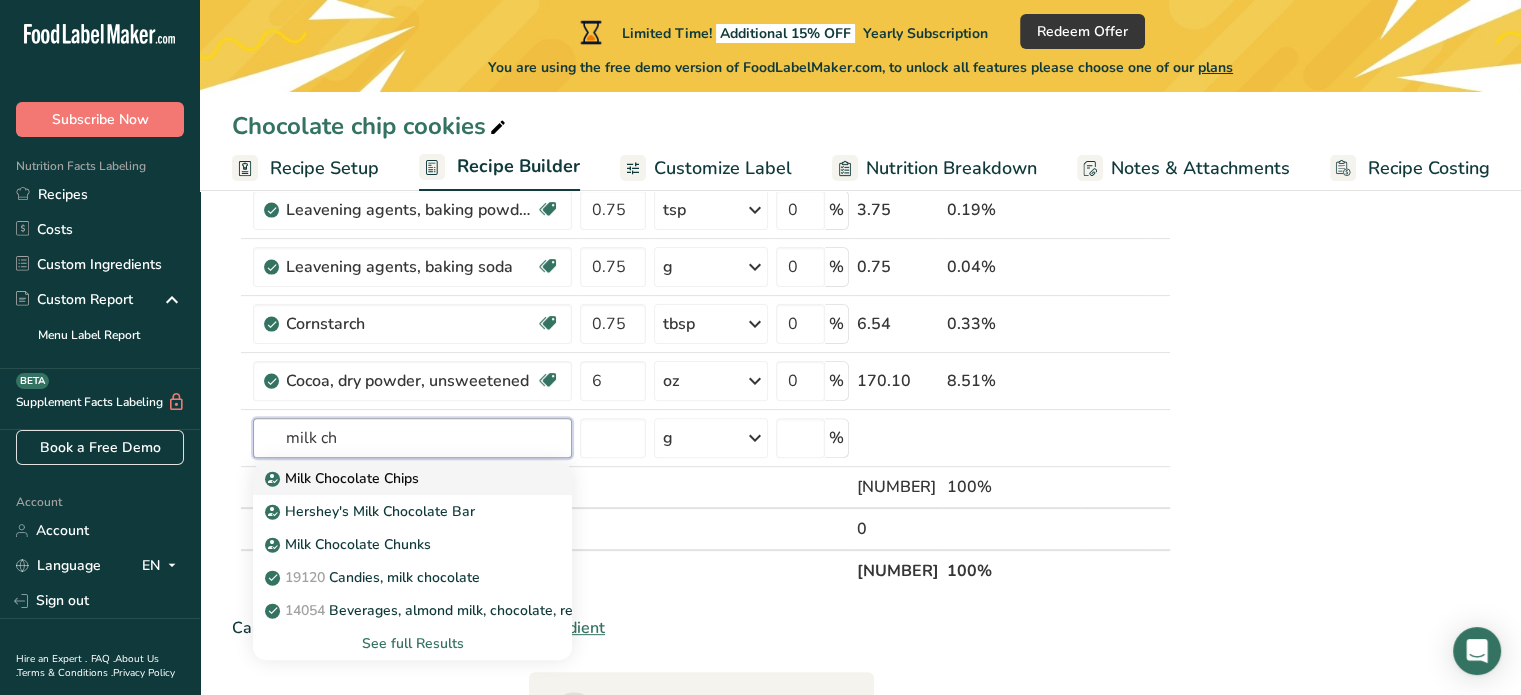 type on "milk ch" 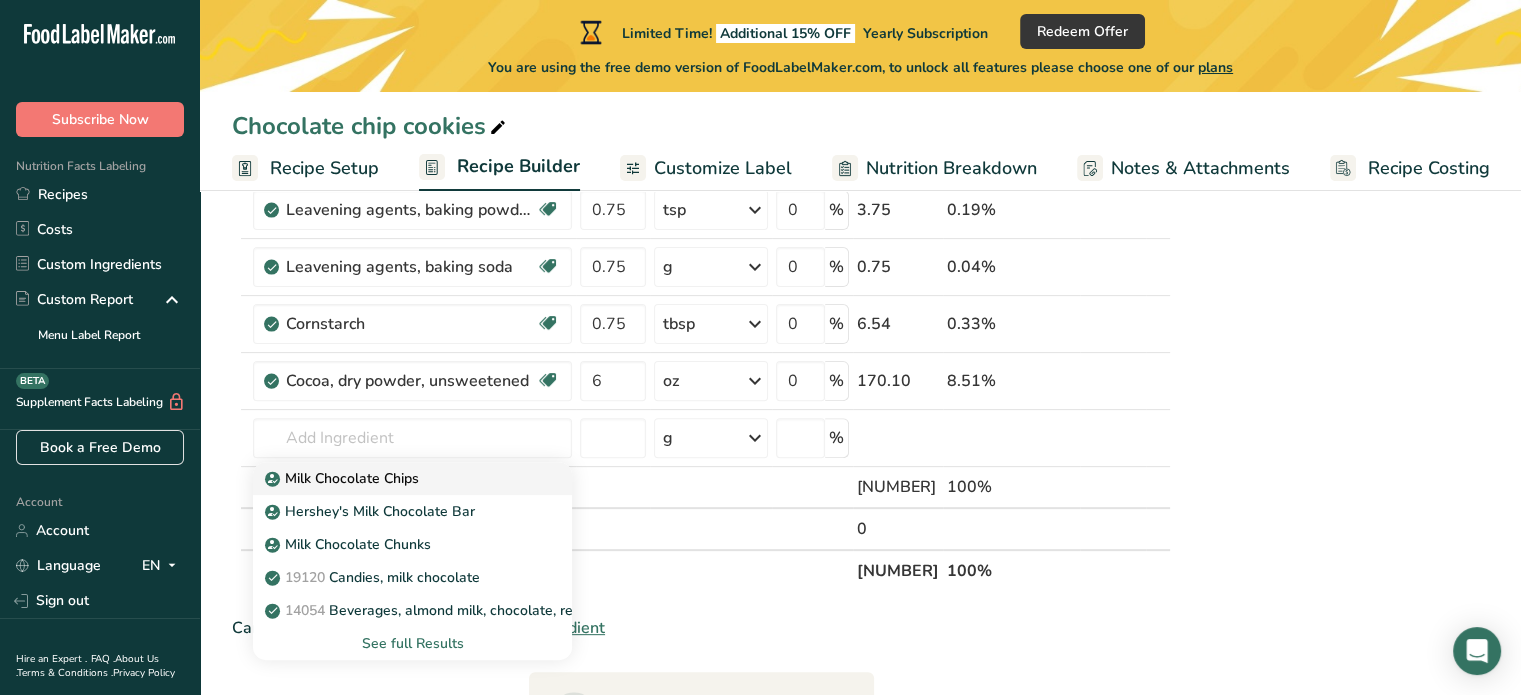 click on "Milk Chocolate Chips" at bounding box center [344, 478] 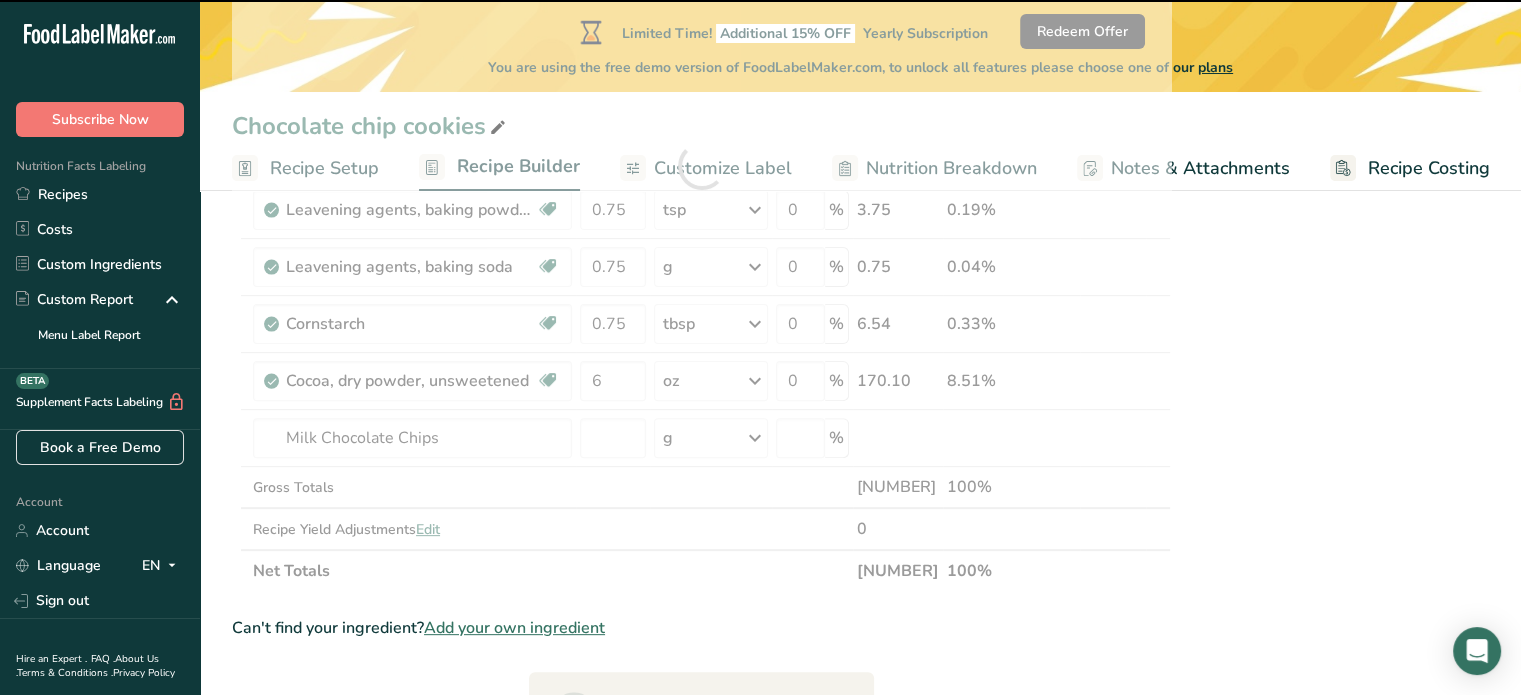 type on "0" 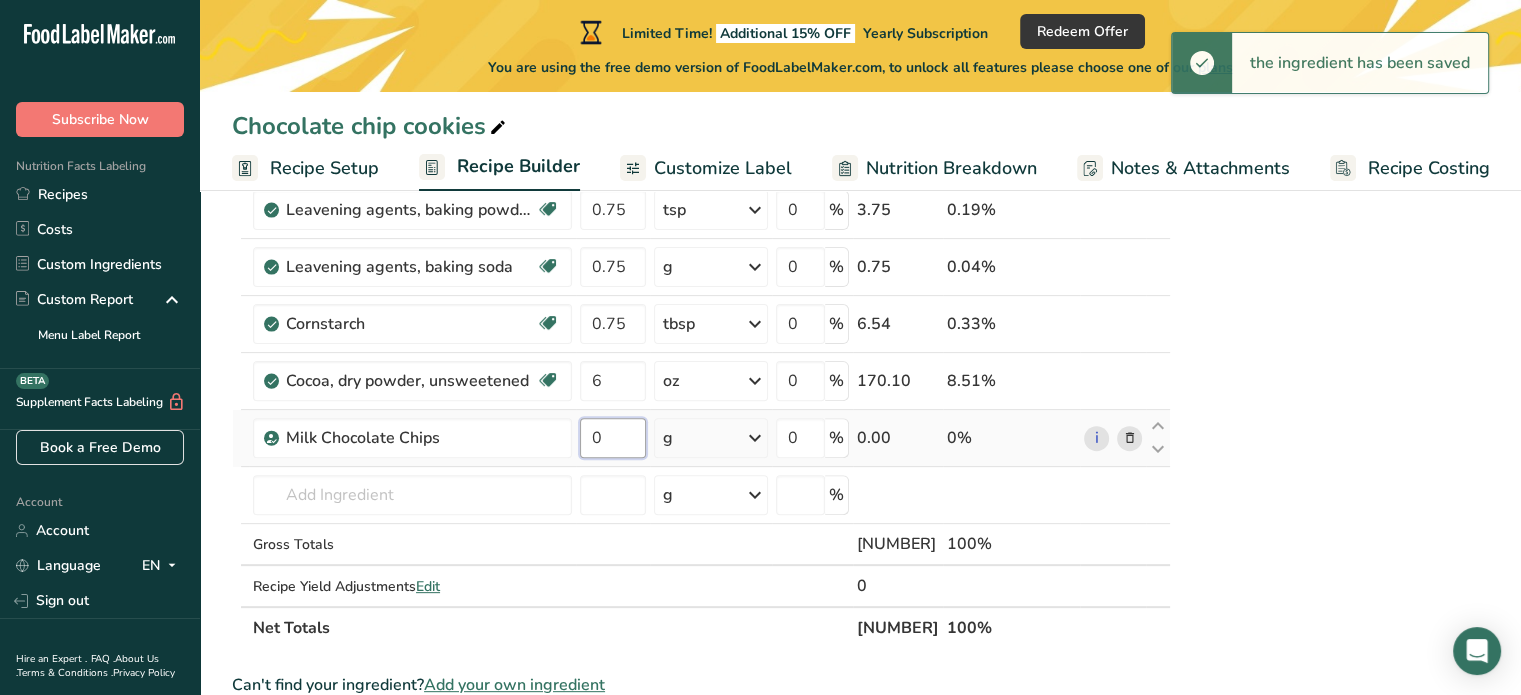 click on "0" at bounding box center (613, 438) 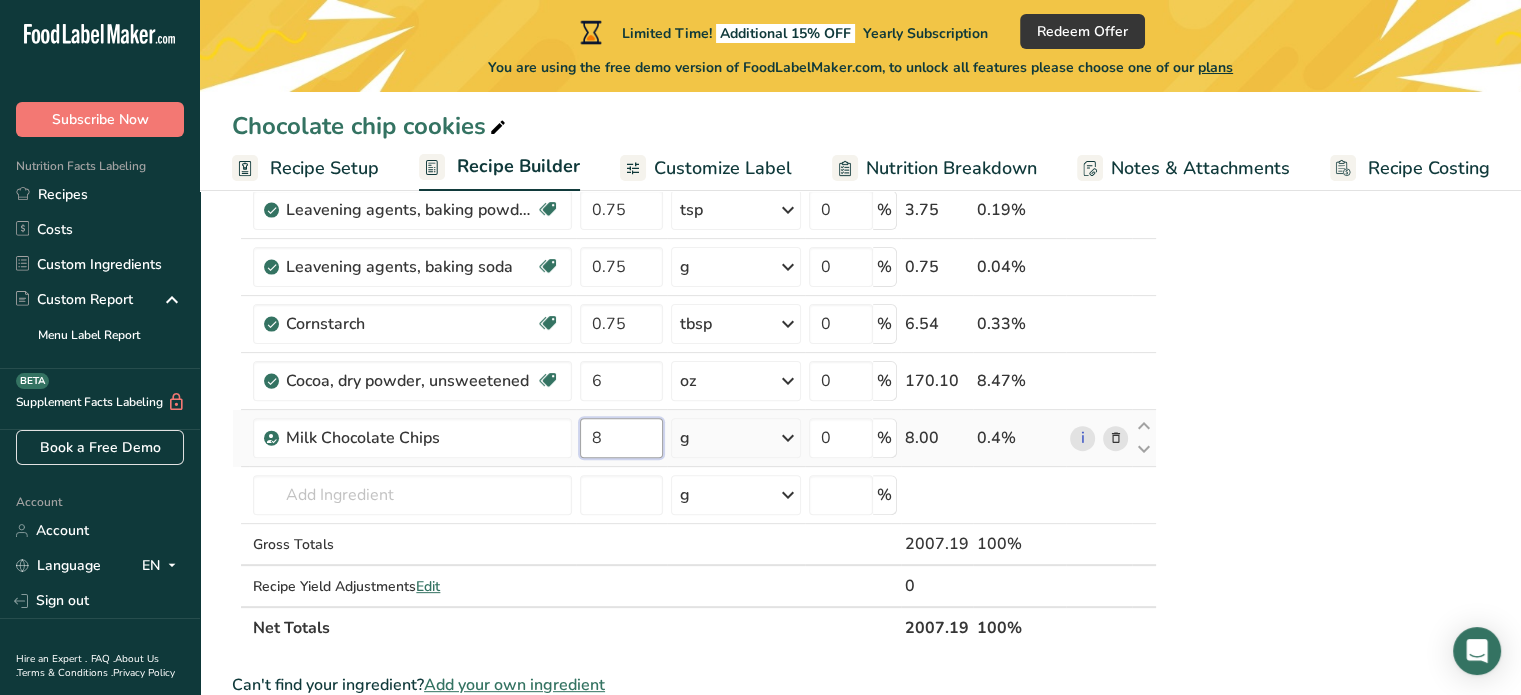 type on "8" 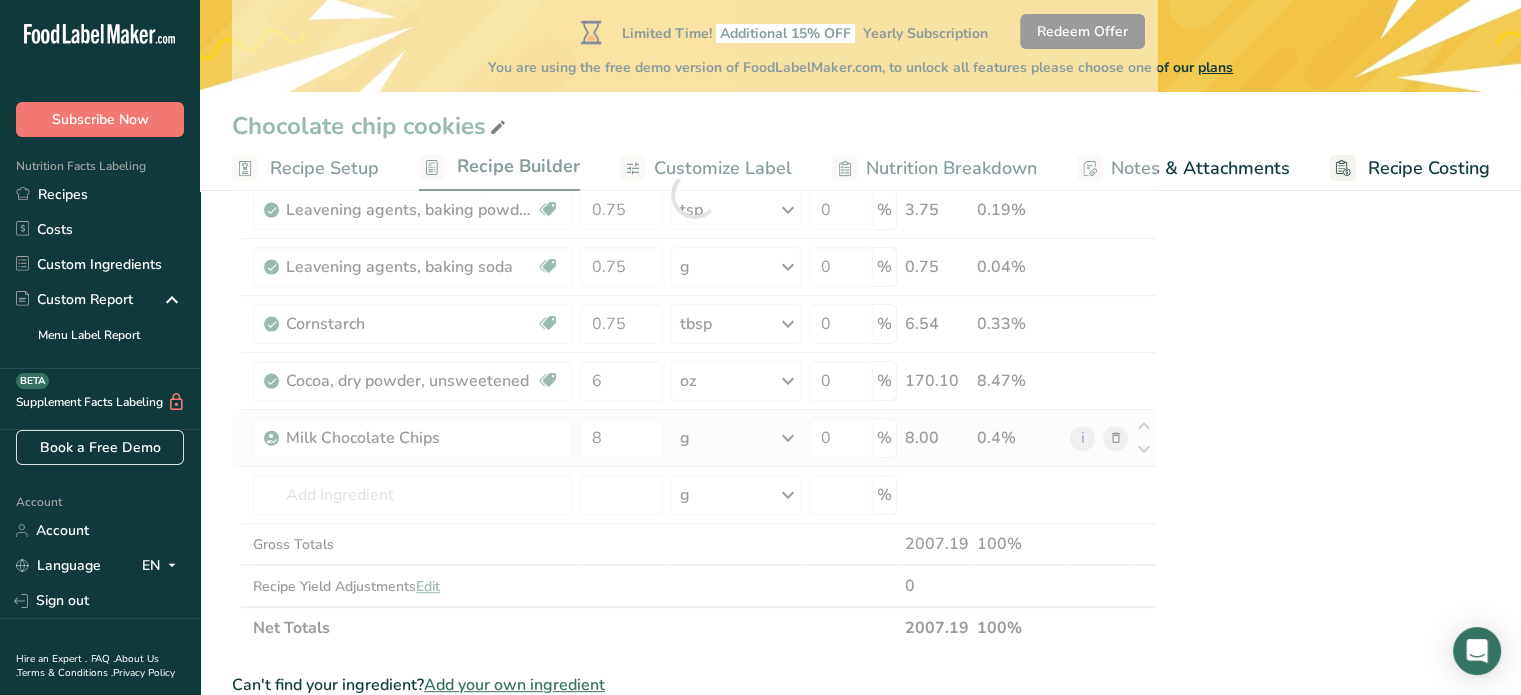 click on "Ingredient *
Amount *
Unit *
Waste *   .a-a{fill:#347362;}.b-a{fill:#fff;}          Grams
Percentage
Butter, salted
Gluten free
Vegetarian
Soy free
12
oz
Portions
1 pat (1" sq, 1/3" high)
1 tbsp
1 cup
See more
Weight Units
g
kg
mg
See more
Volume Units
l
Volume units require a density conversion. If you know your ingredient's density enter it below. Otherwise, click on "RIA" our AI Regulatory bot - she will be able to help you
lb/ft3
g/cm3
Confirm
mL
lb/ft3" at bounding box center [694, 194] 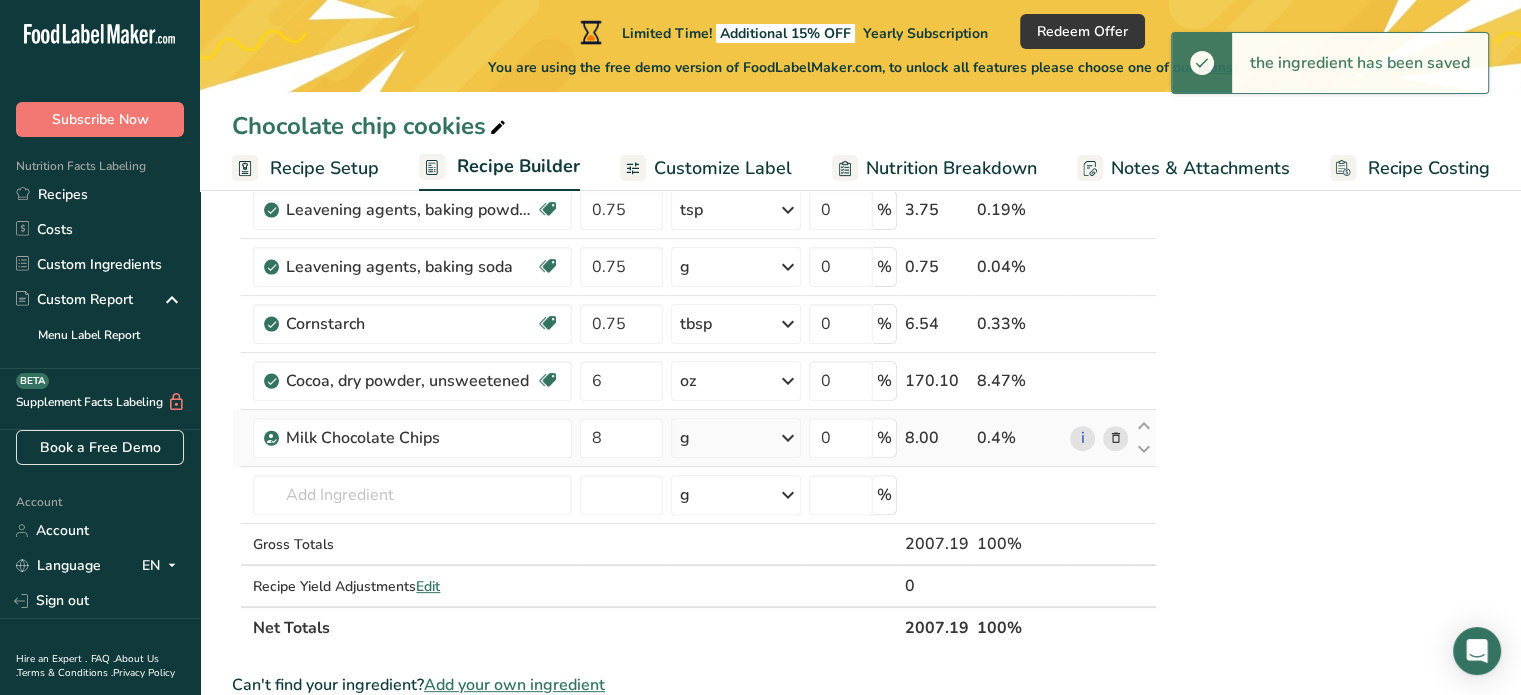 click on "g" at bounding box center [736, 438] 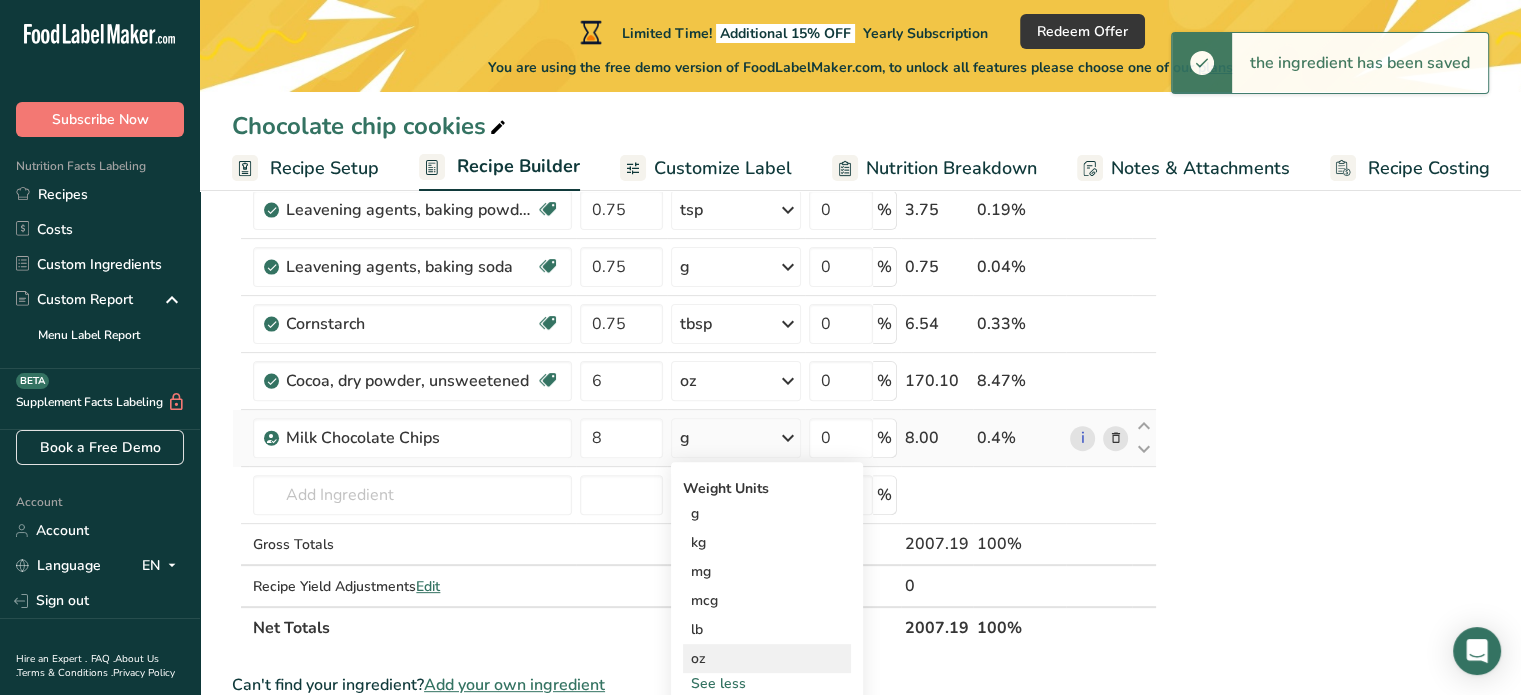 click on "oz" at bounding box center (767, 658) 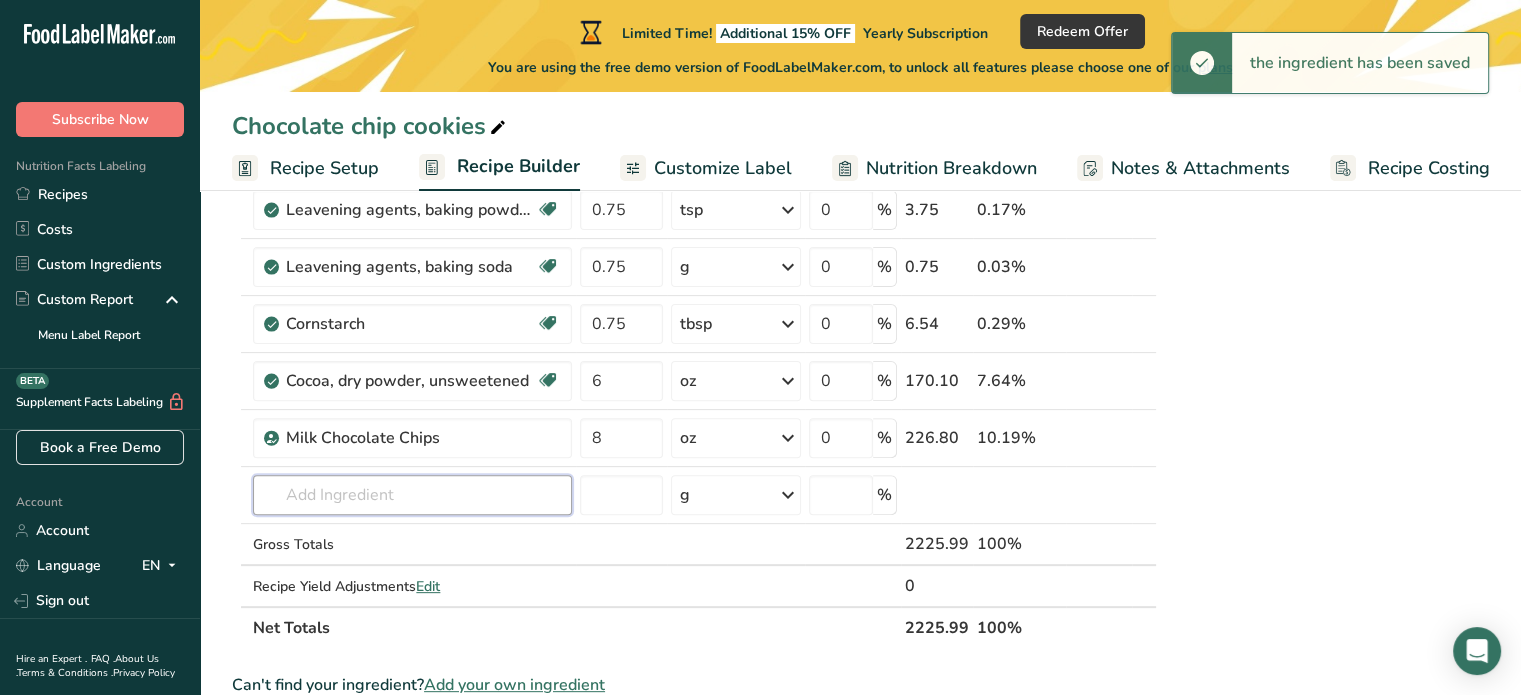 click at bounding box center (412, 495) 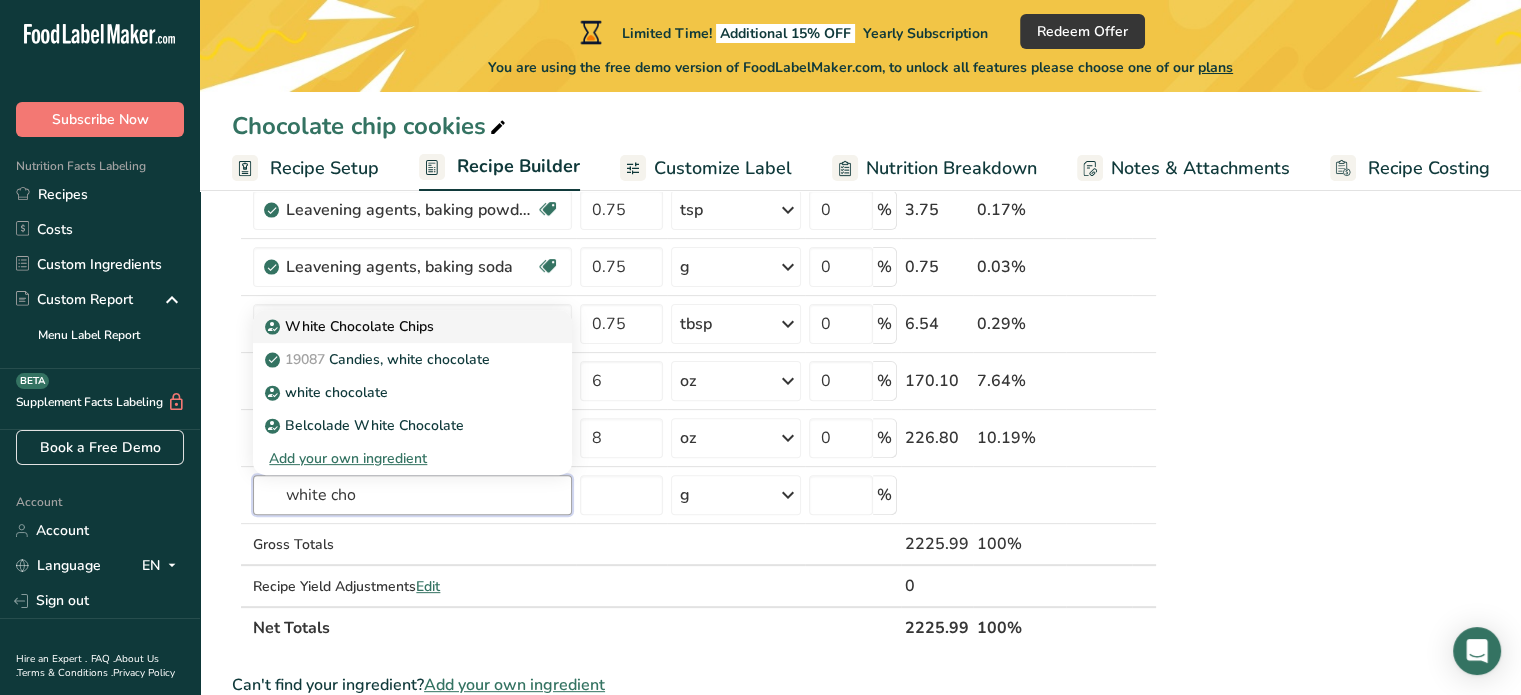 type on "white cho" 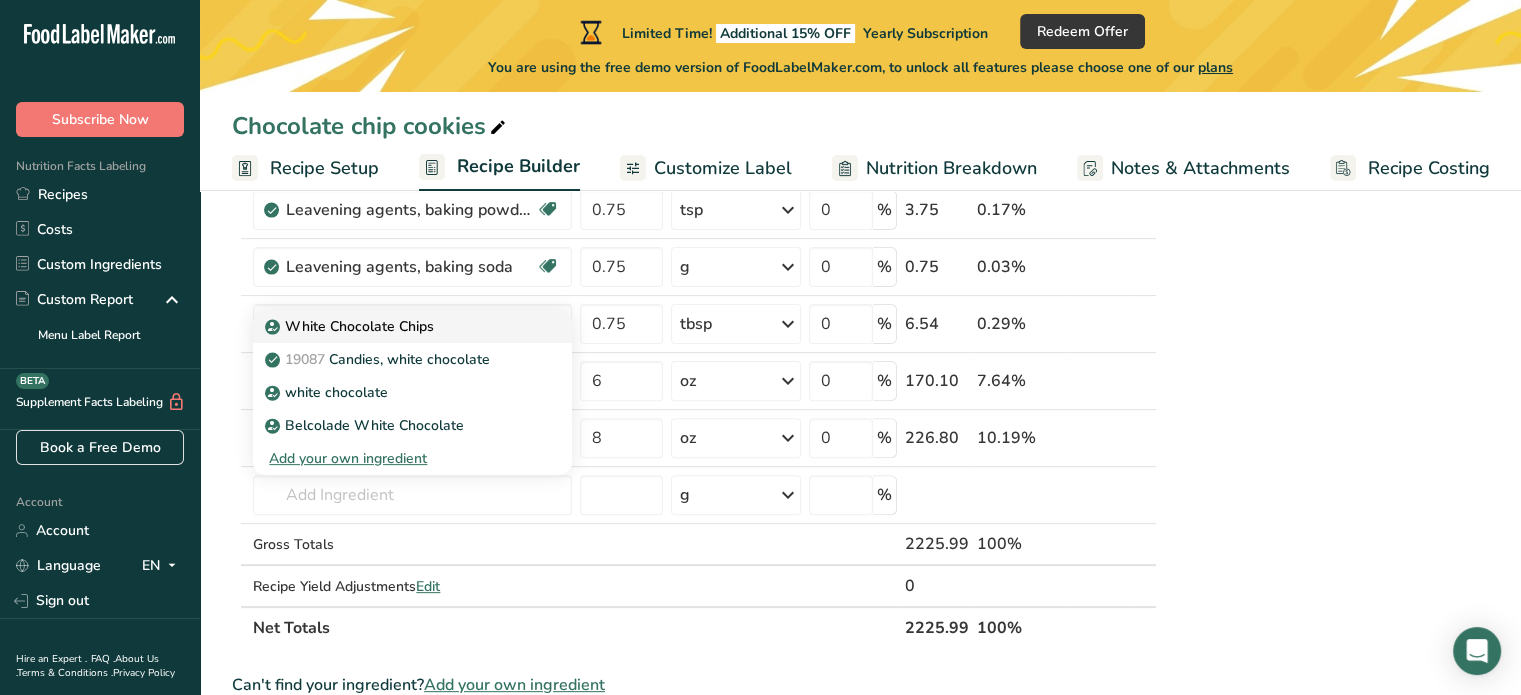click on "White Chocolate Chips" at bounding box center (351, 326) 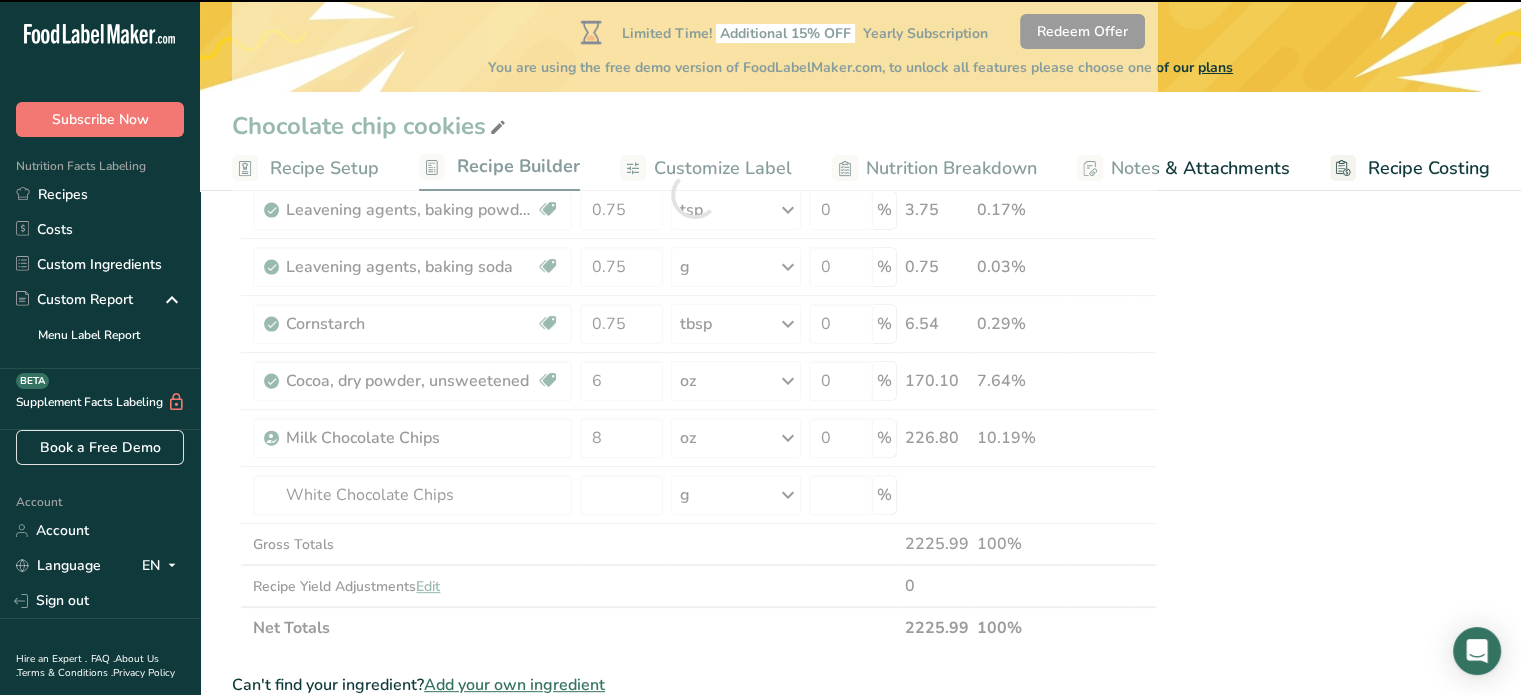 type on "0" 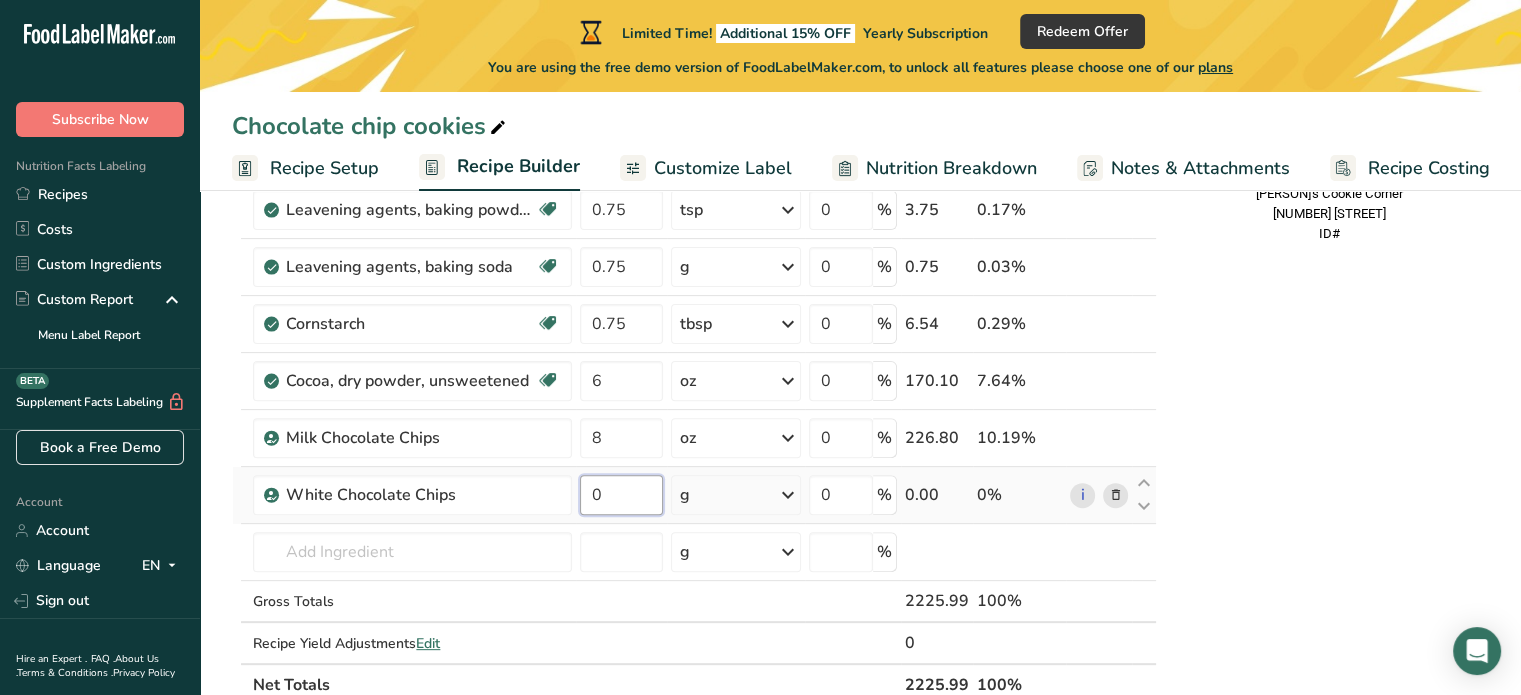 click on "0" at bounding box center (621, 495) 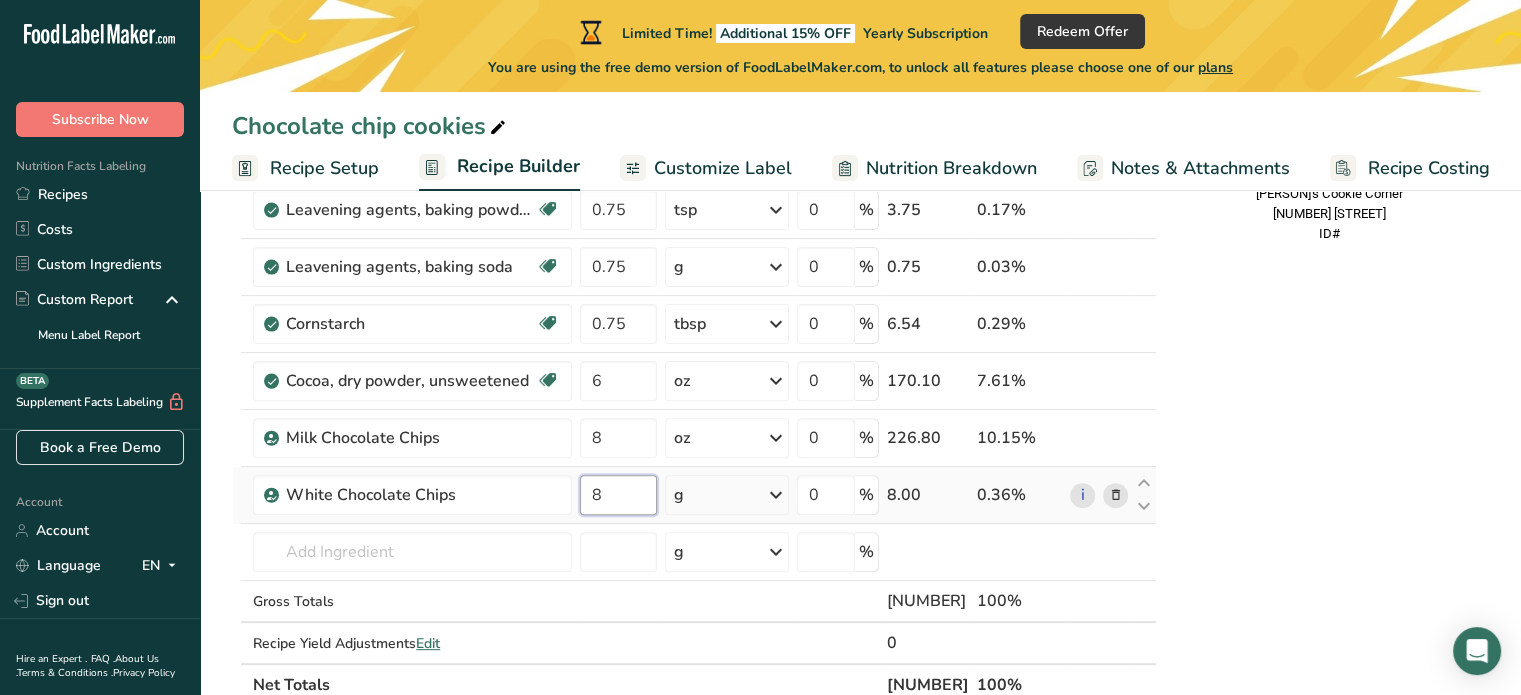 type on "8" 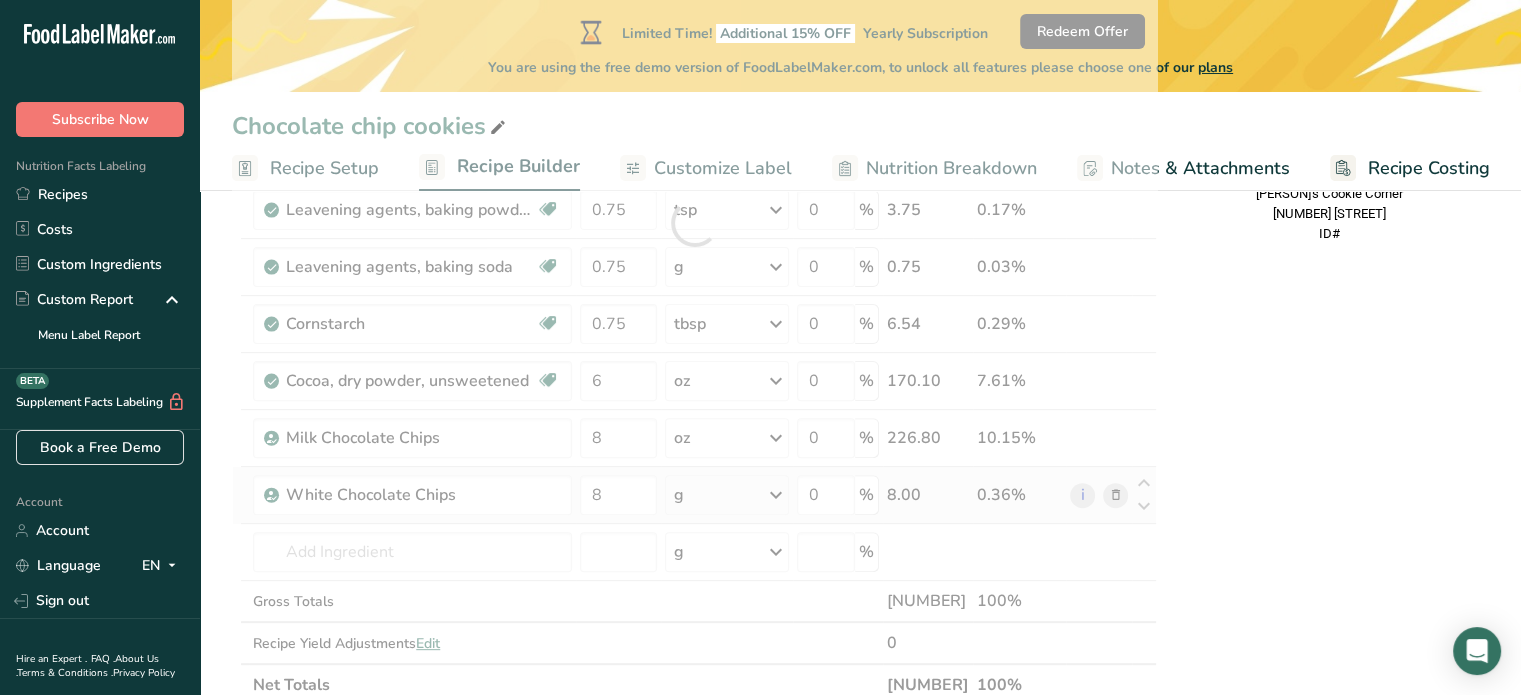 click on "Ingredient *
Amount *
Unit *
Waste *   .a-a{fill:#347362;}.b-a{fill:#fff;}          Grams
Percentage
Butter, salted
Gluten free
Vegetarian
Soy free
12
oz
Portions
1 pat (1" sq, 1/3" high)
1 tbsp
1 cup
See more
Weight Units
g
kg
mg
See more
Volume Units
l
Volume units require a density conversion. If you know your ingredient's density enter it below. Otherwise, click on "RIA" our AI Regulatory bot - she will be able to help you
lb/ft3
g/cm3
Confirm
mL
lb/ft3" at bounding box center (694, 223) 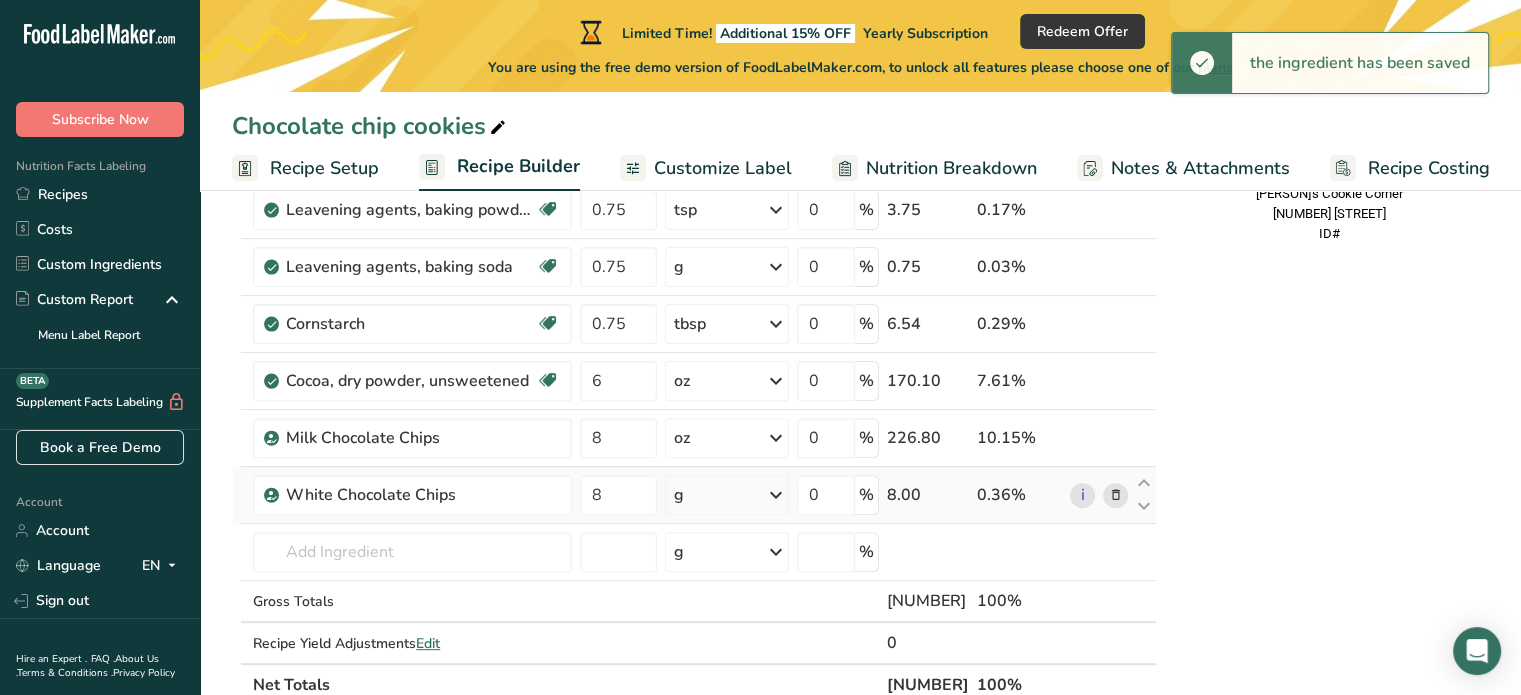 click on "g" at bounding box center (727, 495) 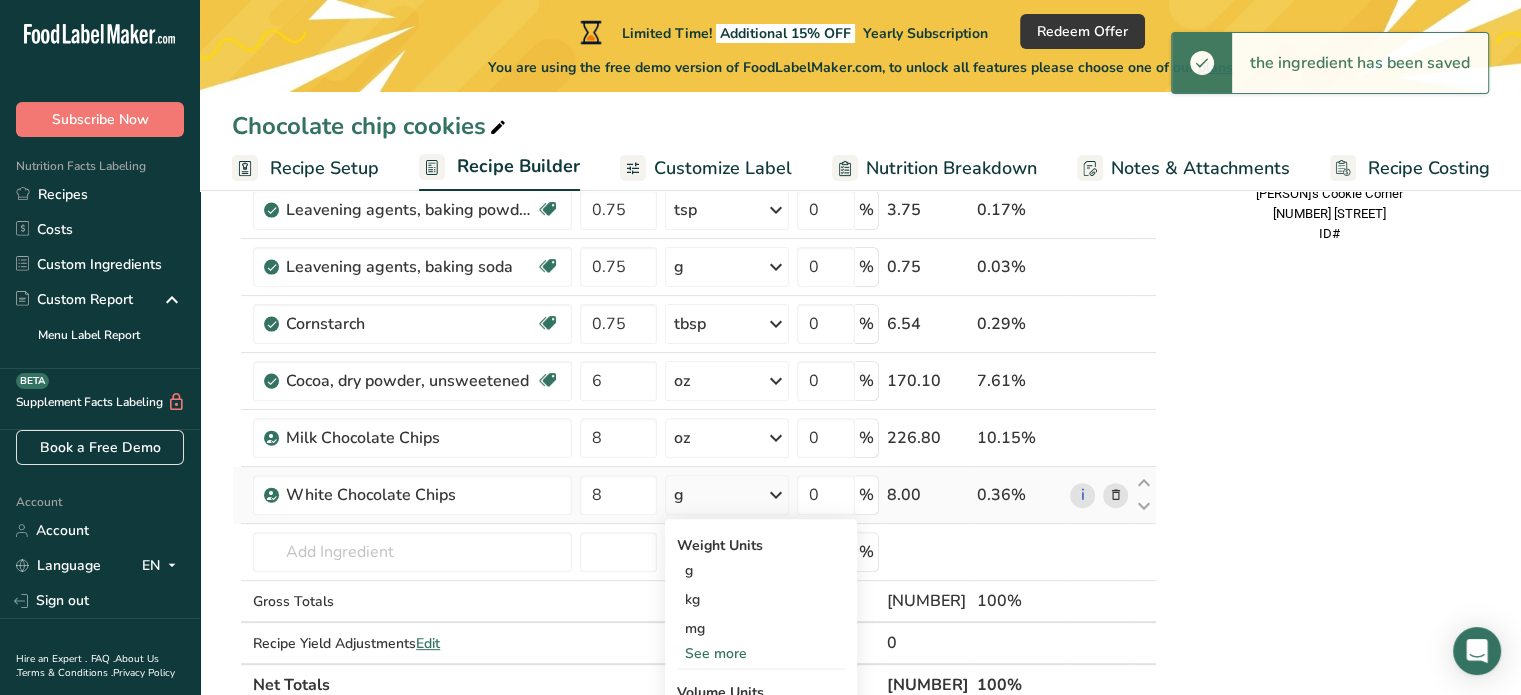 click on "See more" at bounding box center (761, 653) 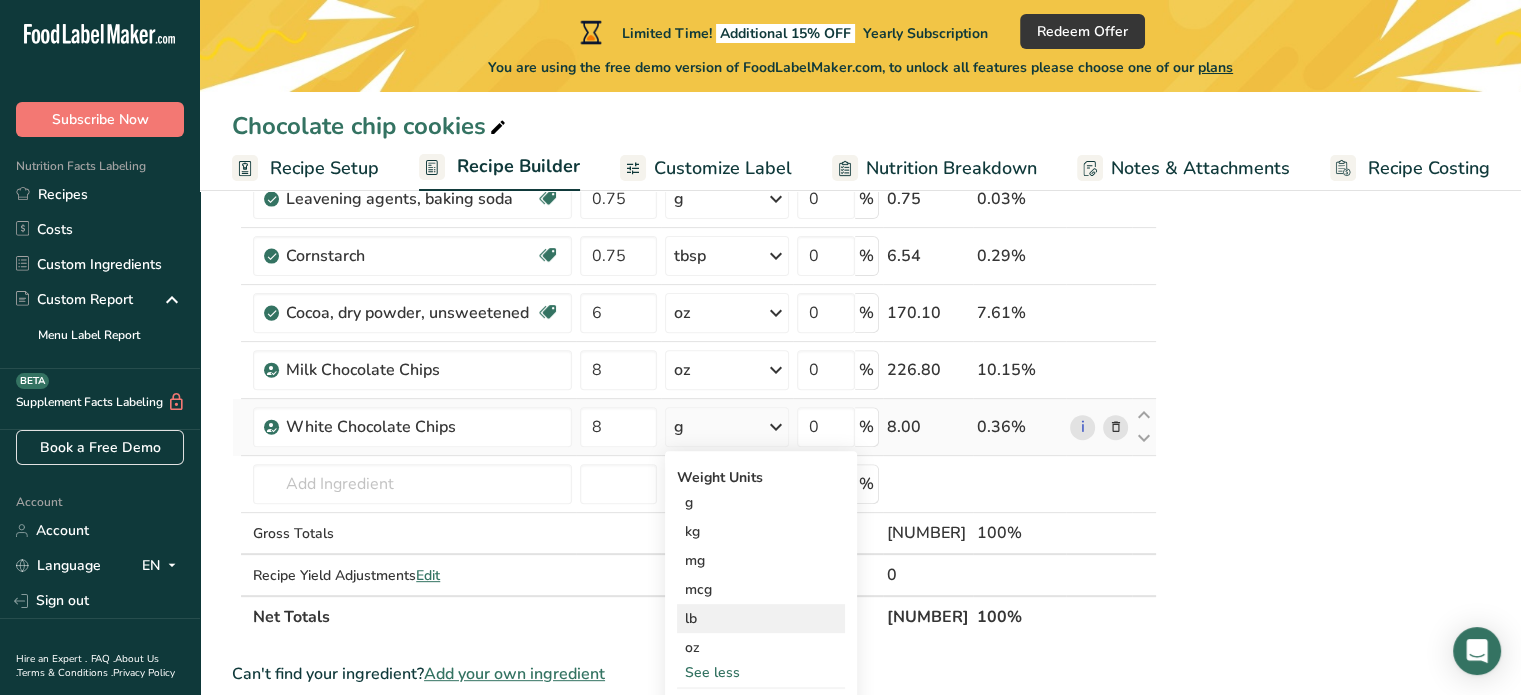 scroll, scrollTop: 648, scrollLeft: 0, axis: vertical 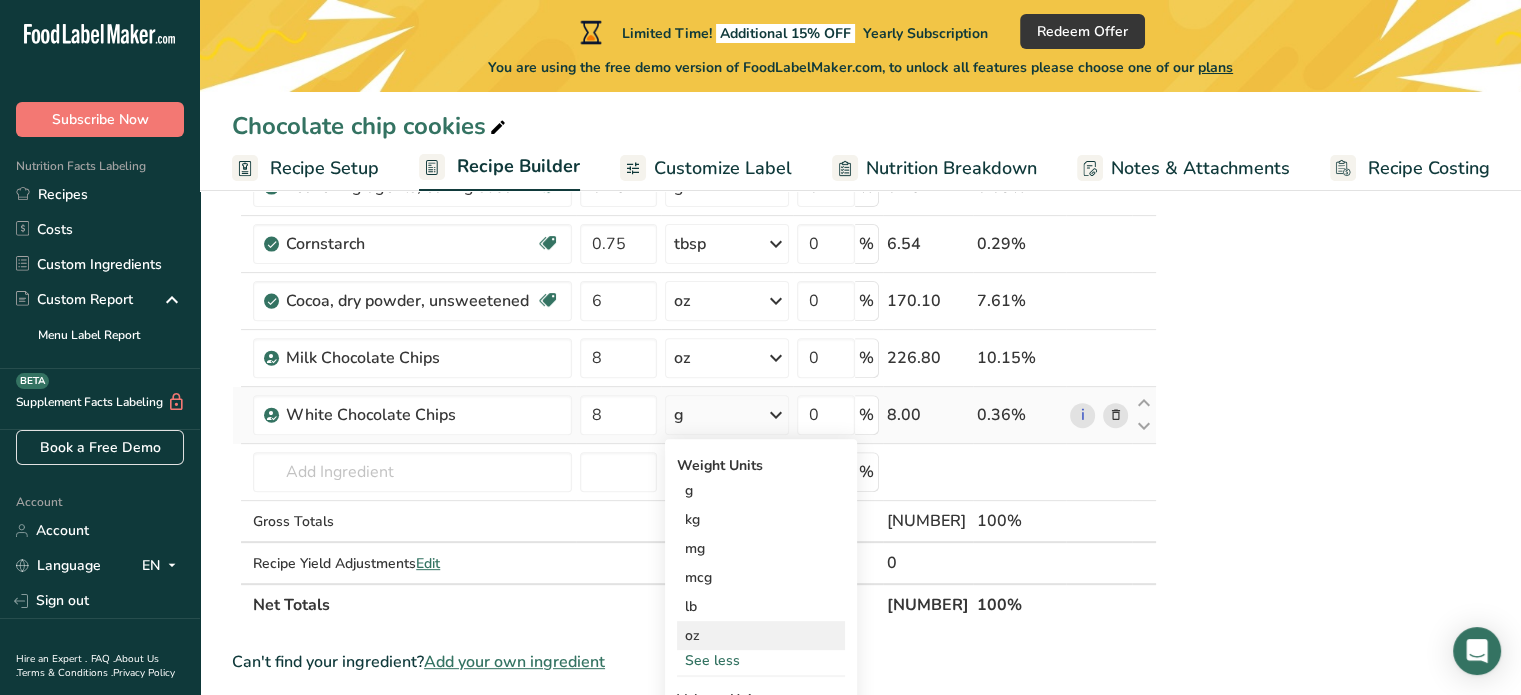 click on "oz" at bounding box center [761, 635] 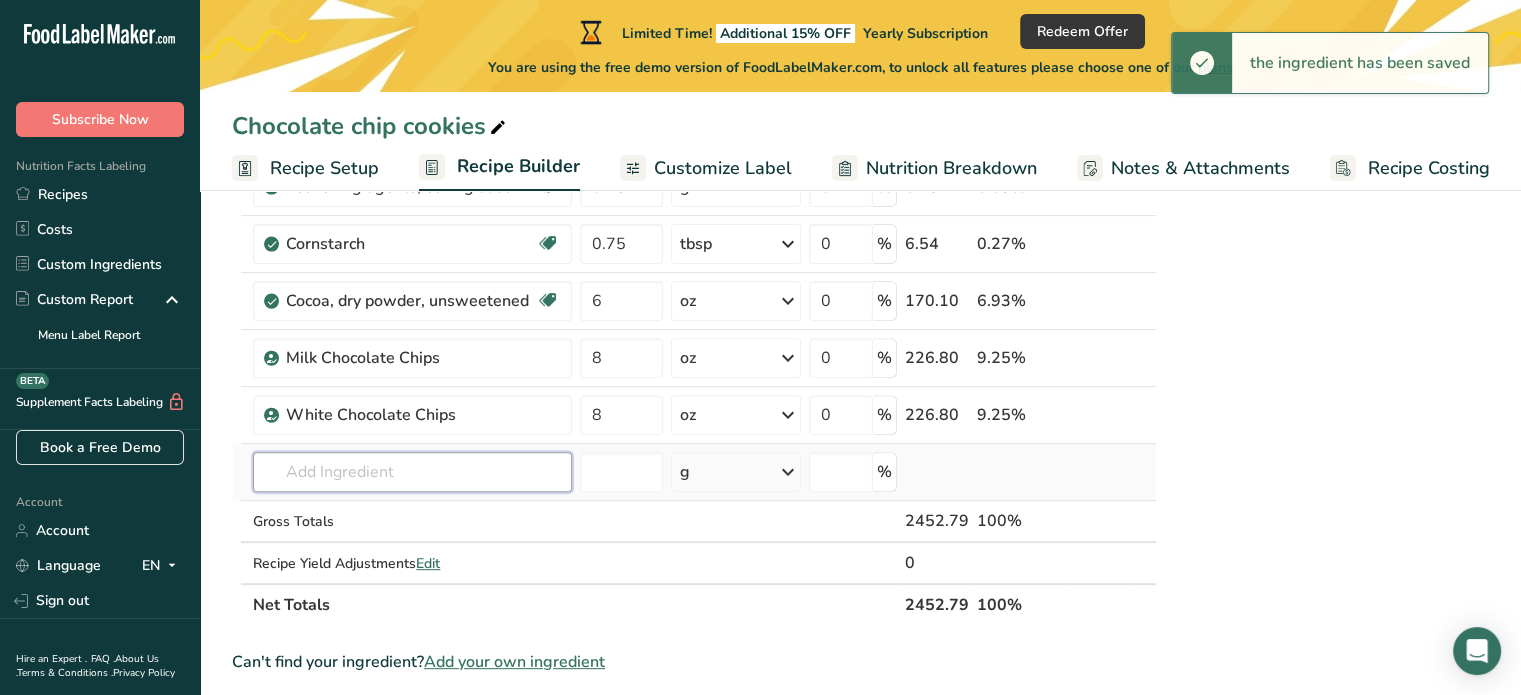 click at bounding box center (412, 472) 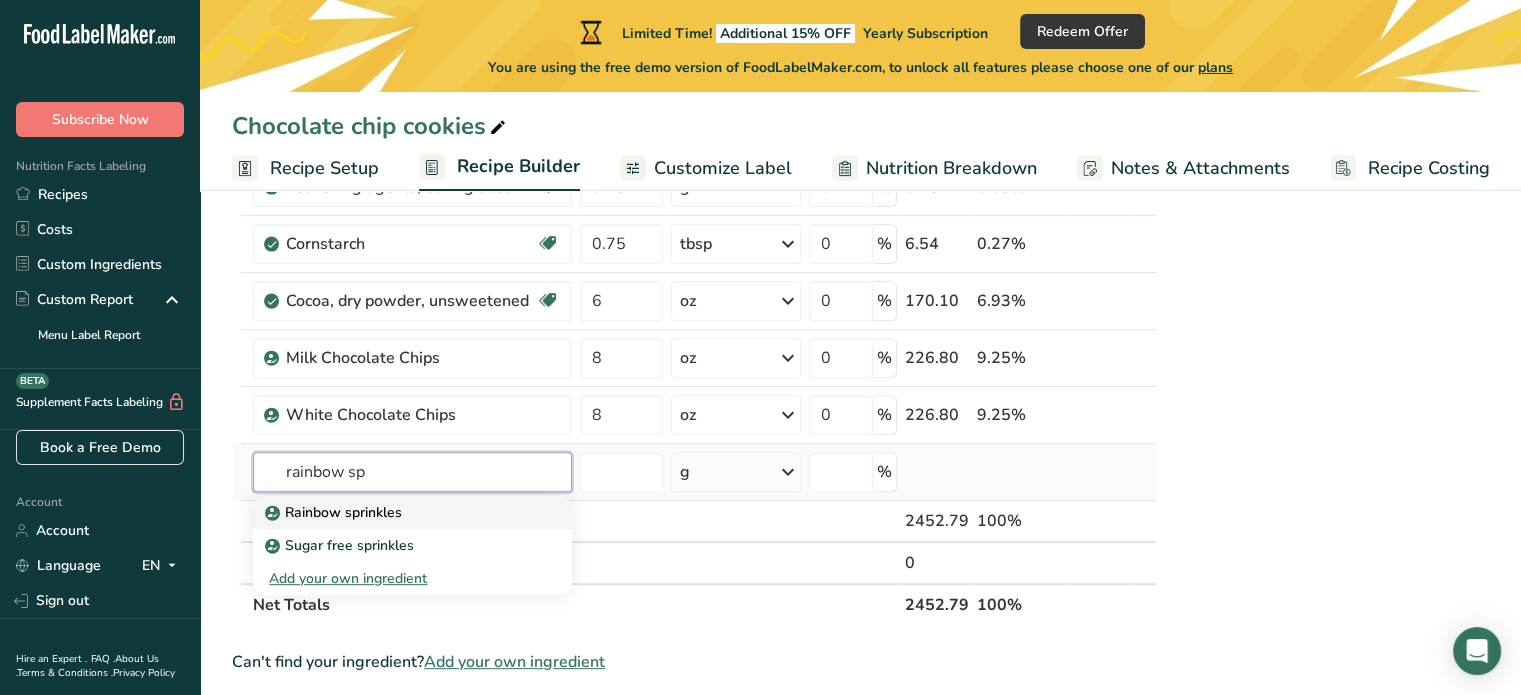 type on "rainbow sp" 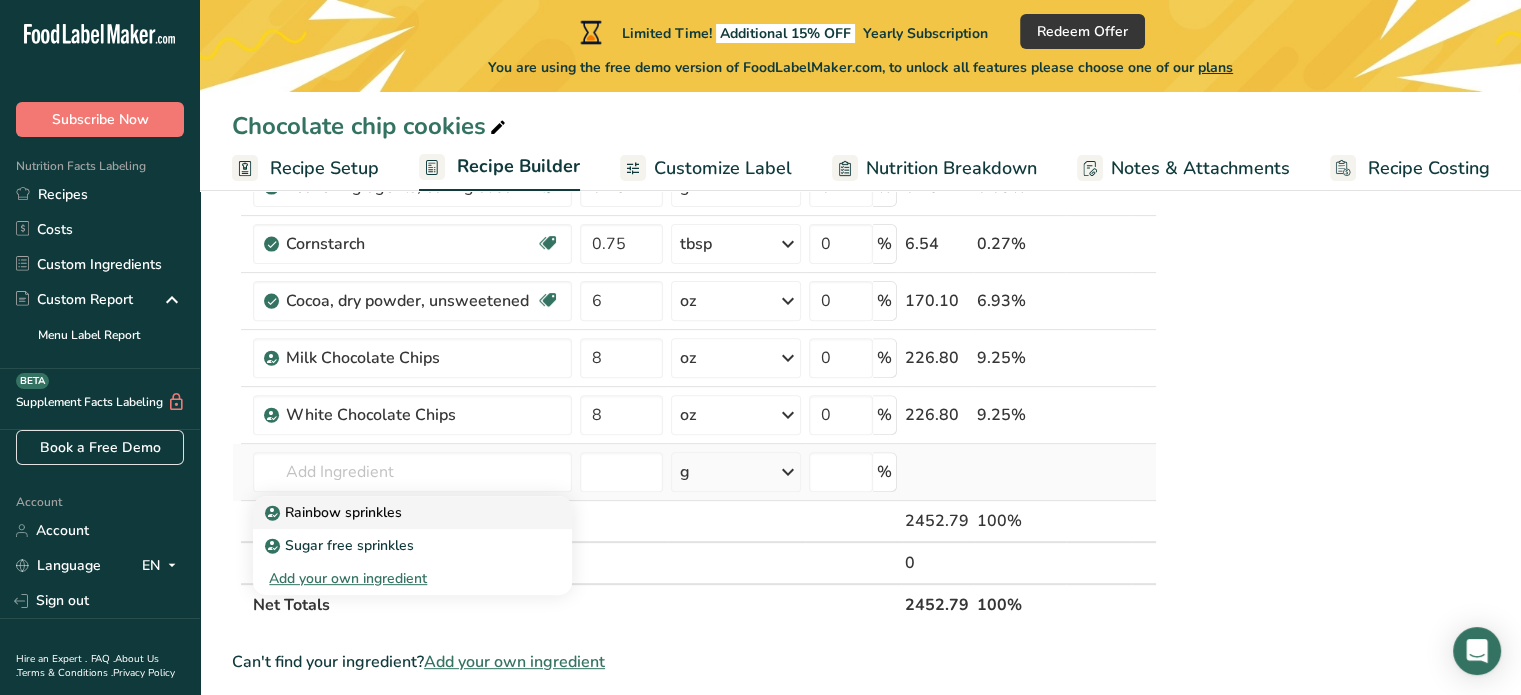 click on "Rainbow sprinkles" at bounding box center [335, 512] 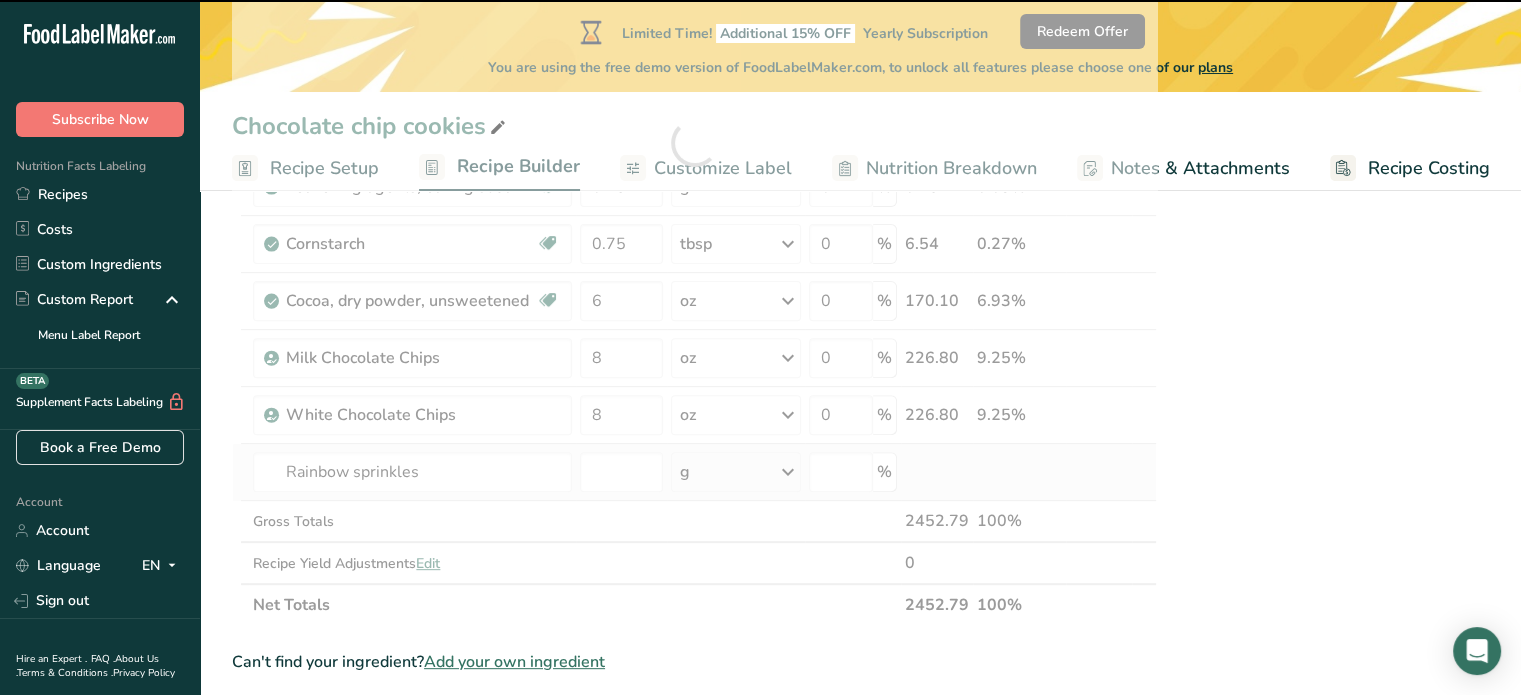 type on "0" 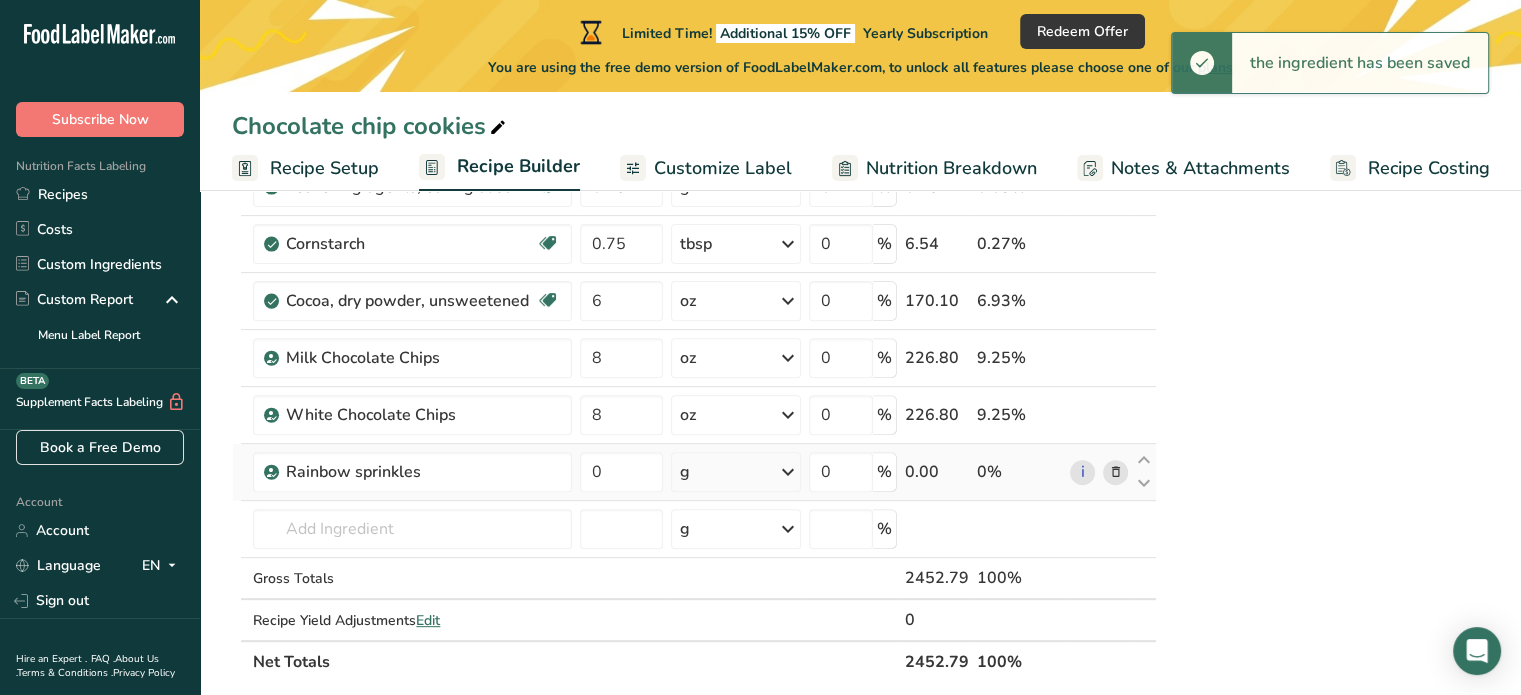 click on "g" at bounding box center [736, 472] 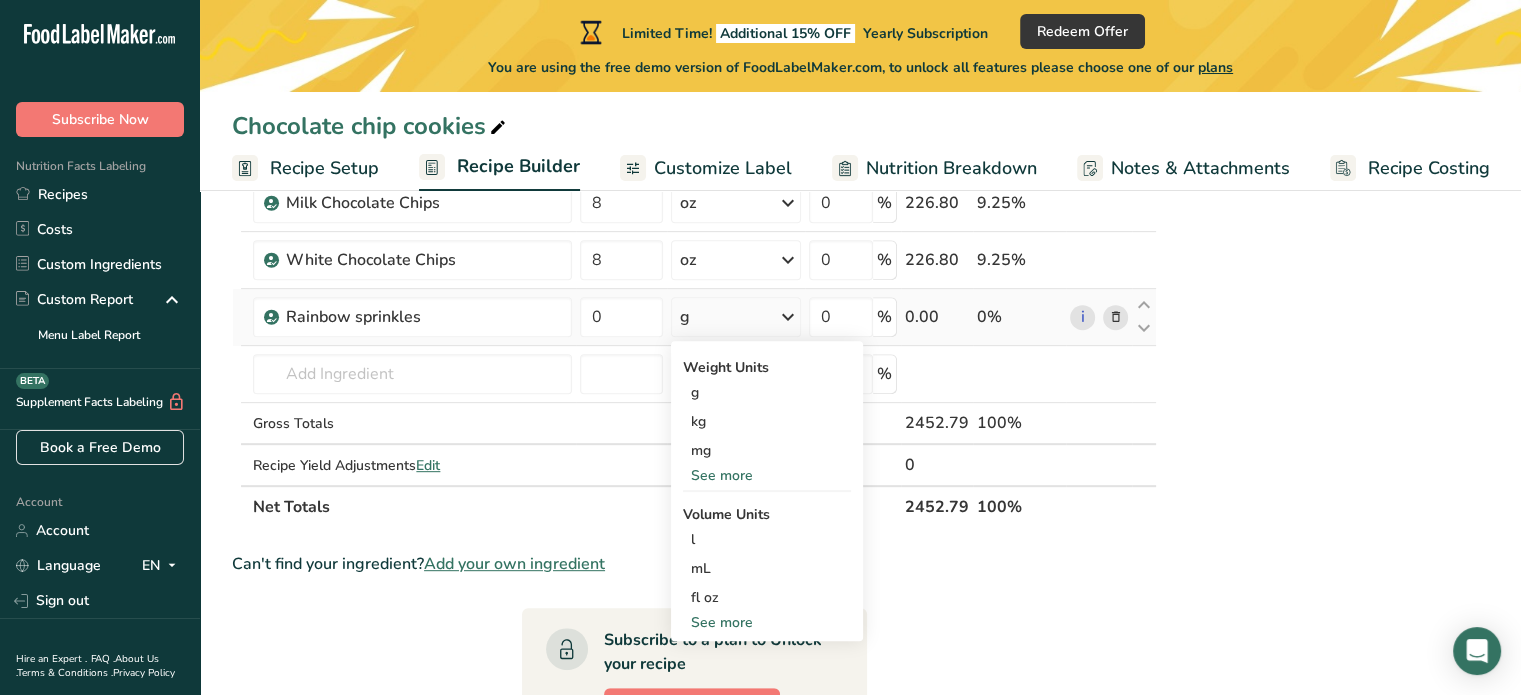 scroll, scrollTop: 808, scrollLeft: 0, axis: vertical 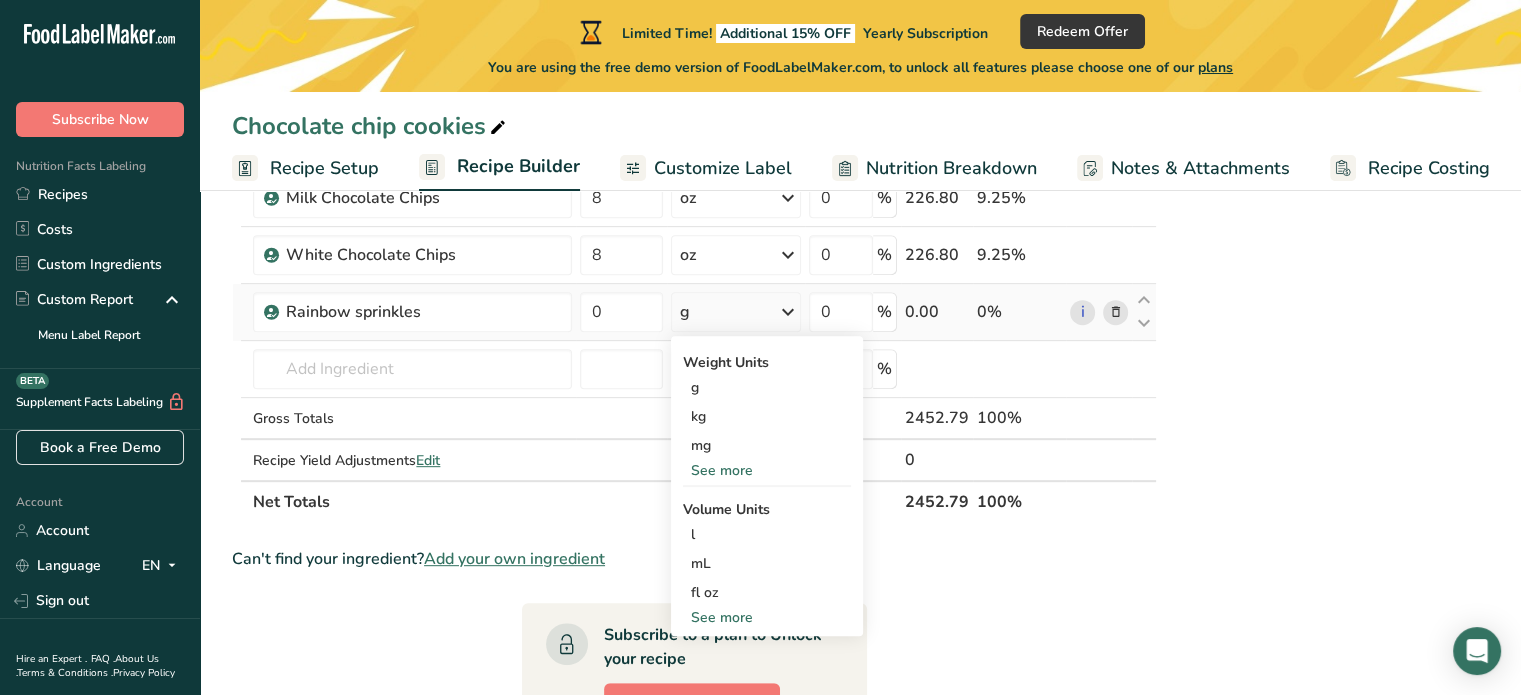 click on "See more" at bounding box center (767, 617) 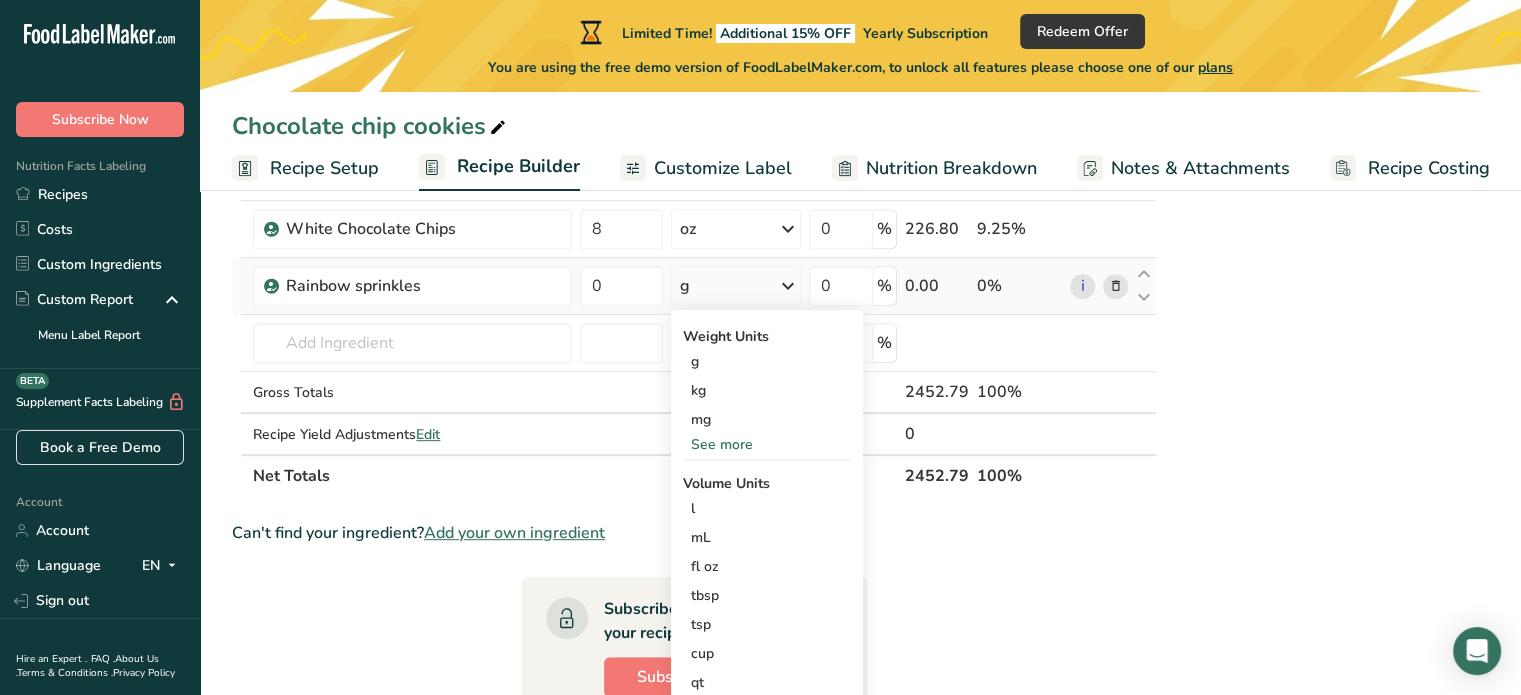 scroll, scrollTop: 848, scrollLeft: 0, axis: vertical 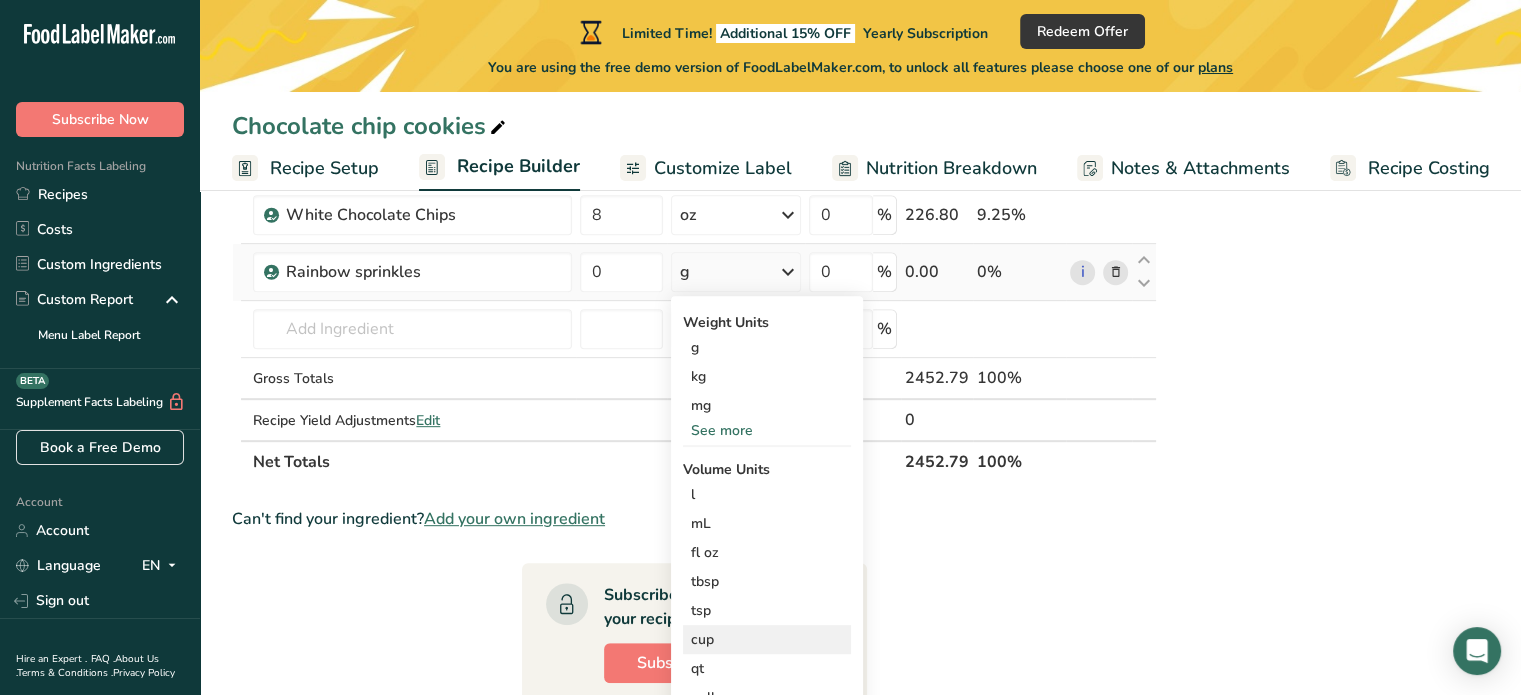 click on "cup" at bounding box center [767, 639] 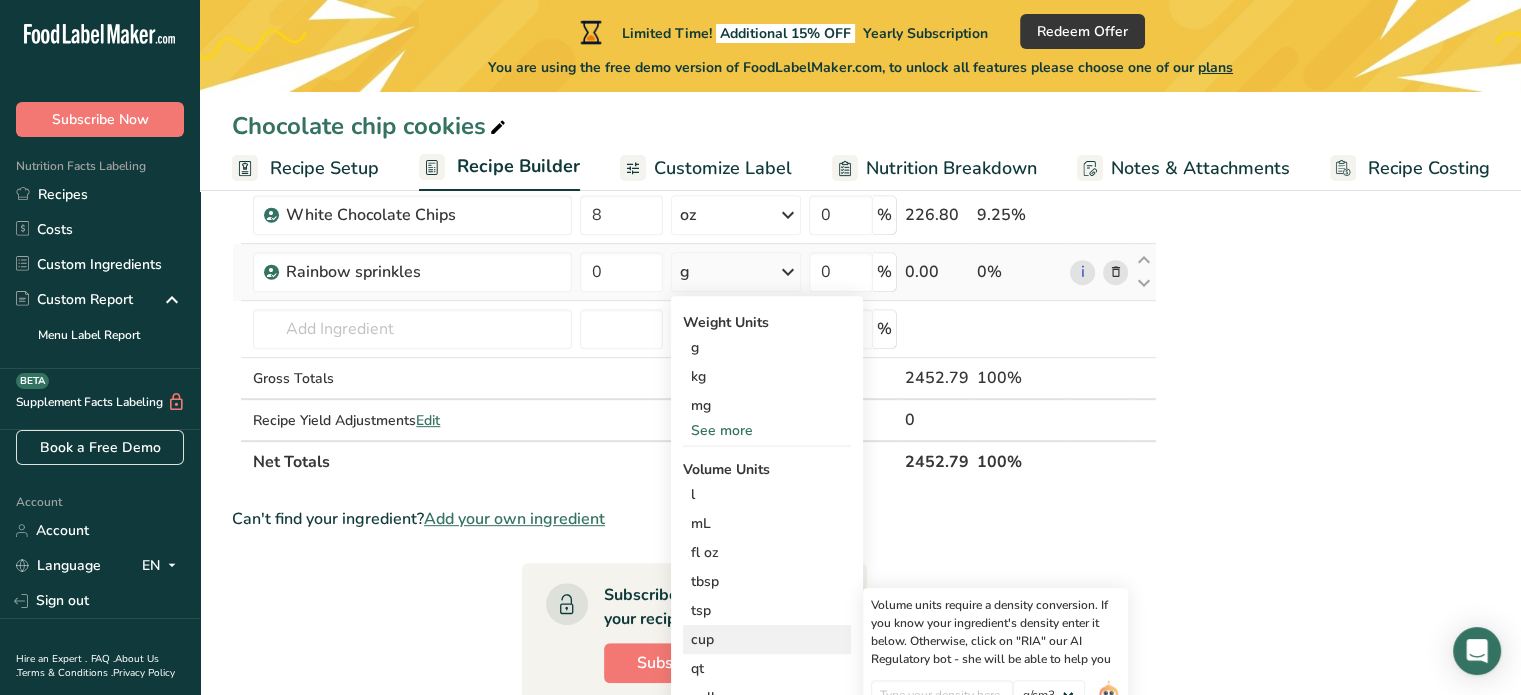 scroll, scrollTop: 888, scrollLeft: 0, axis: vertical 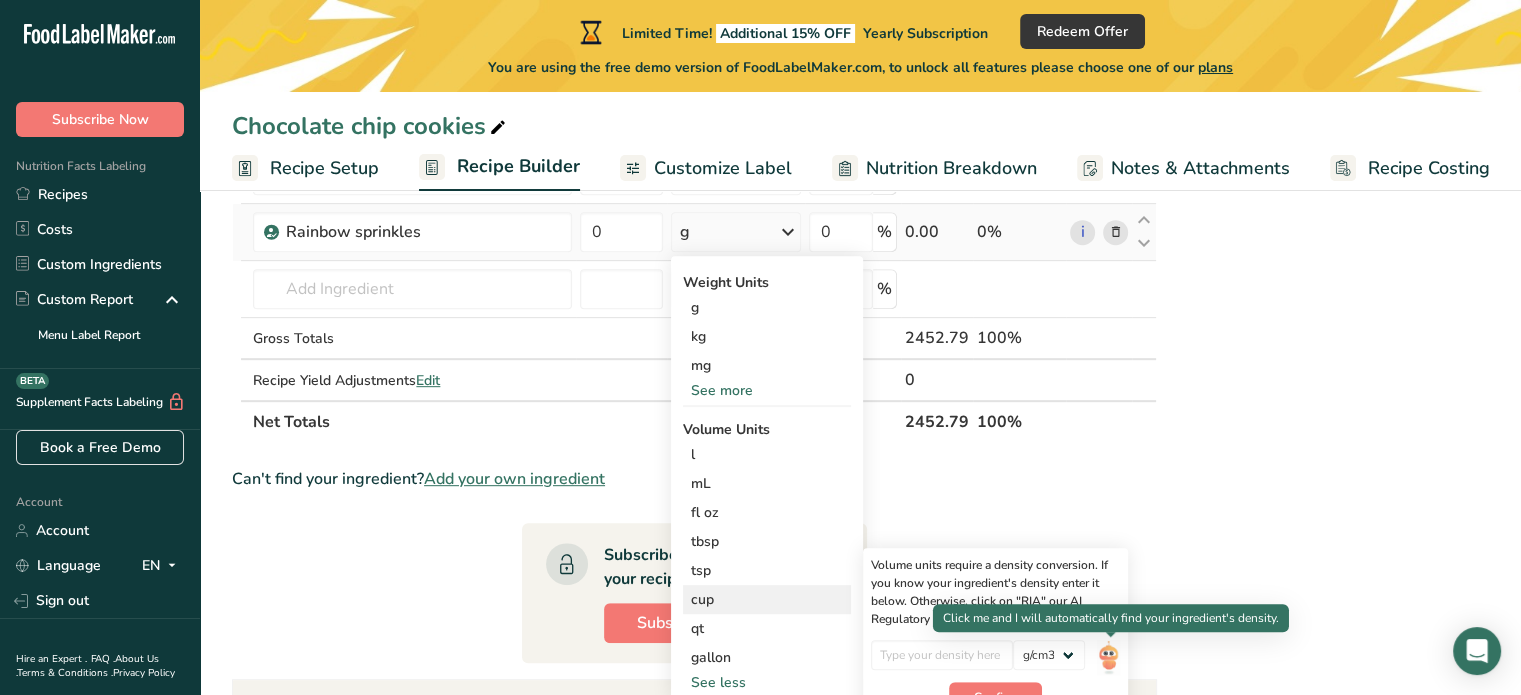 click at bounding box center [1108, 657] 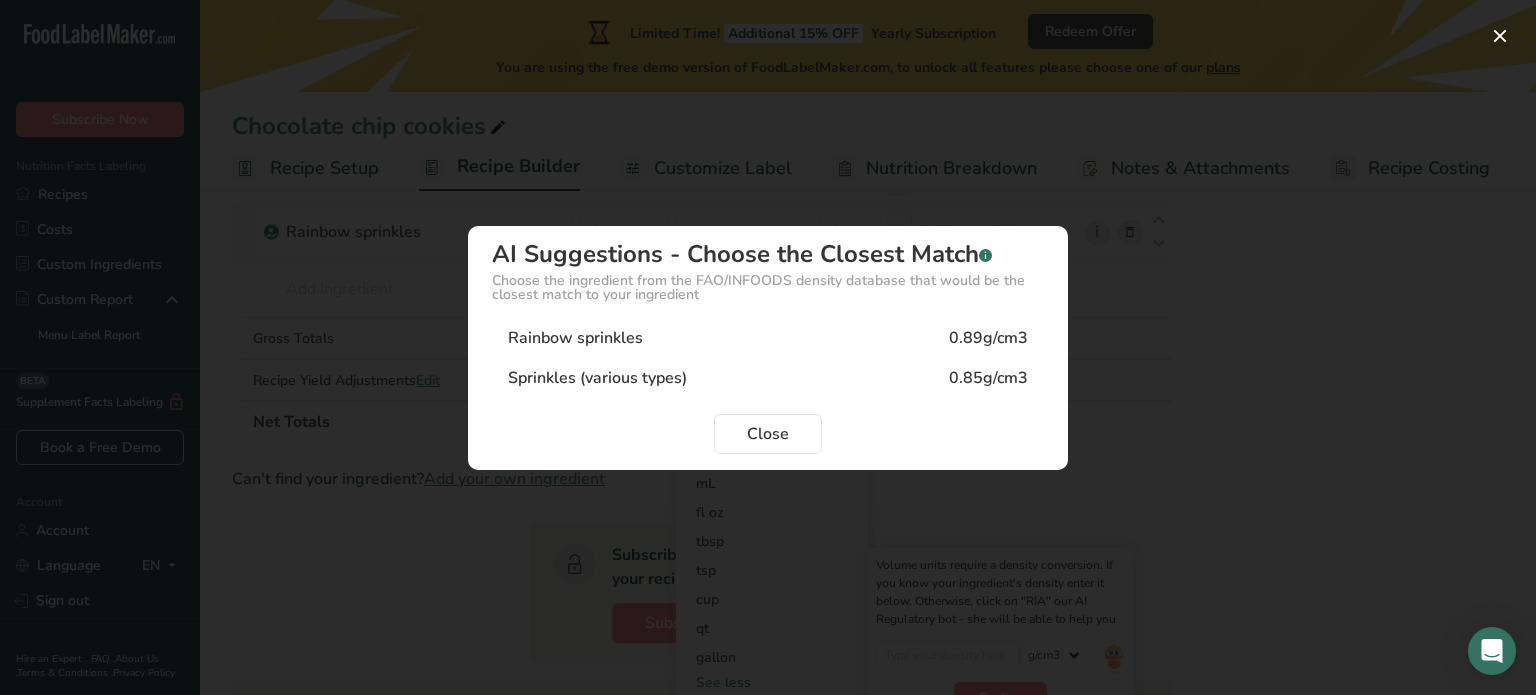click on "Rainbow sprinkles   0.89g/cm3" at bounding box center (768, 338) 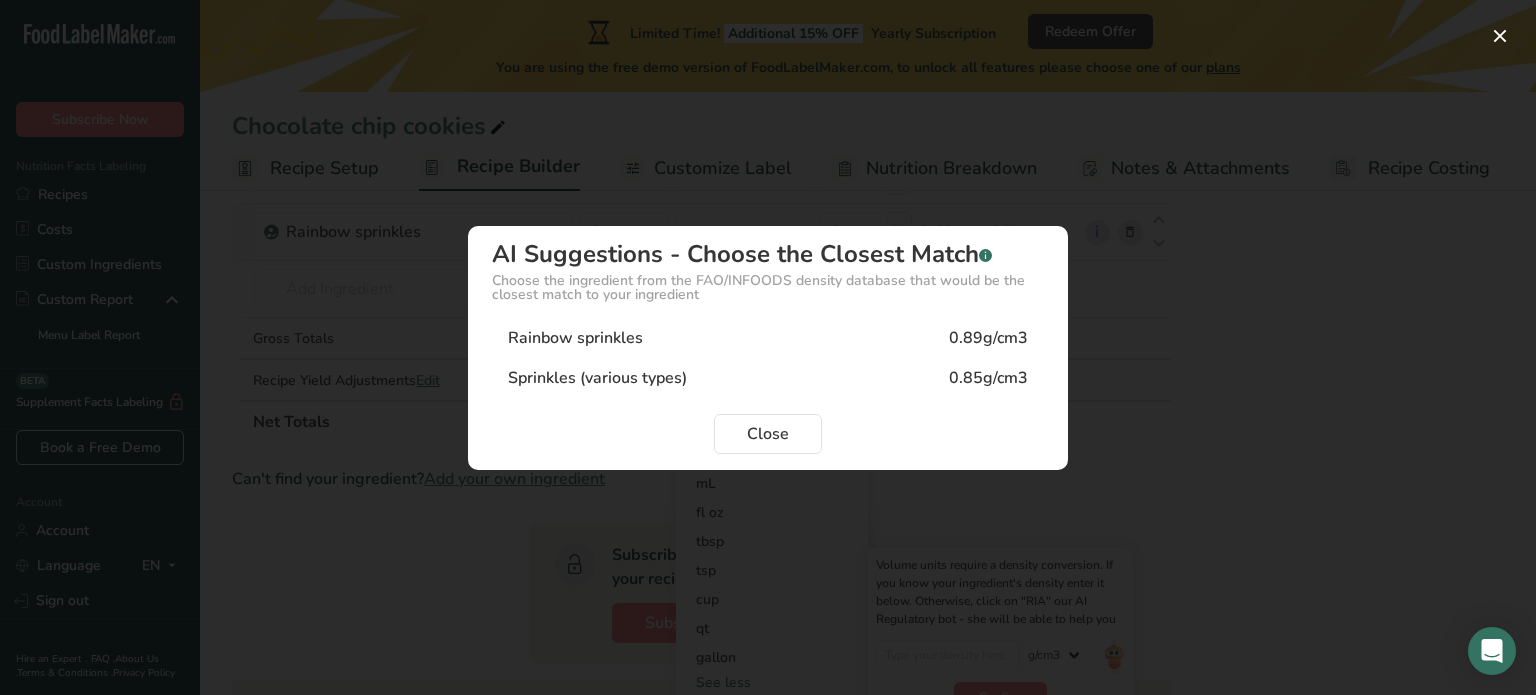 type on "0.89" 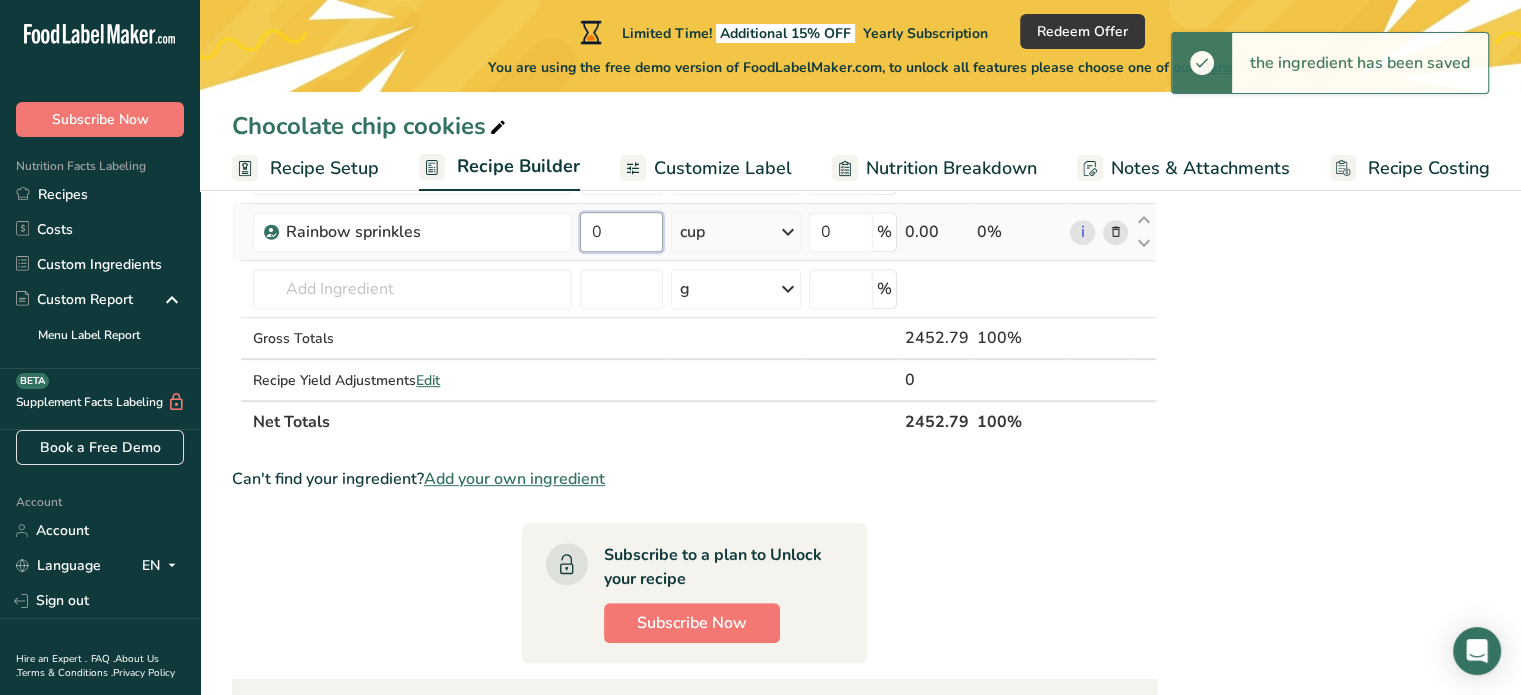 click on "0" at bounding box center (621, 232) 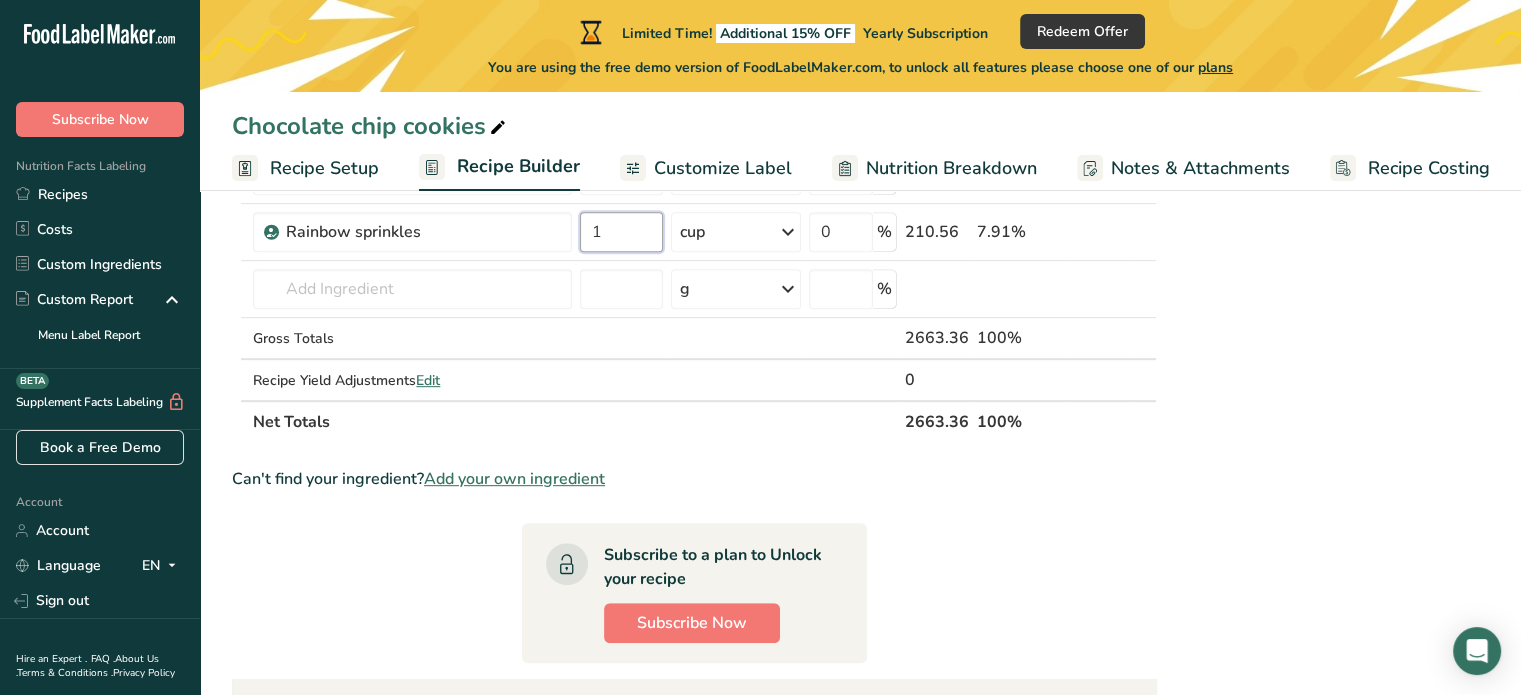 type on "1" 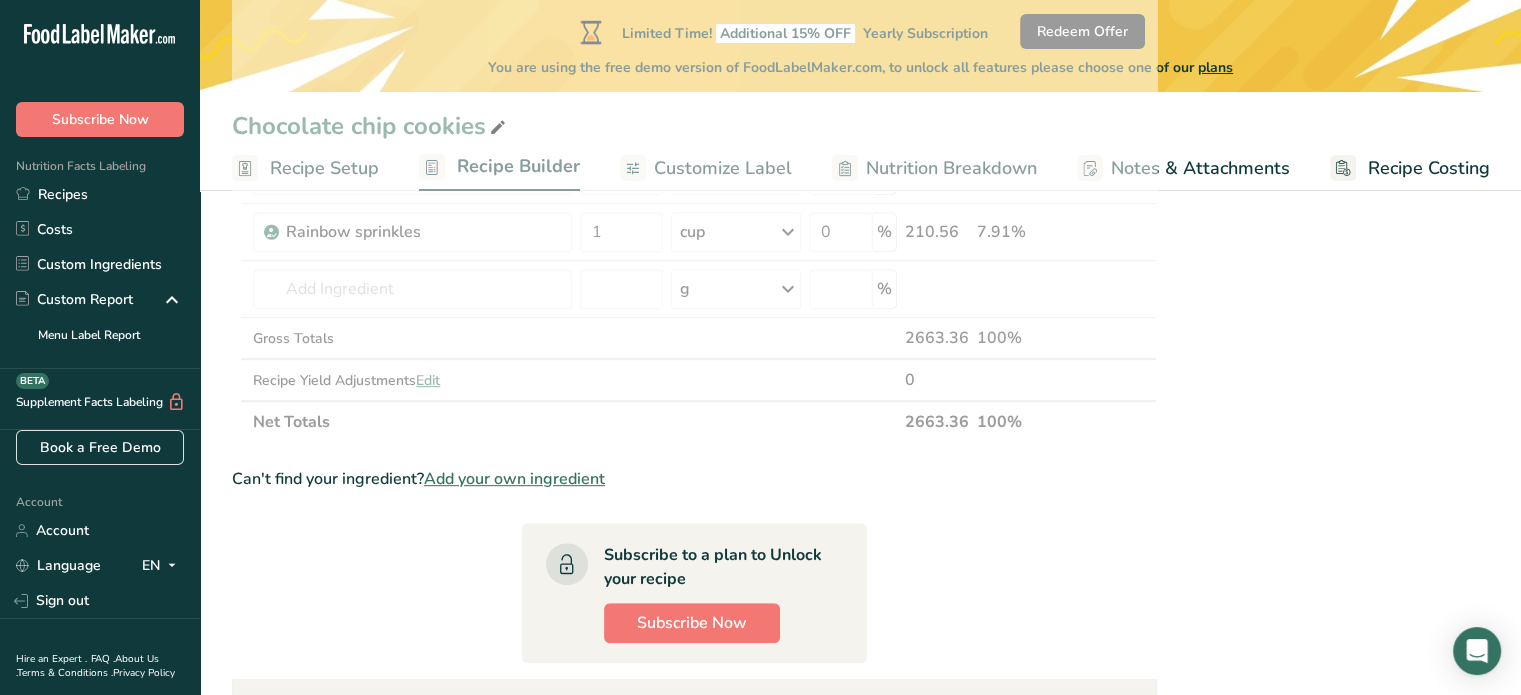 click on "Ingredient *
Amount *
Unit *
Waste *   .a-a{fill:#347362;}.b-a{fill:#fff;}          Grams
Percentage
Butter, salted
Gluten free
Vegetarian
Soy free
12
oz
Portions
1 pat (1" sq, 1/3" high)
1 tbsp
1 cup
See more
Weight Units
g
kg
mg
See more
Volume Units
l
Volume units require a density conversion. If you know your ingredient's density enter it below. Otherwise, click on "RIA" our AI Regulatory bot - she will be able to help you
lb/ft3
g/cm3
Confirm
mL
g/cm3" at bounding box center (694, 281) 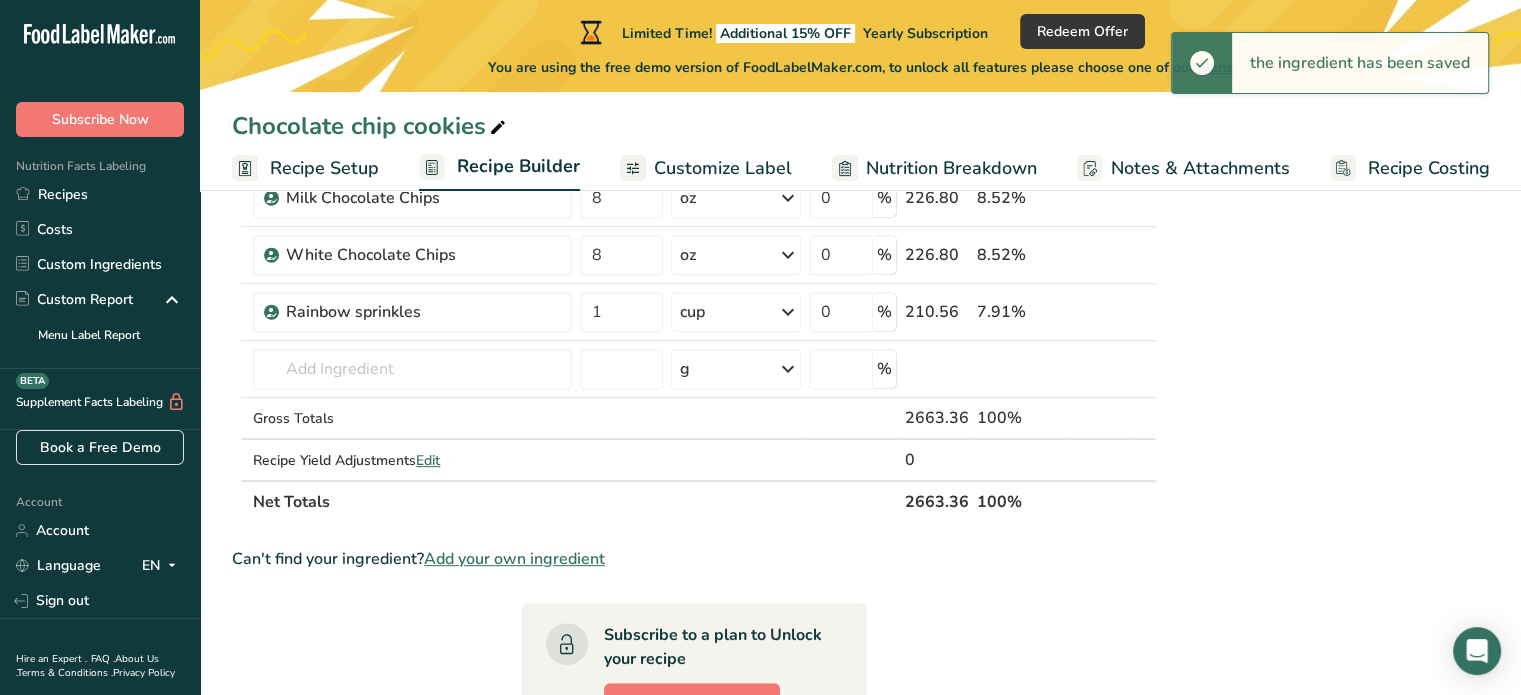 scroll, scrollTop: 768, scrollLeft: 0, axis: vertical 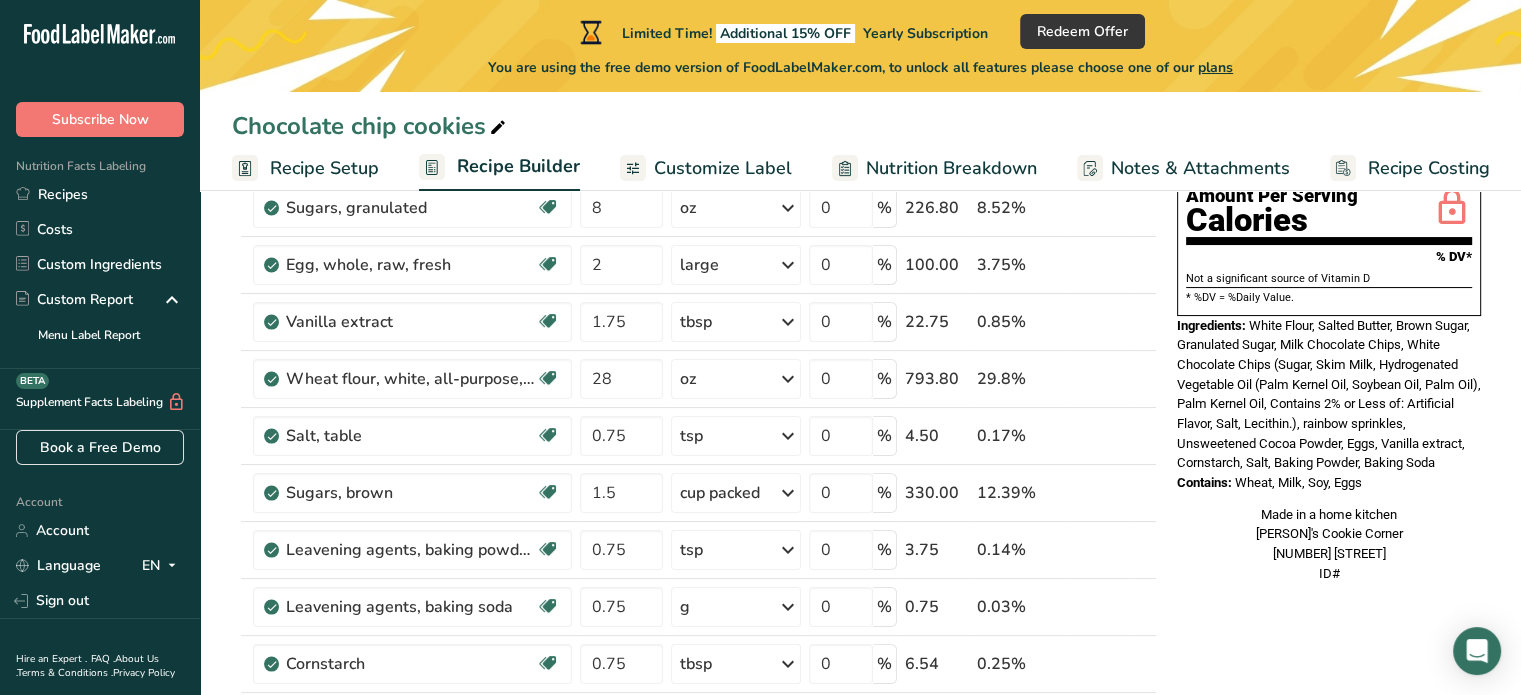 drag, startPoint x: 1249, startPoint y: 275, endPoint x: 1405, endPoint y: 434, distance: 222.74873 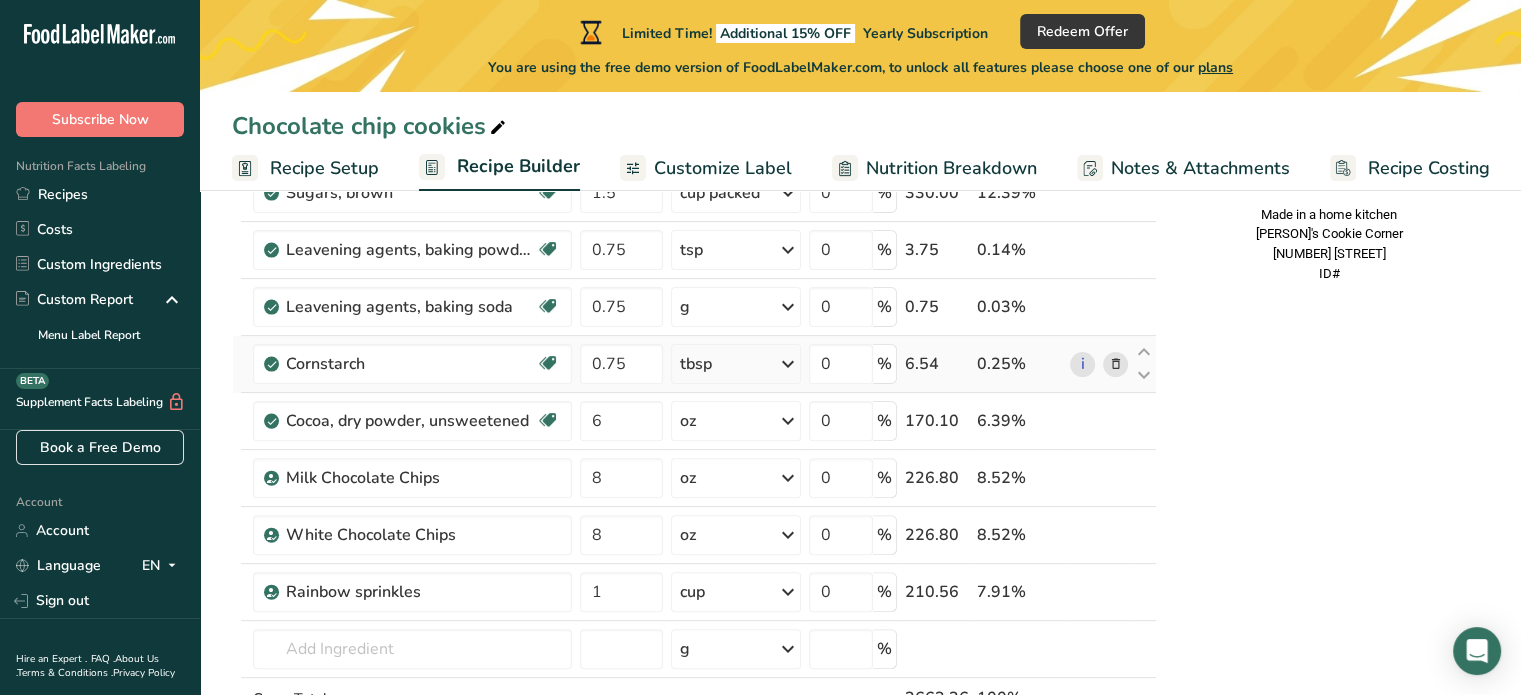 scroll, scrollTop: 588, scrollLeft: 0, axis: vertical 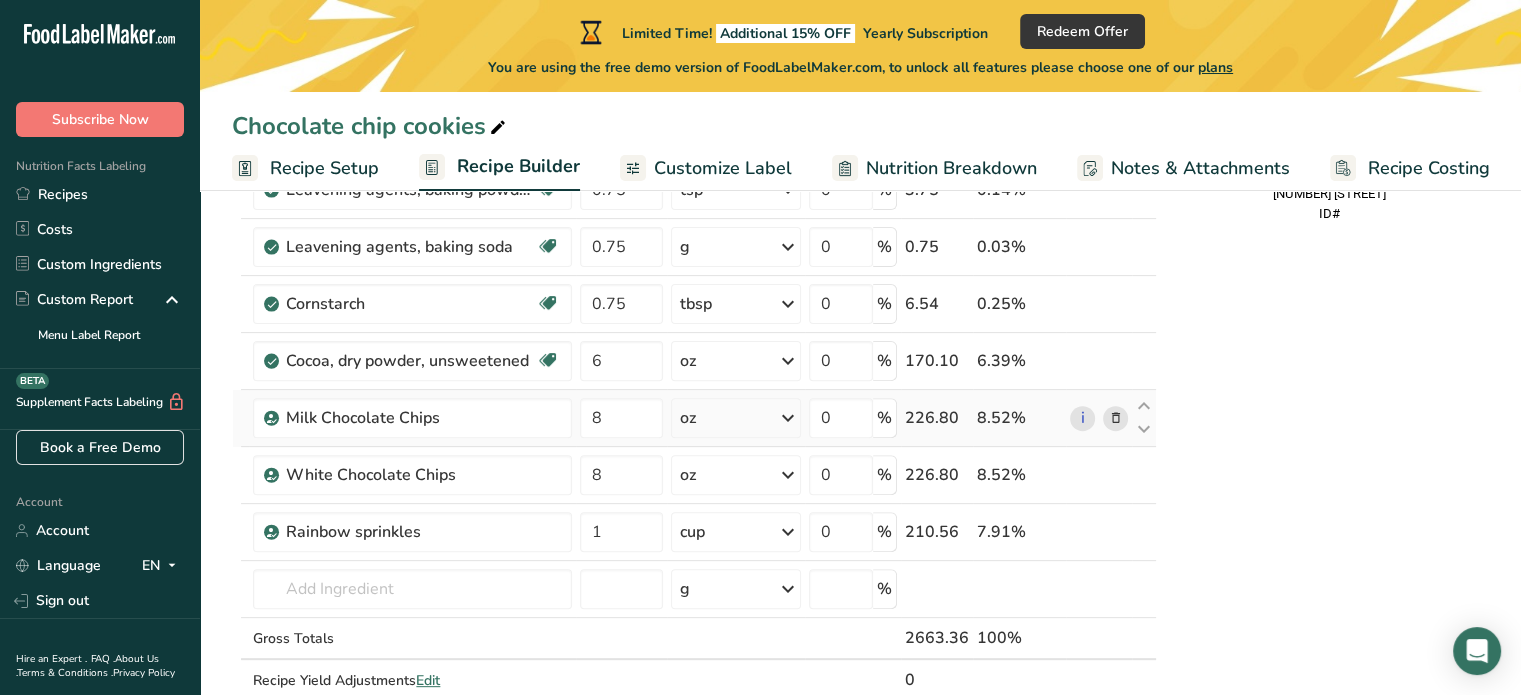 click at bounding box center (1115, 418) 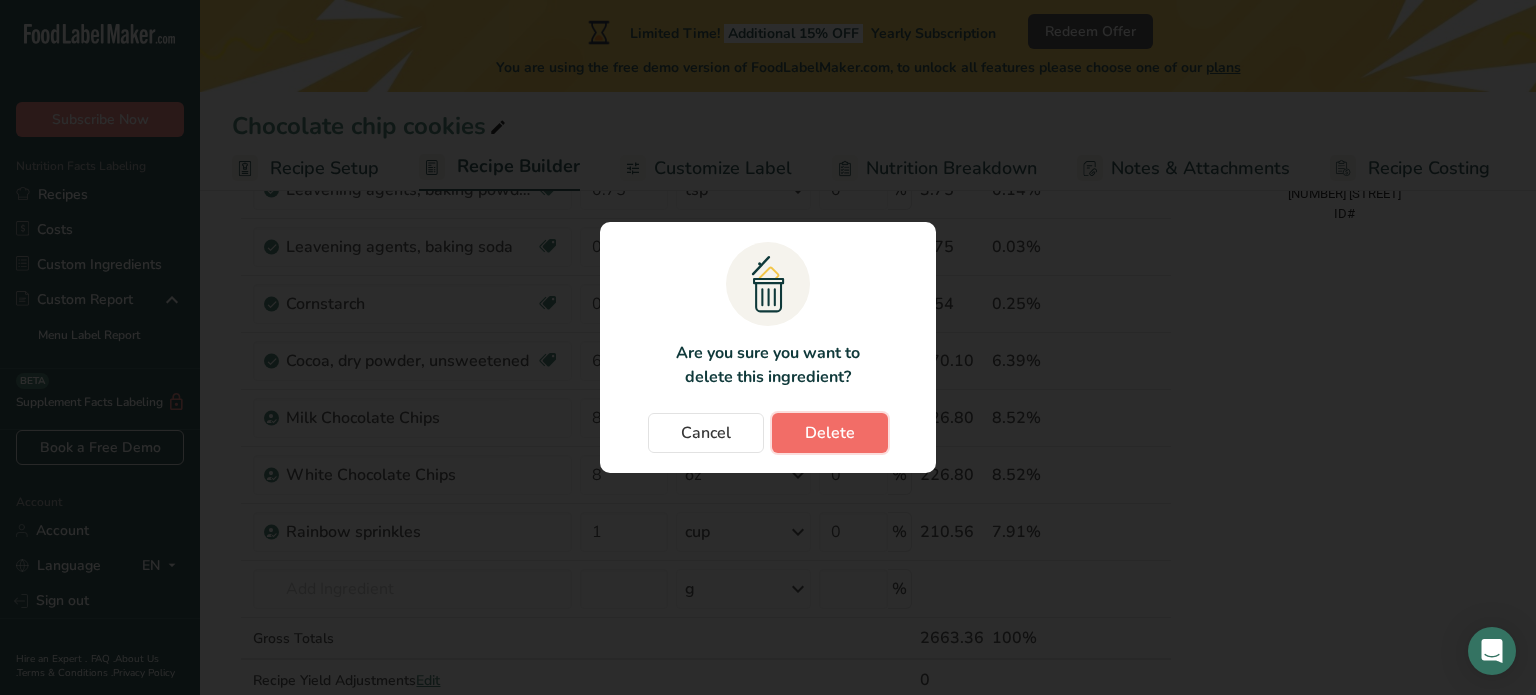 click on "Delete" at bounding box center (830, 433) 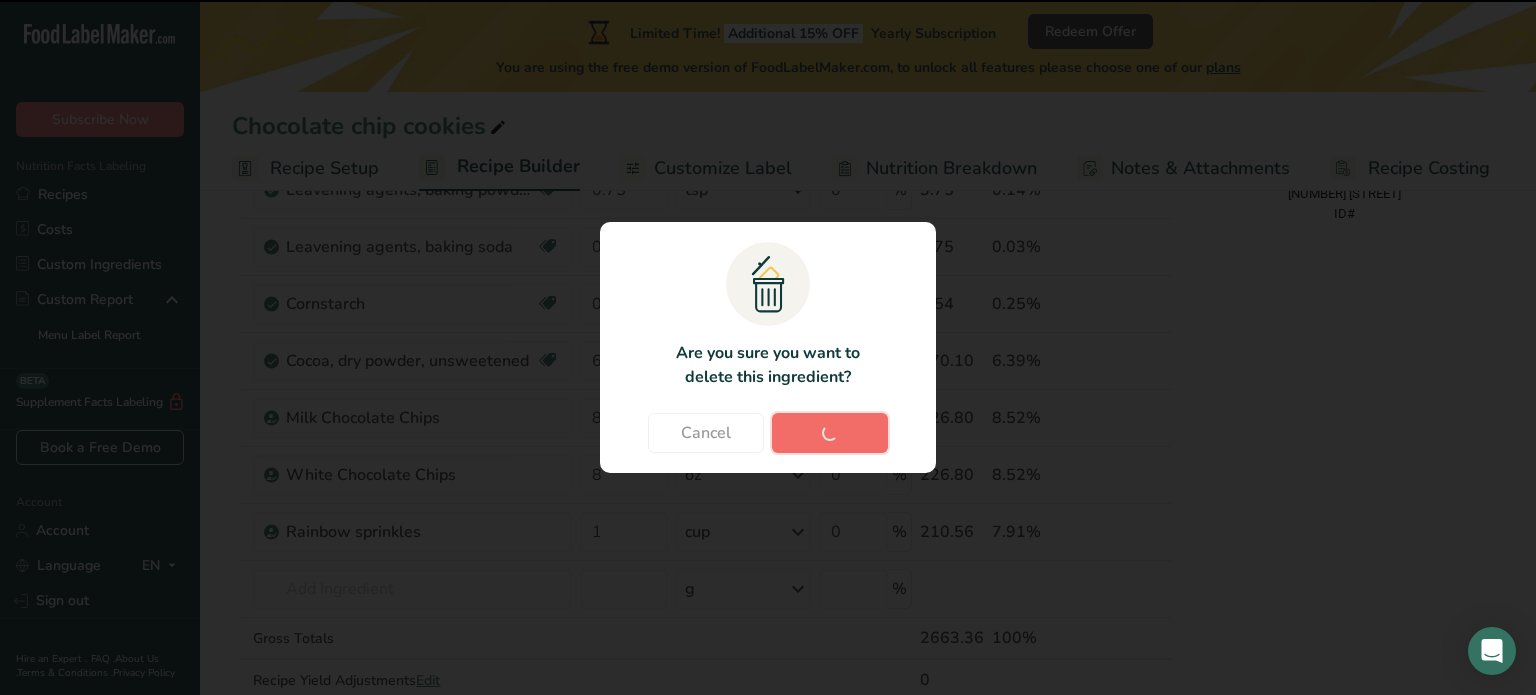 type on "1" 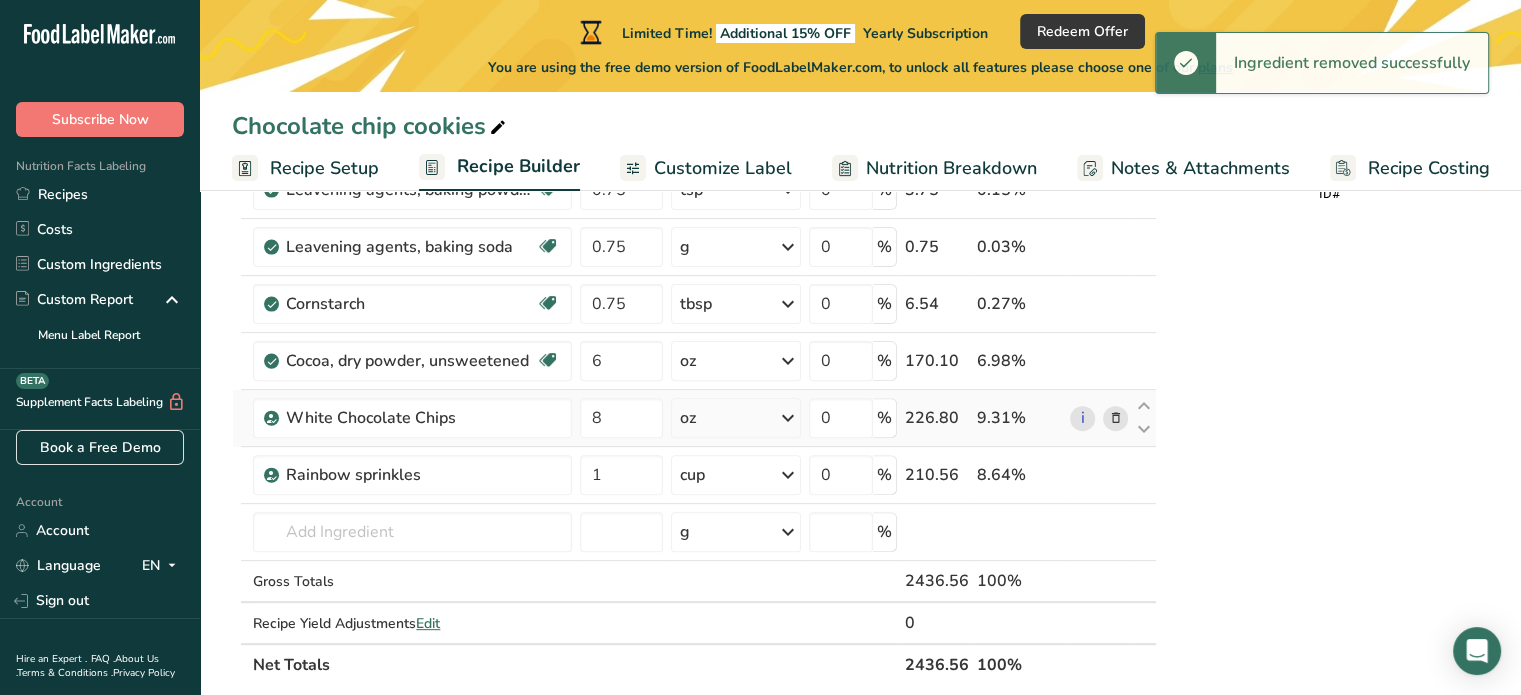 click at bounding box center [1115, 418] 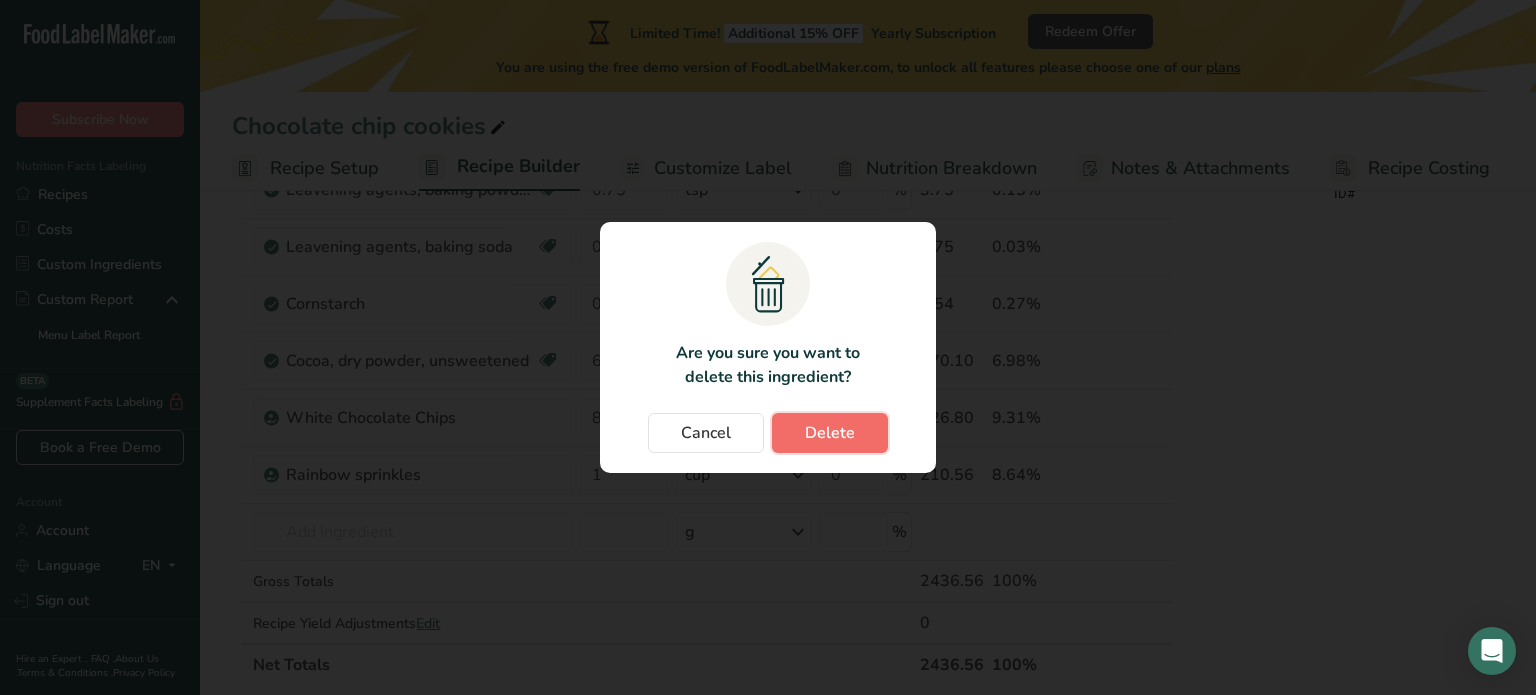 click on "Delete" at bounding box center (830, 433) 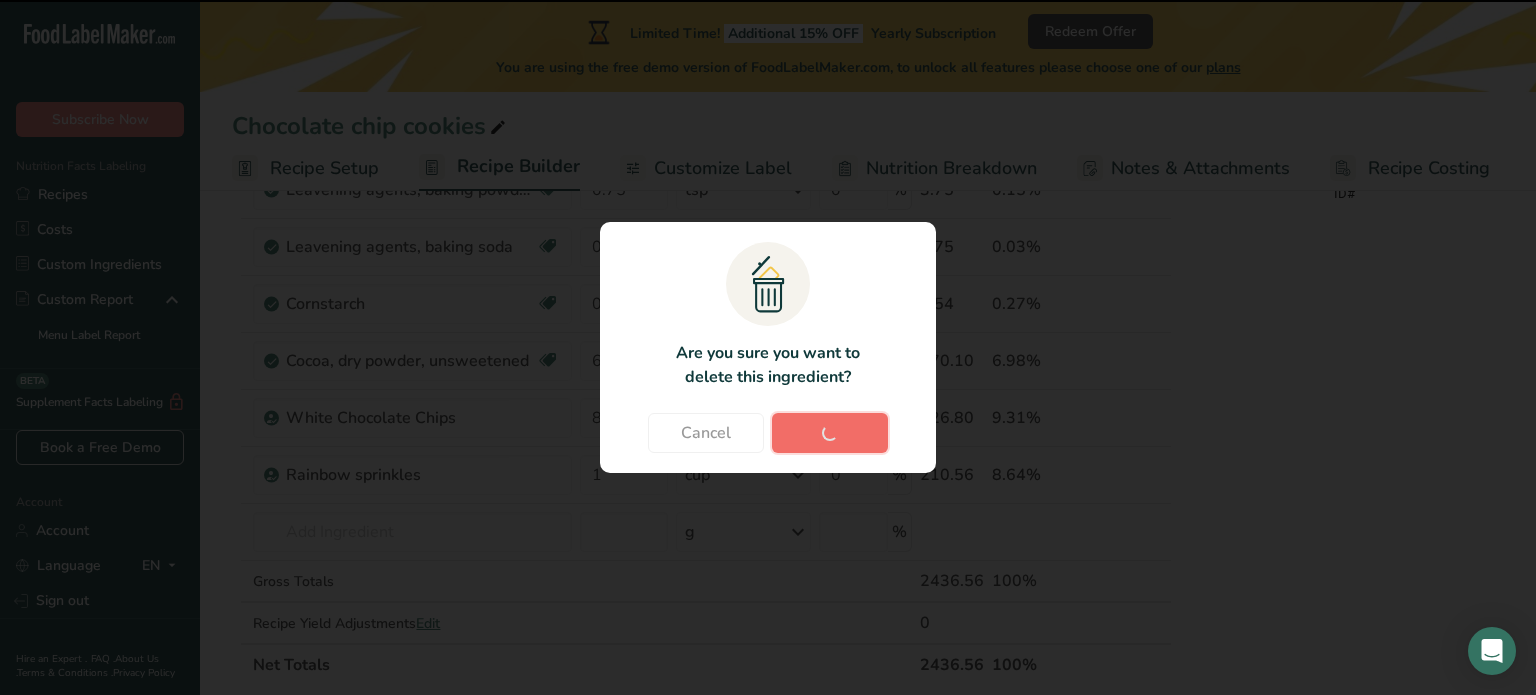 type on "1" 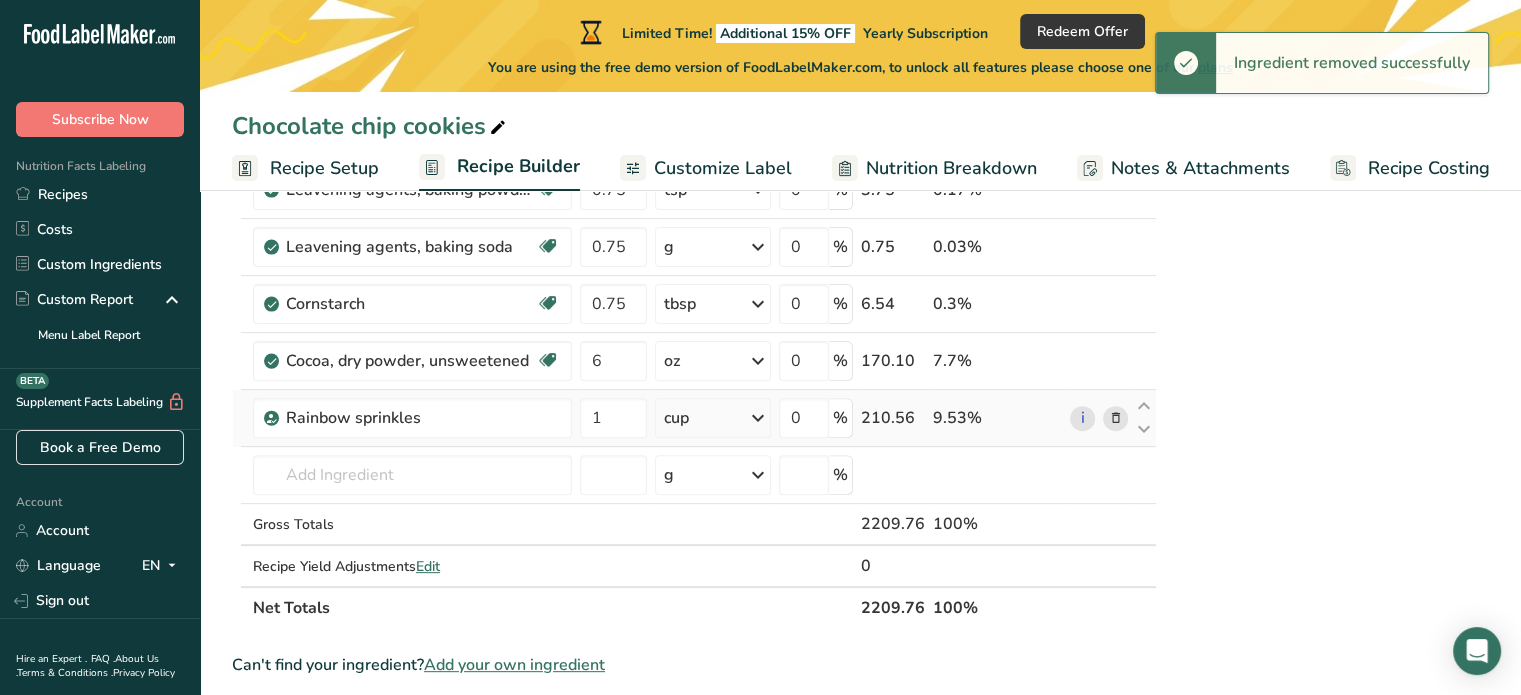 click at bounding box center [1115, 418] 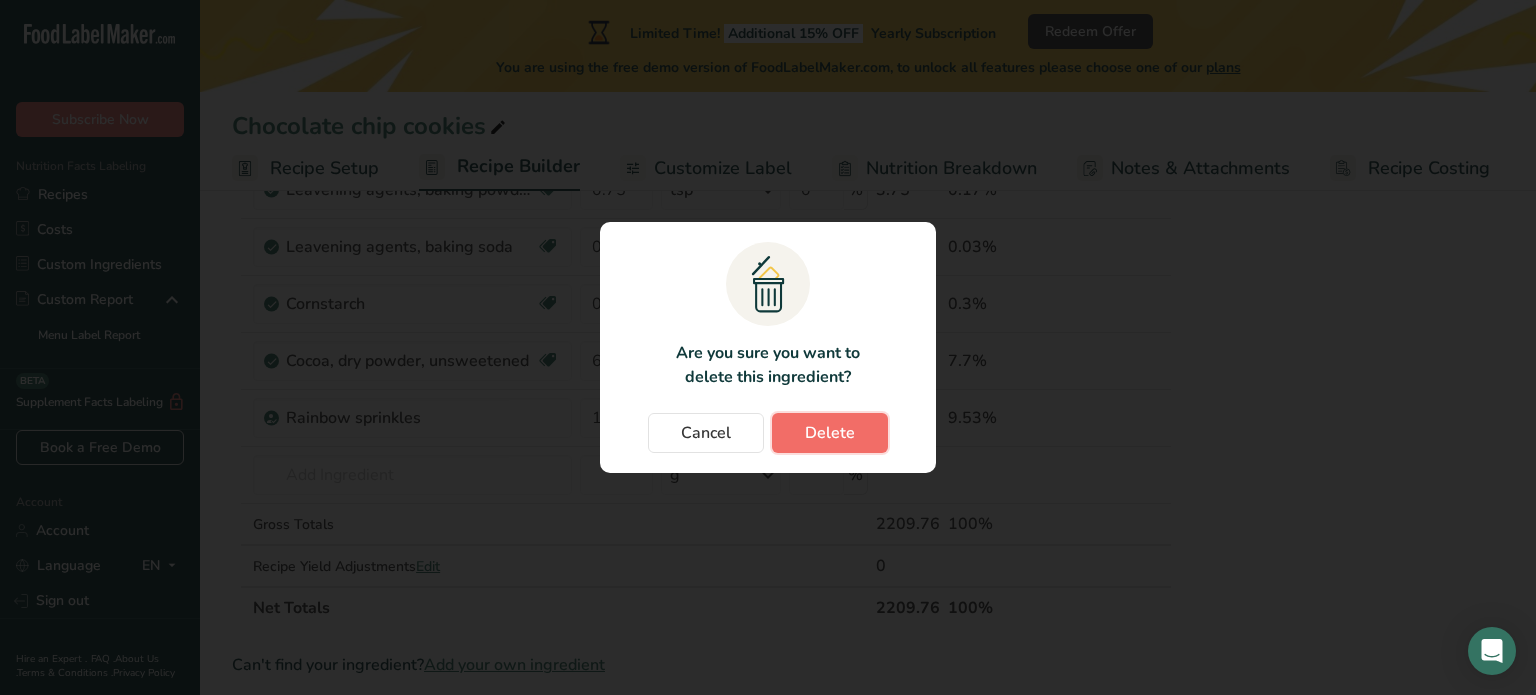 click on "Delete" at bounding box center [830, 433] 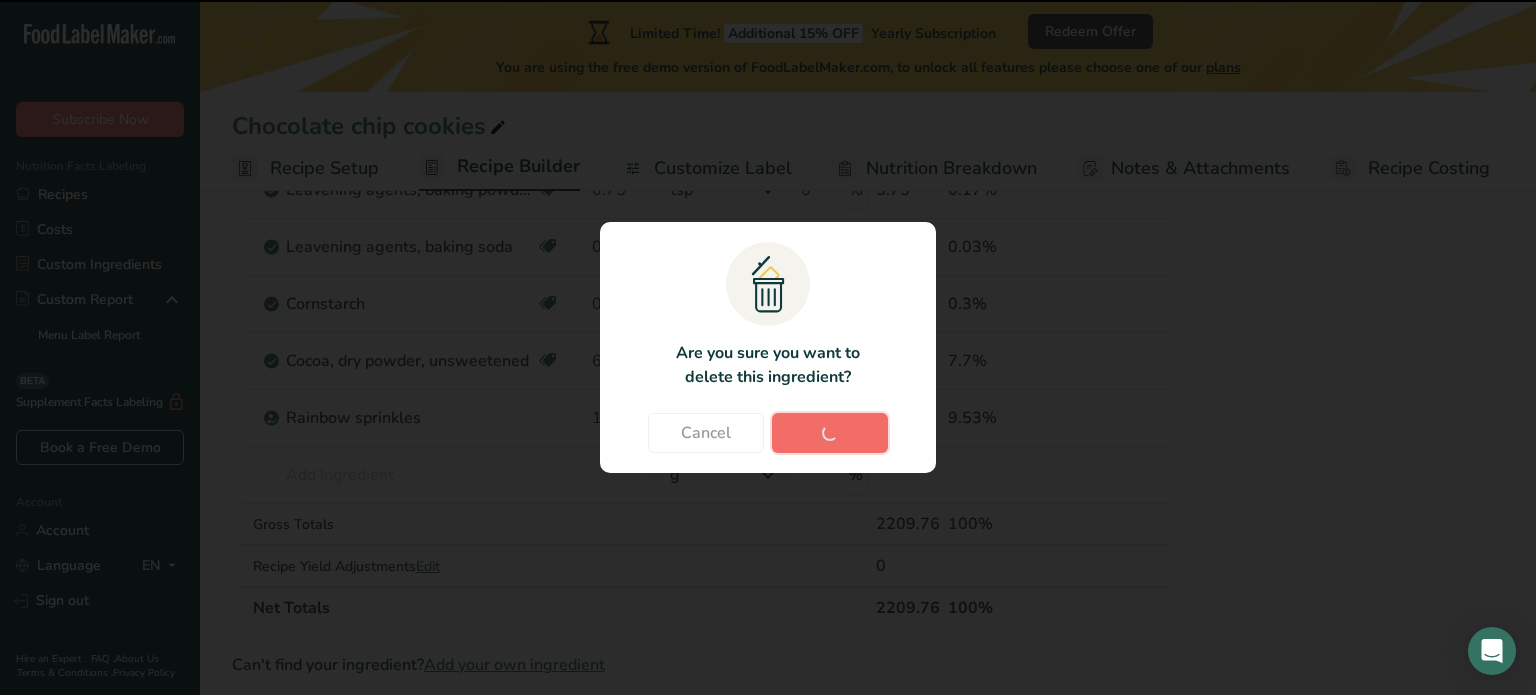 type 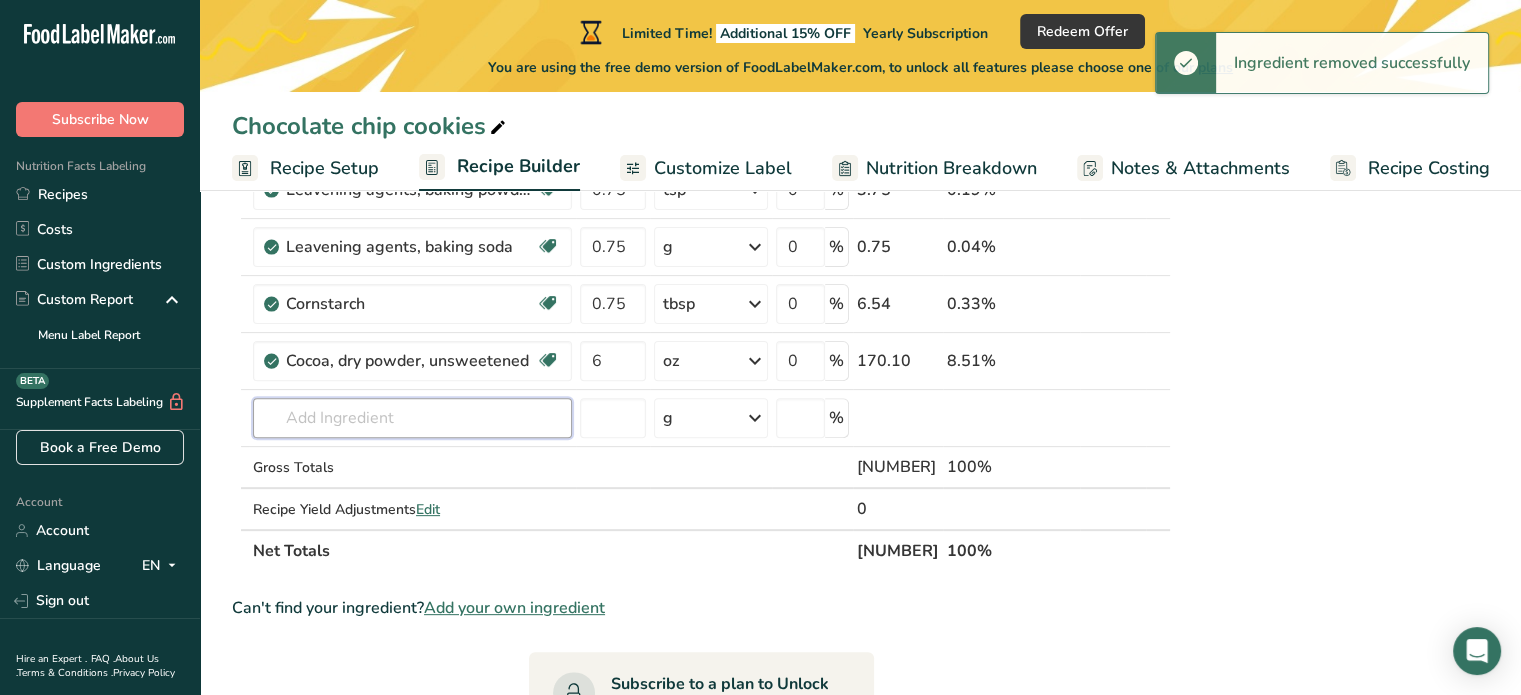 click at bounding box center [412, 418] 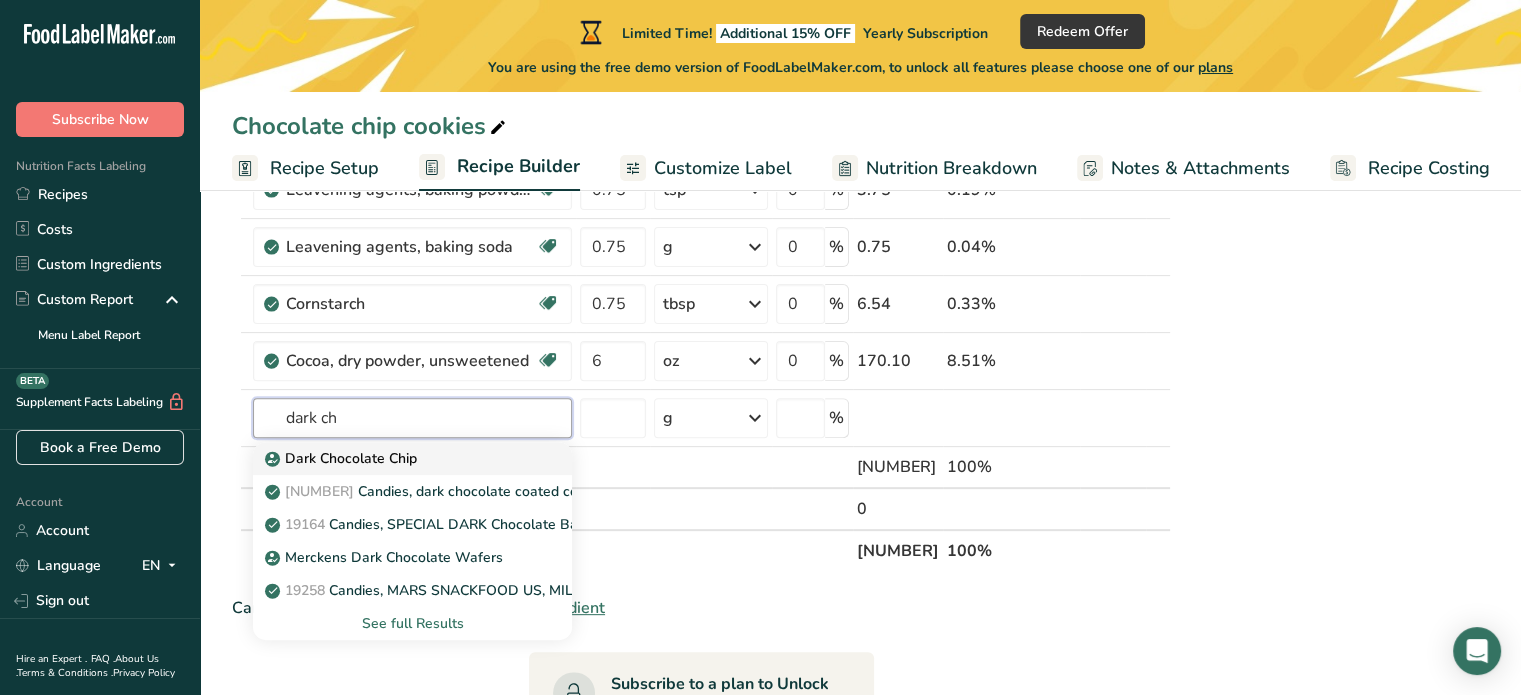 type on "dark ch" 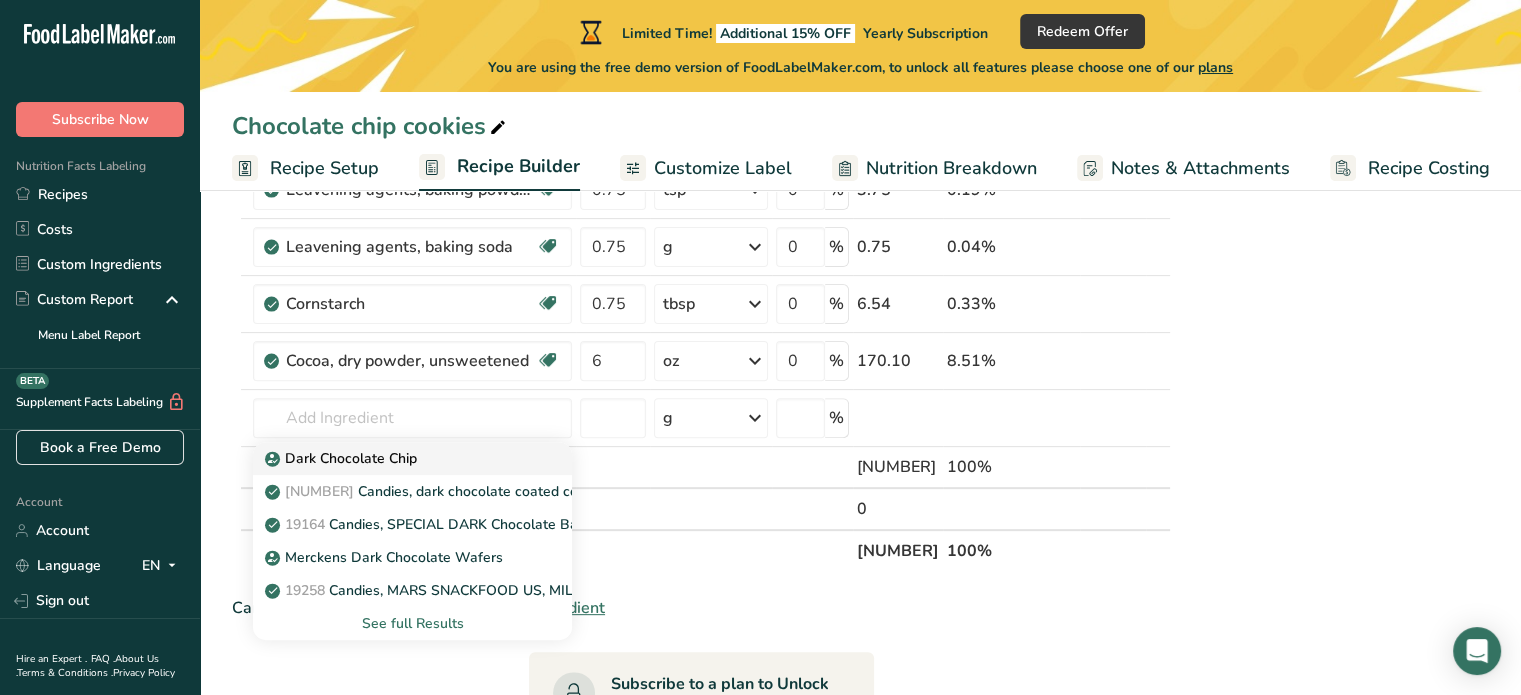 click on "Dark Chocolate Chip" at bounding box center (343, 458) 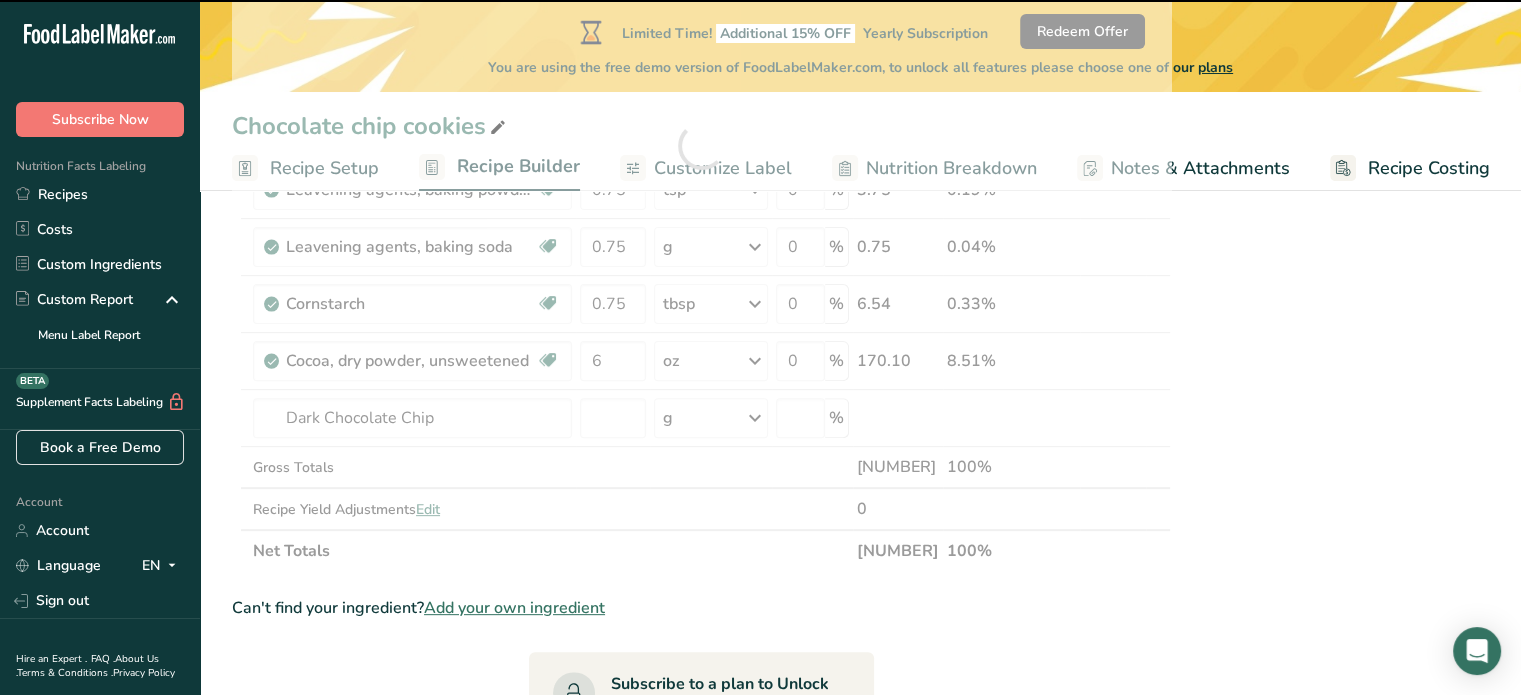 type on "0" 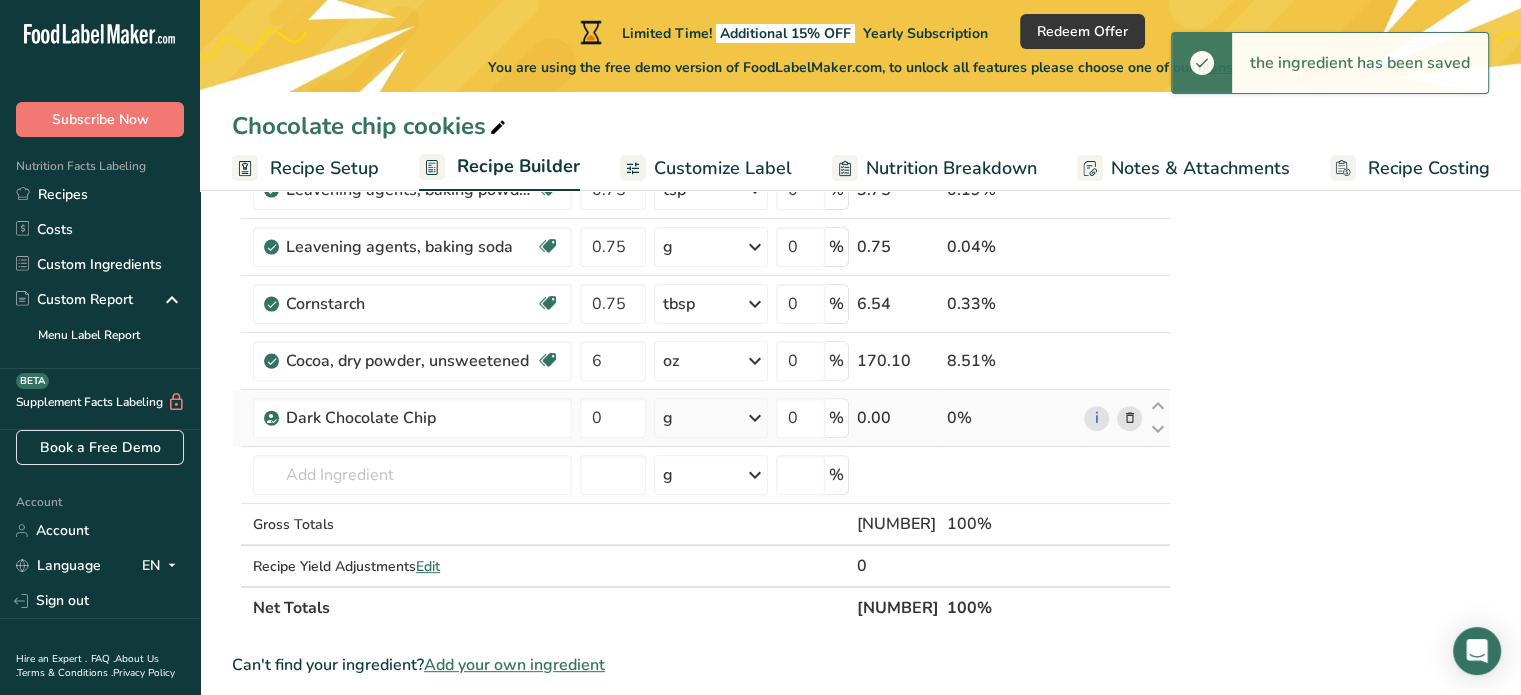 click on "g" at bounding box center [711, 418] 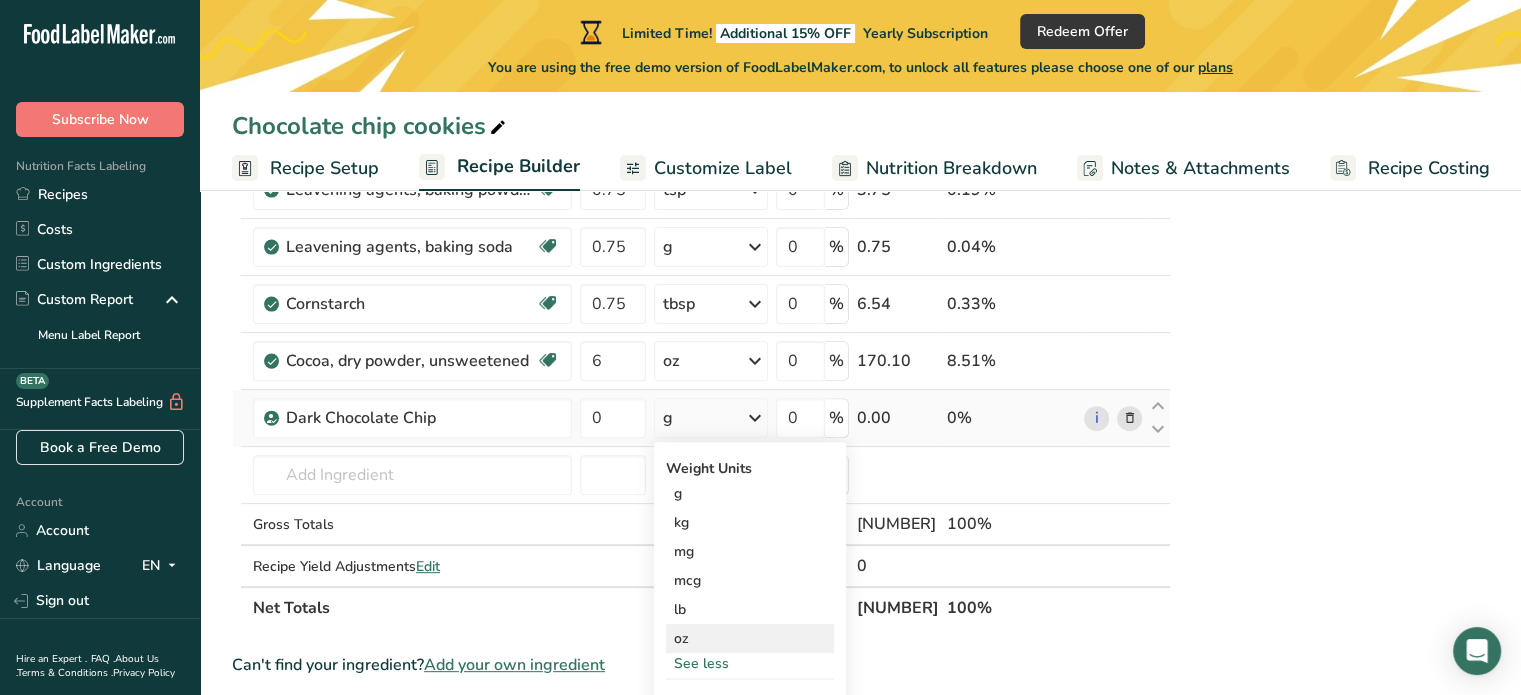 click on "oz" at bounding box center [750, 638] 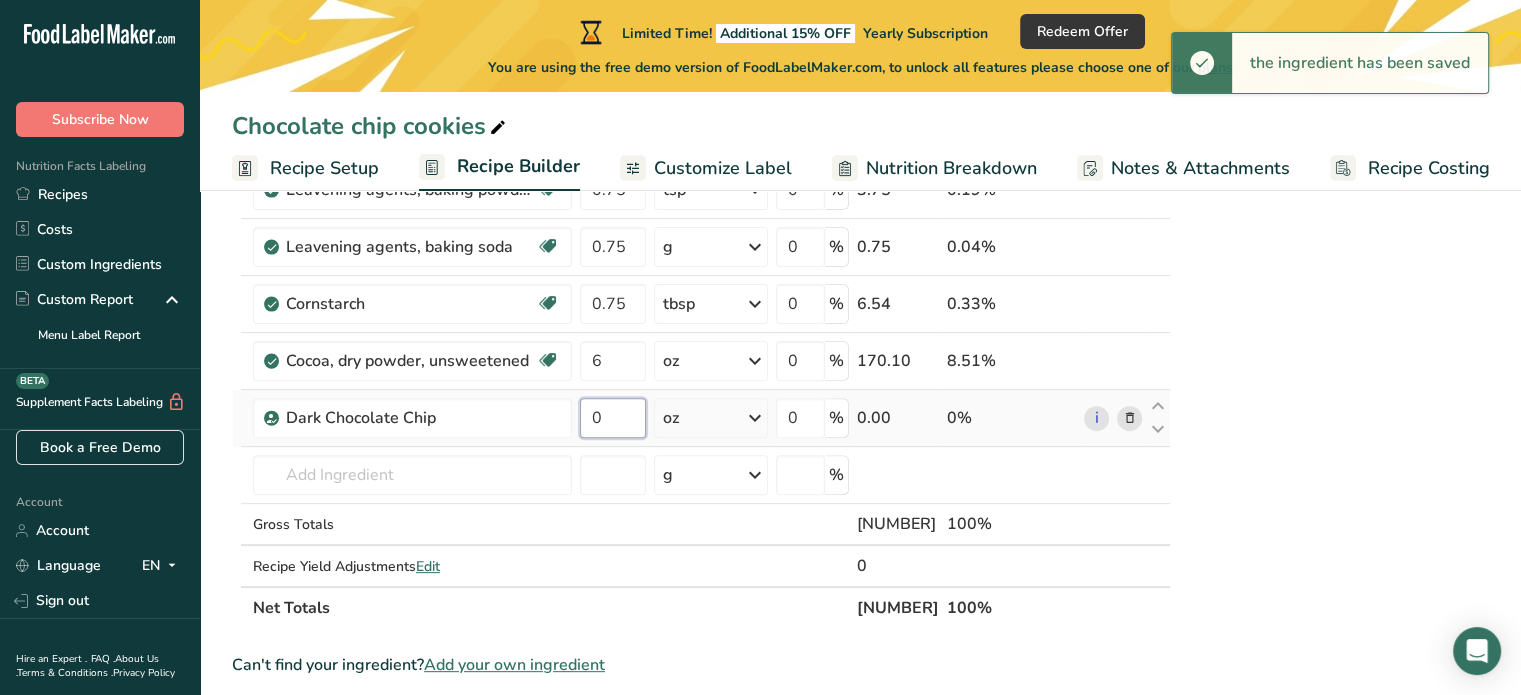 click on "0" at bounding box center (613, 418) 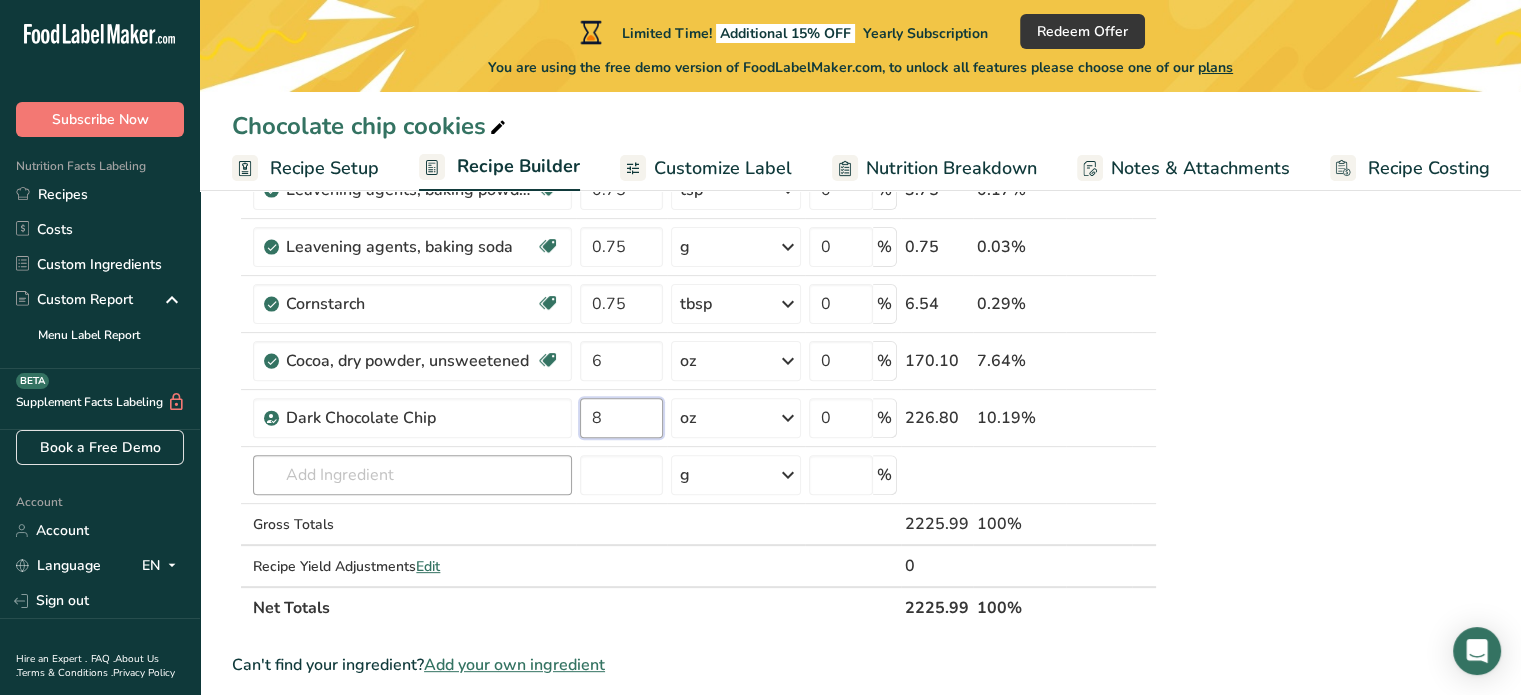 type on "8" 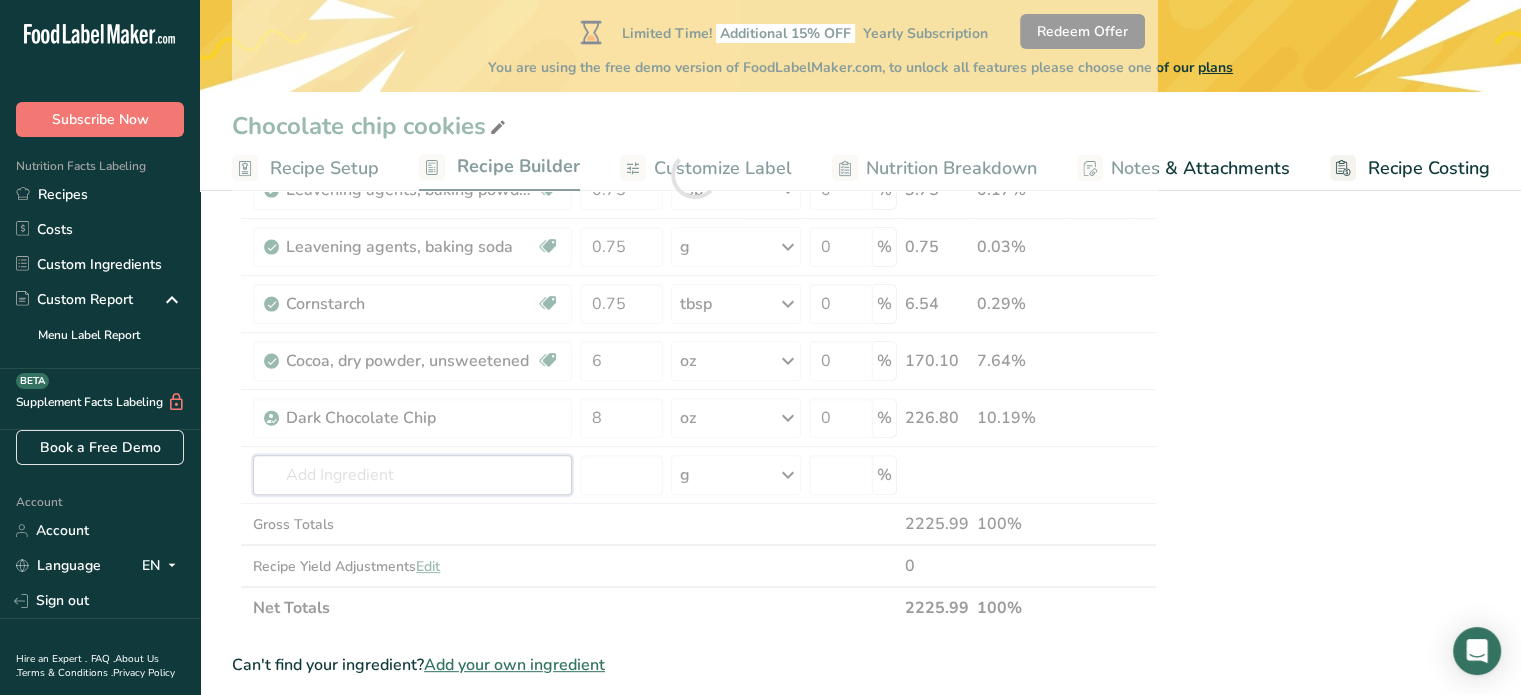 click on "Ingredient *
Amount *
Unit *
Waste *   .a-a{fill:#347362;}.b-a{fill:#fff;}          Grams
Percentage
Butter, salted
Gluten free
Vegetarian
Soy free
12
oz
Portions
1 pat (1" sq, 1/3" high)
1 tbsp
1 cup
See more
Weight Units
g
kg
mg
See more
Volume Units
l
Volume units require a density conversion. If you know your ingredient's density enter it below. Otherwise, click on "RIA" our AI Regulatory bot - she will be able to help you
lb/ft3
g/cm3
Confirm
mL
lb/ft3" at bounding box center (694, 174) 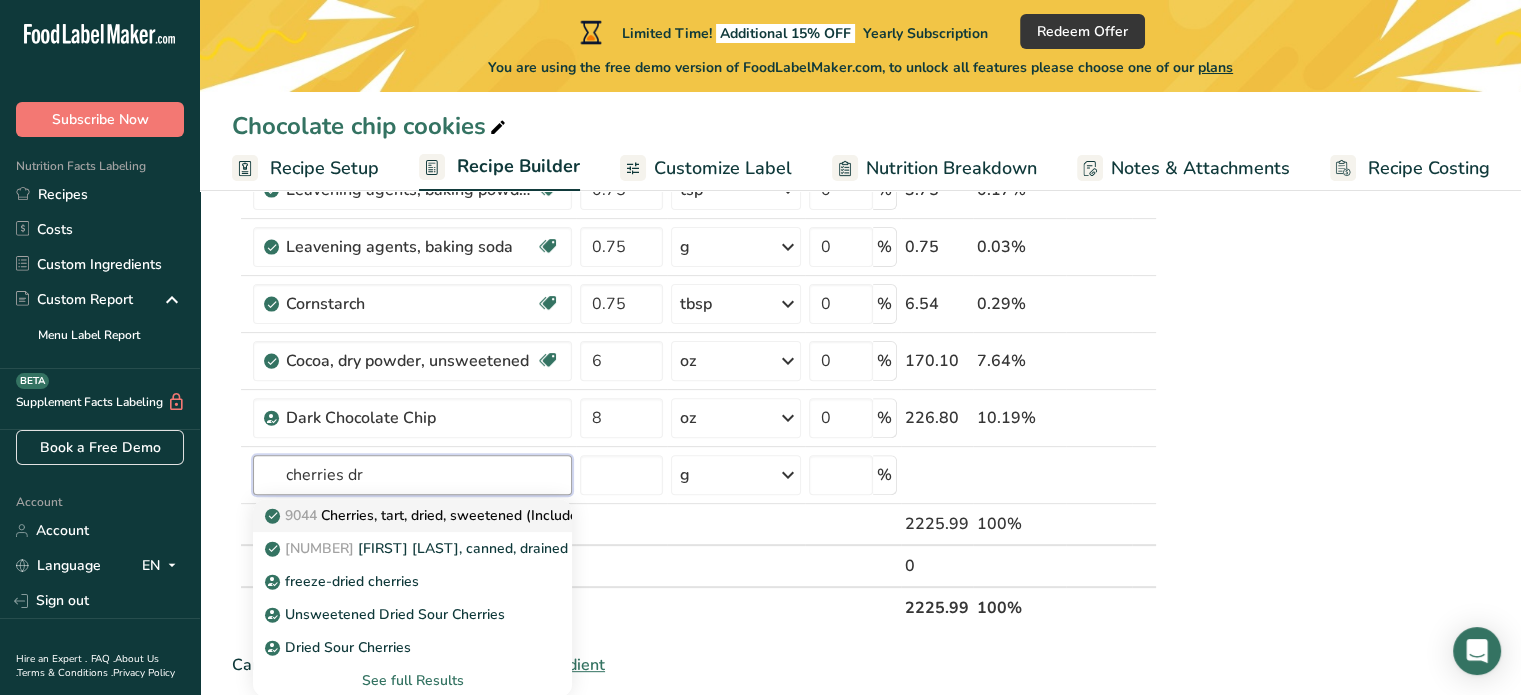 type on "cherries dr" 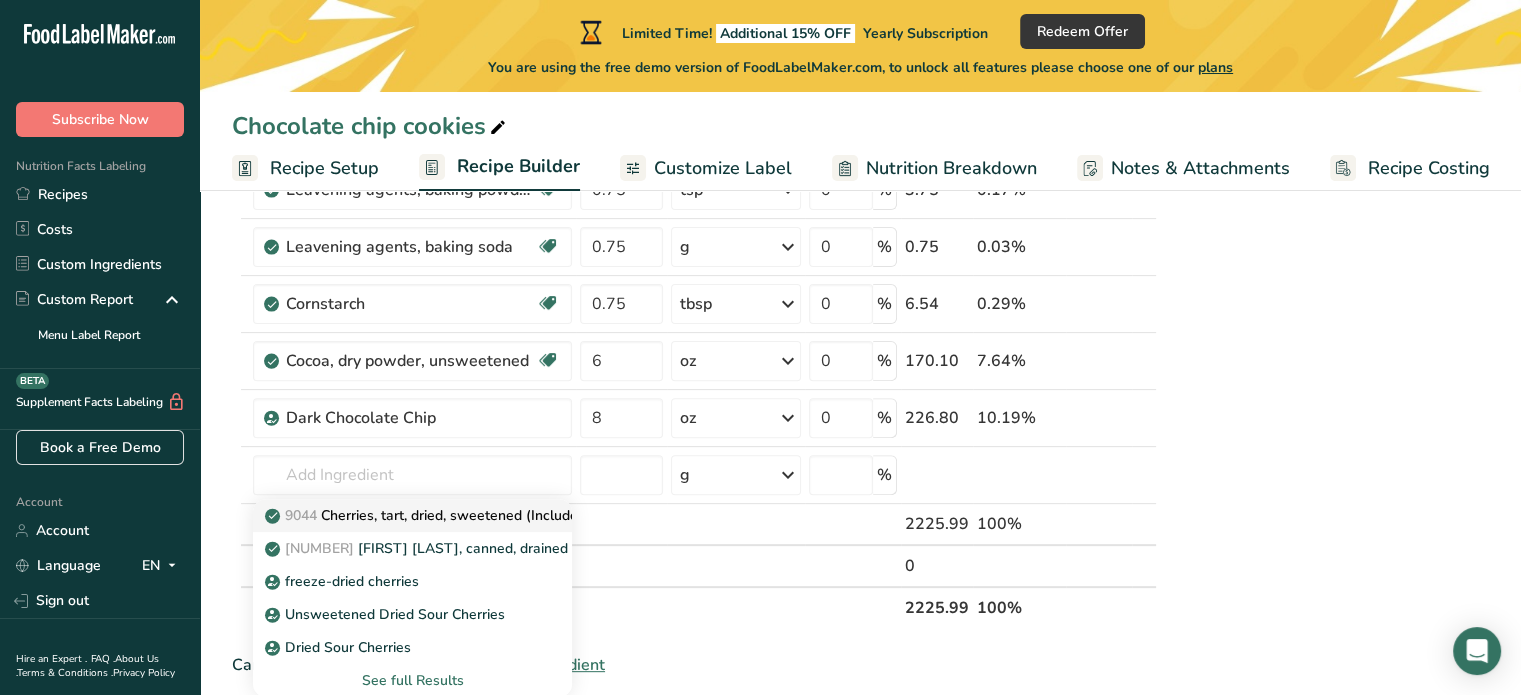 click on "[NUMBER]
Cherries, tart, dried, sweetened (Includes foods for USDA's Food Distribution Program)" at bounding box center [574, 515] 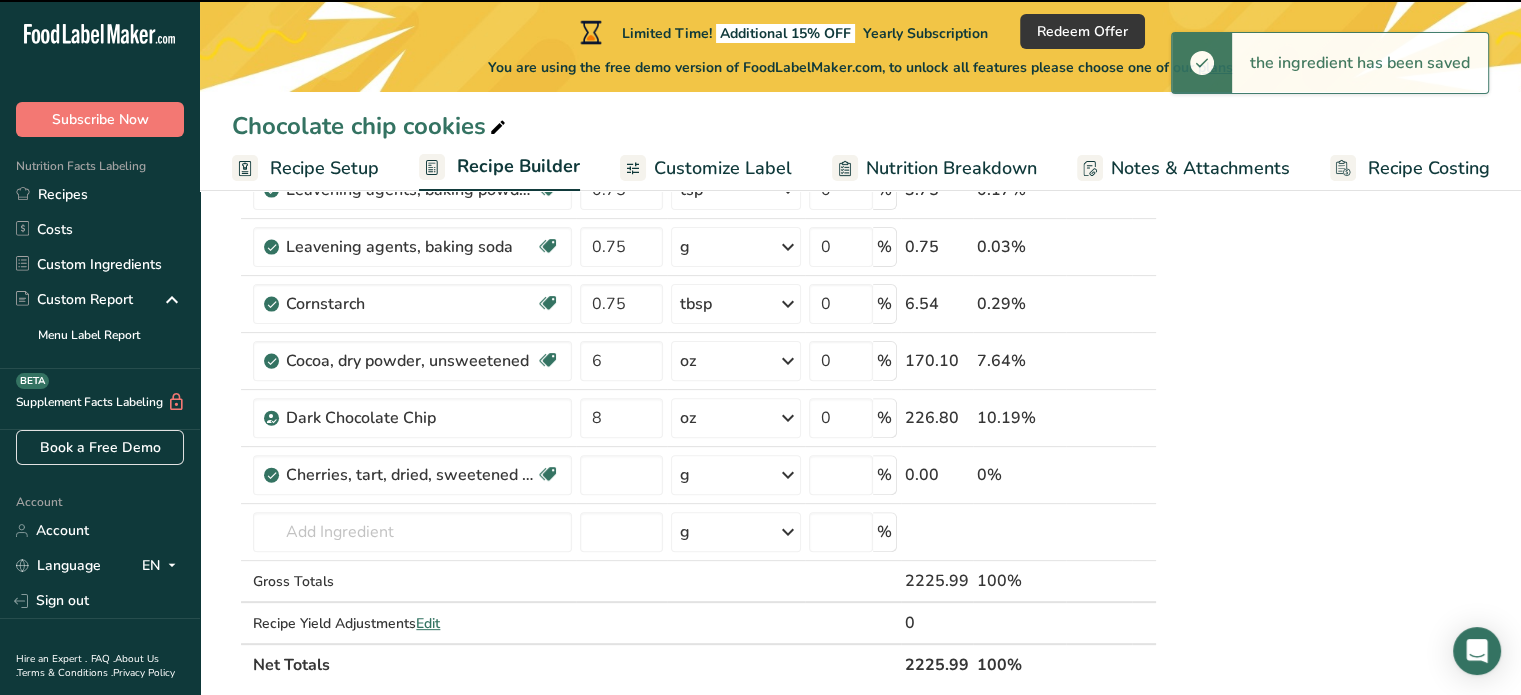 type on "0" 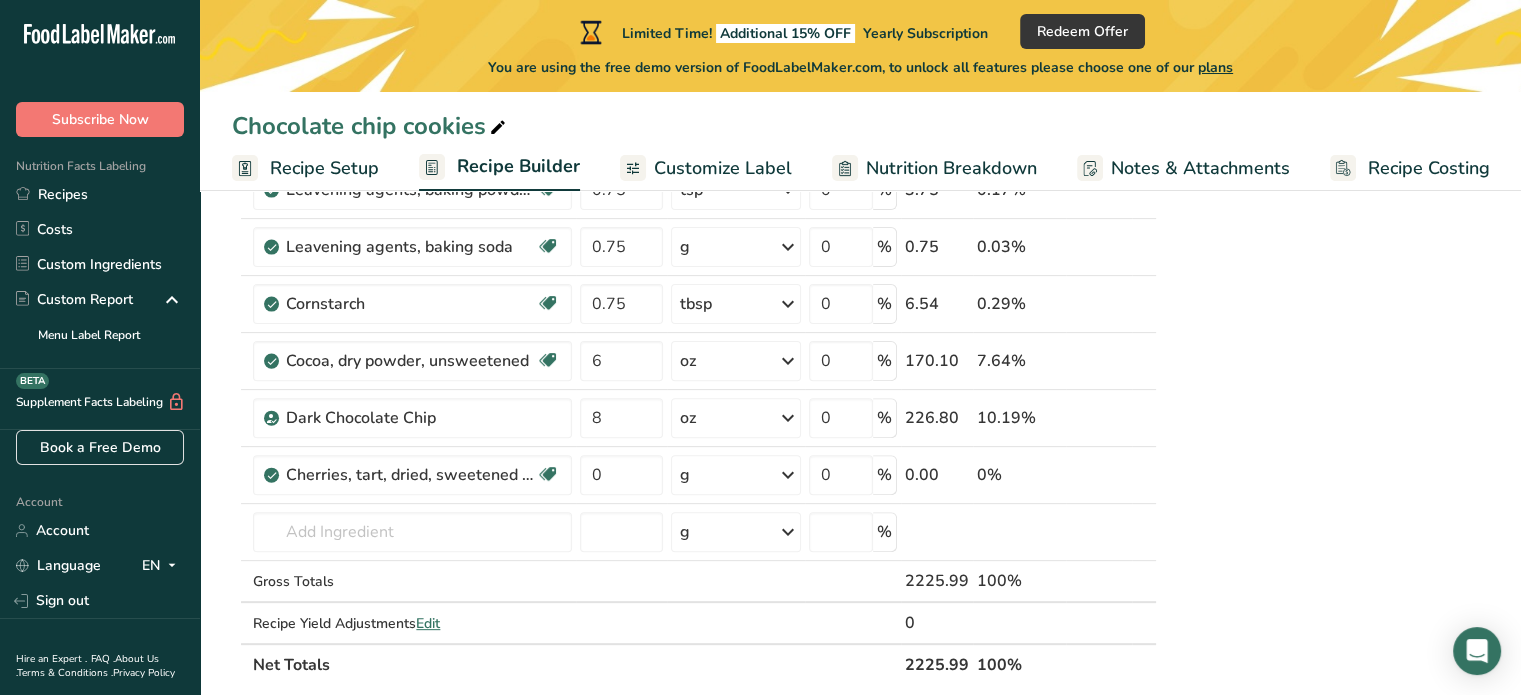 click on "g" at bounding box center (736, 475) 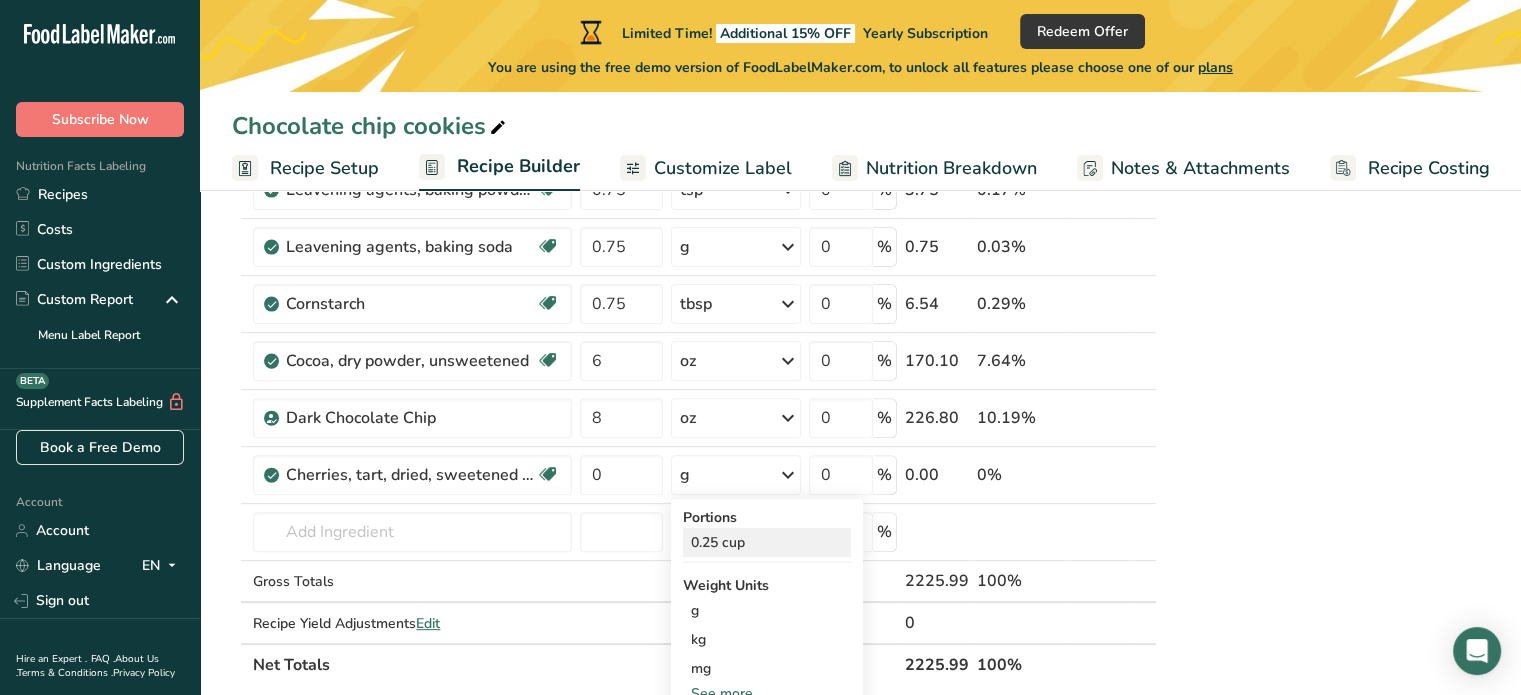 click on "0.25 cup" at bounding box center [767, 542] 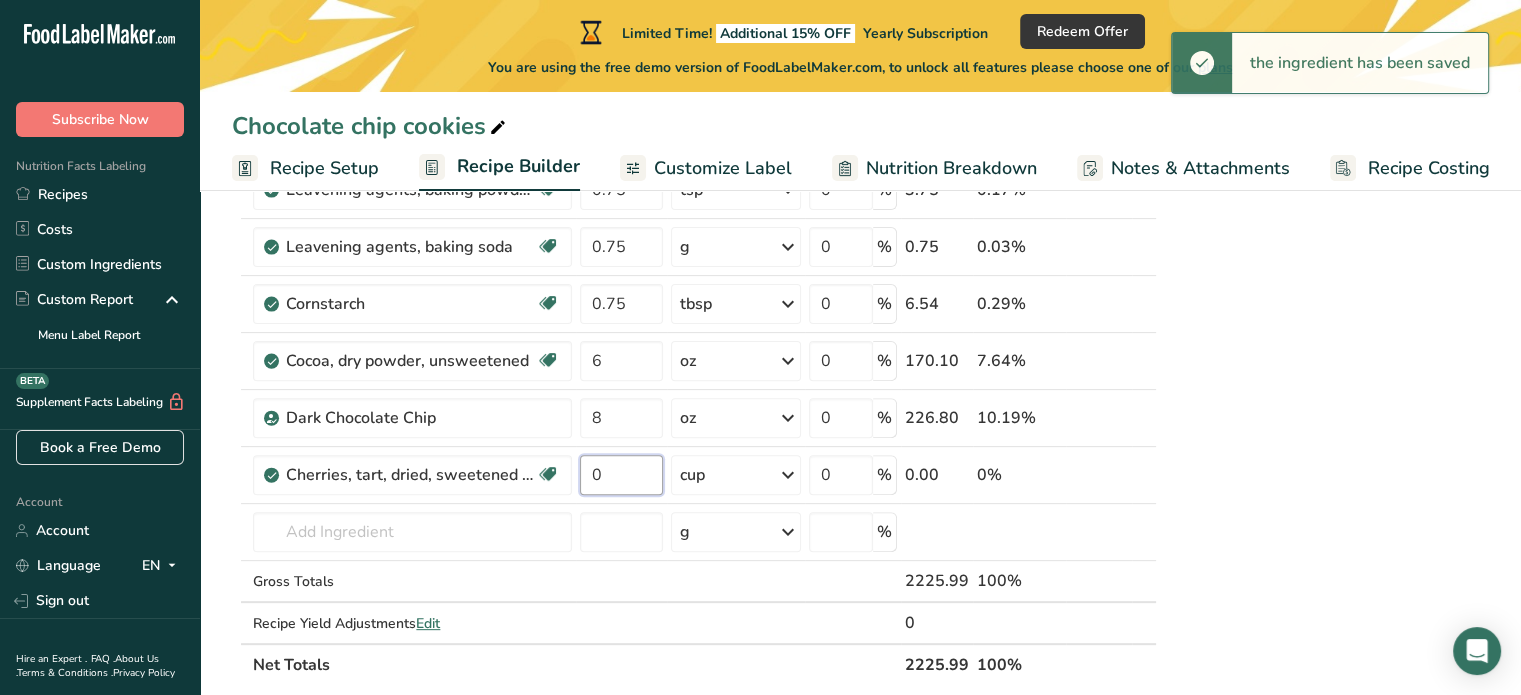 click on "0" at bounding box center [621, 475] 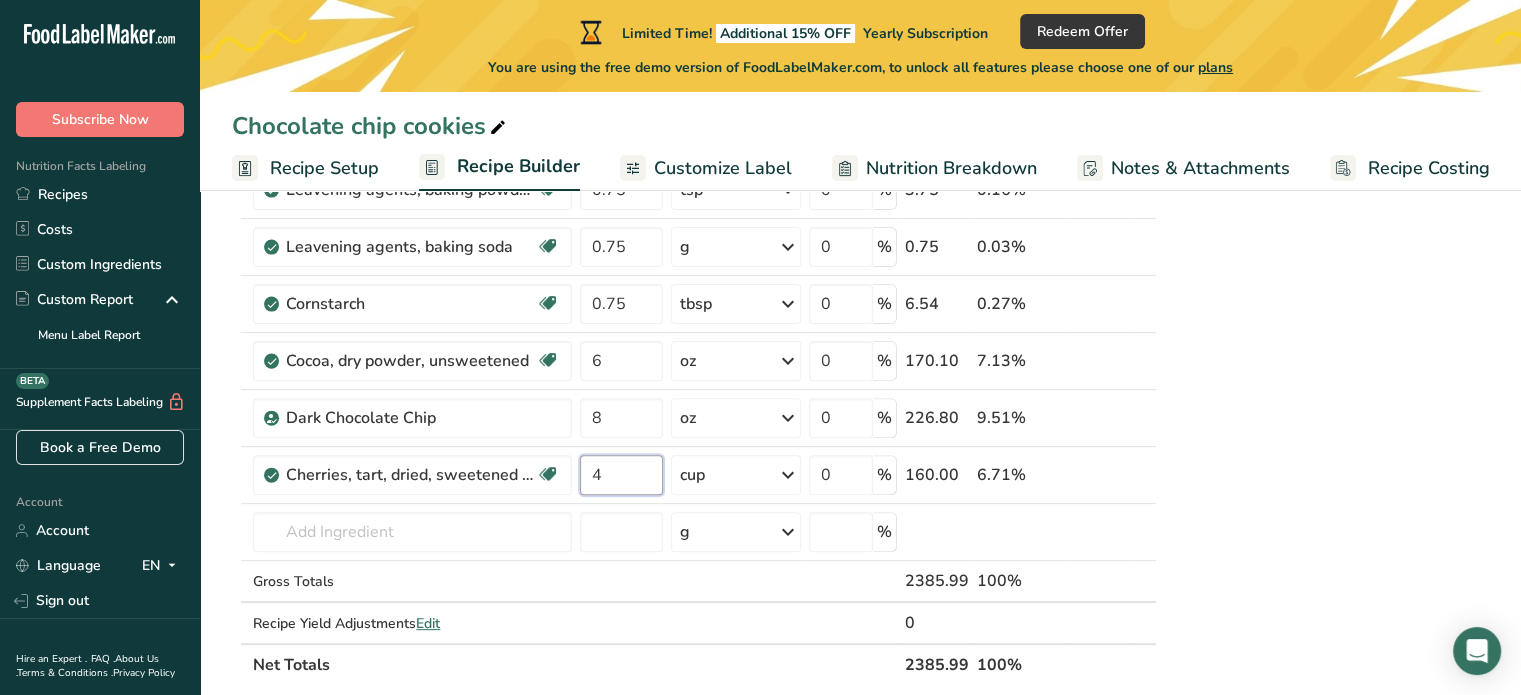 type on "4" 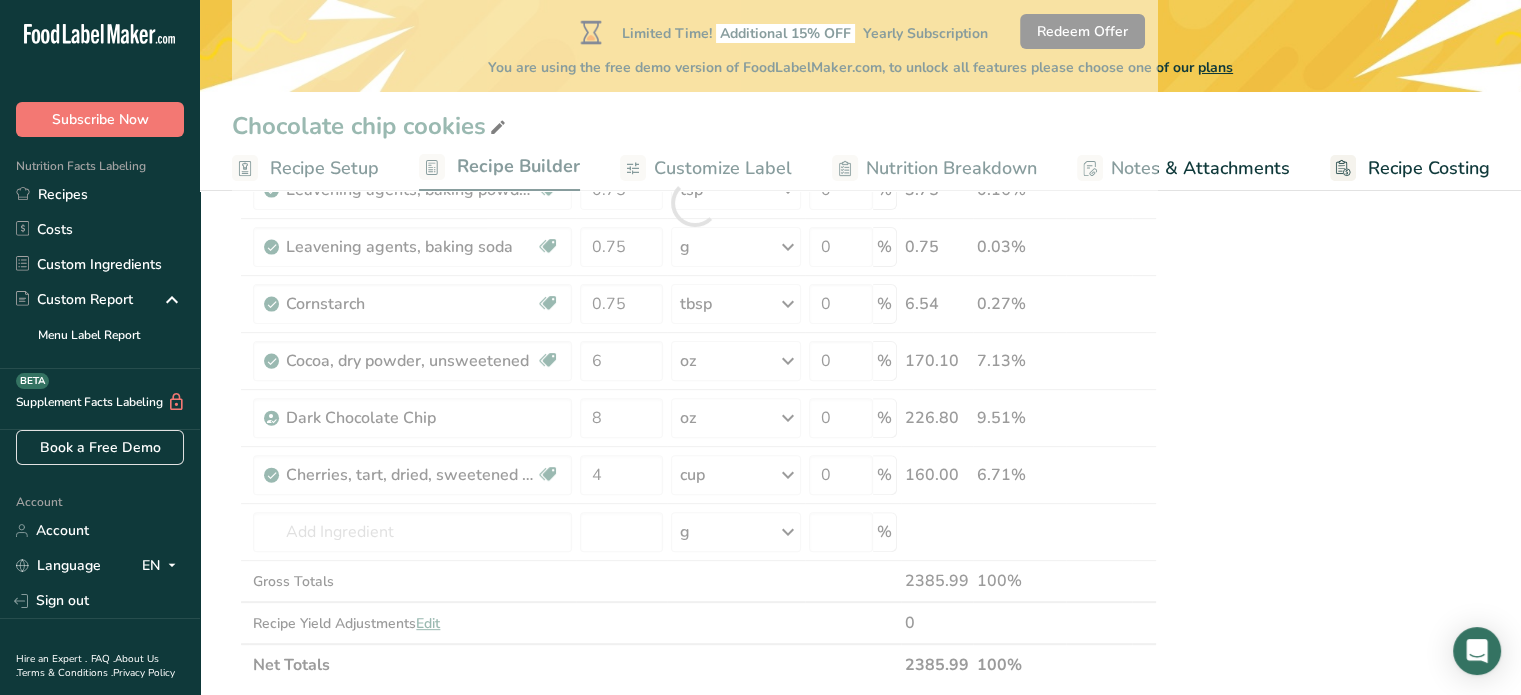 click on "Nutrition Facts
1 Serving Per Container
Serving Size
185g
Amount Per Serving
Calories
% DV*
Not a significant source of Vitamin D
* %DV = %Daily Value.
Ingredients: White Flour, Salted Butter, Brown Sugar, Granulated Sugar, Dark Chocolate Chip, Unsweetened Cocoa Powder, Eggs, Vanilla extract, Cornstarch, Salt, Baking Powder, Baking Soda, Cherries, tart, dried, sweetened (Includes foods for USDA's Food Distribution Program) Contains: Wheat, Milk, Eggs
Made in a home kitchen
[PERSON]'s Cookie Corner
[NUMBER] [STREET]
ID#" at bounding box center (1329, 529) 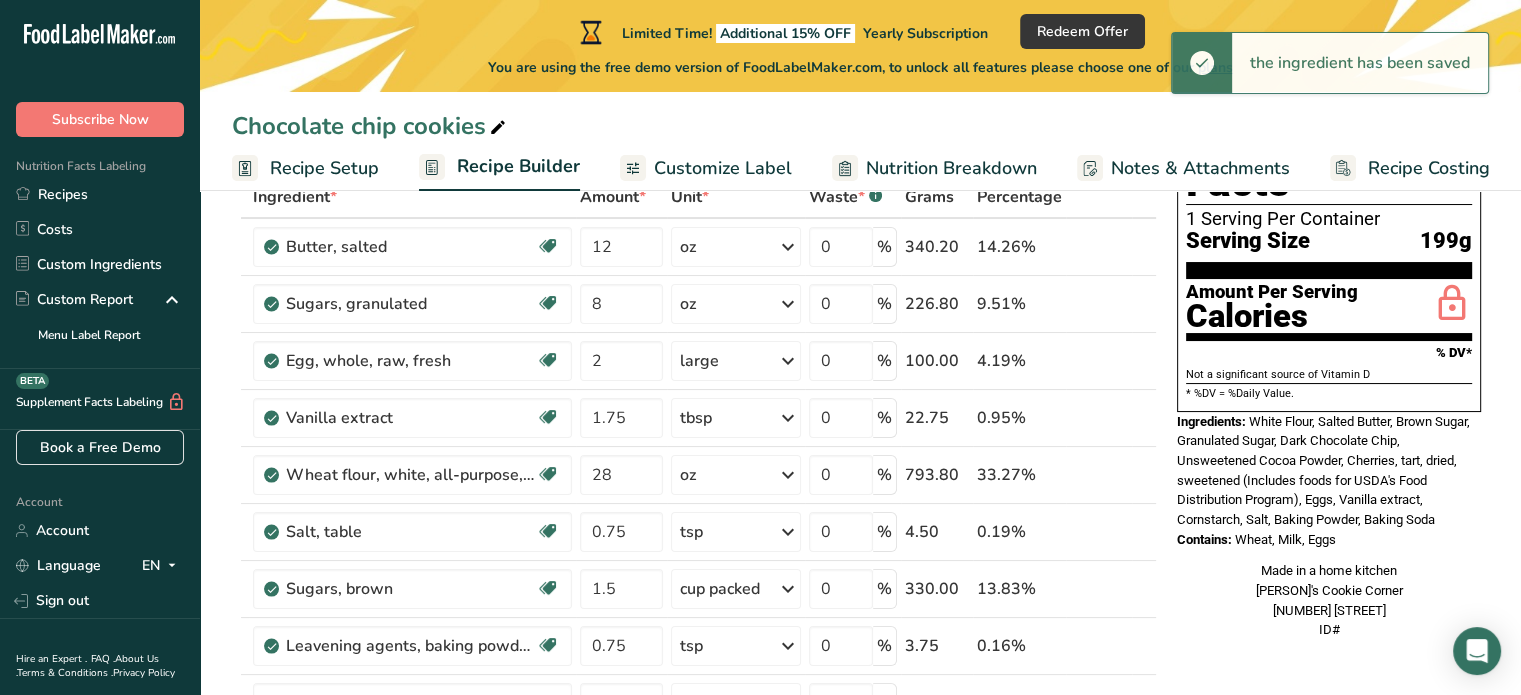 scroll, scrollTop: 108, scrollLeft: 0, axis: vertical 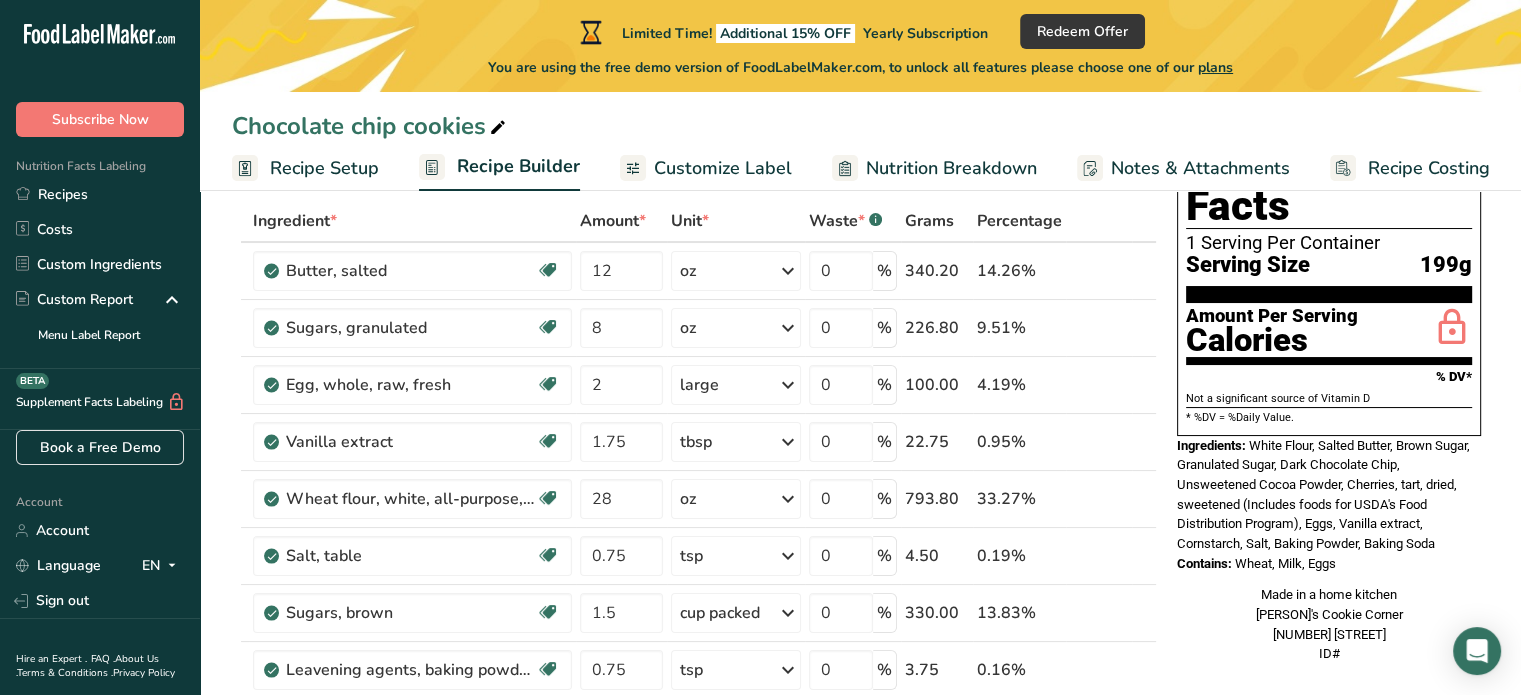 drag, startPoint x: 1250, startPoint y: 401, endPoint x: 1362, endPoint y: 515, distance: 159.8124 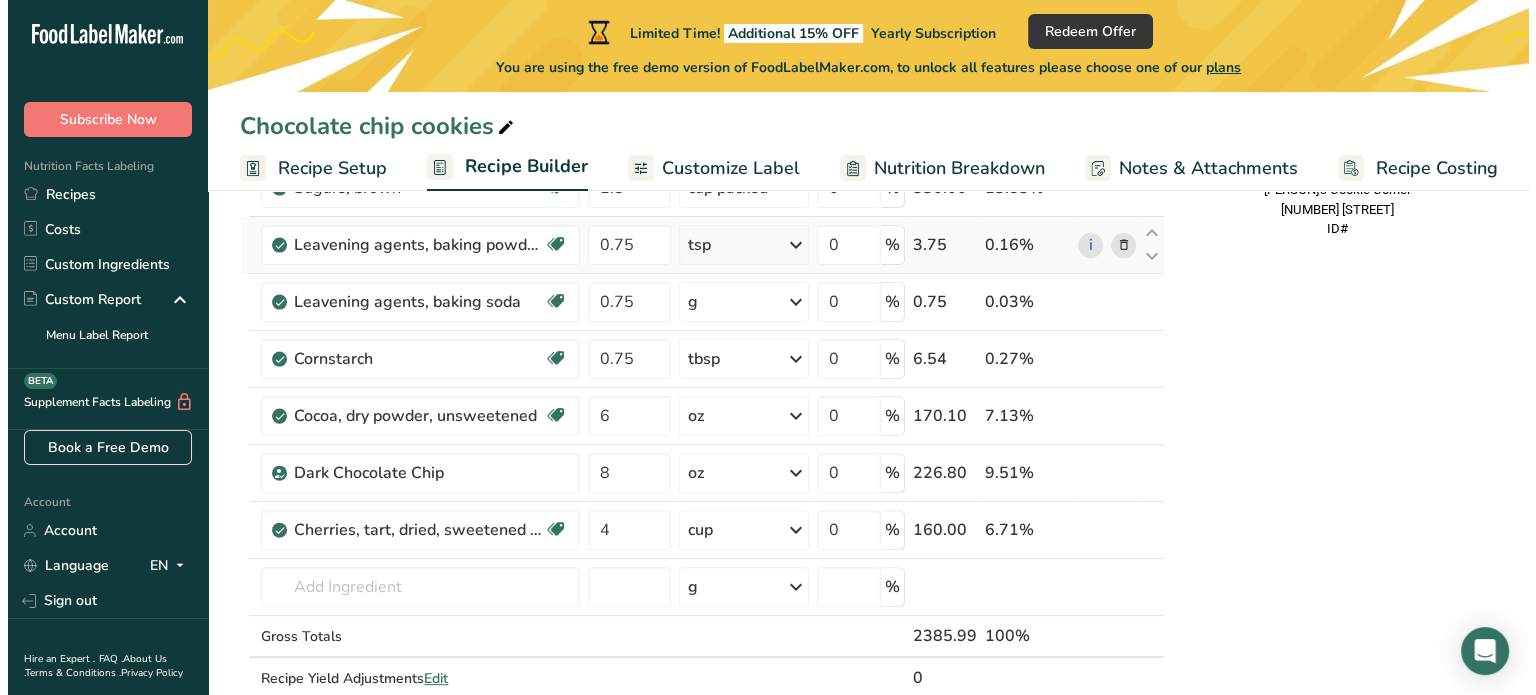 scroll, scrollTop: 548, scrollLeft: 0, axis: vertical 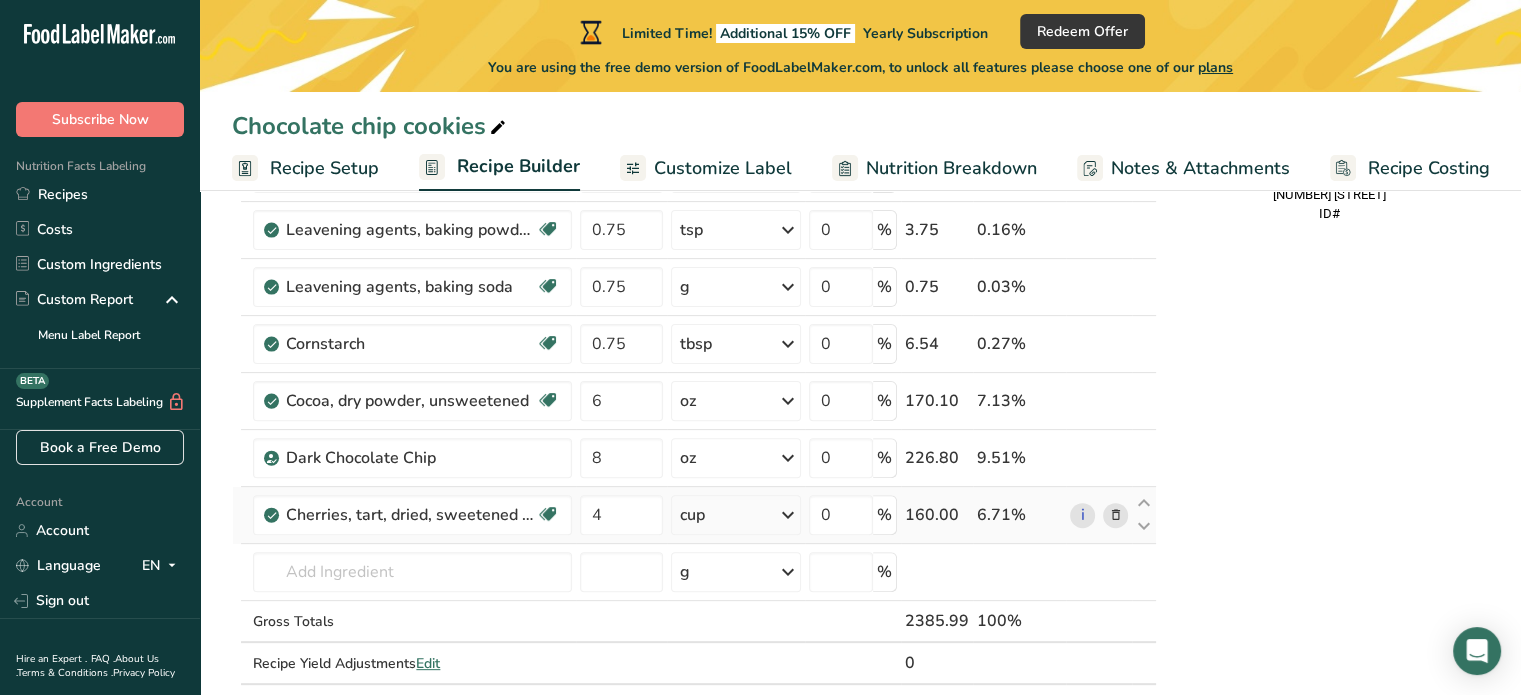 click at bounding box center (1115, 515) 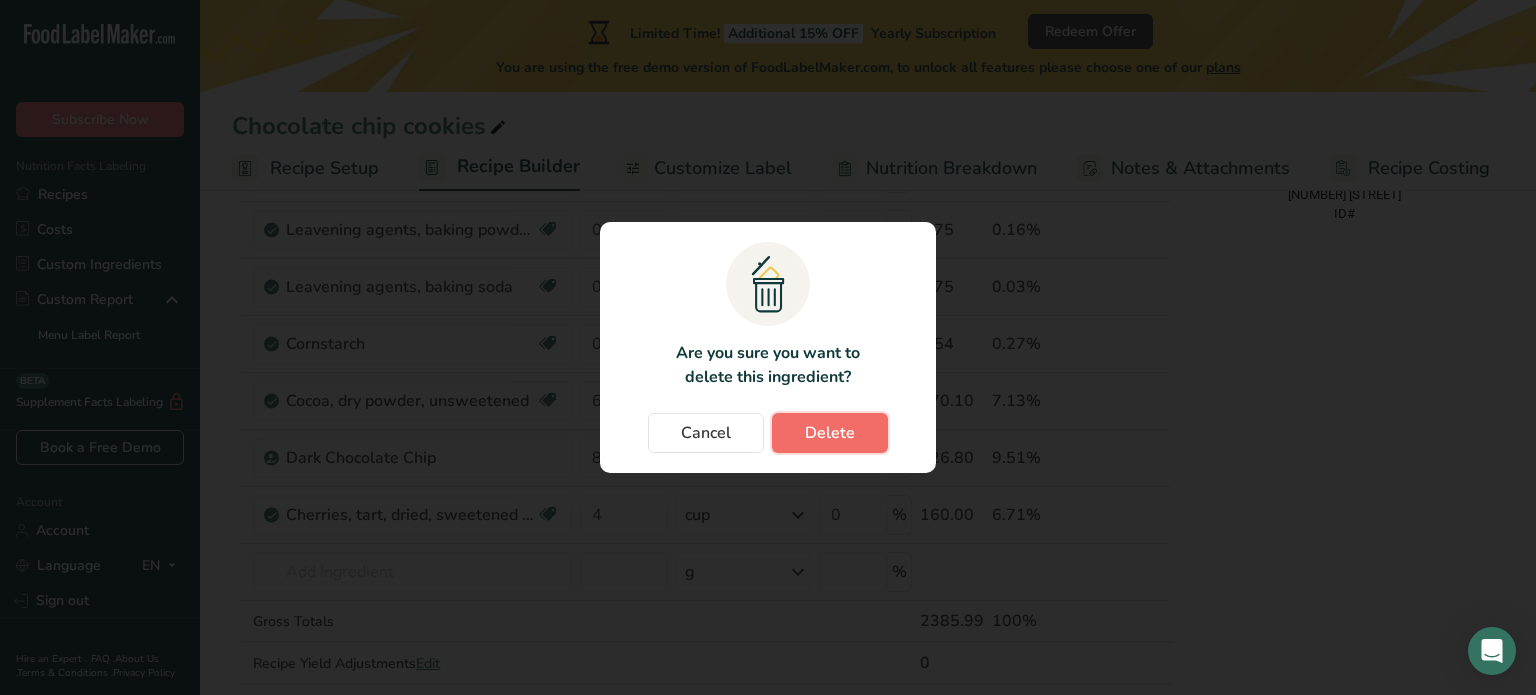 click on "Delete" at bounding box center [830, 433] 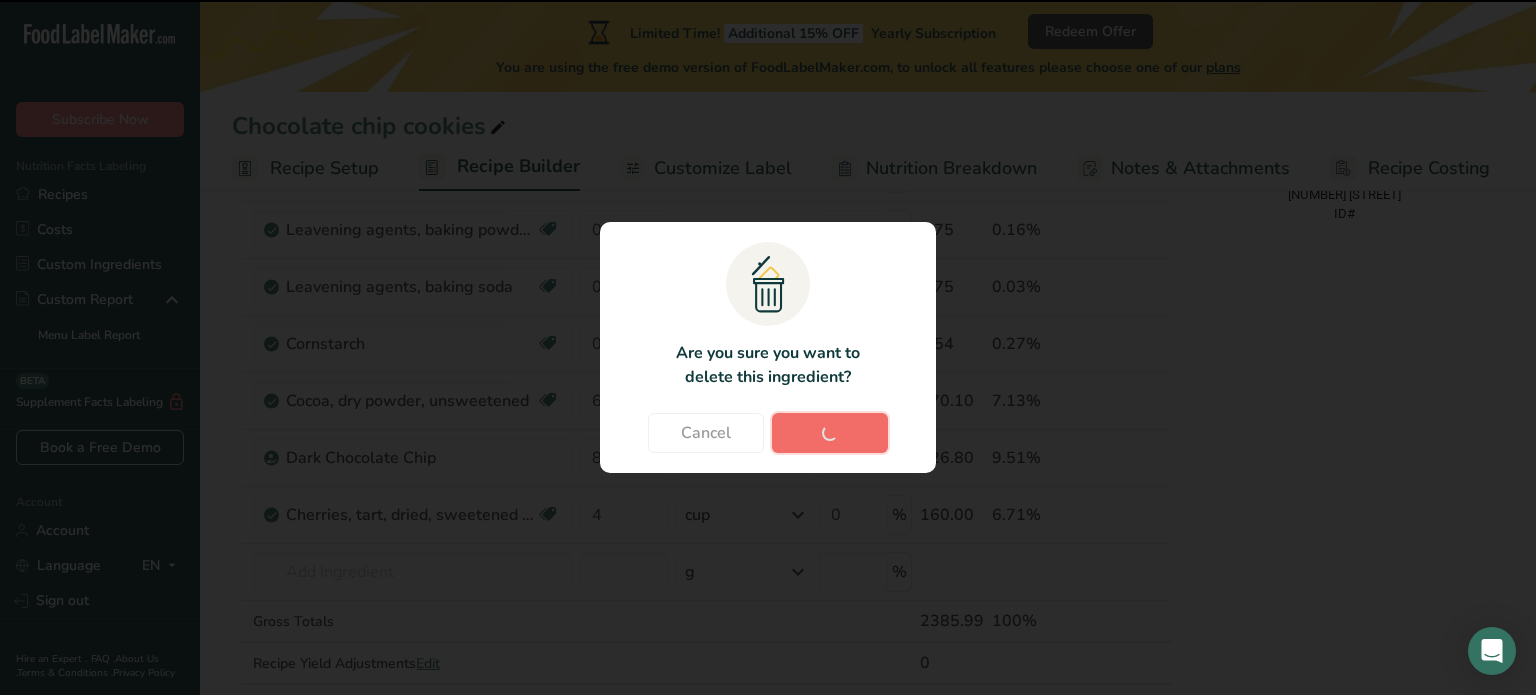 type 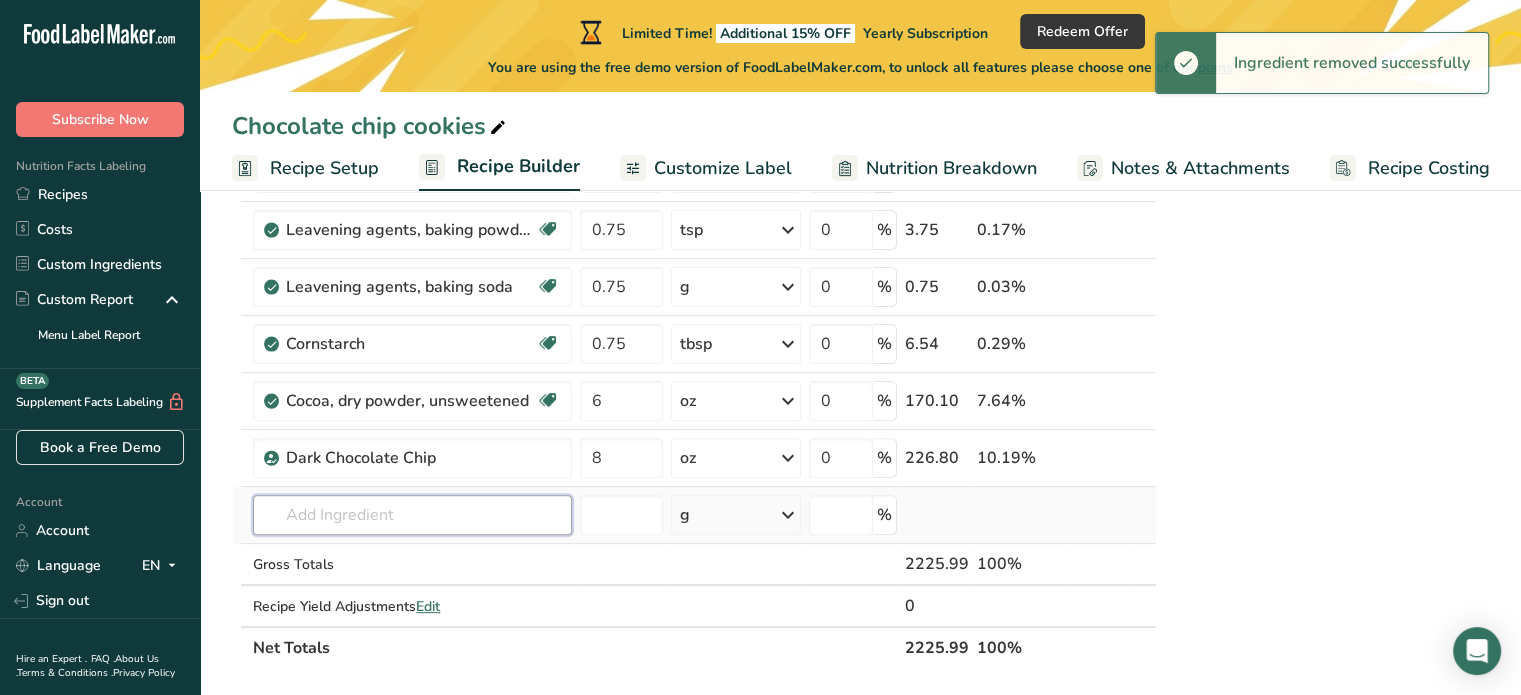 click at bounding box center [412, 515] 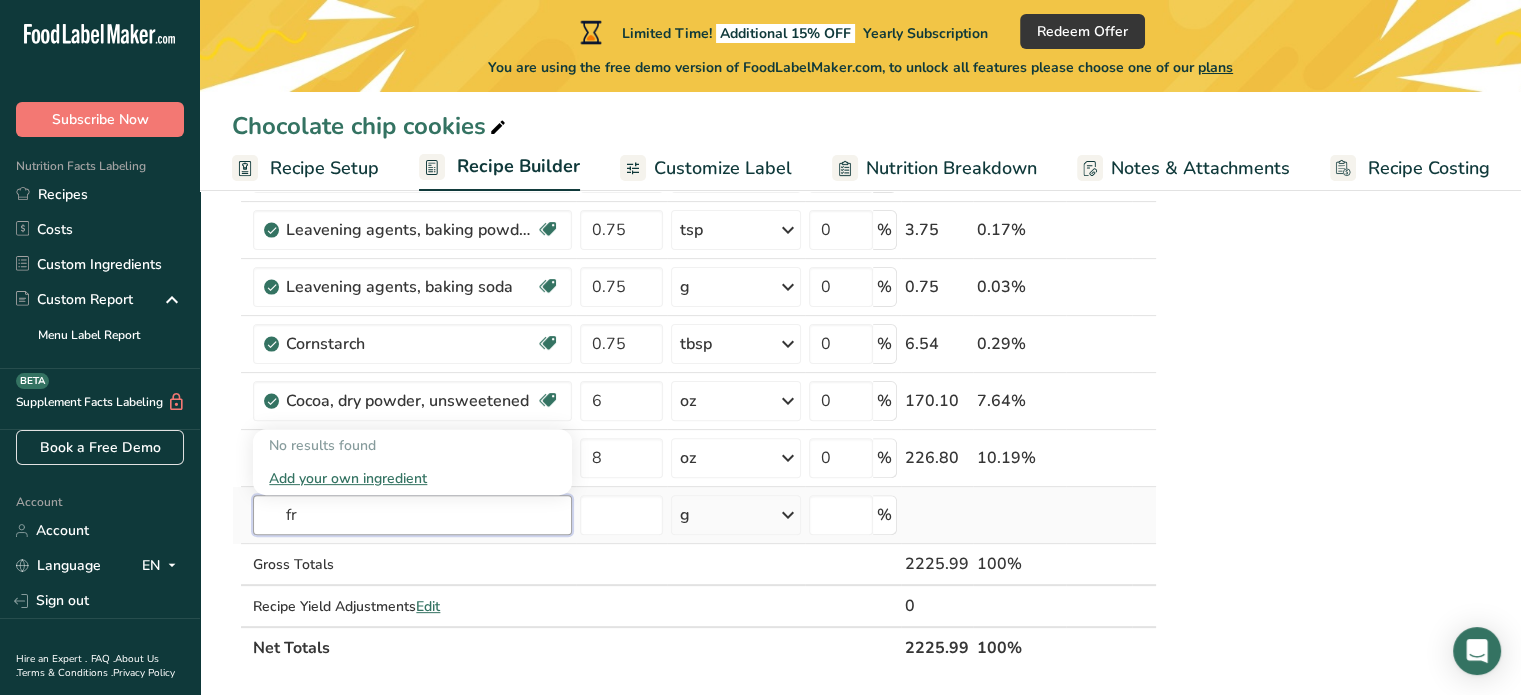 type on "f" 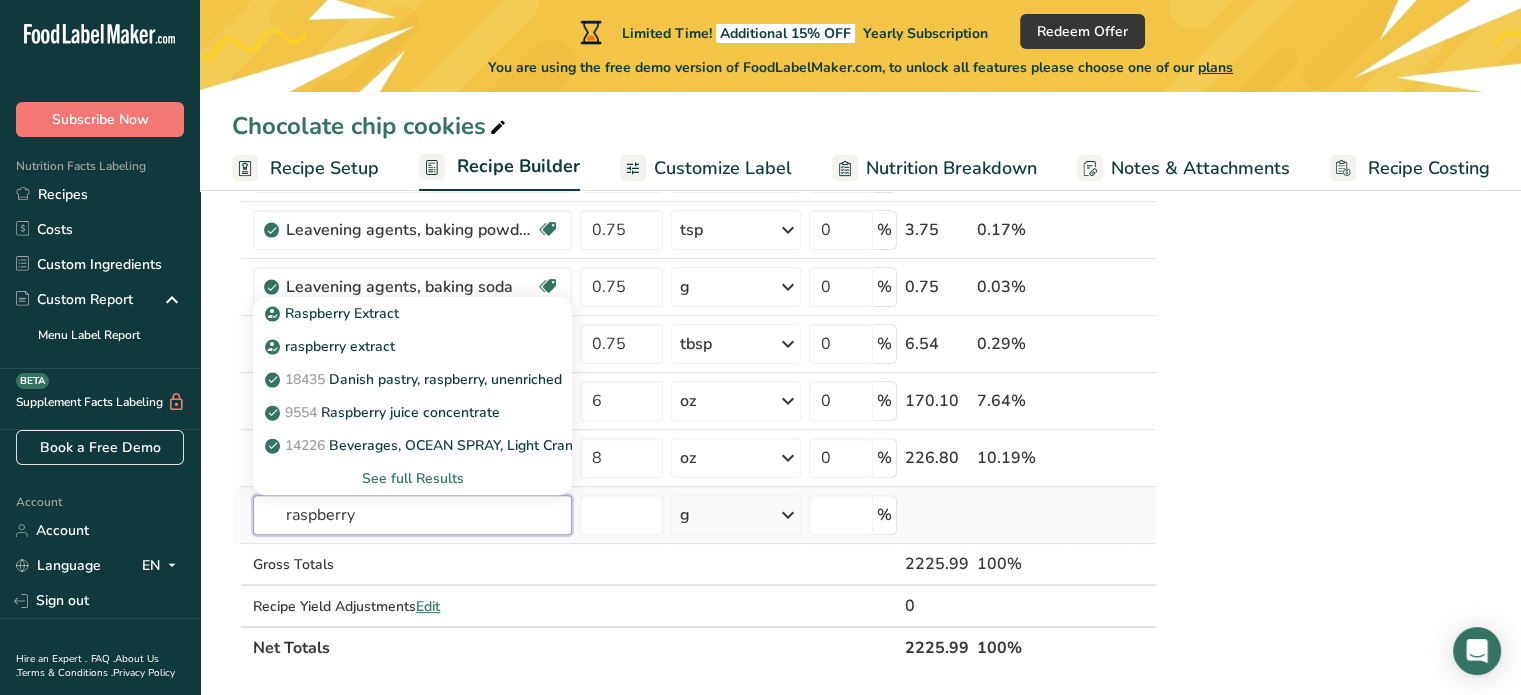 type on "raspberry" 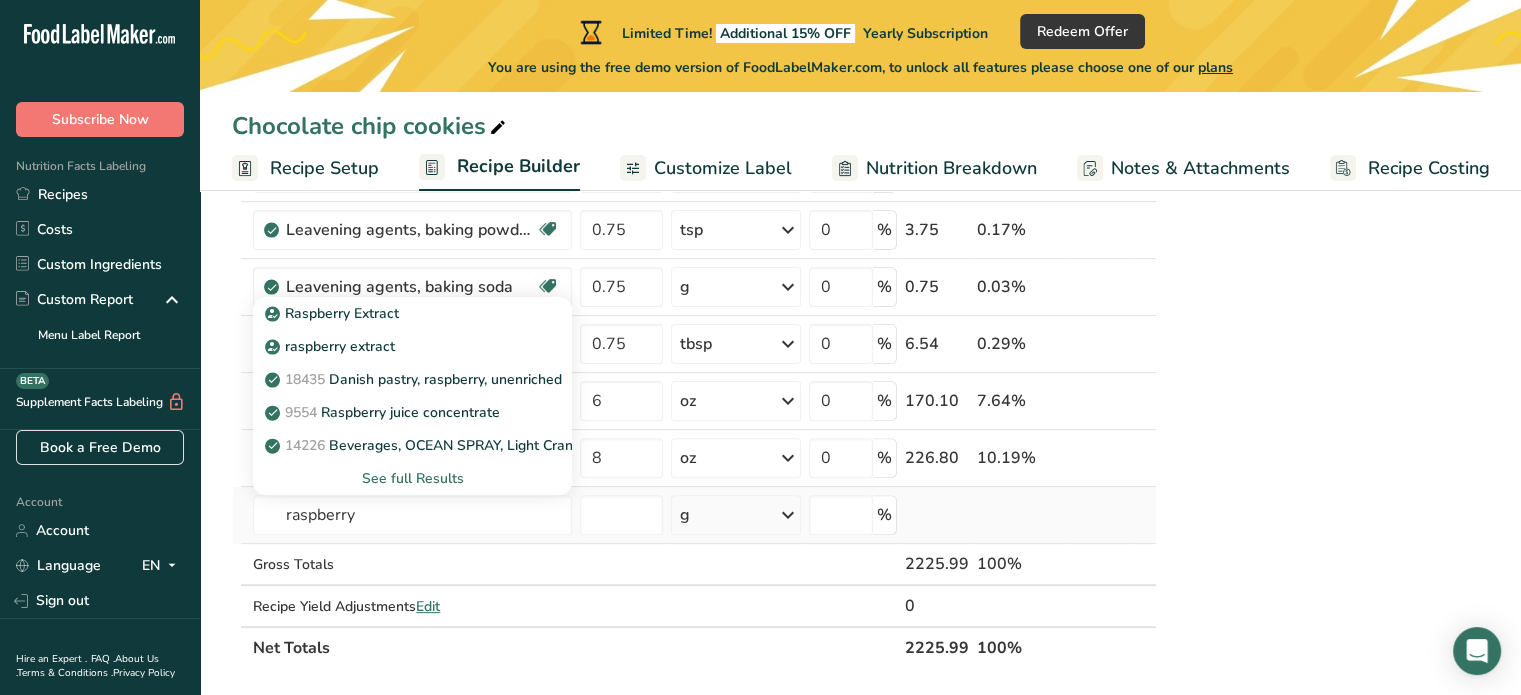 type 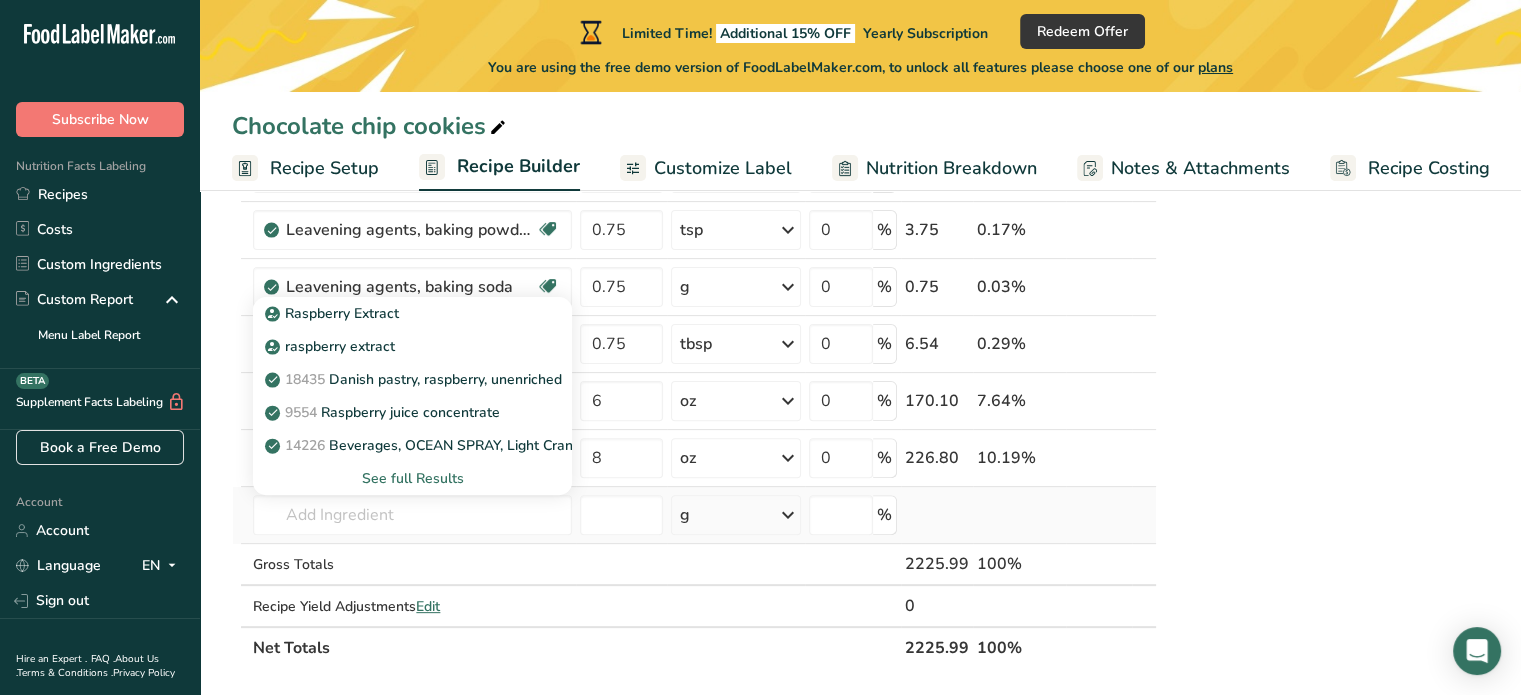 click on "See full Results" at bounding box center (412, 478) 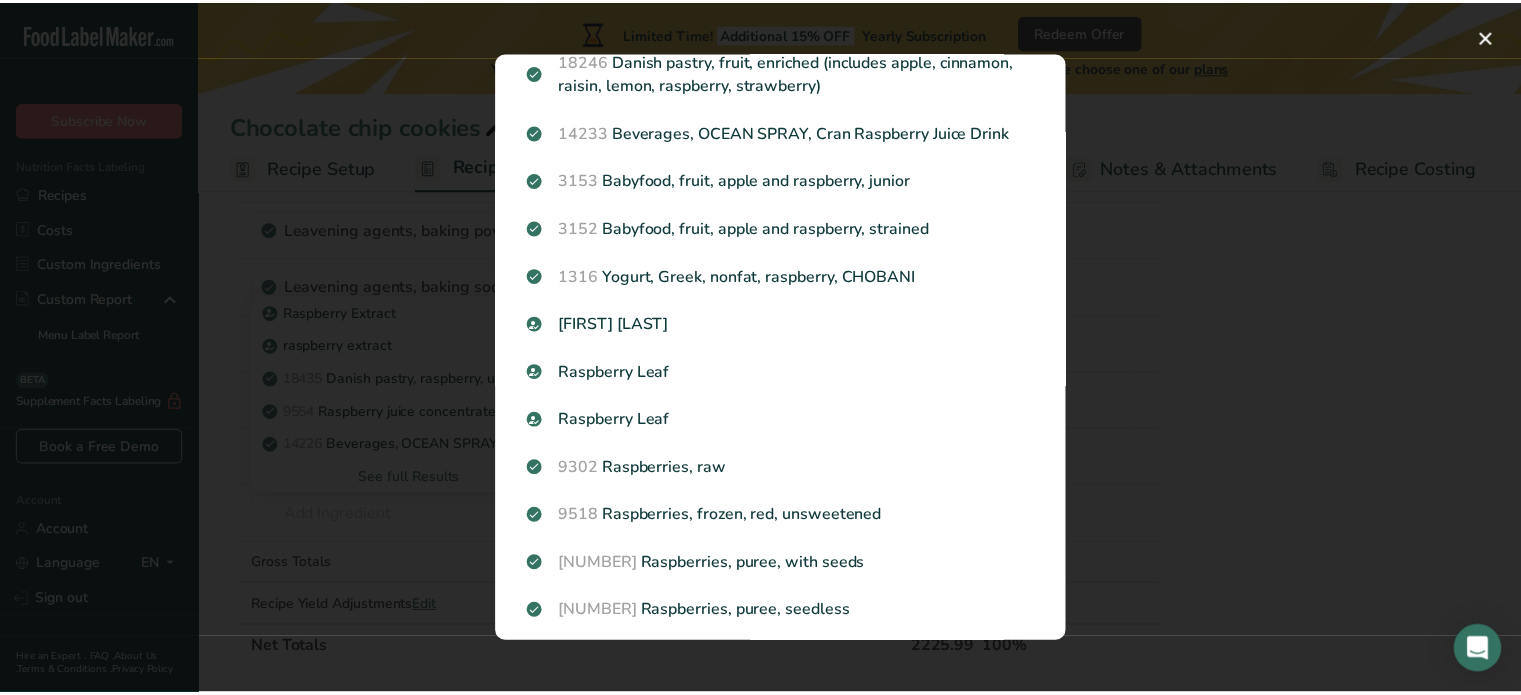 scroll, scrollTop: 440, scrollLeft: 0, axis: vertical 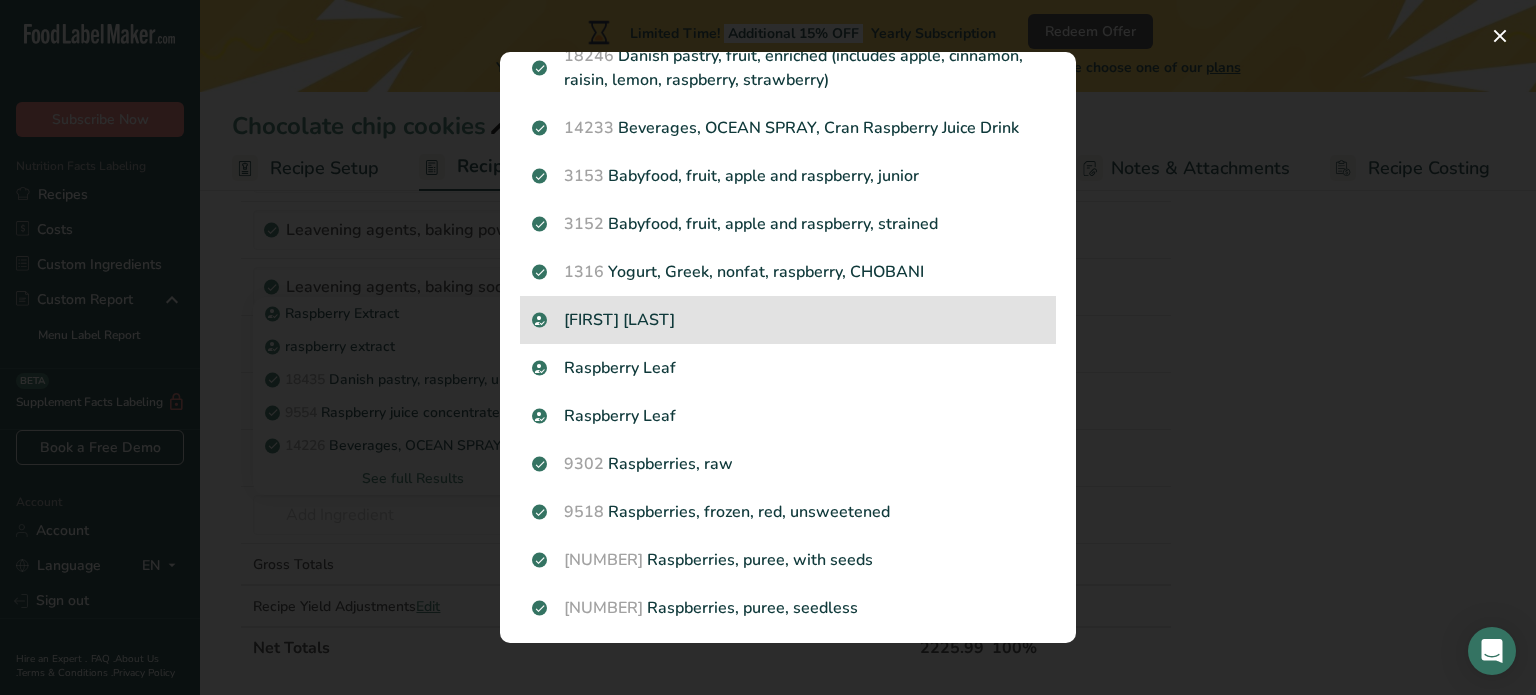 click on "[FIRST] [LAST]" at bounding box center (788, 320) 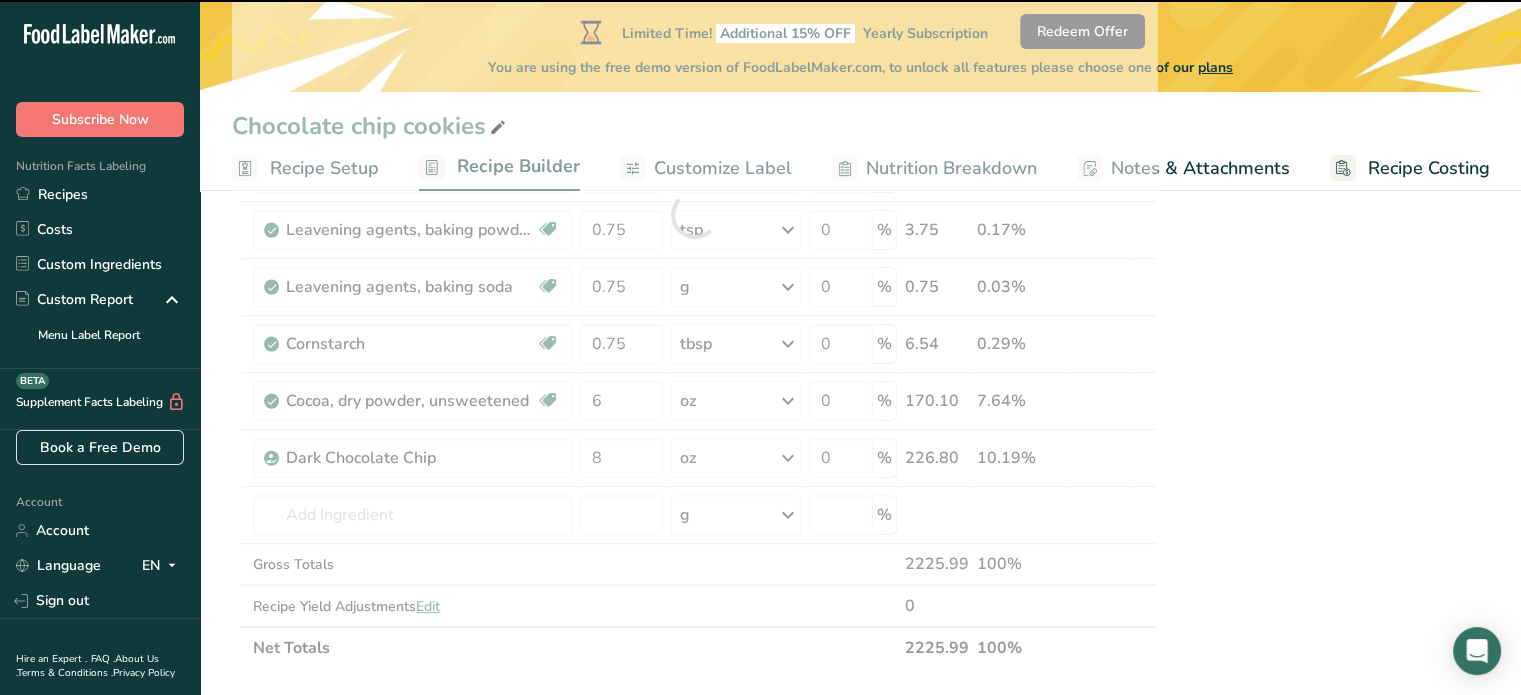 type on "0" 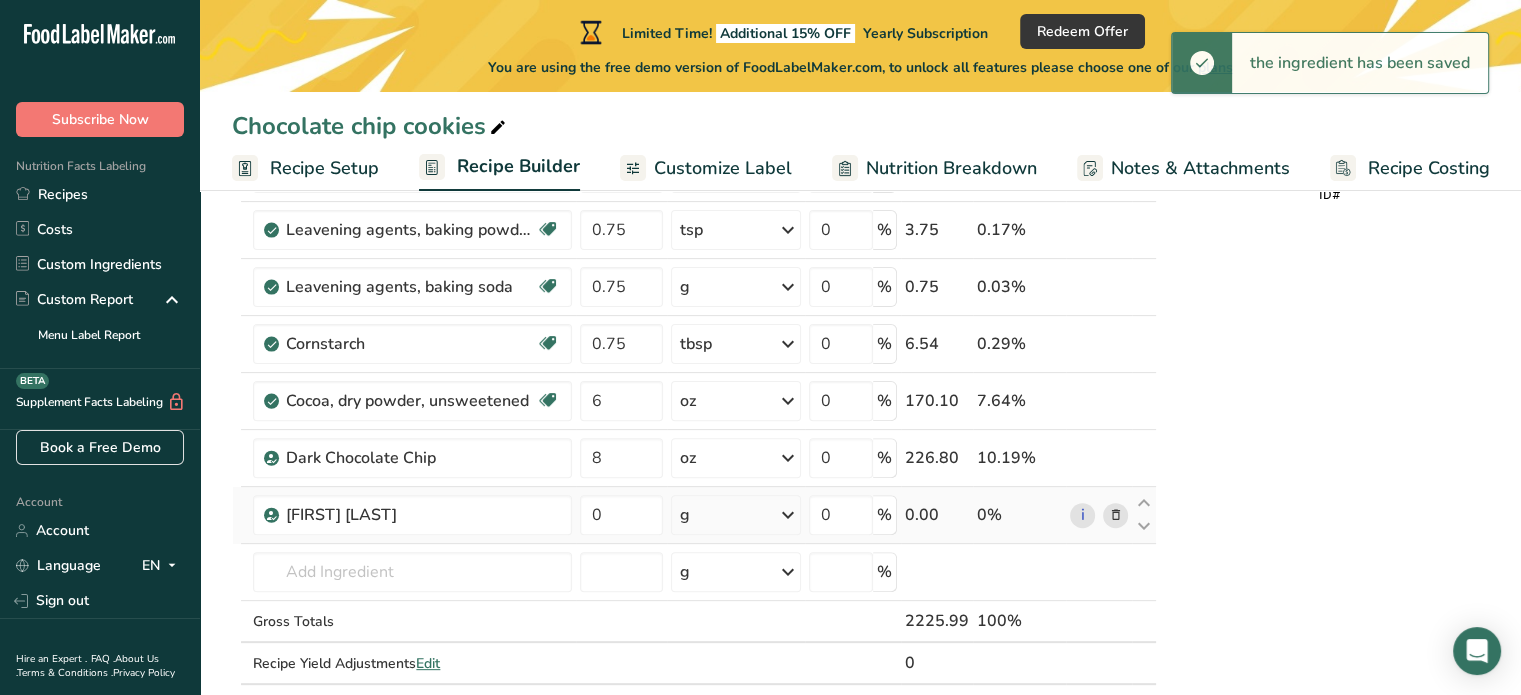 click on "g" at bounding box center [736, 515] 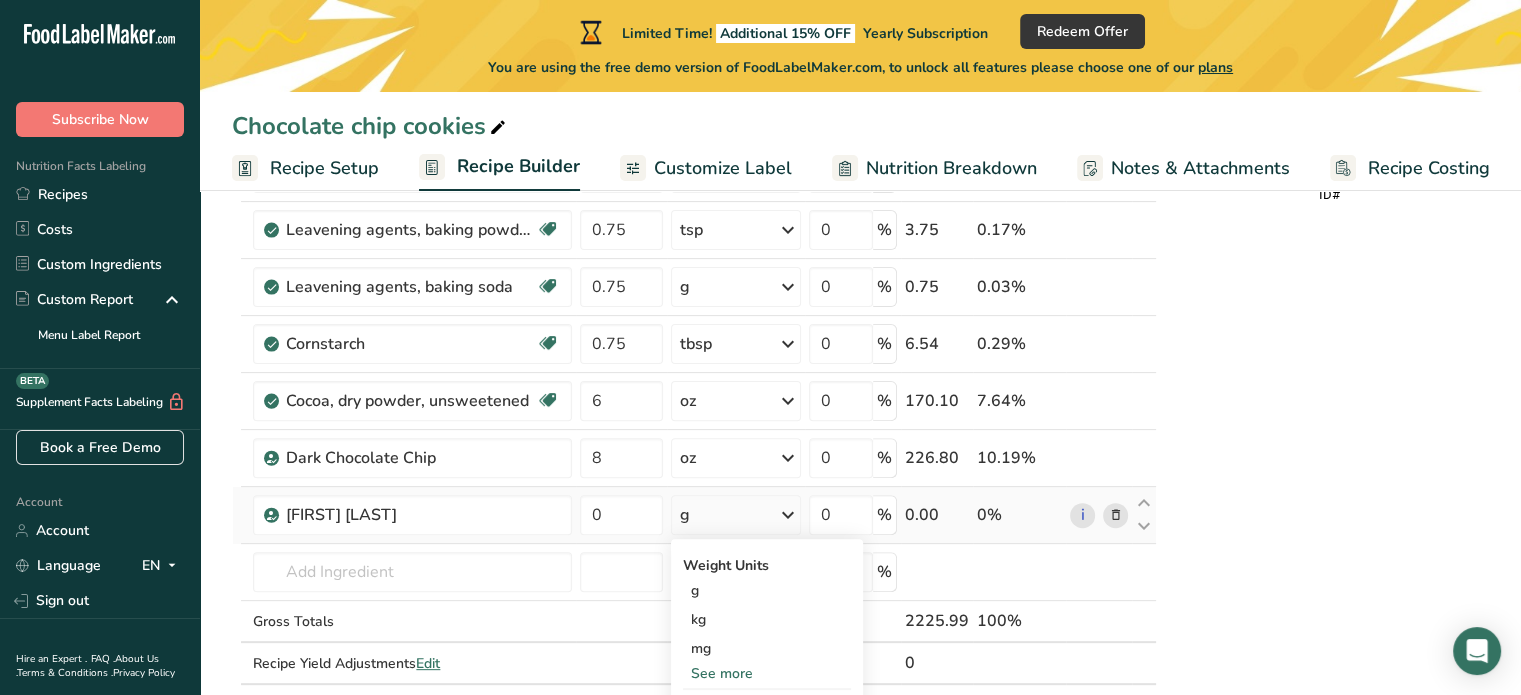 click on "See more" at bounding box center (767, 673) 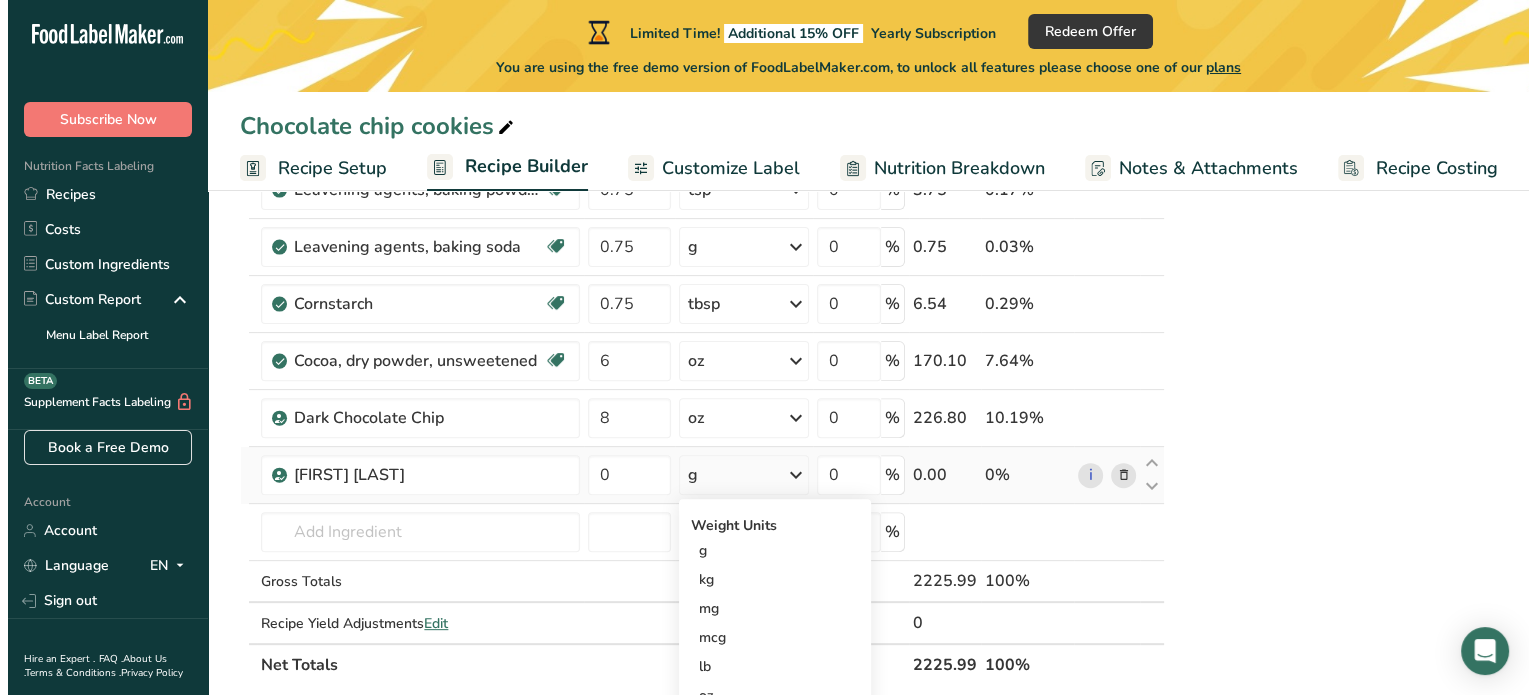 scroll, scrollTop: 628, scrollLeft: 0, axis: vertical 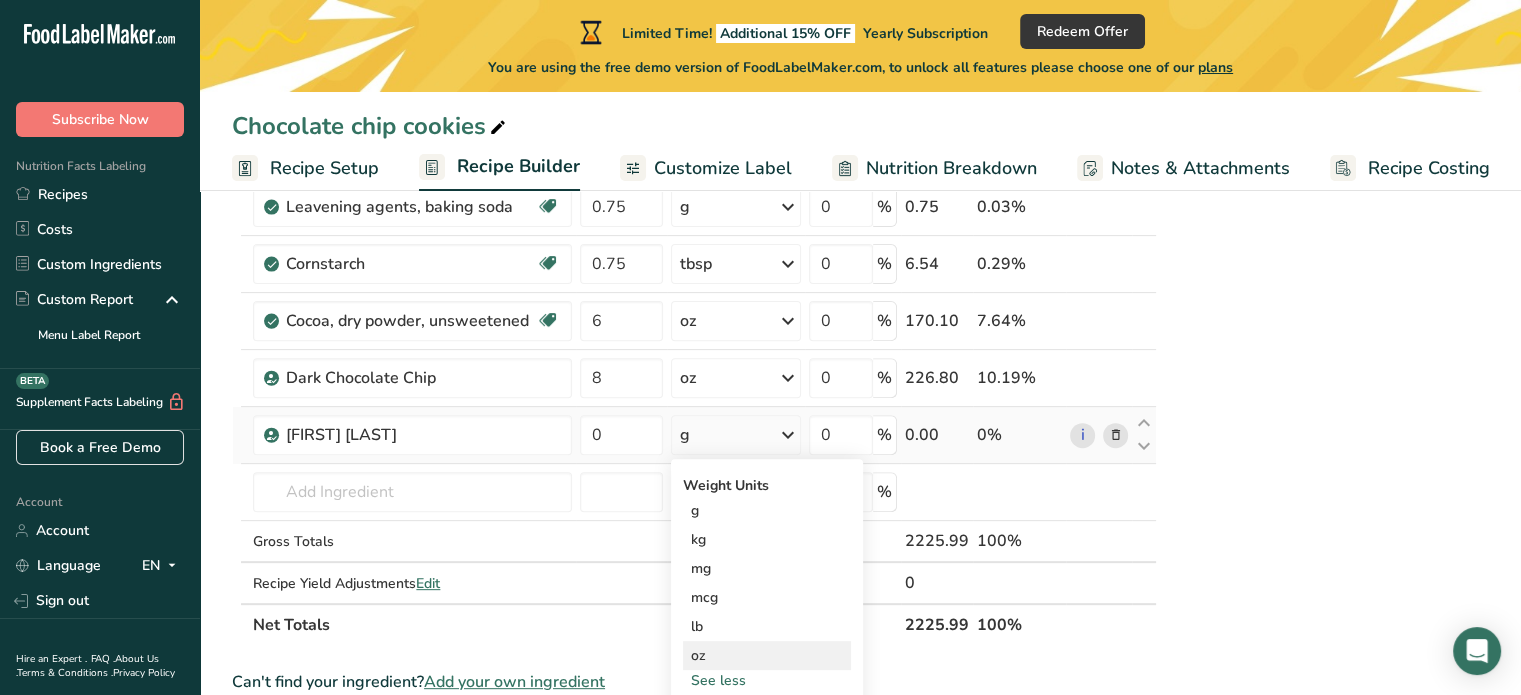 click on "oz" at bounding box center (767, 655) 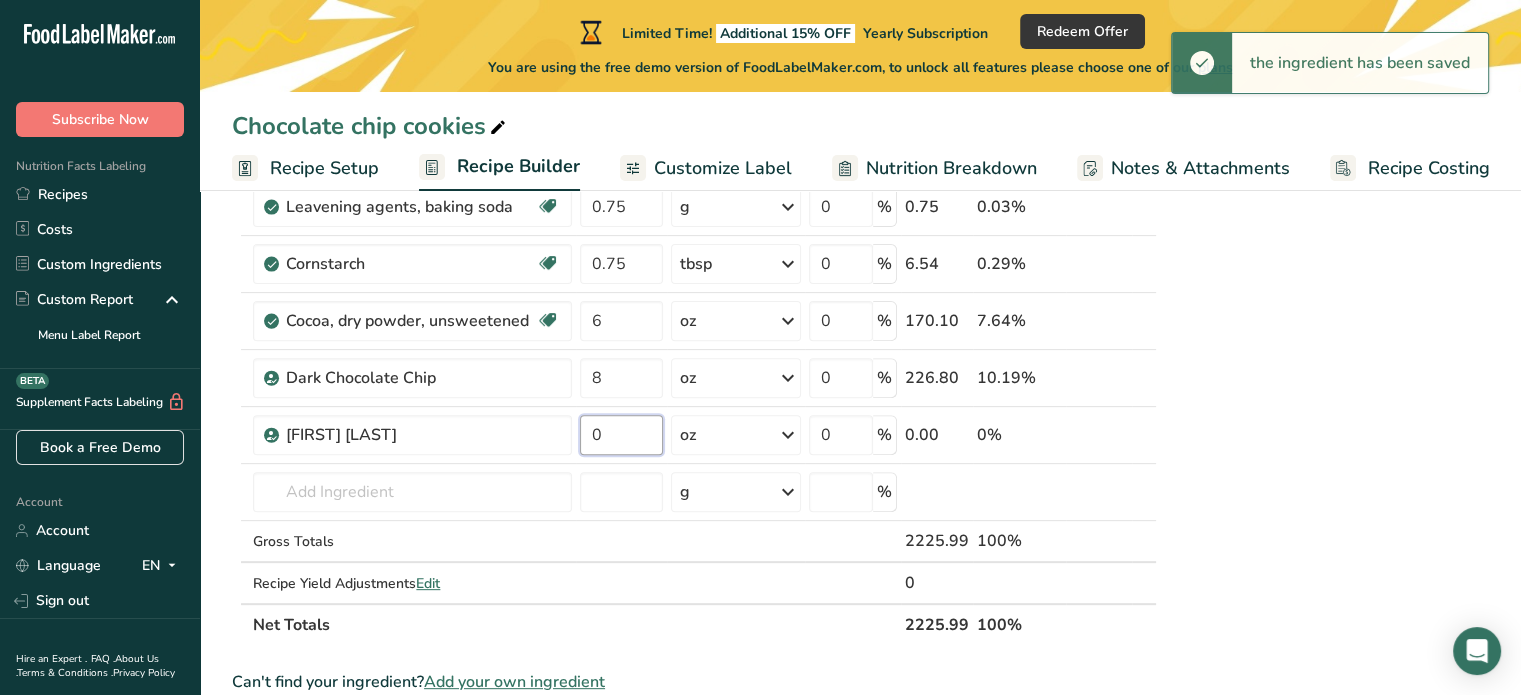 click on "0" at bounding box center [621, 435] 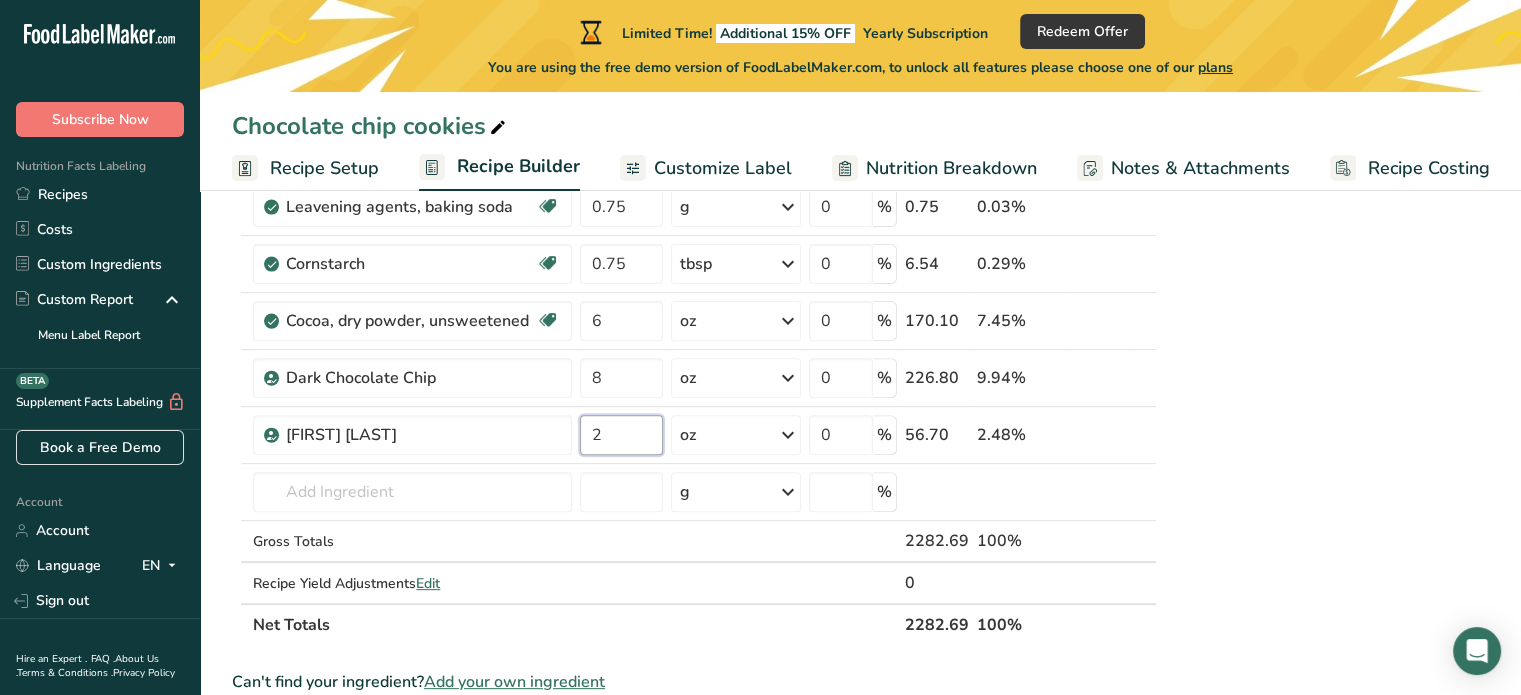 type on "2" 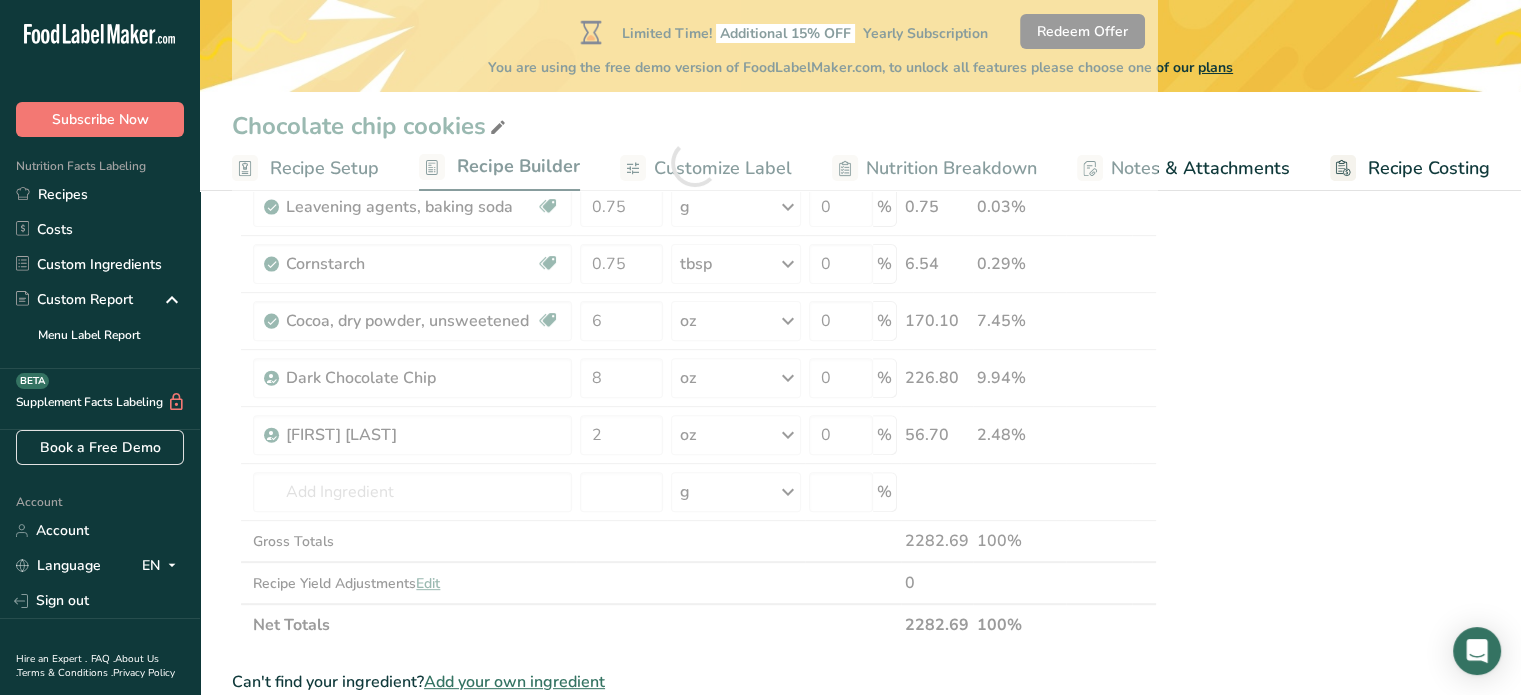 click on "Nutrition Facts
1 Serving Per Container
Serving Size
185g
Amount Per Serving
Calories
% DV*
Not a significant source of Vitamin D
* %DV = %Daily Value.
Ingredients: White Flour, Salted Butter, Brown Sugar, Granulated Sugar, Dark Chocolate Chip, Unsweetened Cocoa Powder, Eggs, Vanilla extract, Cornstarch, Salt, Baking Powder, Baking Soda, Freeze Dry Raspberry Contains: Wheat, Milk, Eggs
Made in a home kitchen
[PERSON]'s Cookie Corner
[NUMBER] [STREET]
ID#" at bounding box center (1329, 489) 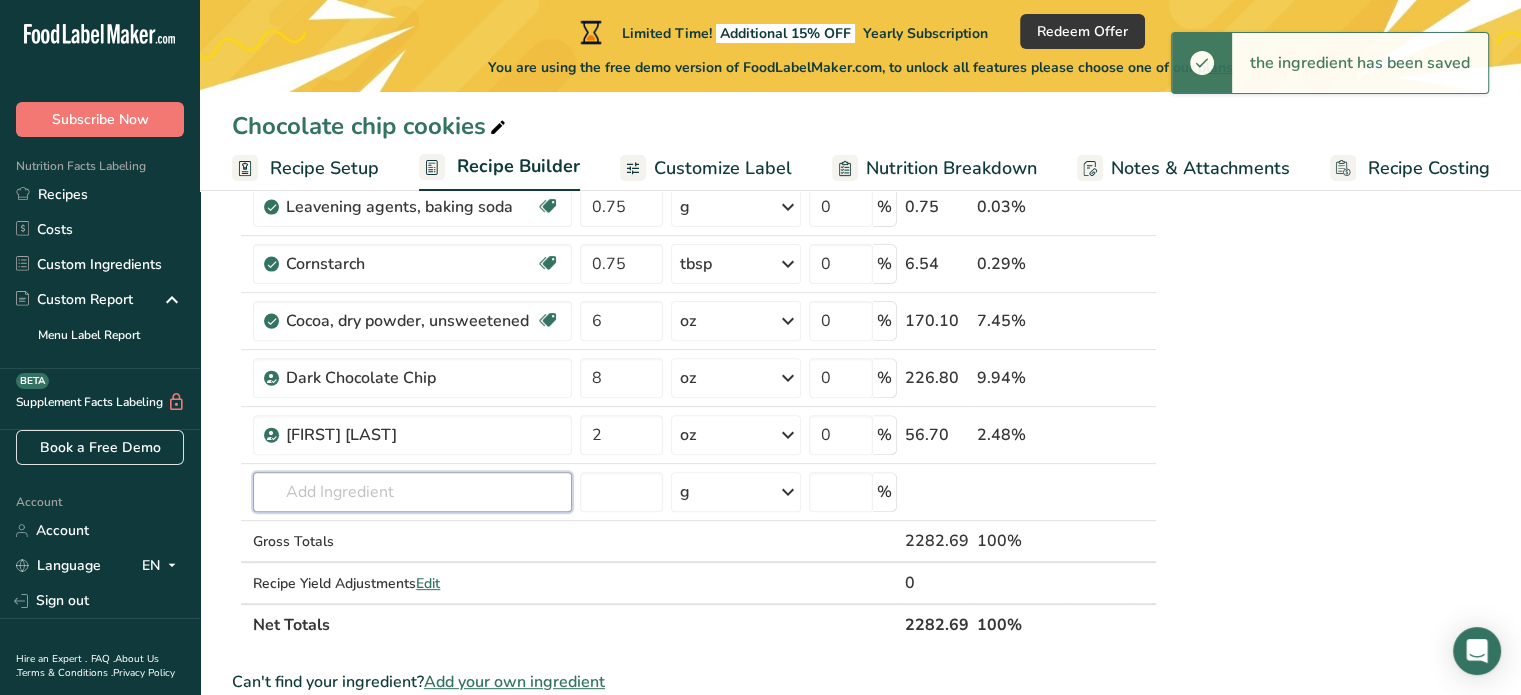 click at bounding box center (412, 492) 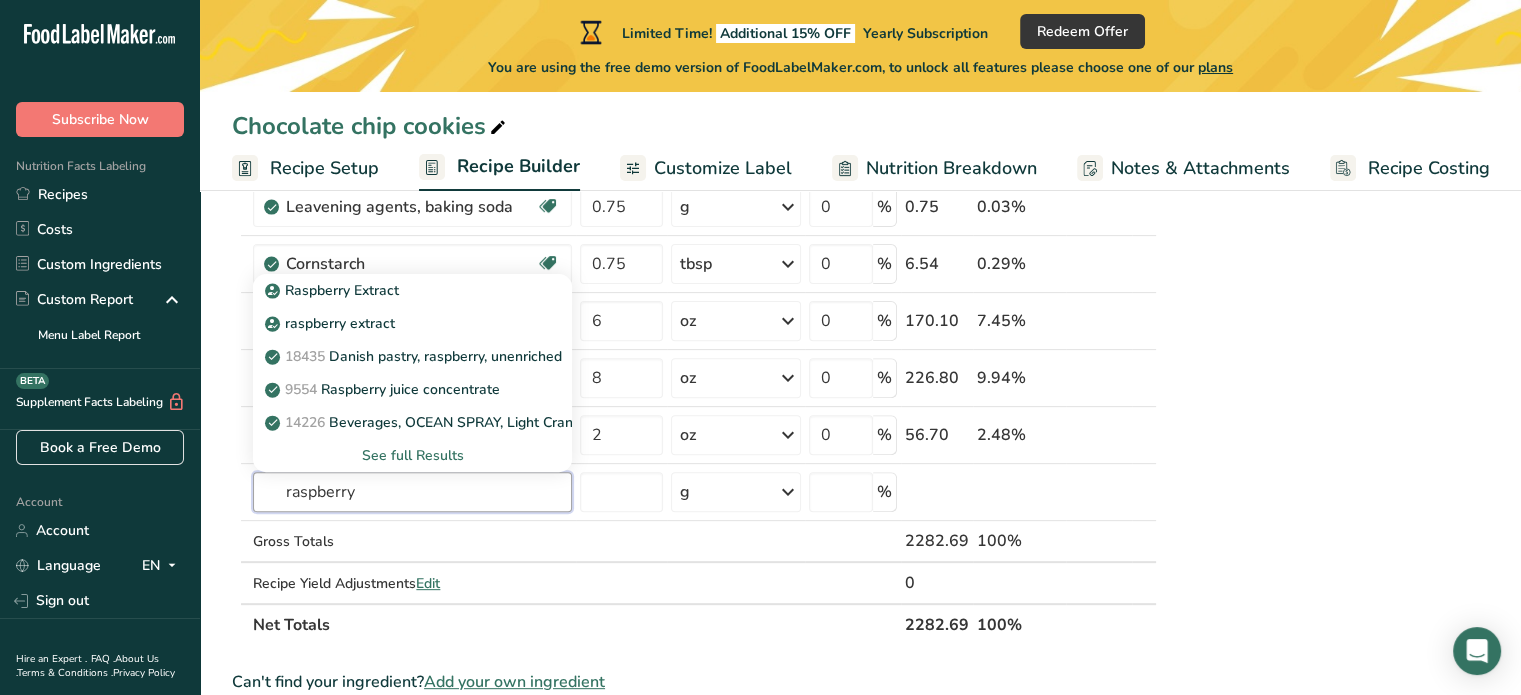 type on "raspberry" 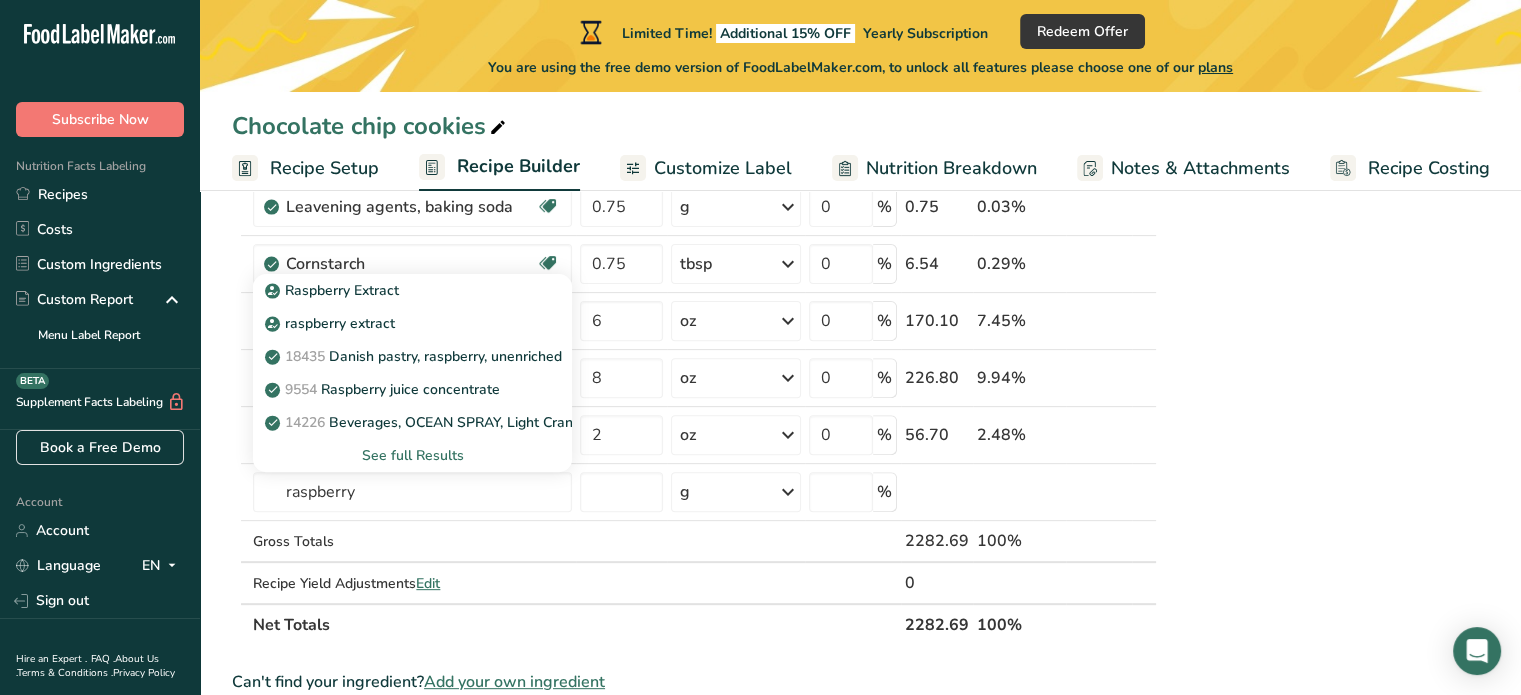 type 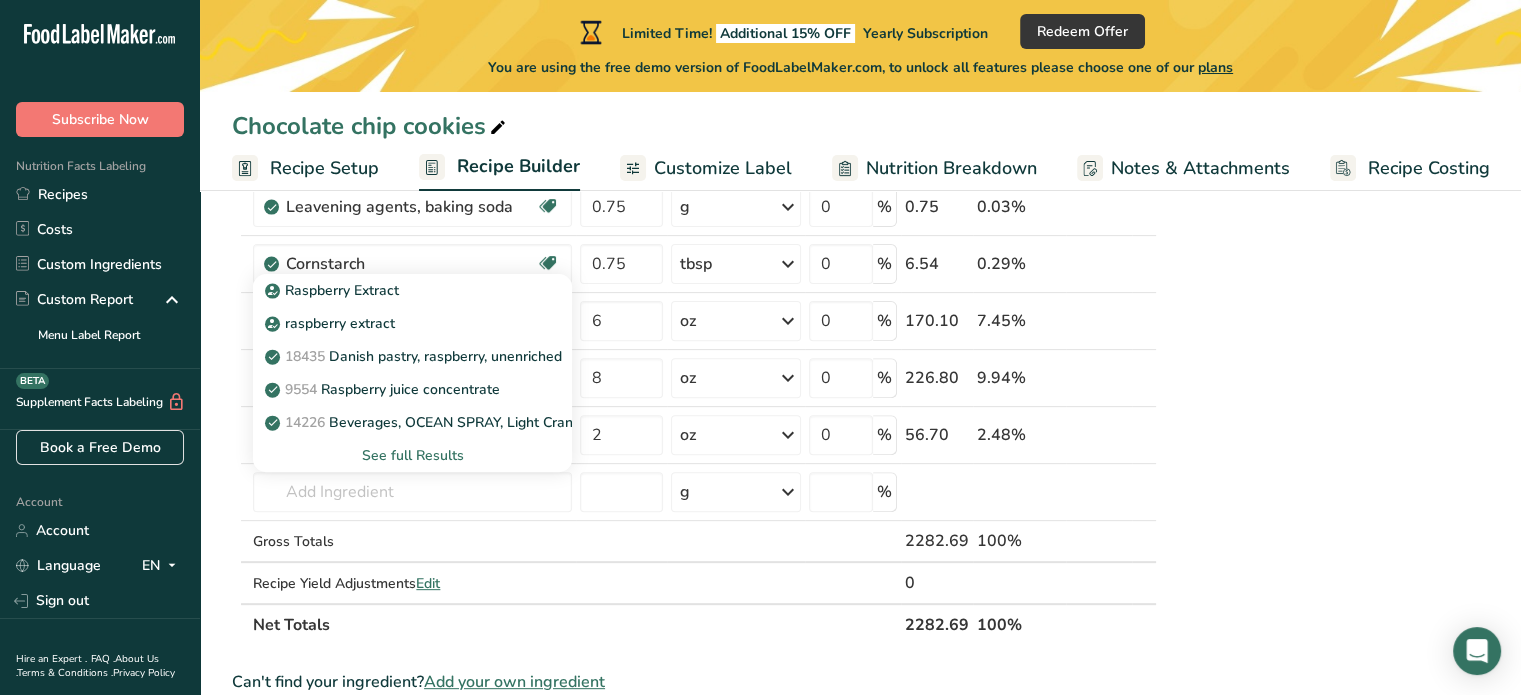 click on "See full Results" at bounding box center (412, 455) 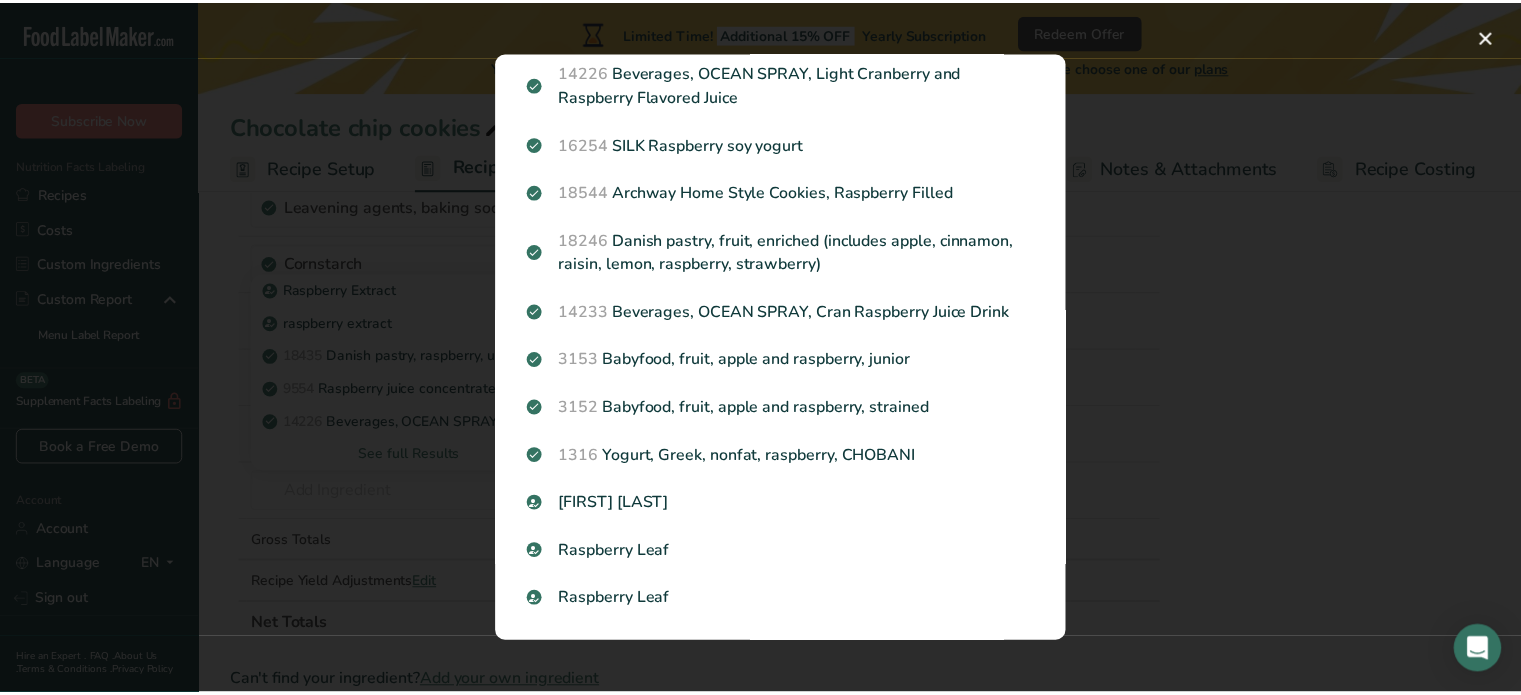 scroll, scrollTop: 256, scrollLeft: 0, axis: vertical 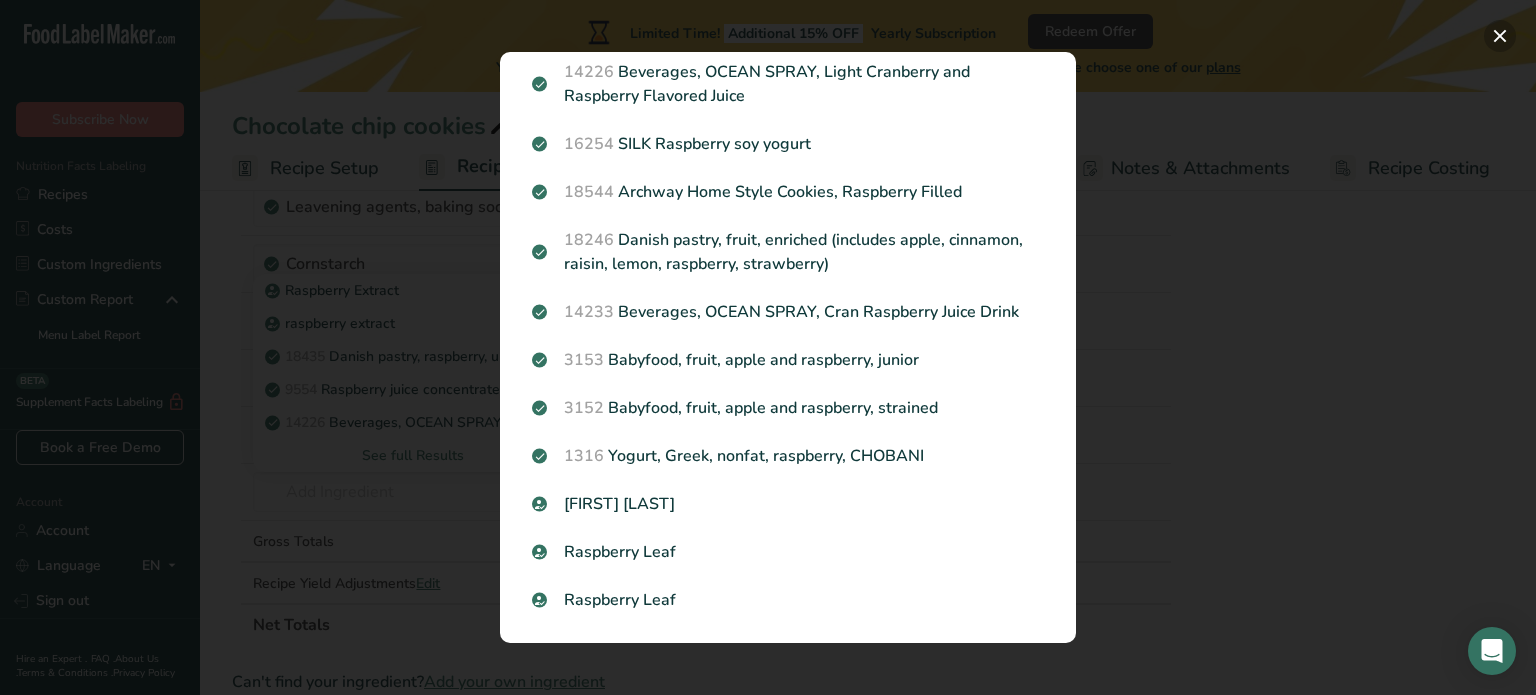 click at bounding box center [1500, 36] 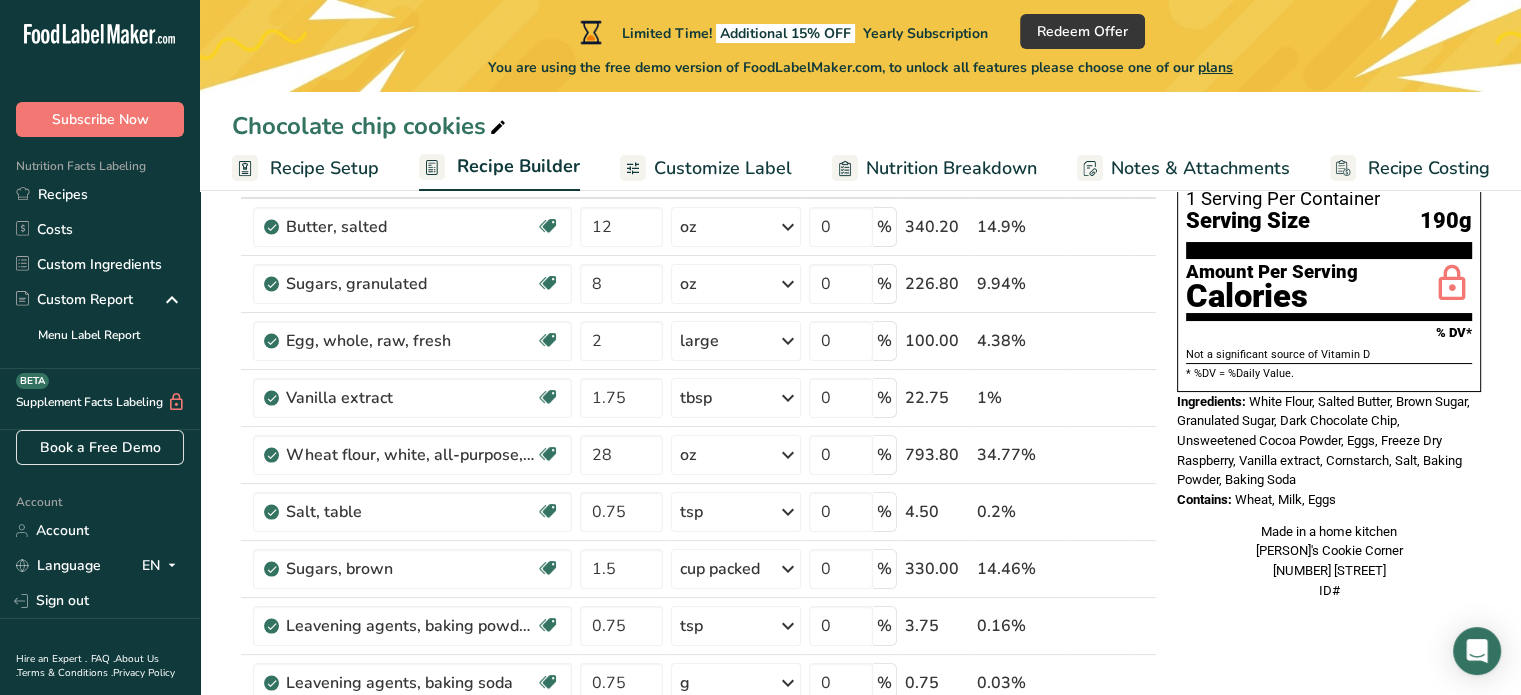 scroll, scrollTop: 147, scrollLeft: 0, axis: vertical 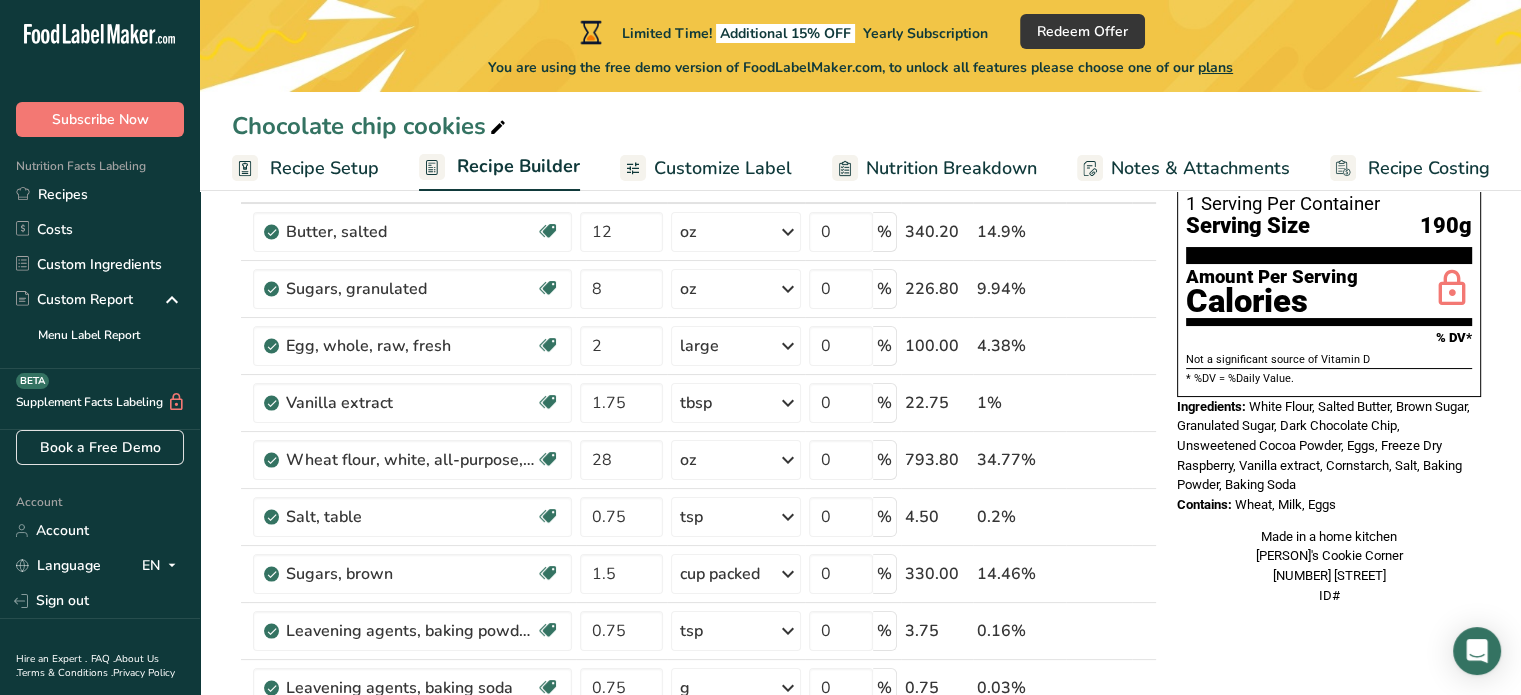 drag, startPoint x: 1248, startPoint y: 355, endPoint x: 1362, endPoint y: 463, distance: 157.03503 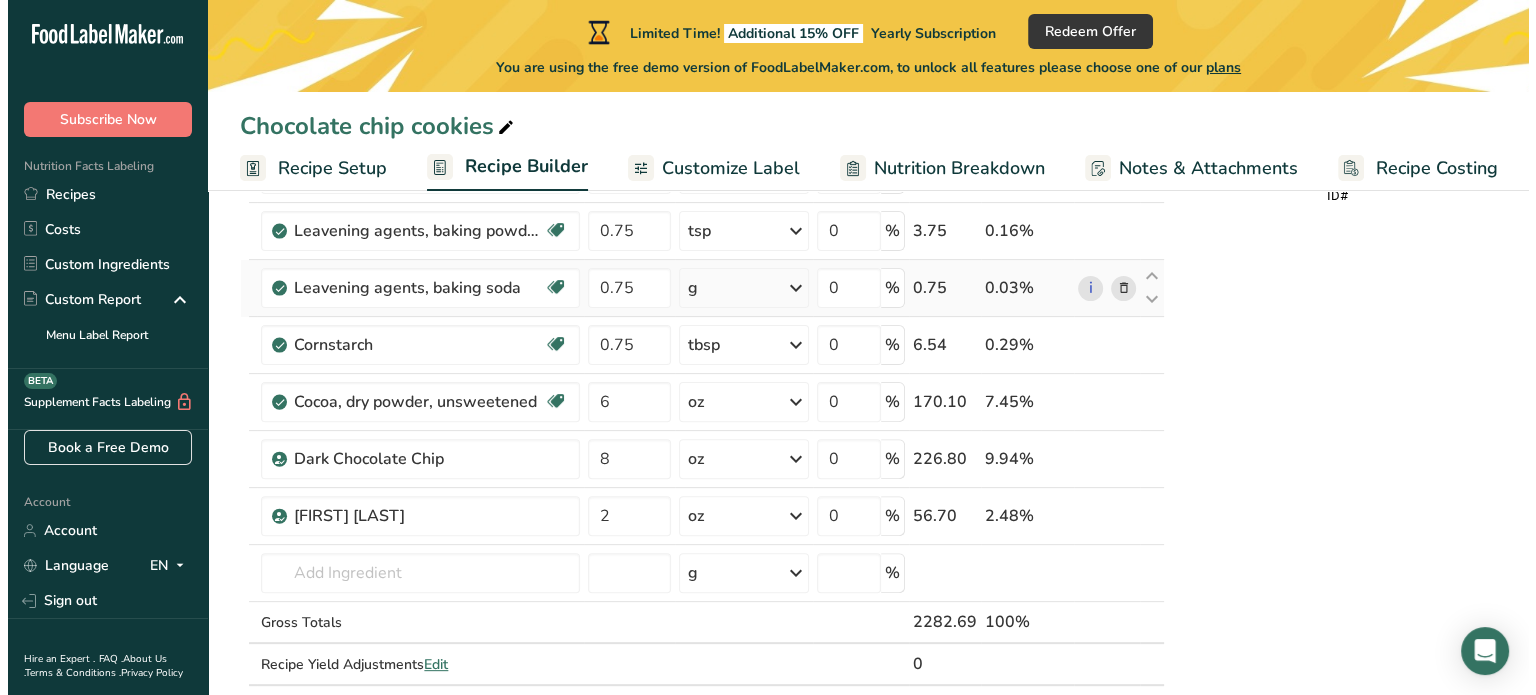 scroll, scrollTop: 587, scrollLeft: 0, axis: vertical 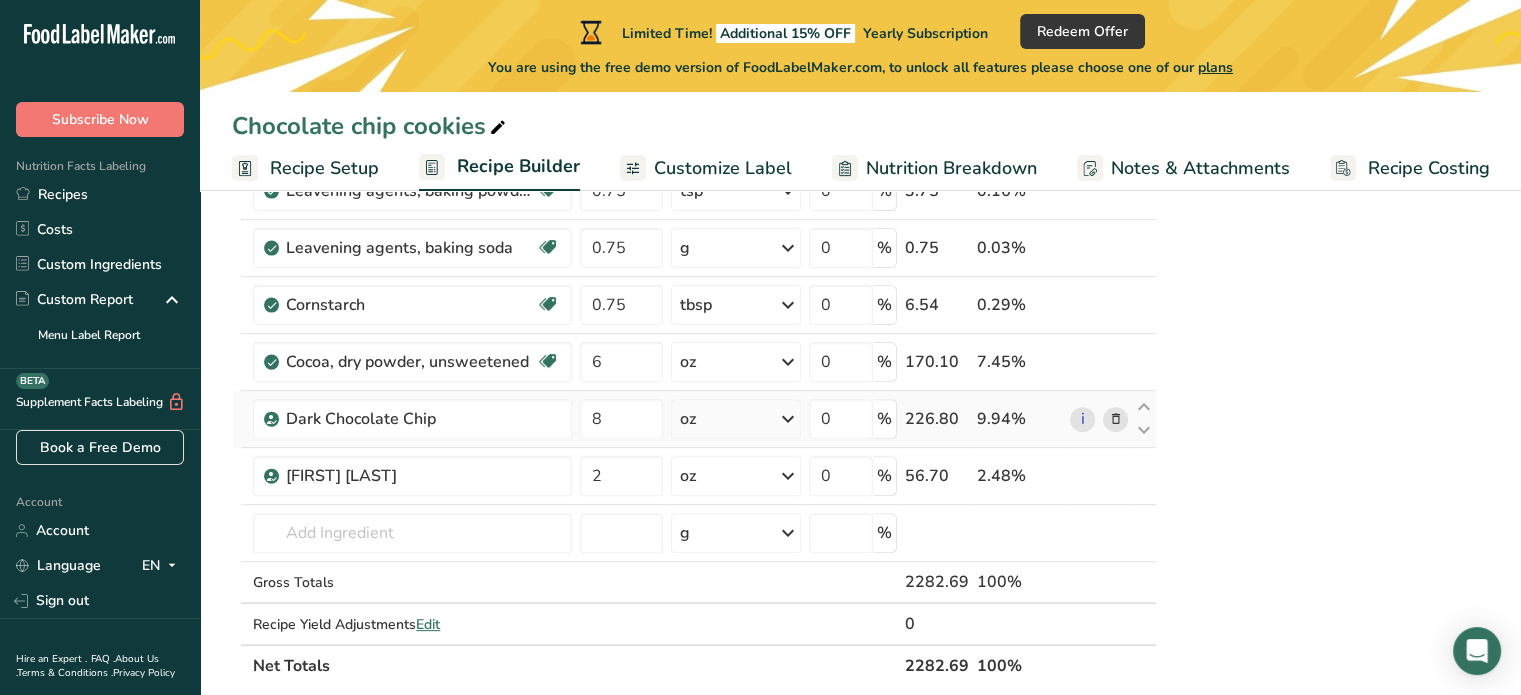 click at bounding box center [1115, 419] 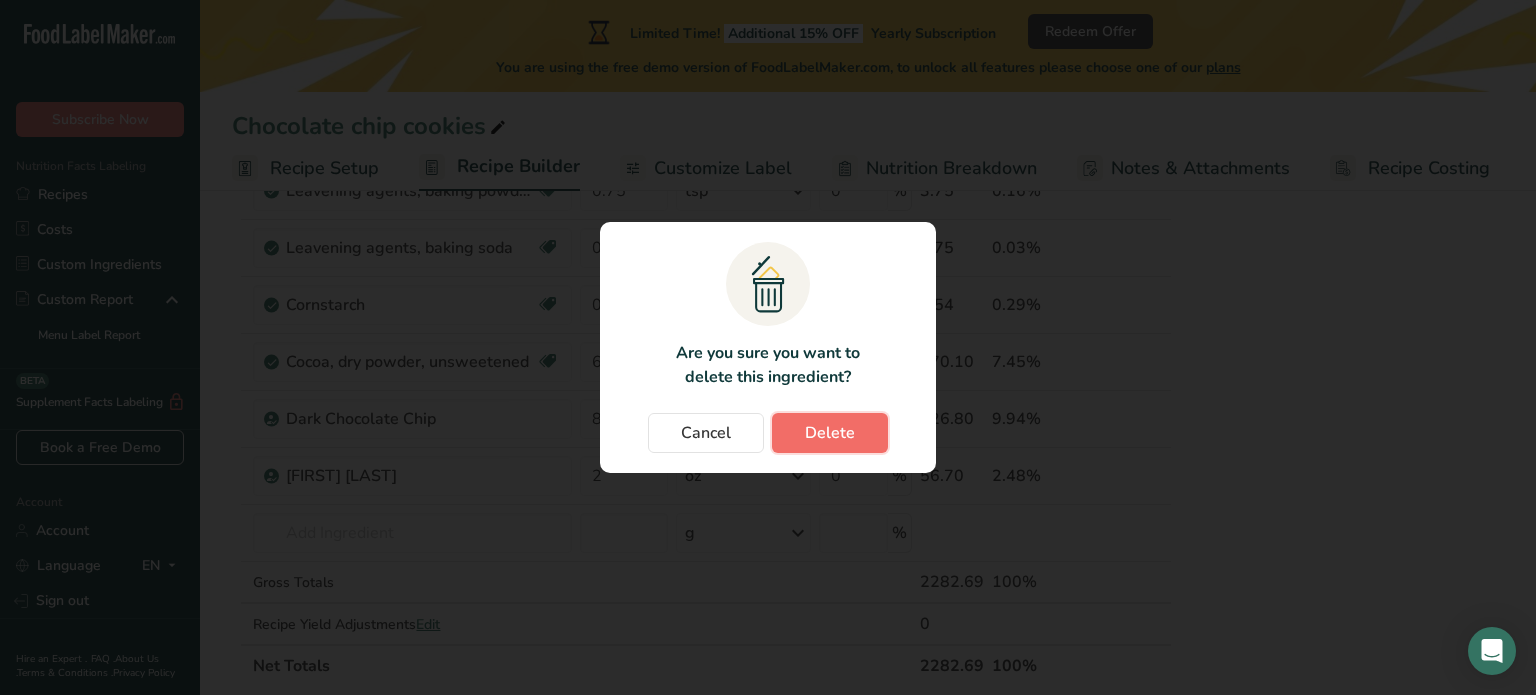 click on "Delete" at bounding box center [830, 433] 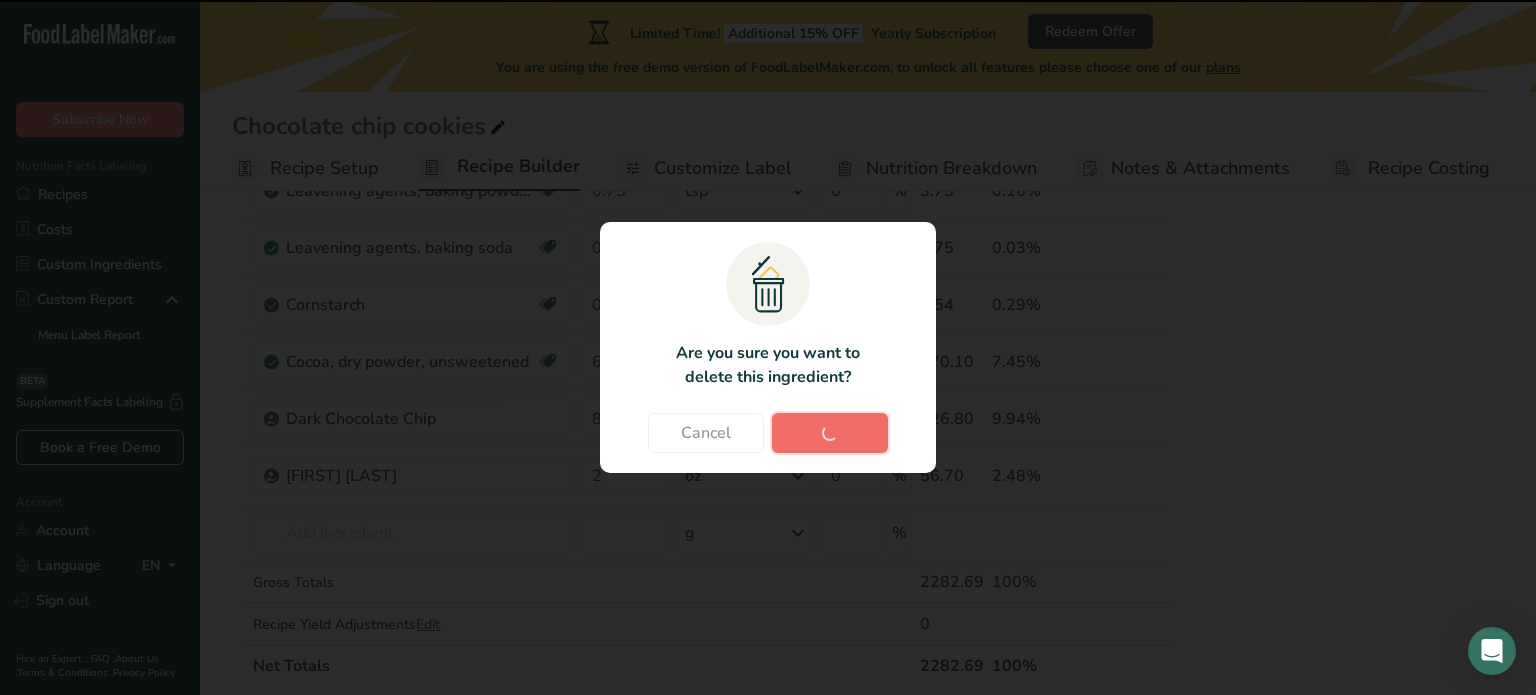 type on "2" 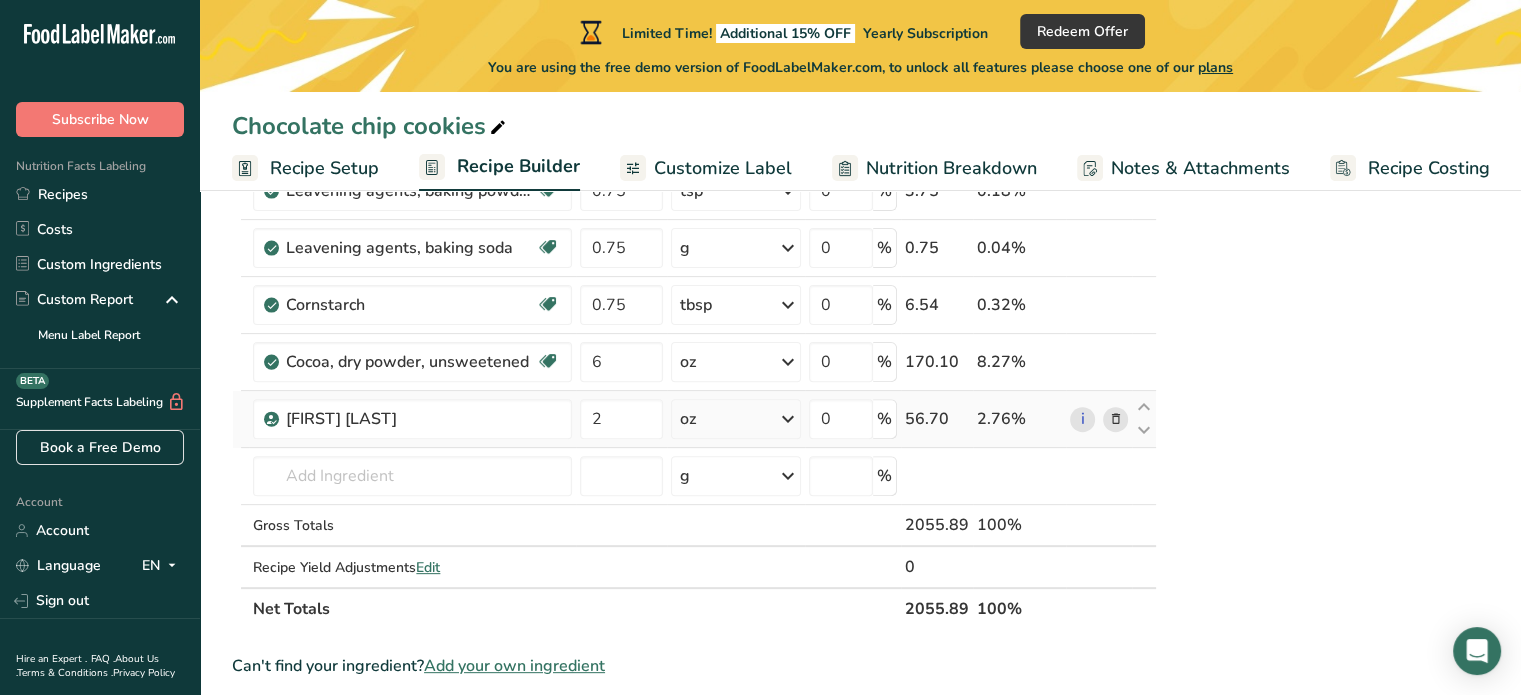 click at bounding box center (1115, 419) 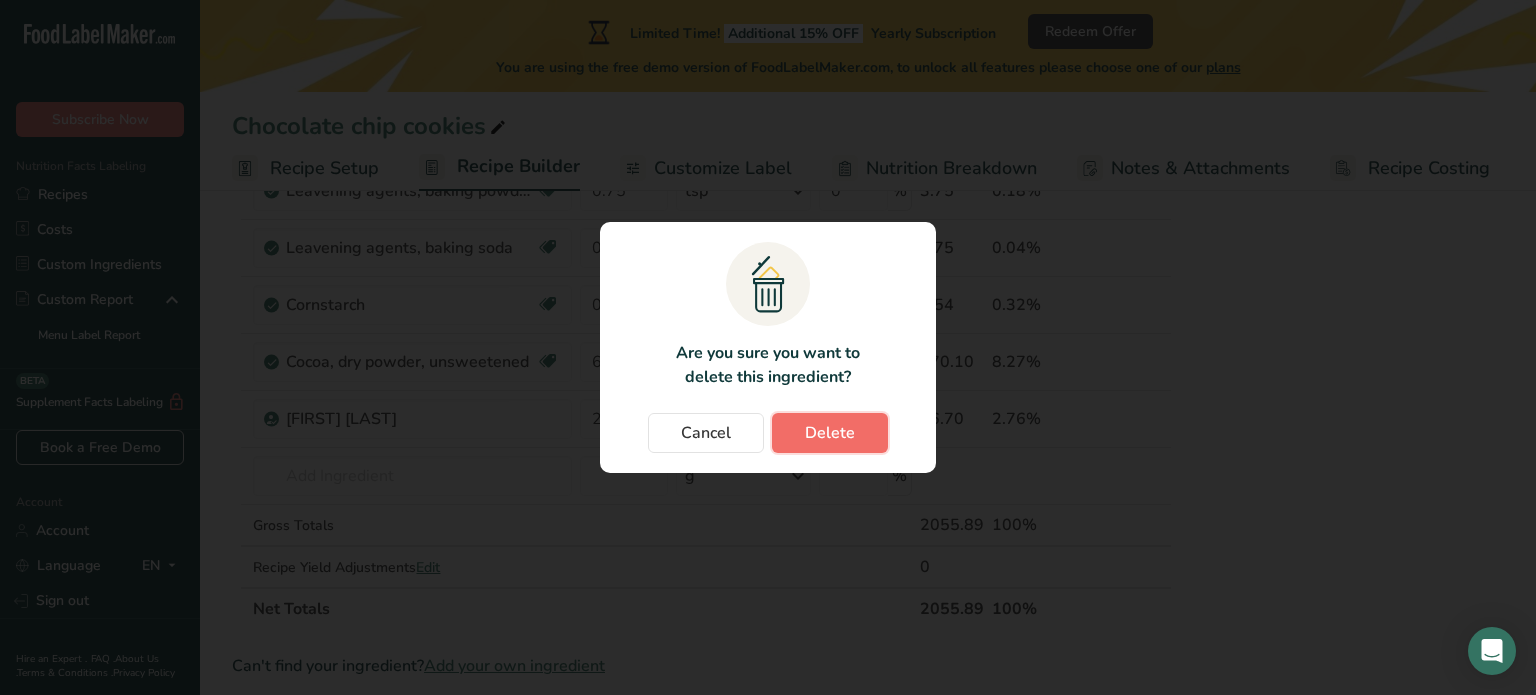 click on "Delete" at bounding box center (830, 433) 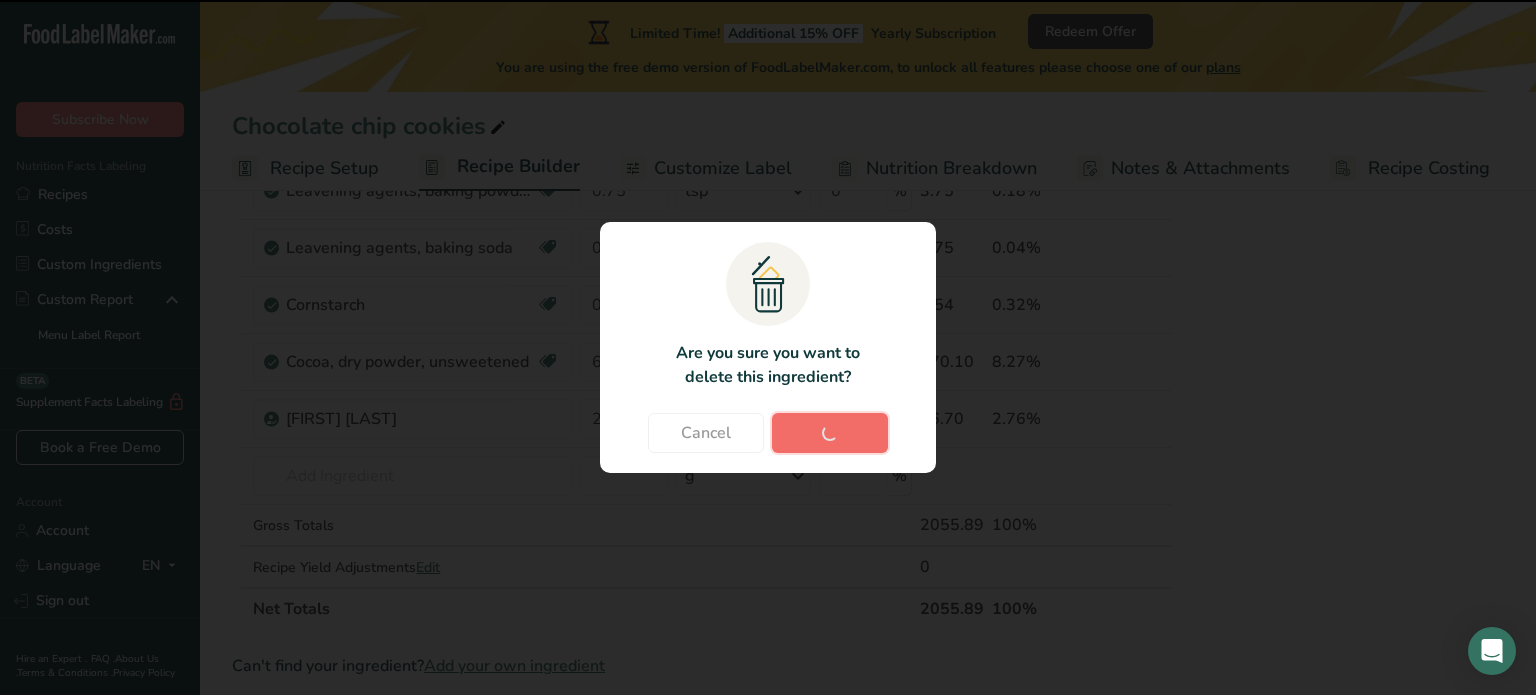 type 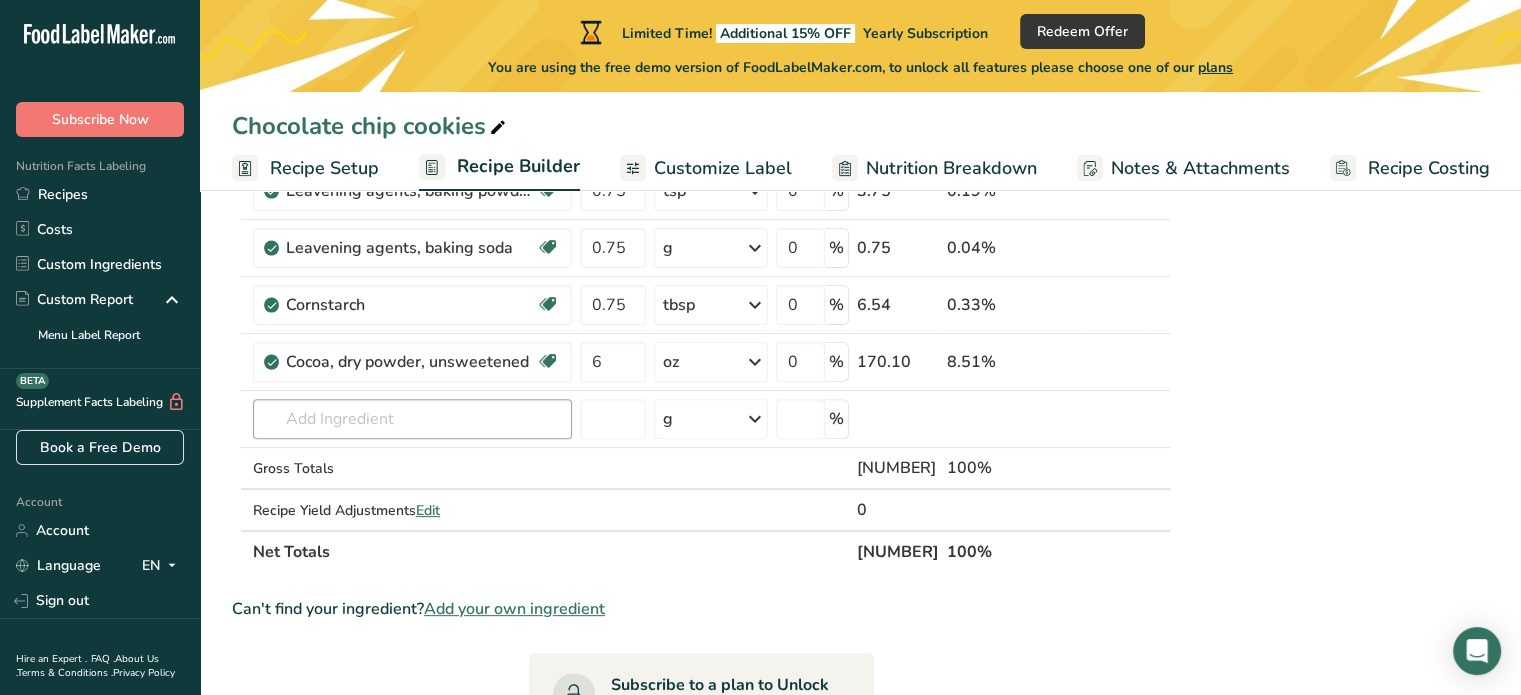 drag, startPoint x: 484, startPoint y: 391, endPoint x: 484, endPoint y: 407, distance: 16 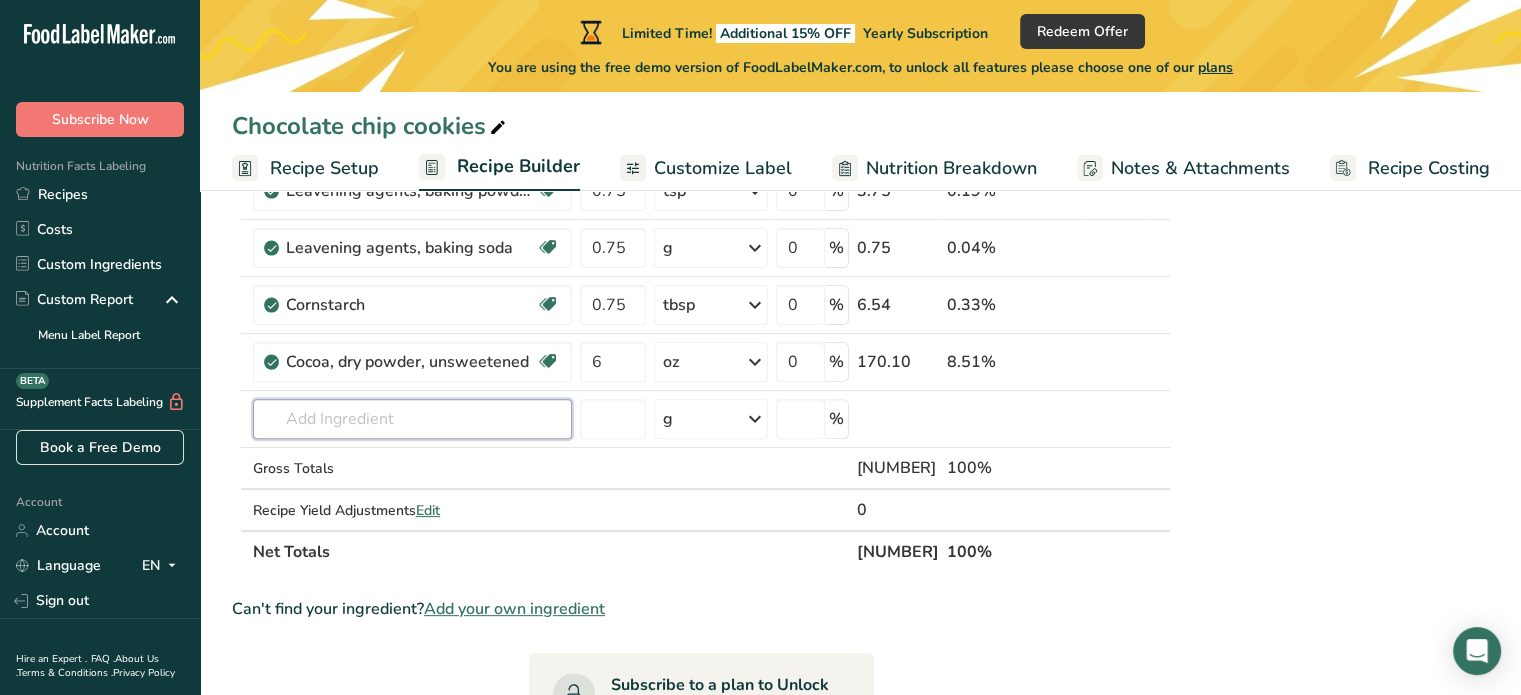 click at bounding box center (412, 419) 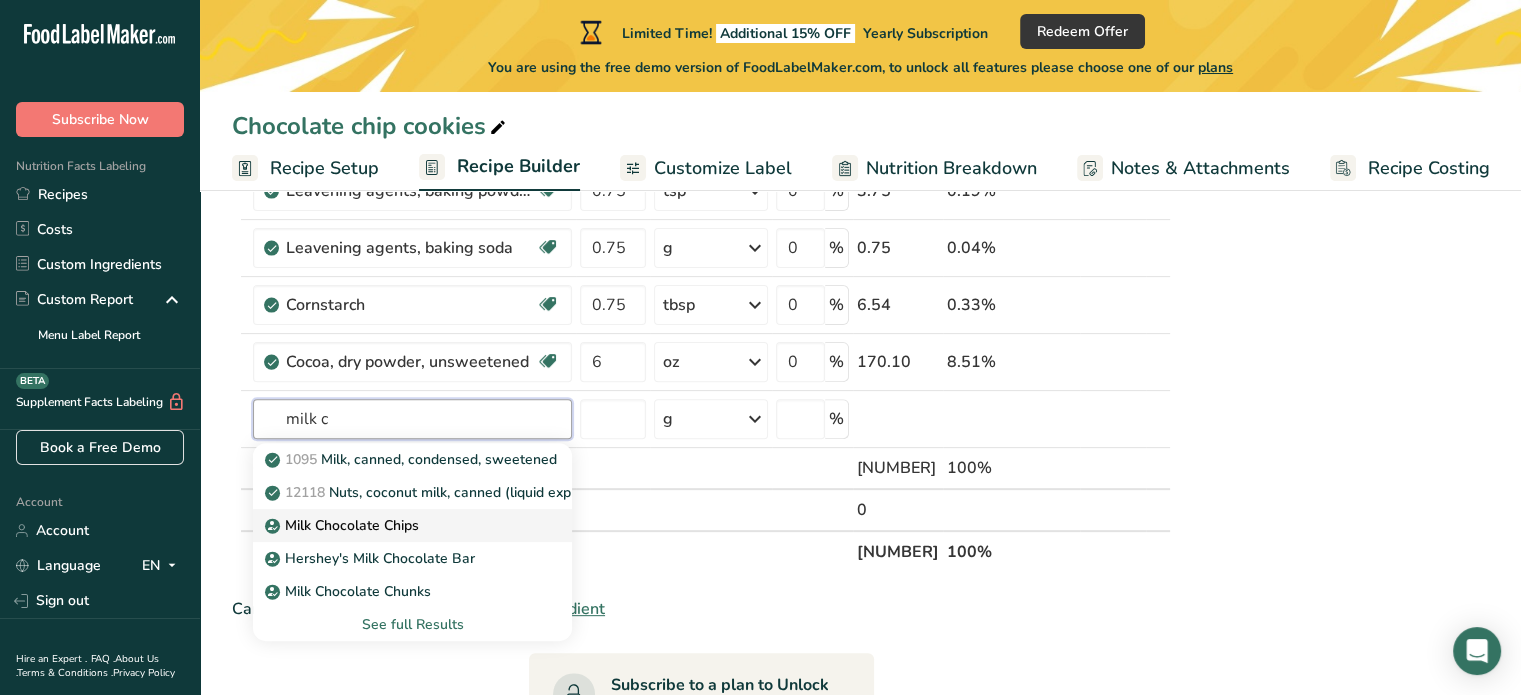 type on "milk c" 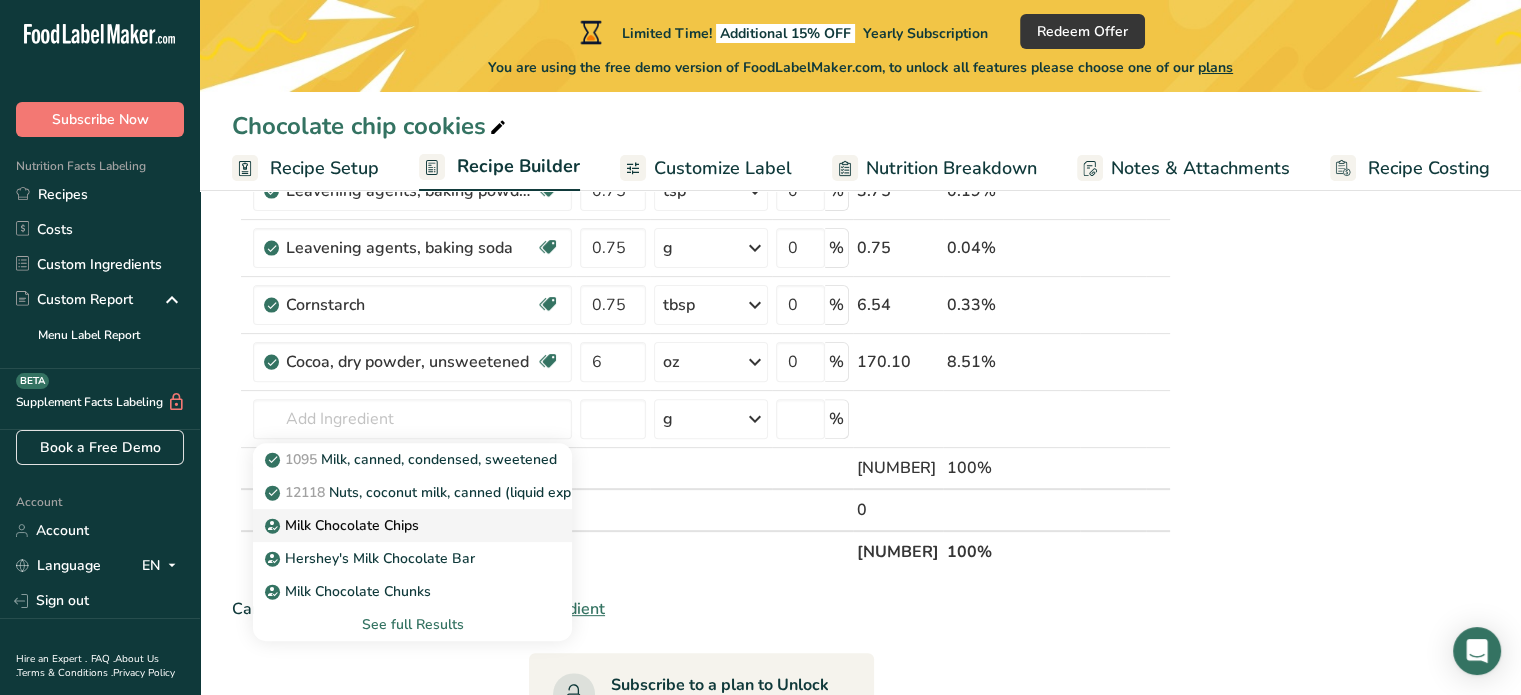 click on "Milk Chocolate Chips" at bounding box center (344, 525) 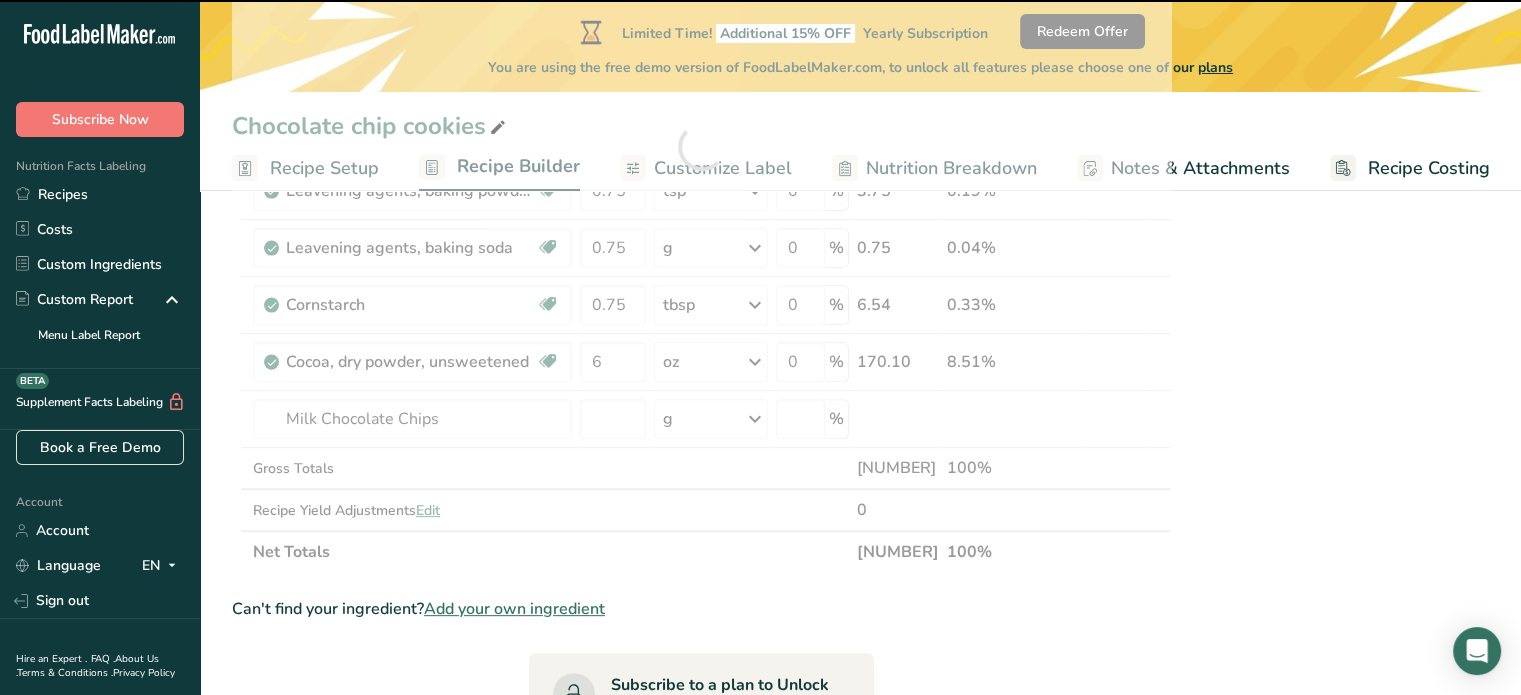 type on "0" 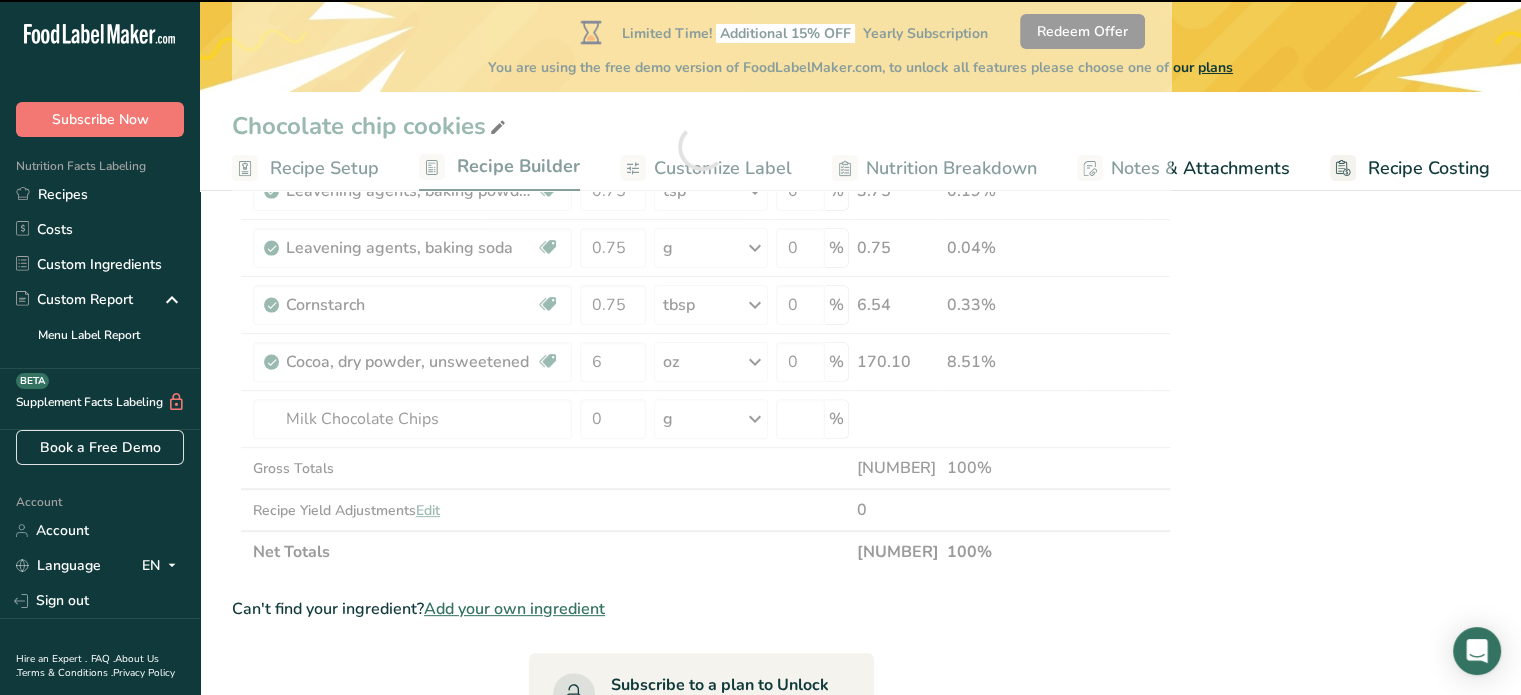 type on "0" 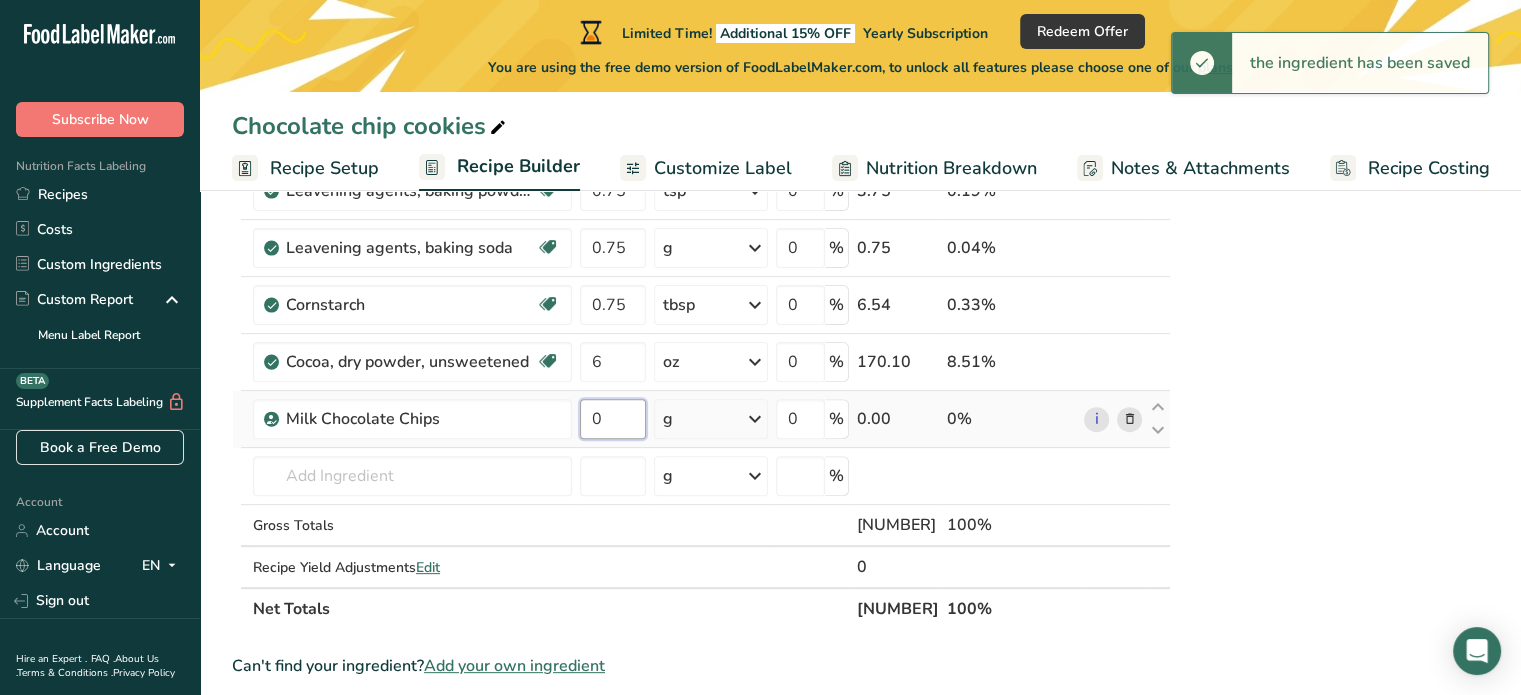 click on "0" at bounding box center [613, 419] 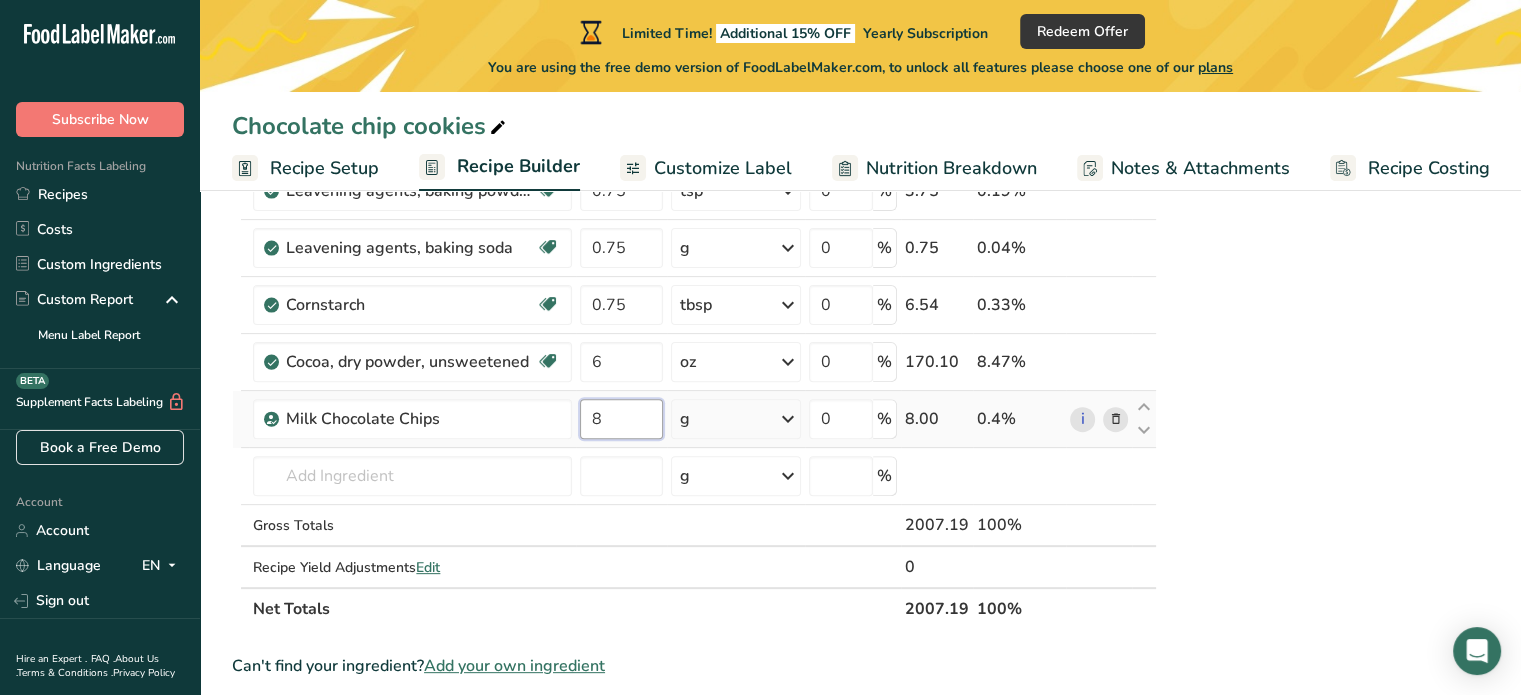 type on "8" 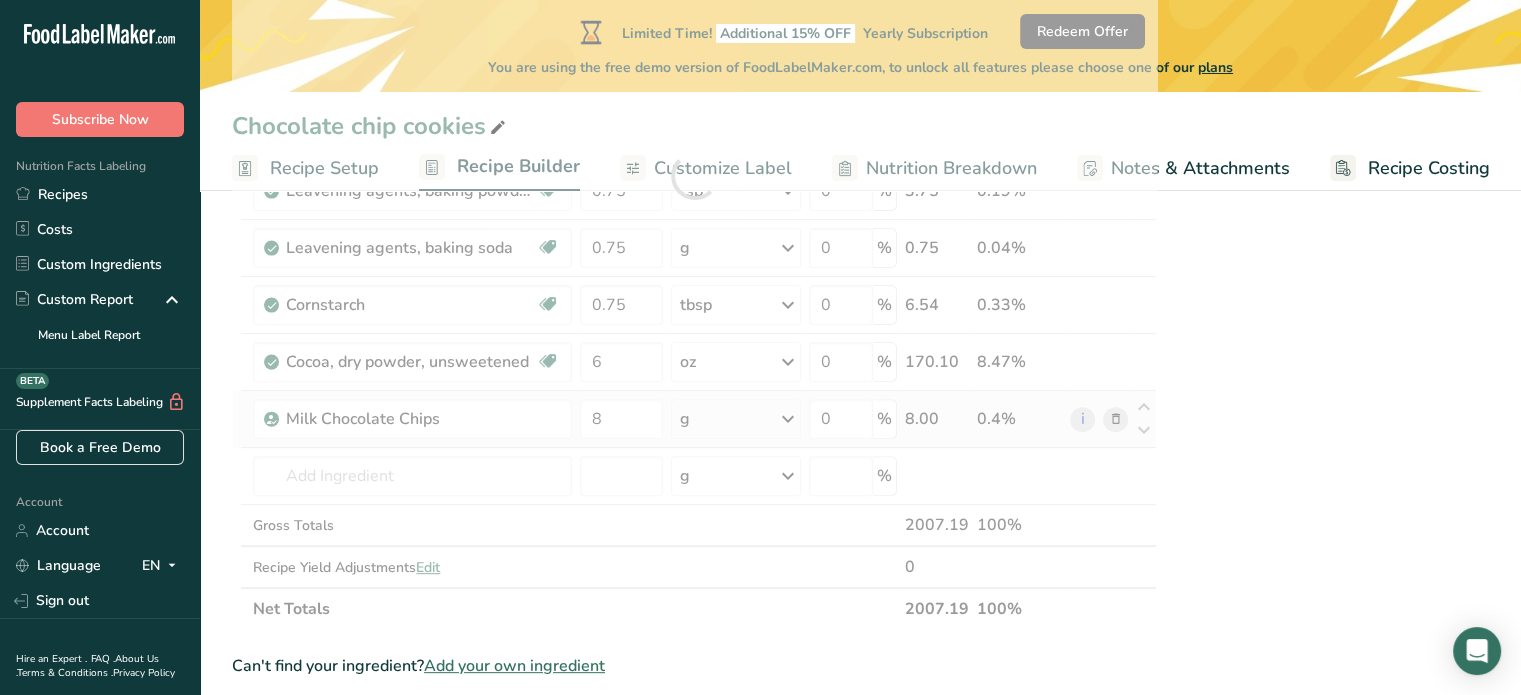 click on "Ingredient *
Amount *
Unit *
Waste *   .a-a{fill:#347362;}.b-a{fill:#fff;}          Grams
Percentage
Butter, salted
Gluten free
Vegetarian
Soy free
12
oz
Portions
1 pat (1" sq, 1/3" high)
1 tbsp
1 cup
See more
Weight Units
g
kg
mg
See more
Volume Units
l
Volume units require a density conversion. If you know your ingredient's density enter it below. Otherwise, click on "RIA" our AI Regulatory bot - she will be able to help you
lb/ft3
g/cm3
Confirm
mL
lb/ft3" at bounding box center (694, 175) 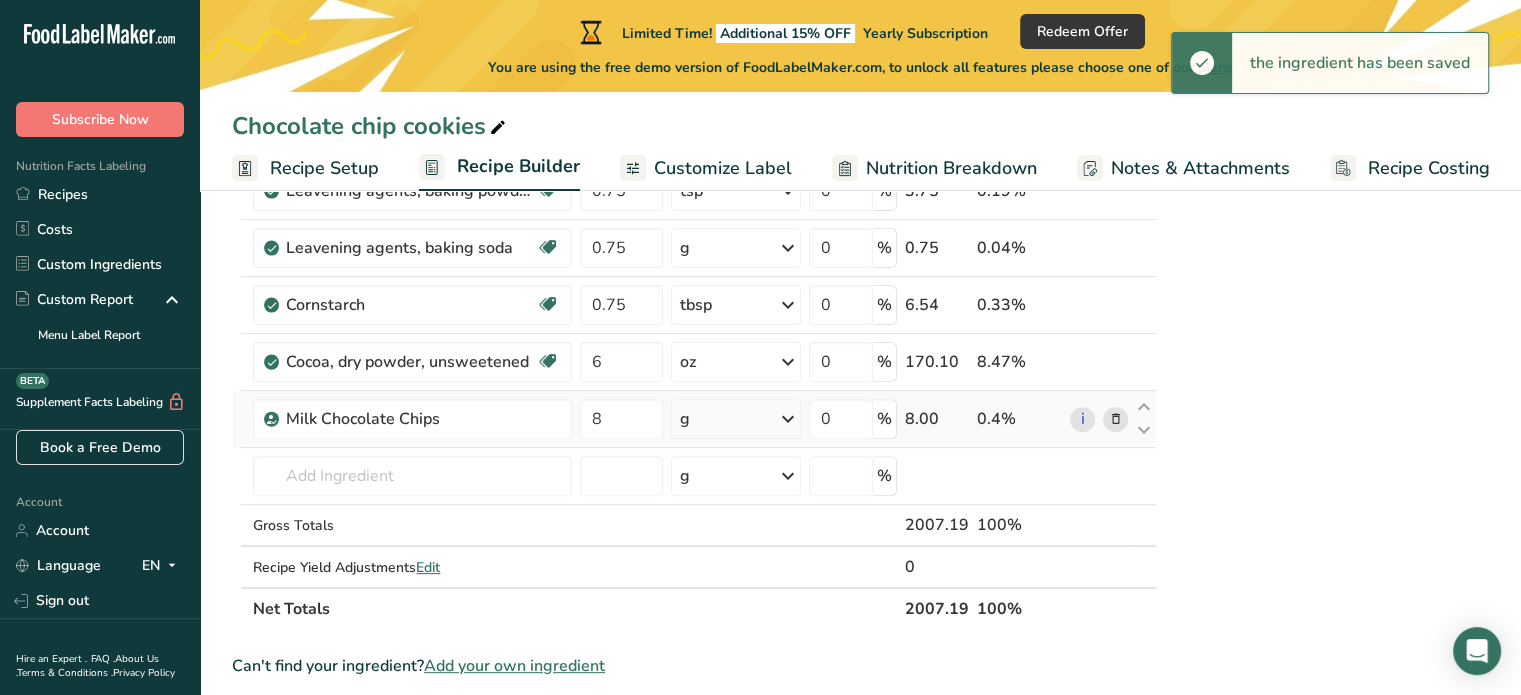 click on "g" at bounding box center (736, 419) 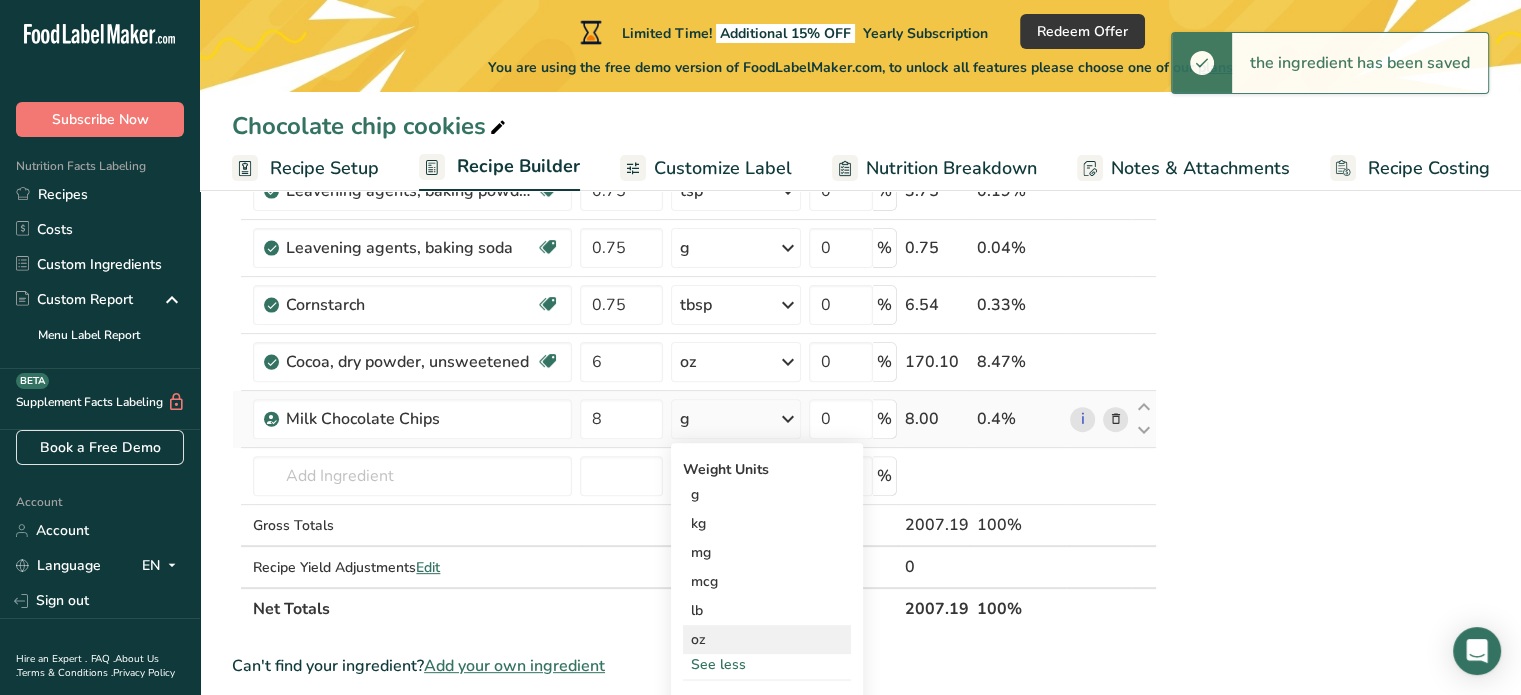 click on "oz" at bounding box center (767, 639) 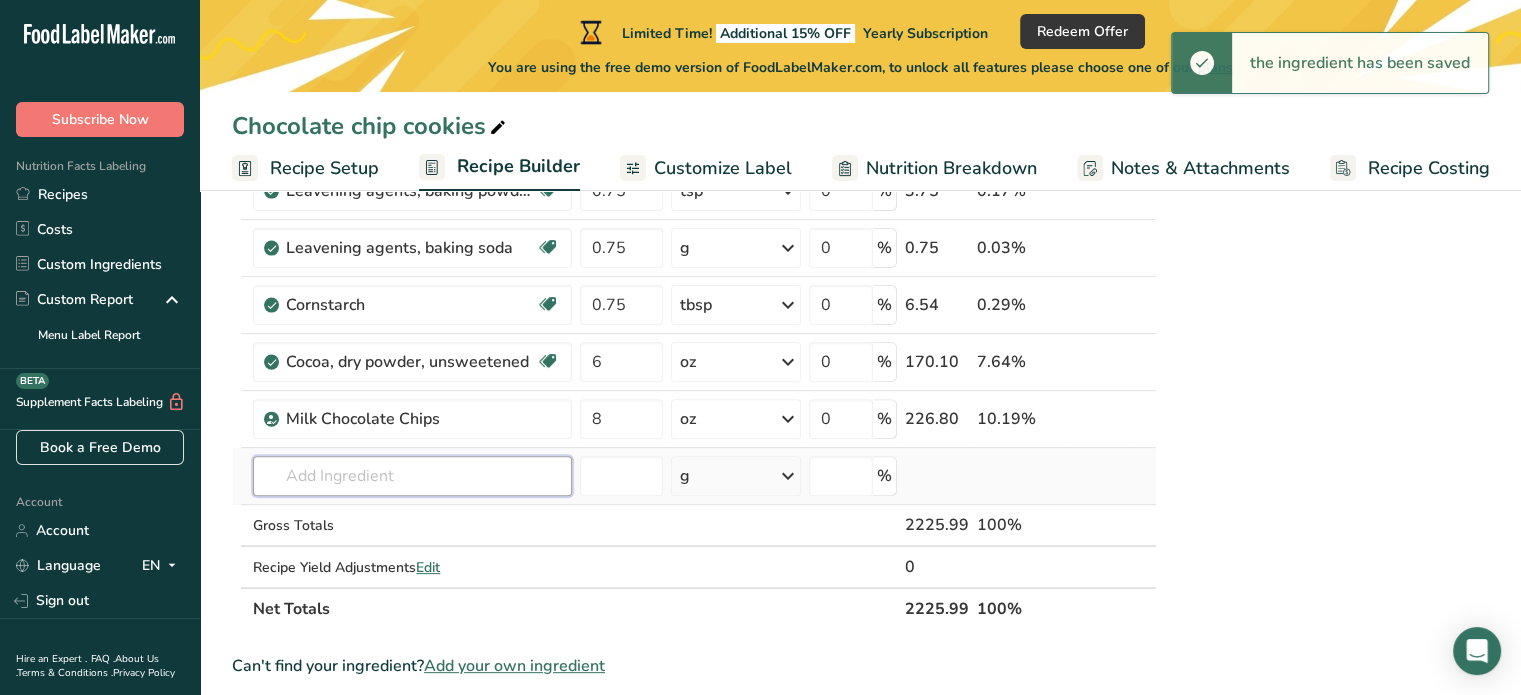 click at bounding box center (412, 476) 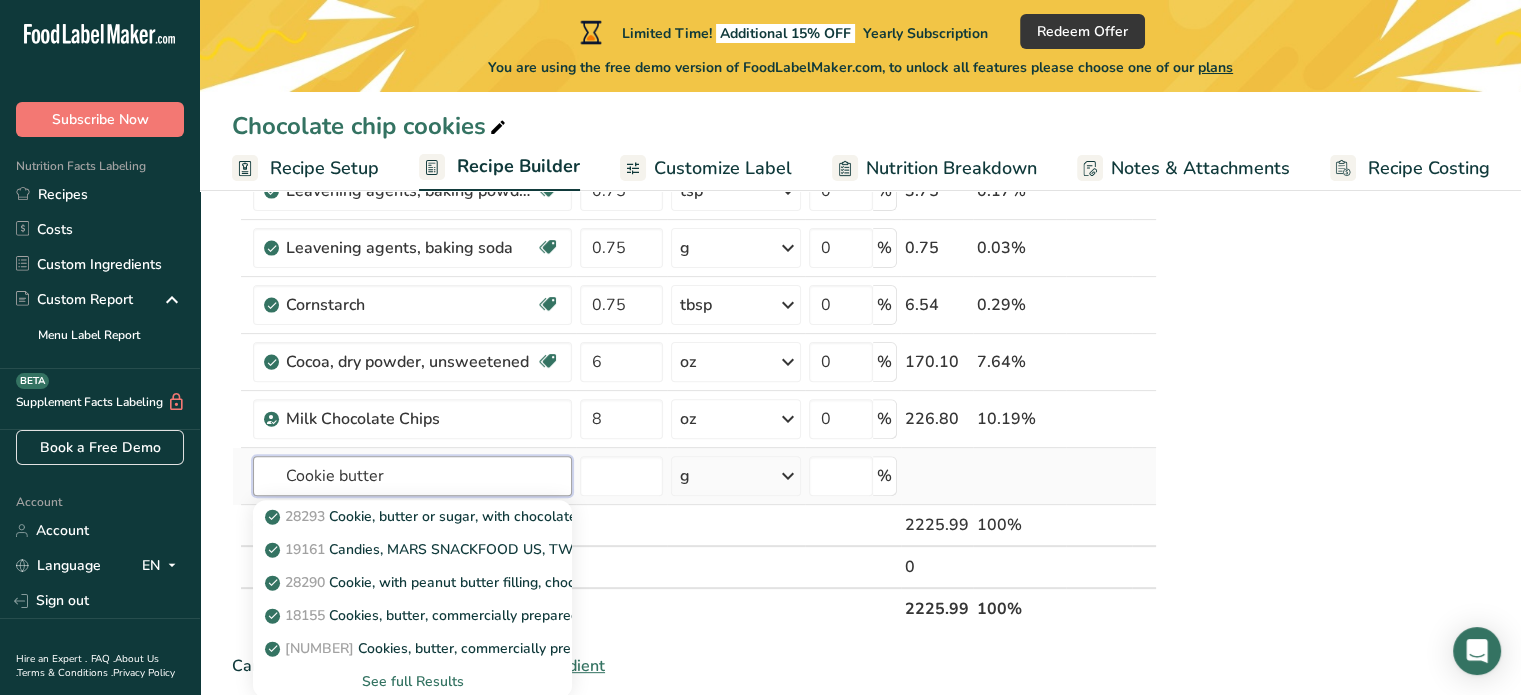 type on "Cookie butter" 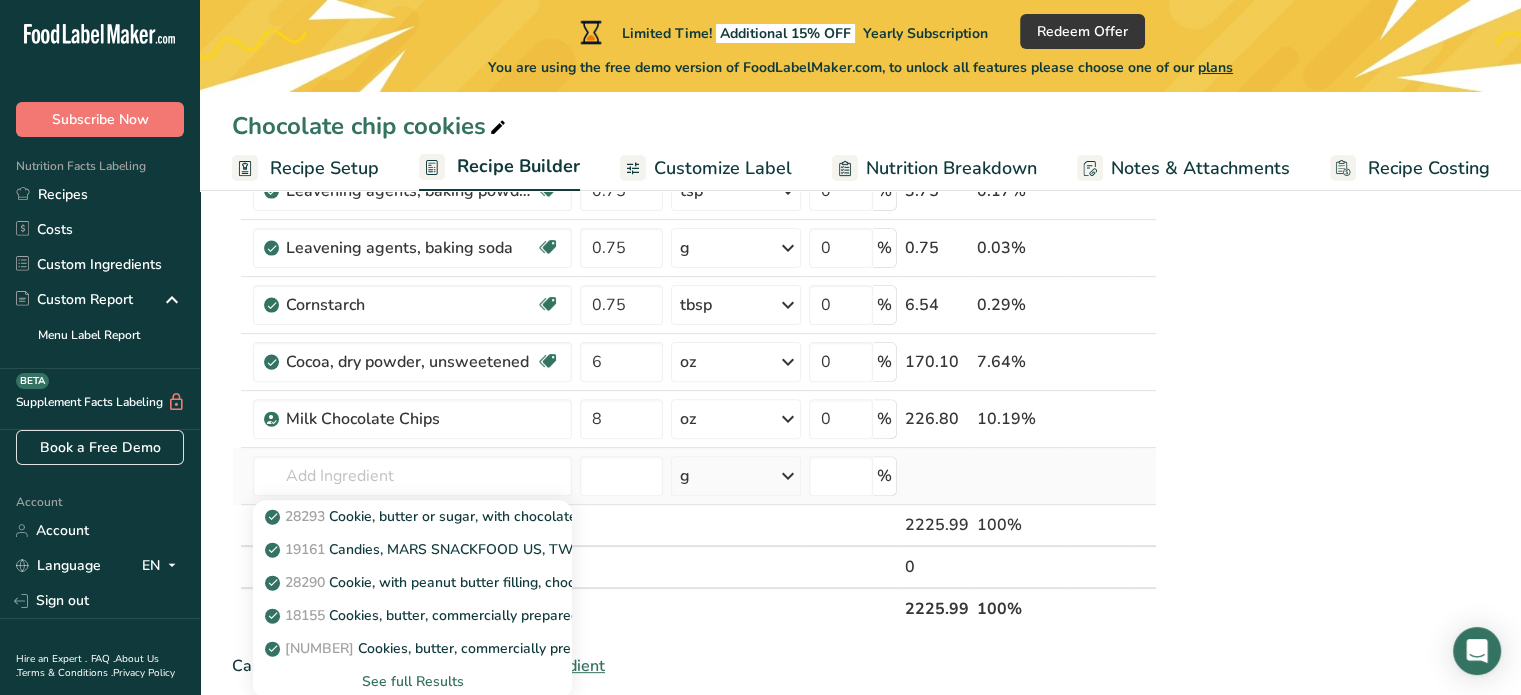 click on "See full Results" at bounding box center (412, 681) 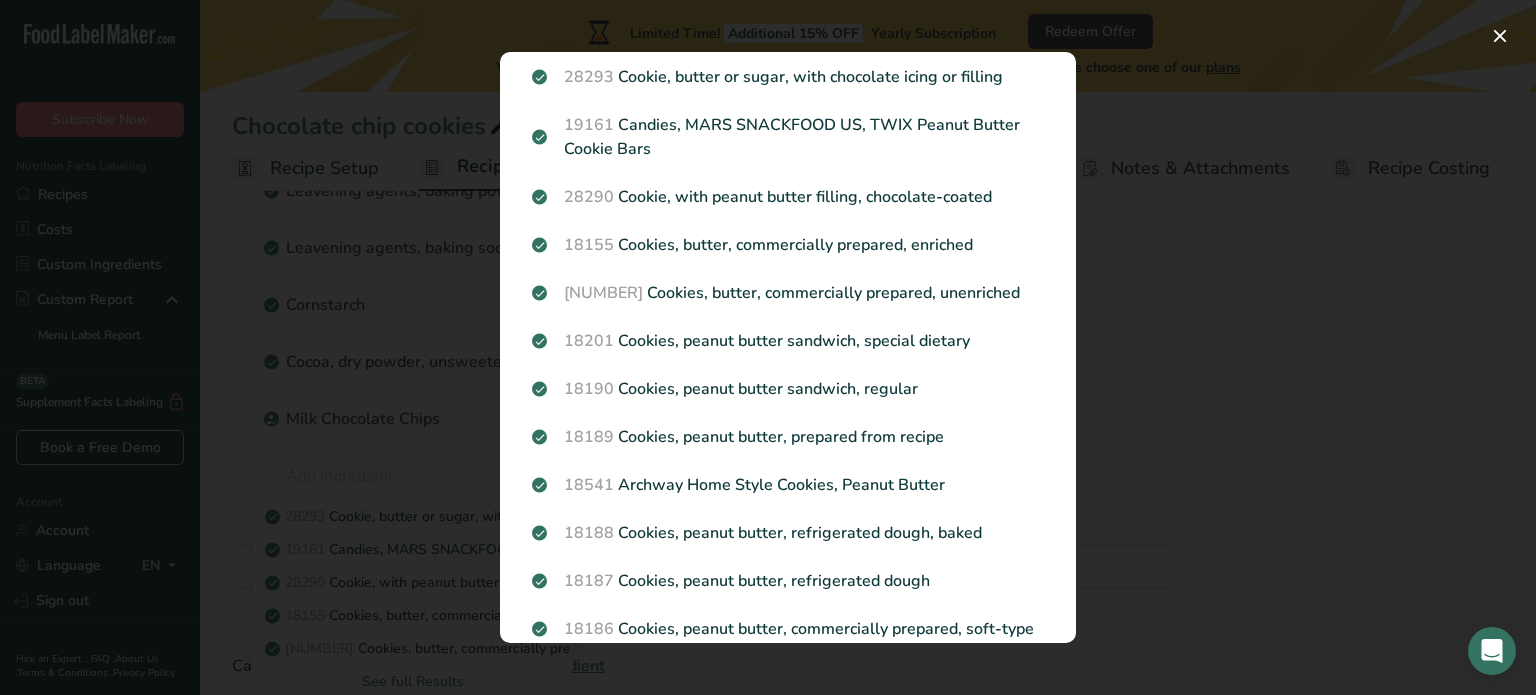scroll, scrollTop: 0, scrollLeft: 0, axis: both 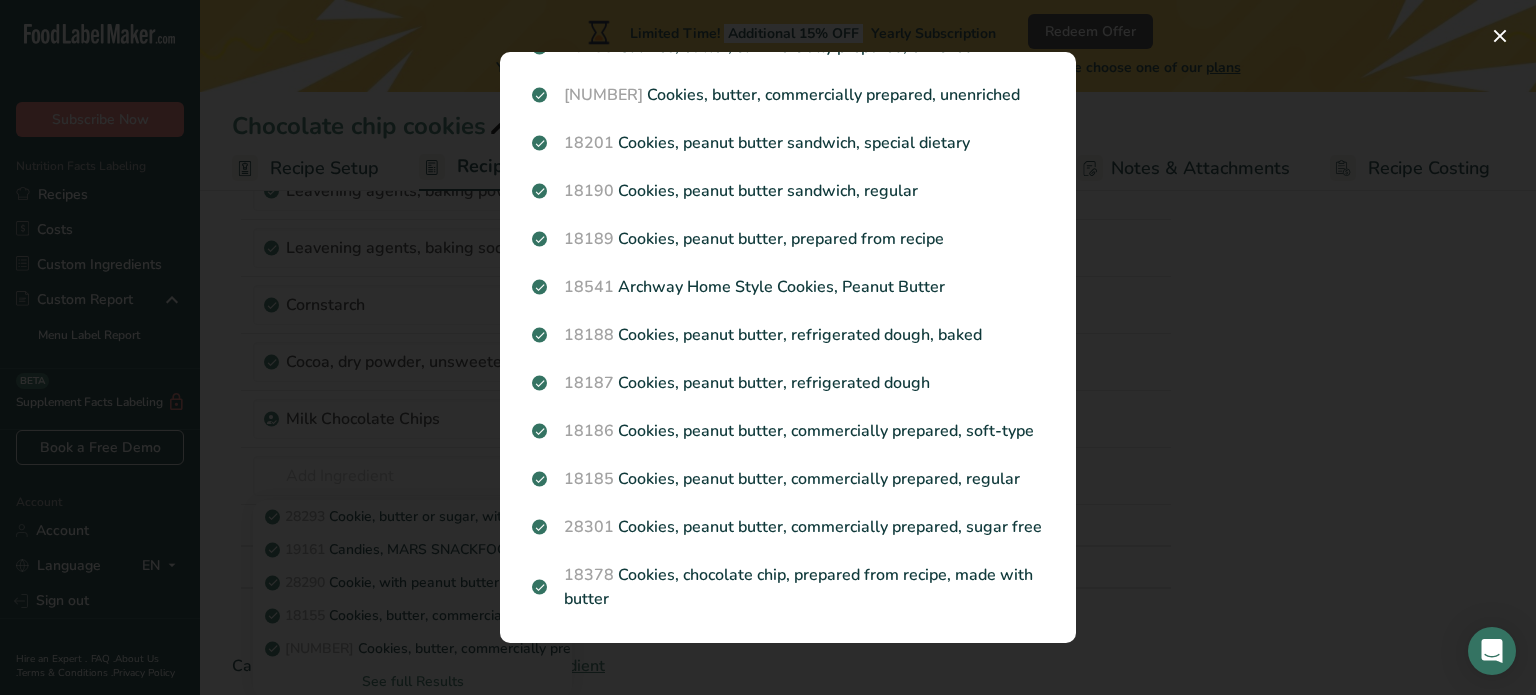 click on "Search Results
[POSTAL CODE]
Cookie, butter or sugar, with chocolate icing or filling
[POSTAL CODE]
Candies, MARS SNACKFOOD US, TWIX Peanut Butter Cookie Bars
[POSTAL CODE]
Cookie, with peanut butter filling, chocolate-coated
[POSTAL CODE]
Cookies, butter, commercially prepared, enriched
[POSTAL CODE]
Cookies, butter, commercially prepared, unenriched
[POSTAL CODE]
Cookies, peanut butter sandwich, special dietary
[POSTAL CODE]
Cookies, peanut butter sandwich, regular
[POSTAL CODE]
Cookies, peanut butter, prepared from recipe" at bounding box center [788, 347] 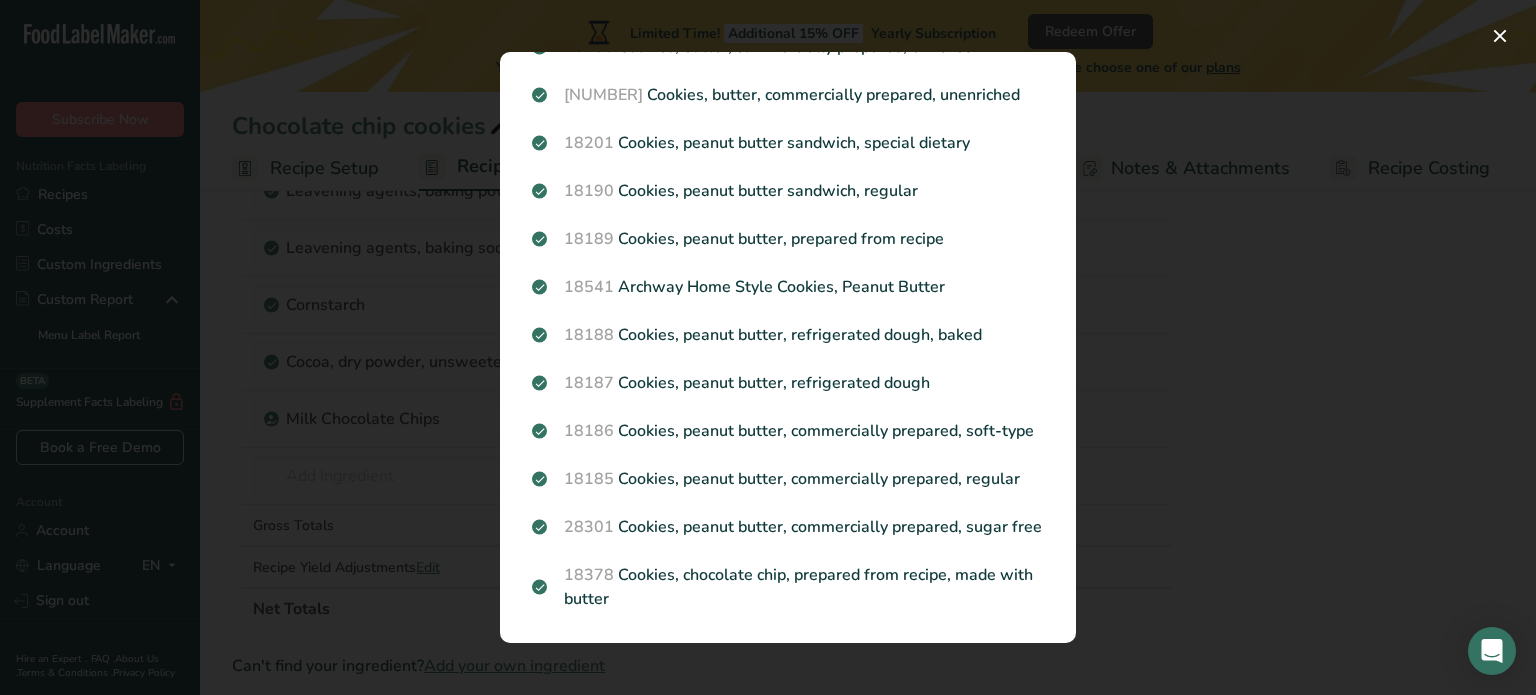 click on "Search Results
[POSTAL CODE]
Cookie, butter or sugar, with chocolate icing or filling
[POSTAL CODE]
Candies, MARS SNACKFOOD US, TWIX Peanut Butter Cookie Bars
[POSTAL CODE]
Cookie, with peanut butter filling, chocolate-coated
[POSTAL CODE]
Cookies, butter, commercially prepared, enriched
[POSTAL CODE]
Cookies, butter, commercially prepared, unenriched
[POSTAL CODE]
Cookies, peanut butter sandwich, special dietary
[POSTAL CODE]
Cookies, peanut butter sandwich, regular
[POSTAL CODE]
Cookies, peanut butter, prepared from recipe" at bounding box center (788, 347) 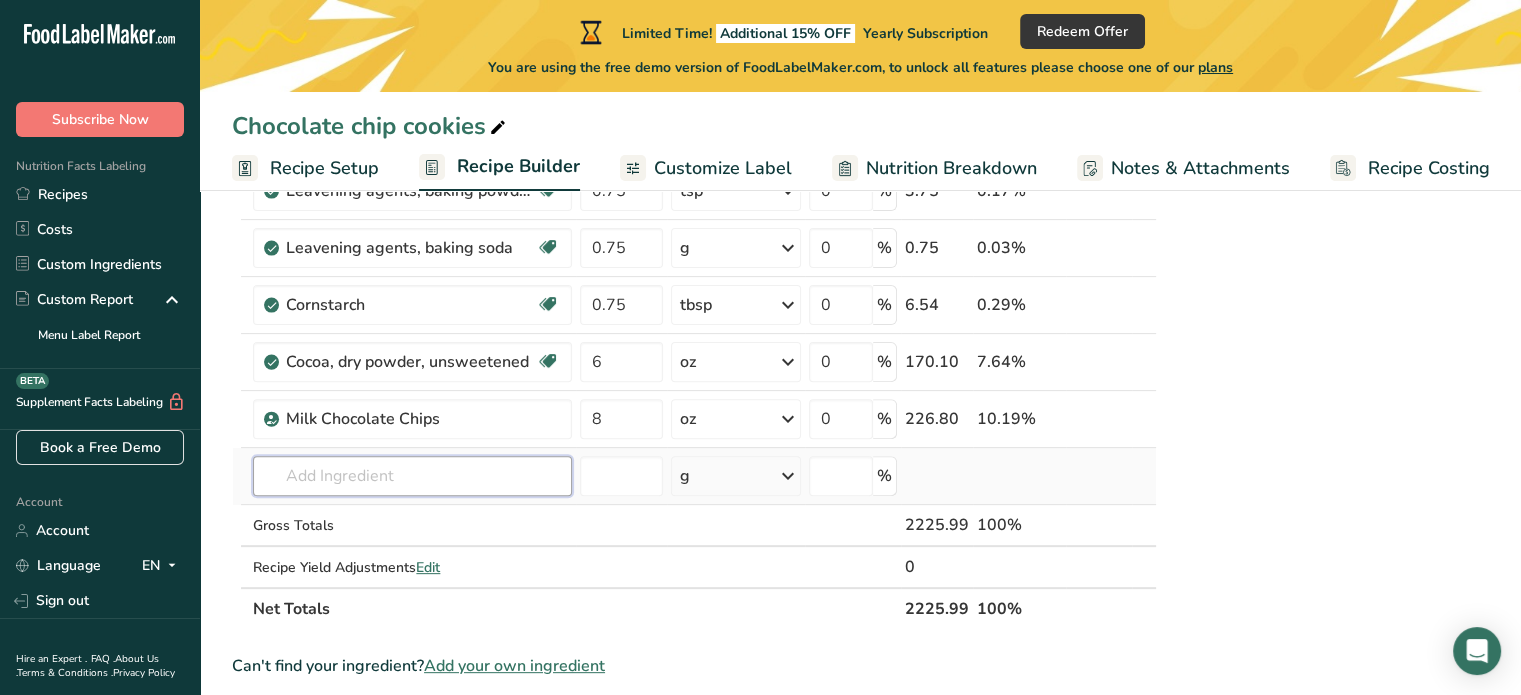 click at bounding box center (412, 476) 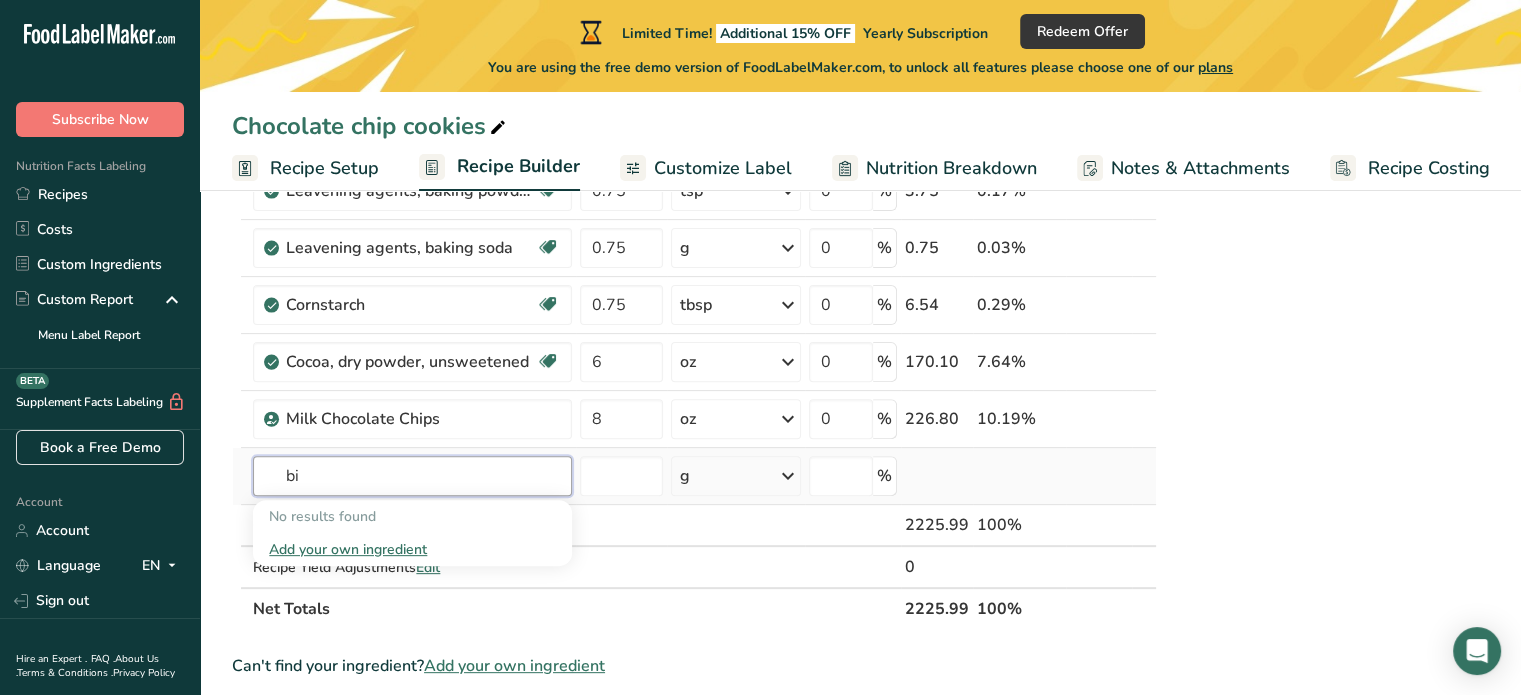 type on "b" 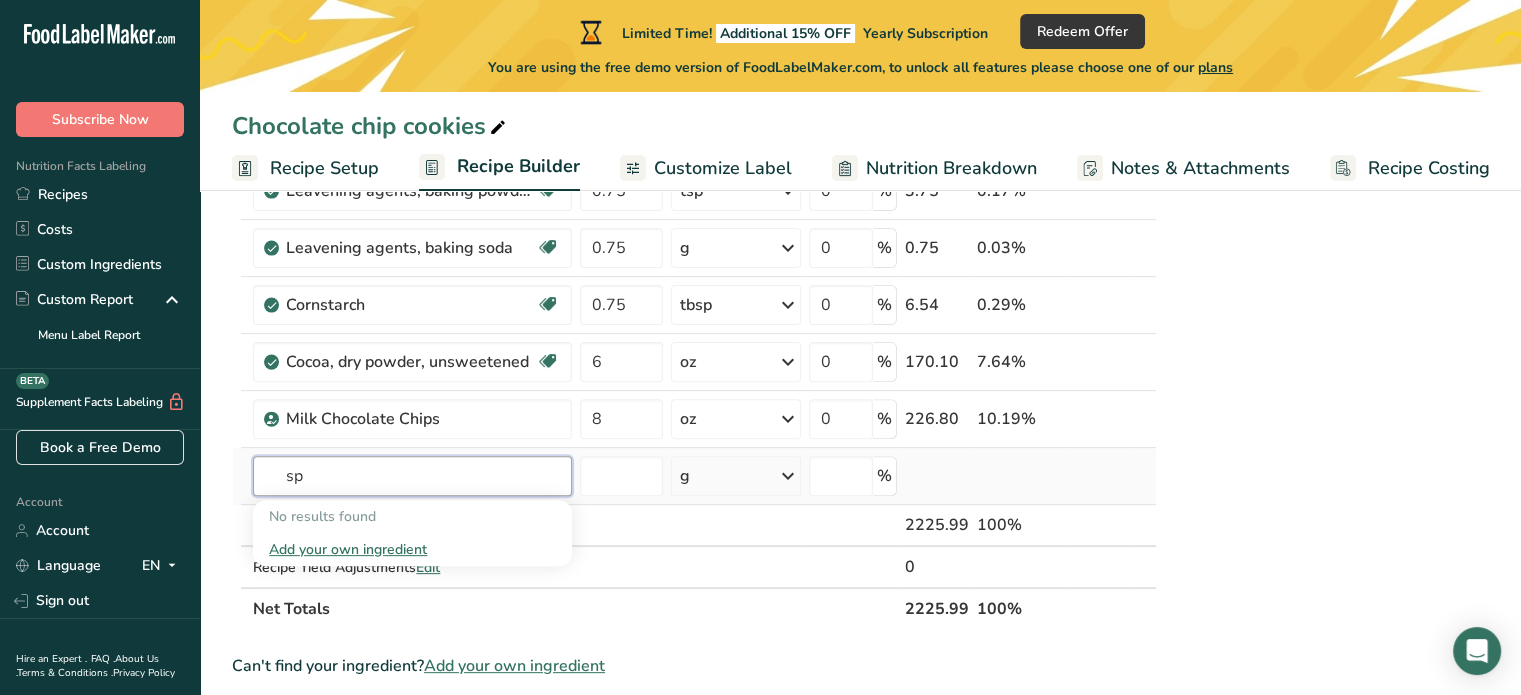 type on "s" 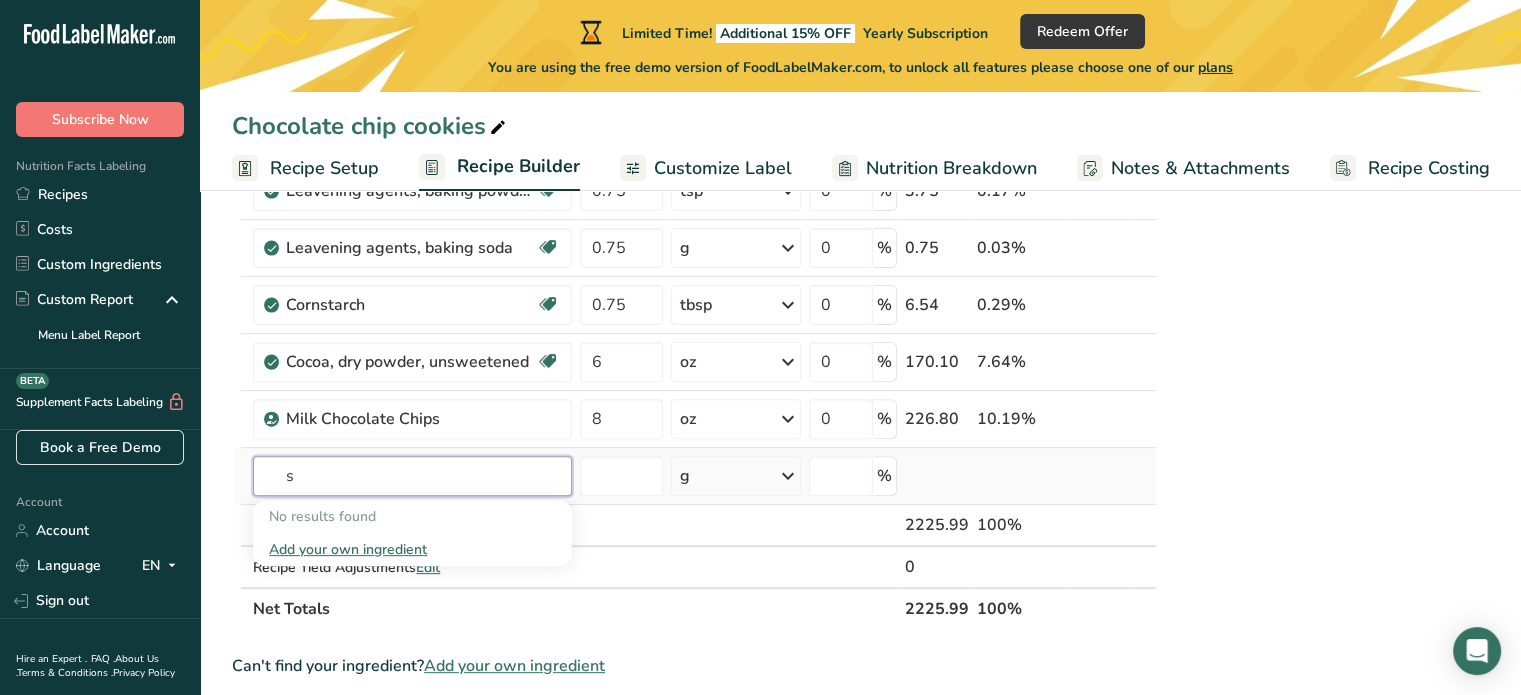 type 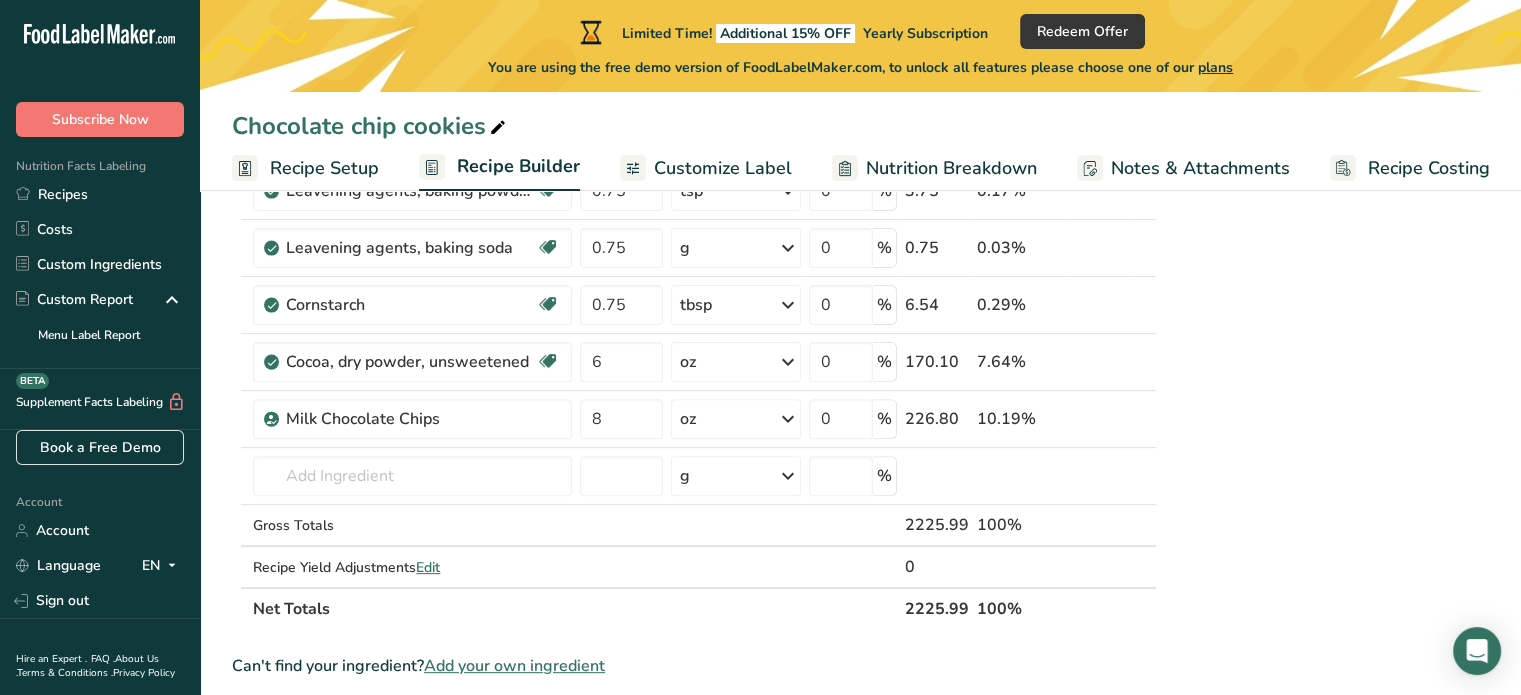 click on "Add your own ingredient" at bounding box center (514, 666) 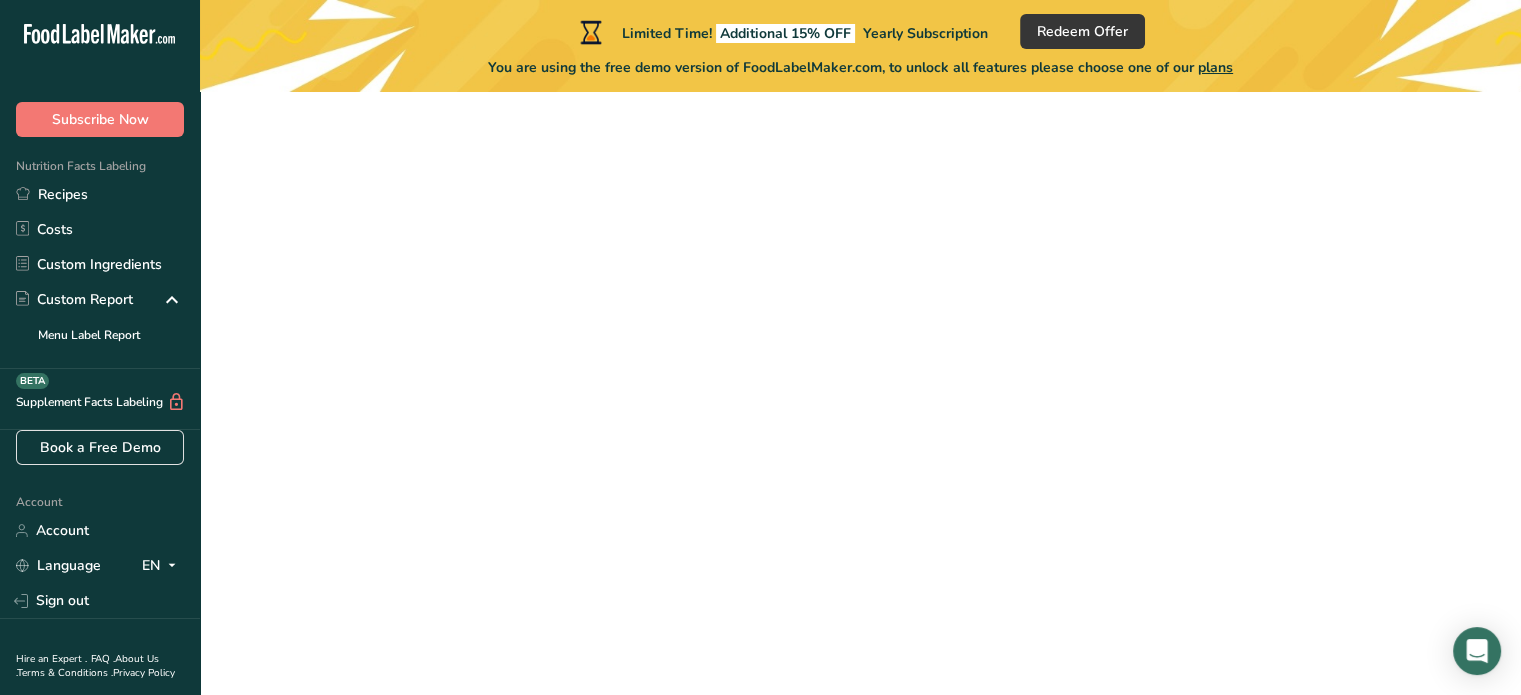 scroll, scrollTop: 0, scrollLeft: 0, axis: both 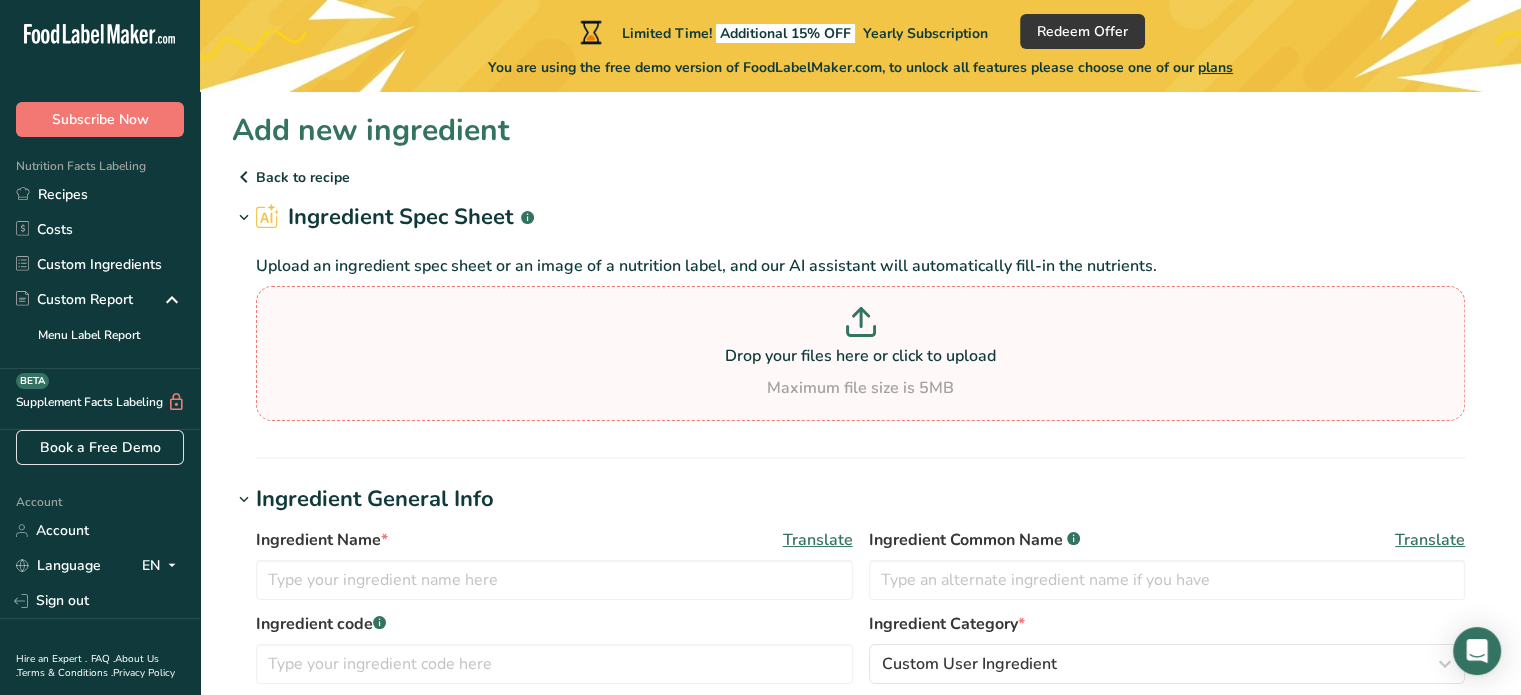 click on "Drop your files here or click to upload" at bounding box center [860, 356] 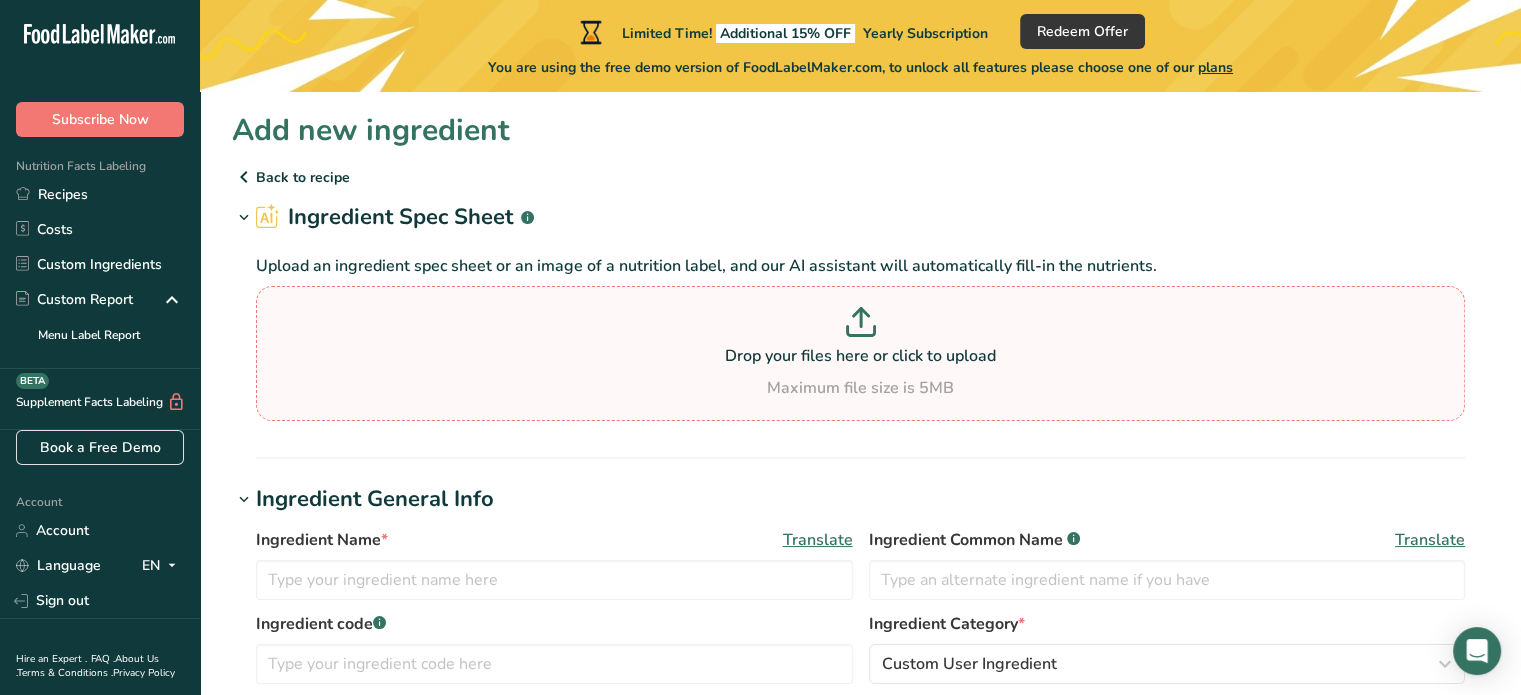 type on "C:\fakepath\81HxmVJJHNL._UF1000,1000_QL80_.jpg" 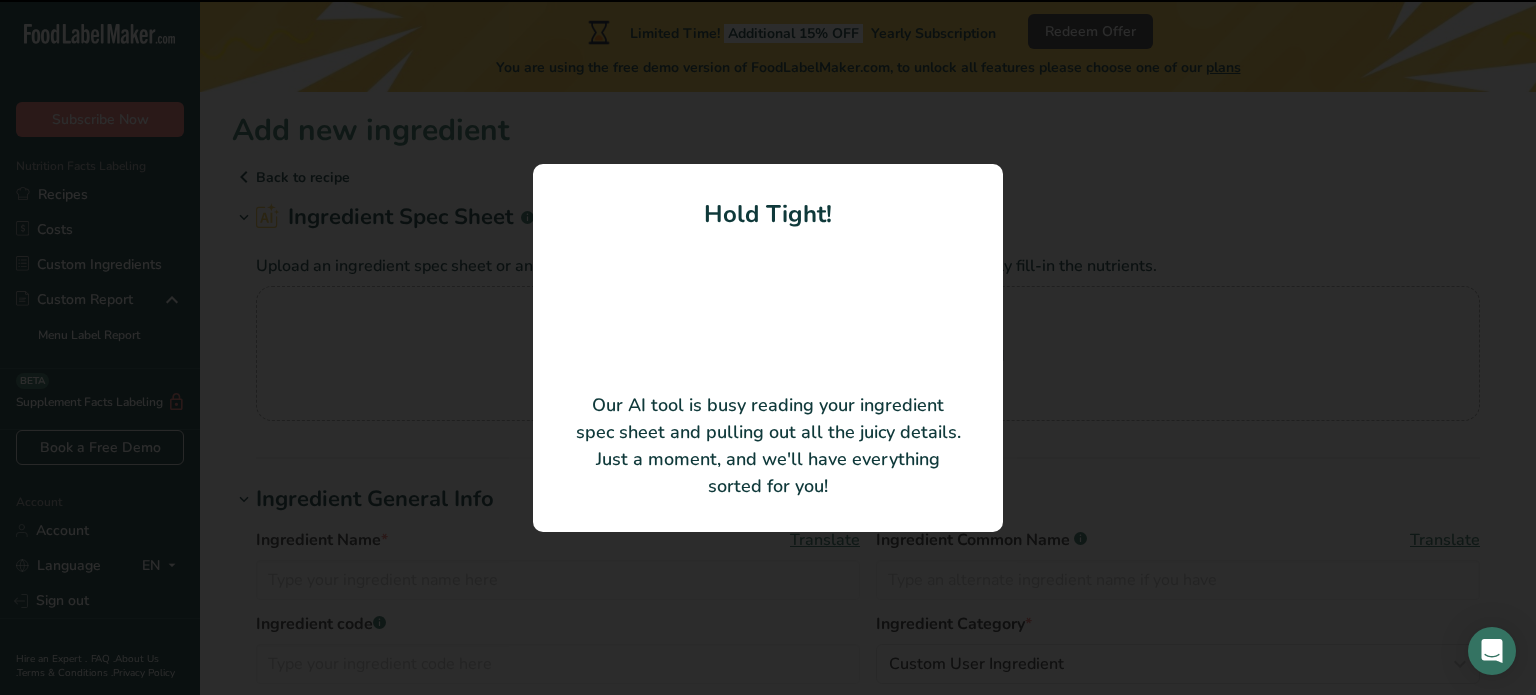 type on "Cookie Butter" 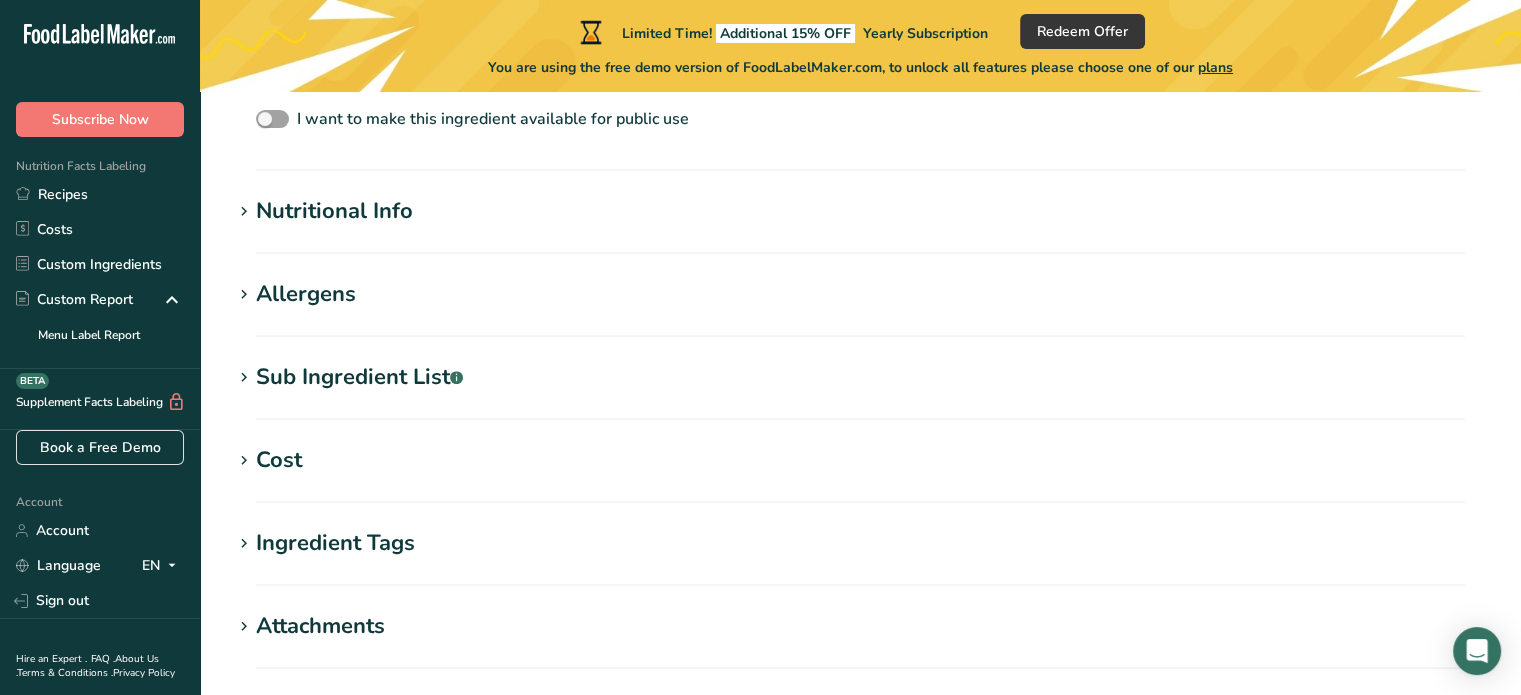scroll, scrollTop: 600, scrollLeft: 0, axis: vertical 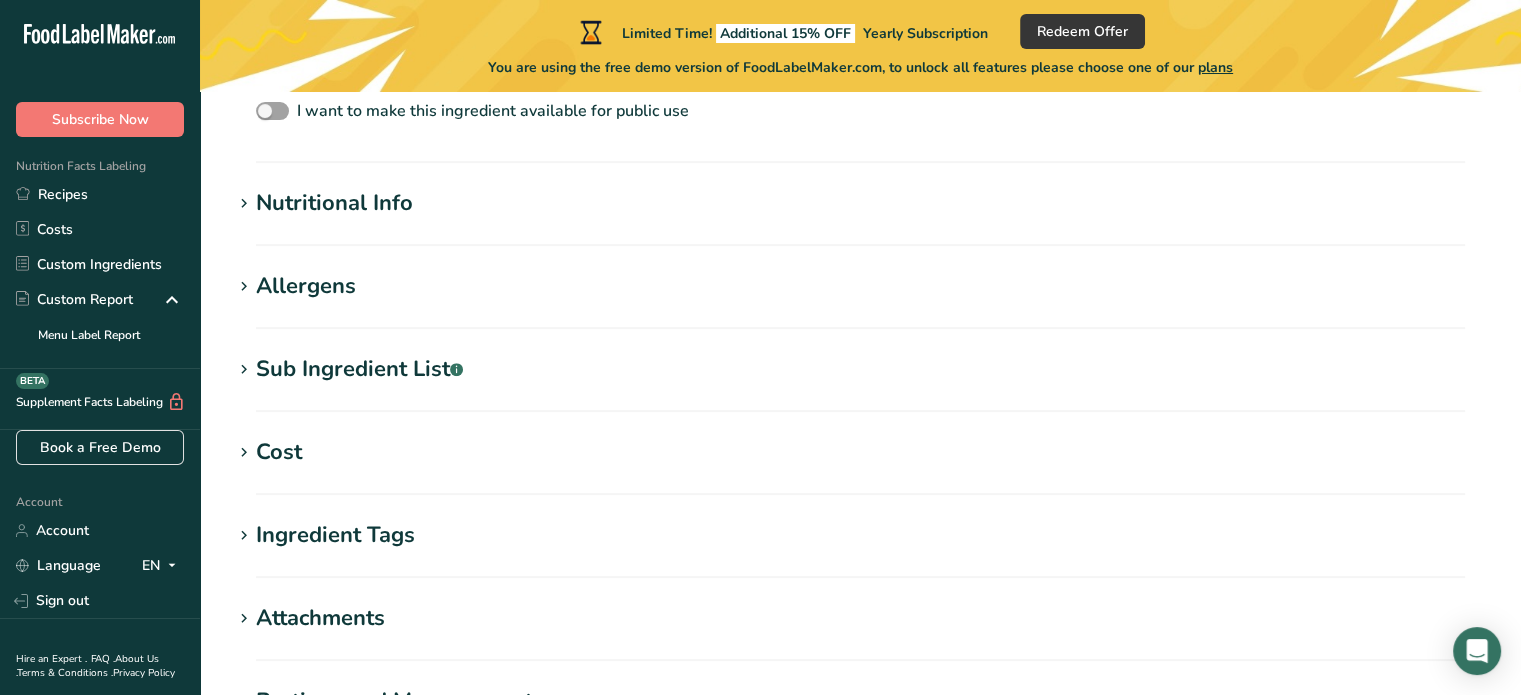 click on "Sub Ingredient List
.a-a{fill:#347362;}.b-a{fill:#fff;}" at bounding box center [359, 369] 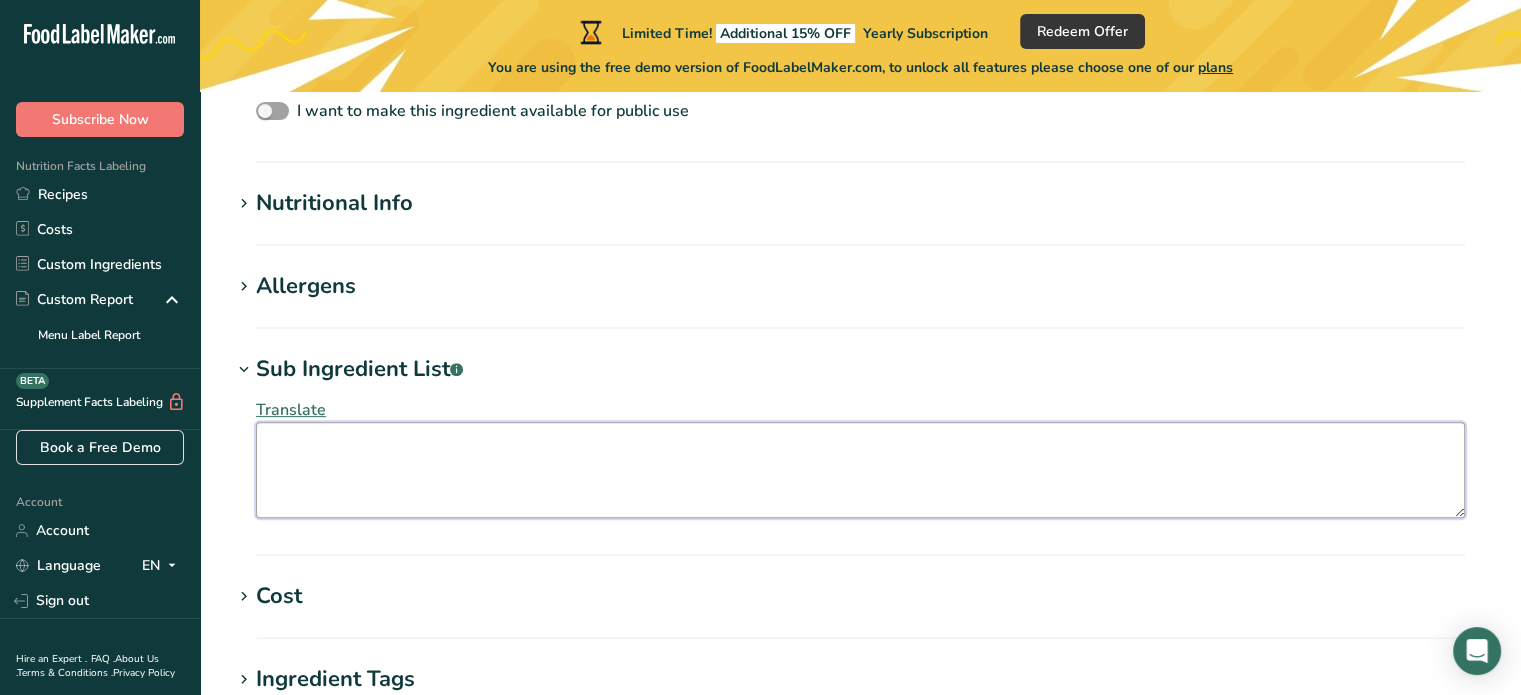 click at bounding box center [860, 470] 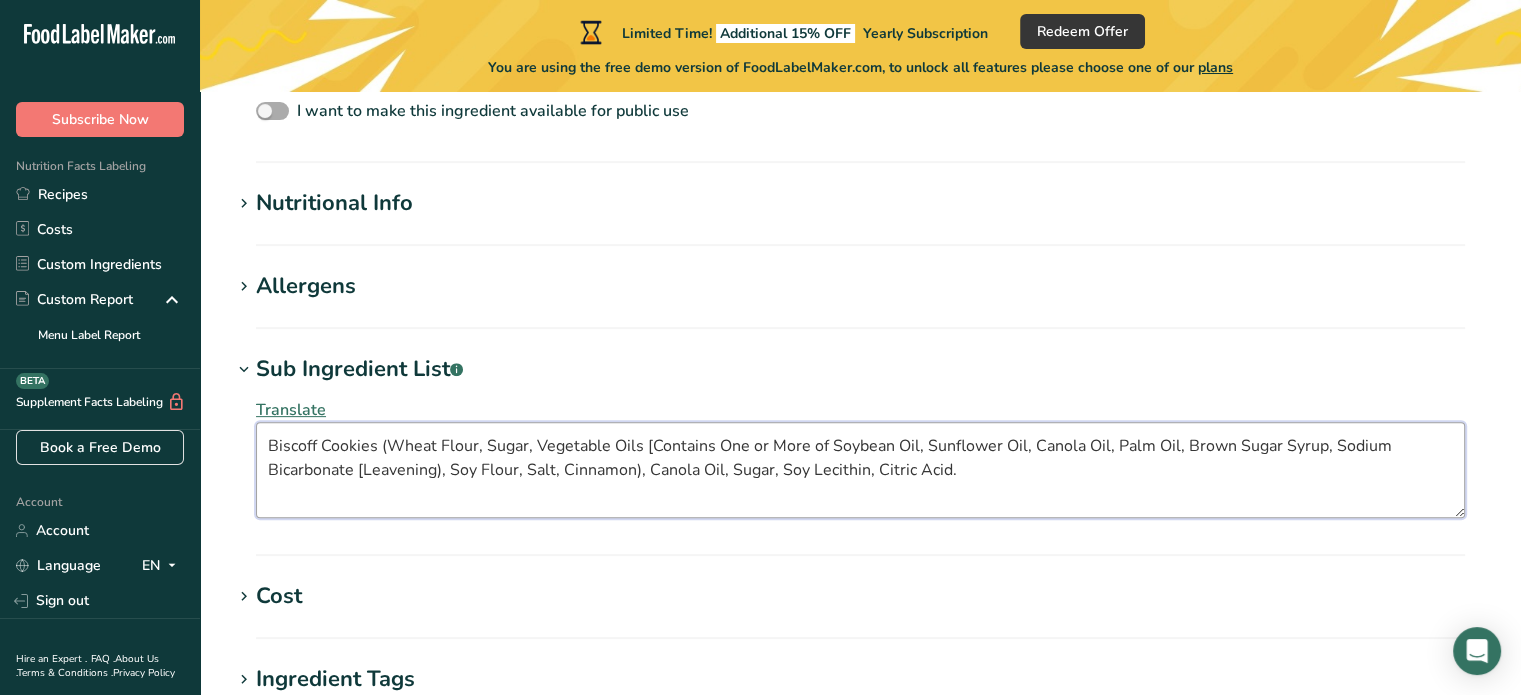 type on "Biscoff Cookies (Wheat Flour, Sugar, Vegetable Oils [Contains One or More of Soybean Oil, Sunflower Oil, Canola Oil, Palm Oil, Brown Sugar Syrup, Sodium Bicarbonate [Leavening), Soy Flour, Salt, Cinnamon), Canola Oil, Sugar, Soy Lecithin, Citric Acid." 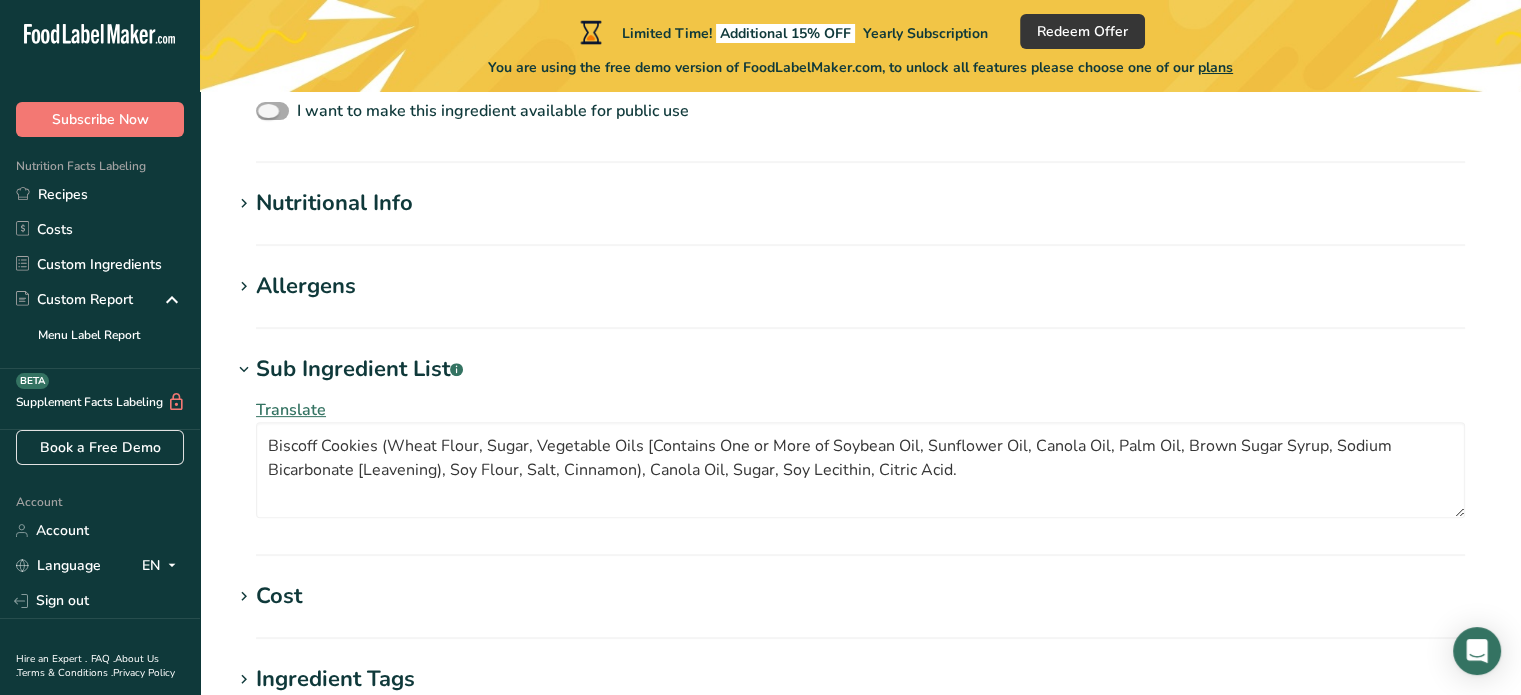 click at bounding box center (272, 111) 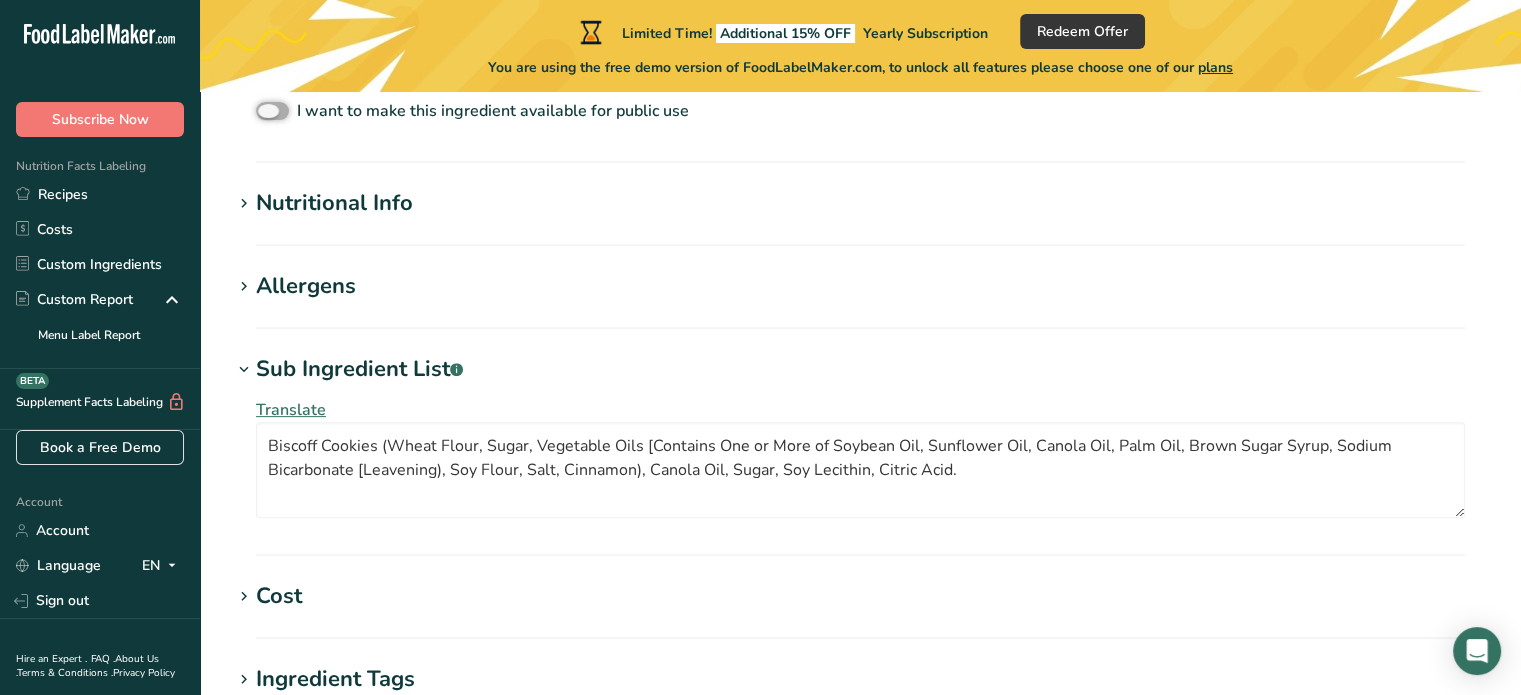 click on "I want to make this ingredient available for public use" at bounding box center [262, 111] 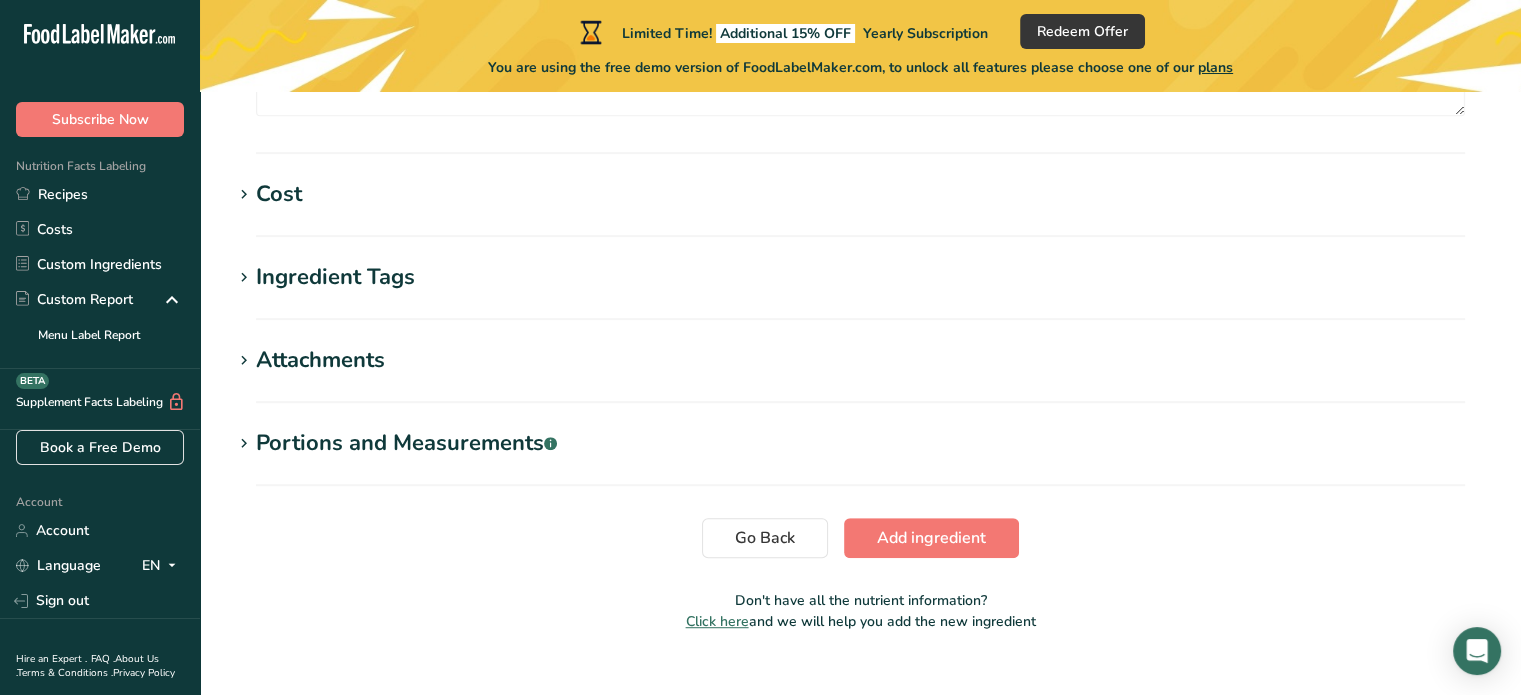 scroll, scrollTop: 1023, scrollLeft: 0, axis: vertical 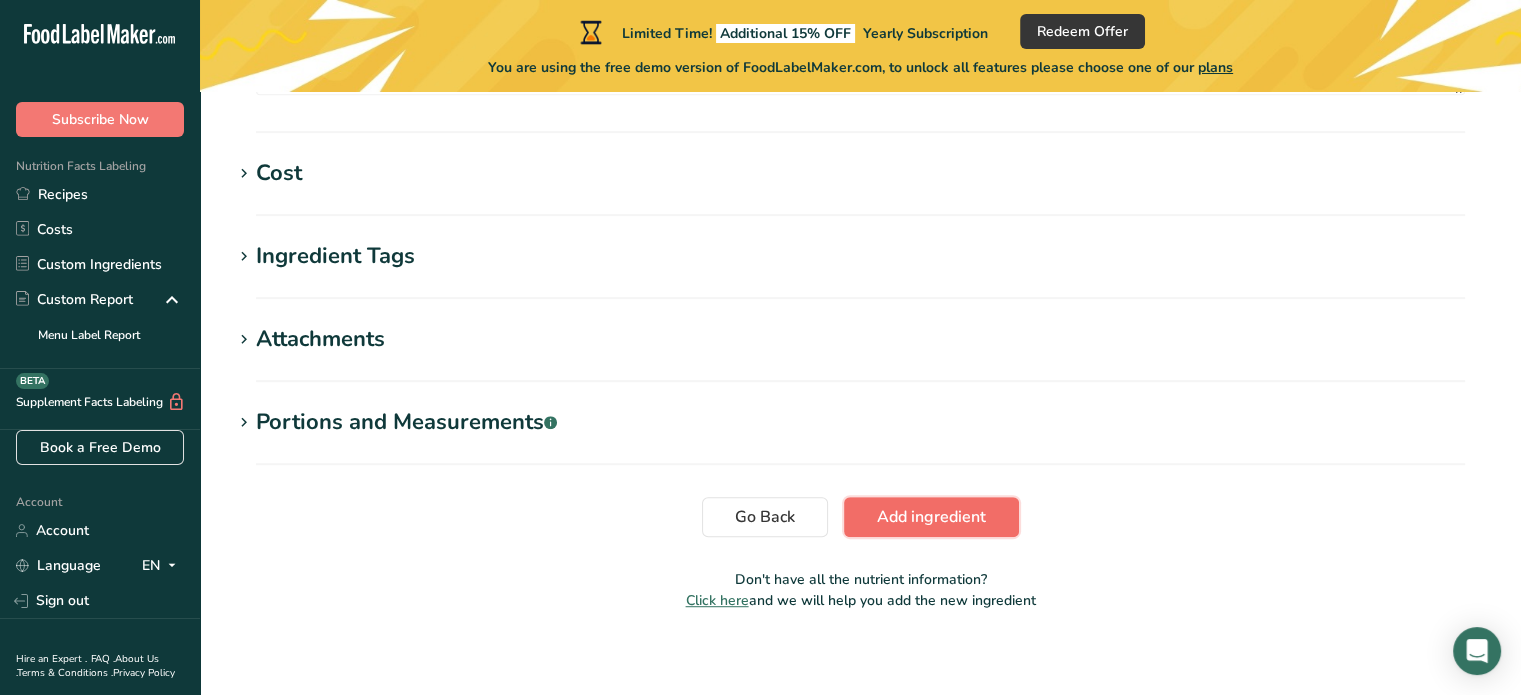 click on "Add ingredient" at bounding box center [931, 517] 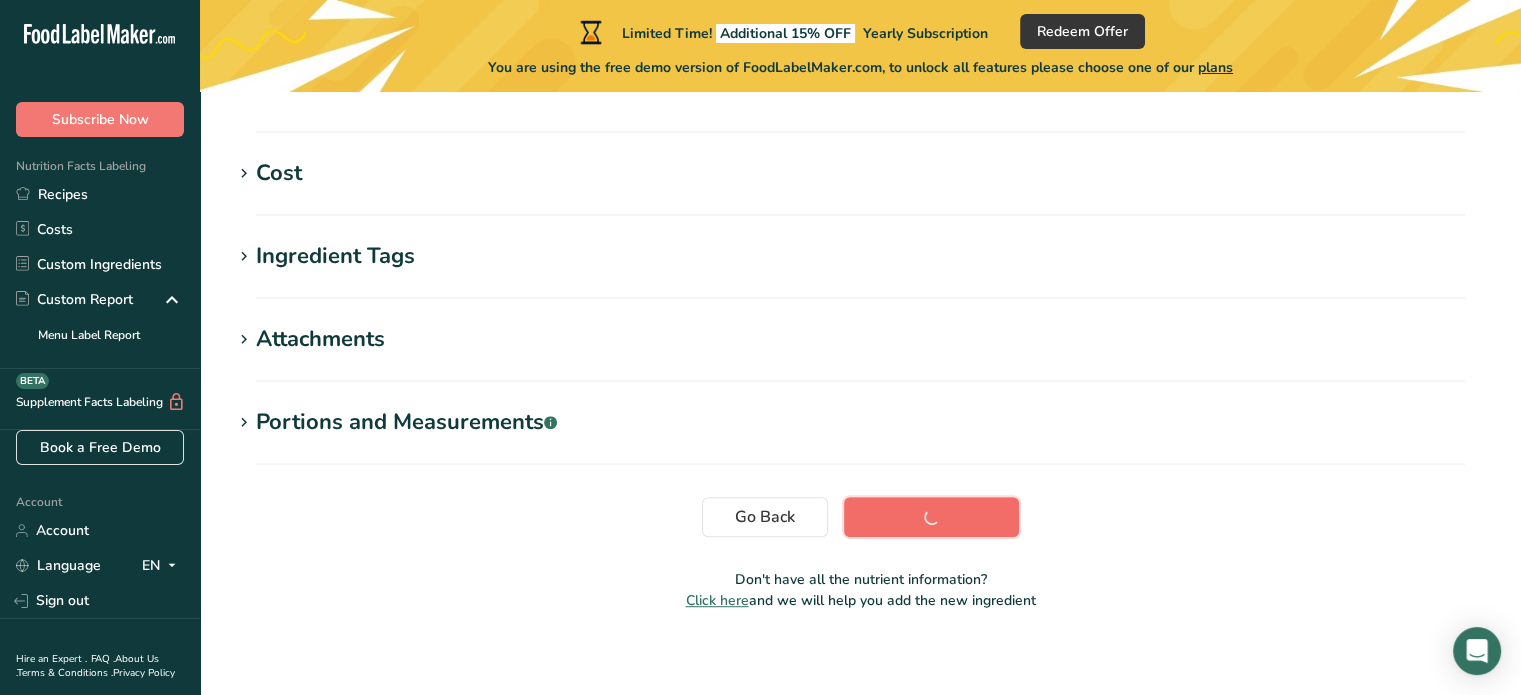 scroll, scrollTop: 471, scrollLeft: 0, axis: vertical 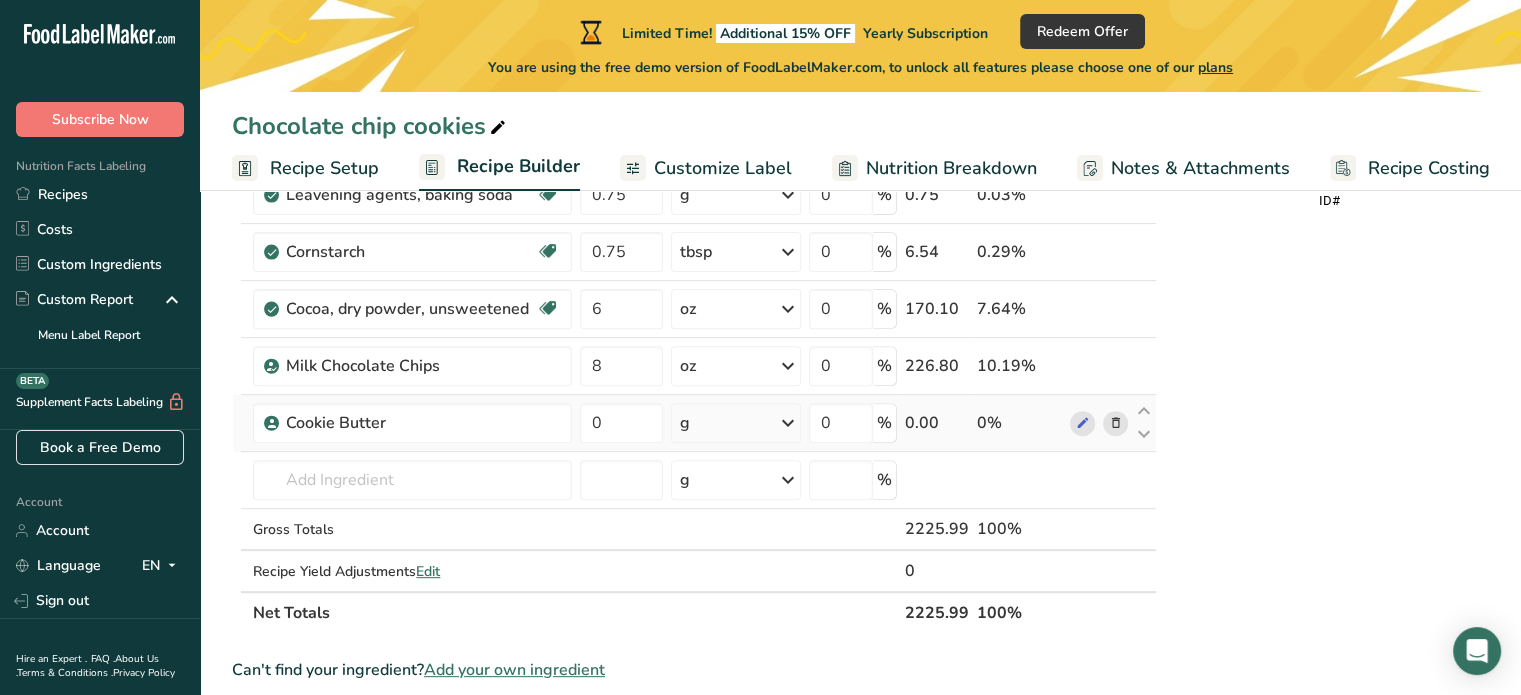 click at bounding box center (788, 423) 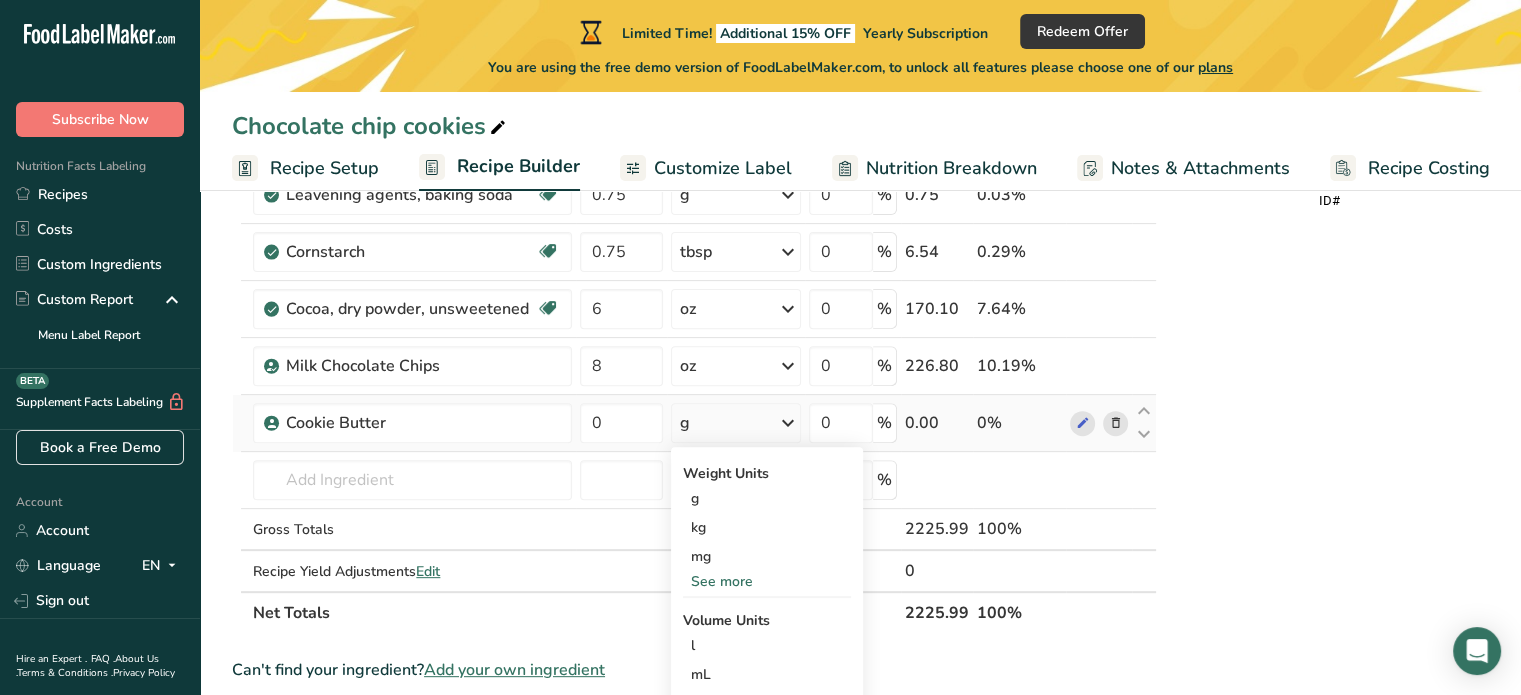 click on "See more" at bounding box center (767, 581) 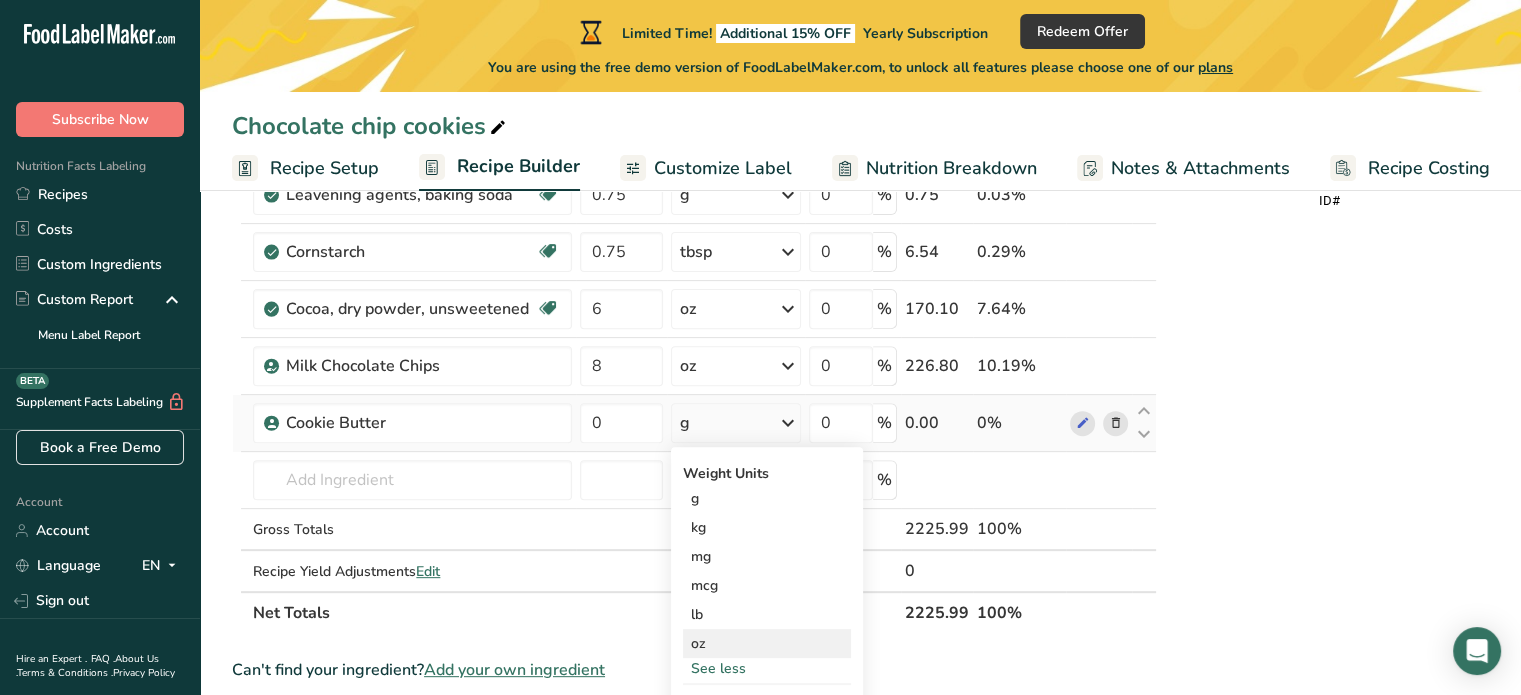 click on "oz" at bounding box center (767, 643) 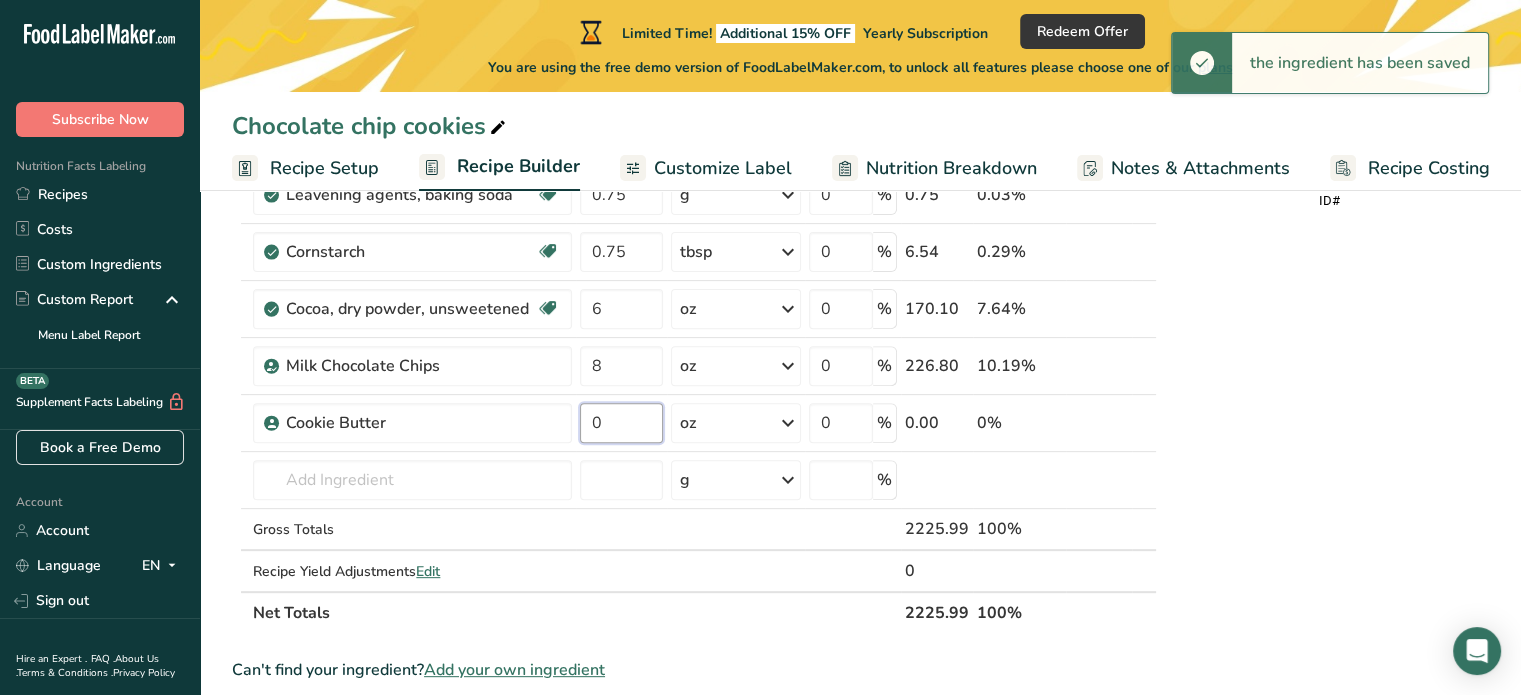 click on "0" at bounding box center [621, 423] 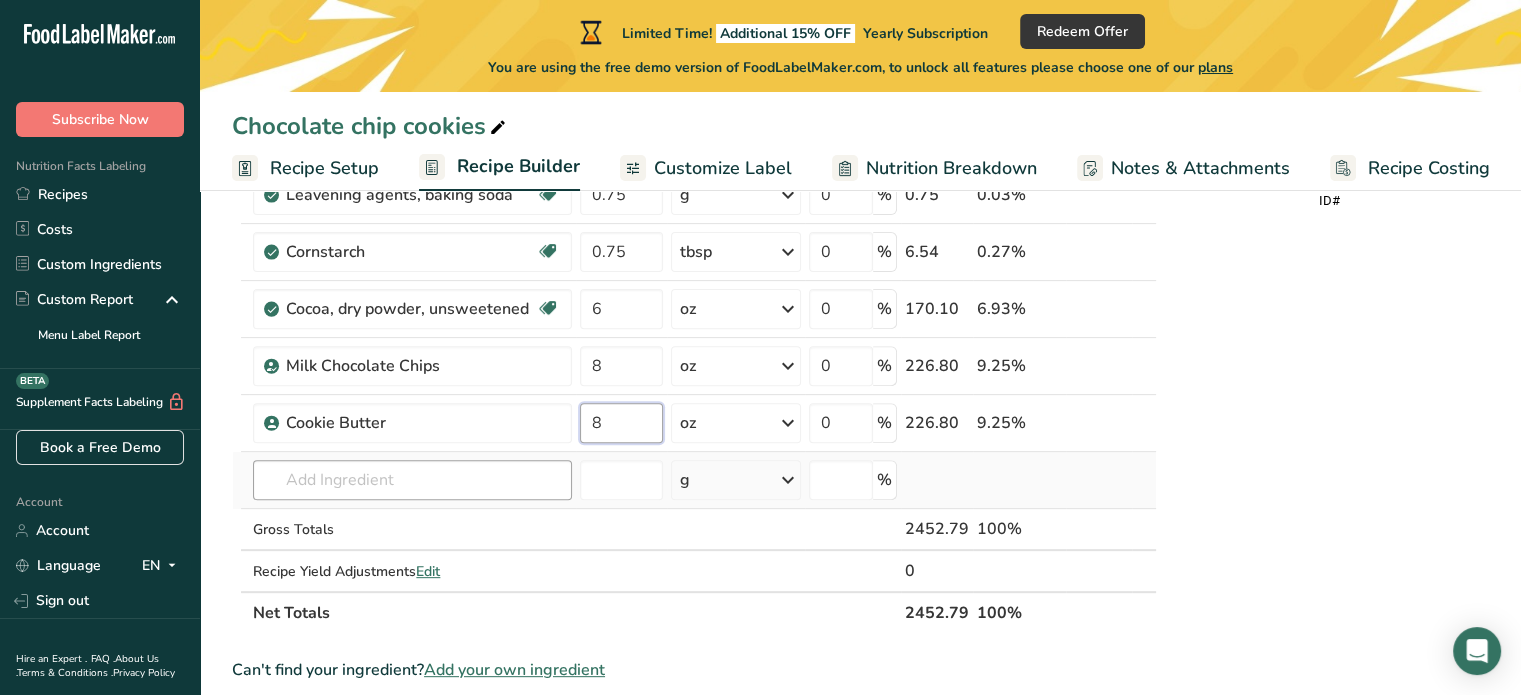 type on "8" 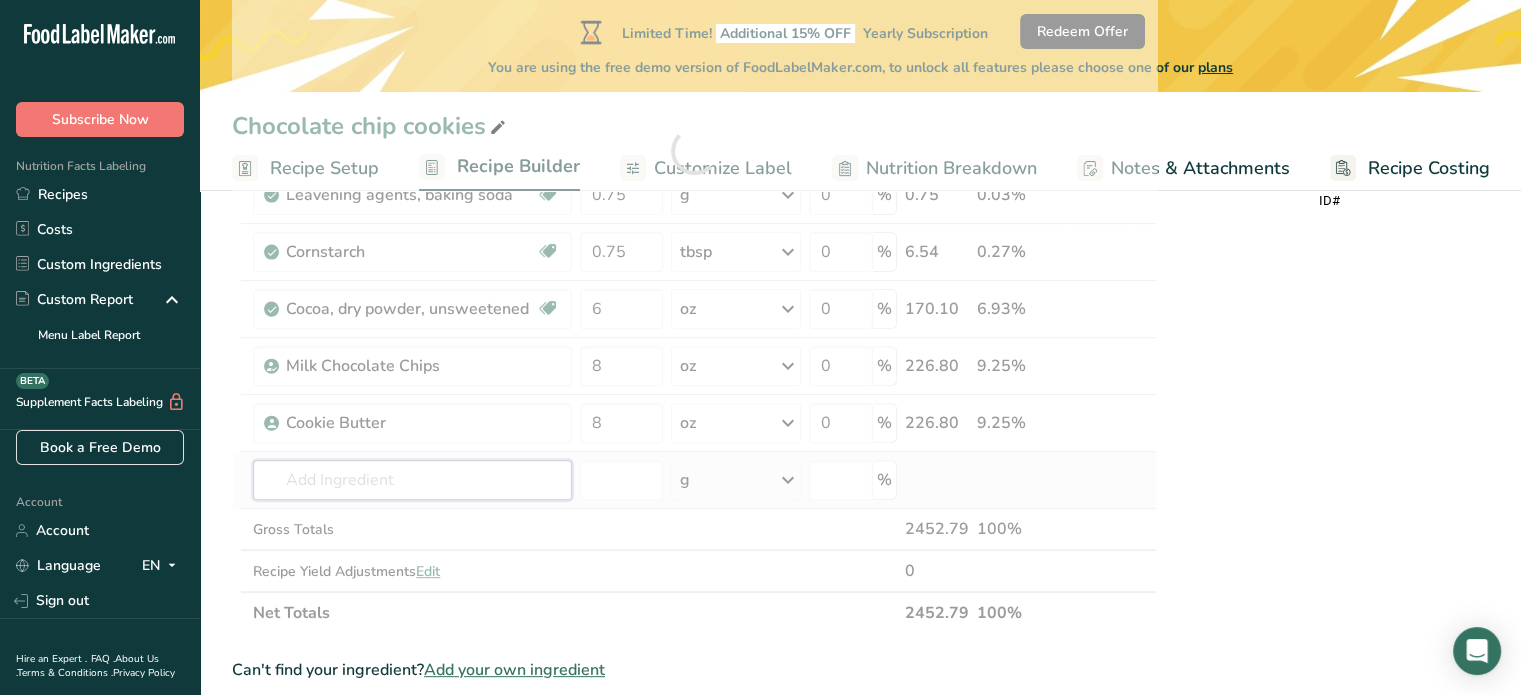 click on "Ingredient *
Amount *
Unit *
Waste *   .a-a{fill:#347362;}.b-a{fill:#fff;}          Grams
Percentage
Butter, salted
Gluten free
Vegetarian
Soy free
12
oz
Portions
1 pat (1" sq, 1/3" high)
1 tbsp
1 cup
See more
Weight Units
g
kg
mg
See more
Volume Units
l
Volume units require a density conversion. If you know your ingredient's density enter it below. Otherwise, click on "RIA" our AI Regulatory bot - she will be able to help you
lb/ft3
g/cm3
Confirm
mL
lb/ft3" at bounding box center (694, 151) 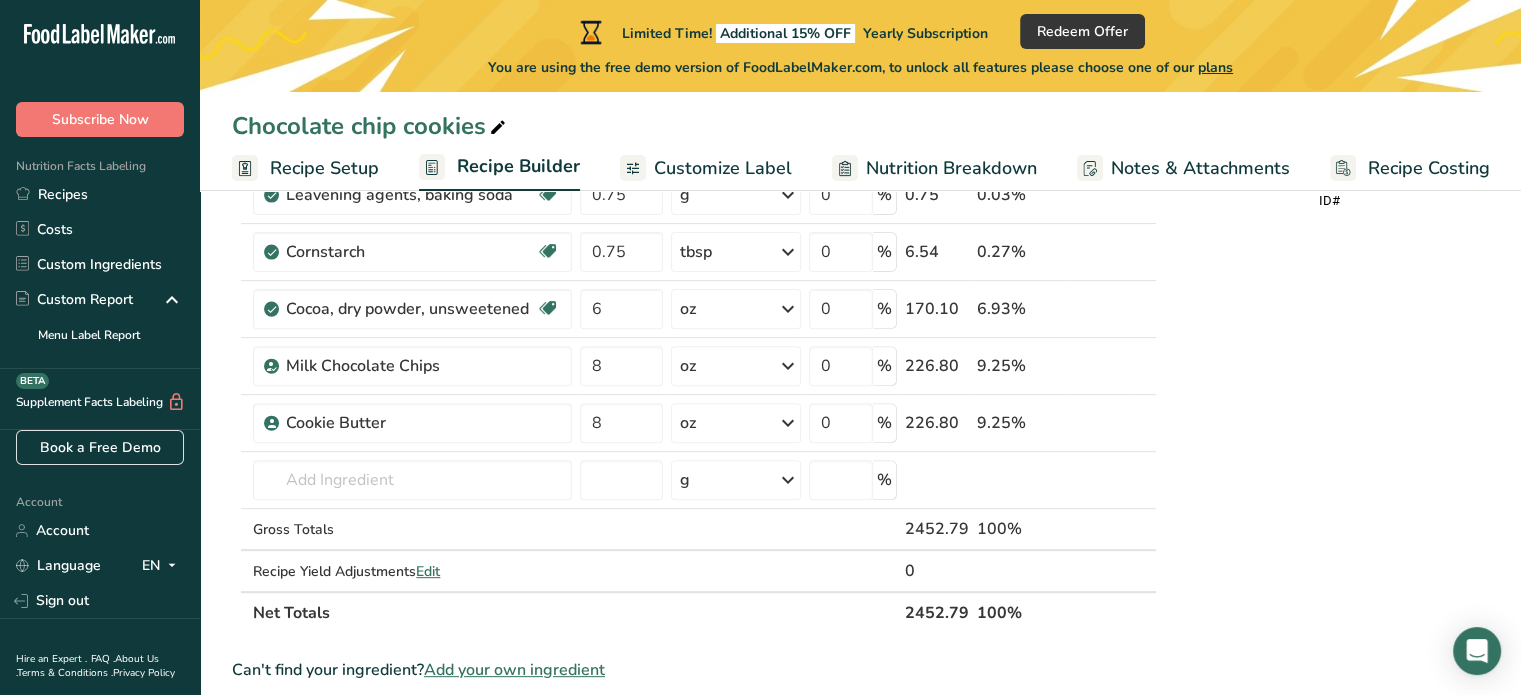 click on "Add your own ingredient" at bounding box center (514, 670) 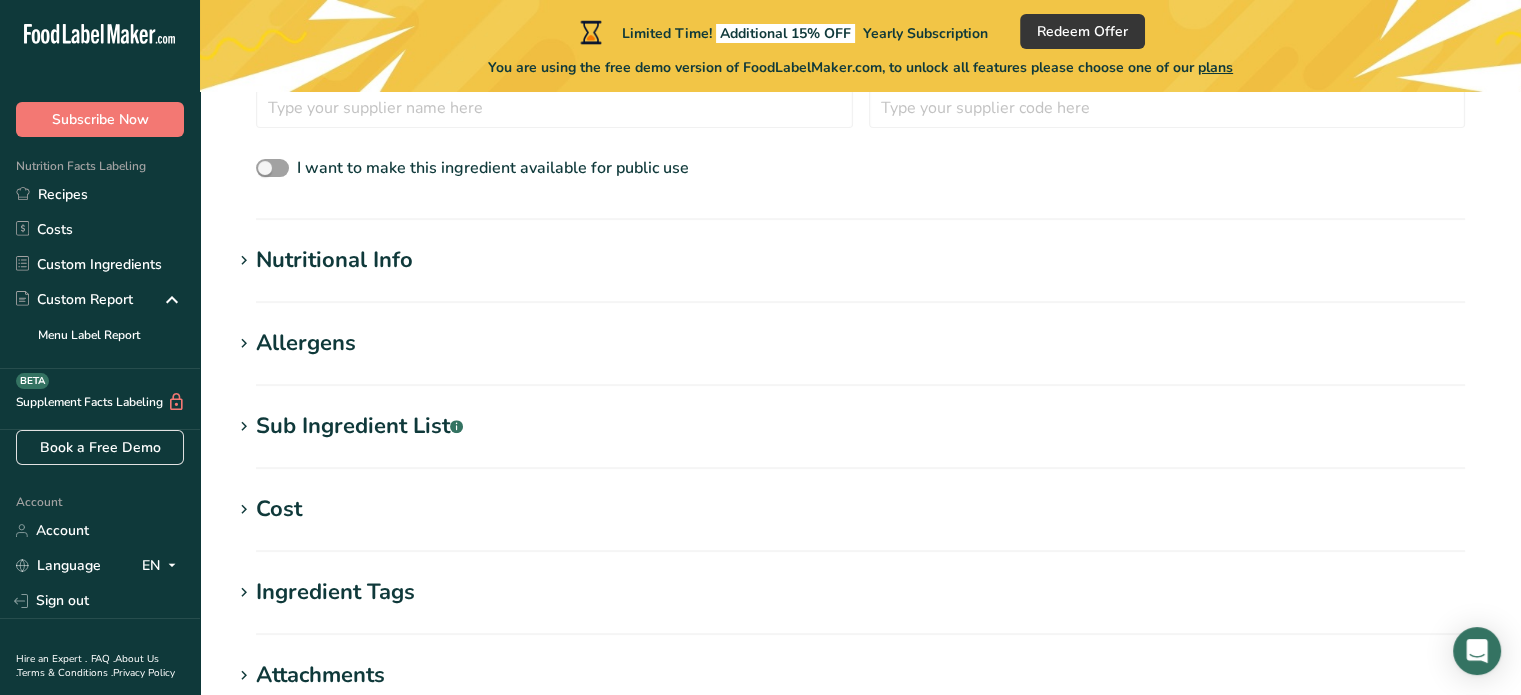 scroll, scrollTop: 0, scrollLeft: 0, axis: both 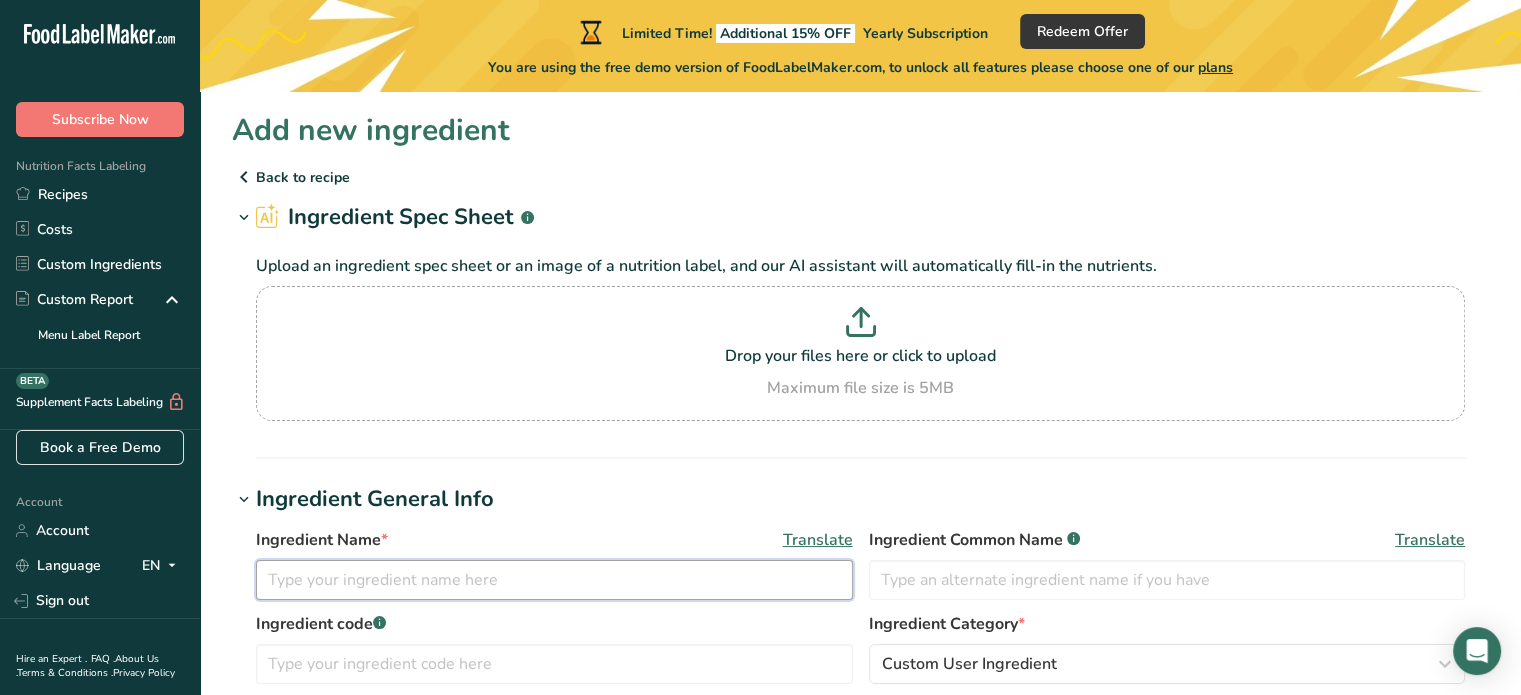 click at bounding box center (554, 580) 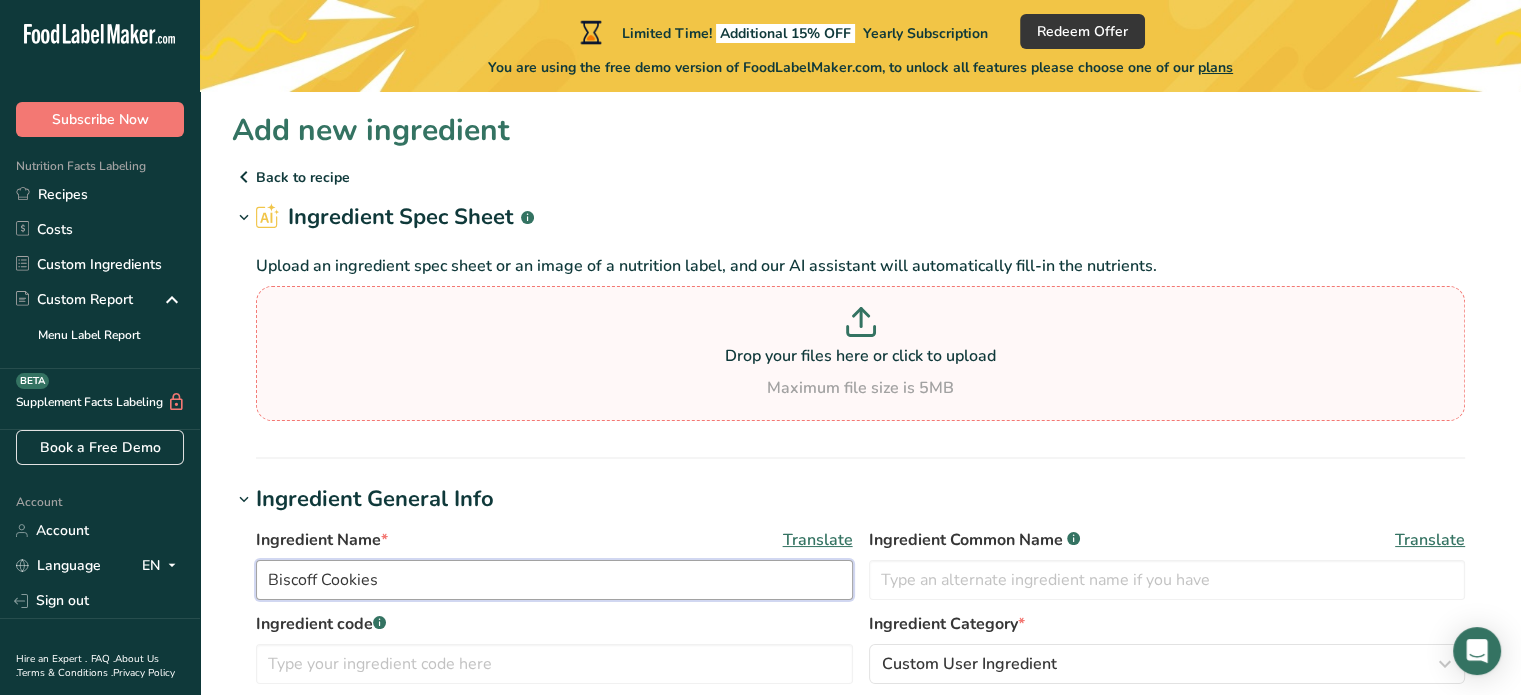 type on "Biscoff Cookies" 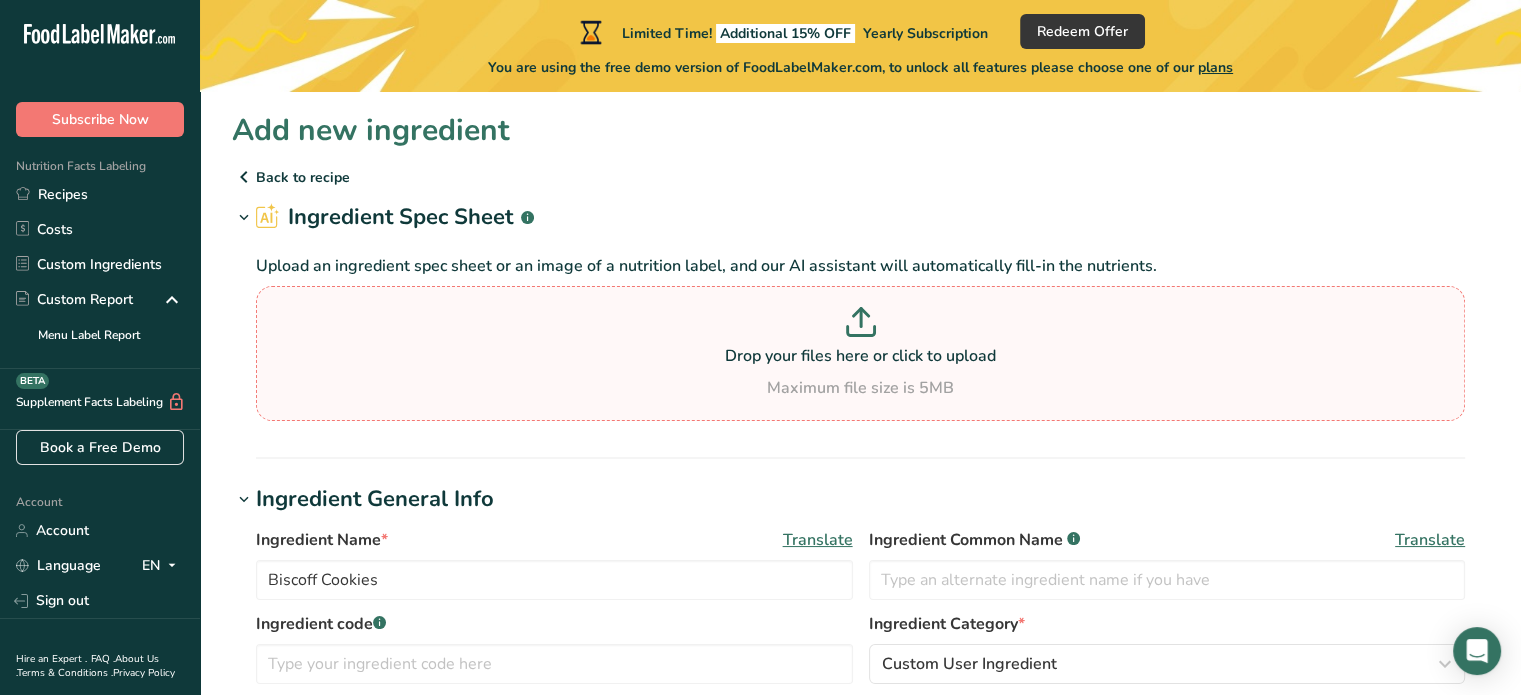 click on "Maximum file size is 5MB" at bounding box center [860, 388] 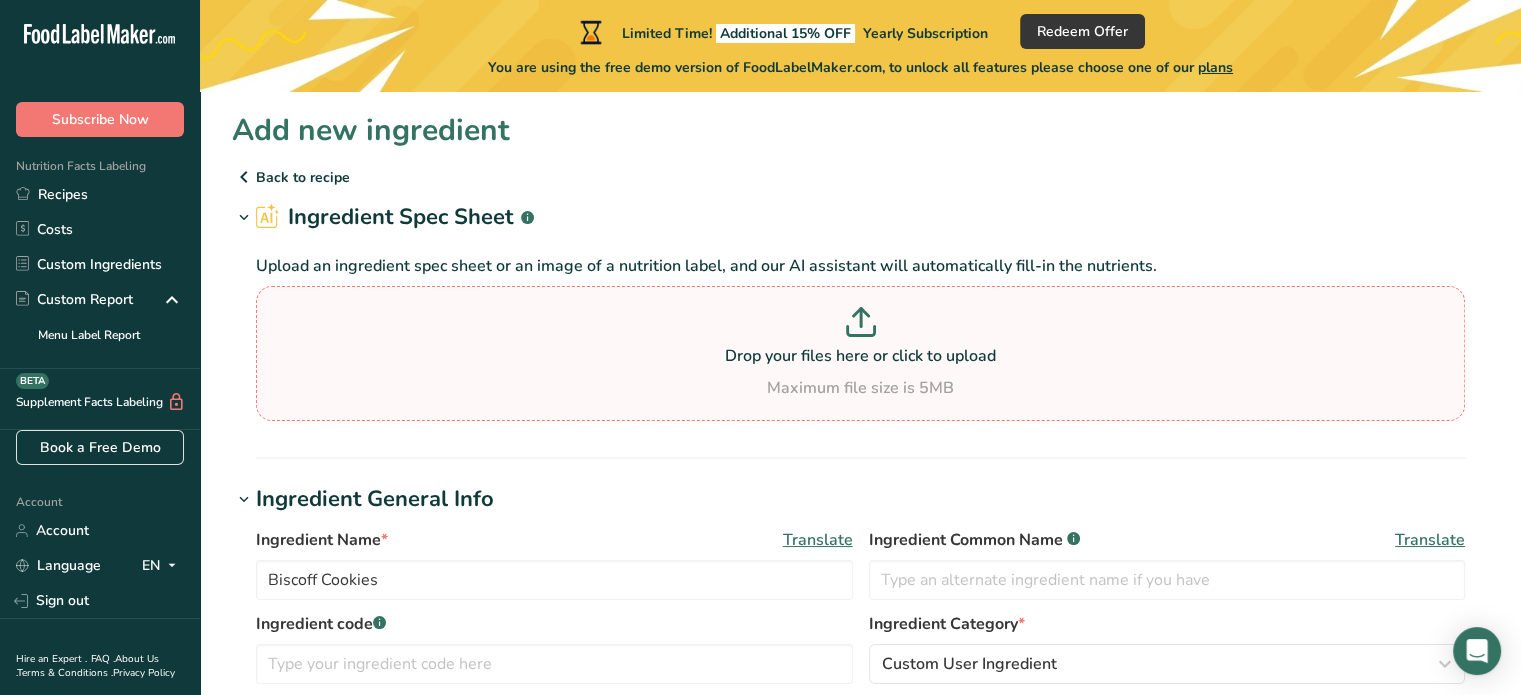 type on "C:\fakepath\81HxmVJJHNL._UF1000,1000_QL80_.jpg" 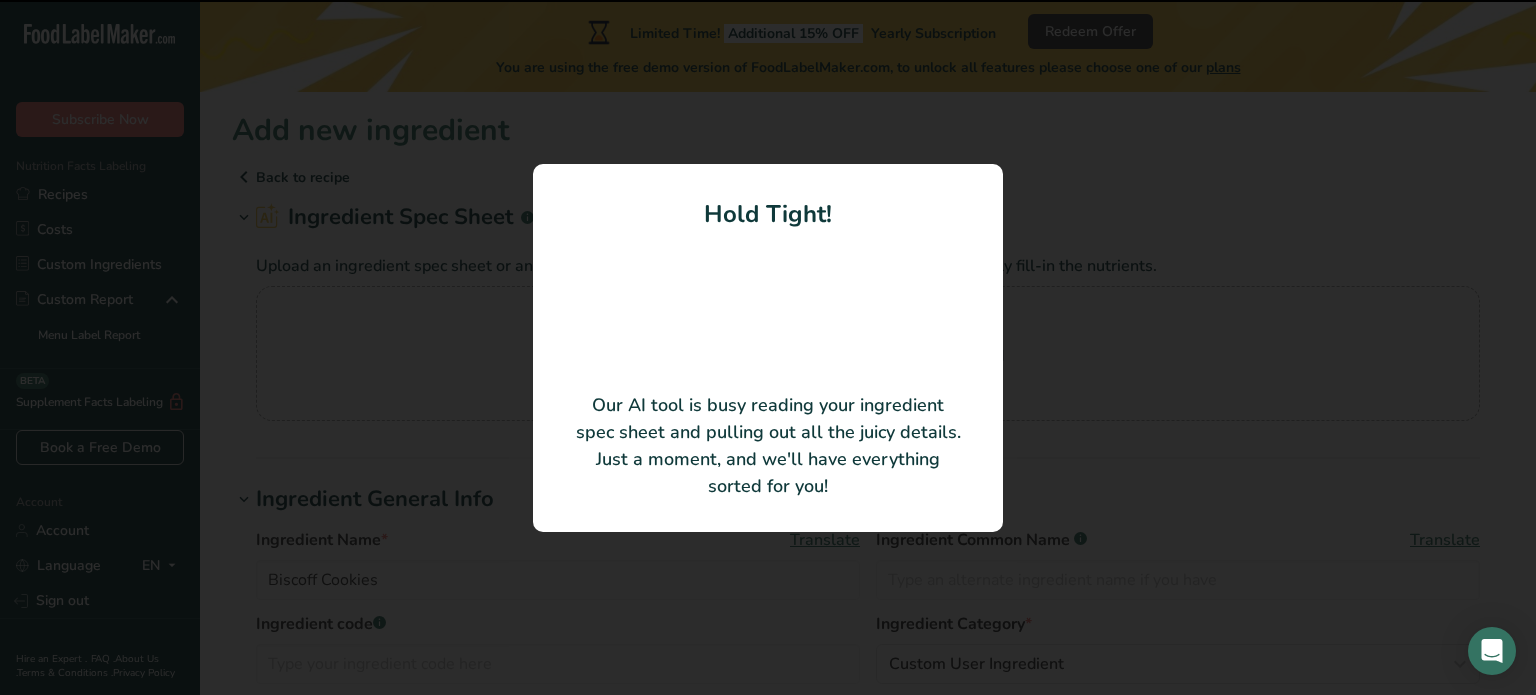 type on "Cookie Butter" 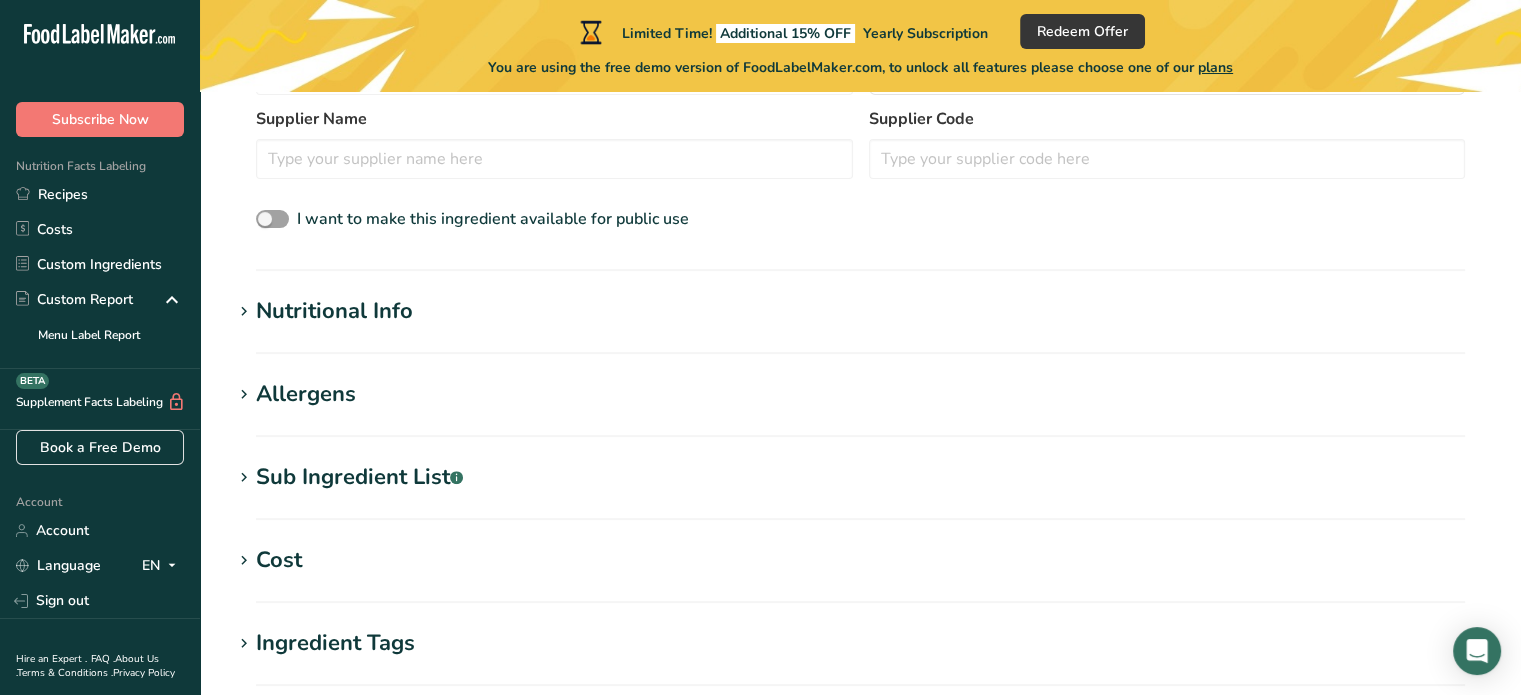 scroll, scrollTop: 512, scrollLeft: 0, axis: vertical 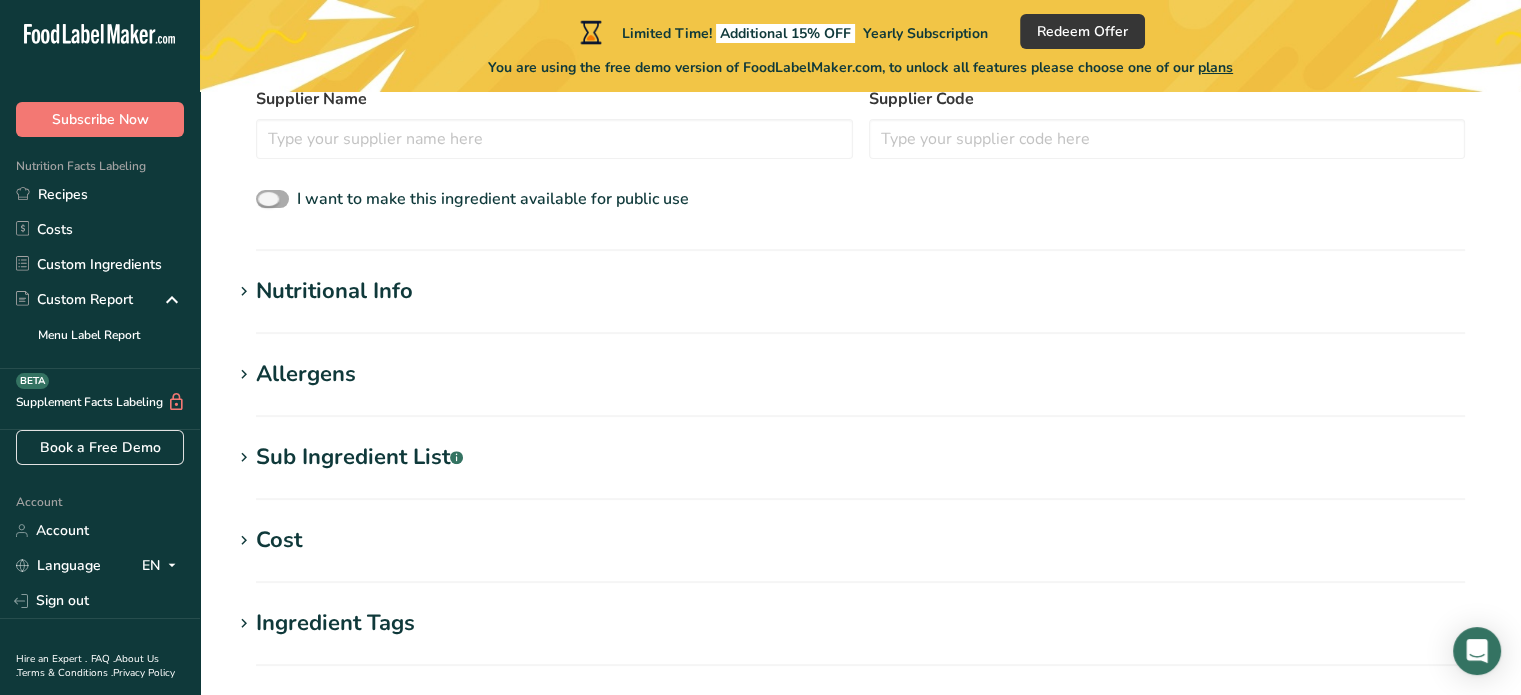 click at bounding box center (272, 199) 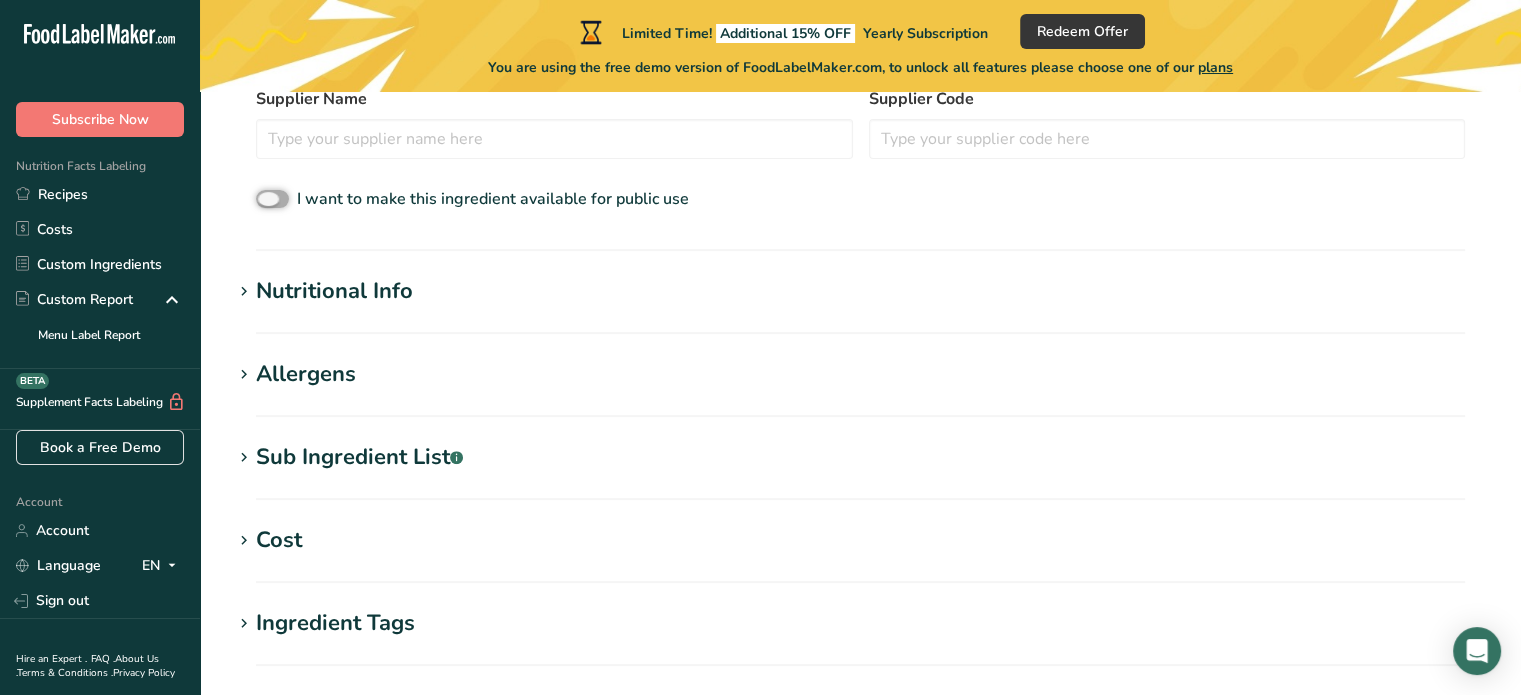click on "I want to make this ingredient available for public use" at bounding box center [262, 199] 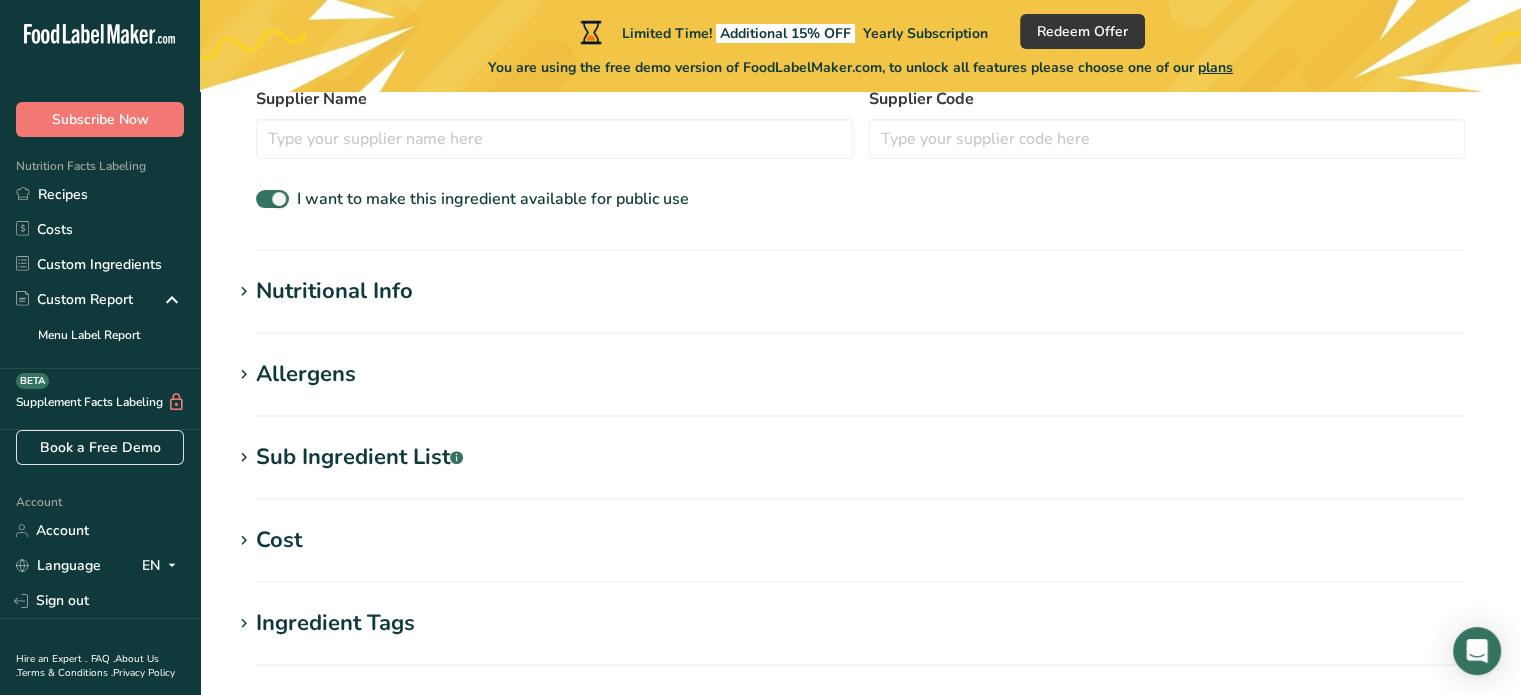 click on "Sub Ingredient List
.a-a{fill:#347362;}.b-a{fill:#fff;}" at bounding box center [860, 457] 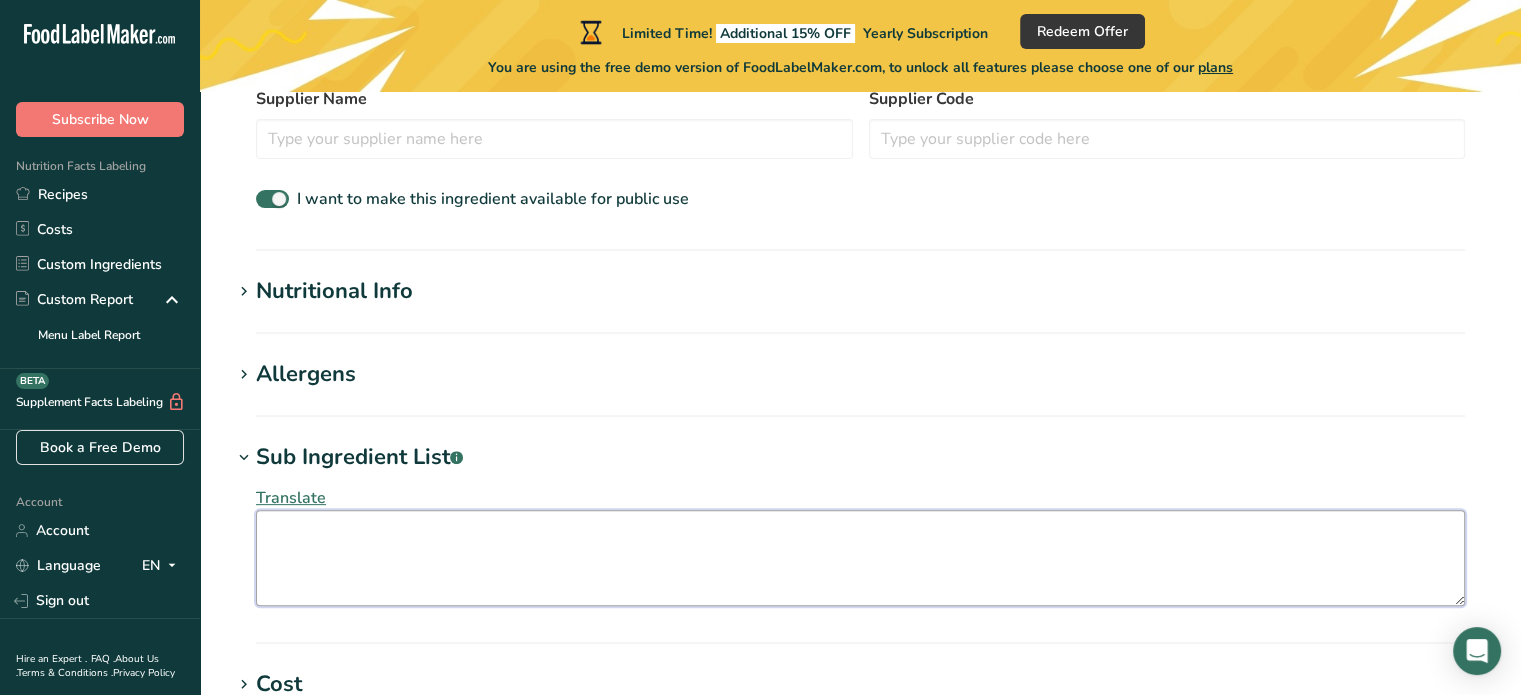 click at bounding box center (860, 558) 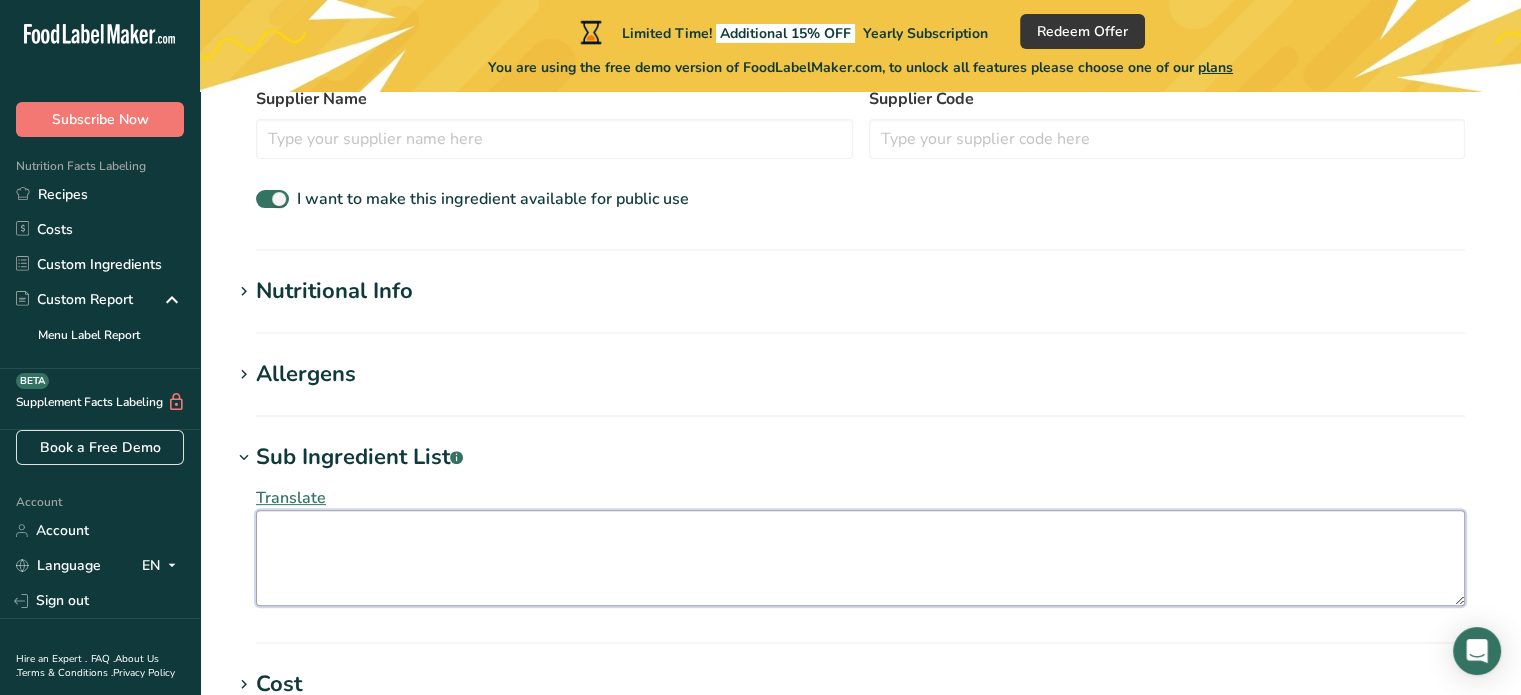 paste on "Biscoff Cookies (Wheat Flour, Sugar, Vegetable Oils [Contains One or More of Soybean Oil, Sunflower Oil, Canola Oil, Palm Oil, Brown Sugar Syrup, Sodium Bicarbonate [Leavening), Soy Flour, Salt, Cinnamon), Canola Oil, Sugar, Soy Lecithin, Citric Acid." 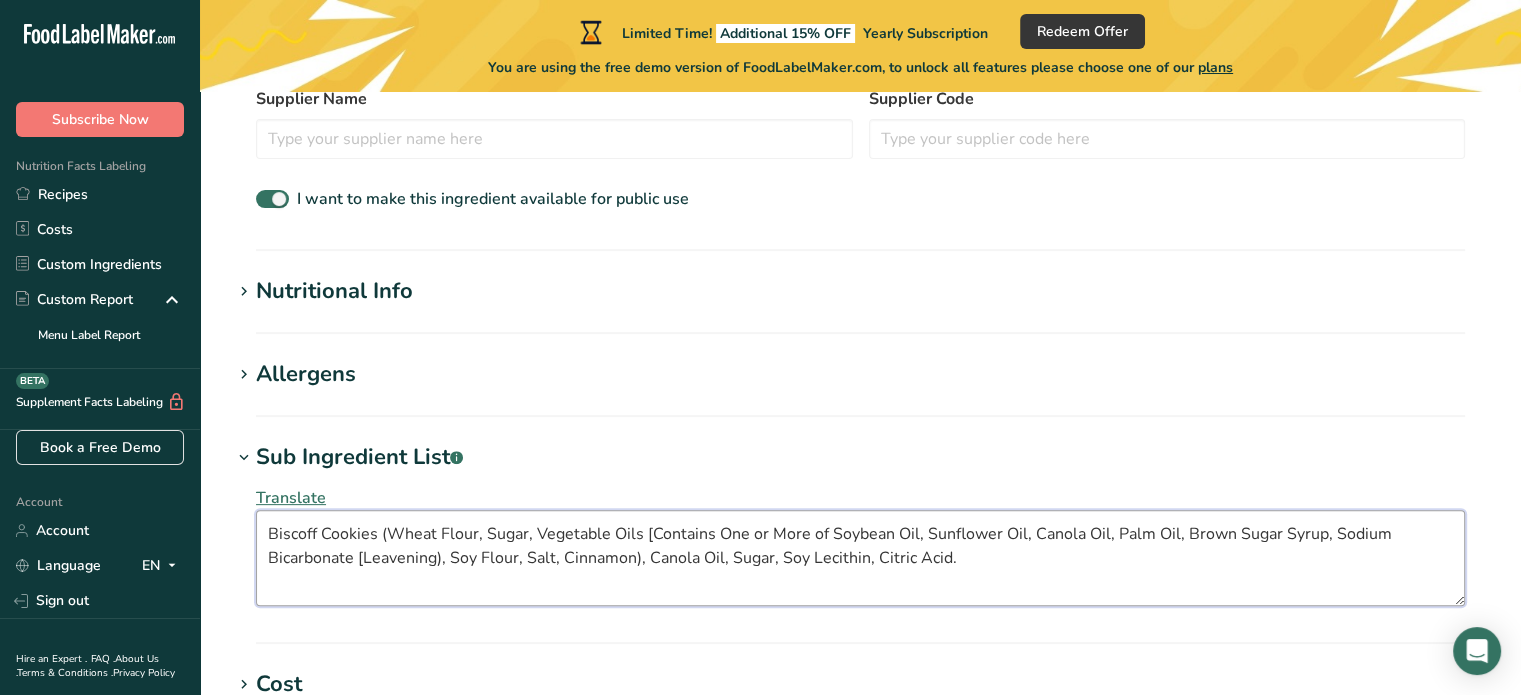 type on "Biscoff Cookies (Wheat Flour, Sugar, Vegetable Oils [Contains One or More of Soybean Oil, Sunflower Oil, Canola Oil, Palm Oil, Brown Sugar Syrup, Sodium Bicarbonate [Leavening), Soy Flour, Salt, Cinnamon), Canola Oil, Sugar, Soy Lecithin, Citric Acid." 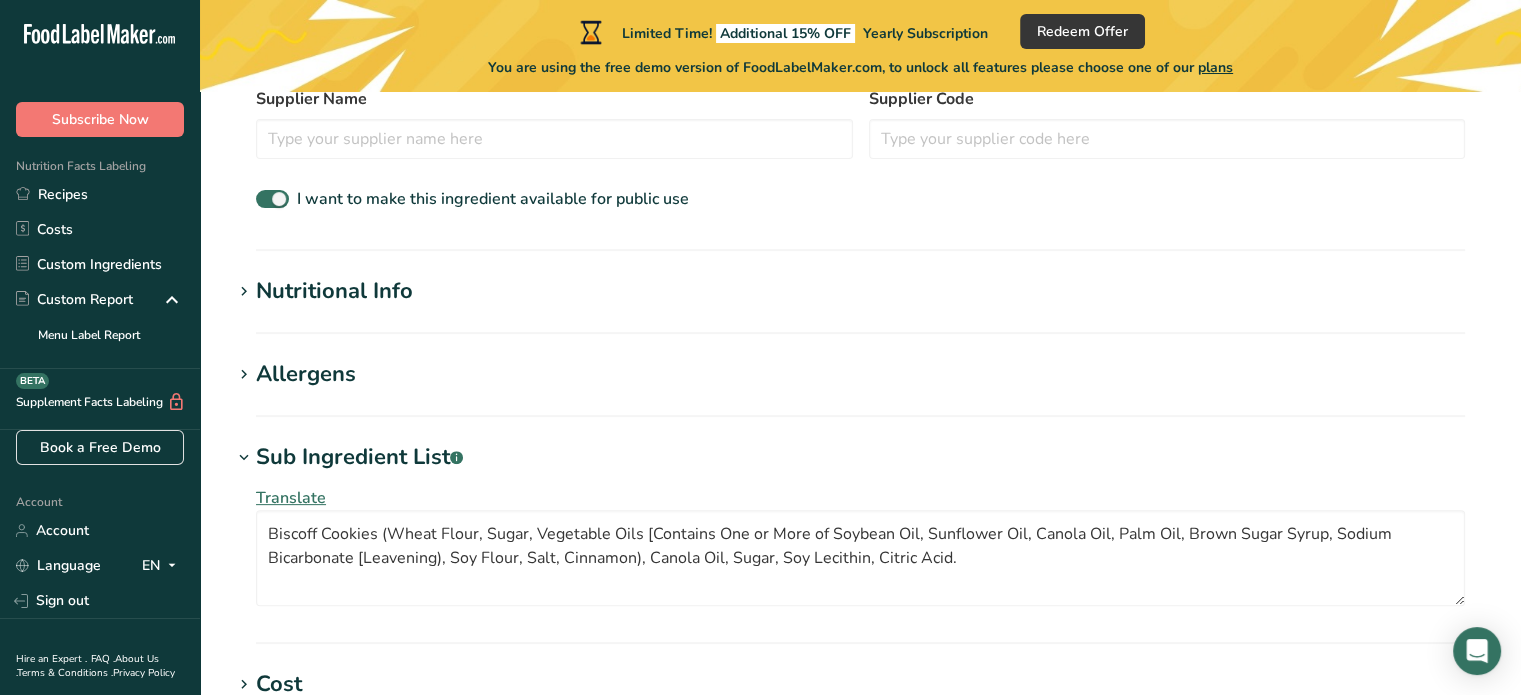 click on "Translate
Biscoff Cookies (Wheat Flour, Sugar, Vegetable Oils [Contains One or More of Soybean Oil, Sunflower Oil, Canola Oil, Palm Oil, Brown Sugar Syrup, Sodium Bicarbonate [Leavening), Soy Flour, Salt, Cinnamon), Canola Oil, Sugar, Soy Lecithin, Citric Acid." at bounding box center [860, 546] 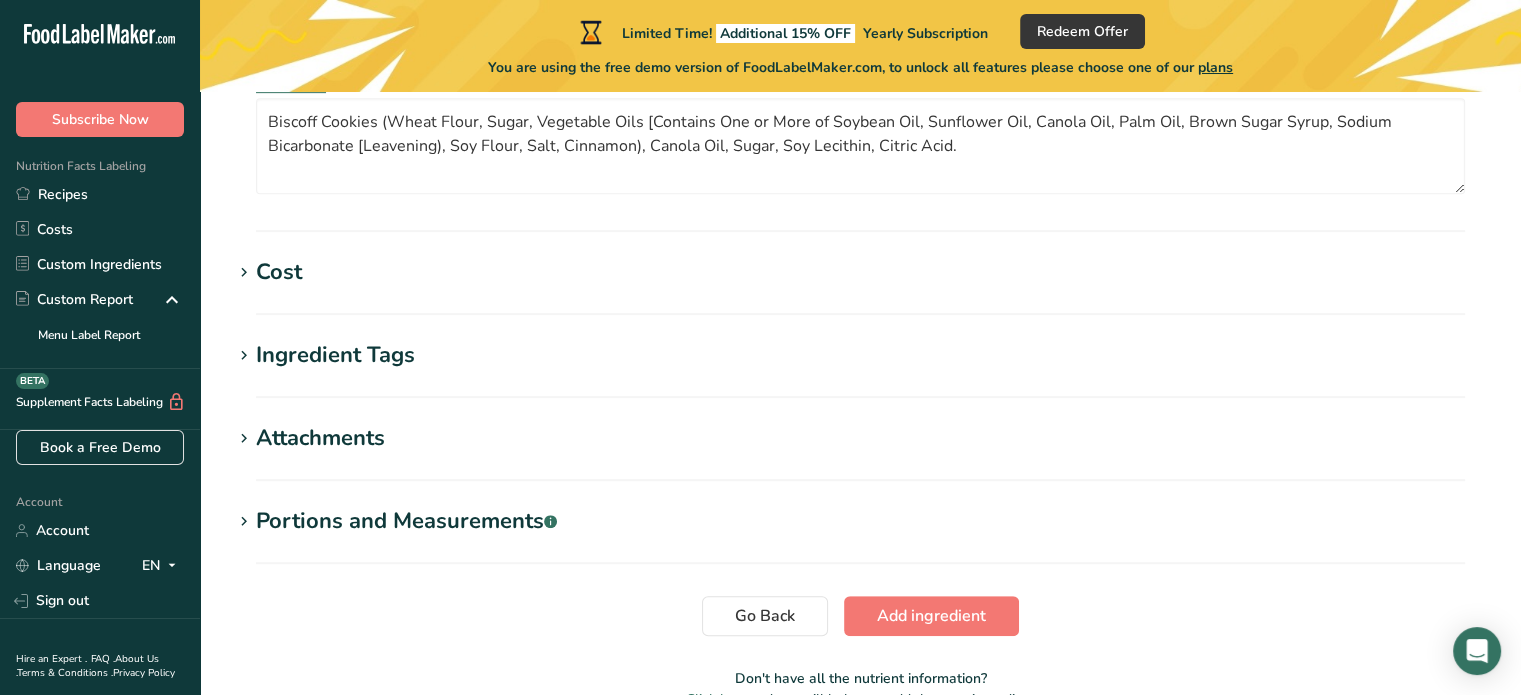 scroll, scrollTop: 948, scrollLeft: 0, axis: vertical 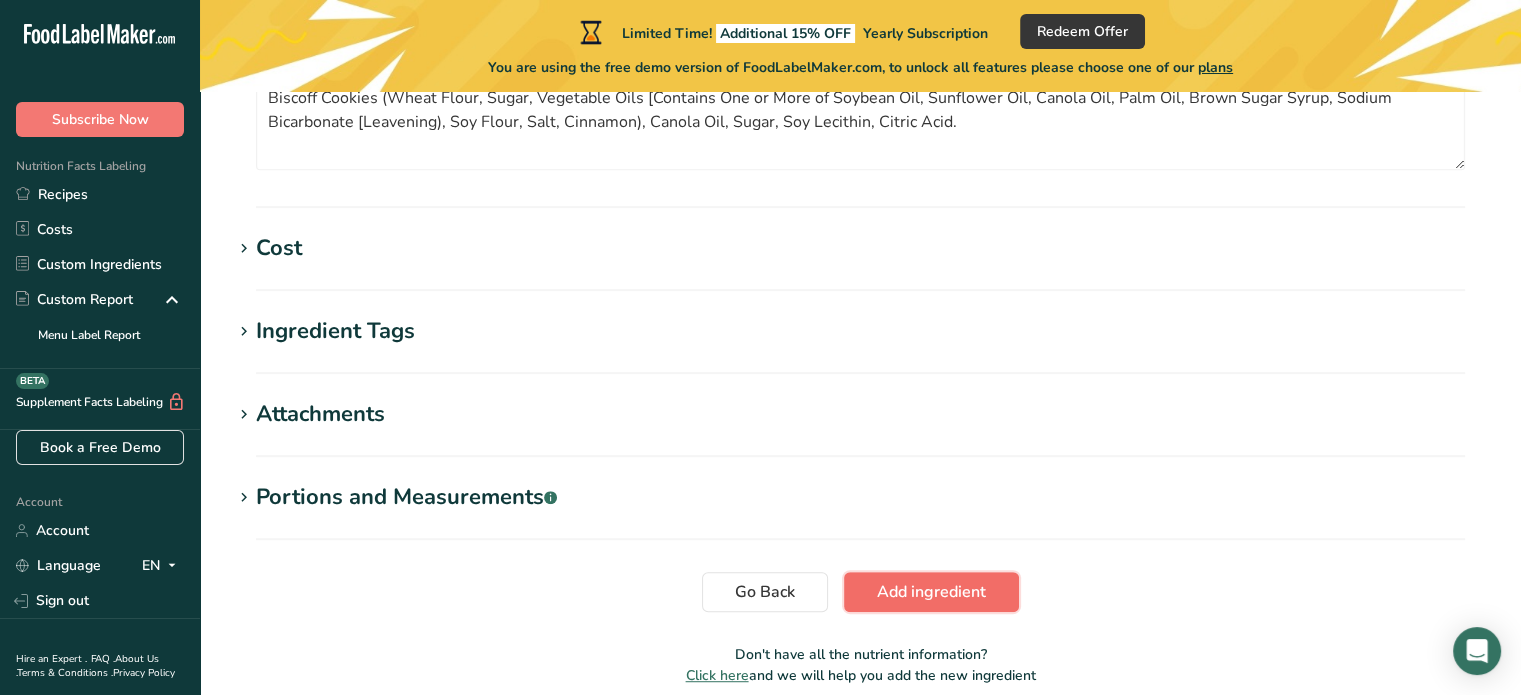 click on "Add ingredient" at bounding box center [931, 592] 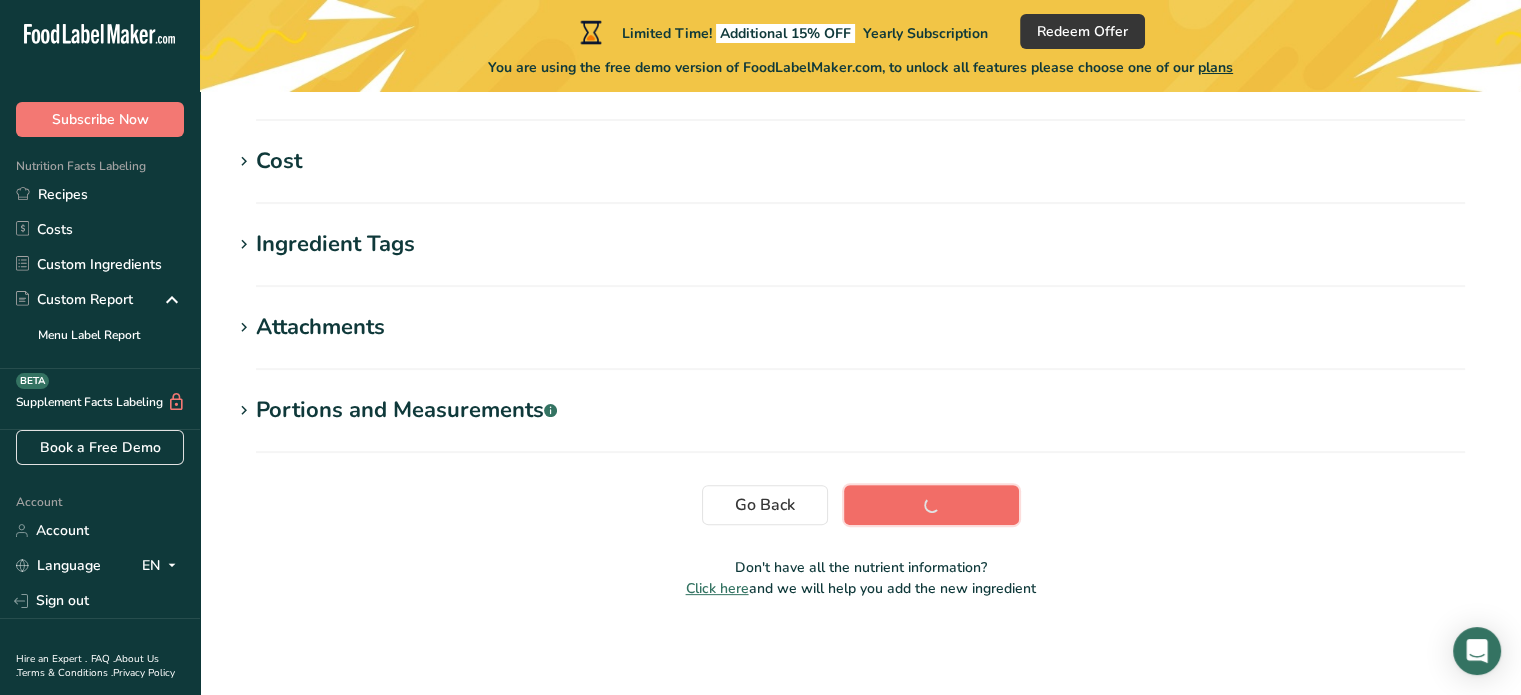 scroll, scrollTop: 471, scrollLeft: 0, axis: vertical 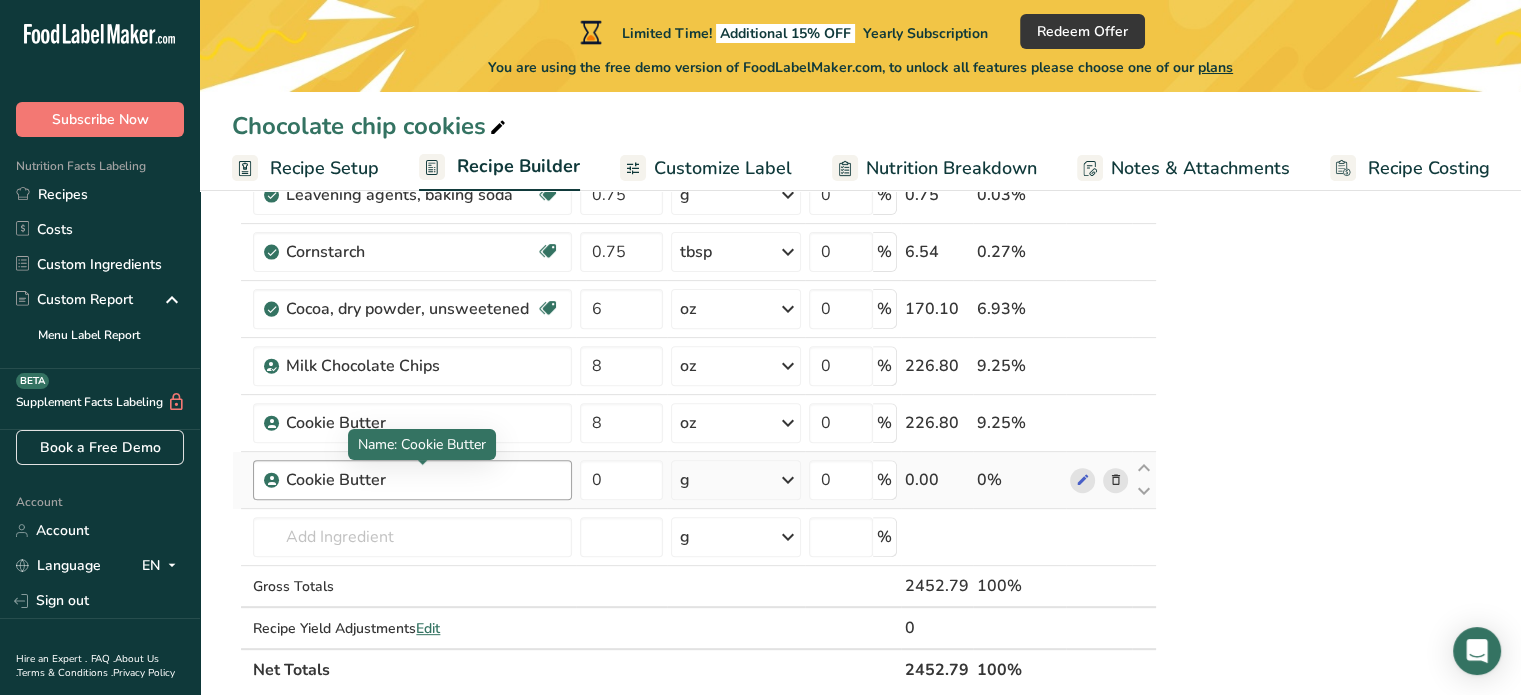 click on "Cookie Butter" at bounding box center [411, 480] 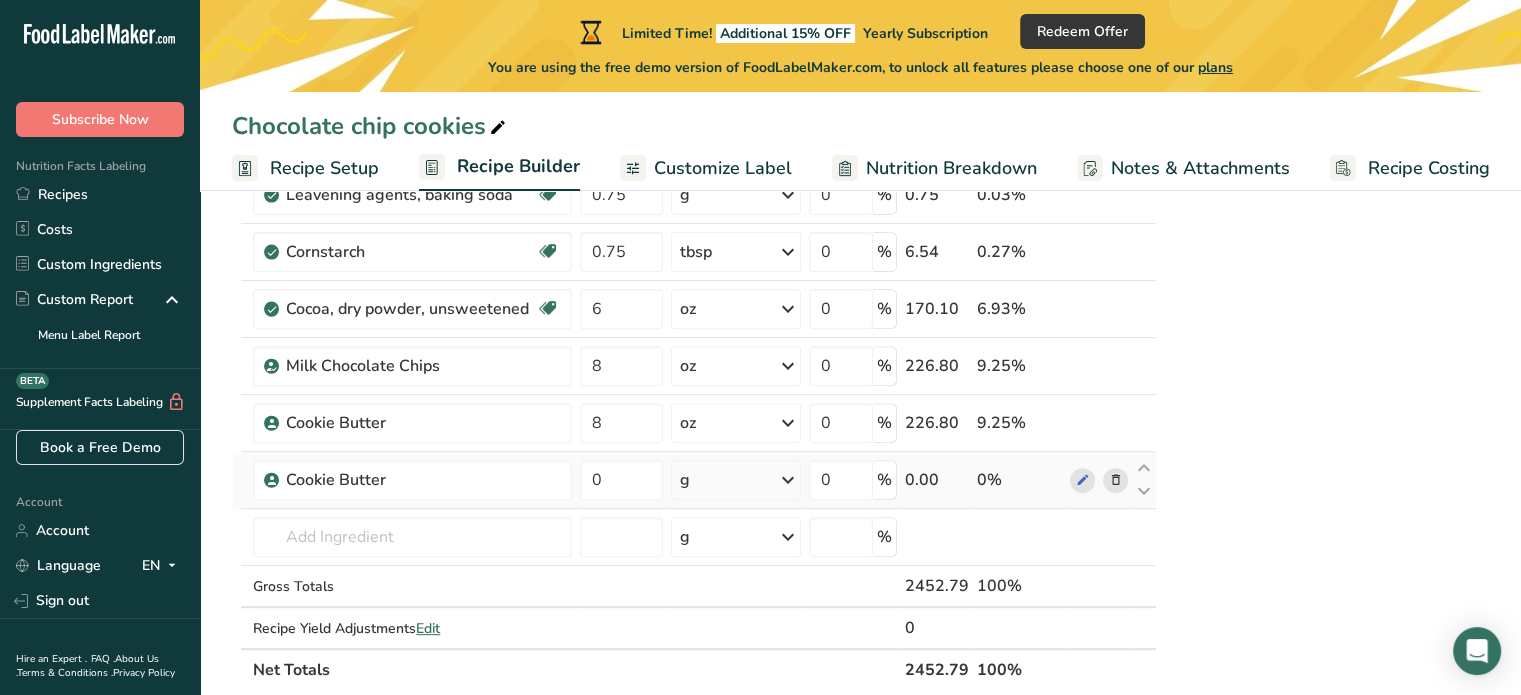 click at bounding box center (1115, 480) 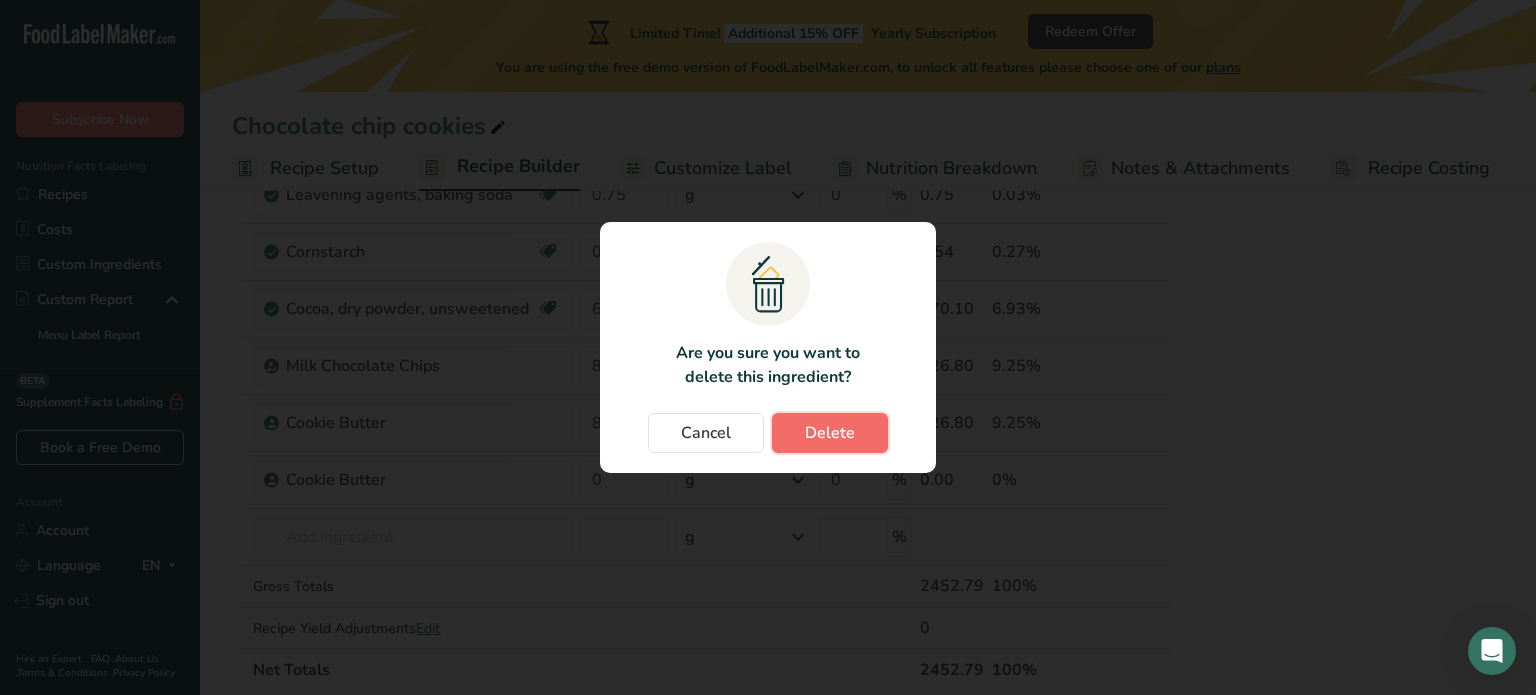 click on "Delete" at bounding box center (830, 433) 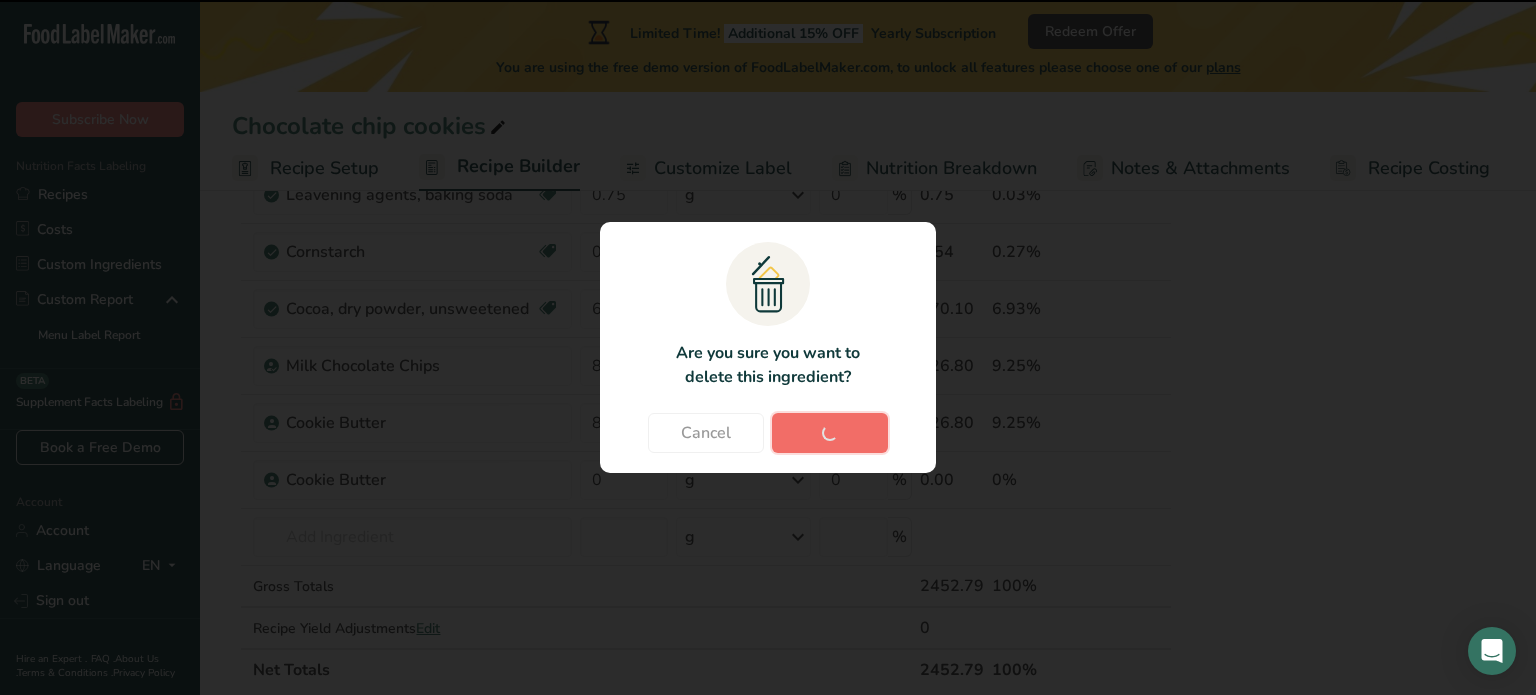 type 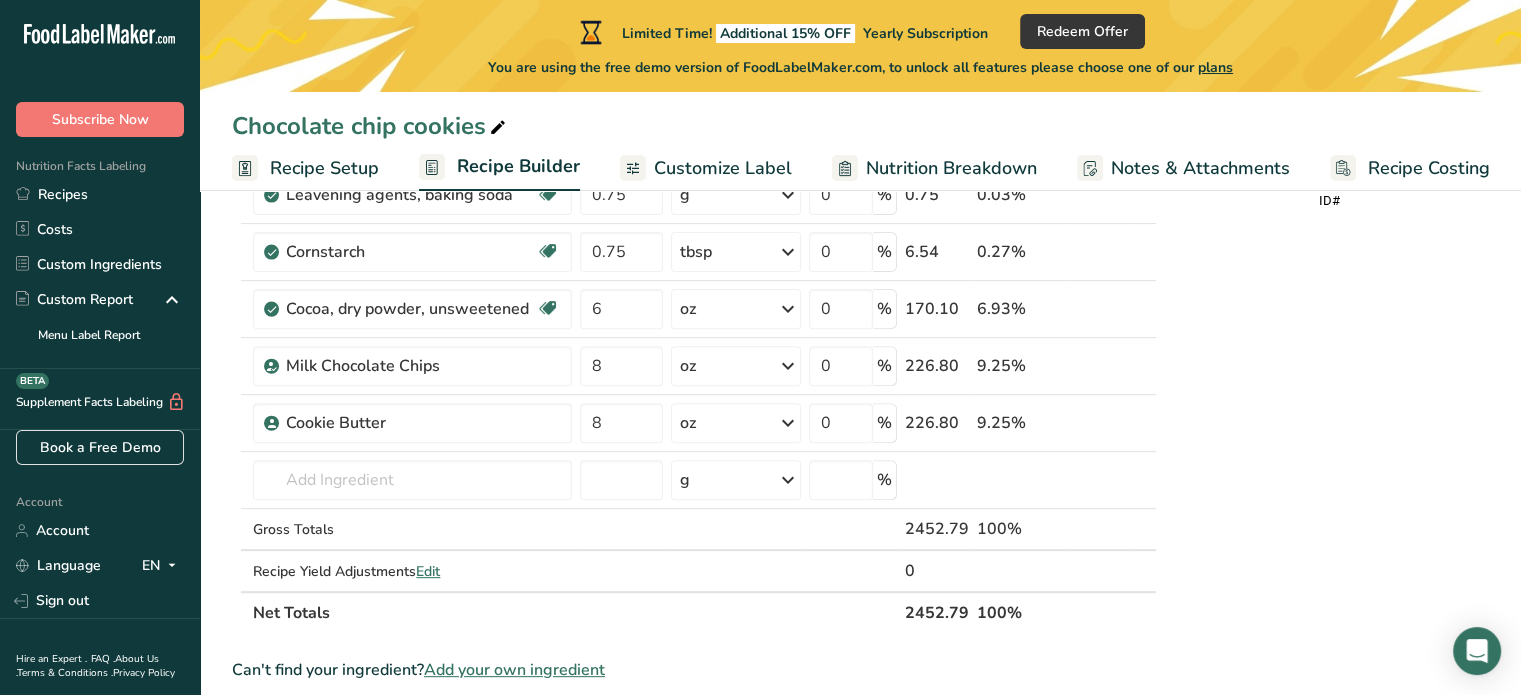 click on "Add your own ingredient" at bounding box center [514, 670] 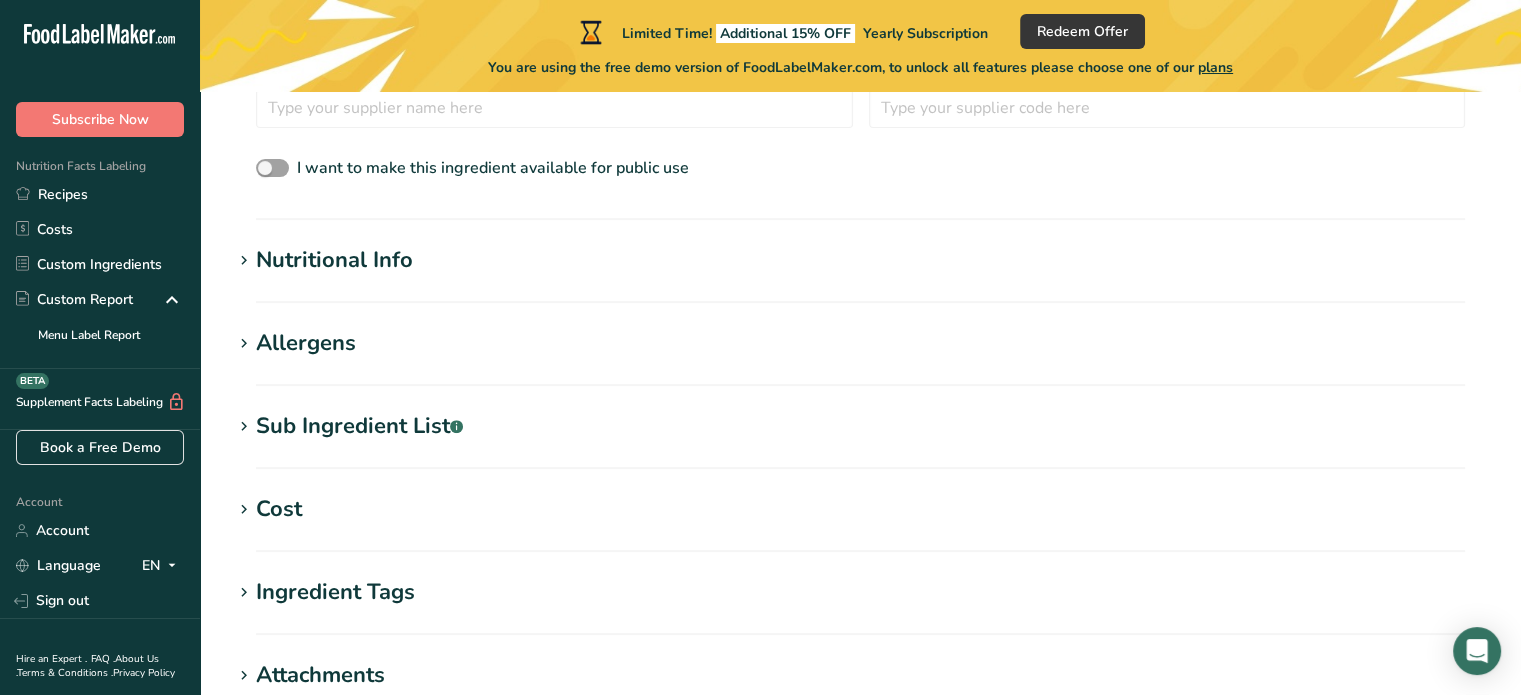 scroll, scrollTop: 0, scrollLeft: 0, axis: both 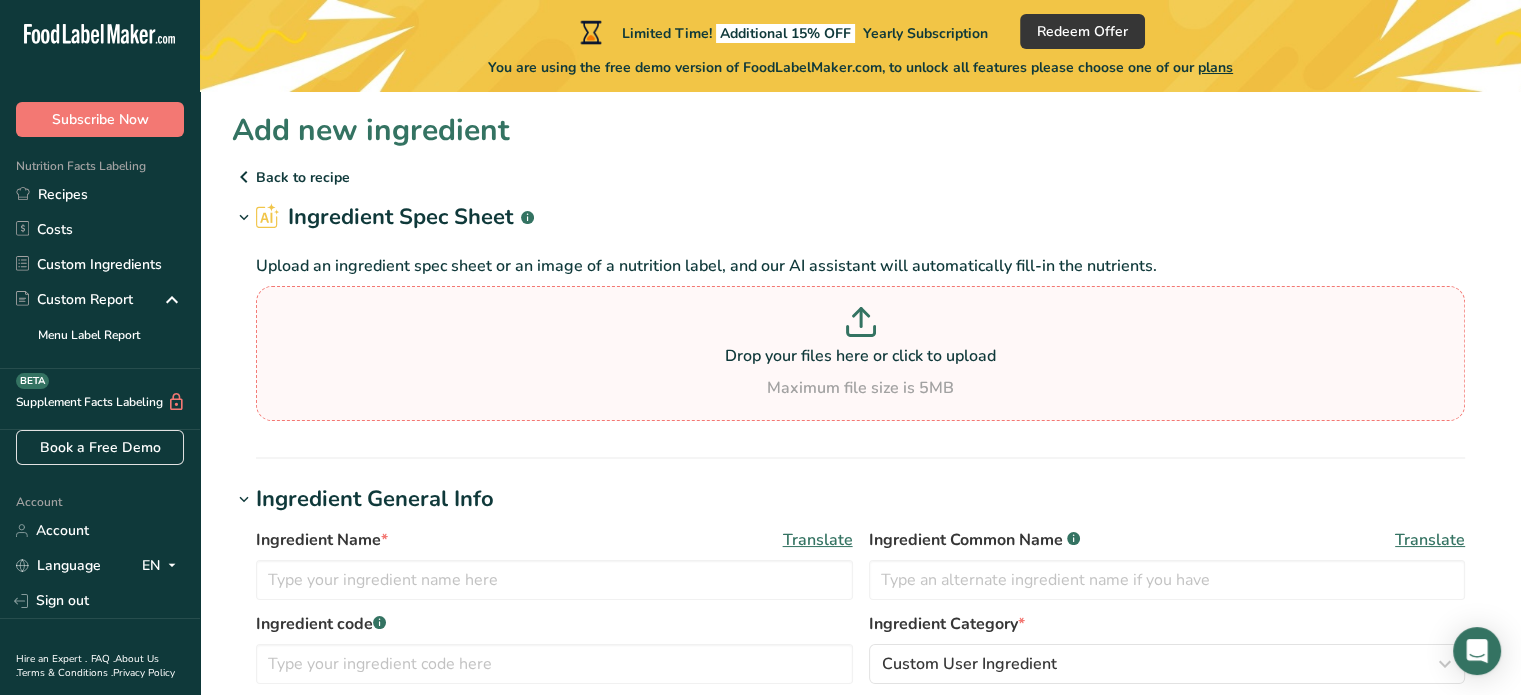 click on "Drop your files here or click to upload
Maximum file size is 5MB" at bounding box center [860, 353] 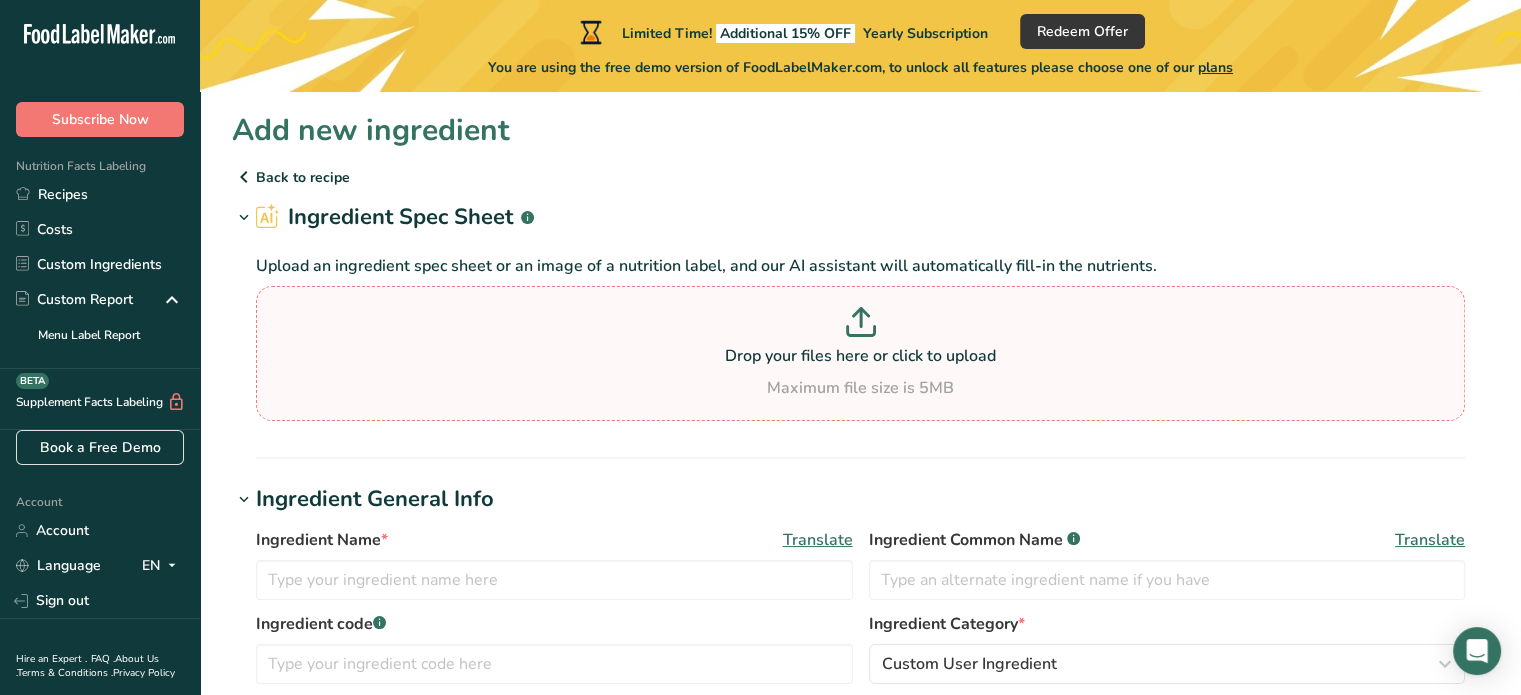 type on "C:\fakepath\[FILENAME].jpg" 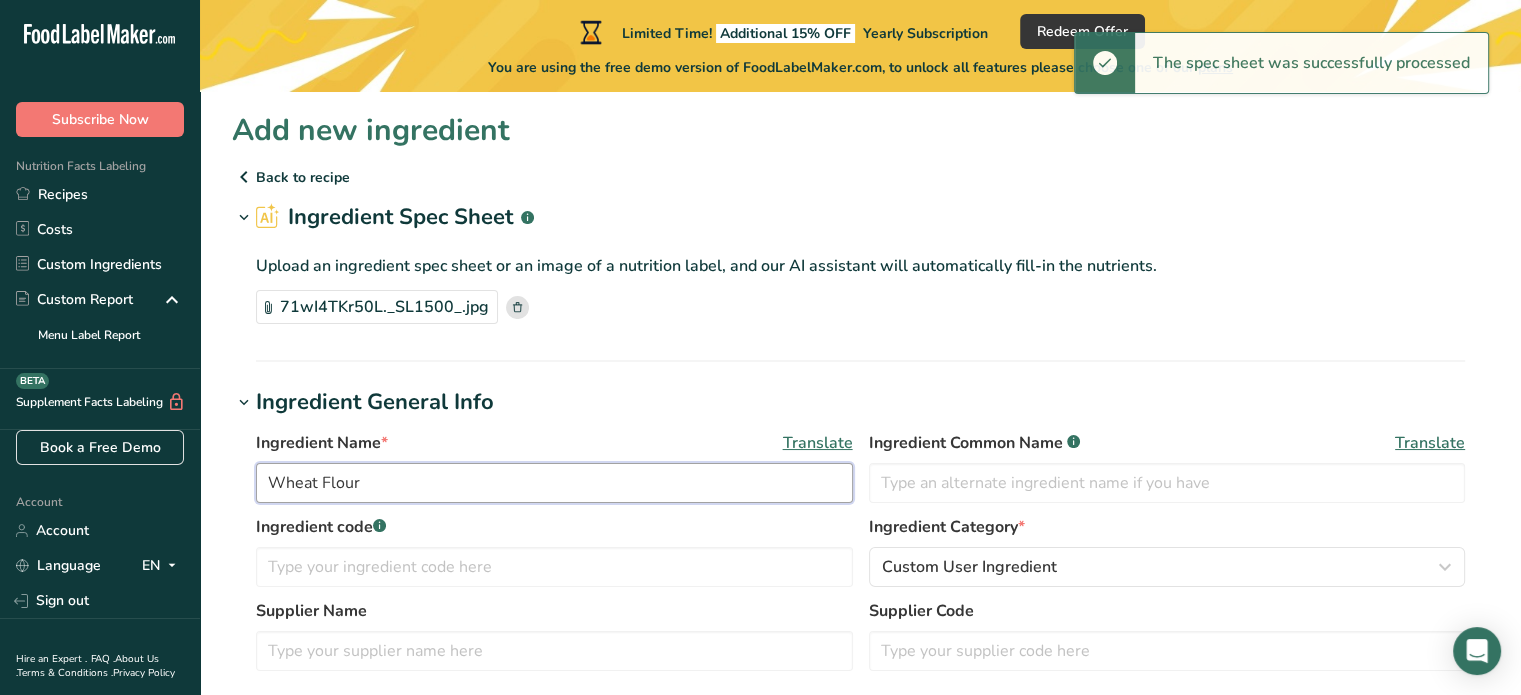 click on "Wheat Flour" at bounding box center (554, 483) 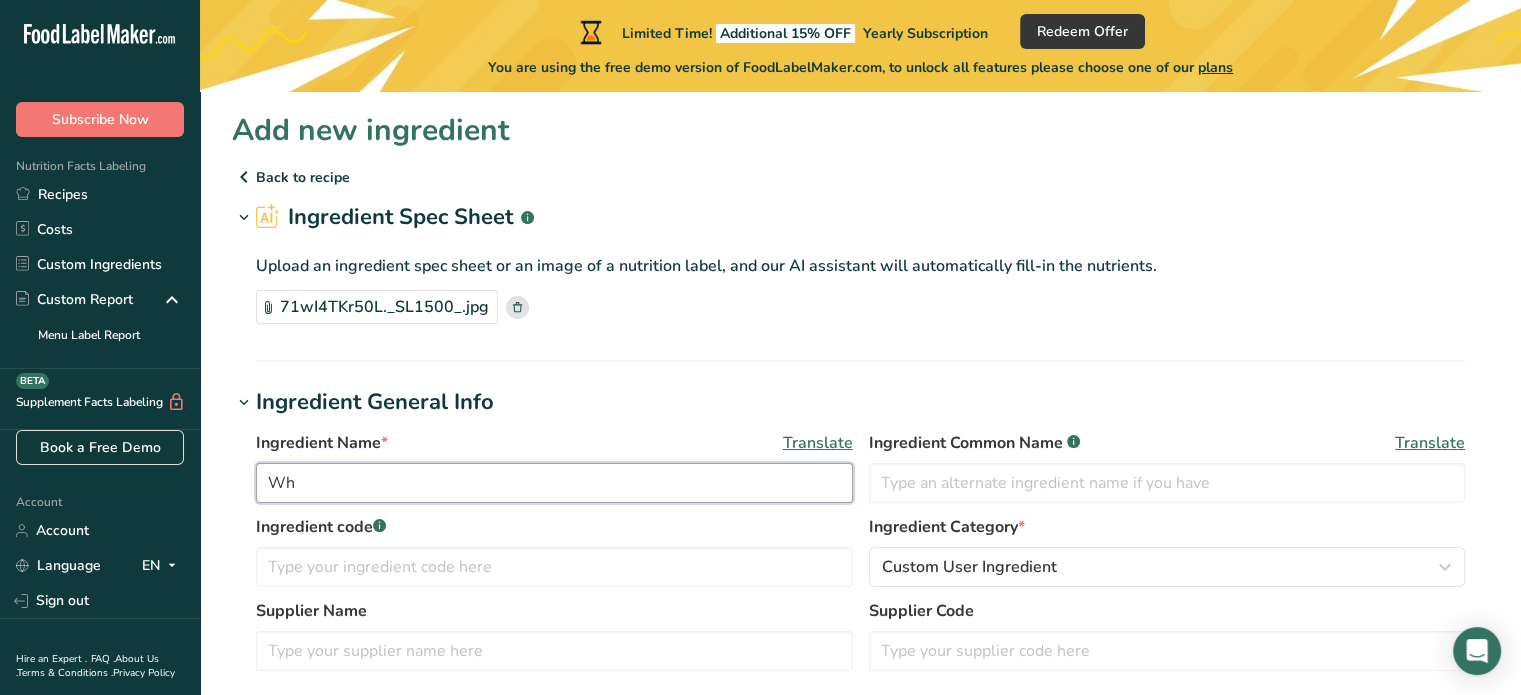 type on "W" 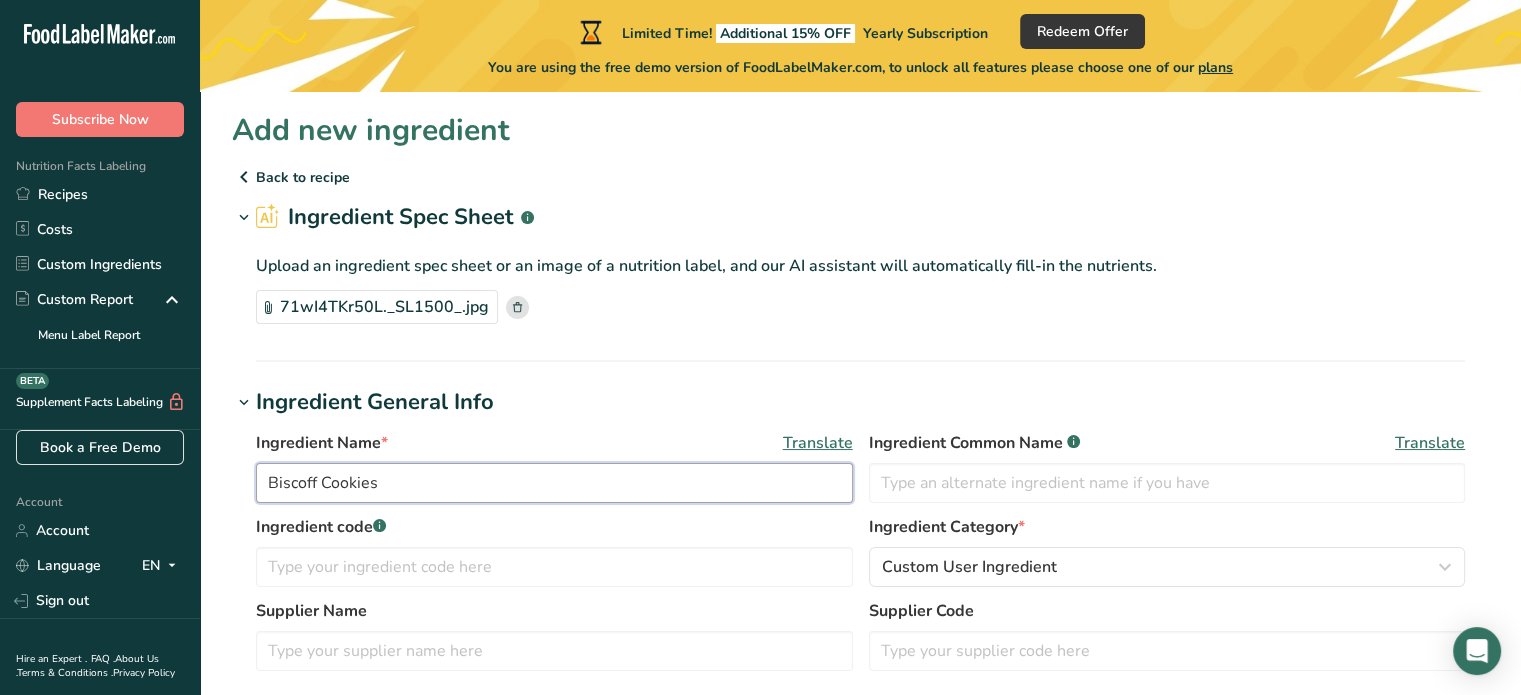 type on "Biscoff Cookies" 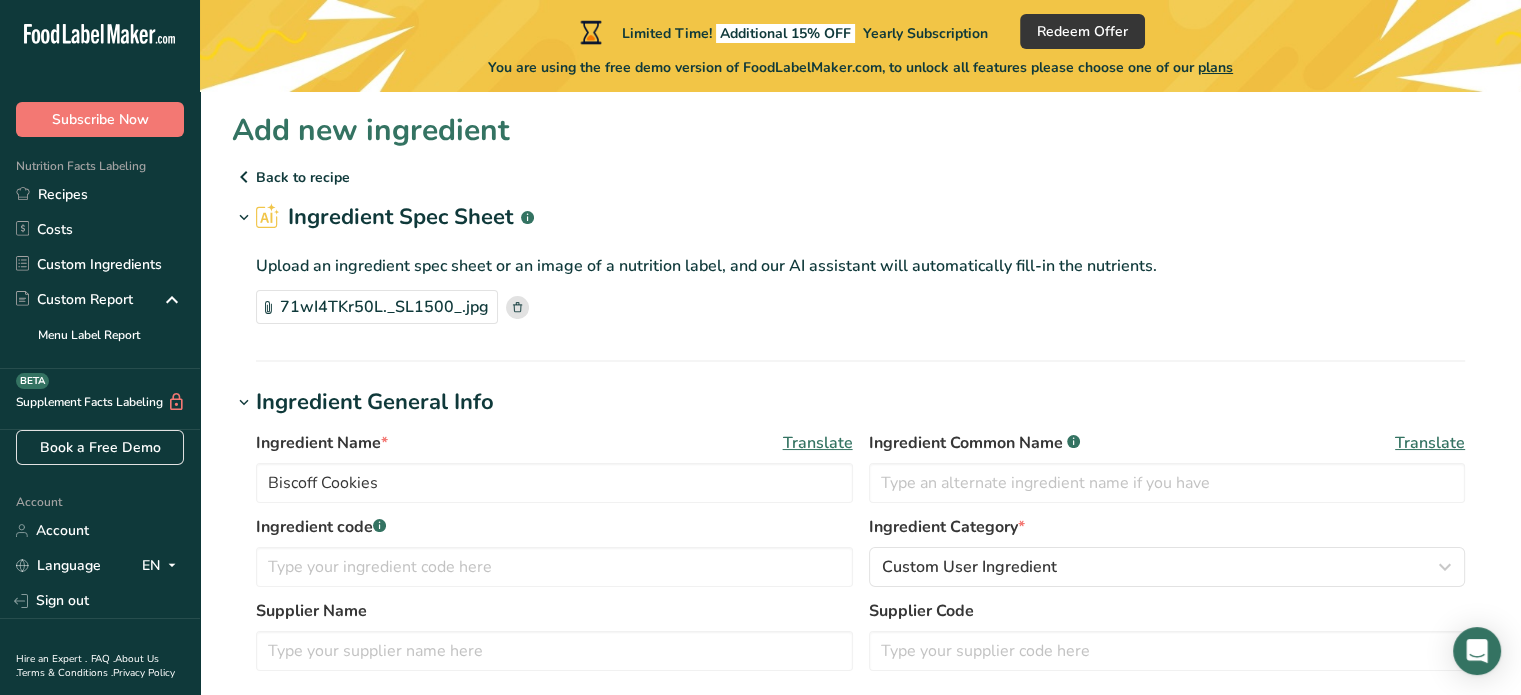 click on "Add new ingredient
Back to recipe
Ingredient Spec Sheet
.a-a{fill:#347362;}.b-a{fill:#fff;}
Upload an ingredient spec sheet or an image of a nutrition label, and our AI assistant will automatically fill-in the nutrients.
71wI4TKr50L._SL1500_.jpg
Hold Tight!
Our AI tool is busy reading your ingredient spec sheet and pulling out all the juicy details.
Just a moment, and we'll have everything sorted for you!
Ingredient General Info
Ingredient Name *
Translate
Biscoff Cookies
Ingredient Common Name
.a-a{fill:#347362;}.b-a{fill:#fff;}
Translate
Ingredient code
.a-a{fill:#347362;}.b-a{fill:#fff;}
Ingredient Category *" at bounding box center [860, 807] 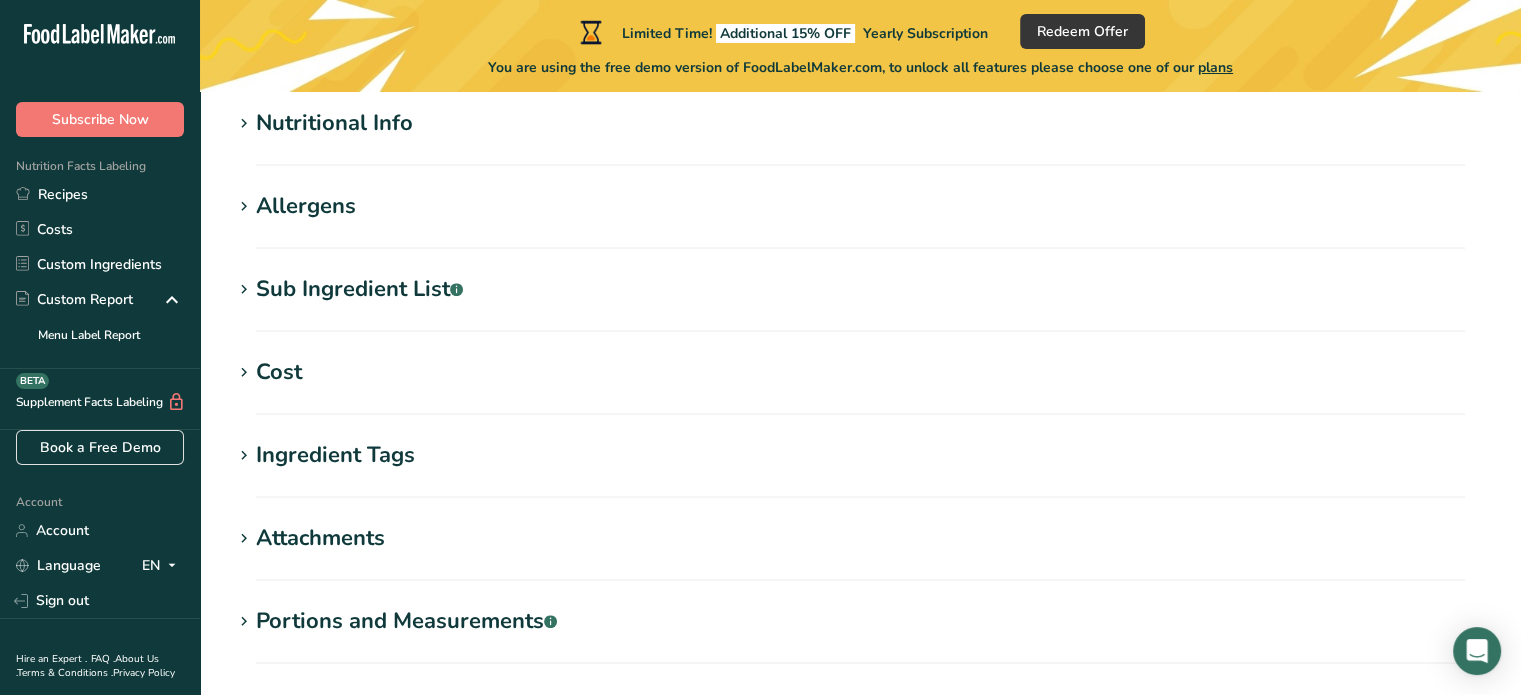 scroll, scrollTop: 720, scrollLeft: 0, axis: vertical 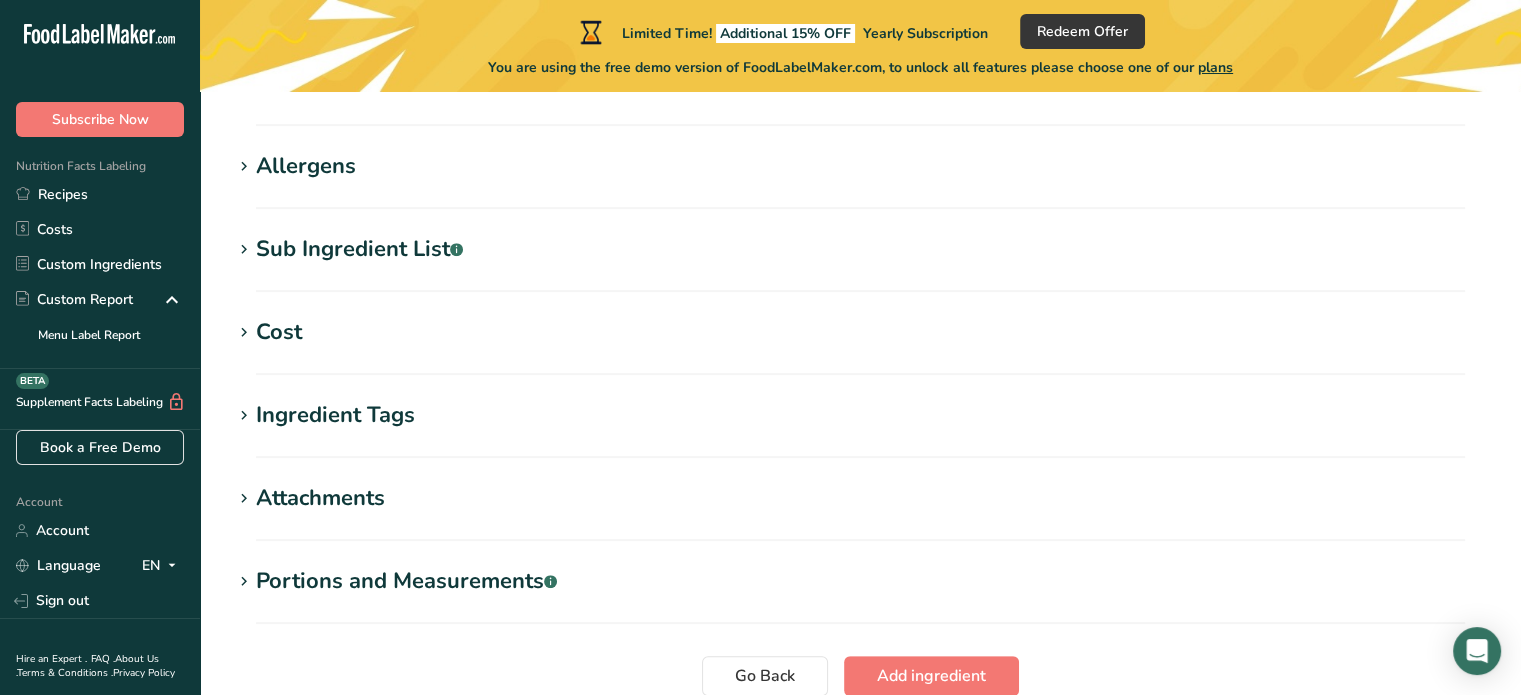 click on "Sub Ingredient List
.a-a{fill:#347362;}.b-a{fill:#fff;}" at bounding box center (860, 249) 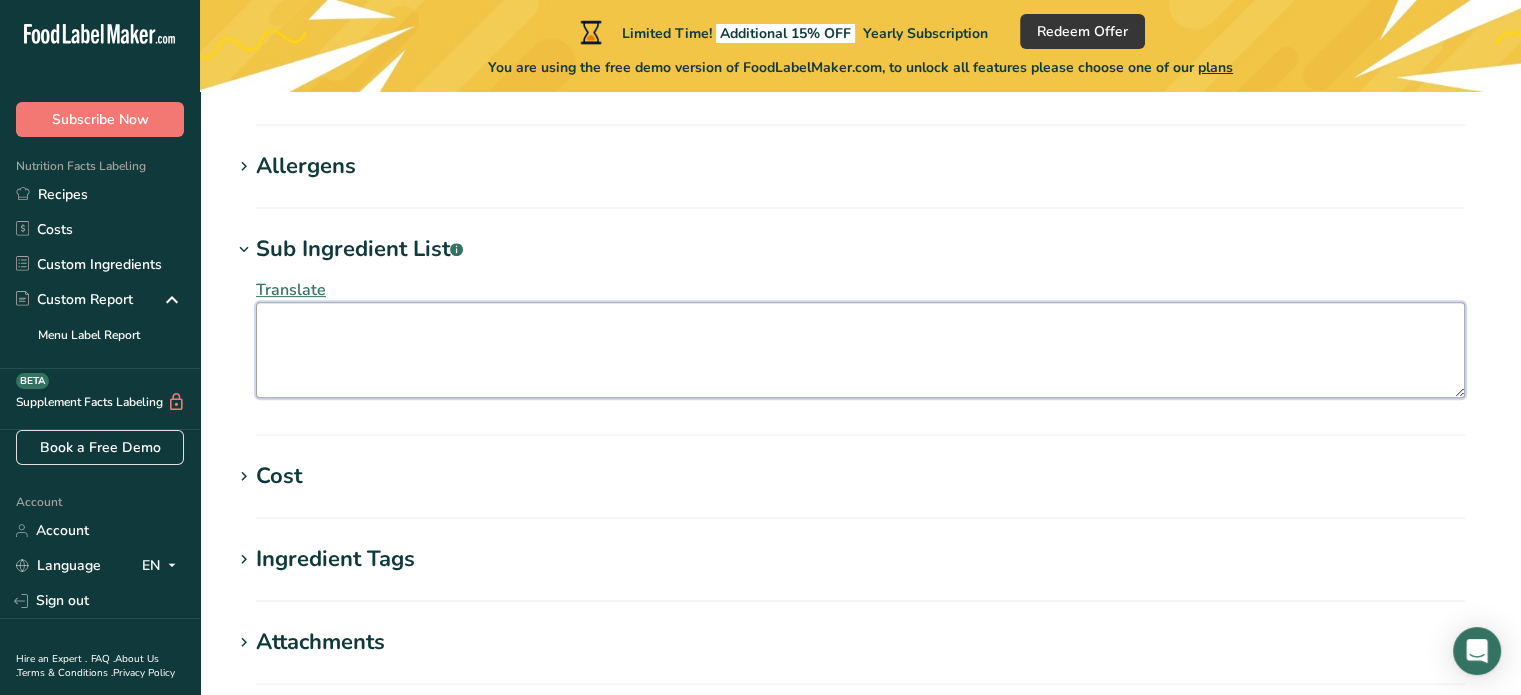click at bounding box center (860, 350) 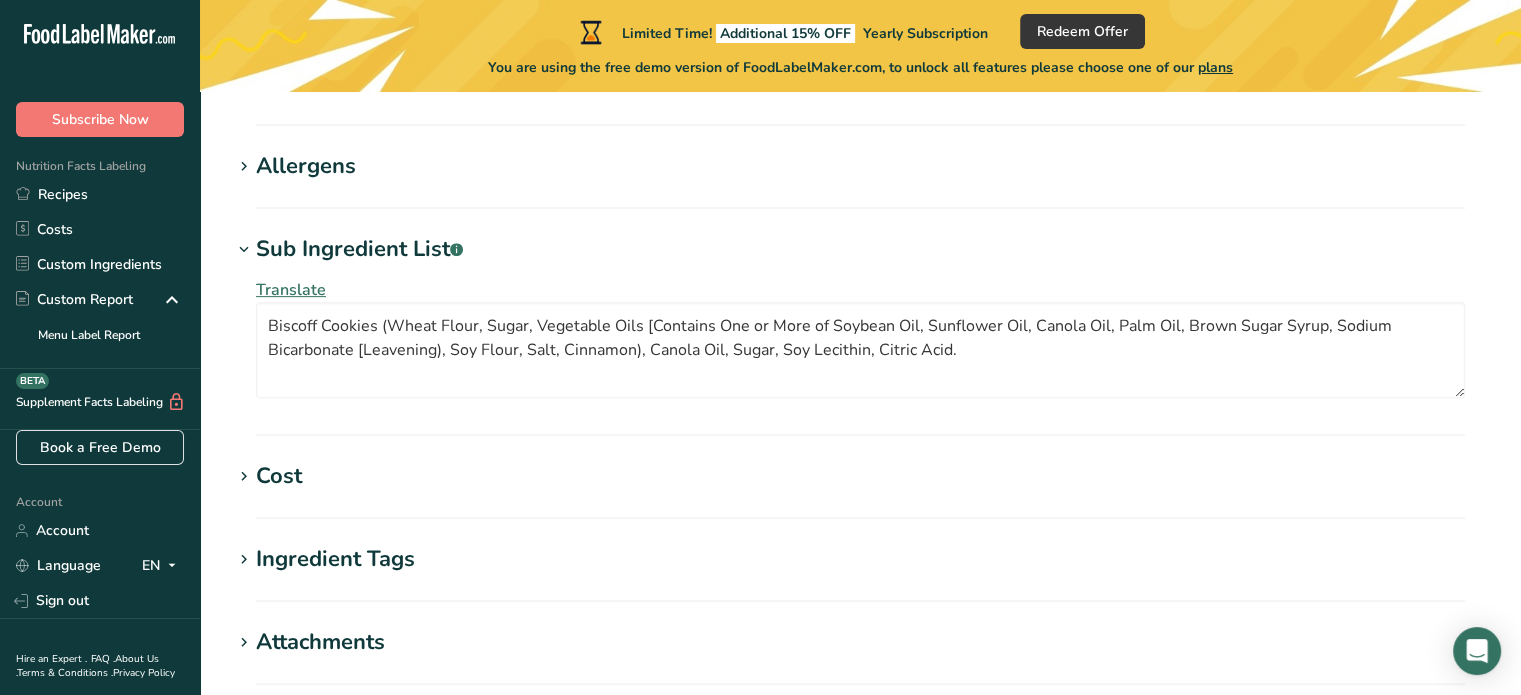 click on "Translate
Biscoff Cookies (Wheat Flour, Sugar, Vegetable Oils [Contains One or More of Soybean Oil, Sunflower Oil, Canola Oil, Palm Oil, Brown Sugar Syrup, Sodium Bicarbonate [Leavening), Soy Flour, Salt, Cinnamon), Canola Oil, Sugar, Soy Lecithin, Citric Acid." at bounding box center (860, 338) 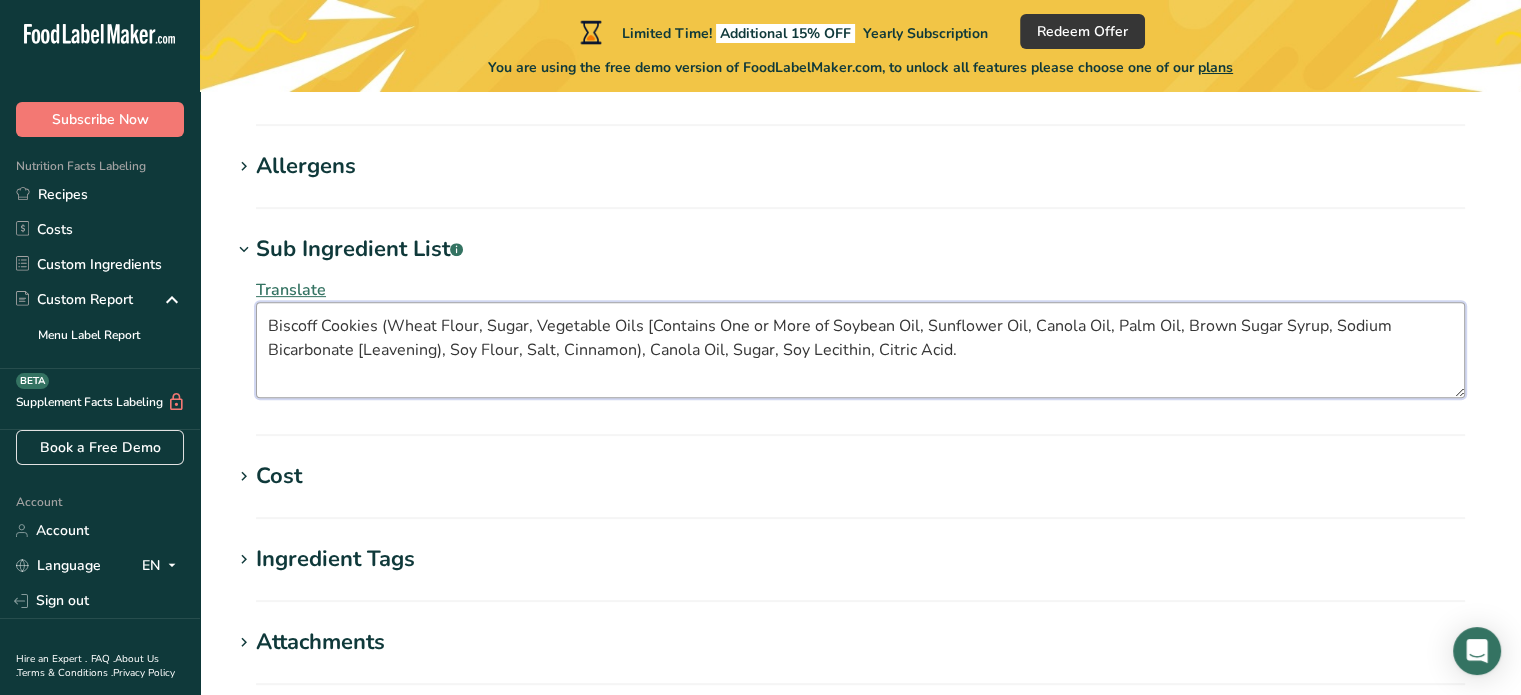 click on "Biscoff Cookies (Wheat Flour, Sugar, Vegetable Oils [Contains One or More of Soybean Oil, Sunflower Oil, Canola Oil, Palm Oil, Brown Sugar Syrup, Sodium Bicarbonate [Leavening), Soy Flour, Salt, Cinnamon), Canola Oil, Sugar, Soy Lecithin, Citric Acid." at bounding box center [860, 350] 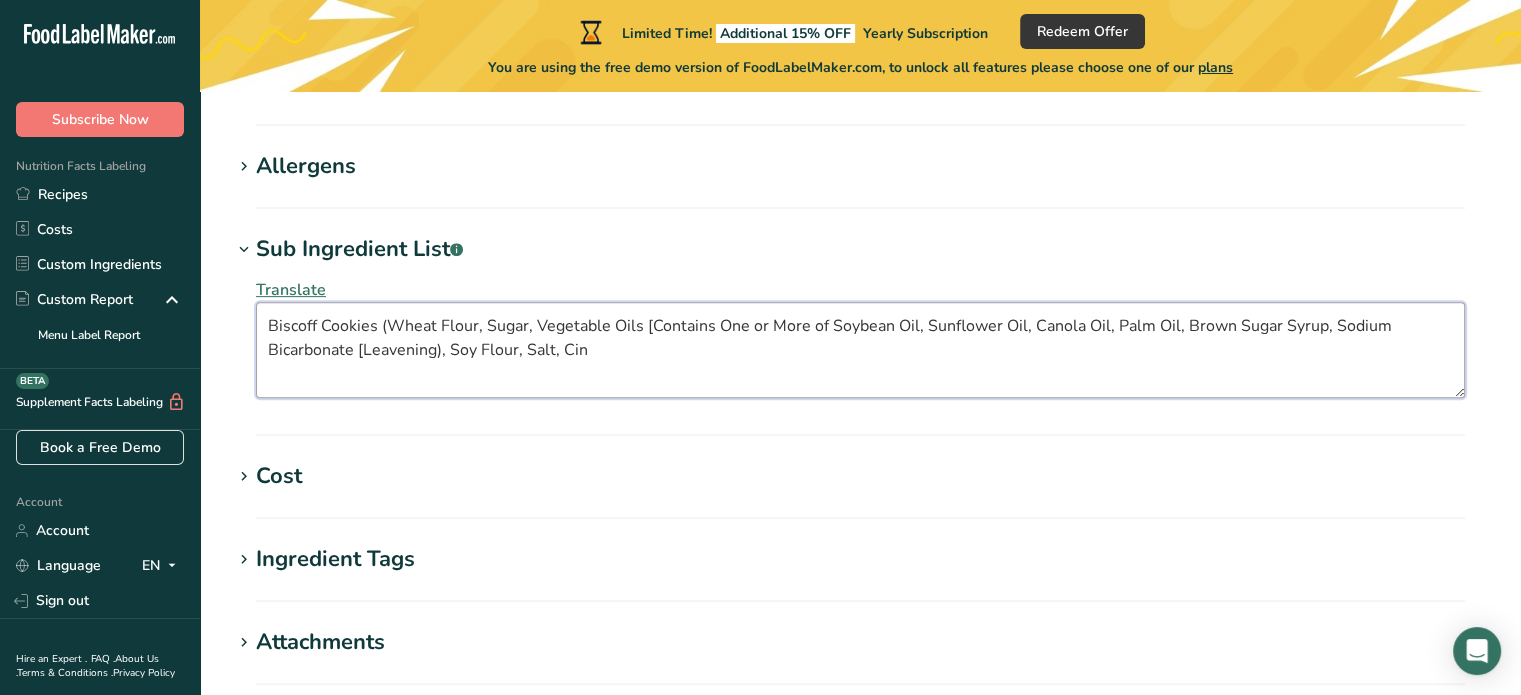 drag, startPoint x: 568, startPoint y: 355, endPoint x: 271, endPoint y: 320, distance: 299.05518 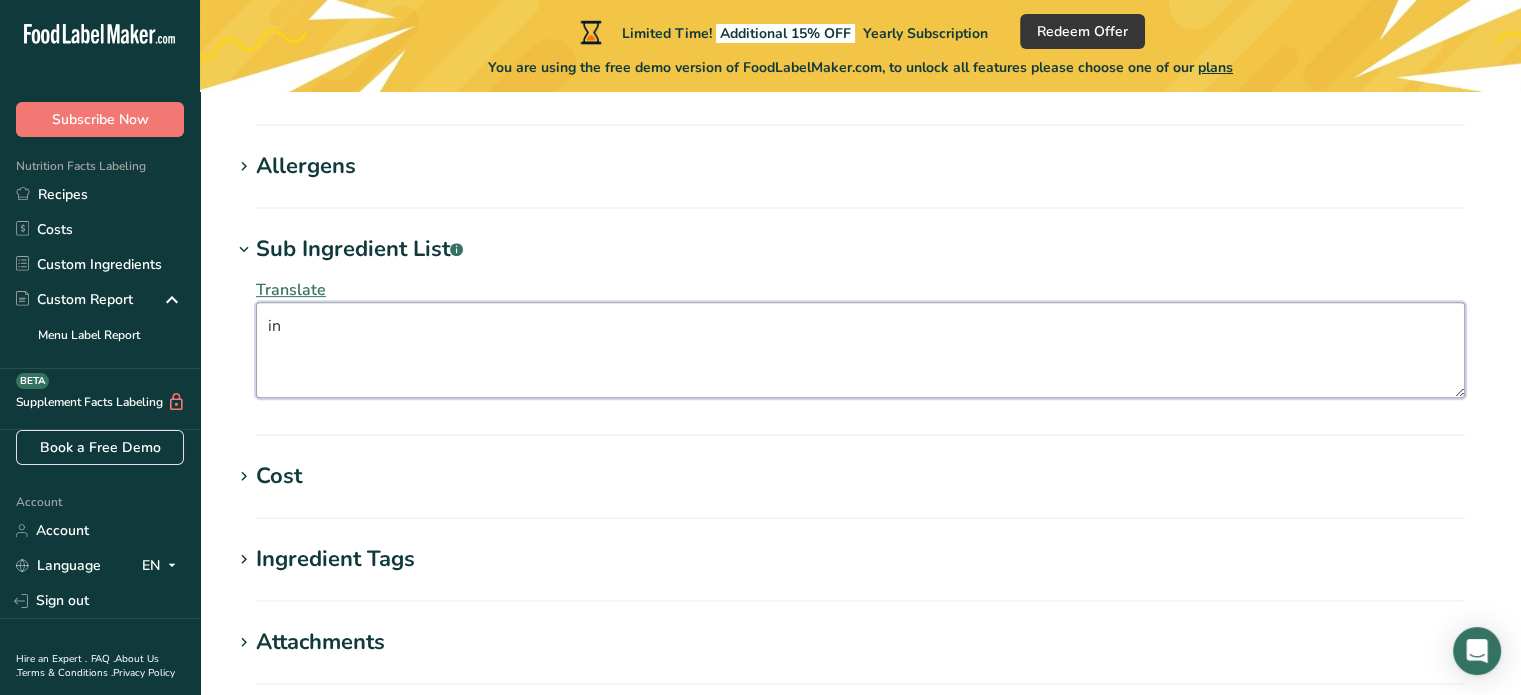 click on "in" at bounding box center [860, 350] 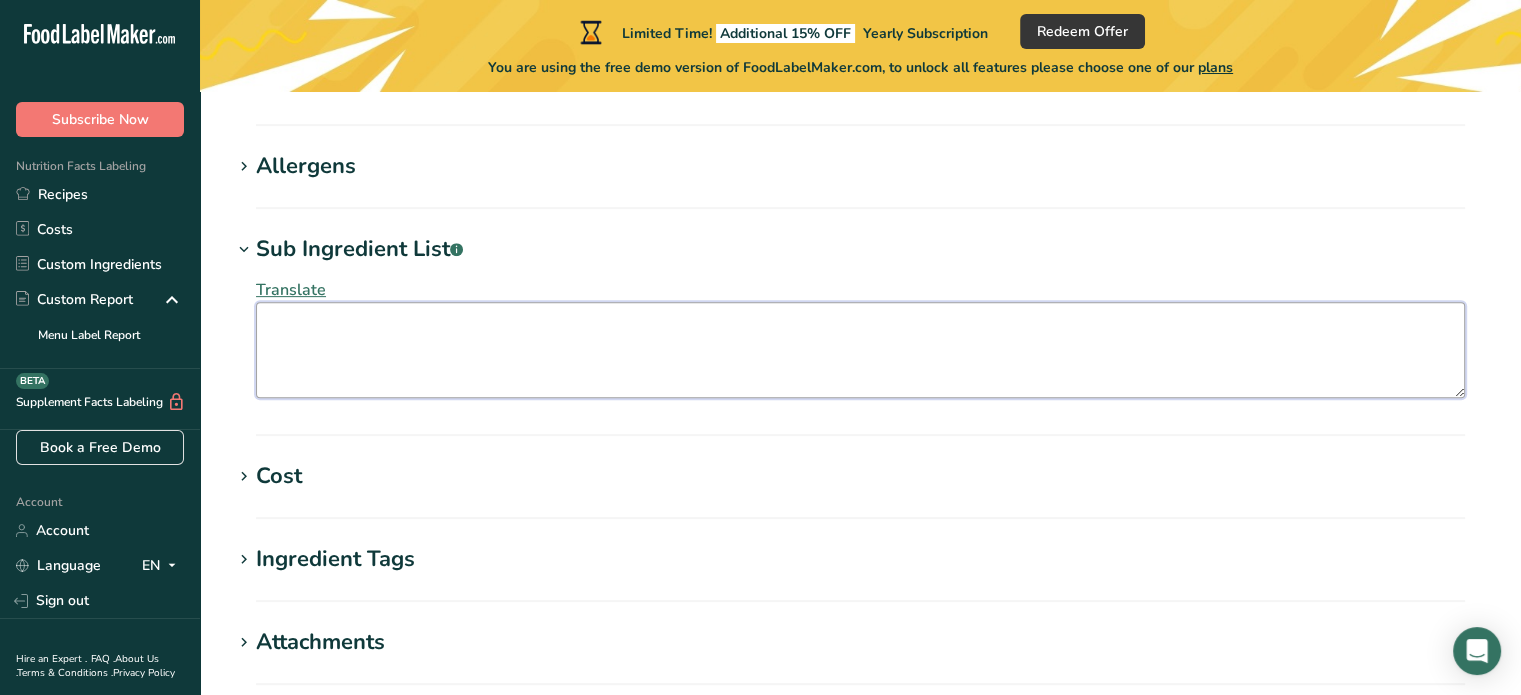 paste on "Biscoff Cookies (Wheat Flour, Sugar, Vegetable Oils [Contains One or More of Soybean Oil, Sunflower Oil, Canola Oil, Palm Oil, Brown Sugar Syrup, Sodium Bicarbonate [Leavening), Soy Flour, Salt, Cinnamon), Canola Oil, Sugar, Soy Lecithin, Citric Acid." 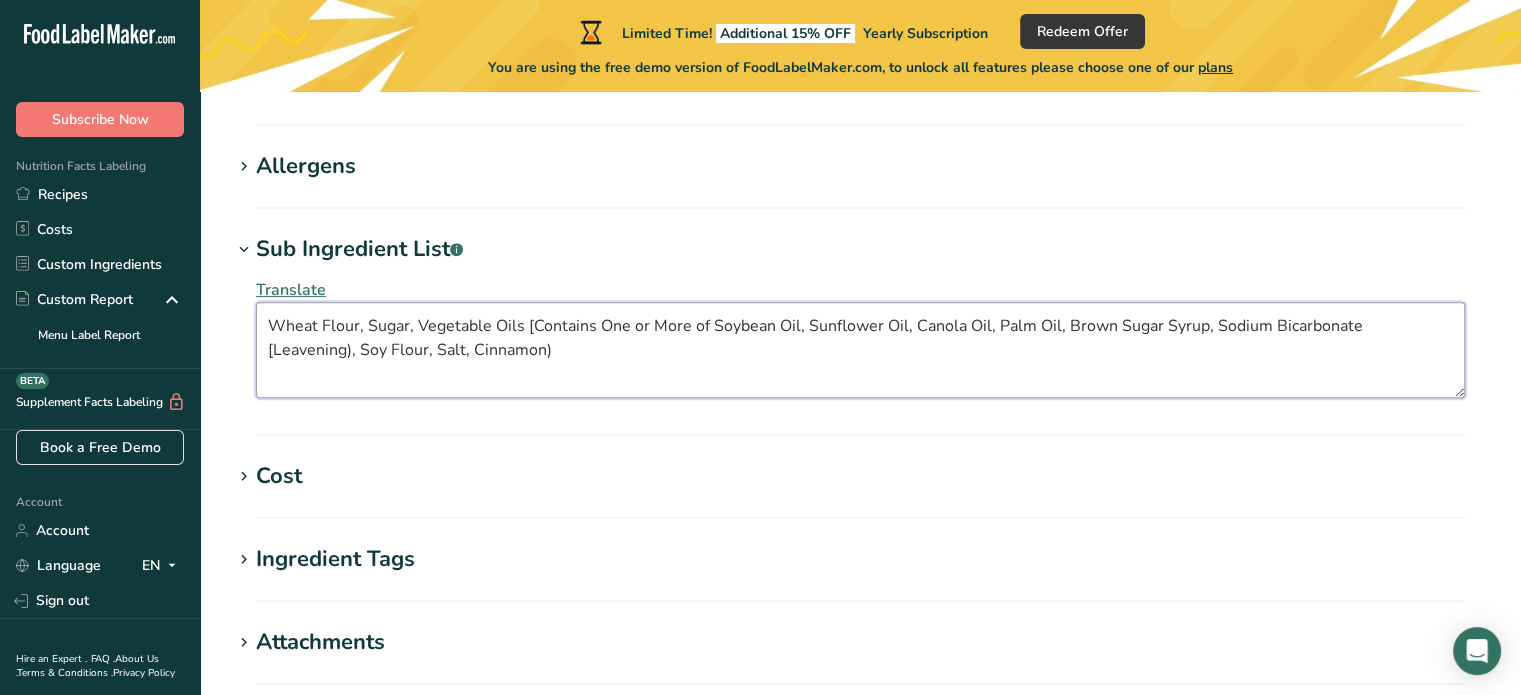 type on "Wheat Flour, Sugar, Vegetable Oils [Contains One or More of Soybean Oil, Sunflower Oil, Canola Oil, Palm Oil, Brown Sugar Syrup, Sodium Bicarbonate [Leavening), Soy Flour, Salt, Cinnamon)" 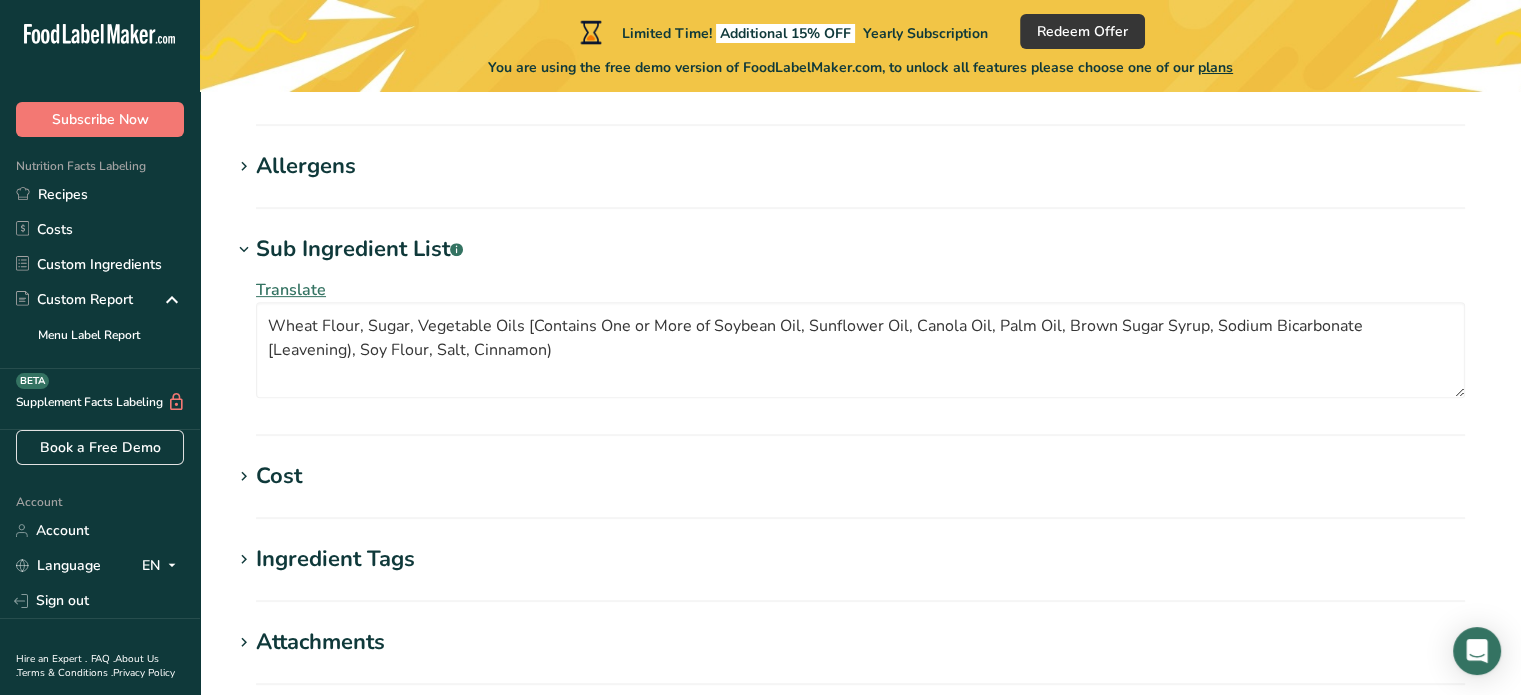 click on "Sub Ingredient List
.a-a{fill:#347362;}.b-a{fill:#fff;}
Translate
Wheat Flour, Sugar, Vegetable Oils [Contains One or More of Soybean Oil, Sunflower Oil, Canola Oil, Palm Oil, Brown Sugar Syrup, Sodium Bicarbonate [Leavening), Soy Flour, Salt, Cinnamon)" at bounding box center (860, 334) 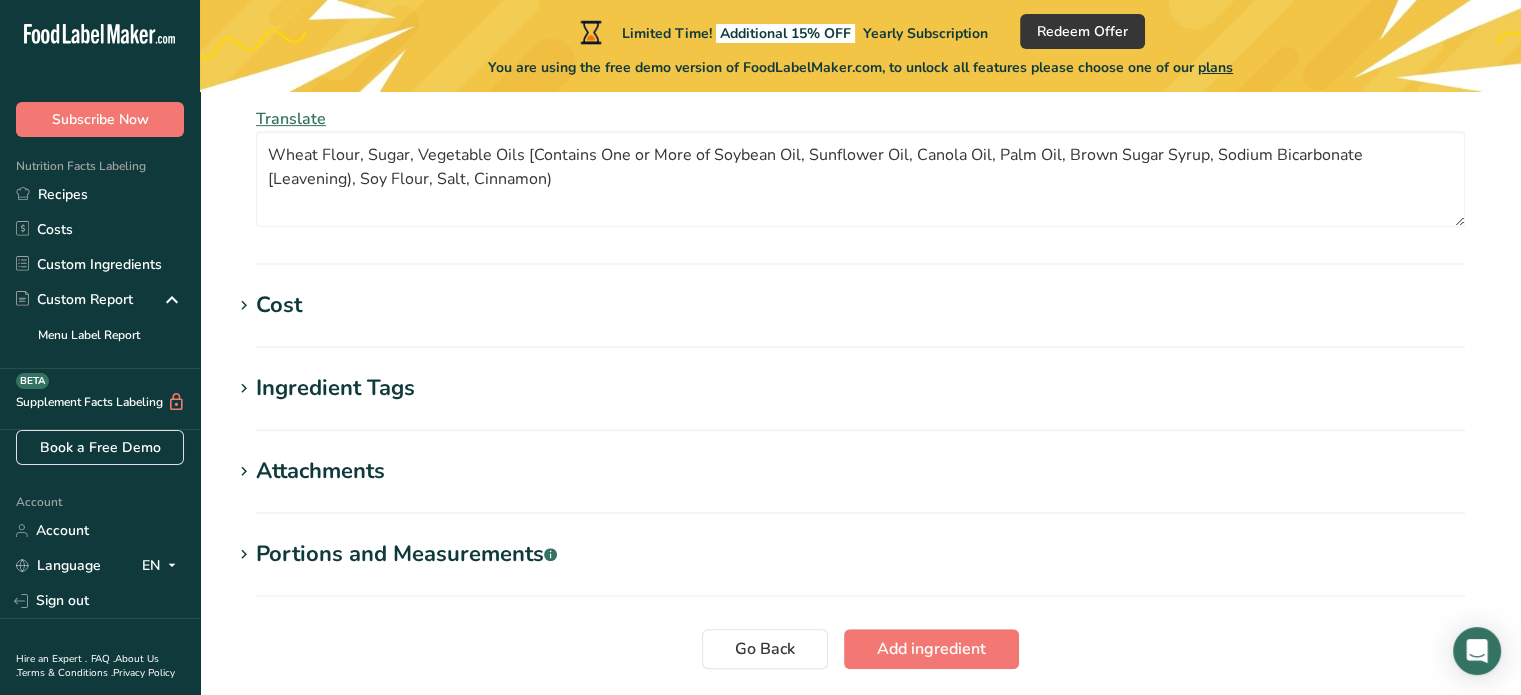 scroll, scrollTop: 1034, scrollLeft: 0, axis: vertical 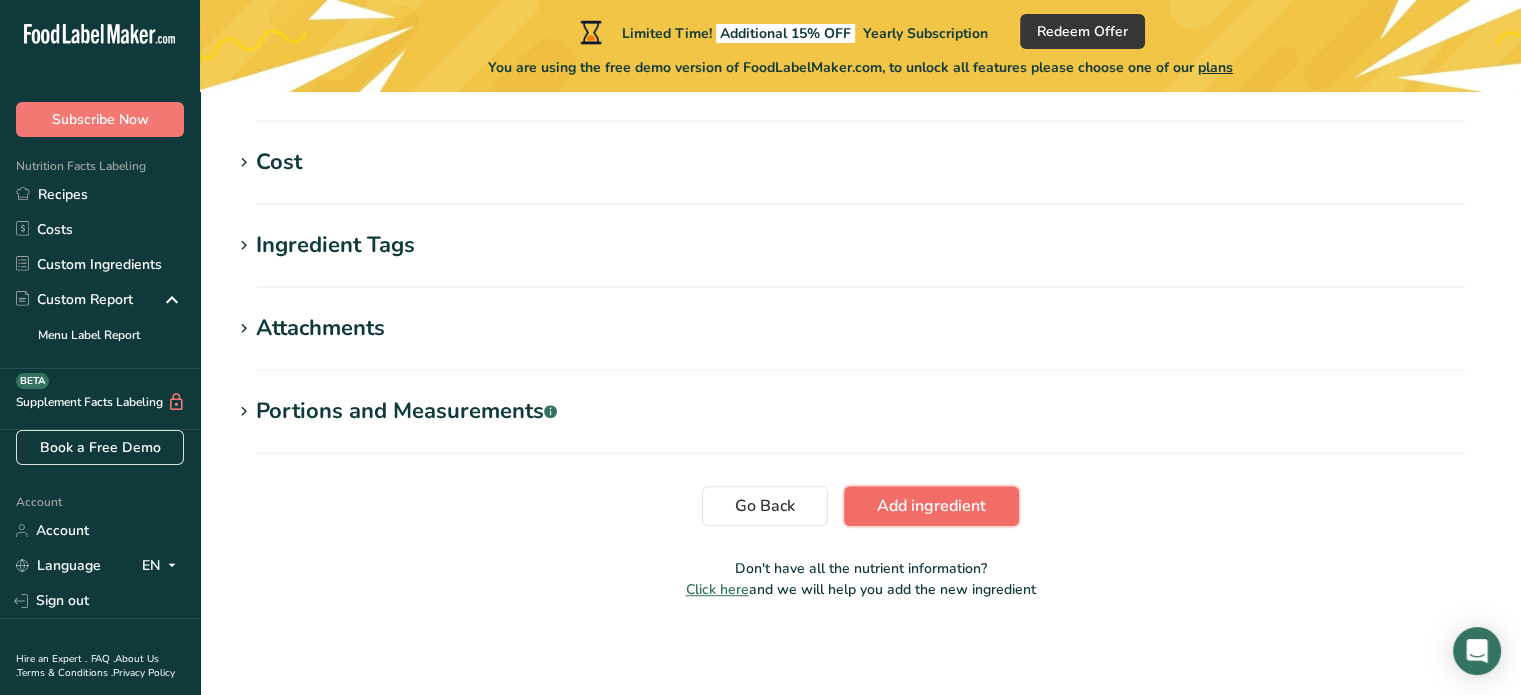 click on "Add ingredient" at bounding box center (931, 506) 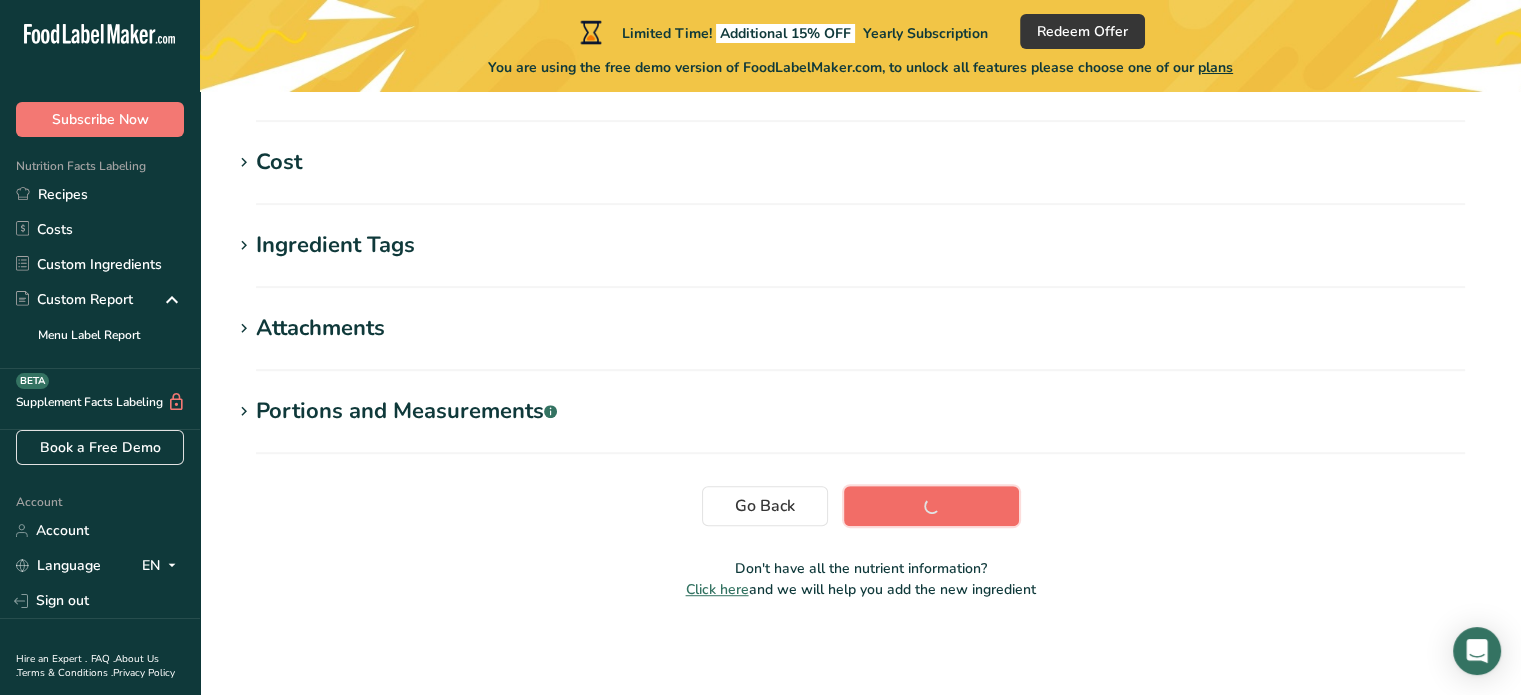 scroll, scrollTop: 471, scrollLeft: 0, axis: vertical 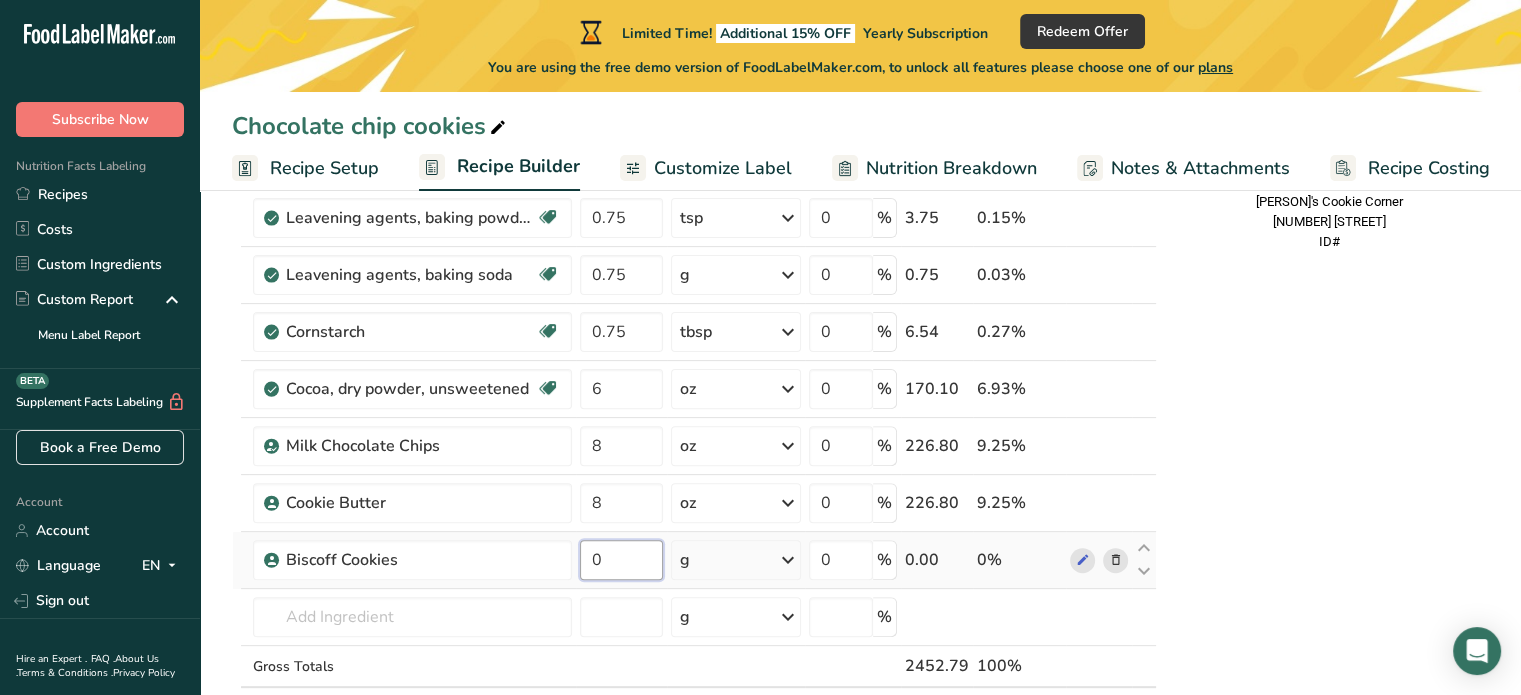 click on "0" at bounding box center [621, 560] 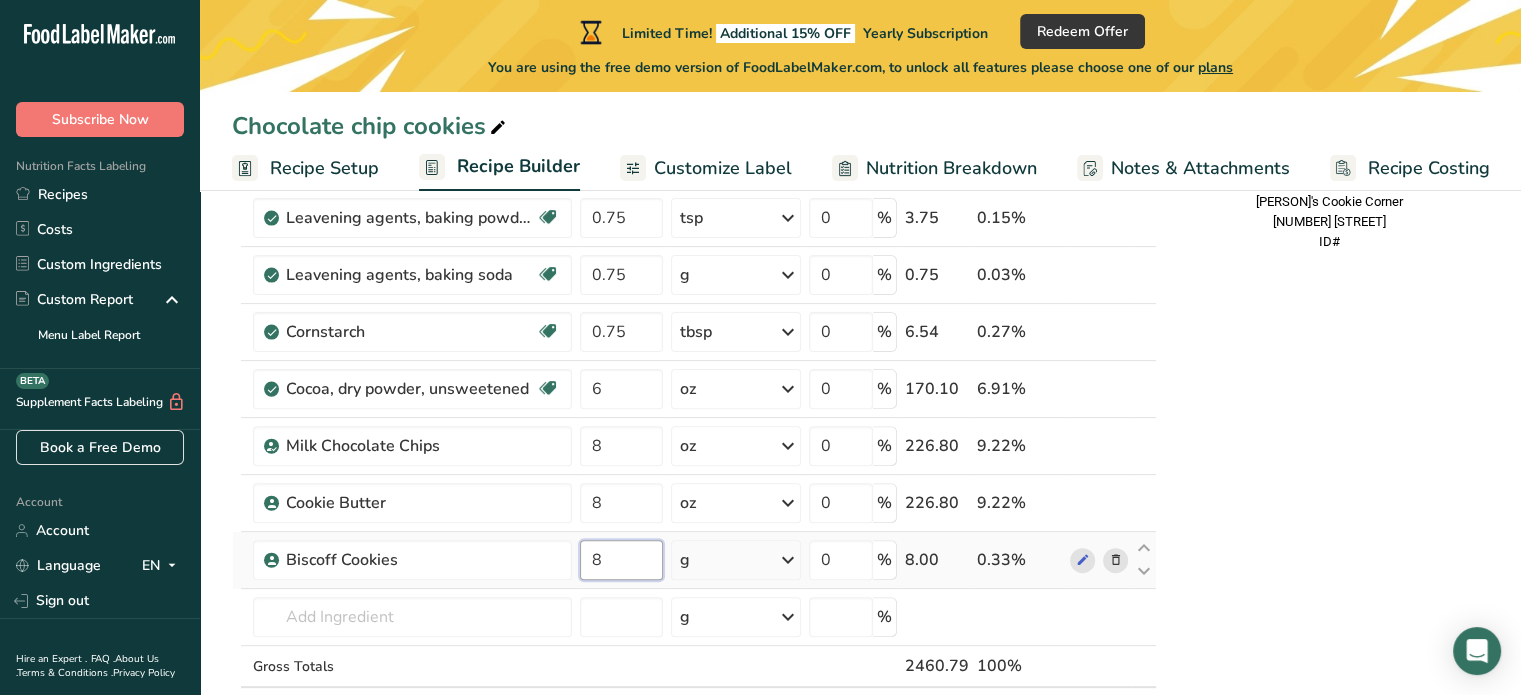 type on "8" 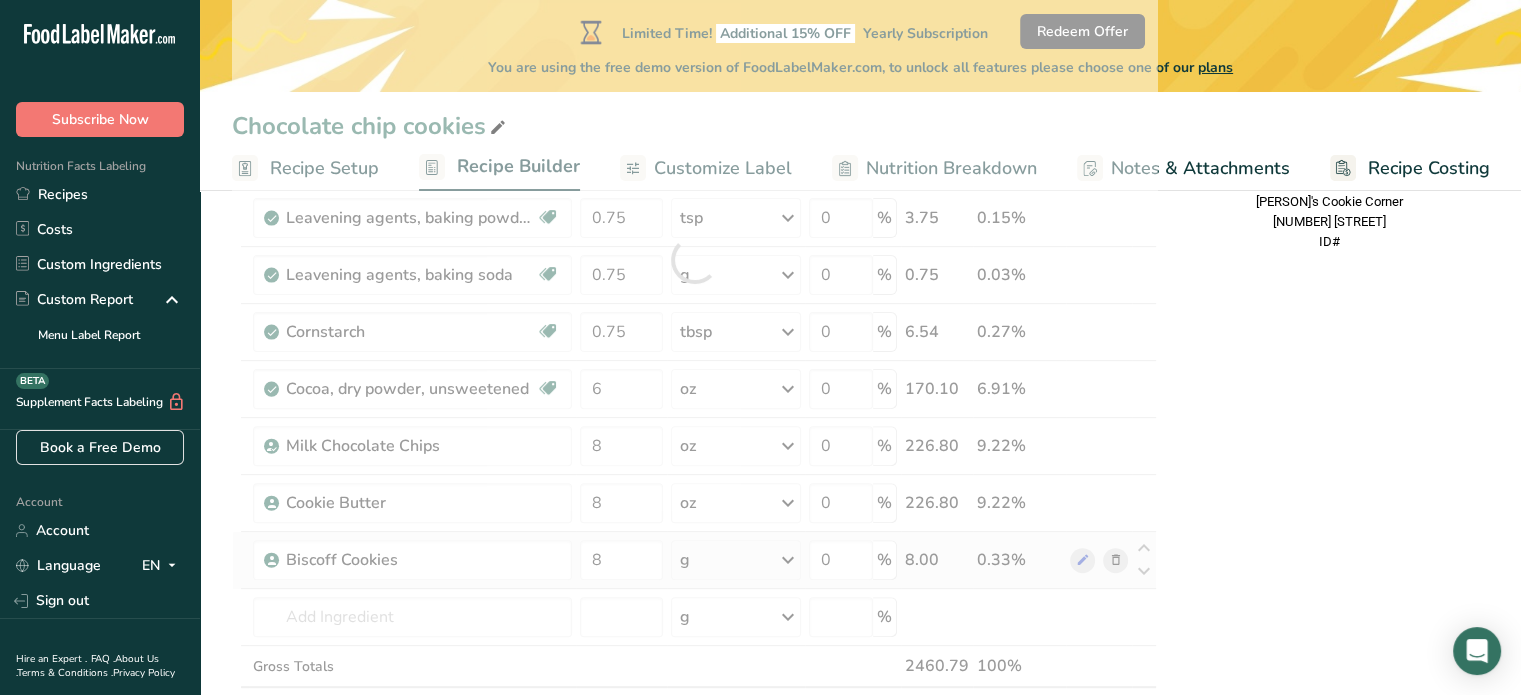 click on "Ingredient *
Amount *
Unit *
Waste *   .a-a{fill:#347362;}.b-a{fill:#fff;}          Grams
Percentage
Butter, salted
Gluten free
Vegetarian
Soy free
12
oz
Portions
1 pat (1" sq, 1/3" high)
1 tbsp
1 cup
See more
Weight Units
g
kg
mg
See more
Volume Units
l
Volume units require a density conversion. If you know your ingredient's density enter it below. Otherwise, click on "RIA" our AI Regulatory bot - she will be able to help you
lb/ft3
g/cm3
Confirm
mL
lb/ft3" at bounding box center (694, 259) 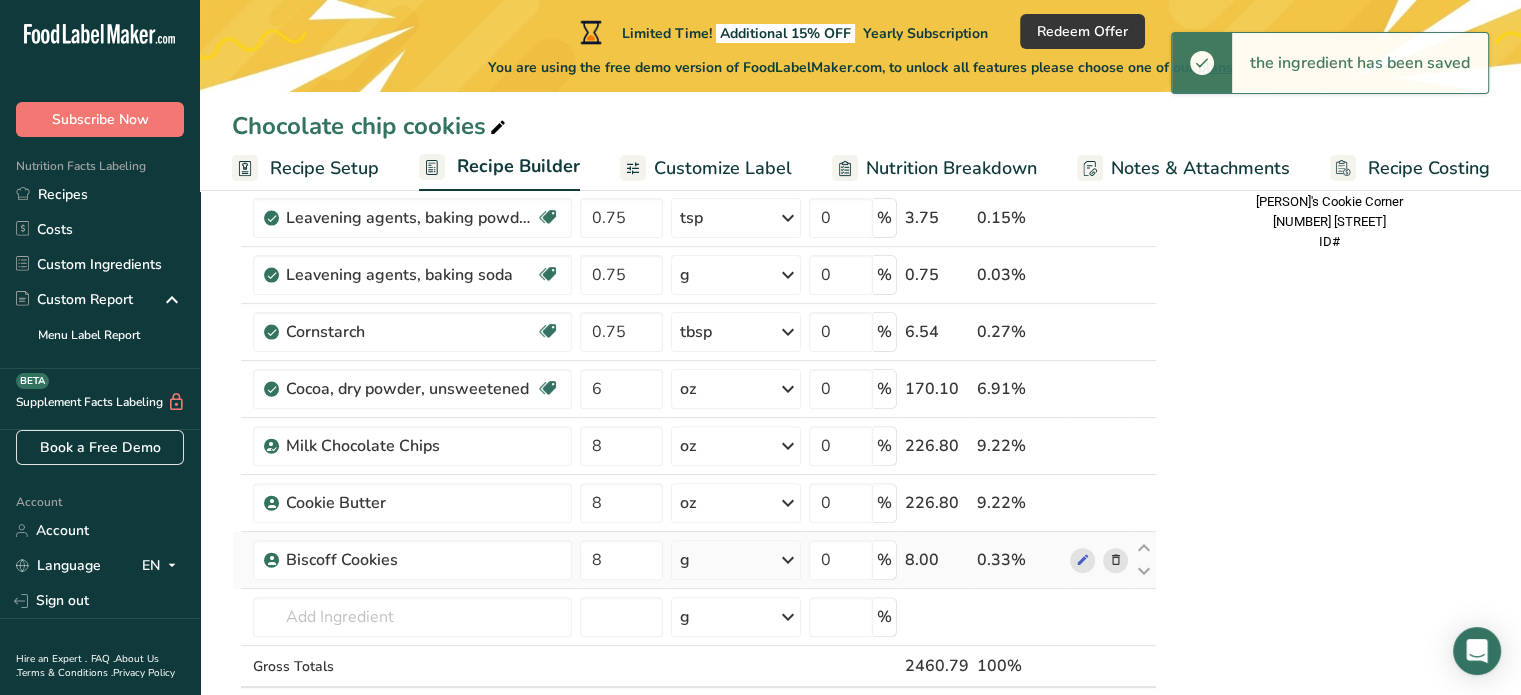 click on "g" at bounding box center [736, 560] 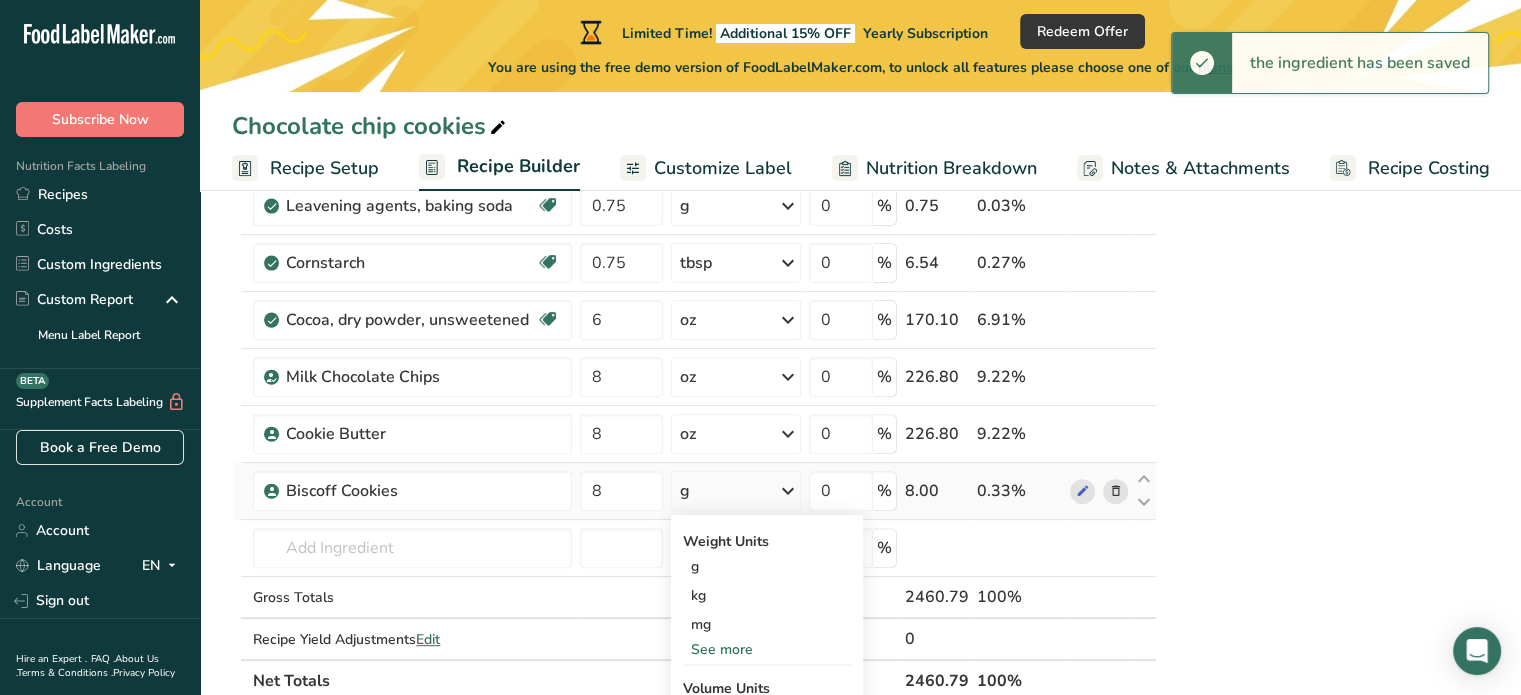 scroll, scrollTop: 640, scrollLeft: 0, axis: vertical 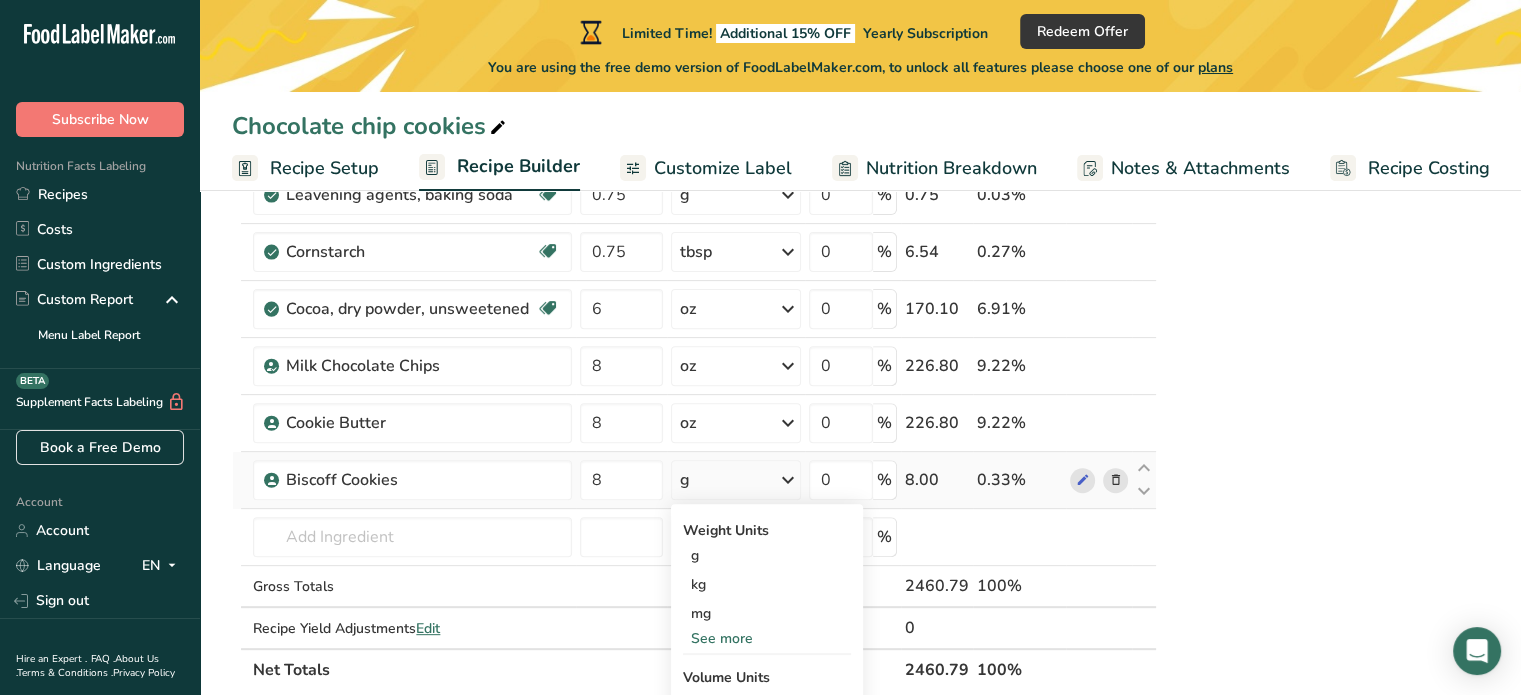 click on "See more" at bounding box center (767, 638) 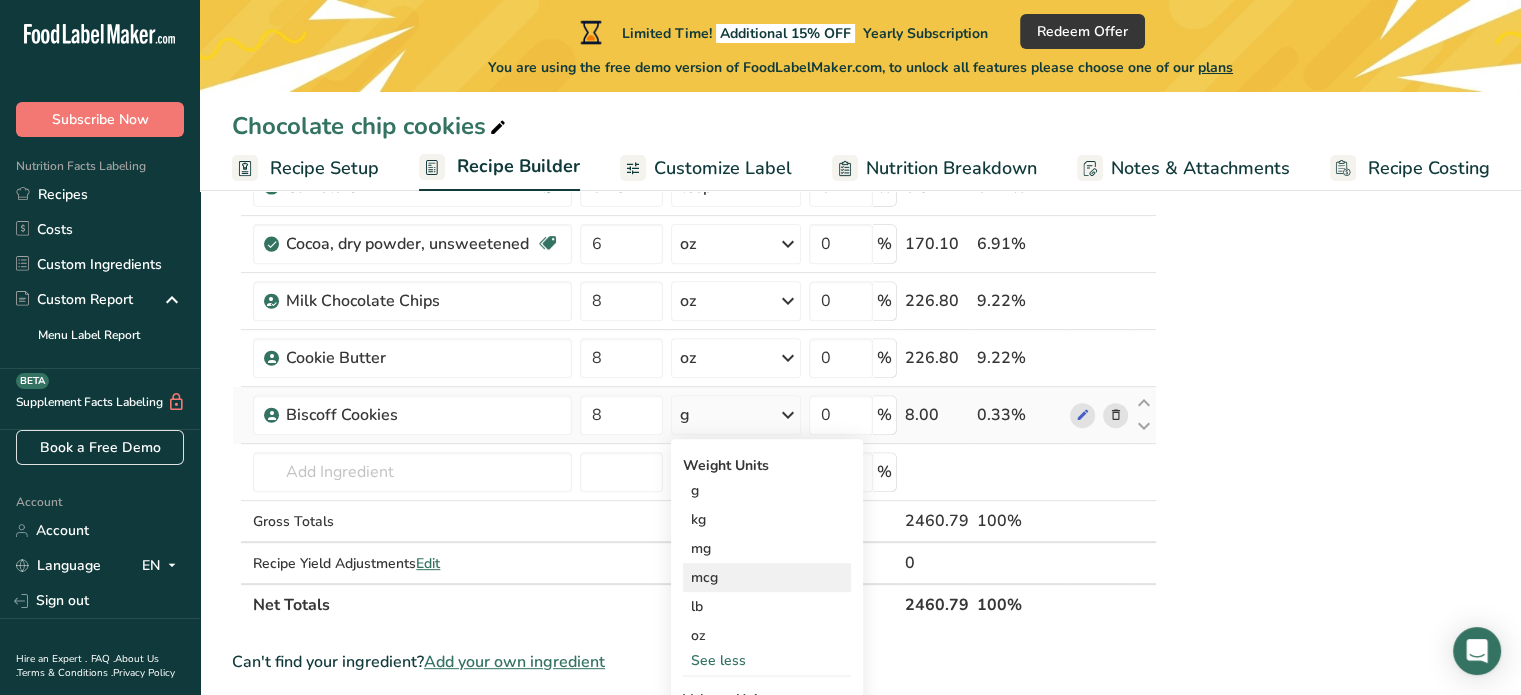 scroll, scrollTop: 720, scrollLeft: 0, axis: vertical 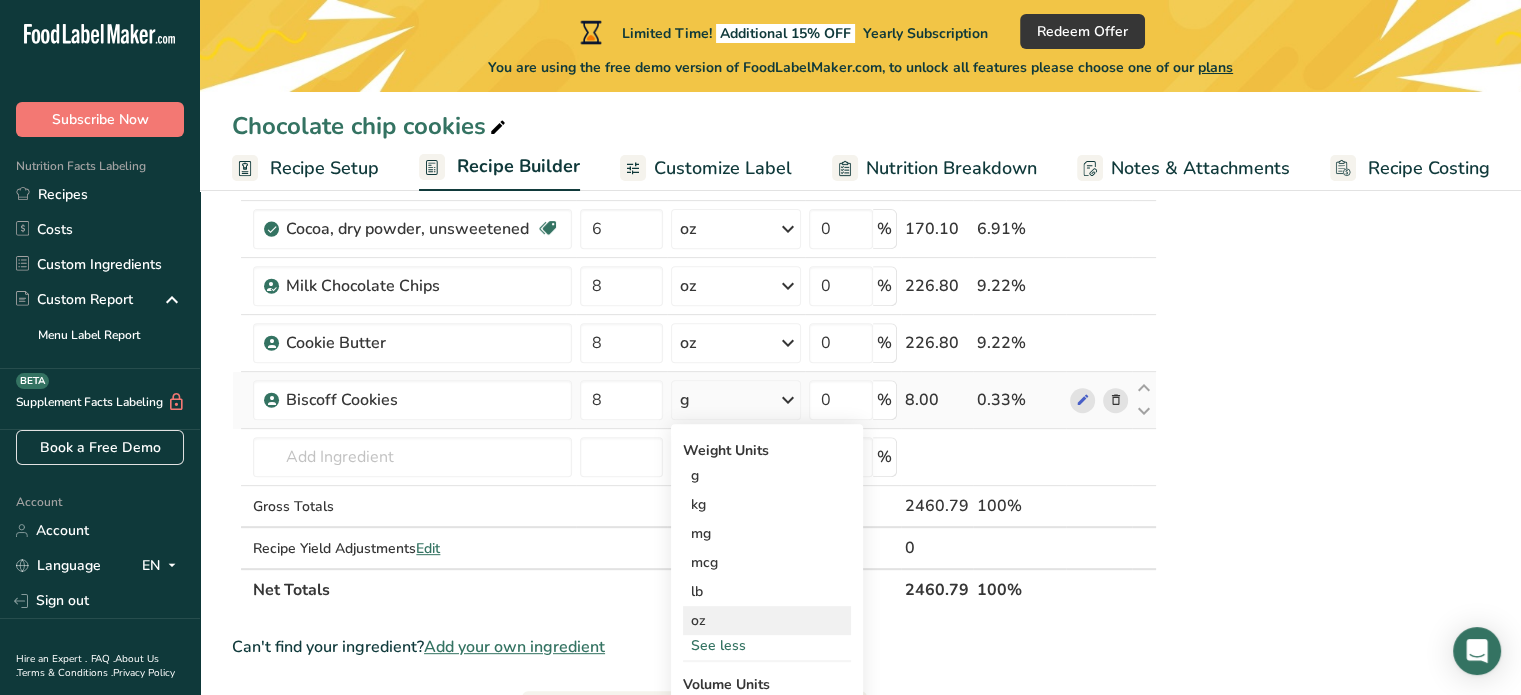 click on "oz" at bounding box center (767, 620) 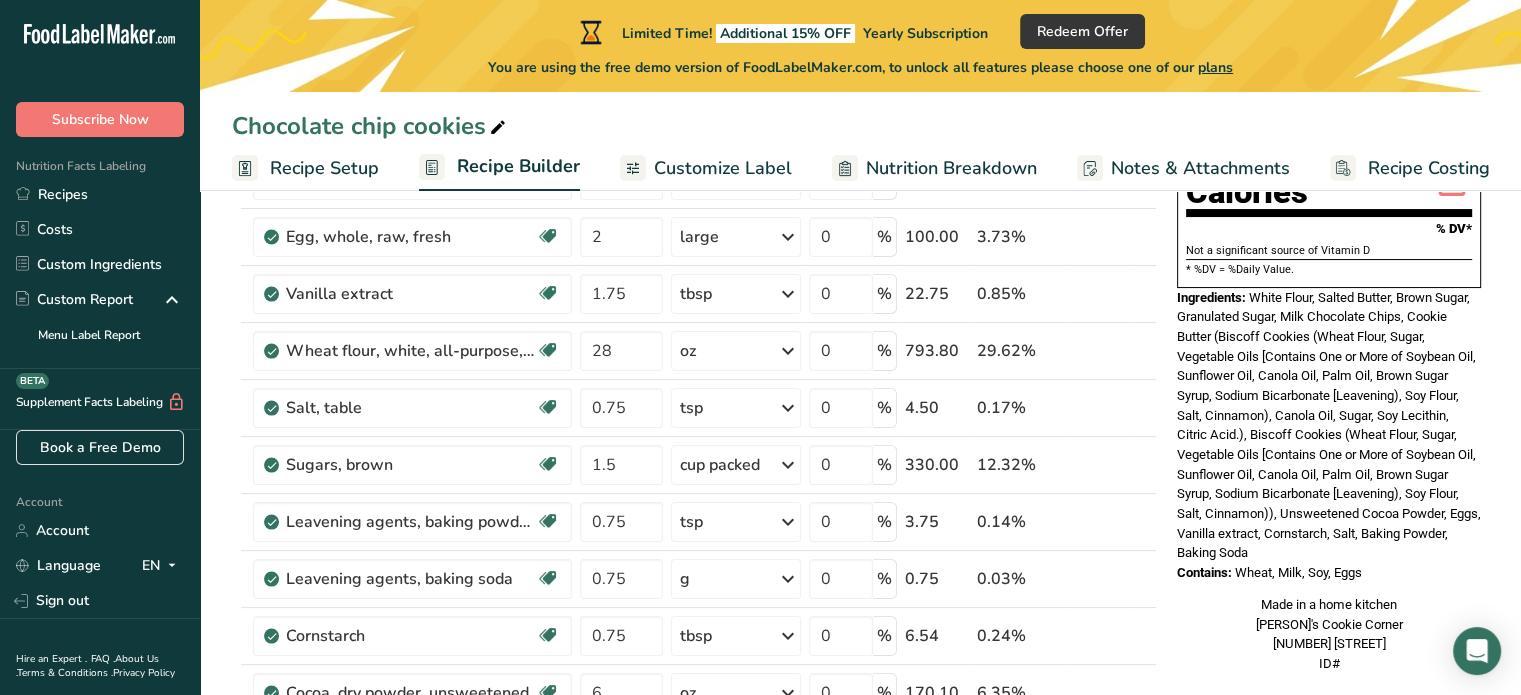 scroll, scrollTop: 236, scrollLeft: 0, axis: vertical 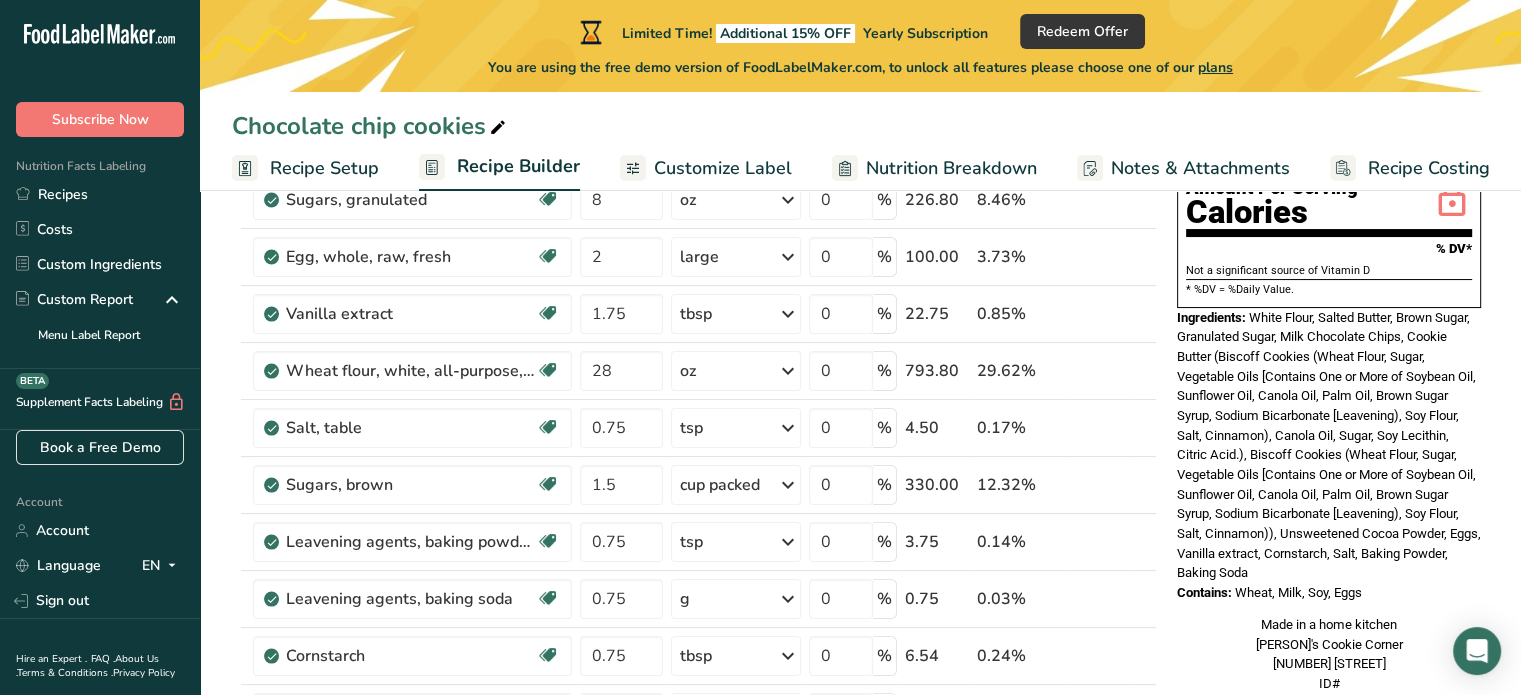 drag, startPoint x: 1249, startPoint y: 270, endPoint x: 1379, endPoint y: 550, distance: 308.70697 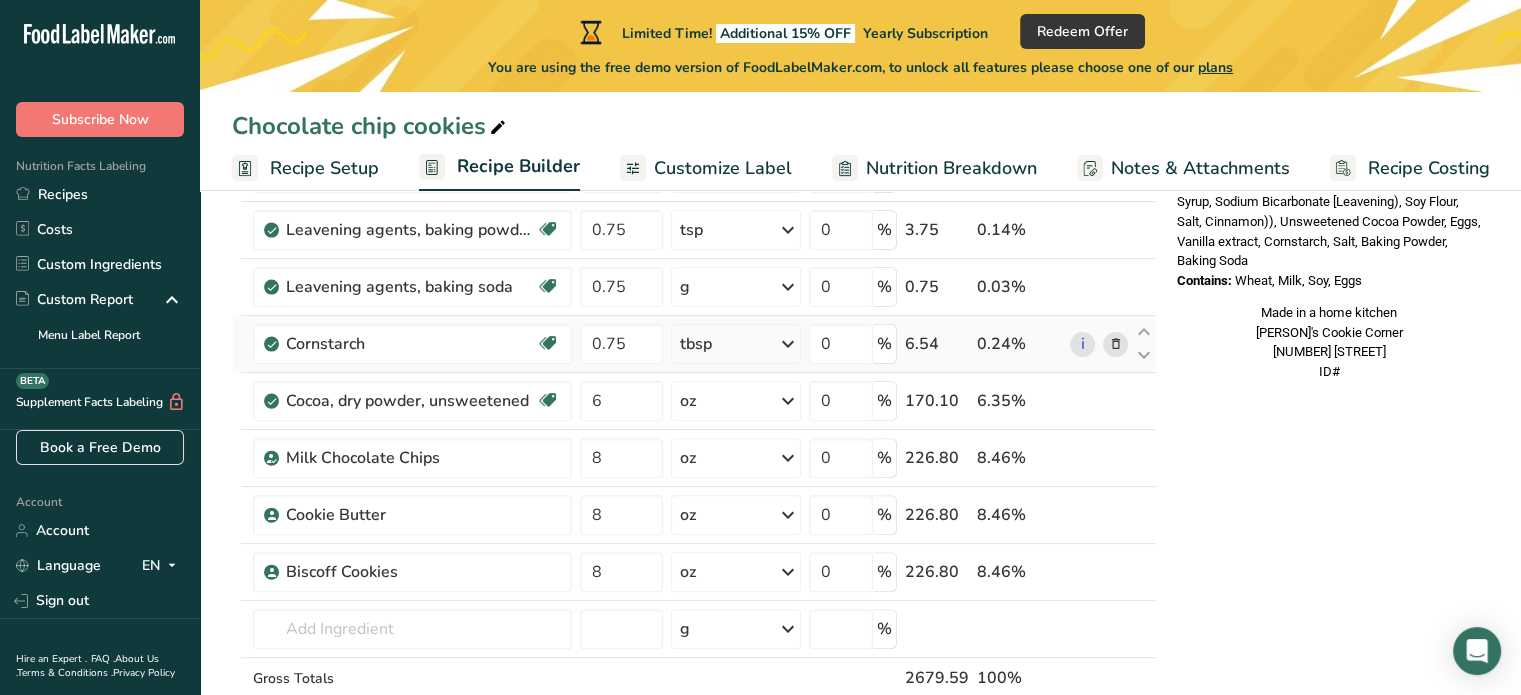 scroll, scrollTop: 556, scrollLeft: 0, axis: vertical 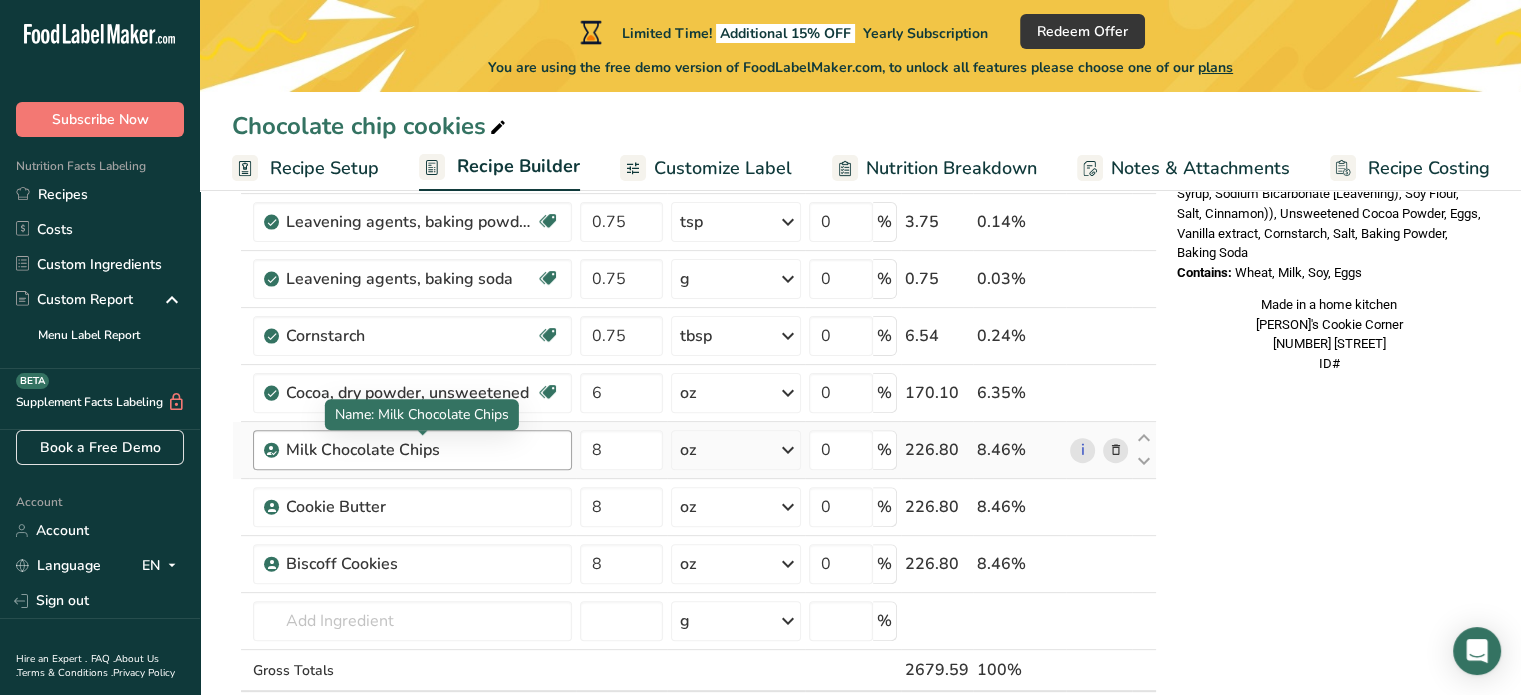 click on "Milk Chocolate Chips" at bounding box center [411, 450] 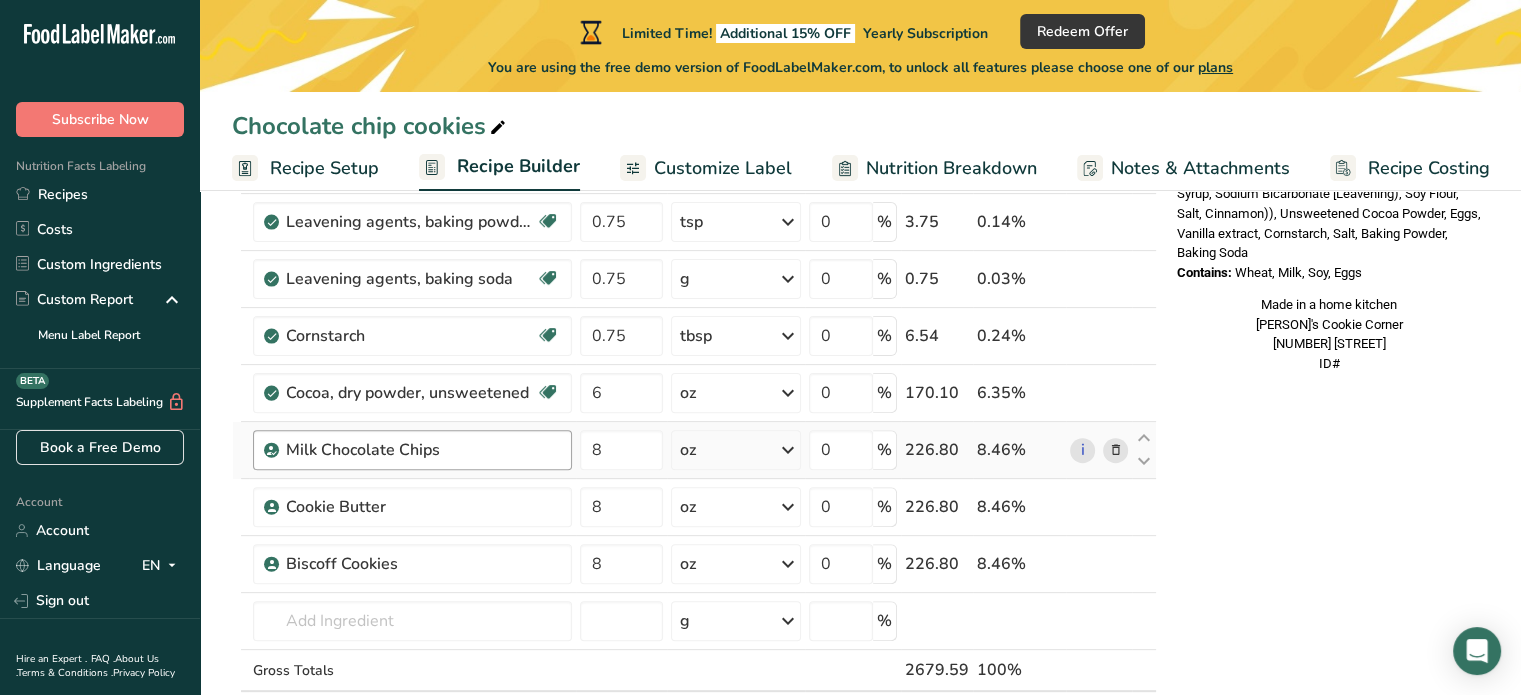 click on "Milk Chocolate Chips" at bounding box center (411, 450) 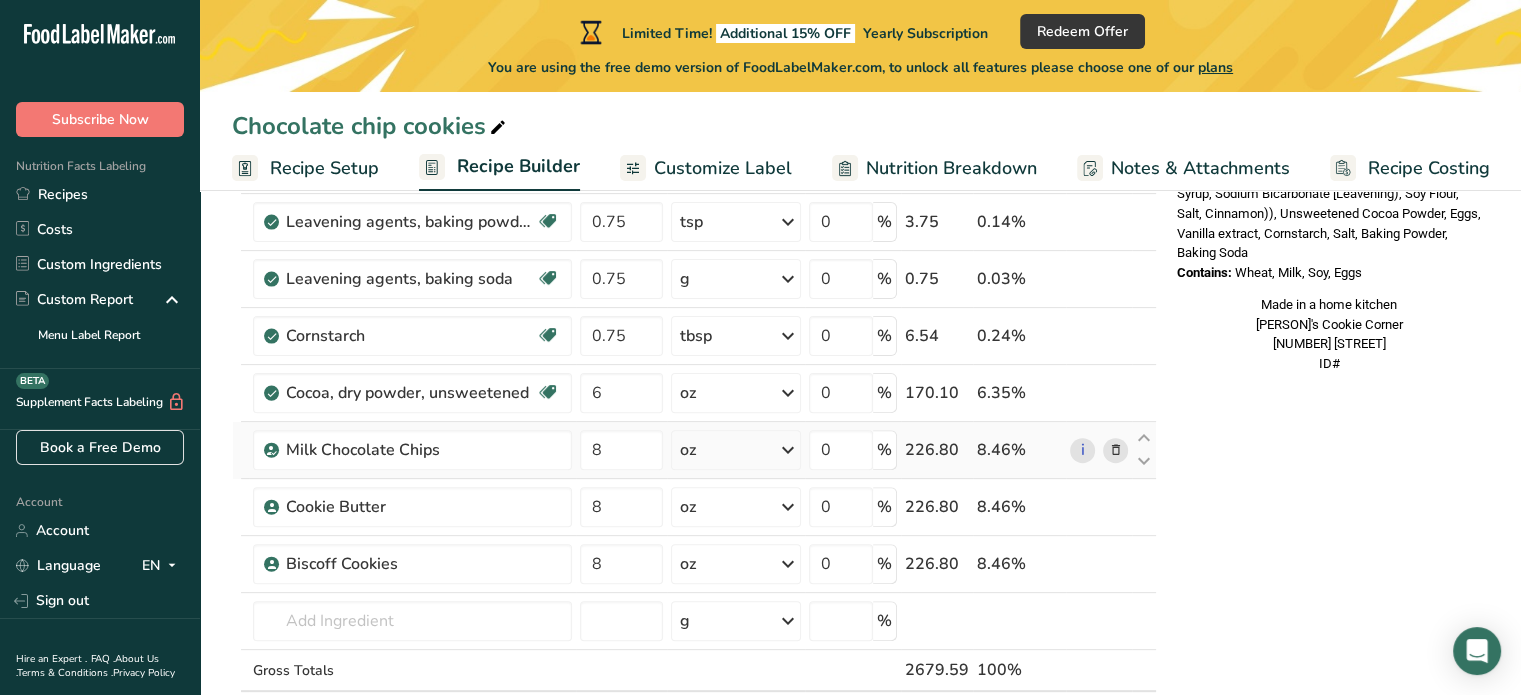 click at bounding box center [1115, 450] 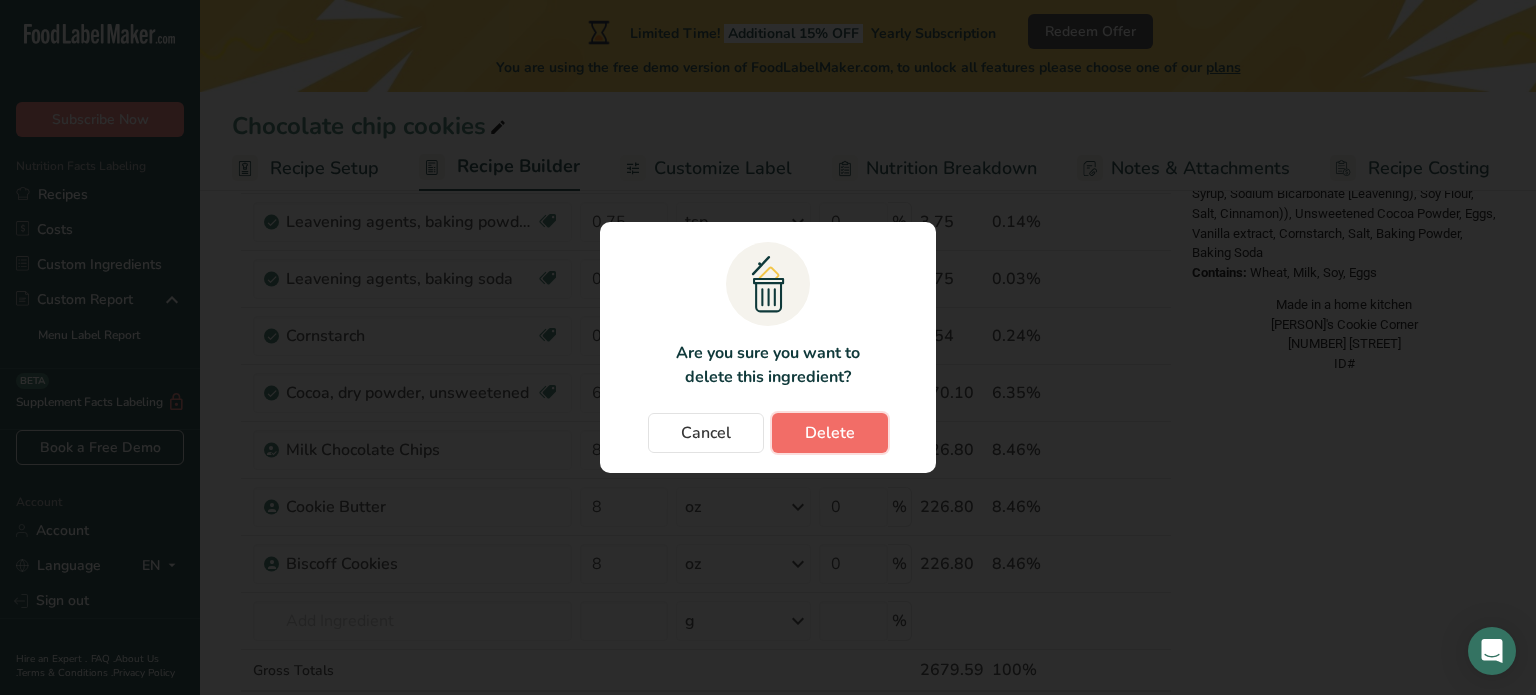 click on "Delete" at bounding box center (830, 433) 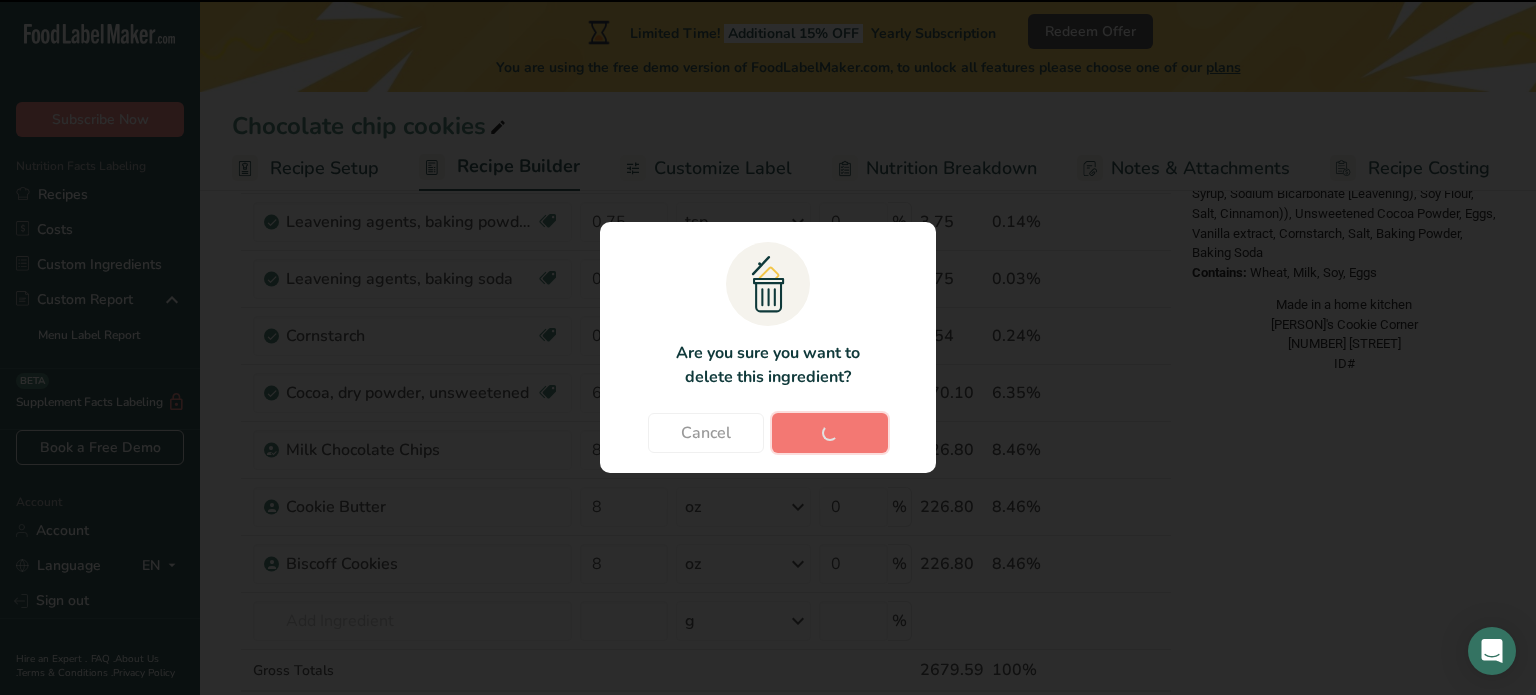 type 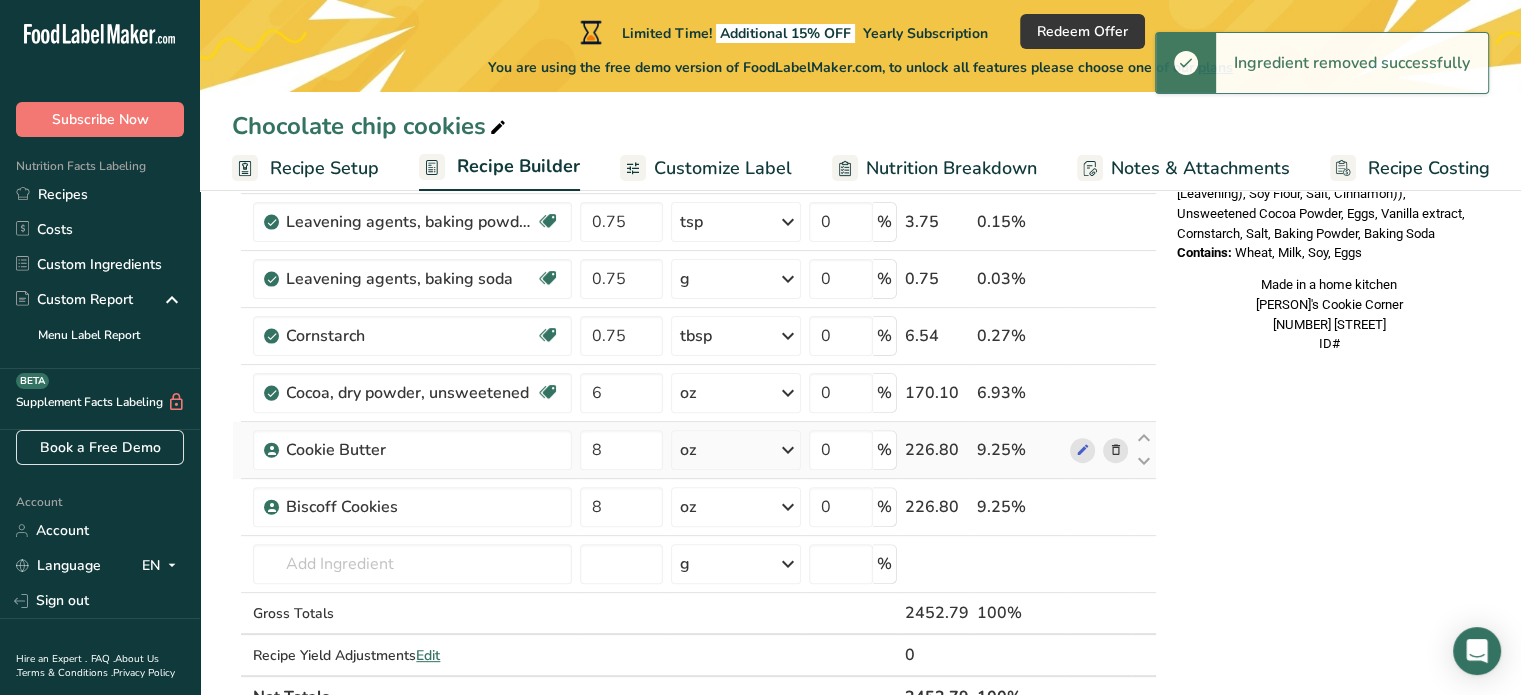 click at bounding box center (1115, 450) 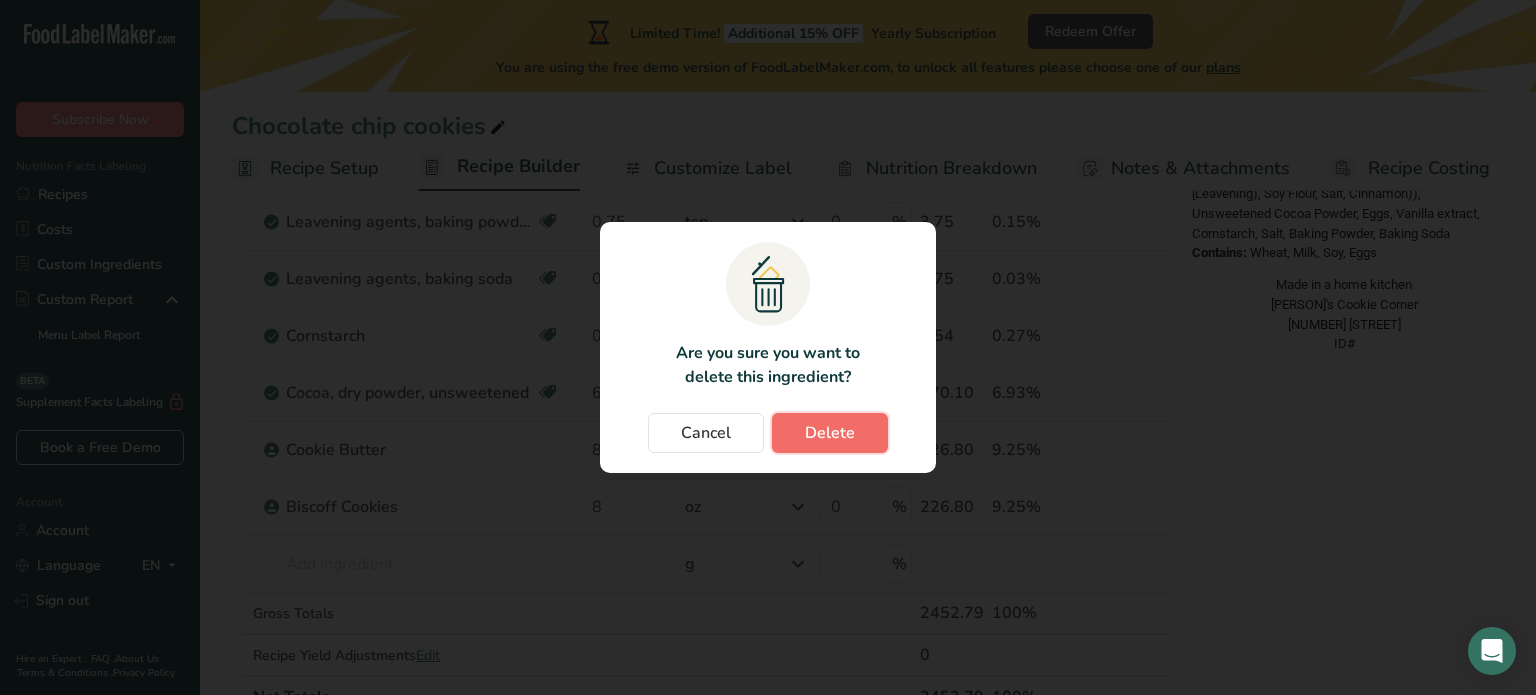 click on "Delete" at bounding box center (830, 433) 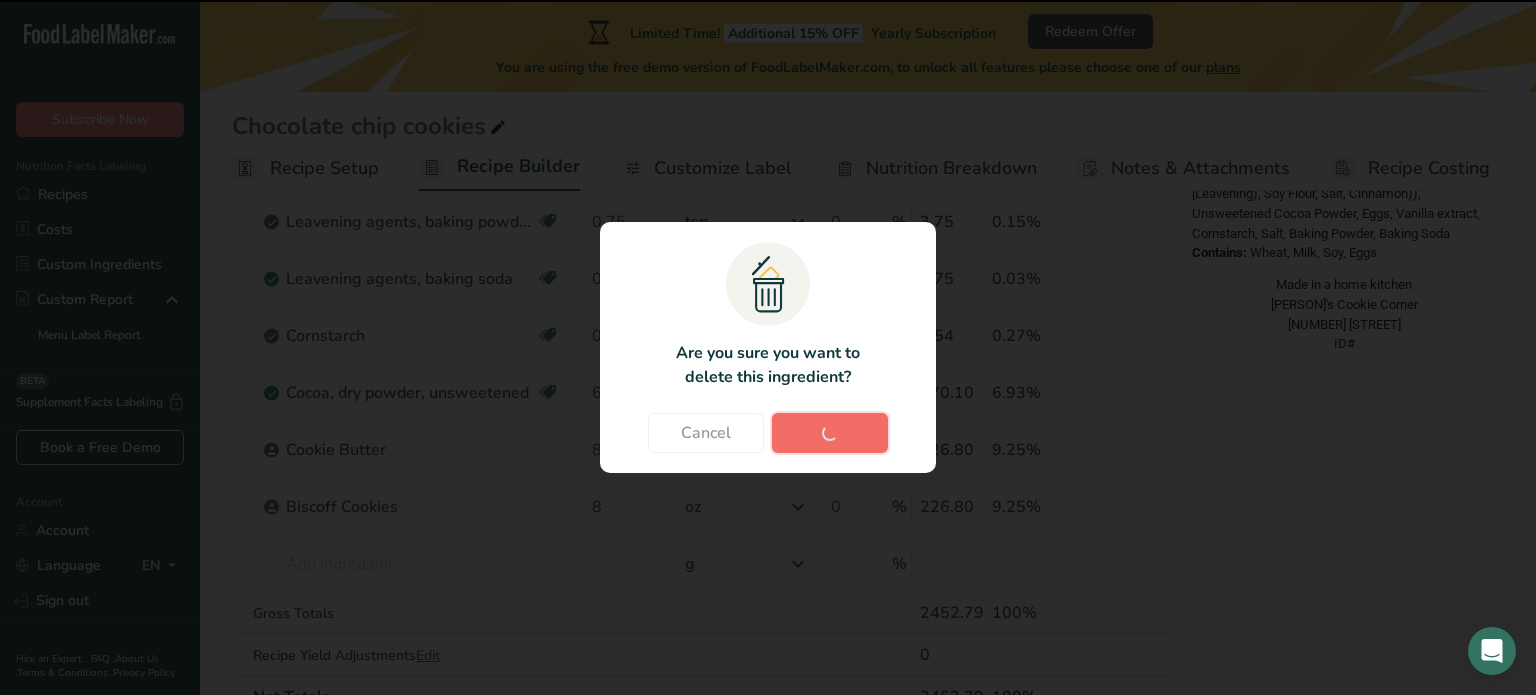type 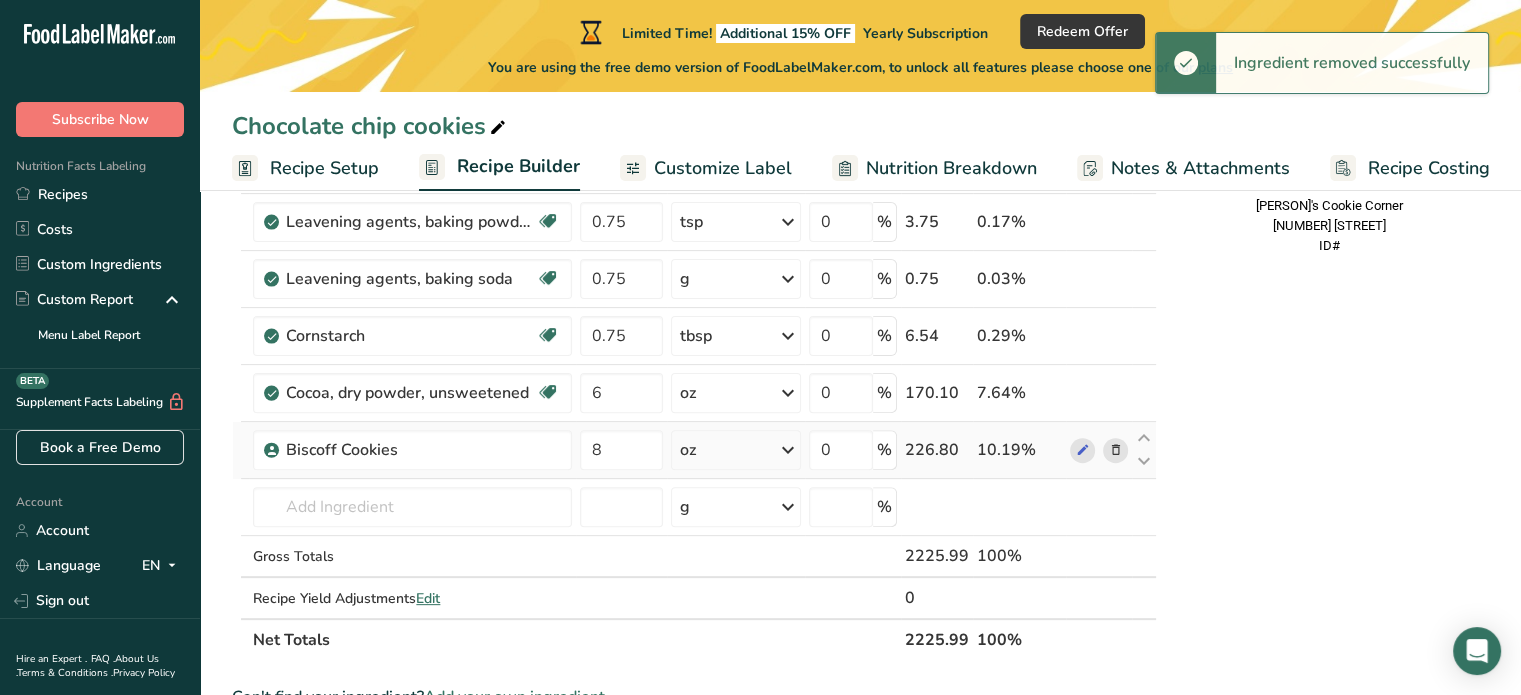 click at bounding box center (1115, 450) 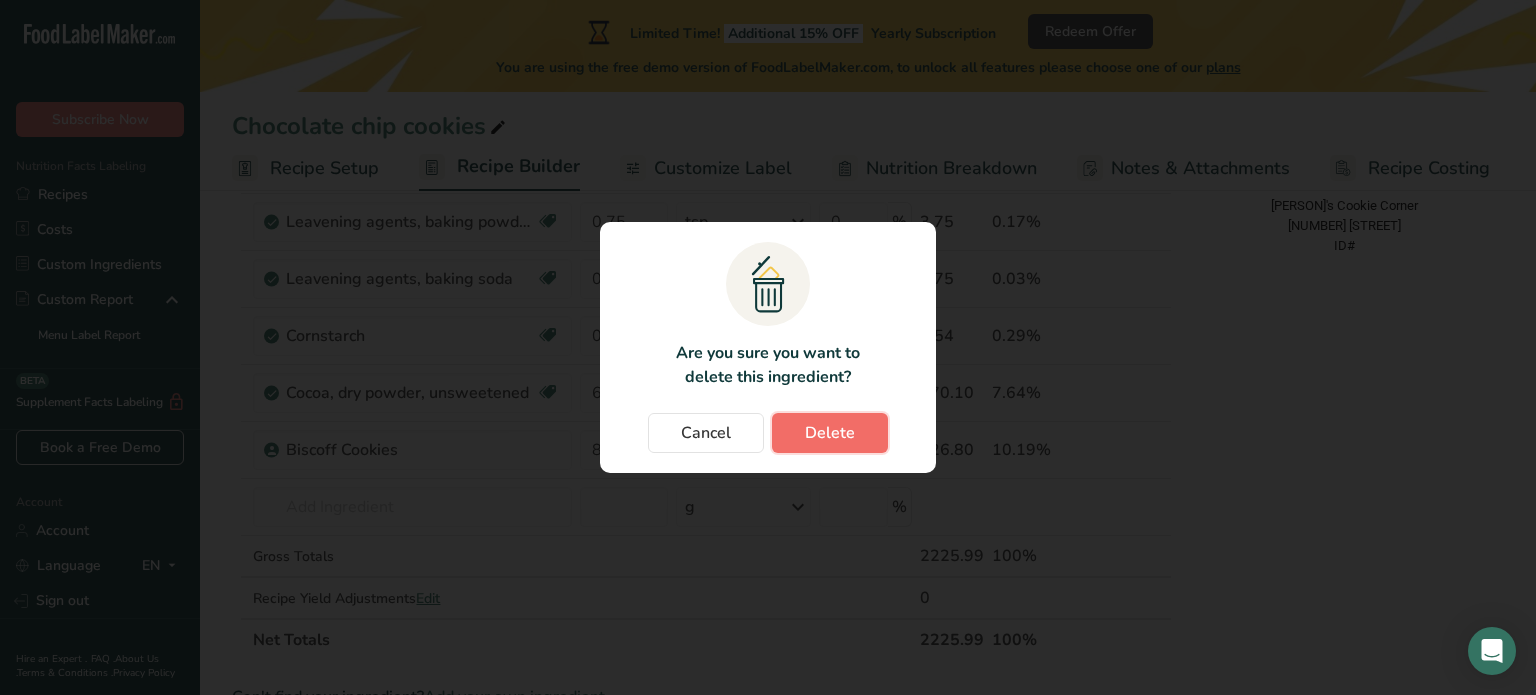 click on "Delete" at bounding box center [830, 433] 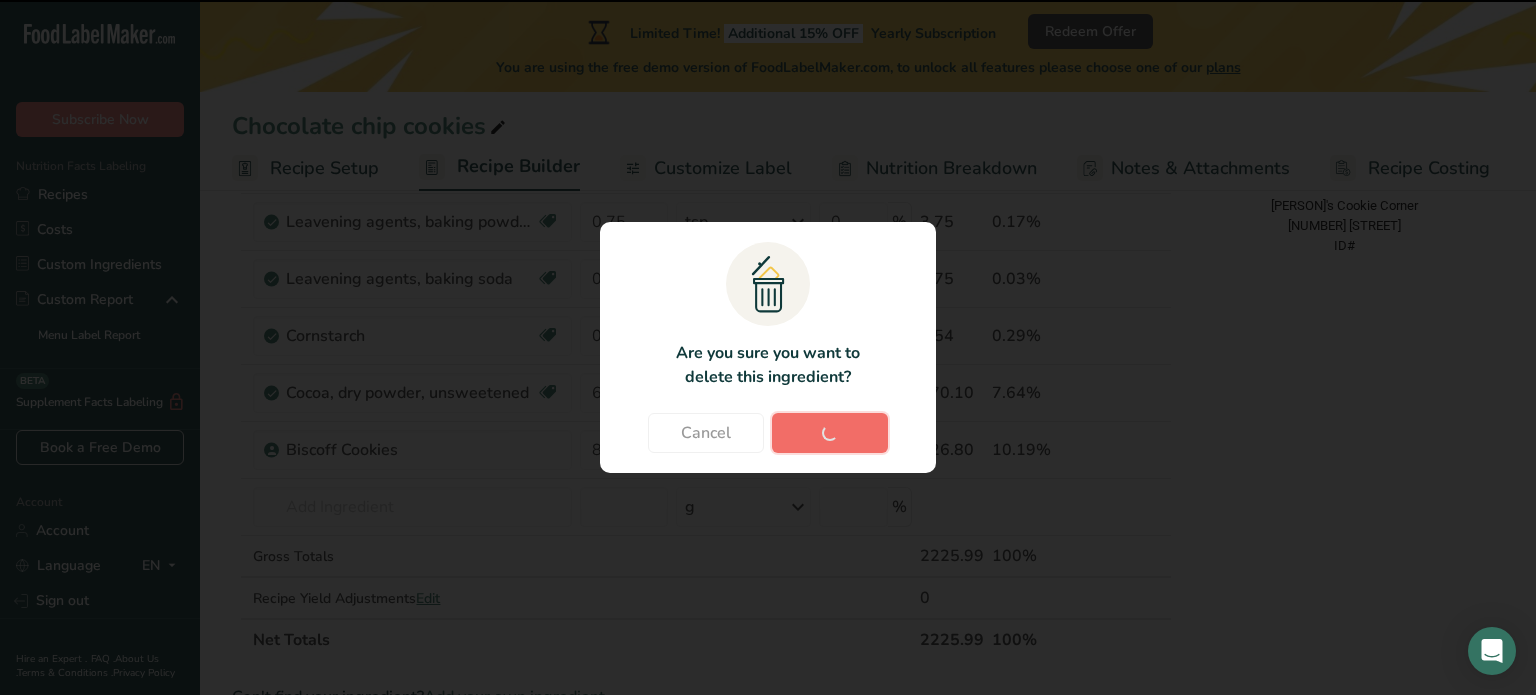 type 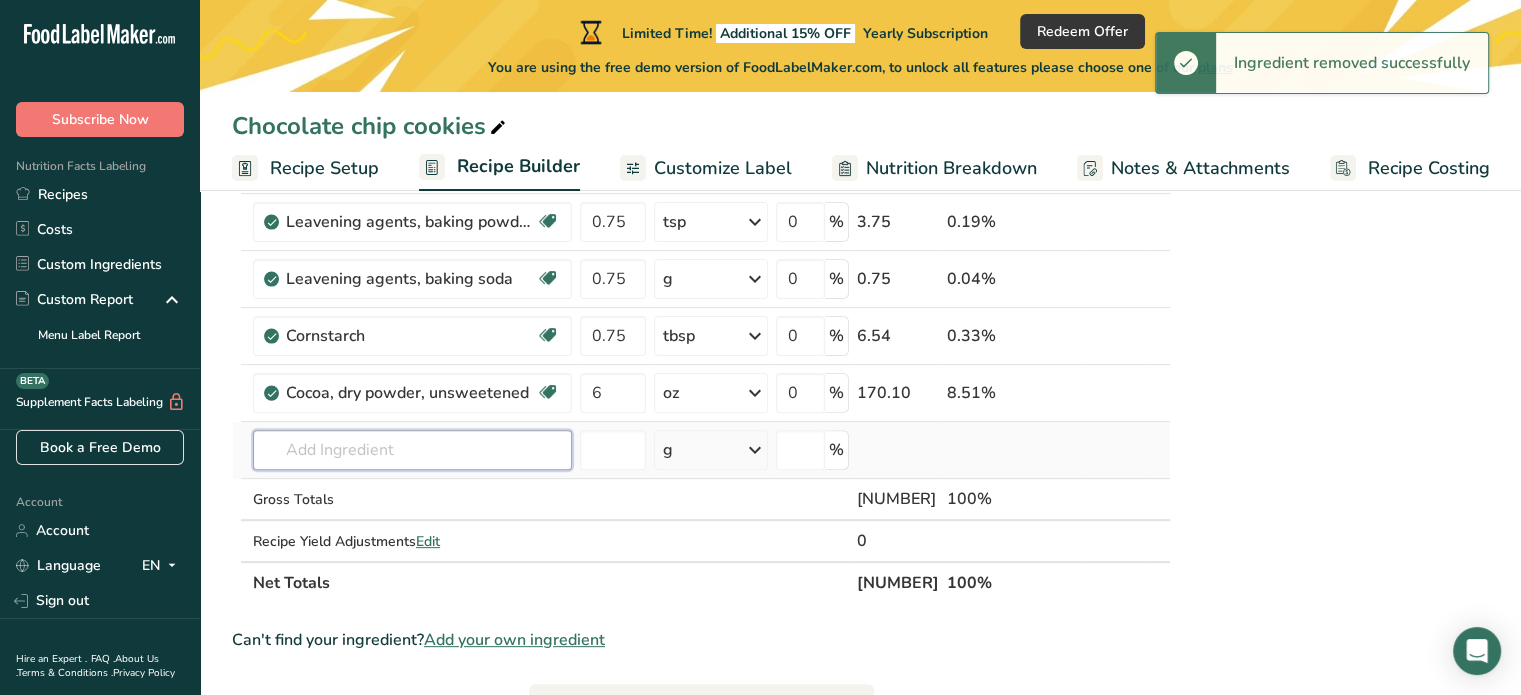 click at bounding box center [412, 450] 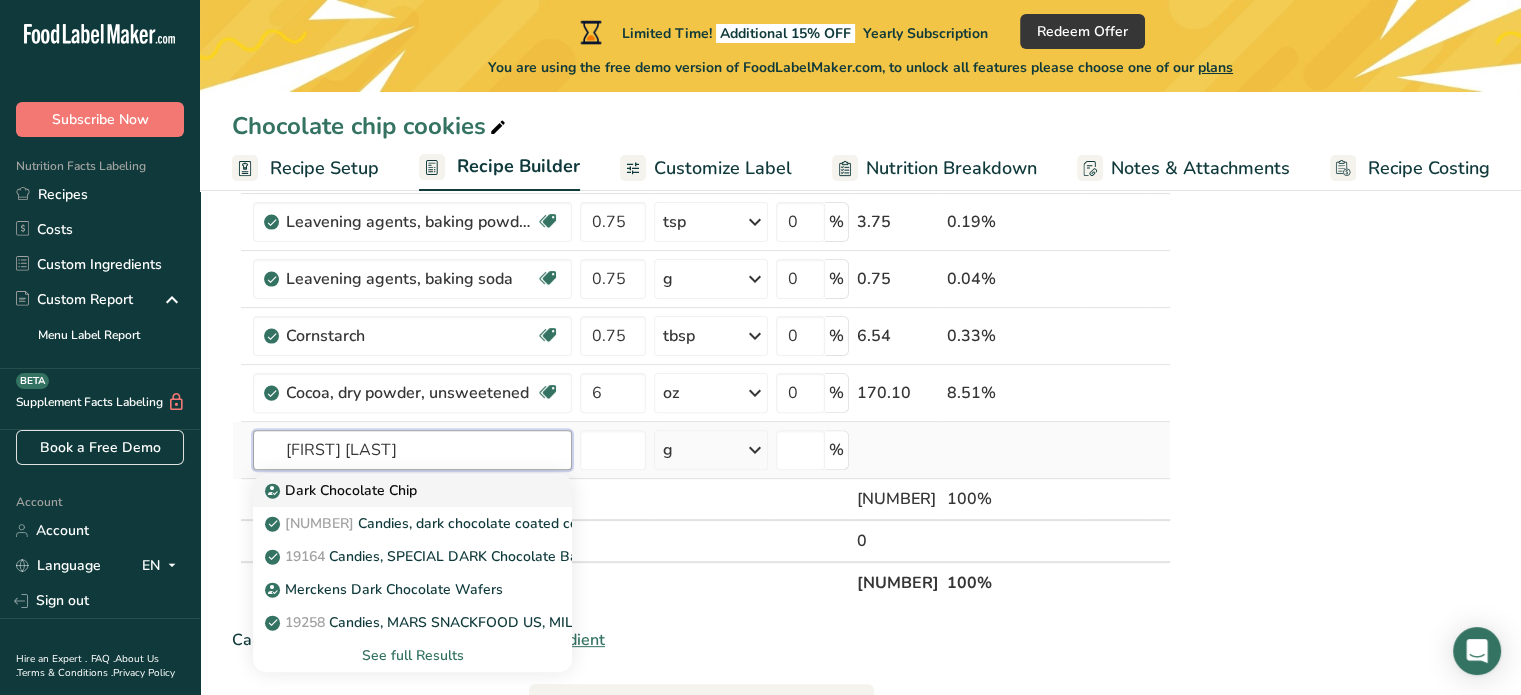 type on "[FIRST] [LAST]" 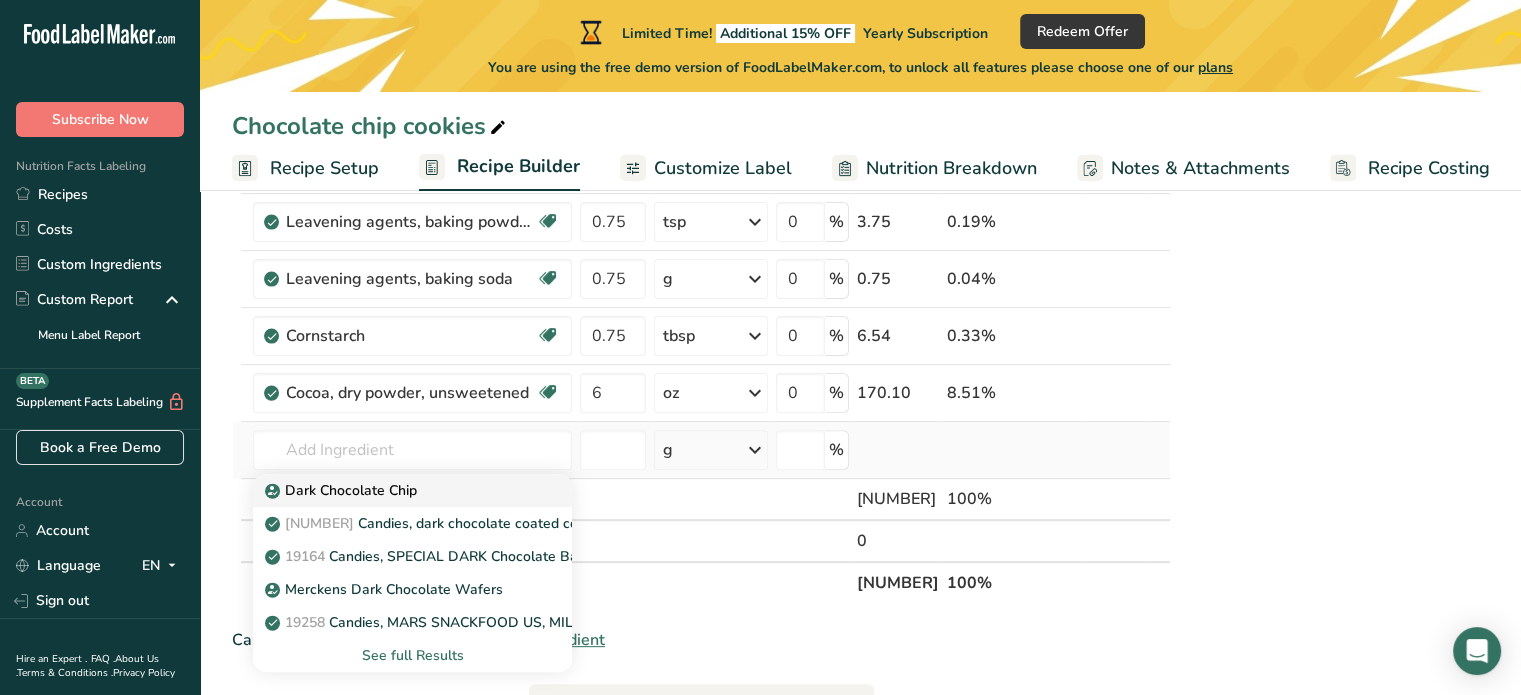 click on "Dark Chocolate Chip" at bounding box center [343, 490] 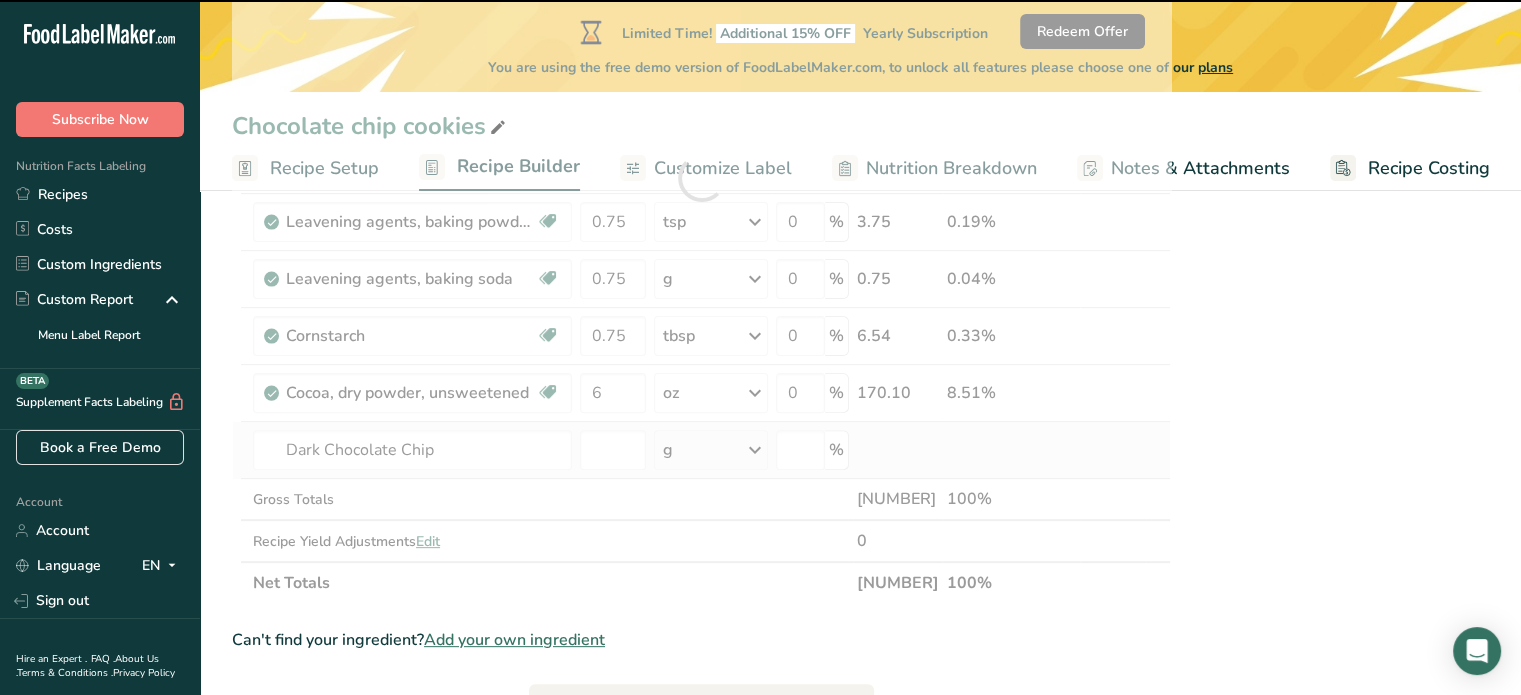 type on "0" 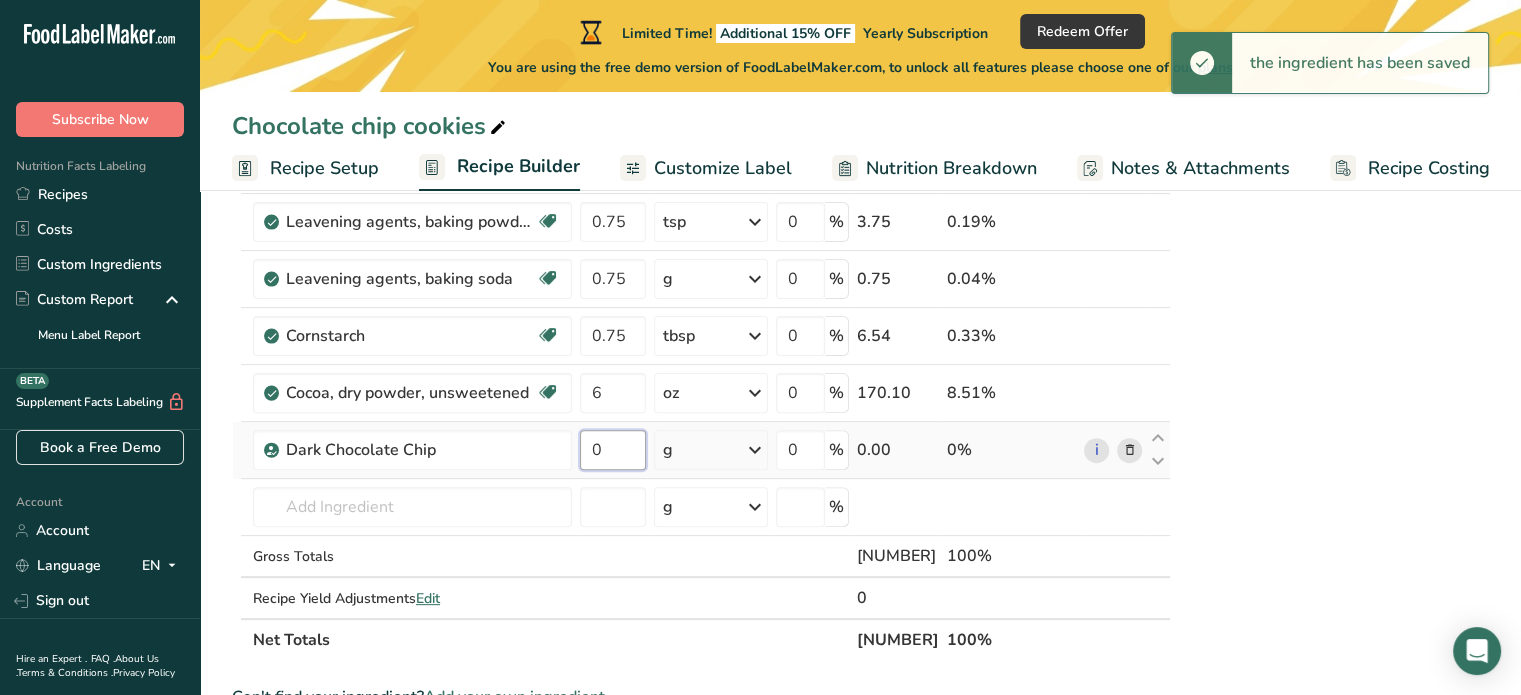 click on "0" at bounding box center (613, 450) 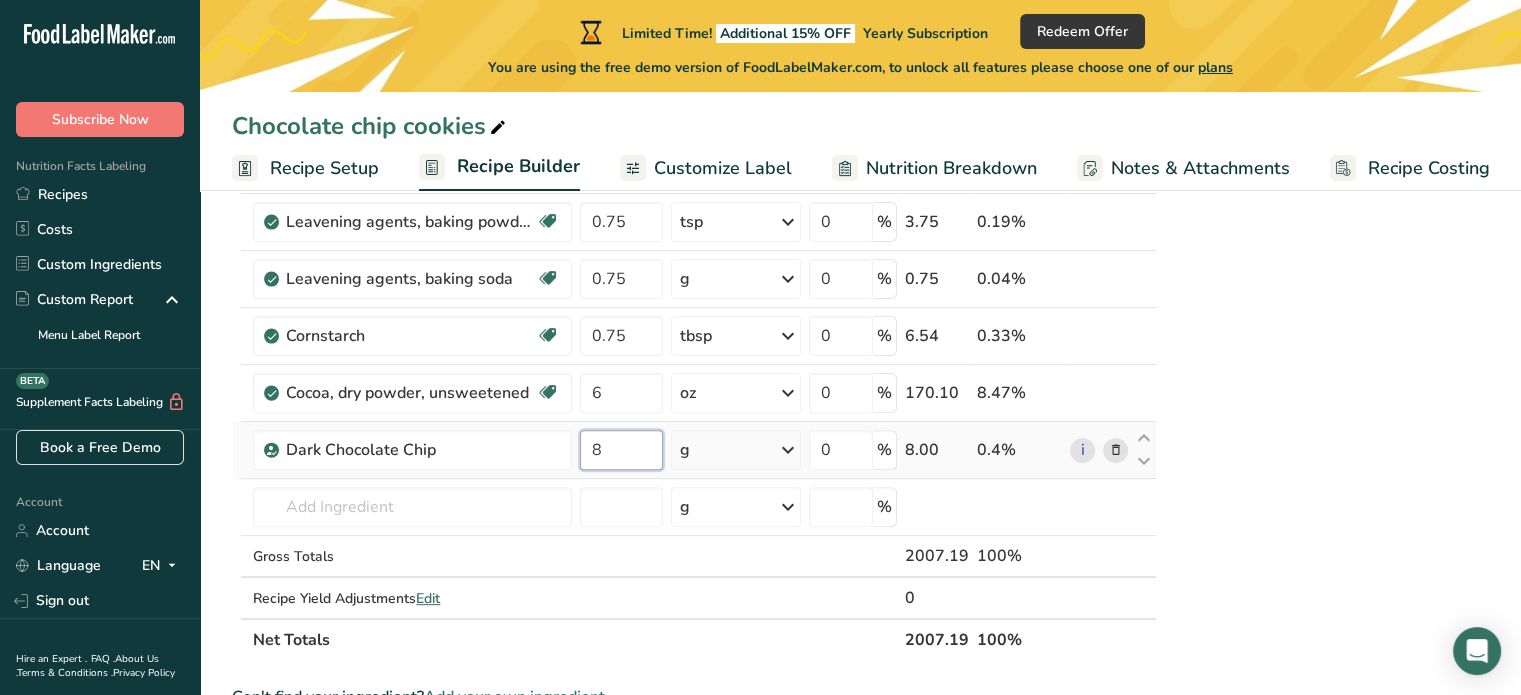 type on "8" 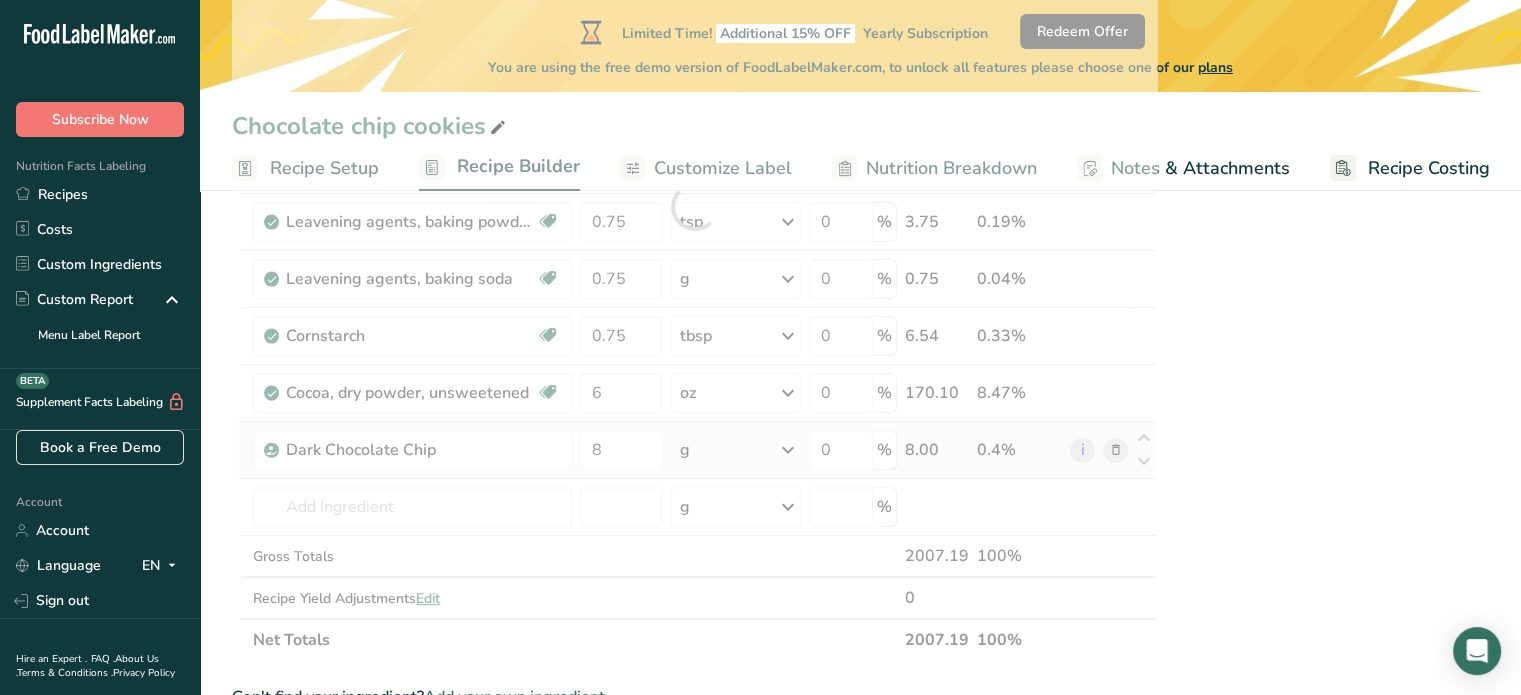 click on "Ingredient *
Amount *
Unit *
Waste *   .a-a{fill:#347362;}.b-a{fill:#fff;}          Grams
Percentage
Butter, salted
Gluten free
Vegetarian
Soy free
12
oz
Portions
1 pat (1" sq, 1/3" high)
1 tbsp
1 cup
See more
Weight Units
g
kg
mg
See more
Volume Units
l
Volume units require a density conversion. If you know your ingredient's density enter it below. Otherwise, click on "RIA" our AI Regulatory bot - she will be able to help you
lb/ft3
g/cm3
Confirm
mL
lb/ft3" at bounding box center [694, 206] 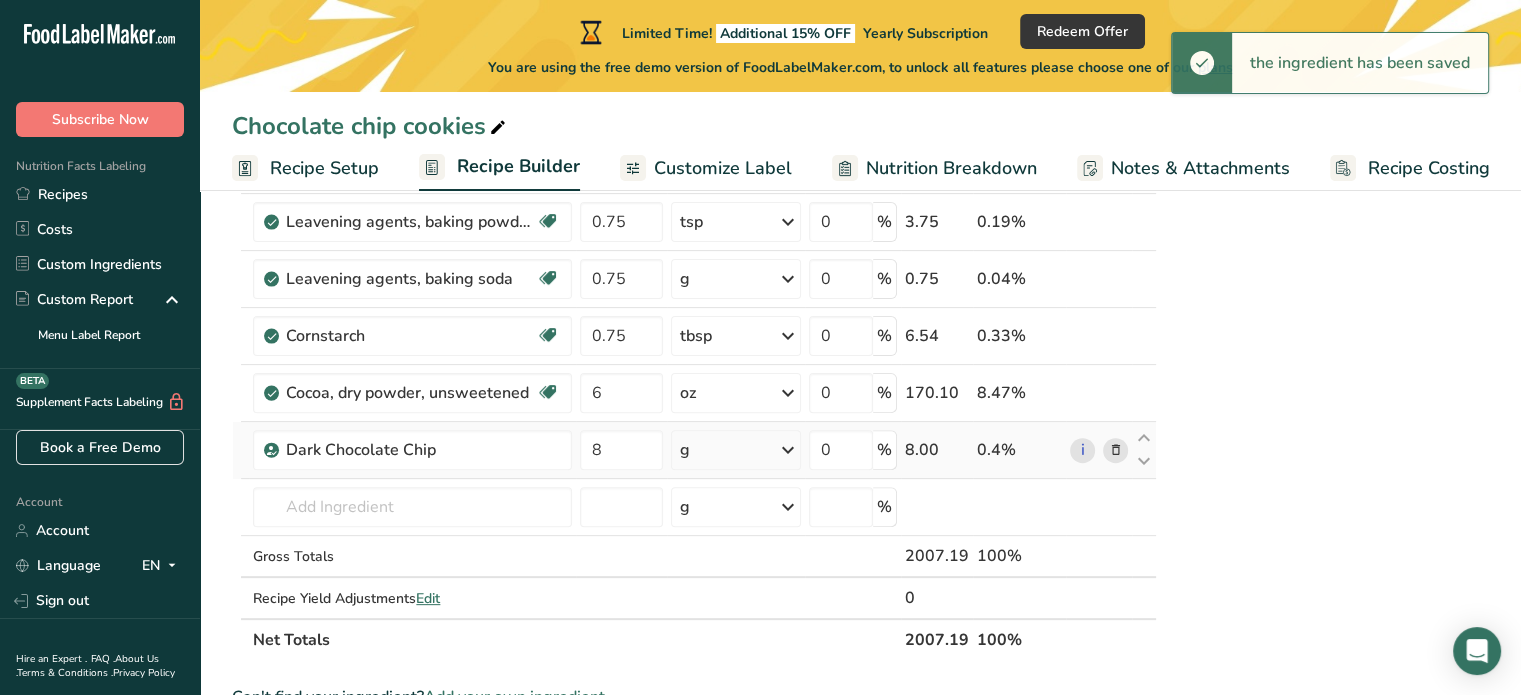 click on "g" at bounding box center [736, 450] 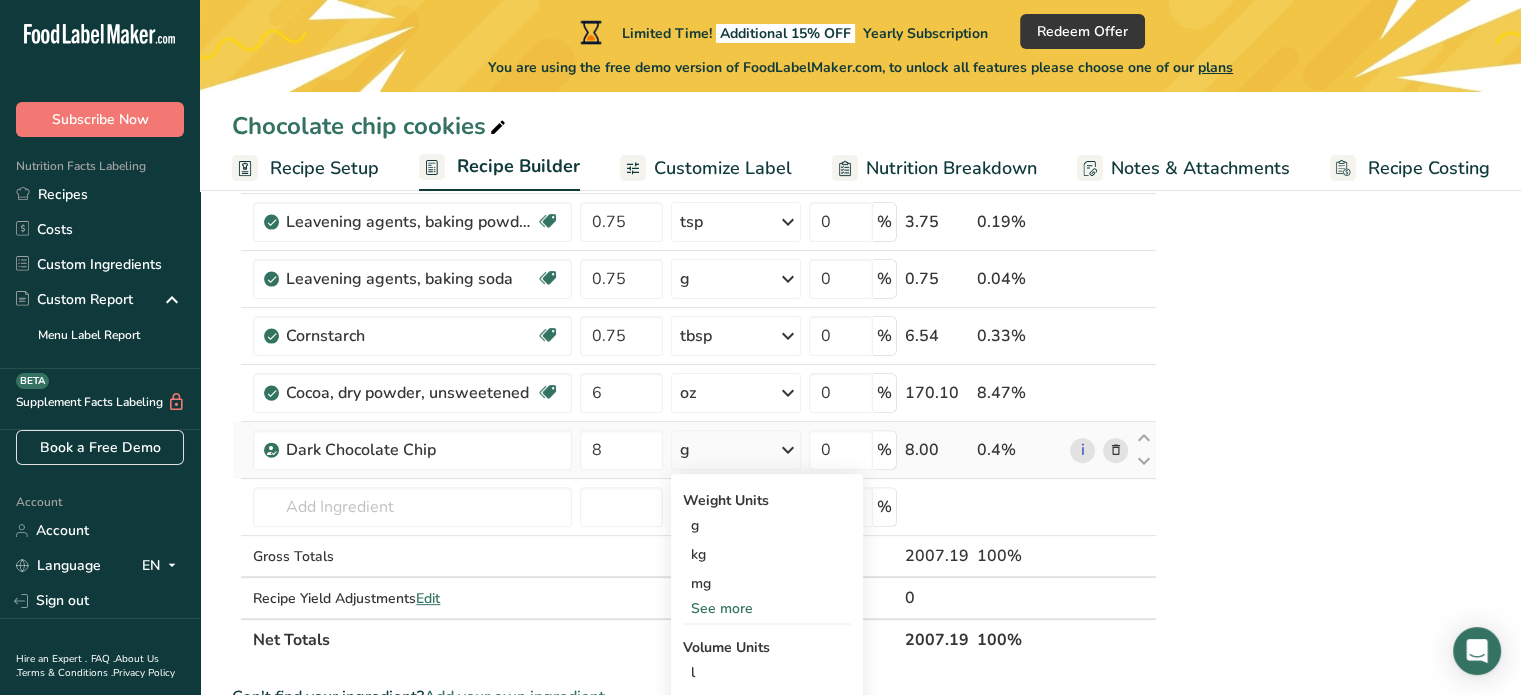 click on "See more" at bounding box center (767, 608) 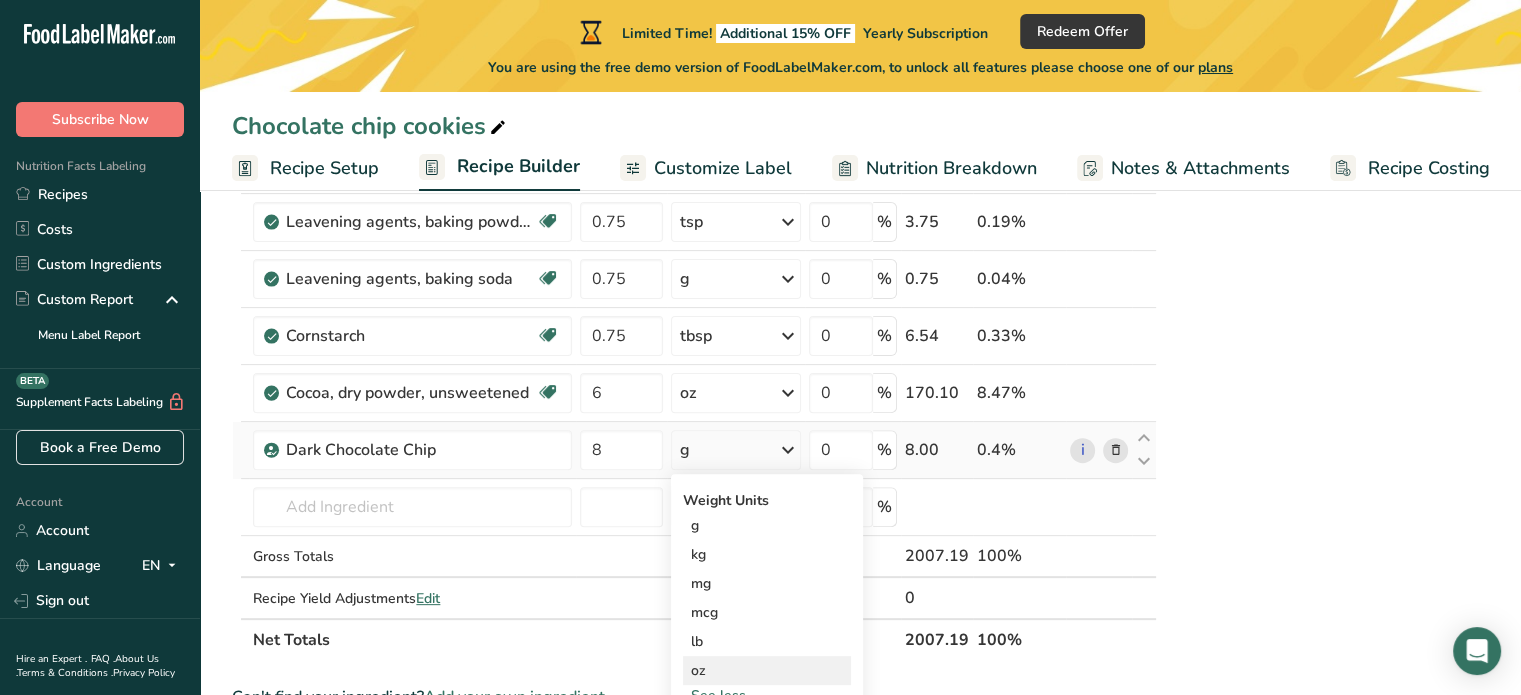 click on "oz" at bounding box center [767, 670] 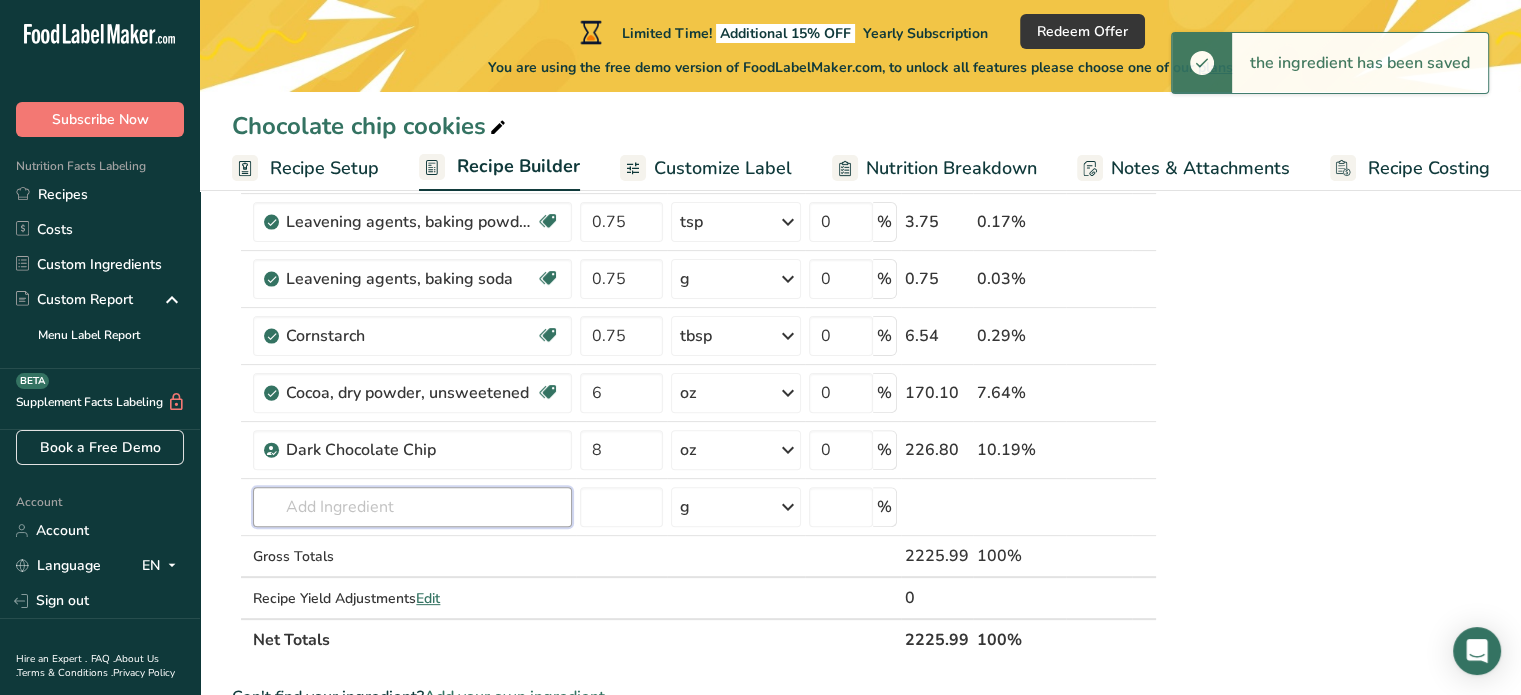click at bounding box center (412, 507) 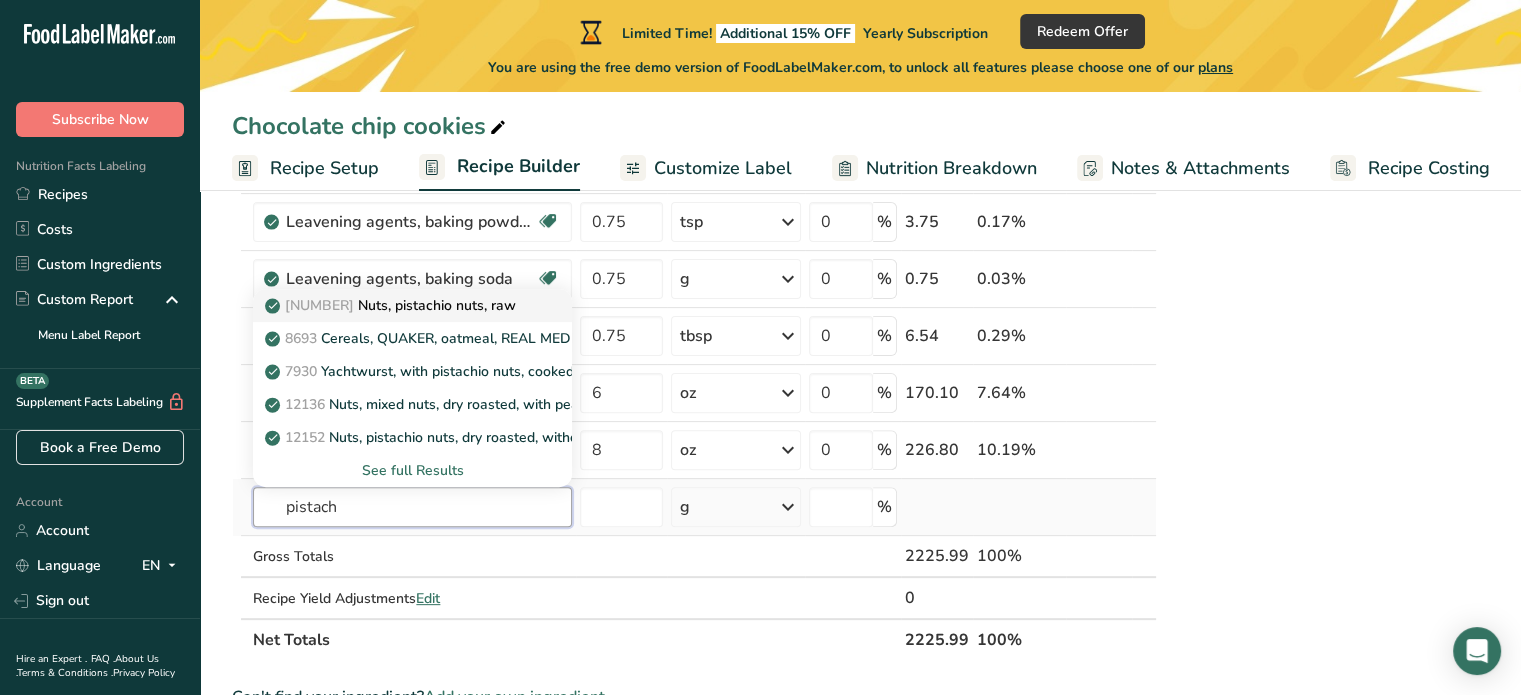 type on "pistach" 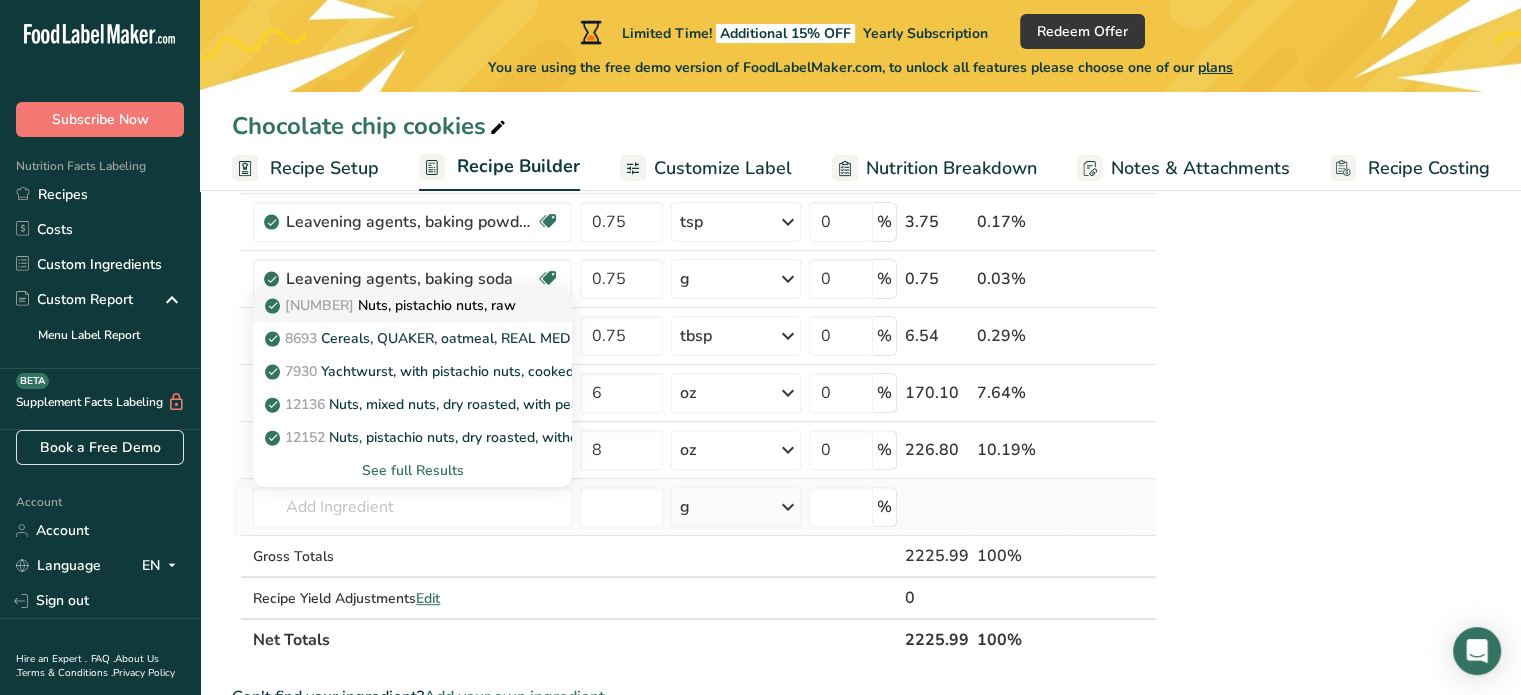 click on "12151
Nuts, pistachio nuts, raw" at bounding box center (392, 305) 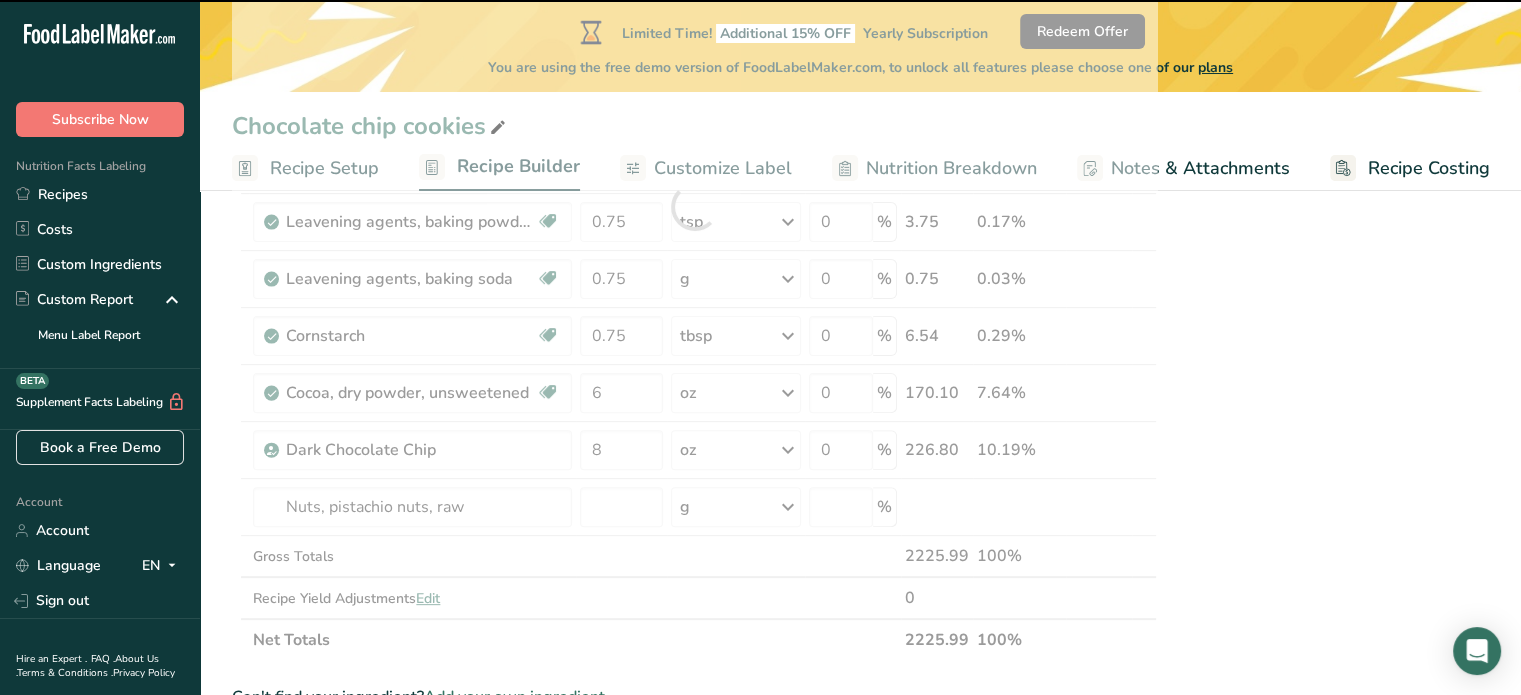 type on "0" 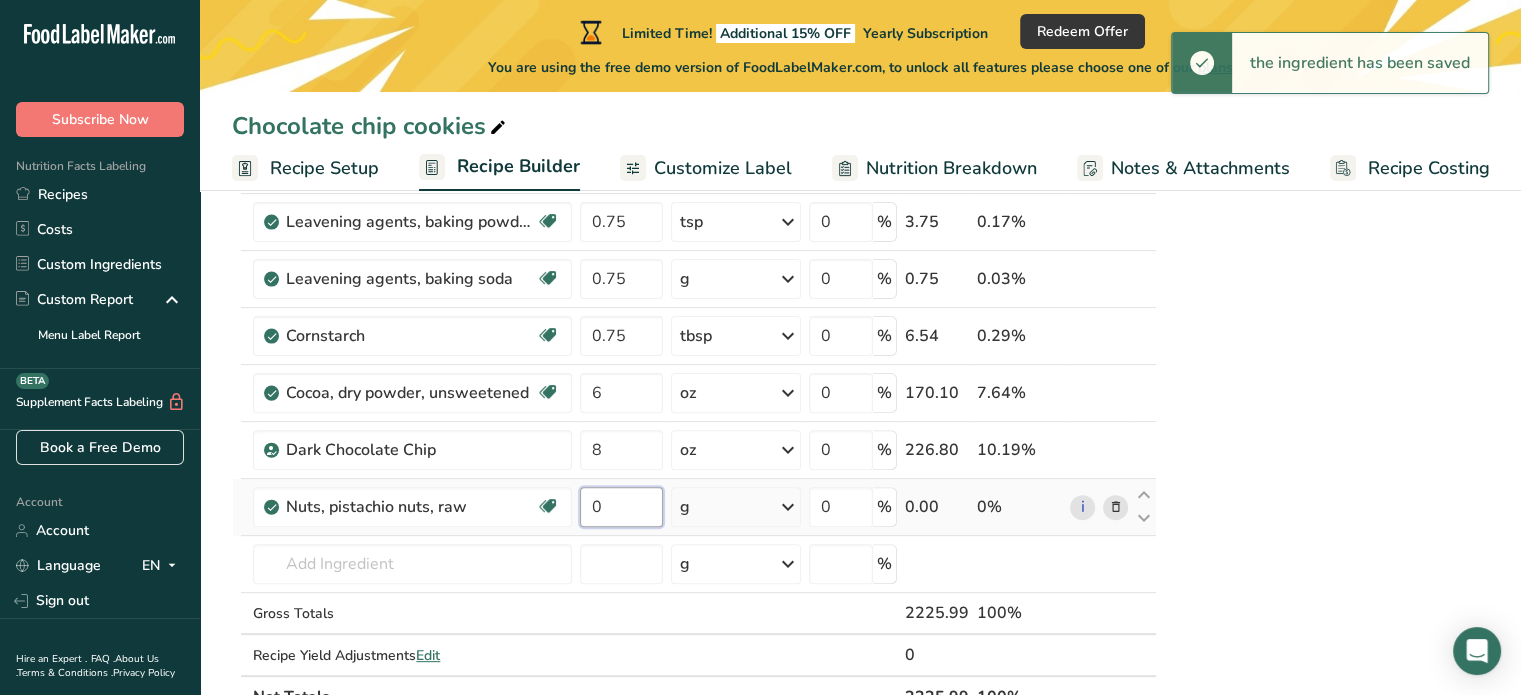 click on "0" at bounding box center (621, 507) 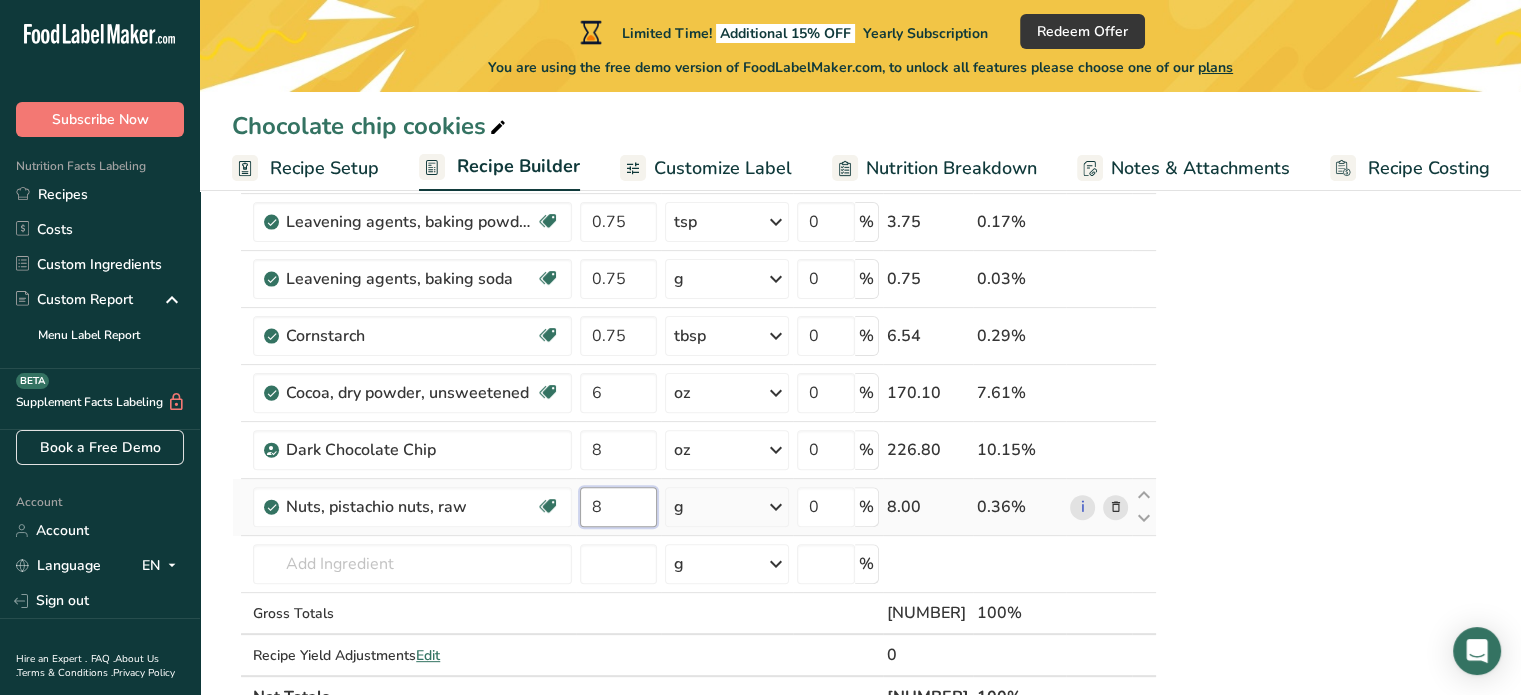 type on "8" 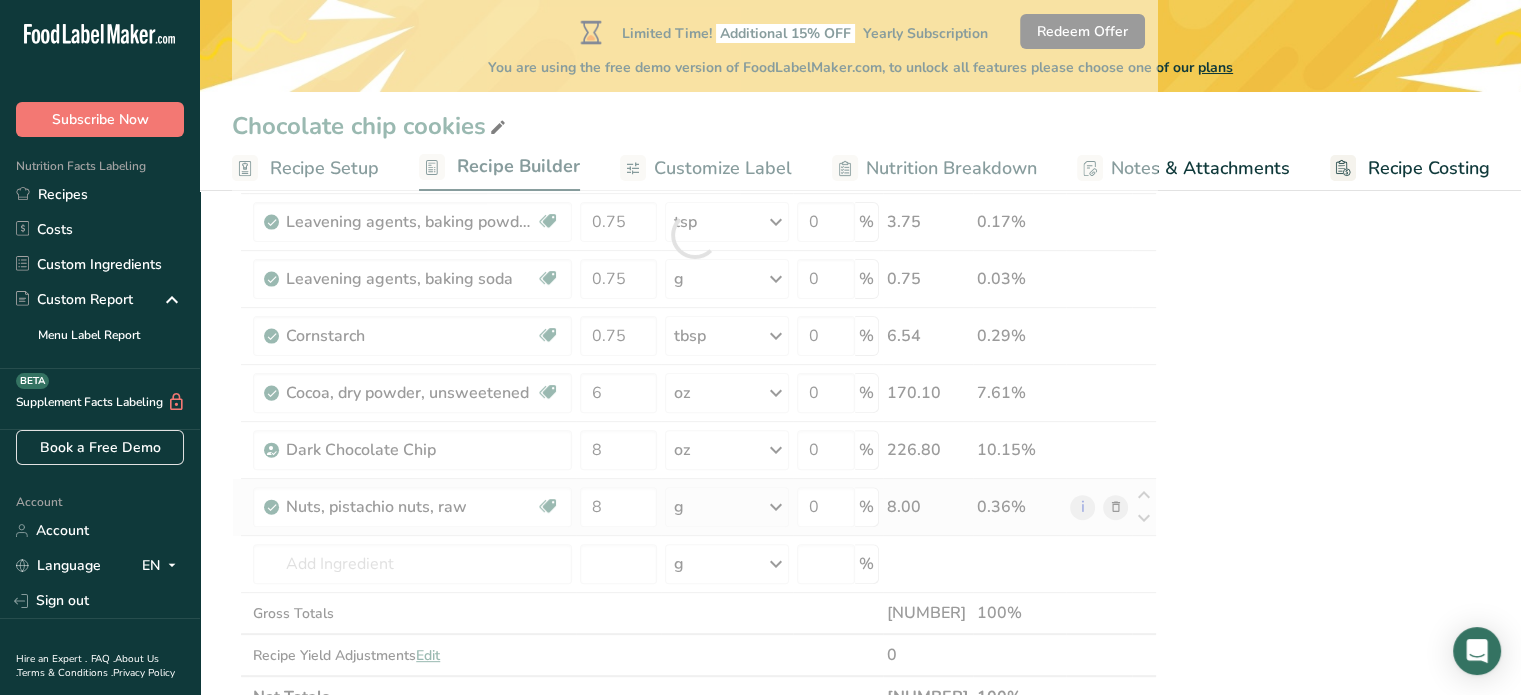 click on "Ingredient *
Amount *
Unit *
Waste *   .a-a{fill:#347362;}.b-a{fill:#fff;}          Grams
Percentage
Butter, salted
Gluten free
Vegetarian
Soy free
12
oz
Portions
1 pat (1" sq, 1/3" high)
1 tbsp
1 cup
See more
Weight Units
g
kg
mg
See more
Volume Units
l
Volume units require a density conversion. If you know your ingredient's density enter it below. Otherwise, click on "RIA" our AI Regulatory bot - she will be able to help you
lb/ft3
g/cm3
Confirm
mL
lb/ft3" at bounding box center (694, 235) 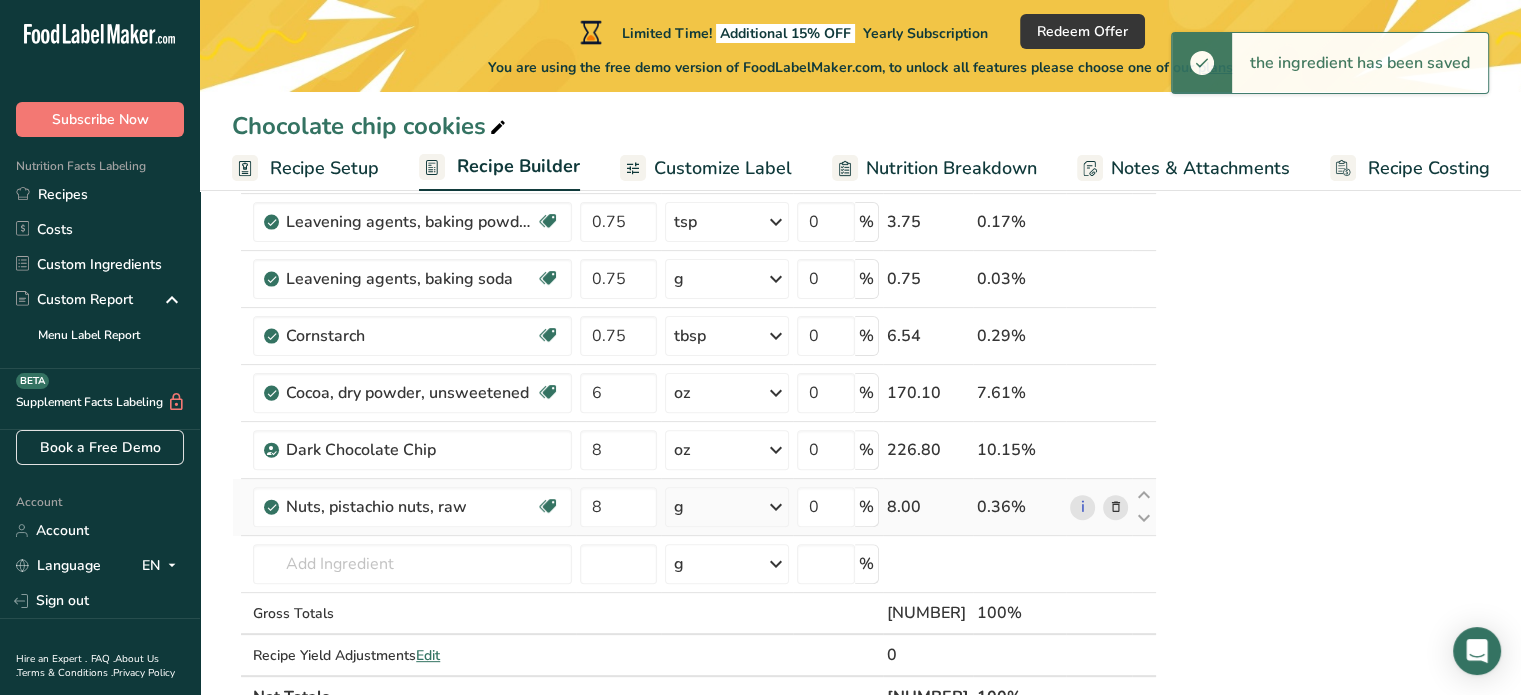 click on "g" at bounding box center [727, 507] 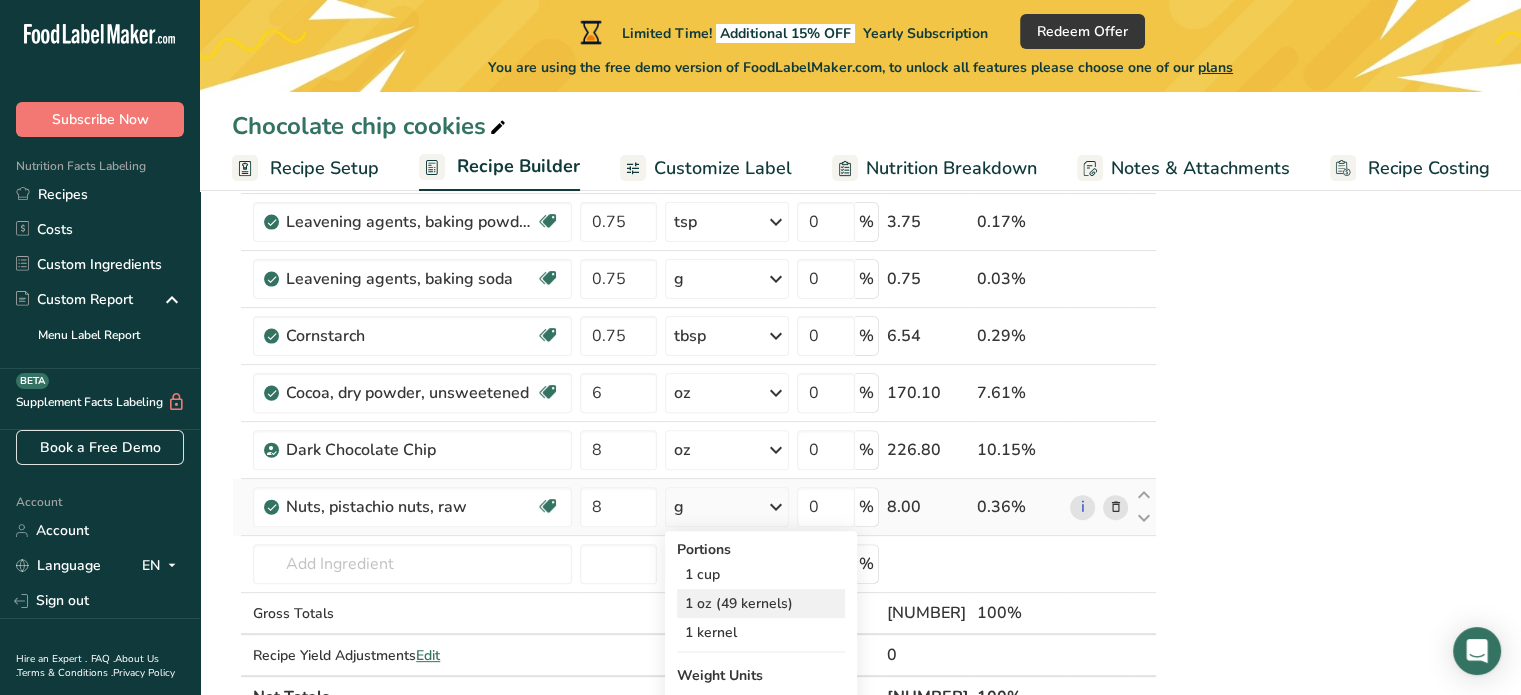 click on "1 oz (49 kernels)" at bounding box center (761, 603) 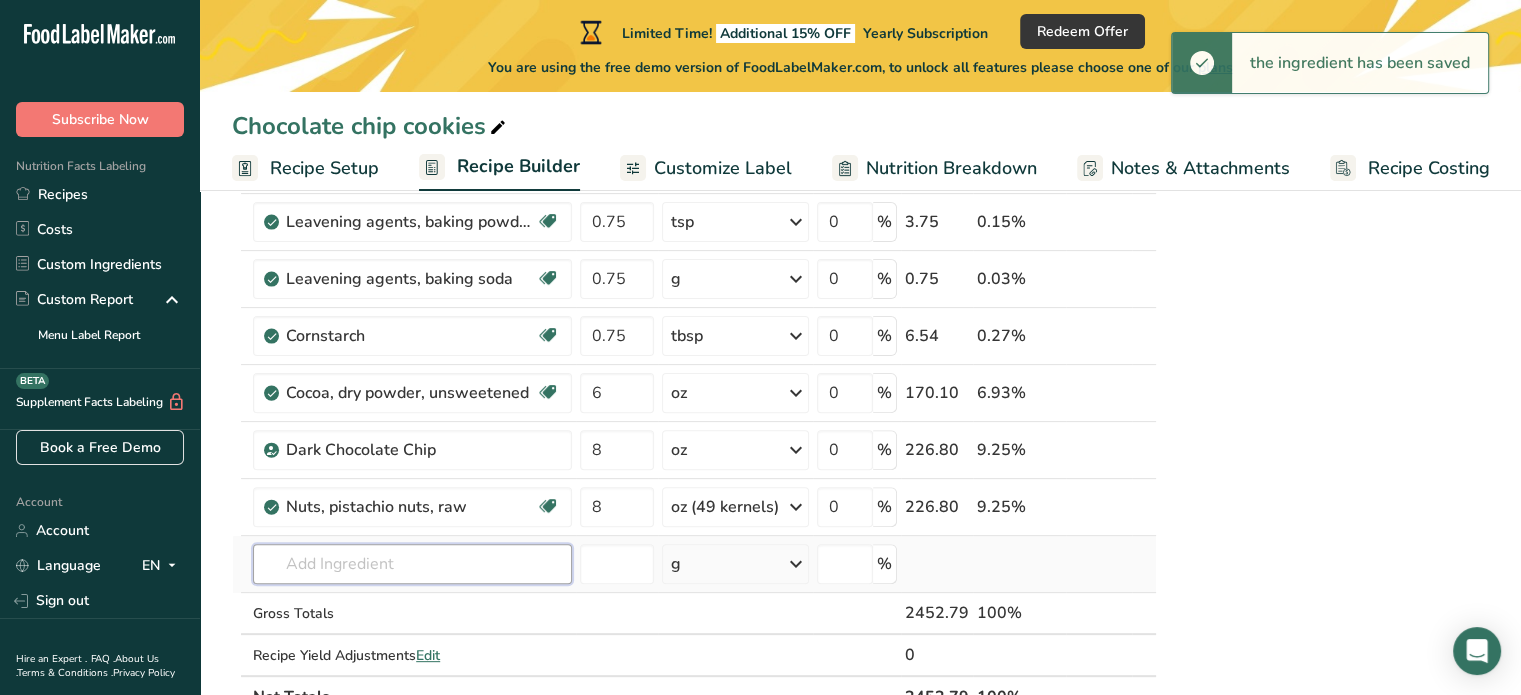 click at bounding box center (412, 564) 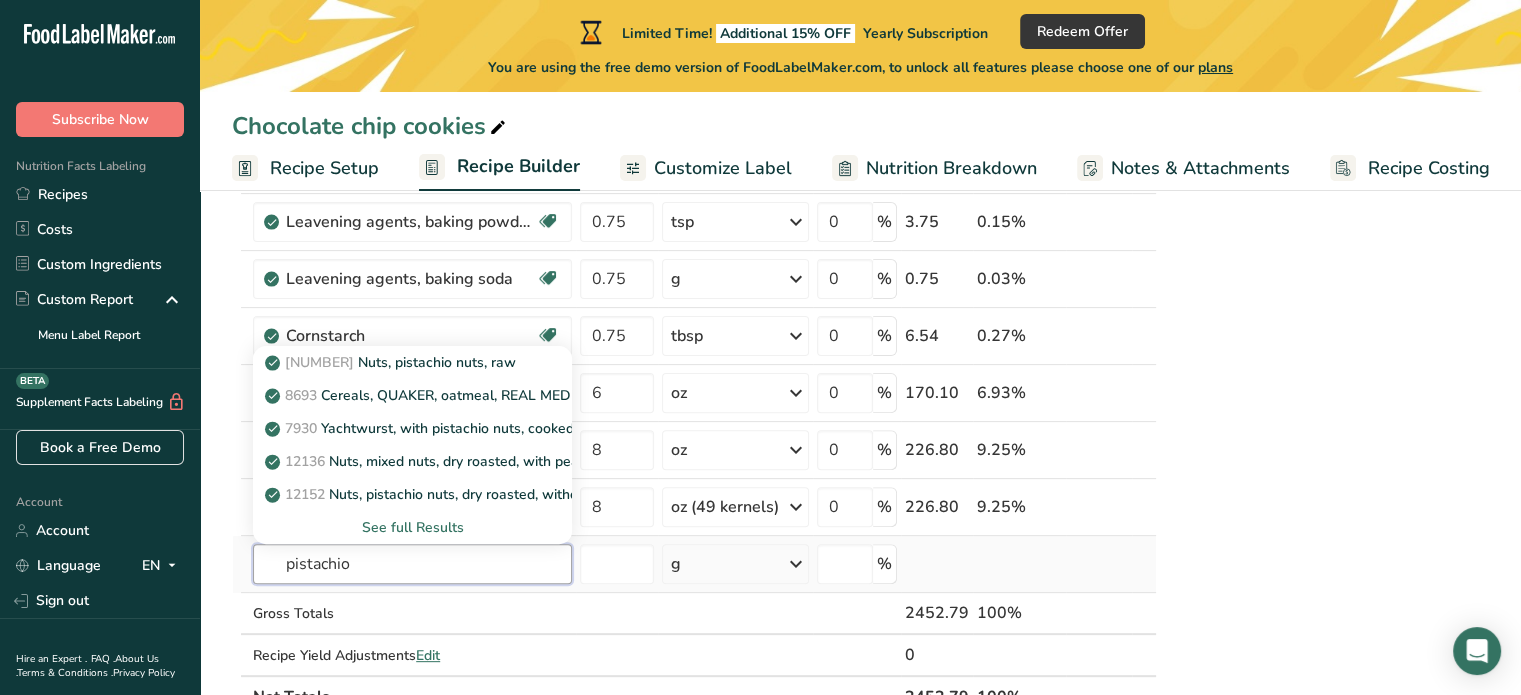 type on "pistachio" 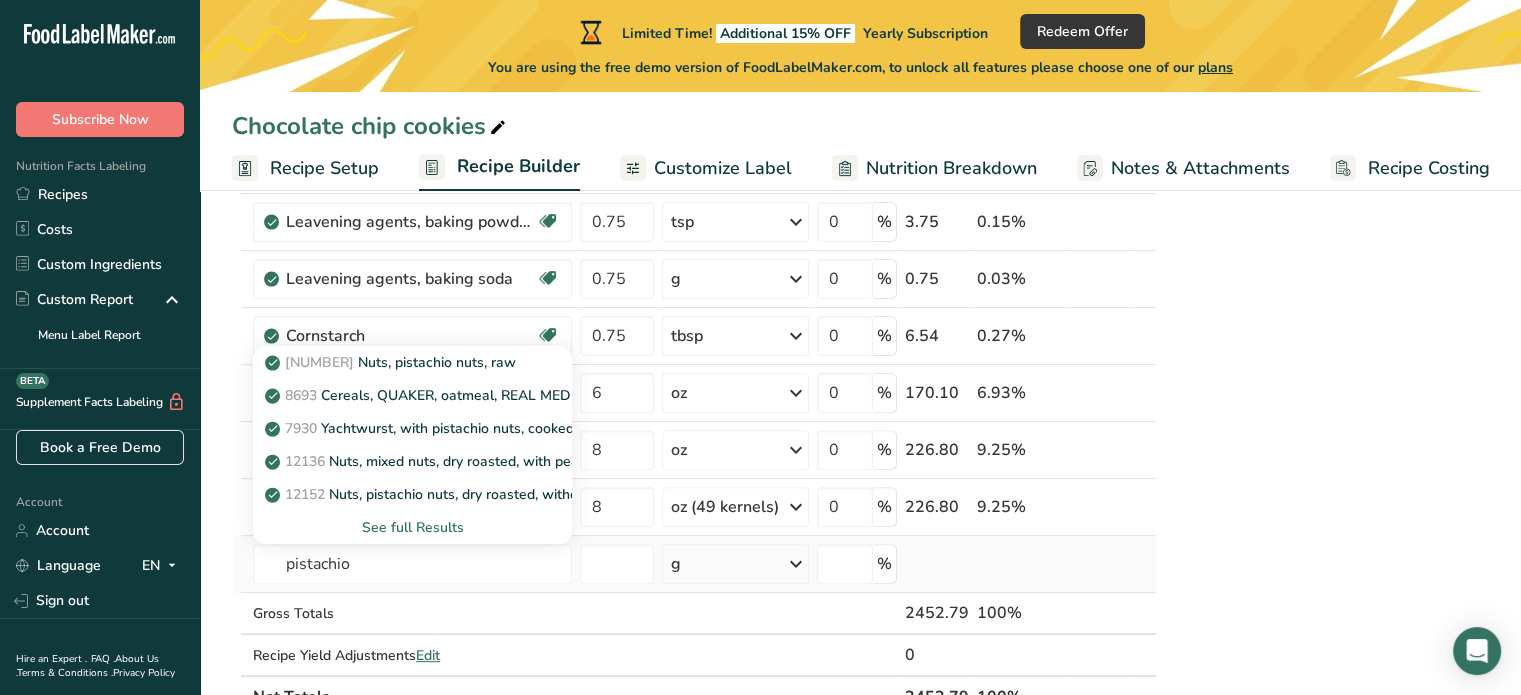 type 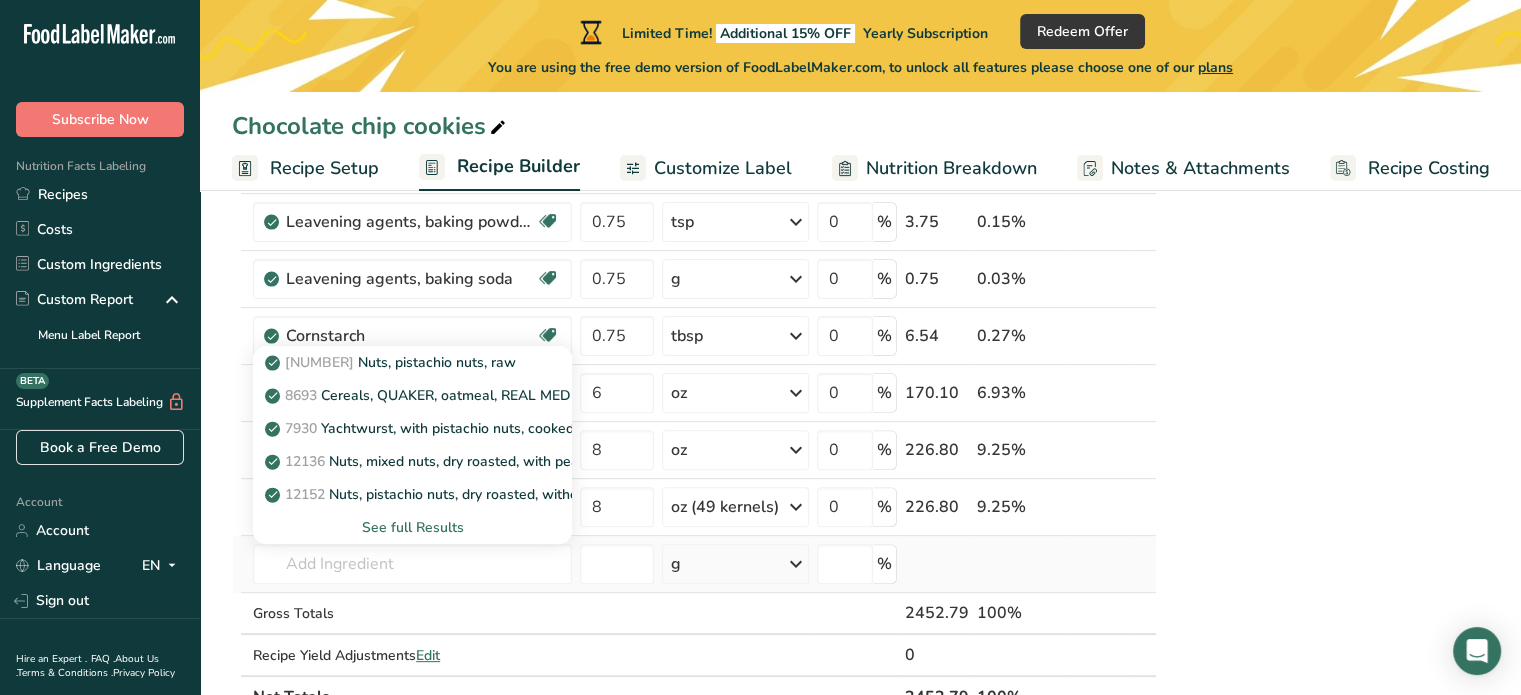 click on "See full Results" at bounding box center [412, 527] 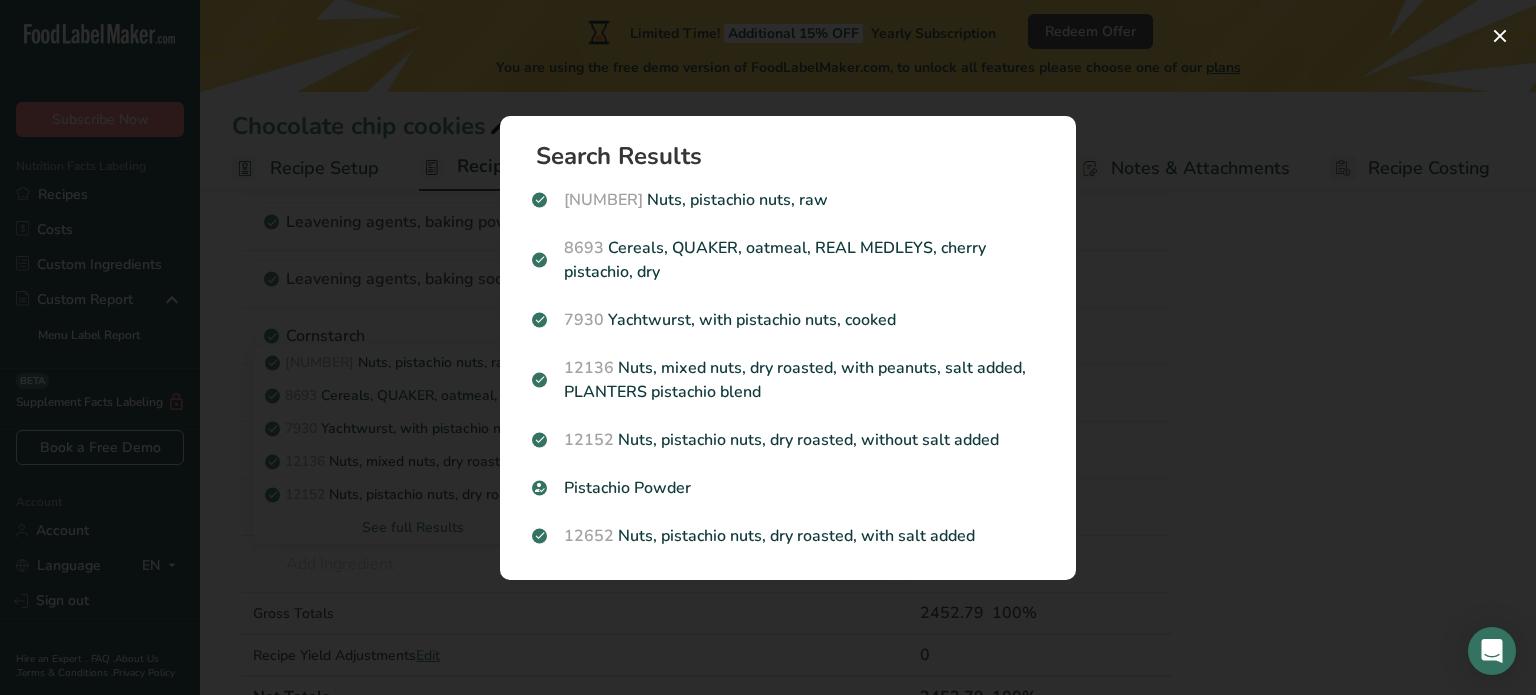 click at bounding box center [768, 347] 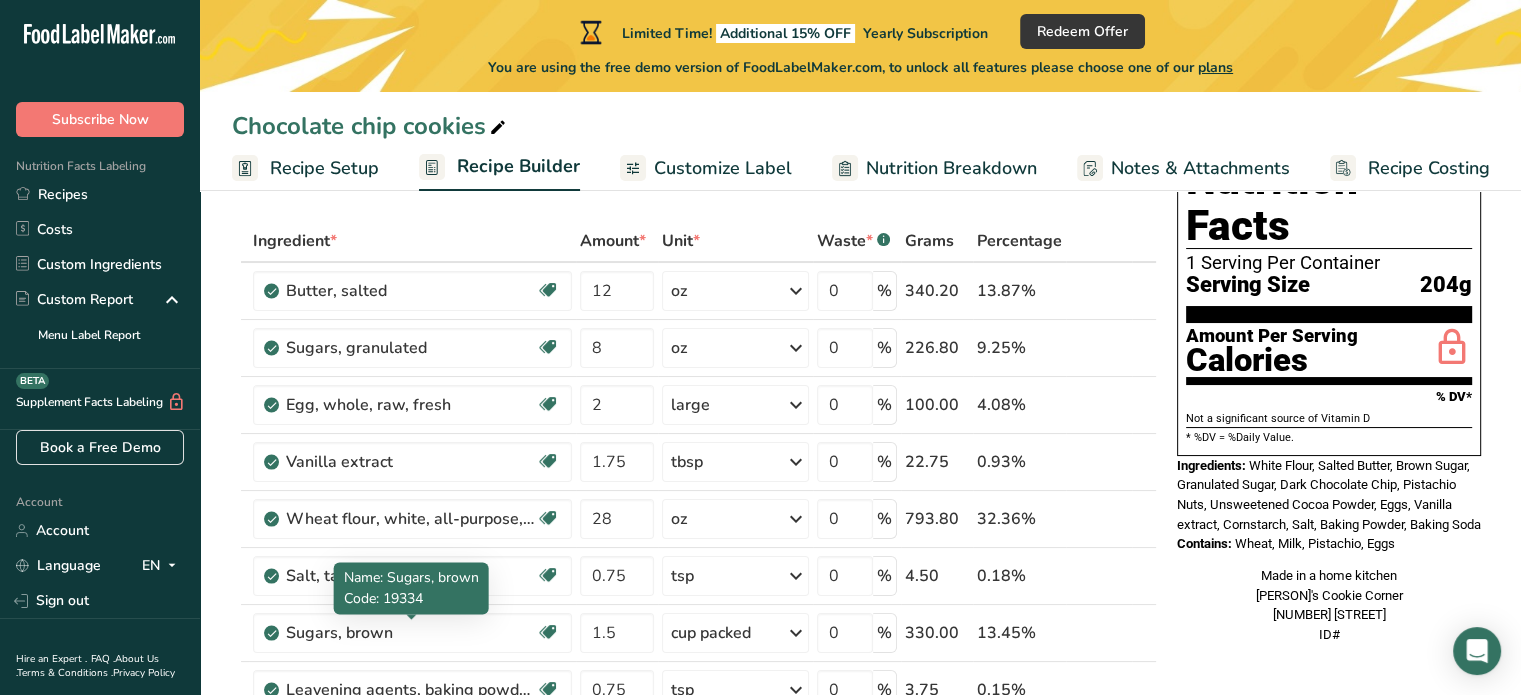 scroll, scrollTop: 76, scrollLeft: 0, axis: vertical 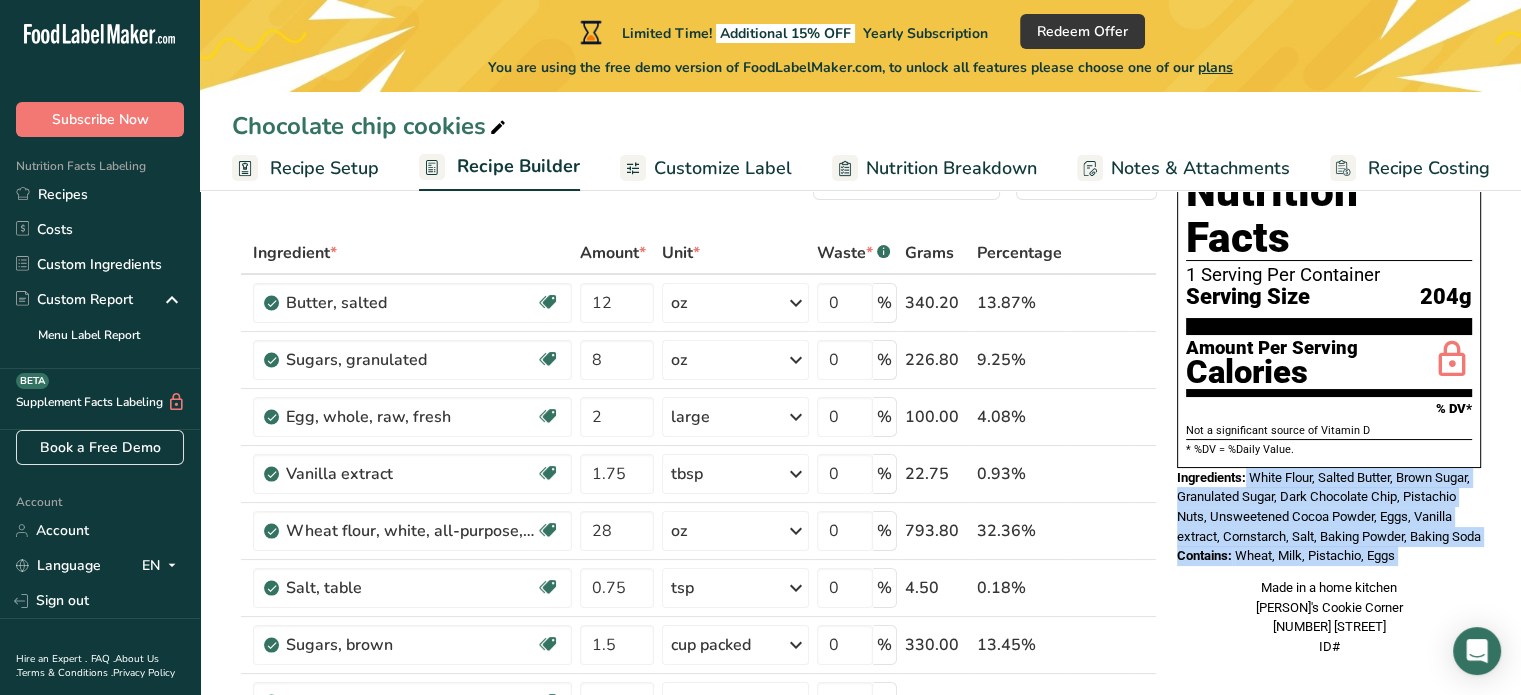 drag, startPoint x: 1247, startPoint y: 424, endPoint x: 1410, endPoint y: 540, distance: 200.06248 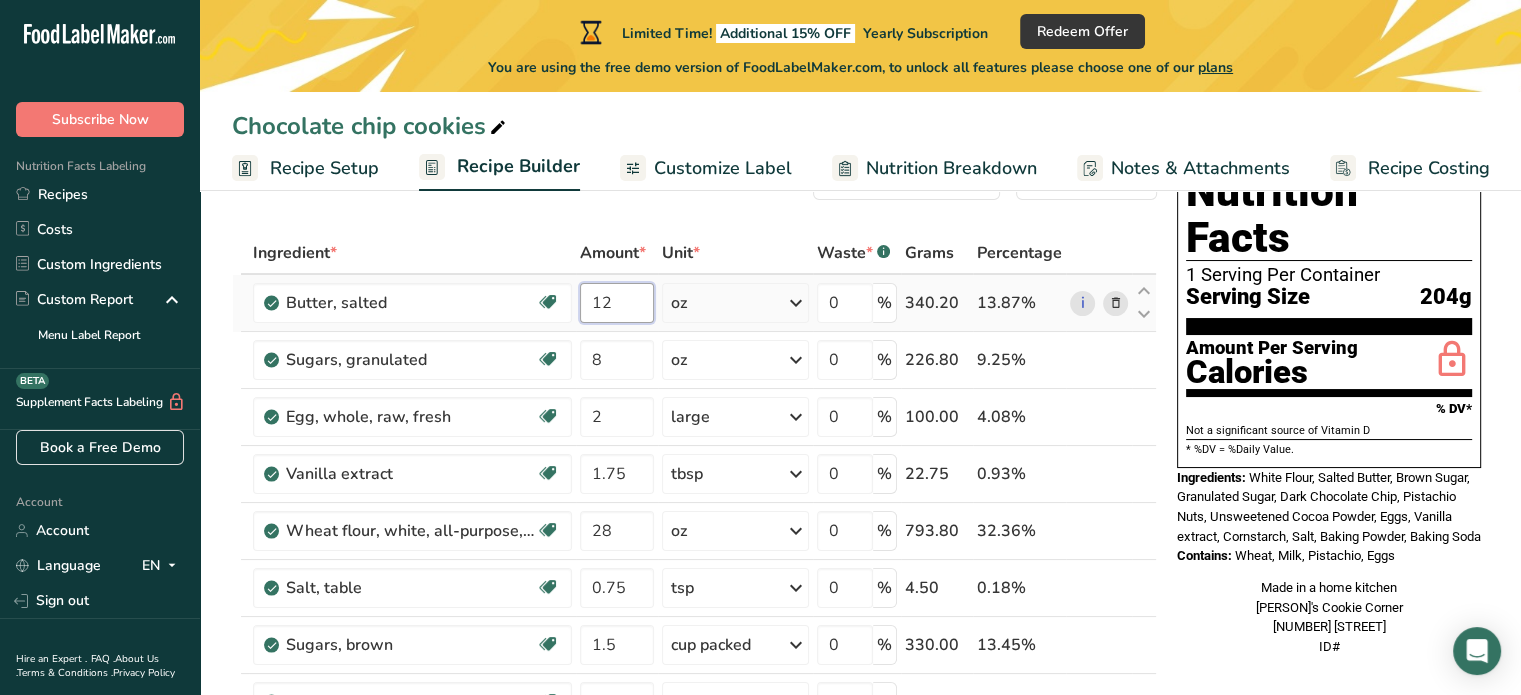 click on "12" at bounding box center [617, 303] 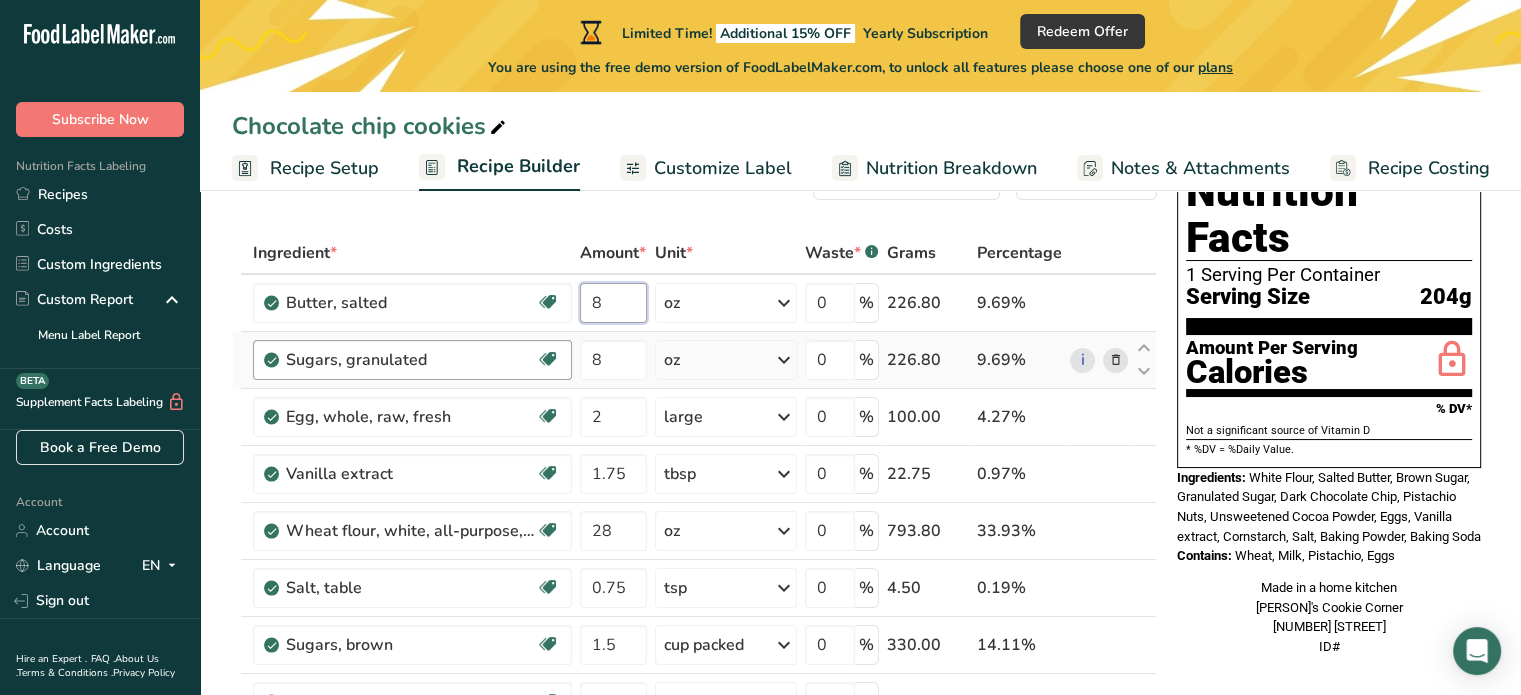 type on "8" 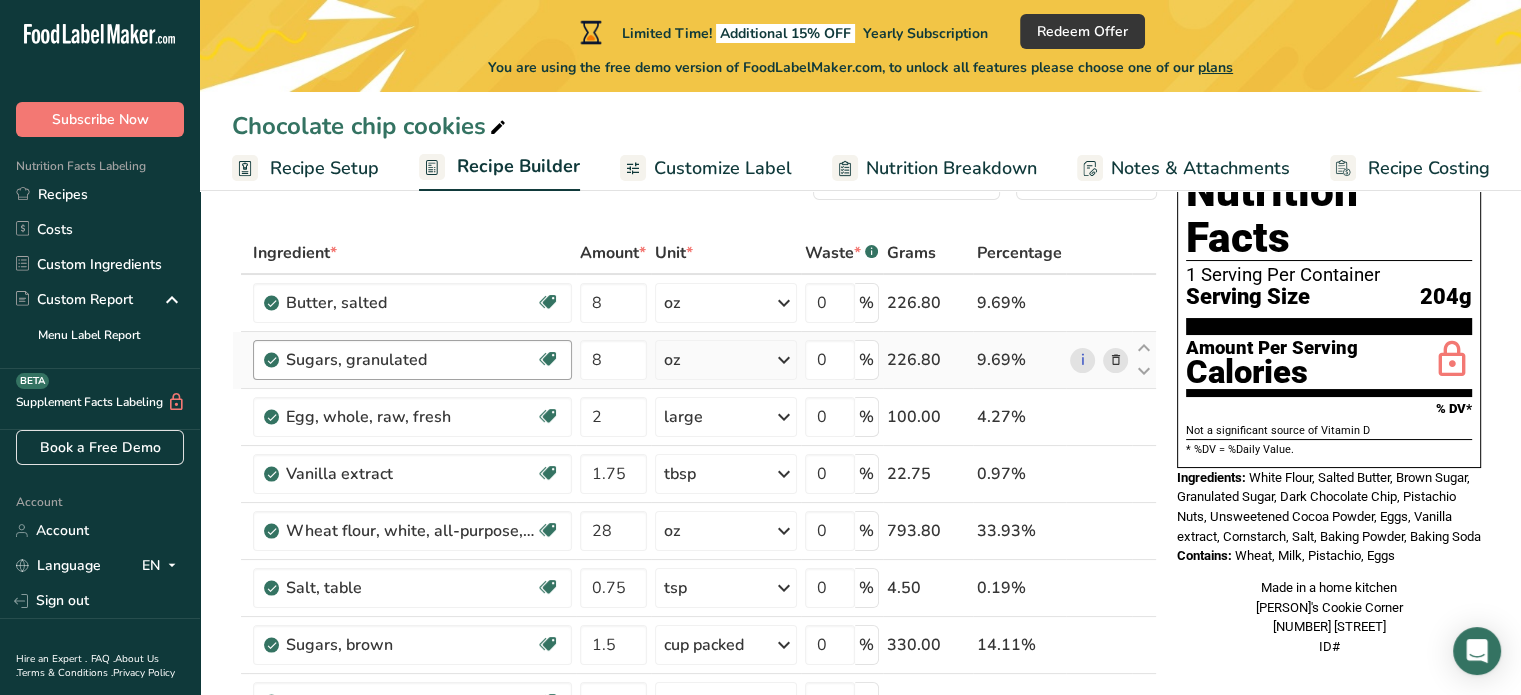 click on "Ingredient *
Amount *
Unit *
Waste *   .a-a{fill:#347362;}.b-a{fill:#fff;}          Grams
Percentage
Butter, salted
Gluten free
Vegetarian
Soy free
8
oz
Portions
1 pat (1" sq, 1/3" high)
1 tbsp
1 cup
See more
Weight Units
g
kg
mg
See more
Volume Units
l
Volume units require a density conversion. If you know your ingredient's density enter it below. Otherwise, click on "RIA" our AI Regulatory bot - she will be able to help you
lb/ft3
g/cm3
Confirm
mL
lb/ft3" at bounding box center [694, 715] 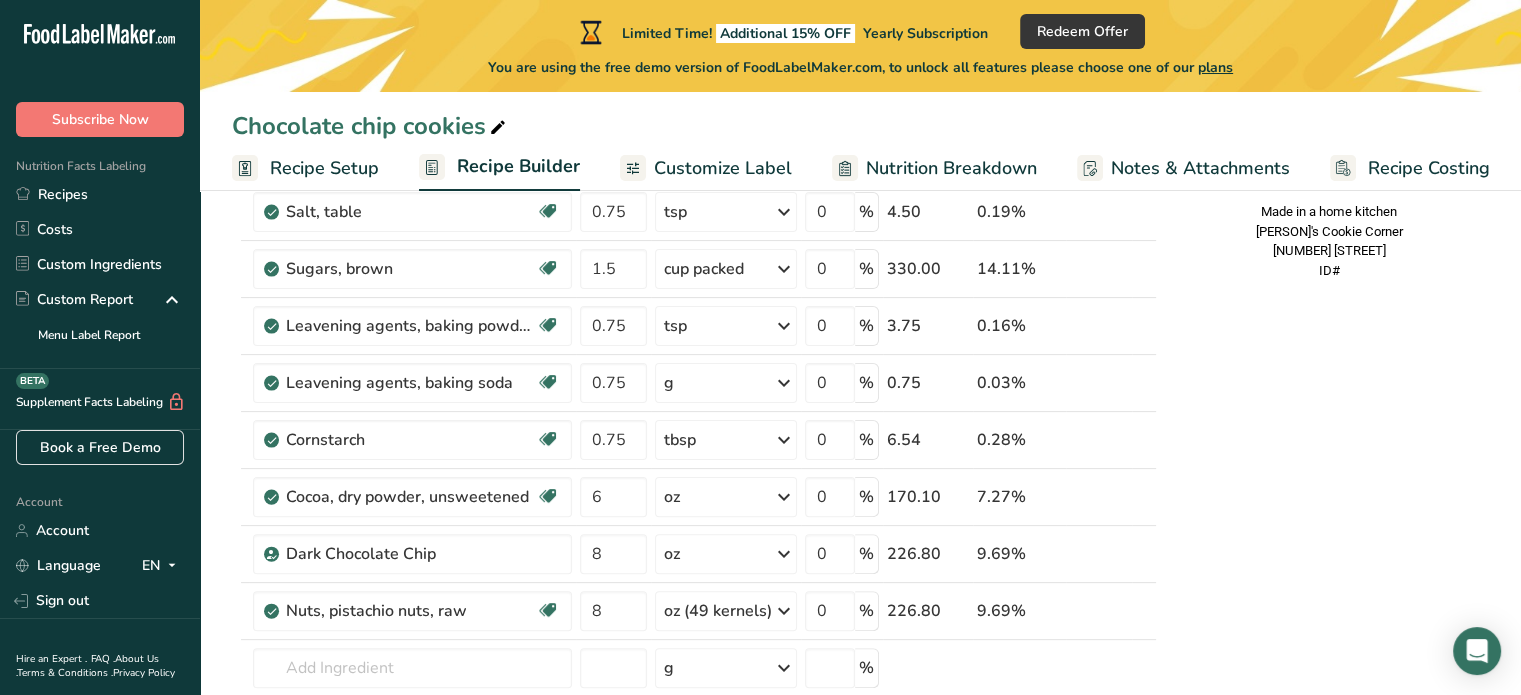scroll, scrollTop: 474, scrollLeft: 0, axis: vertical 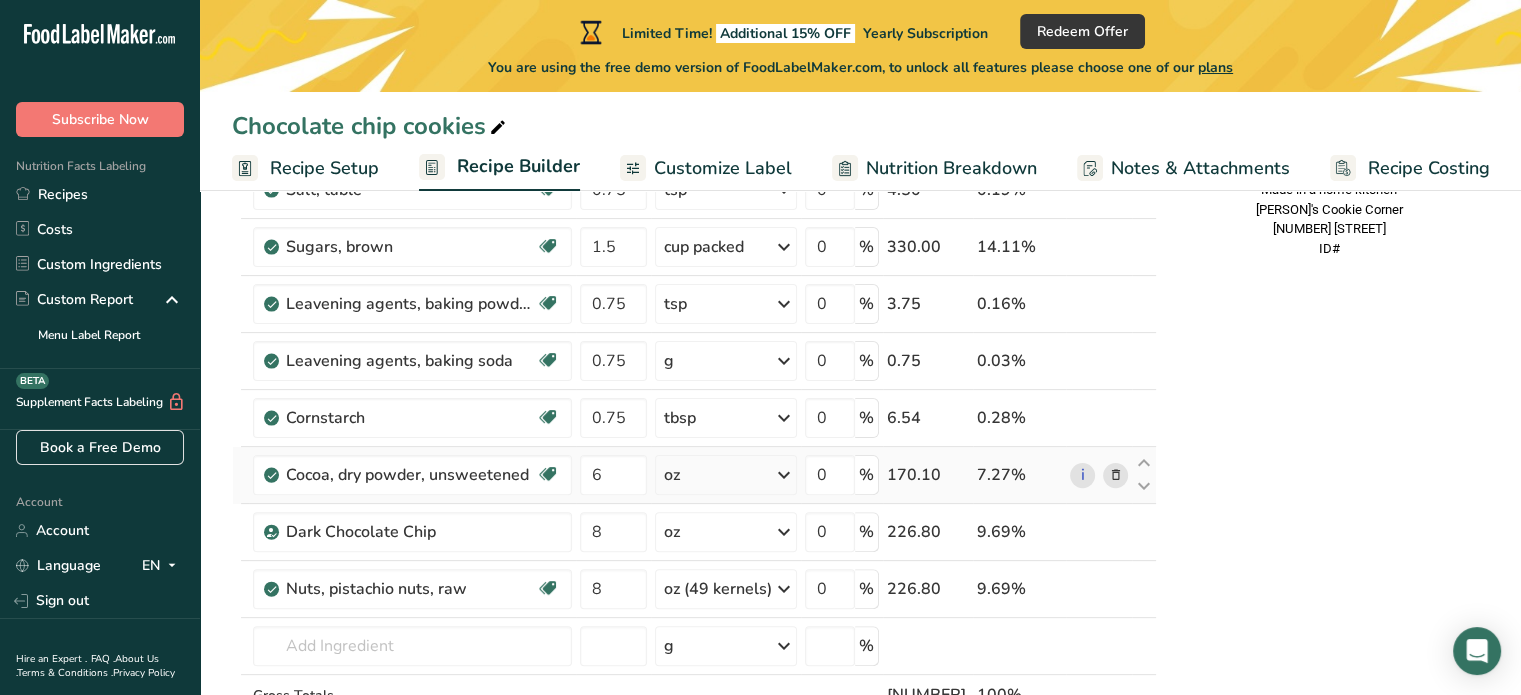 click on "i" at bounding box center [1099, 475] 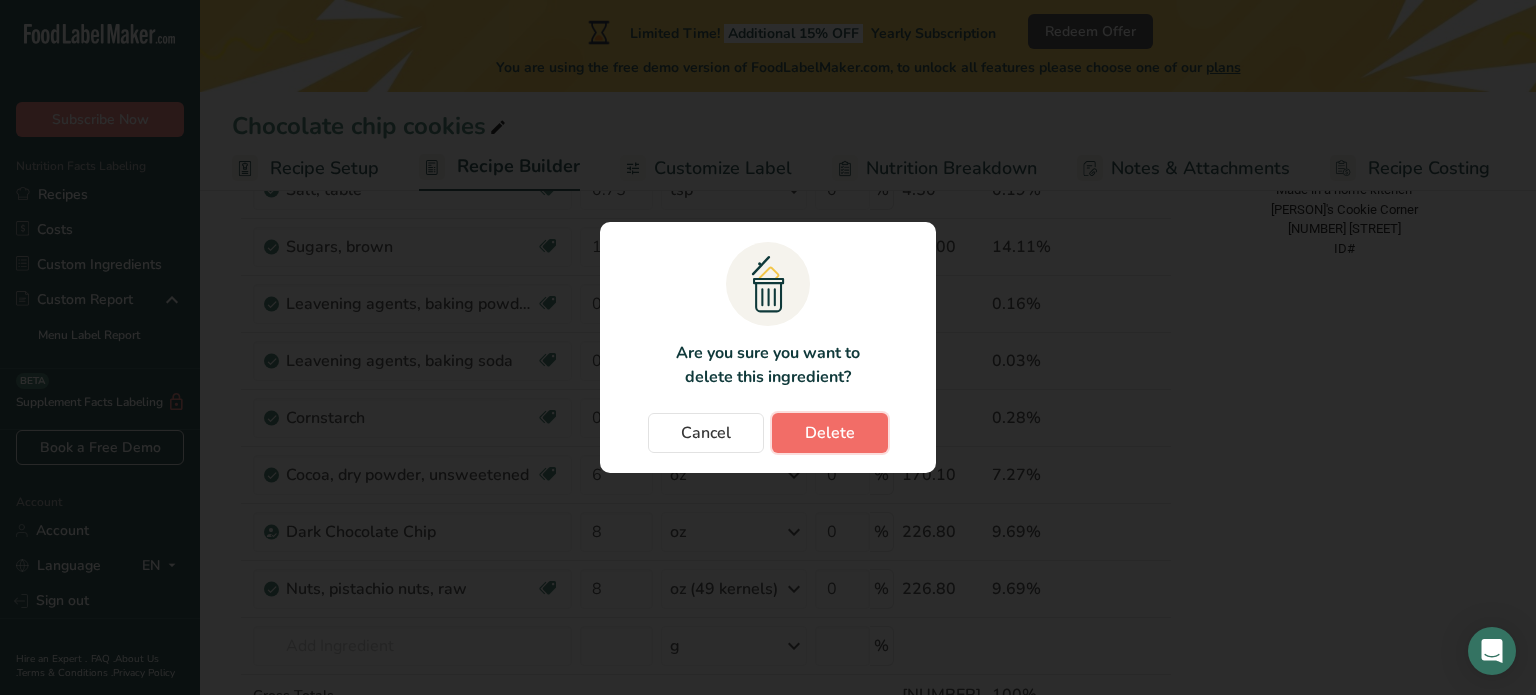 click on "Delete" at bounding box center [830, 433] 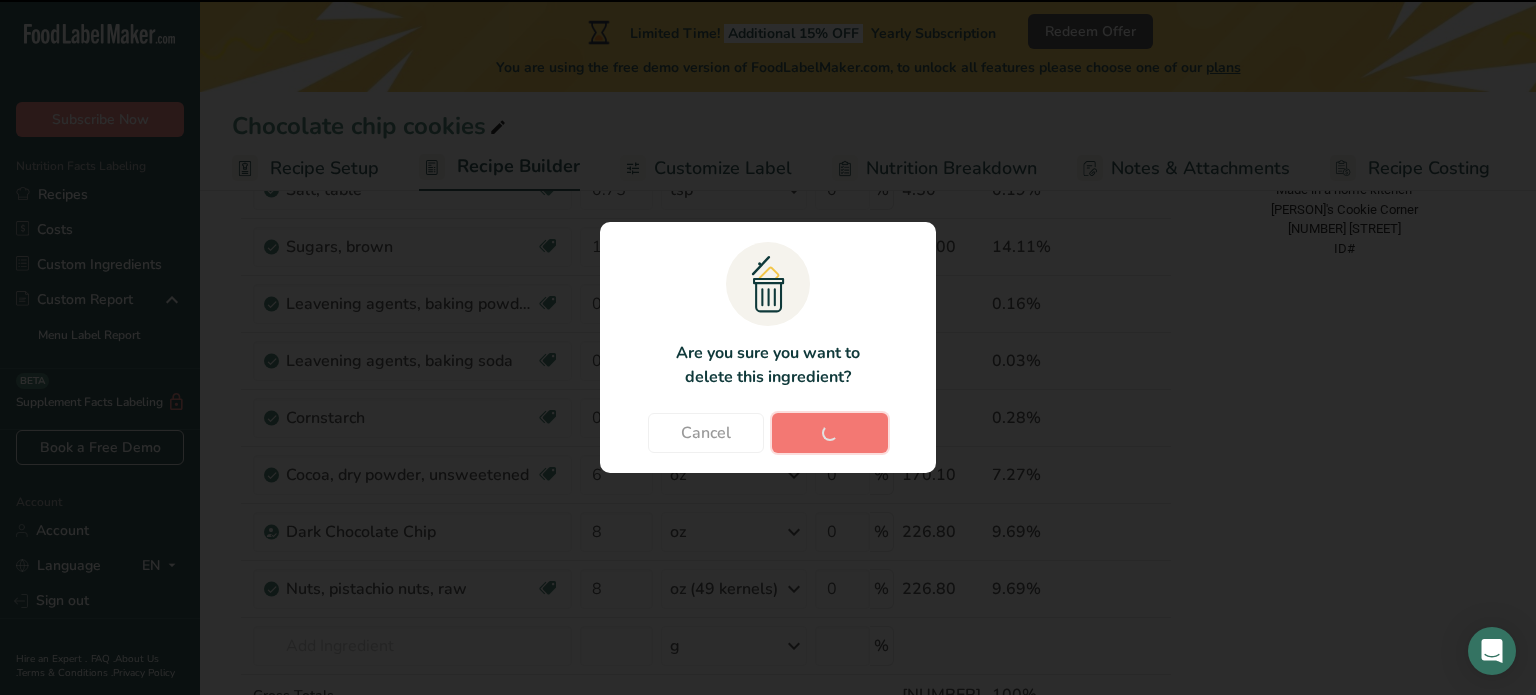 type on "8" 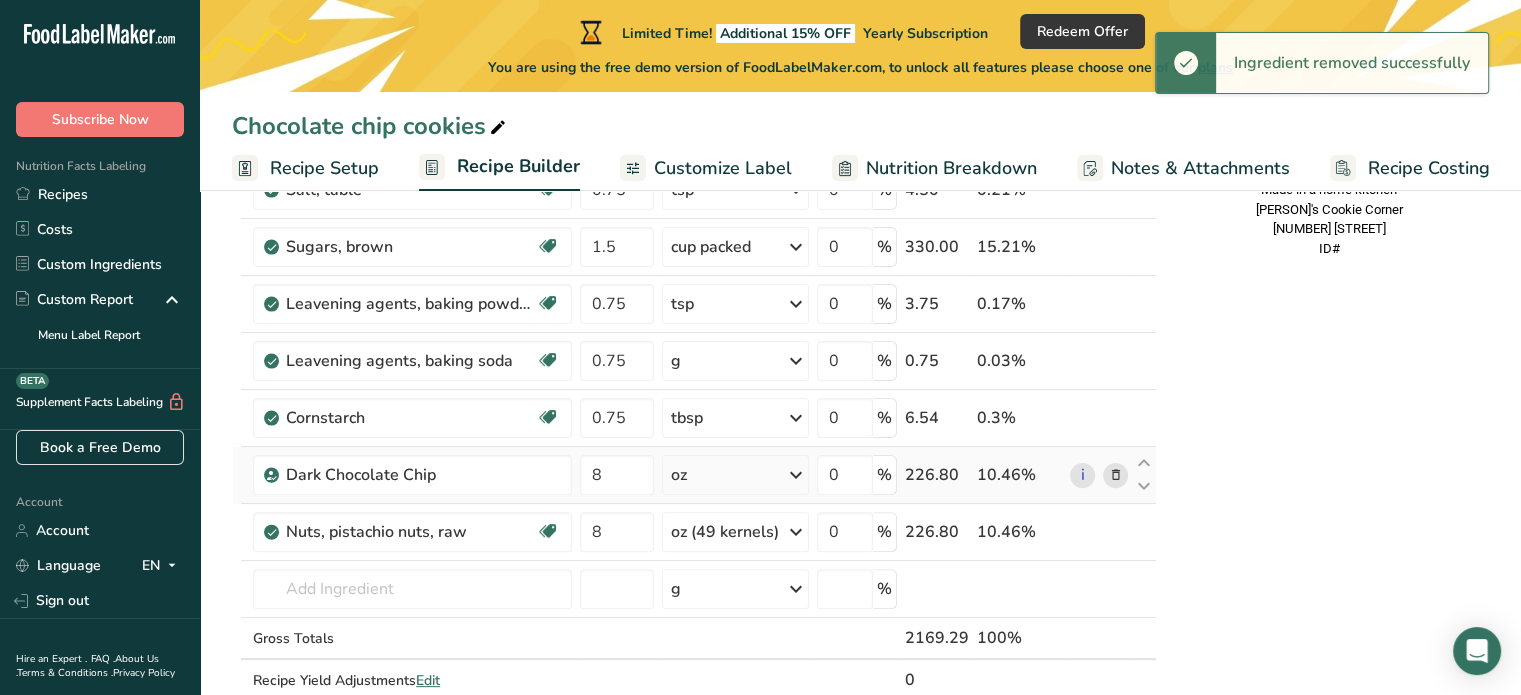 click at bounding box center (1115, 475) 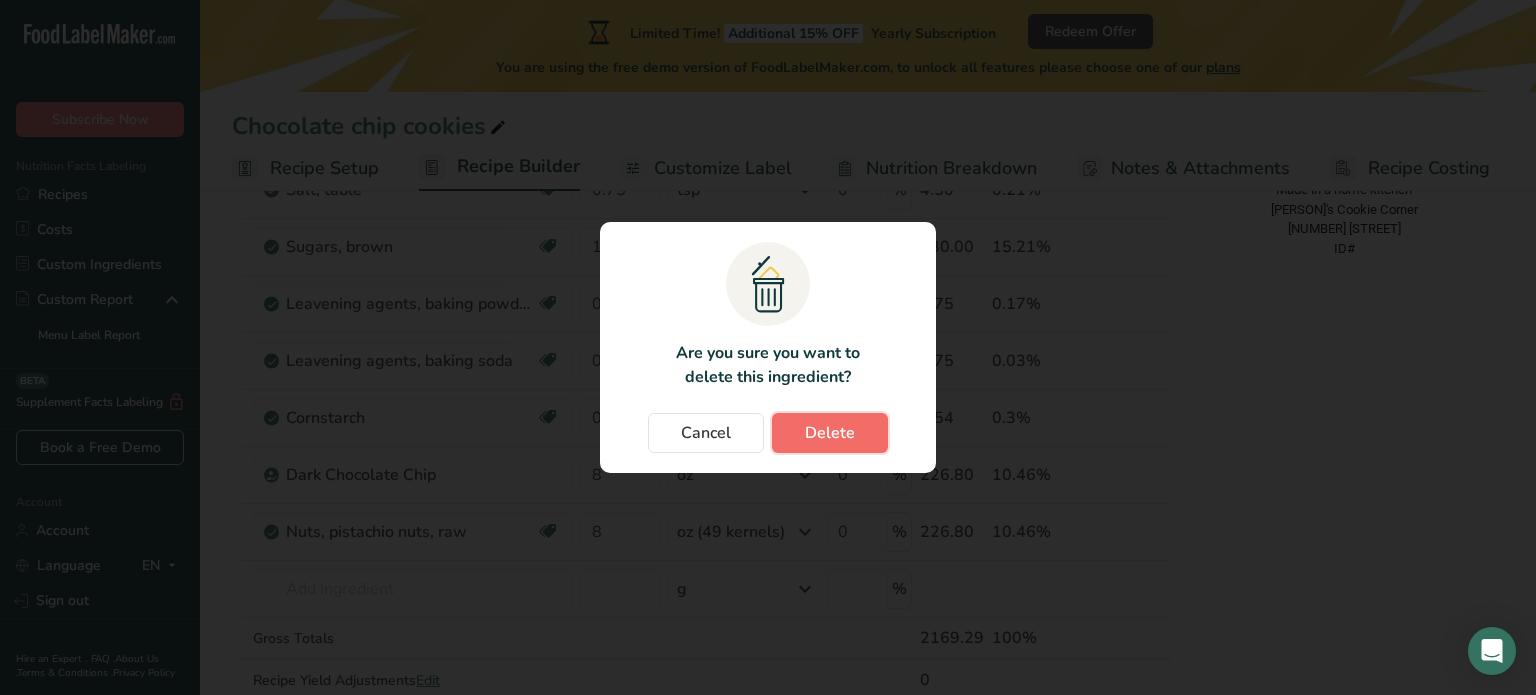 click on "Delete" at bounding box center [830, 433] 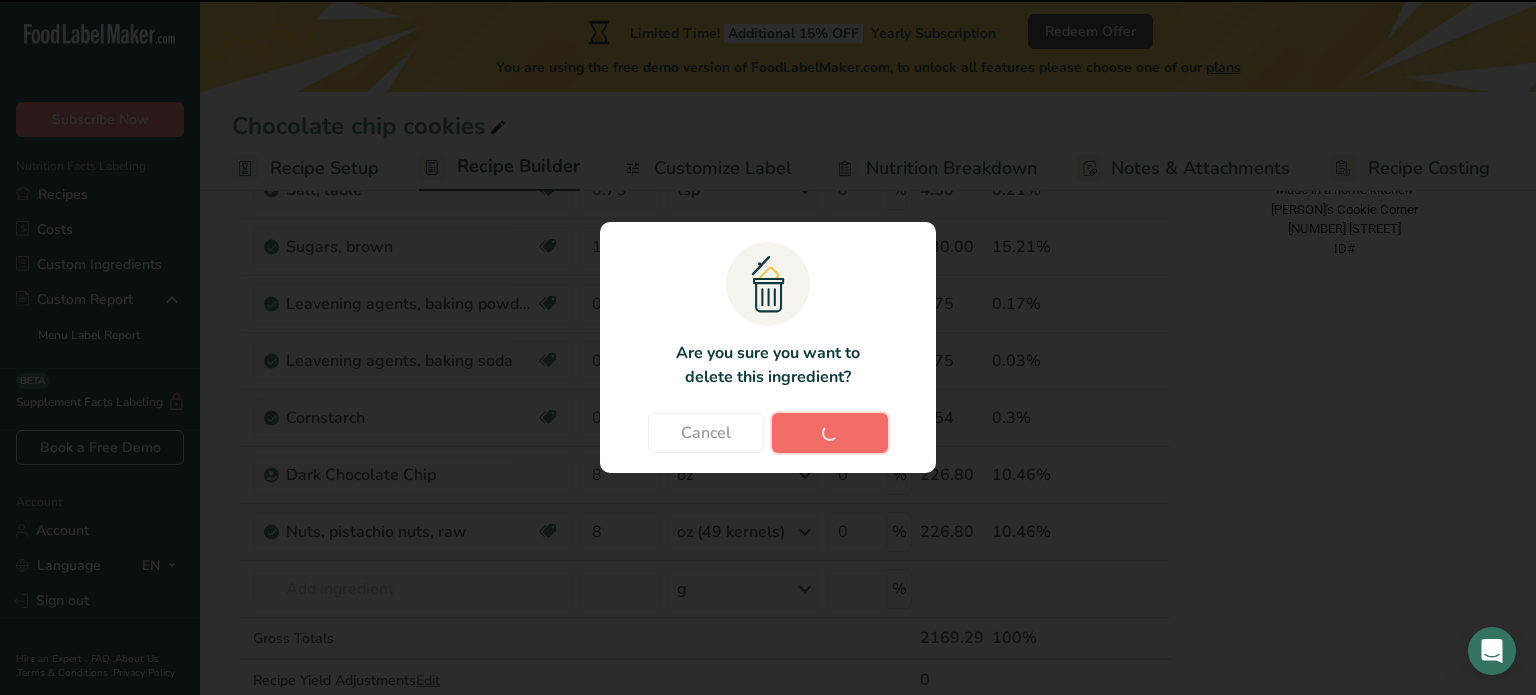 type 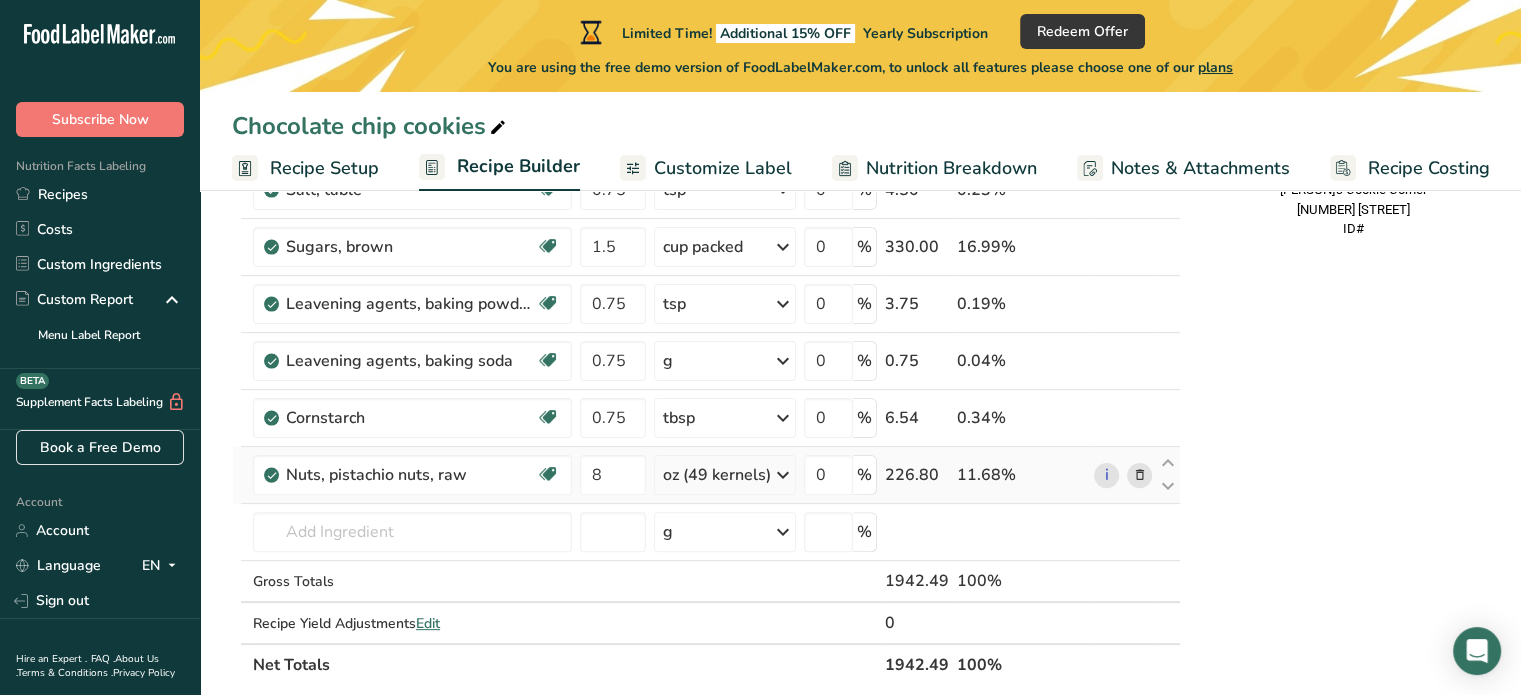 click at bounding box center [1140, 475] 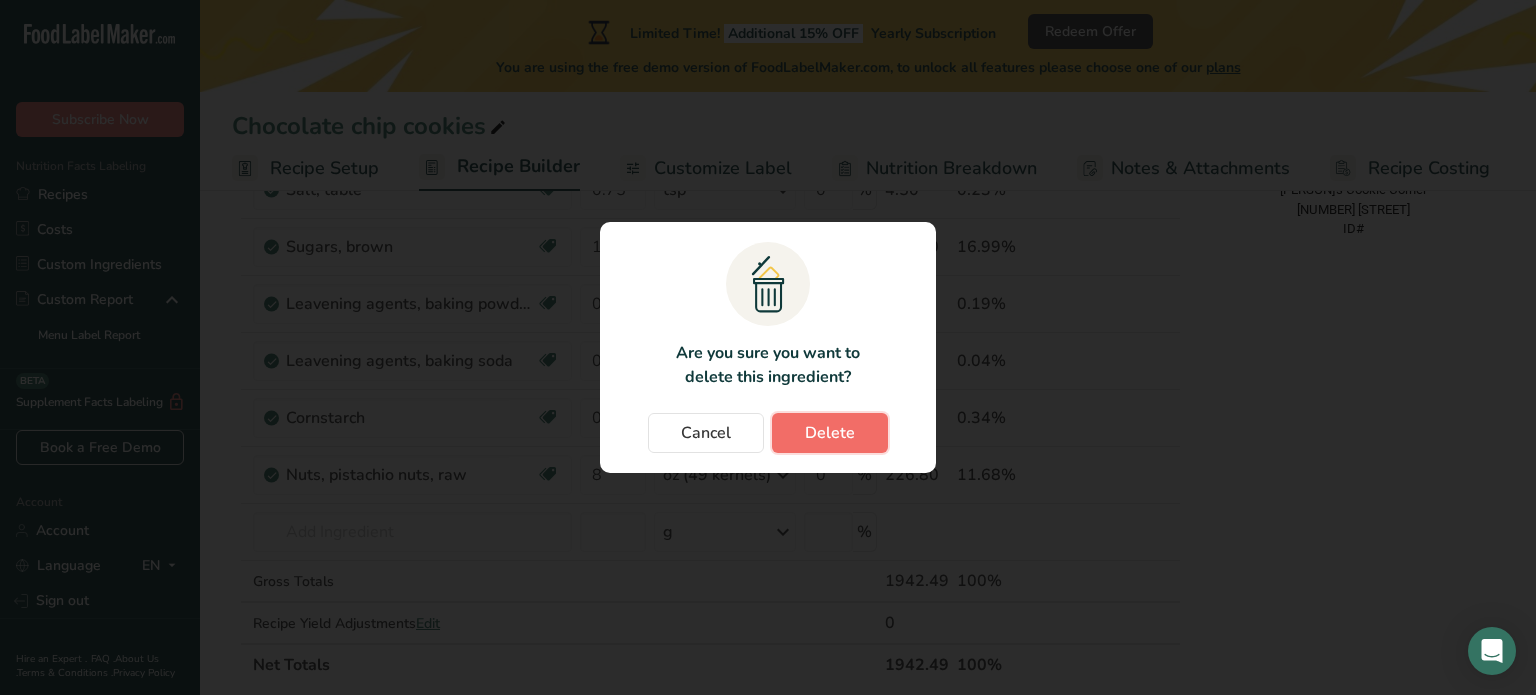 click on "Delete" at bounding box center (830, 433) 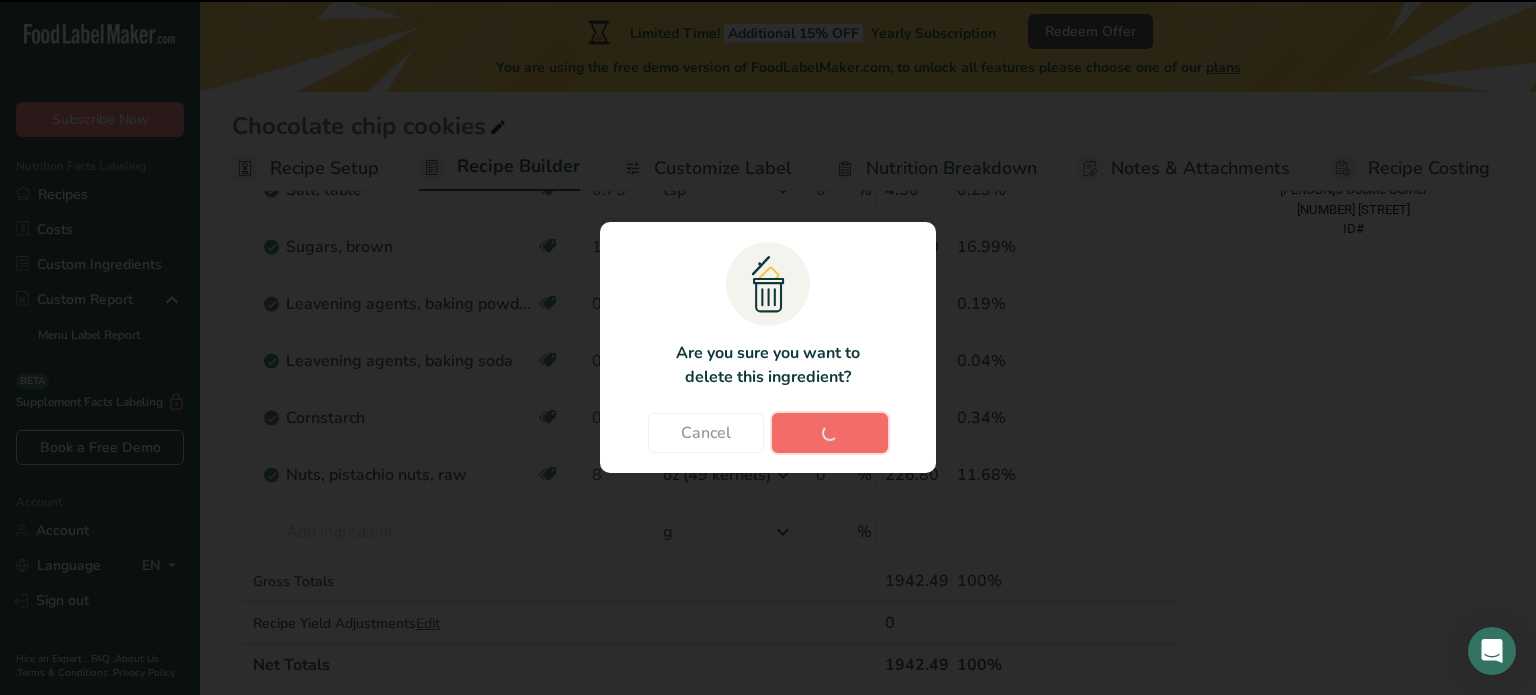 type 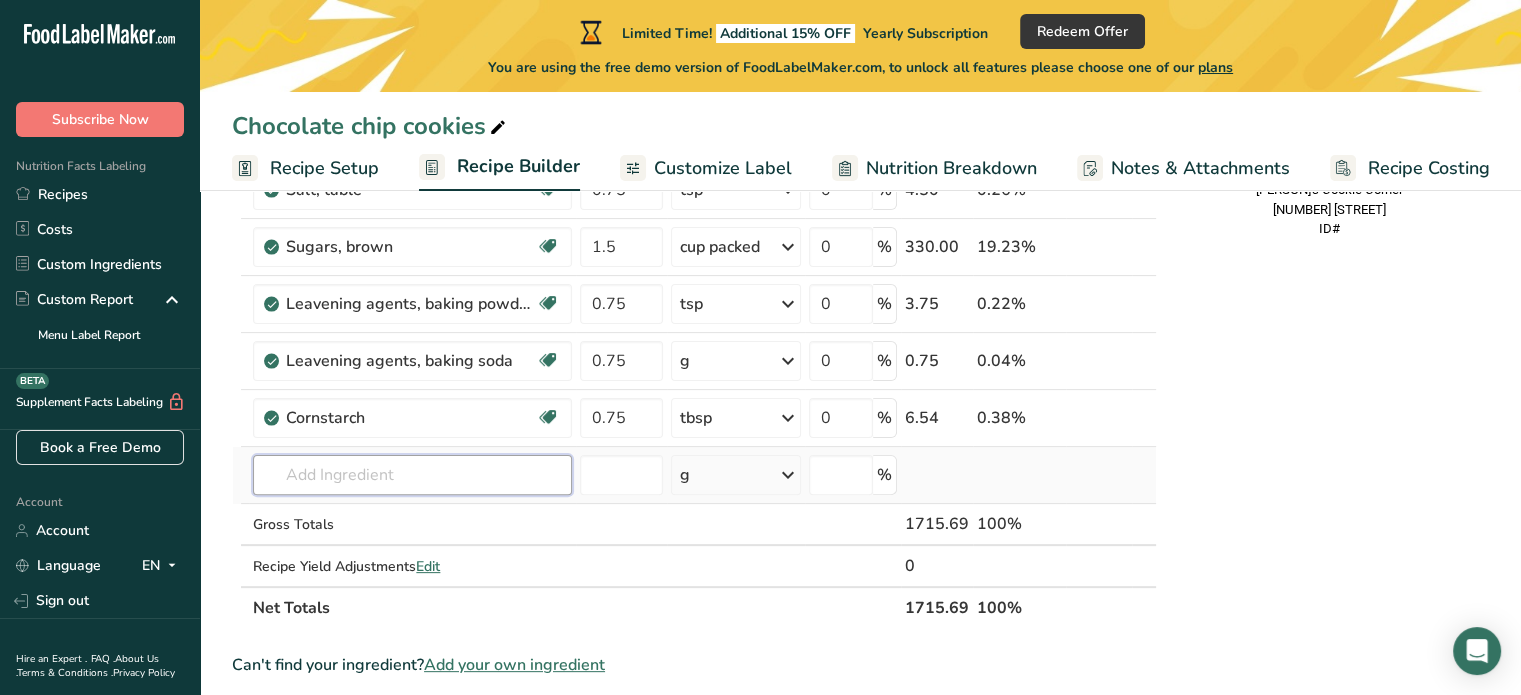 click at bounding box center [412, 475] 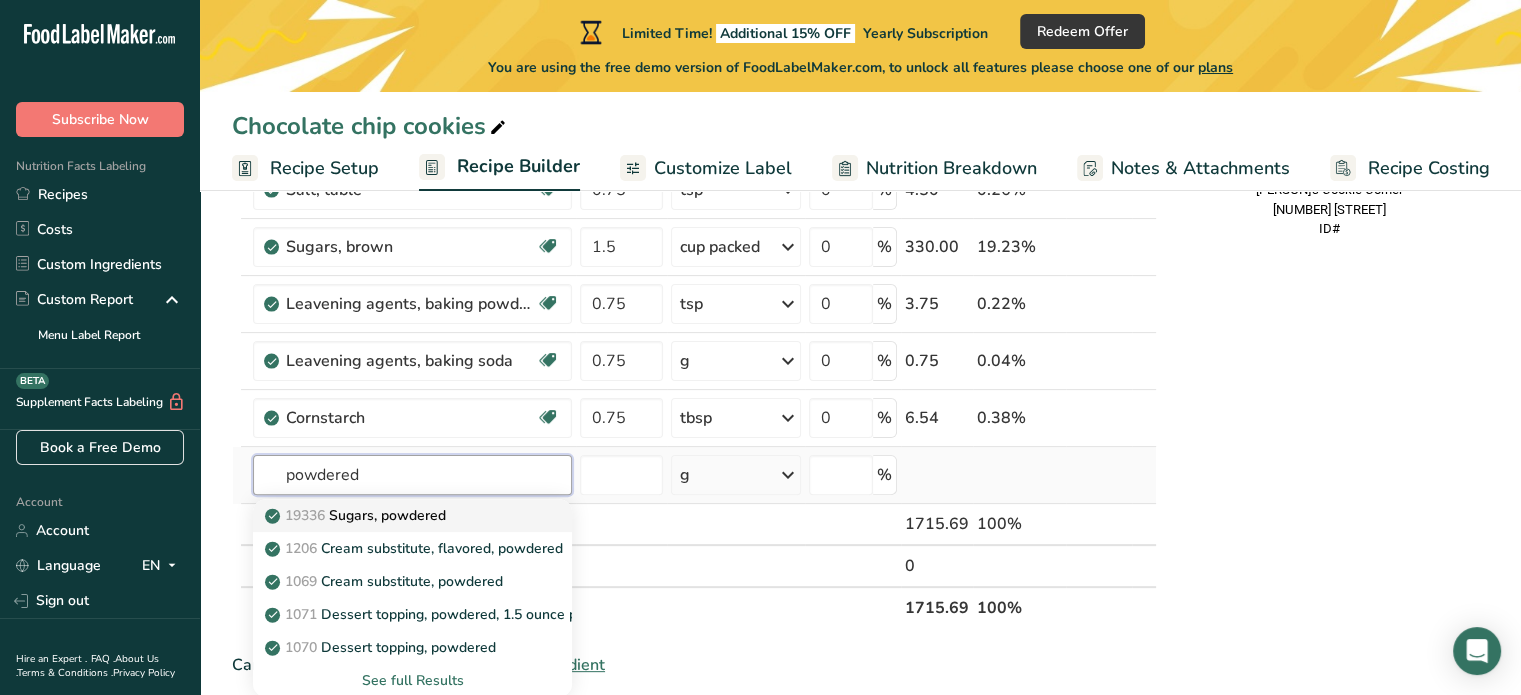 type on "powdered" 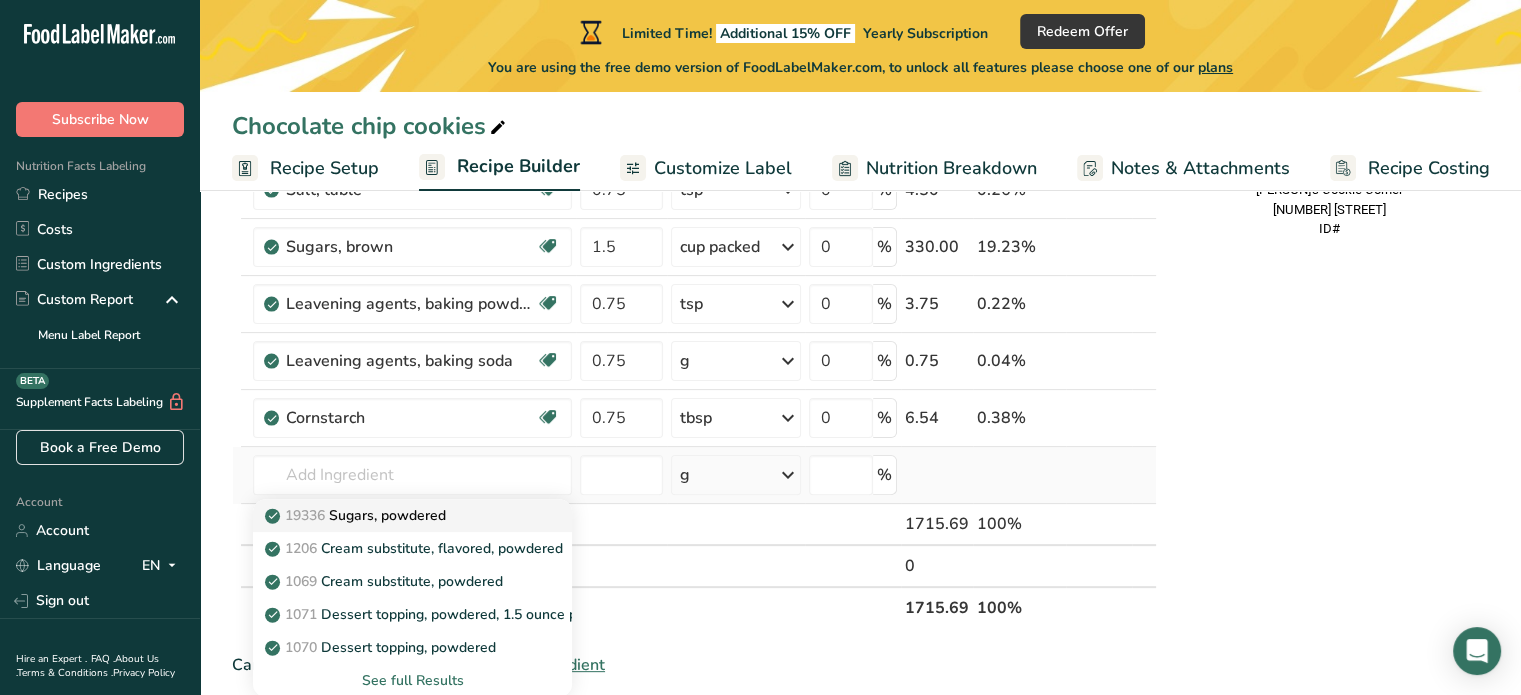 click on "19336
Sugars, powdered" at bounding box center (357, 515) 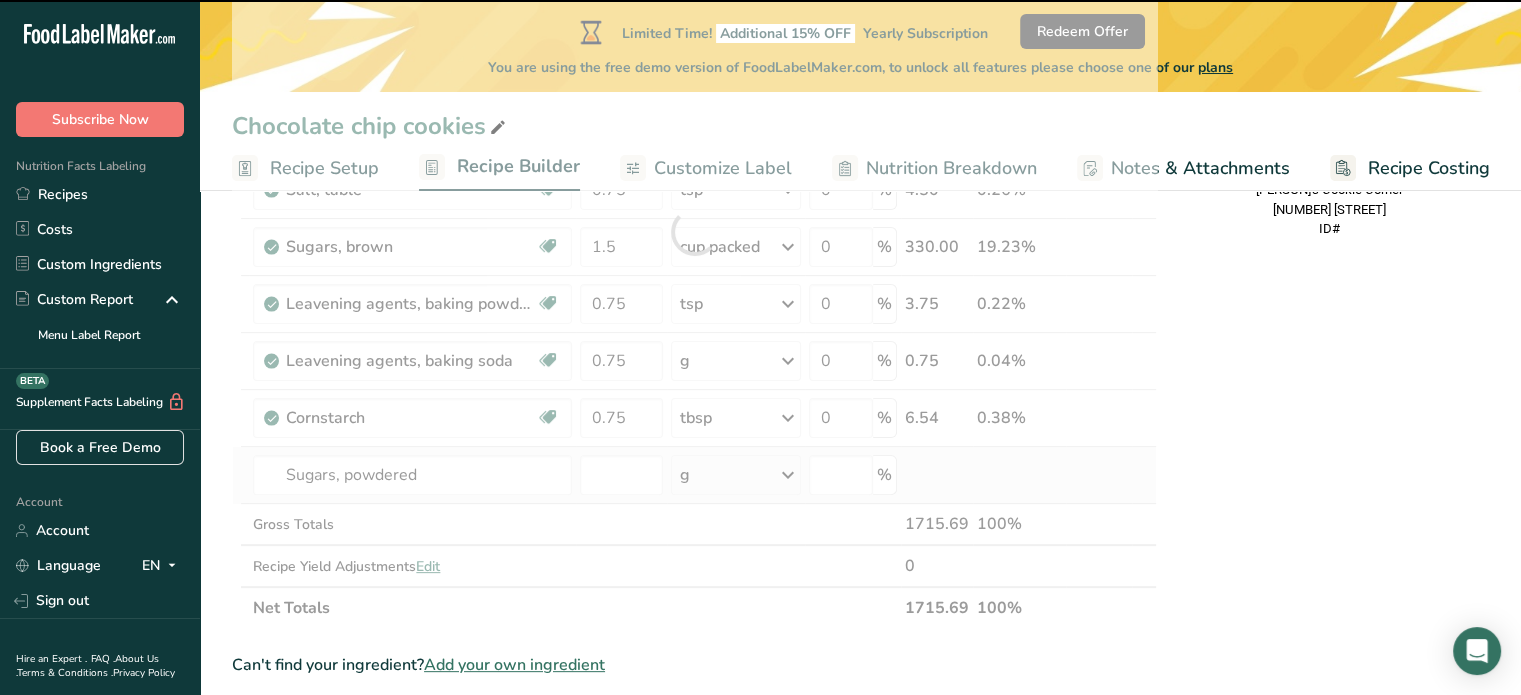 type on "0" 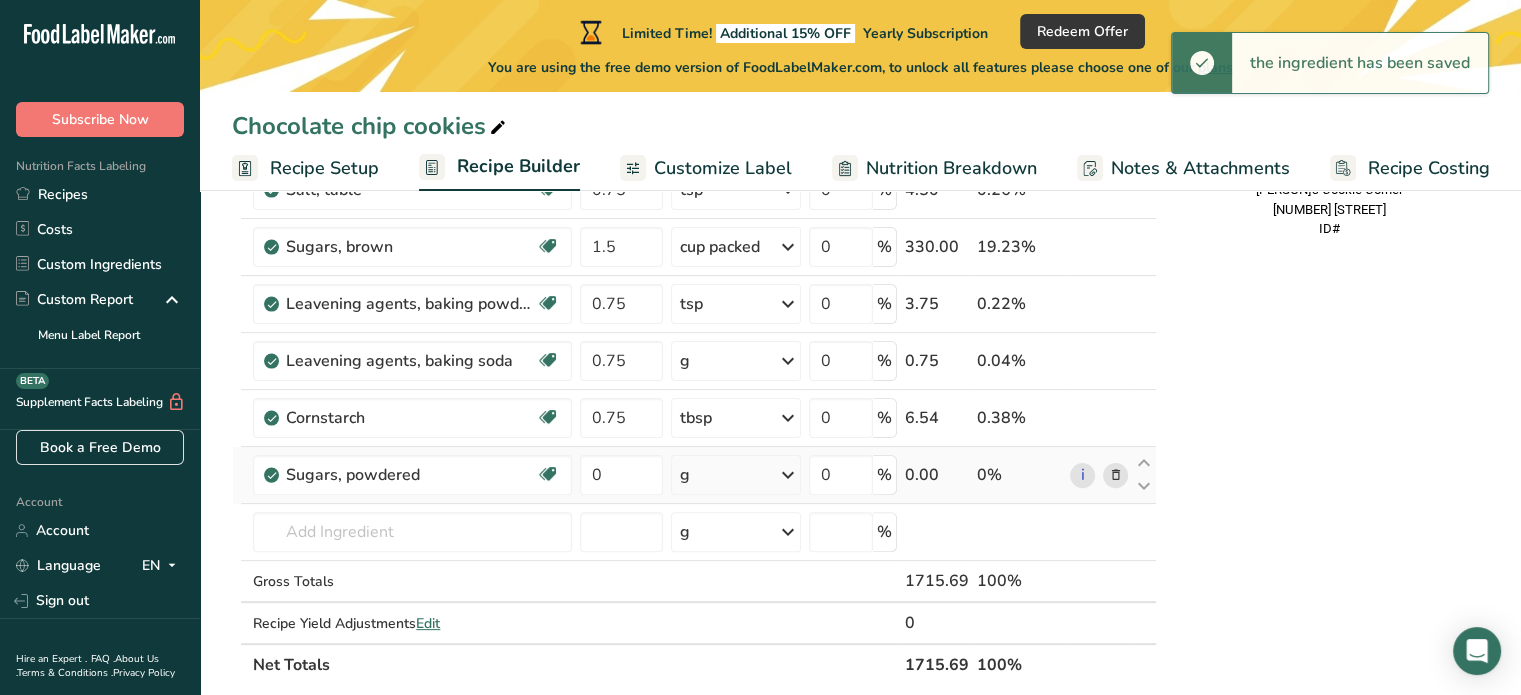 click on "g" at bounding box center [736, 475] 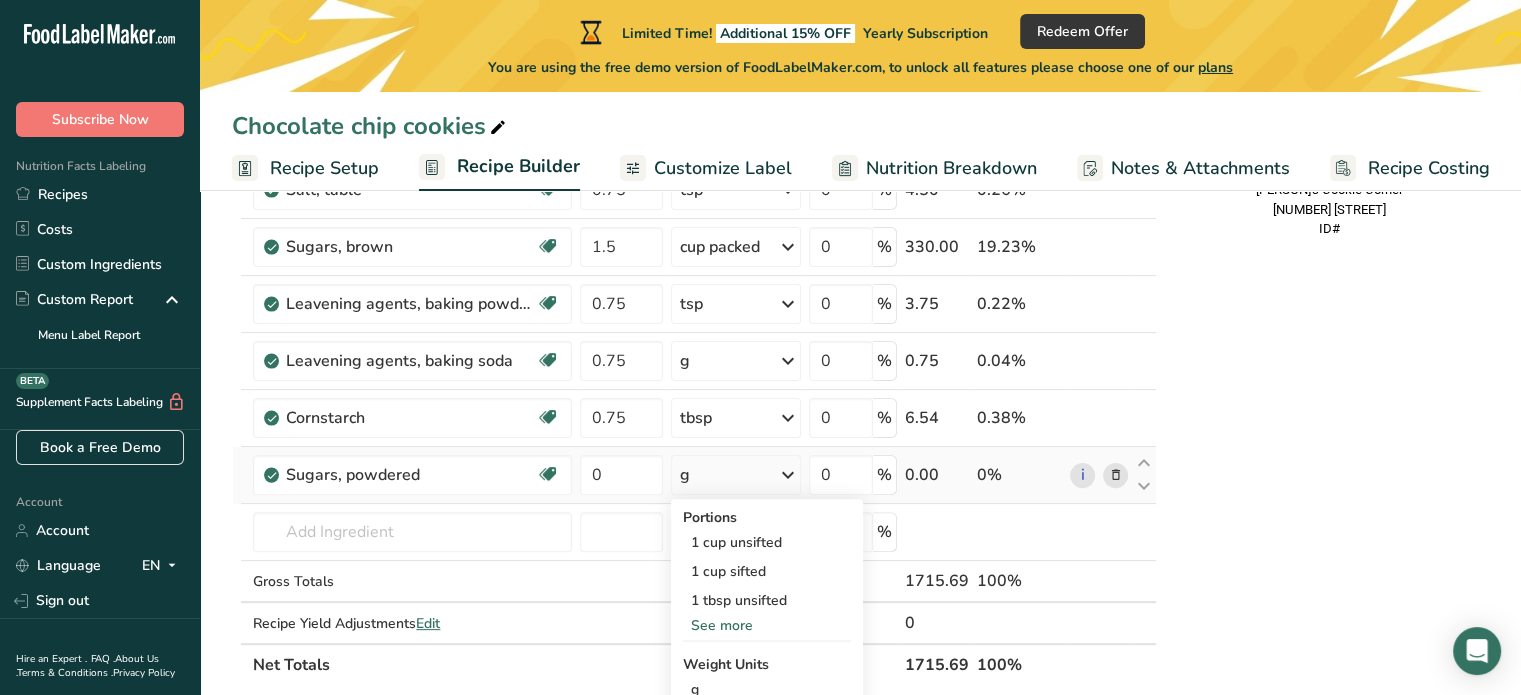 click on "See more" at bounding box center (767, 625) 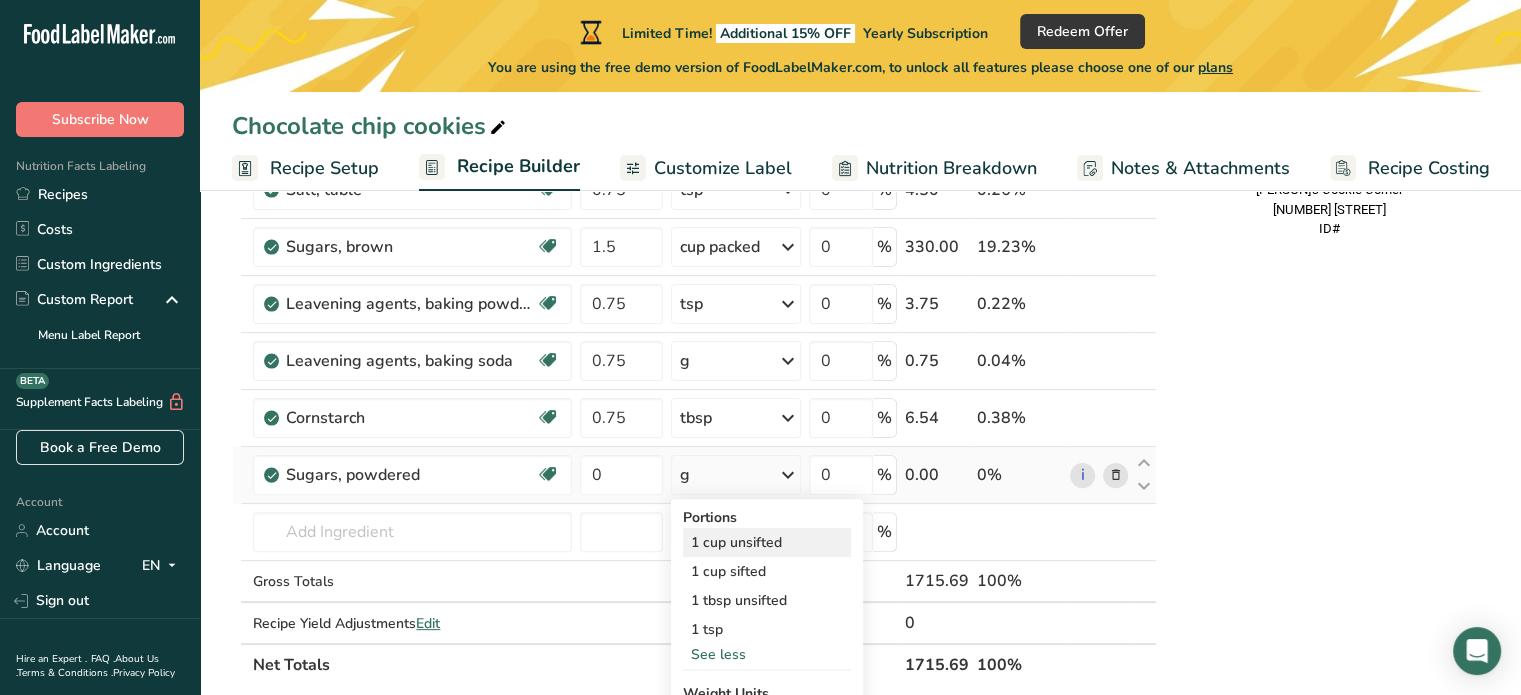 click on "1 cup unsifted" at bounding box center [767, 542] 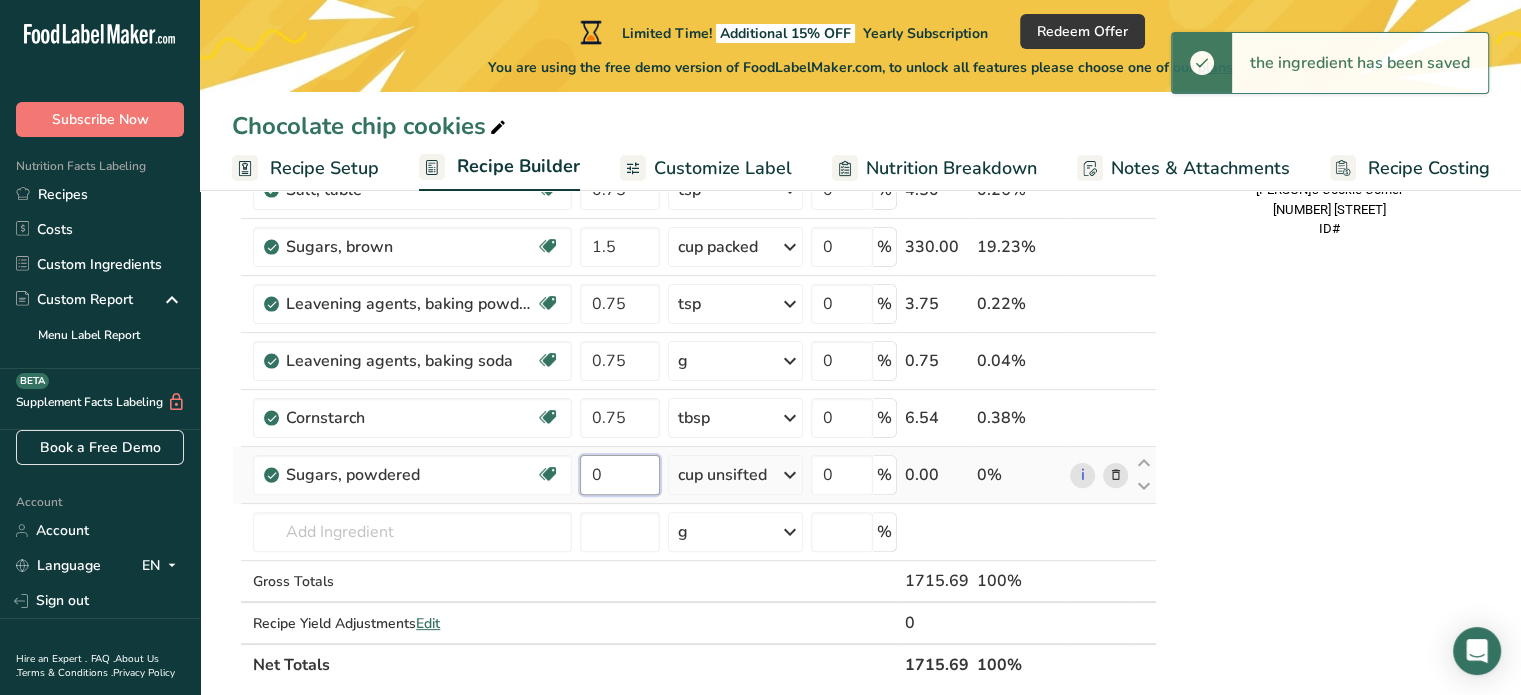 click on "0" at bounding box center [620, 475] 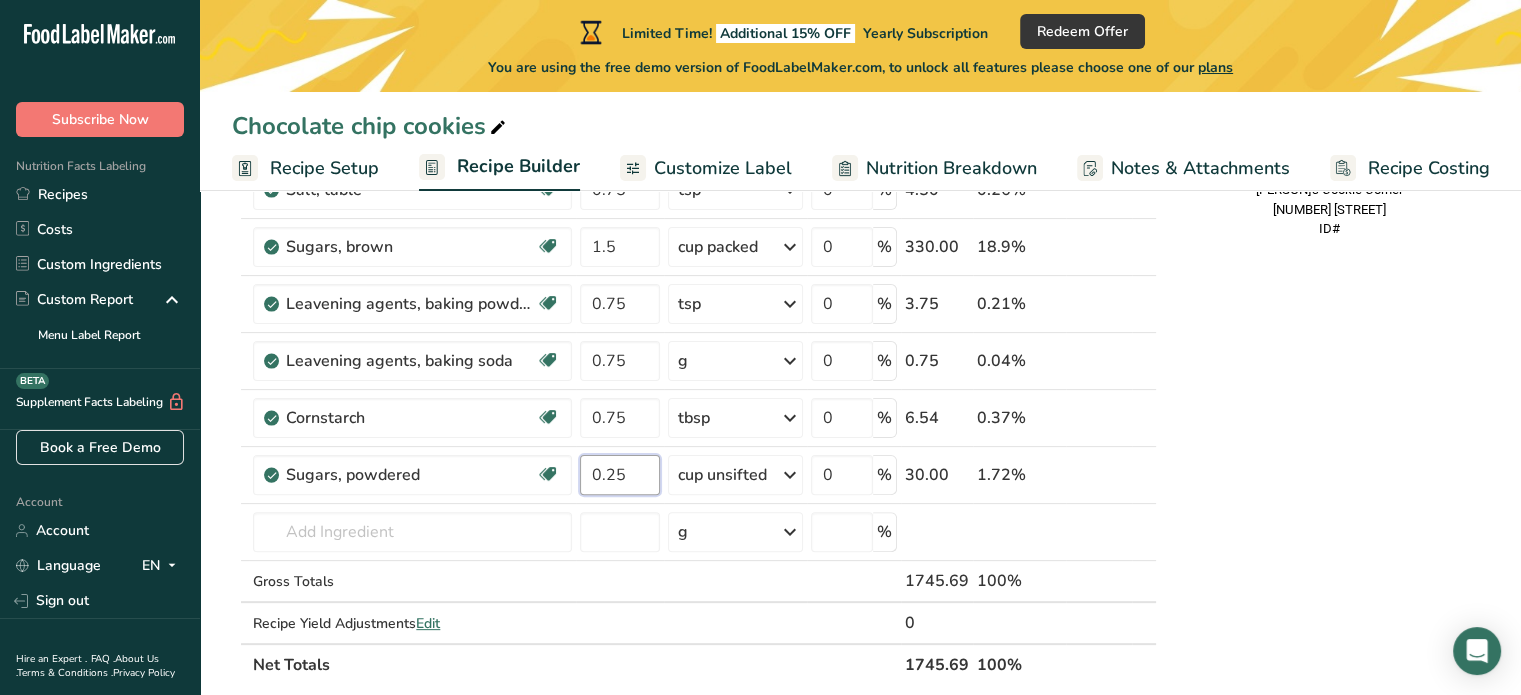 type on "0.25" 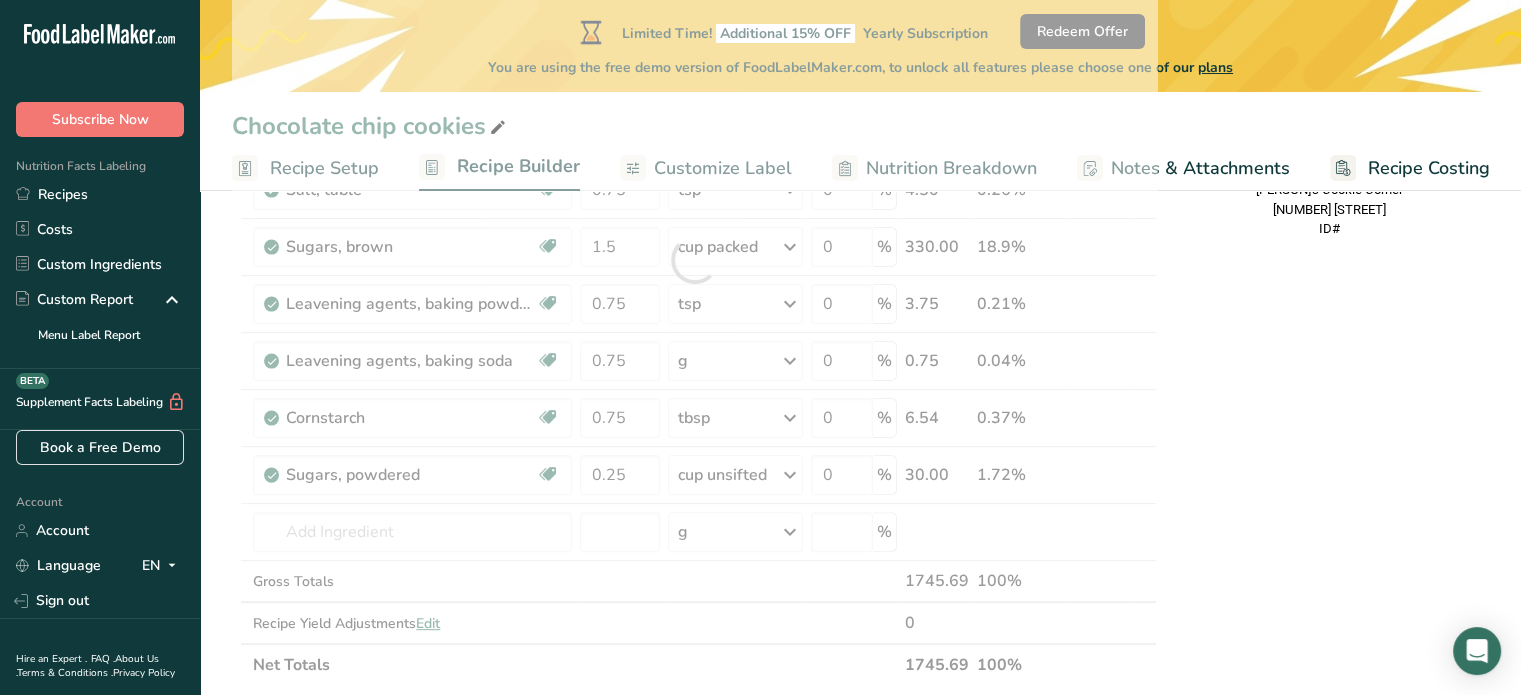 click on "Nutrition Facts
1 Serving Per Container
Serving Size
143g
Amount Per Serving
Calories
% DV*
Not a significant source of Vitamin D
* %DV = %Daily Value.
Ingredients:   White Flour, Brown Sugar, Salted Butter, Granulated Sugar, Eggs, Vanilla extract, Cornstarch, Salt, Baking Powder, Baking Soda, Powdered Sugar   Contains:
Wheat, Milk, Eggs
Made in a home kitchen
[BUSINESS_NAME]
[NUMBER] [STREET]
ID#" at bounding box center [1329, 566] 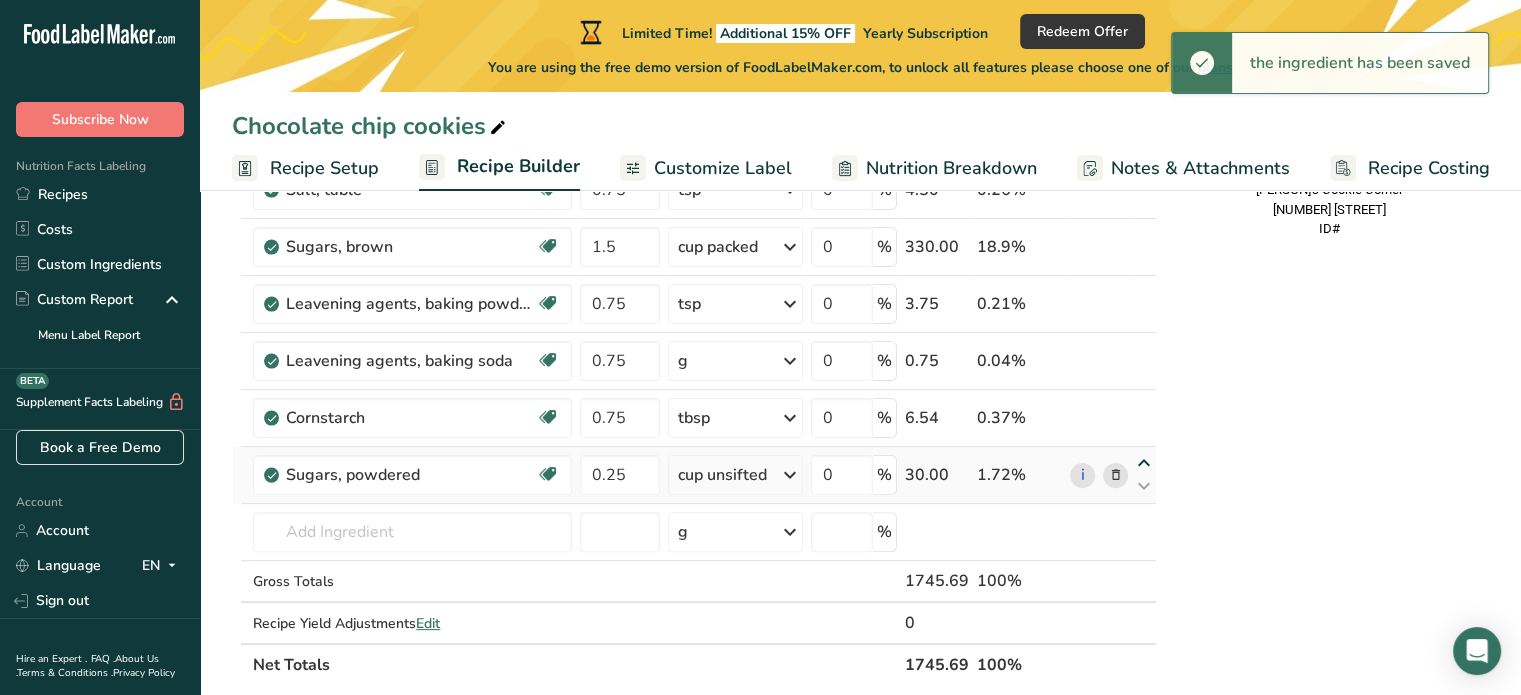 click at bounding box center (1144, 463) 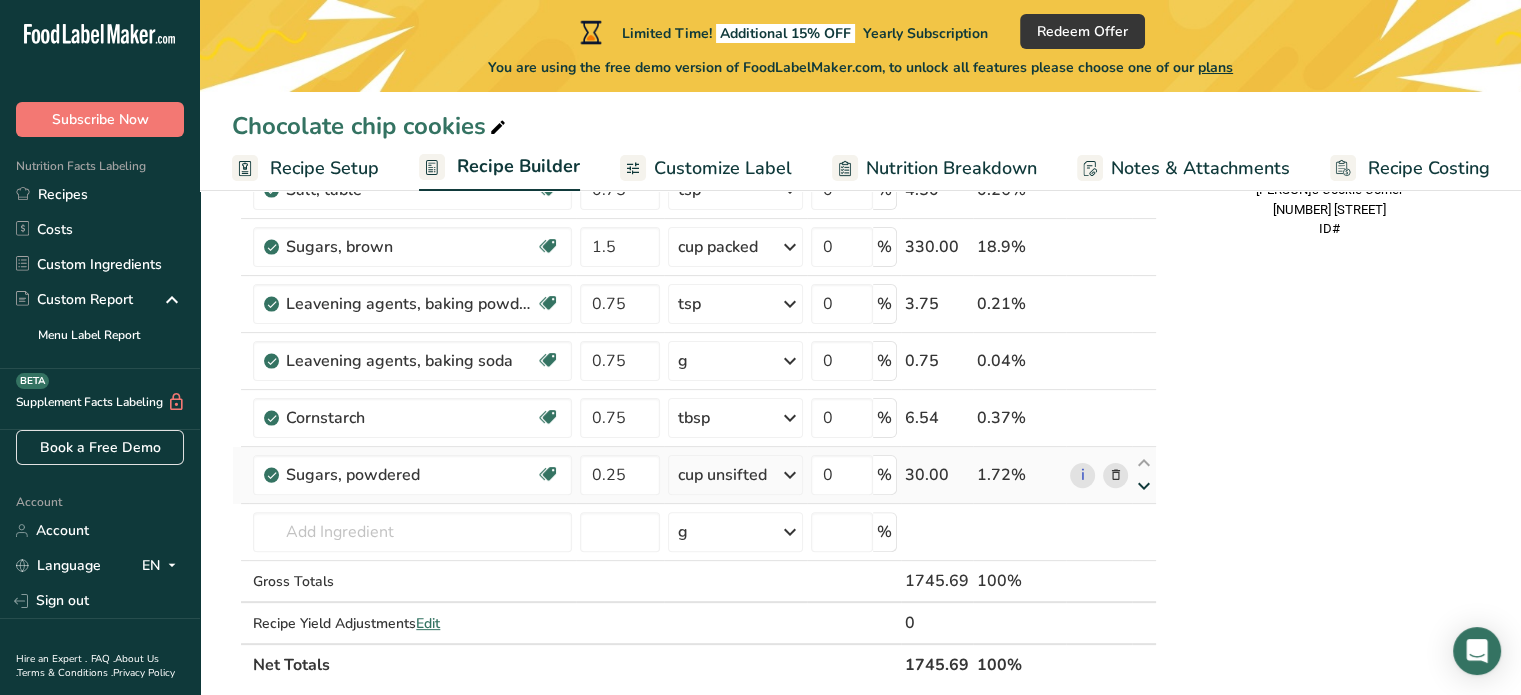 click at bounding box center (1144, 475) 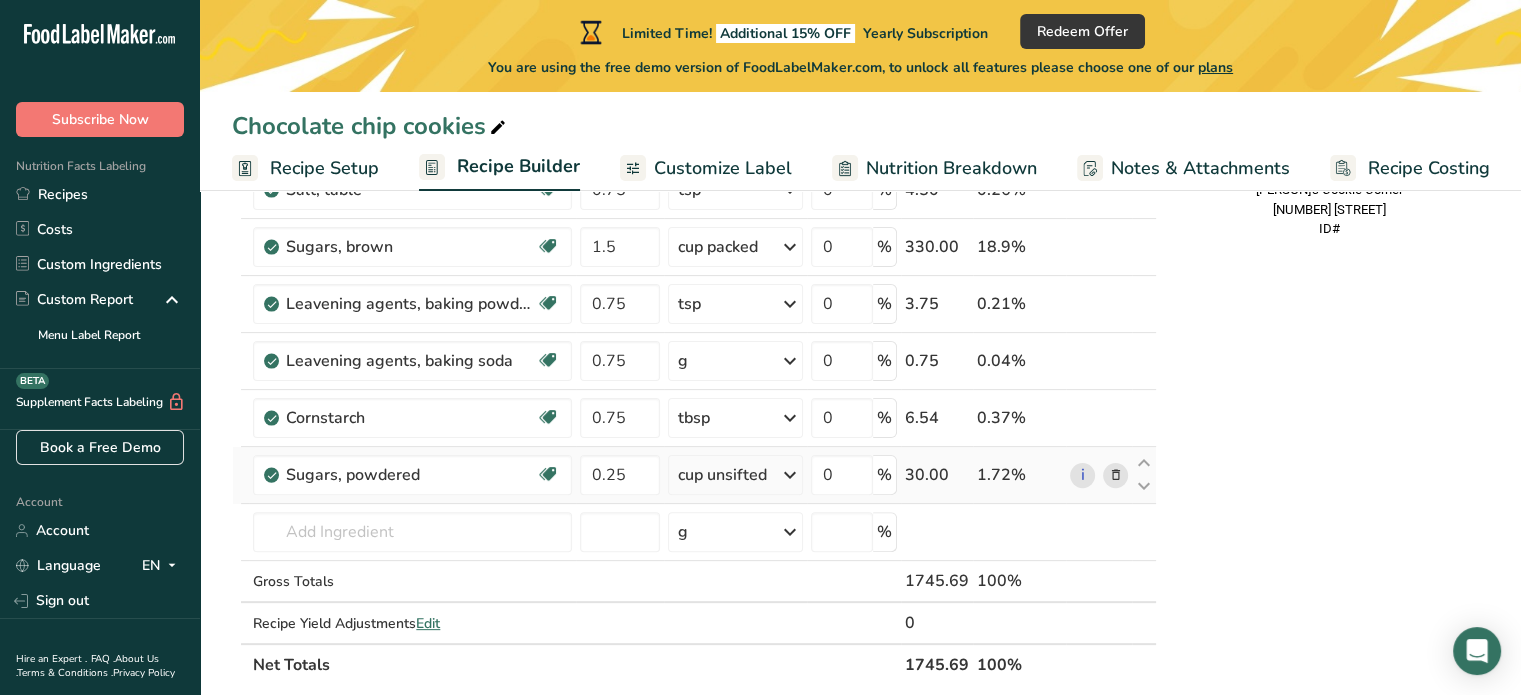 click at bounding box center [245, 475] 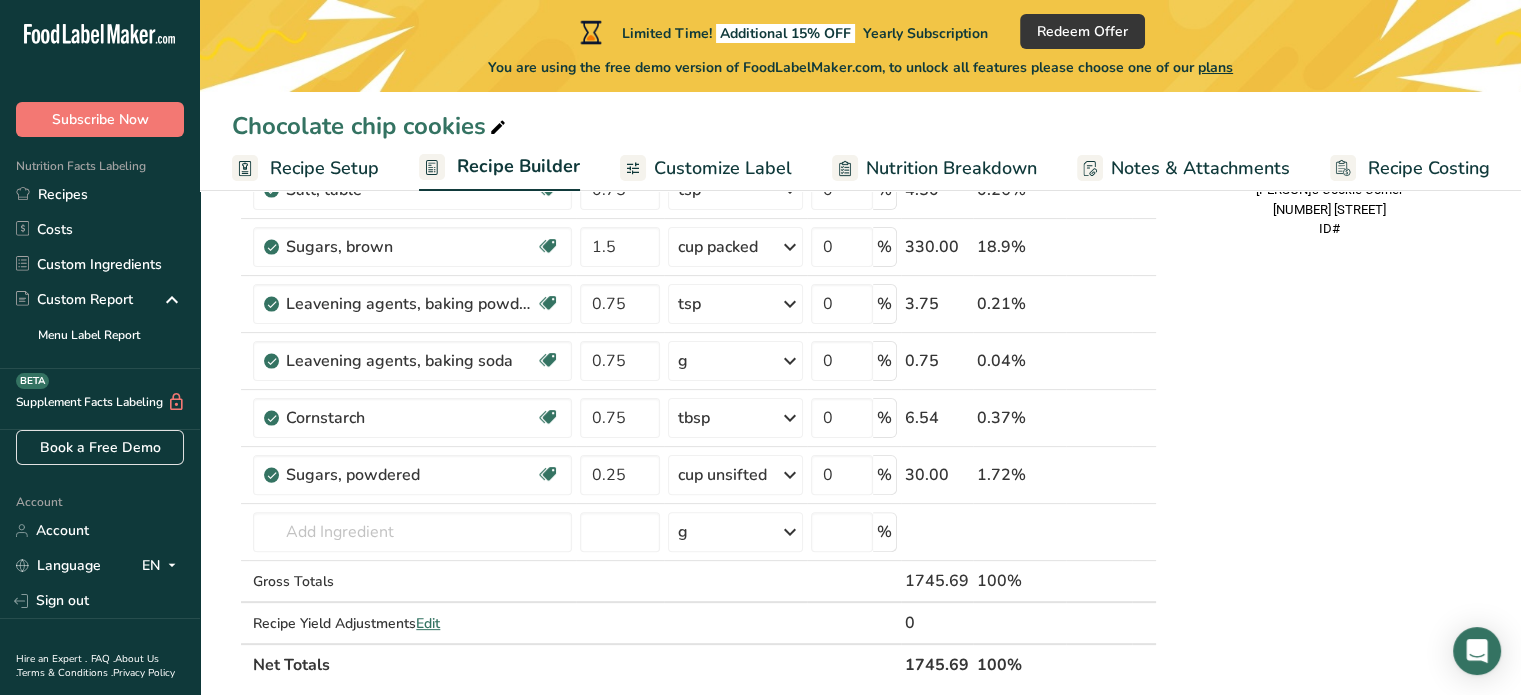 drag, startPoint x: 248, startPoint y: 471, endPoint x: 208, endPoint y: 474, distance: 40.112343 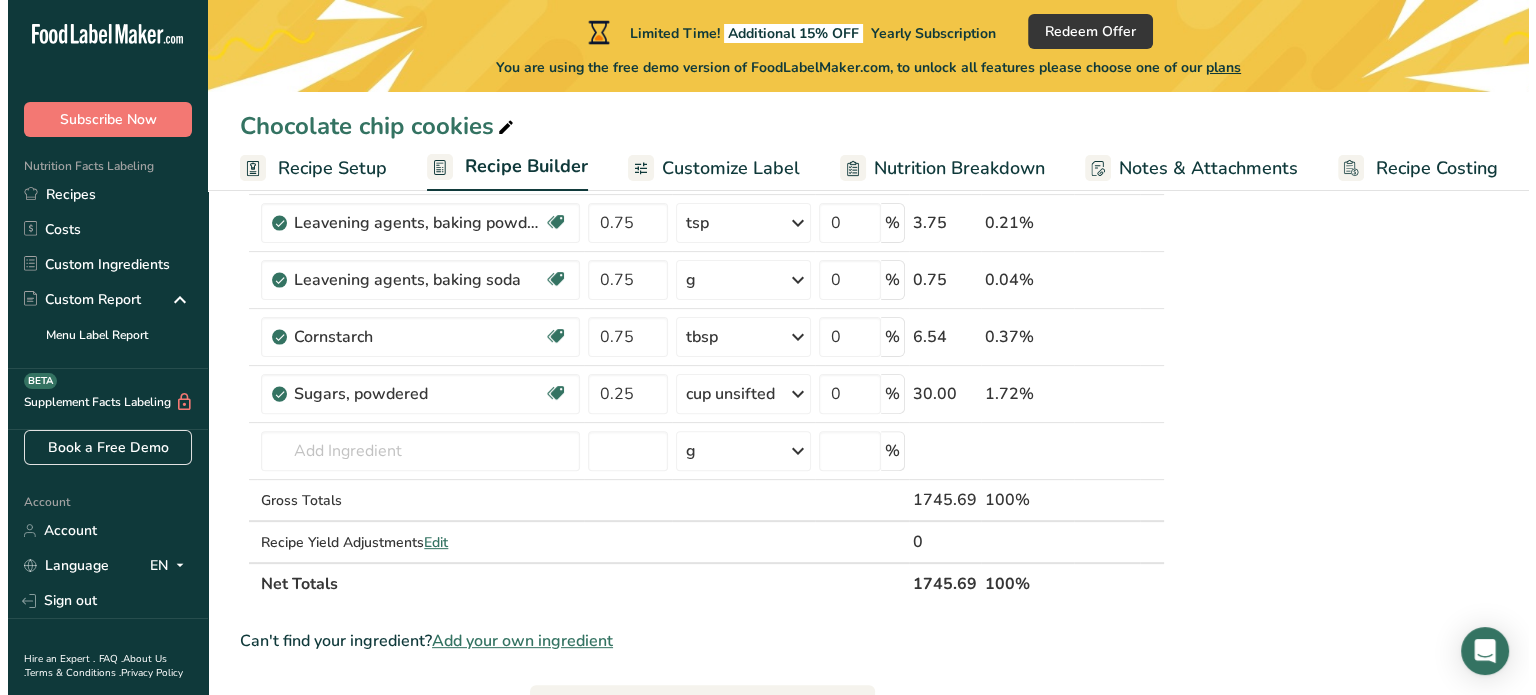 scroll, scrollTop: 556, scrollLeft: 0, axis: vertical 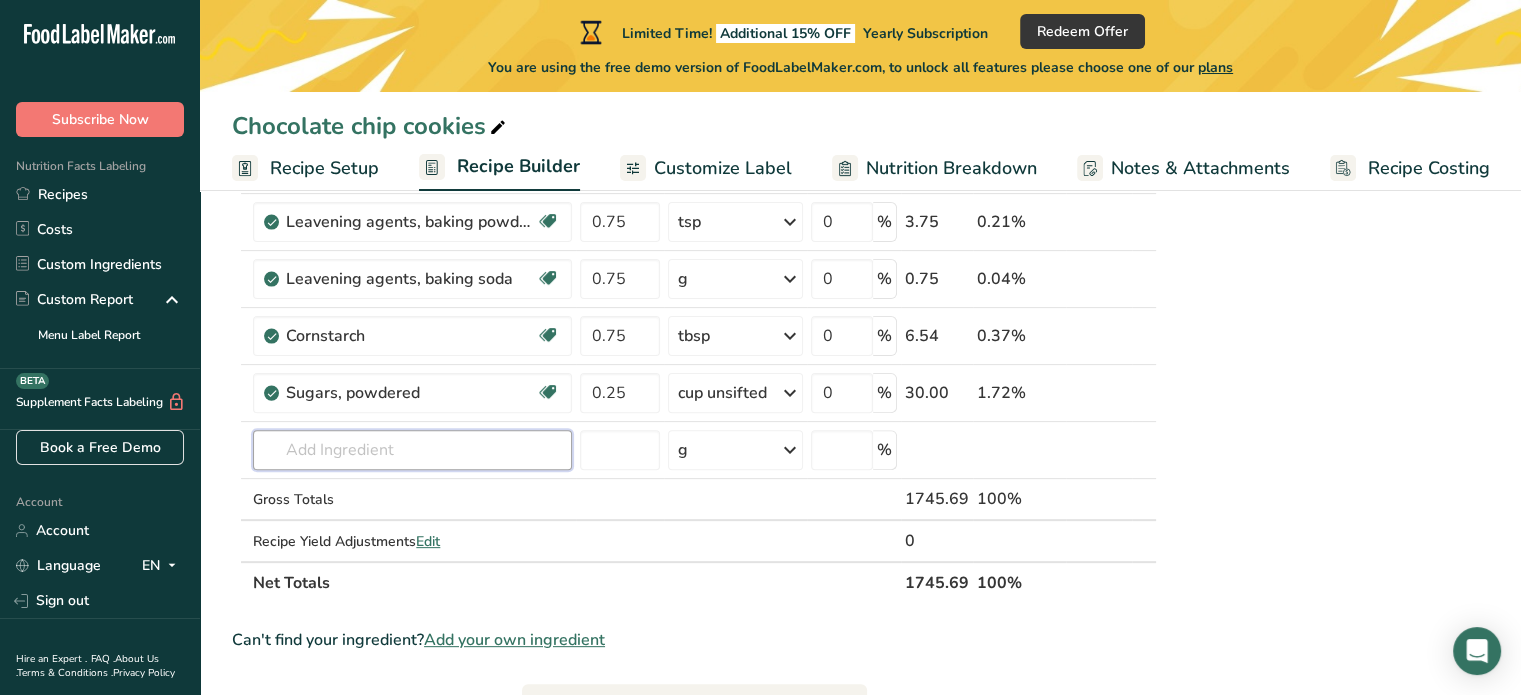 click at bounding box center (412, 450) 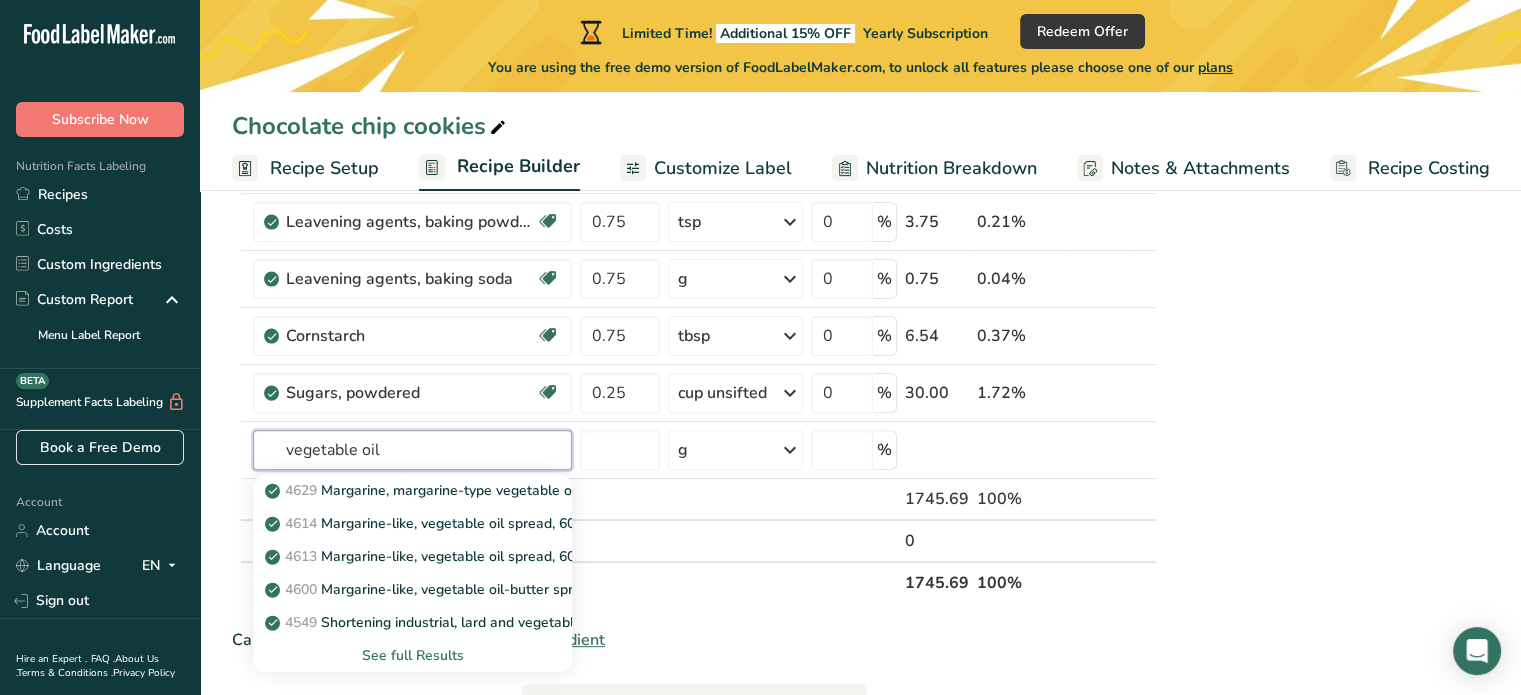 type on "vegetable oil" 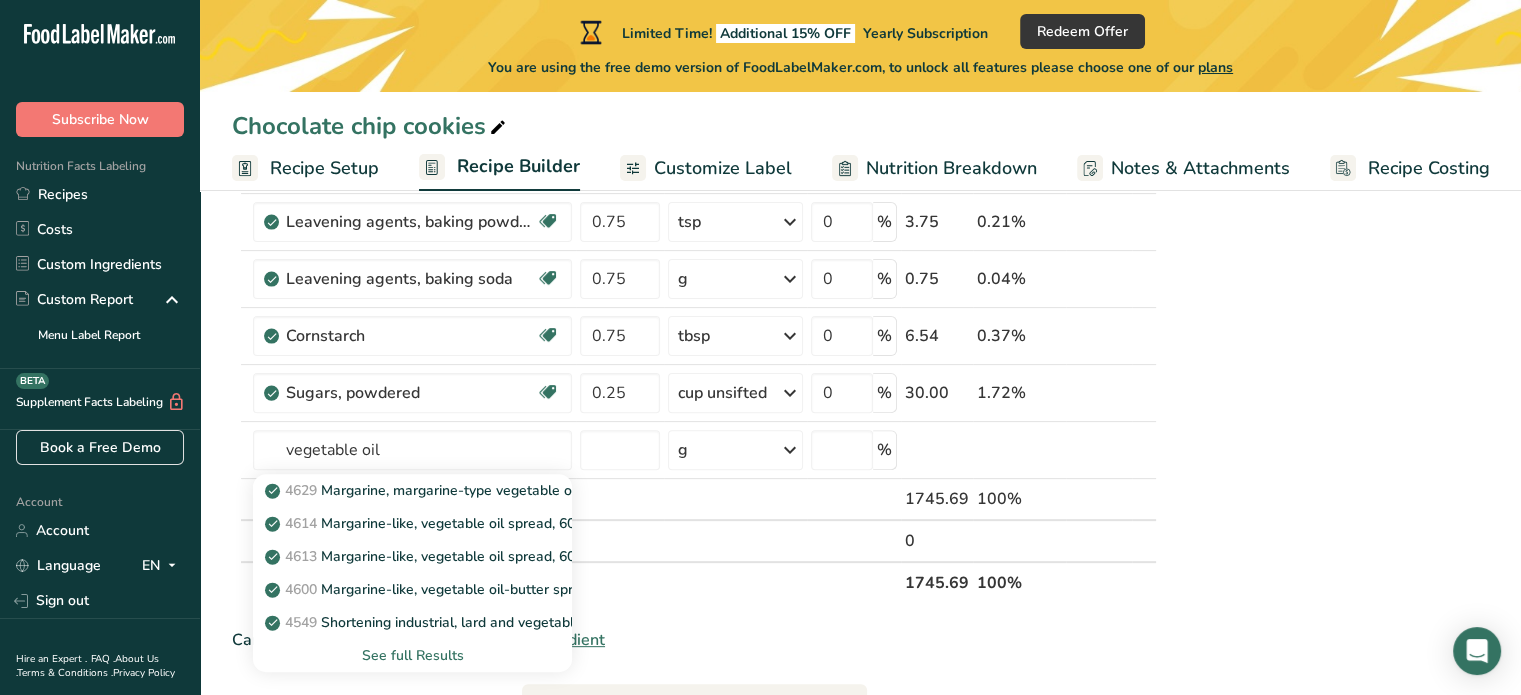 type 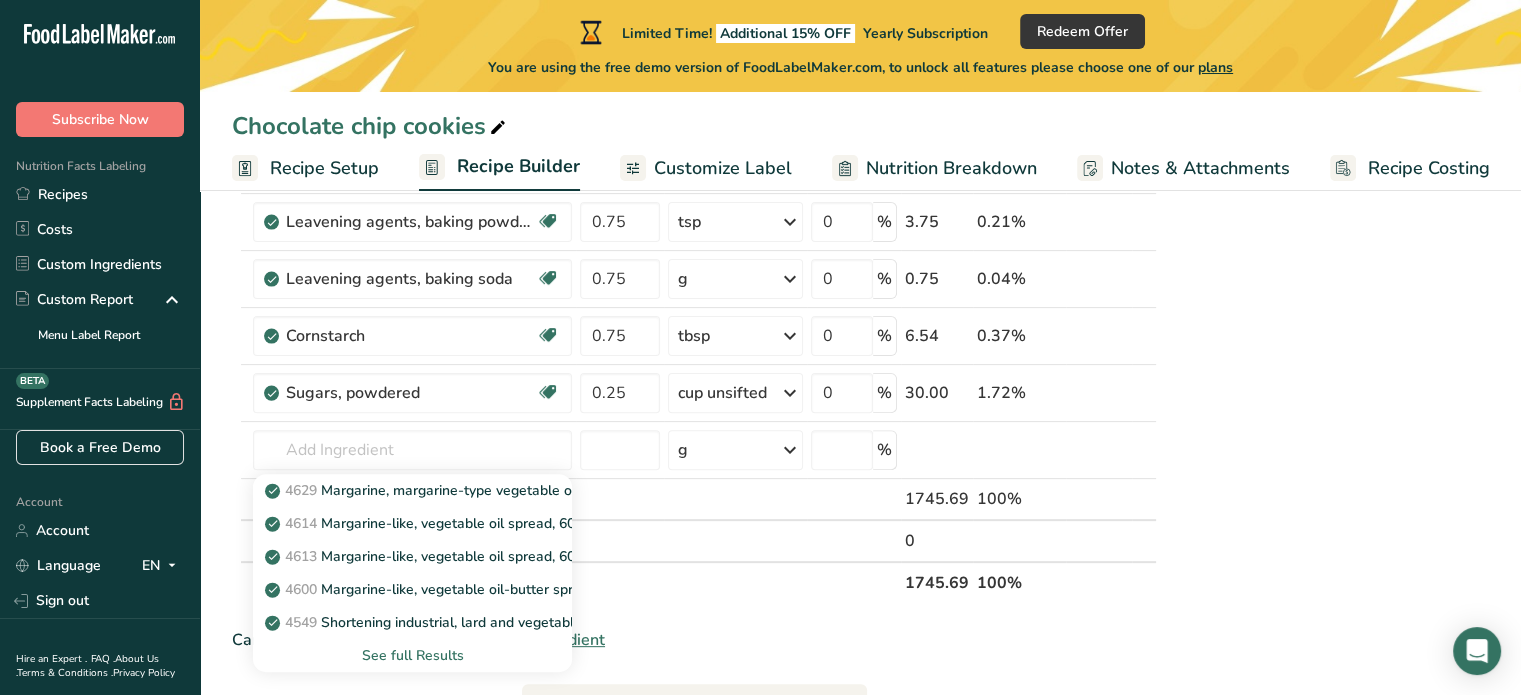 click on "See full Results" at bounding box center [412, 655] 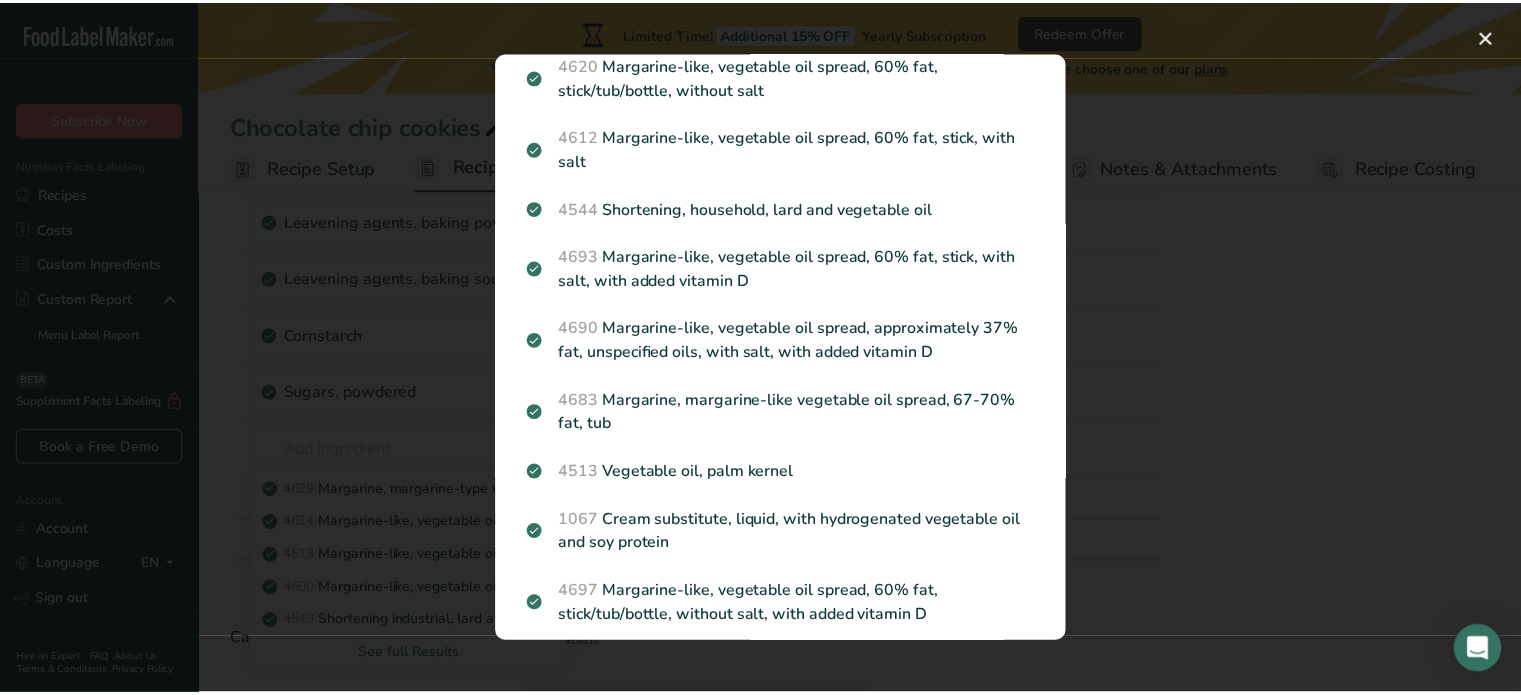 scroll, scrollTop: 600, scrollLeft: 0, axis: vertical 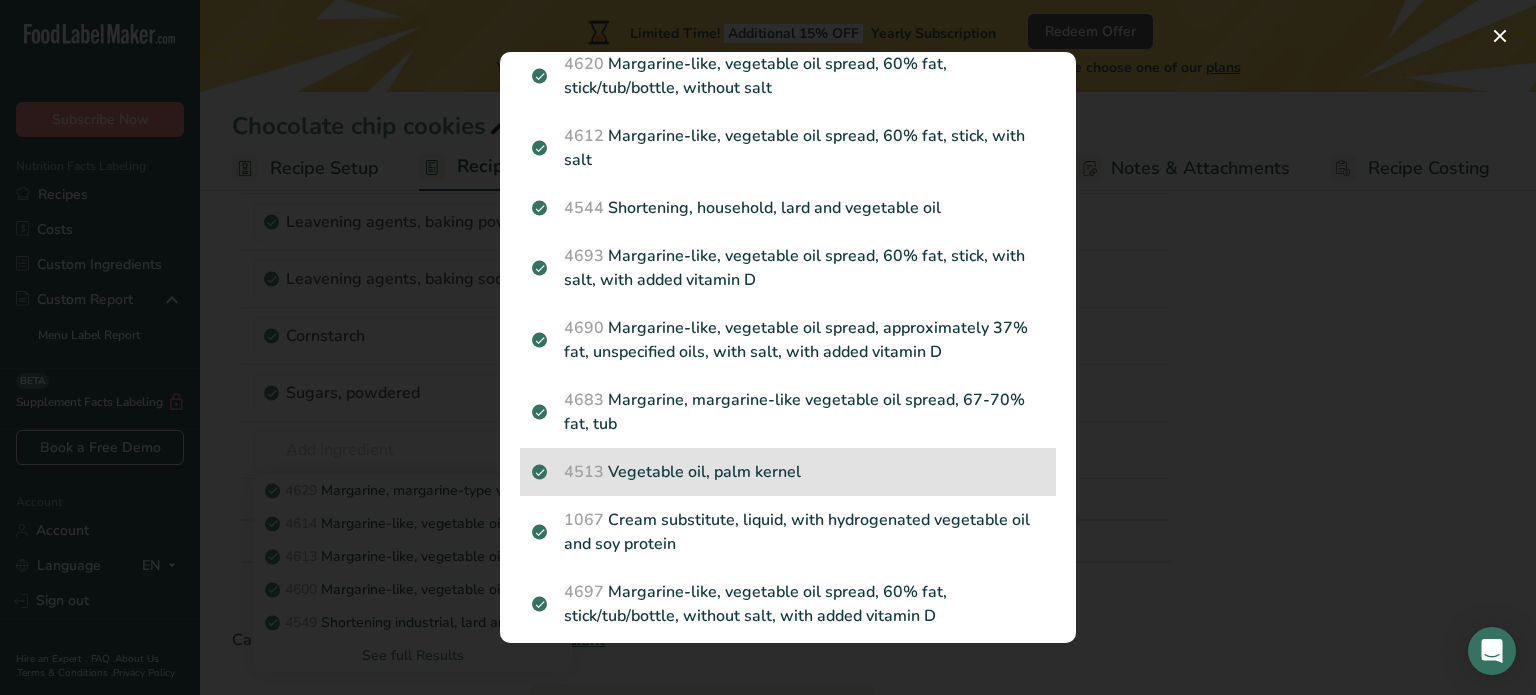 click on "[NUMBER]
Vegetable oil, palm kernel" at bounding box center (788, 472) 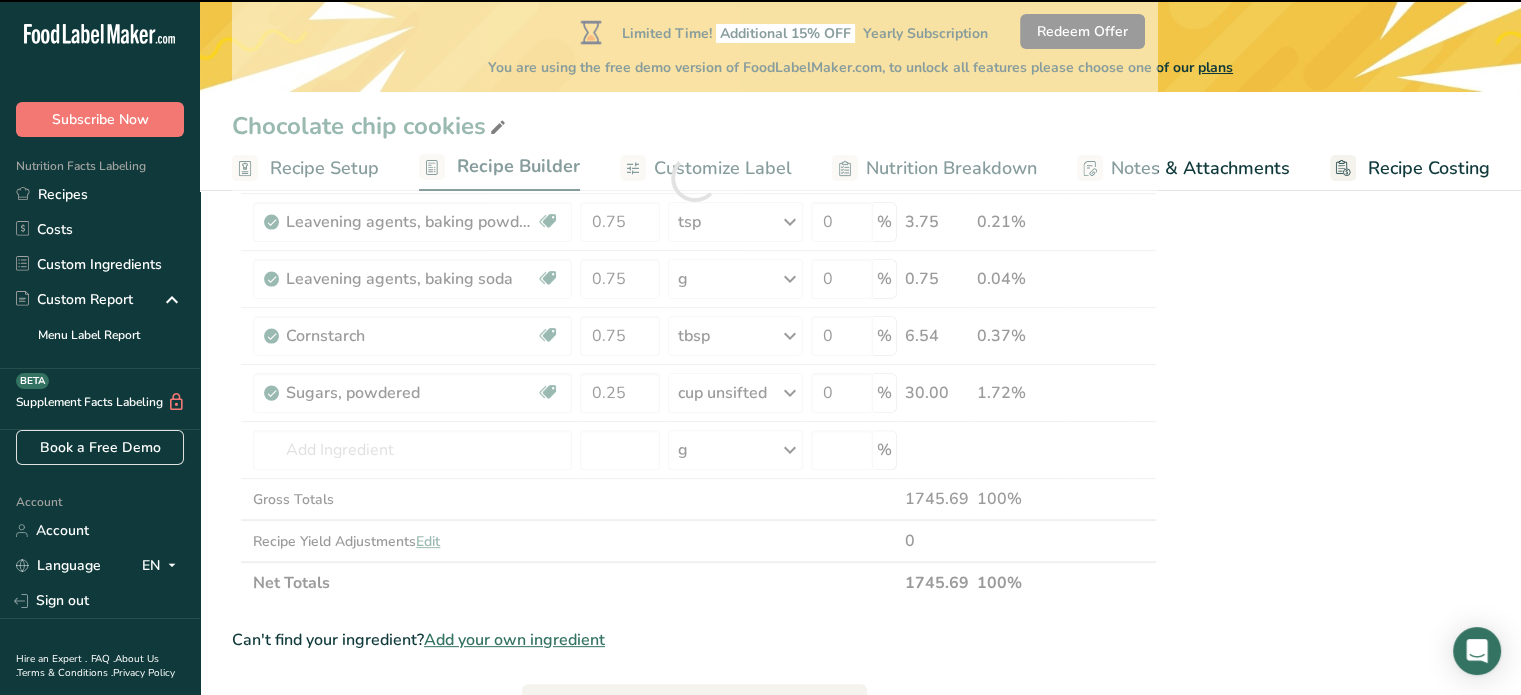 type on "0" 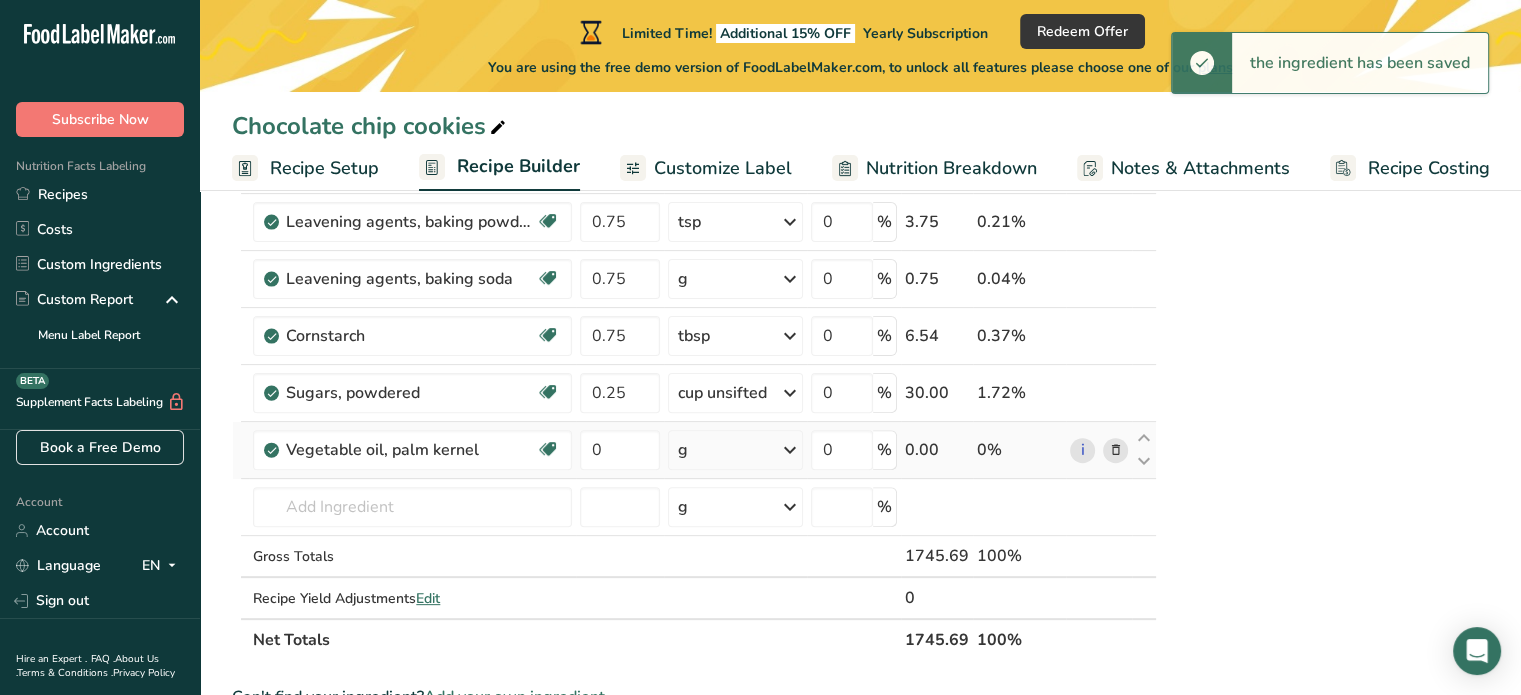 click on "g" at bounding box center [735, 450] 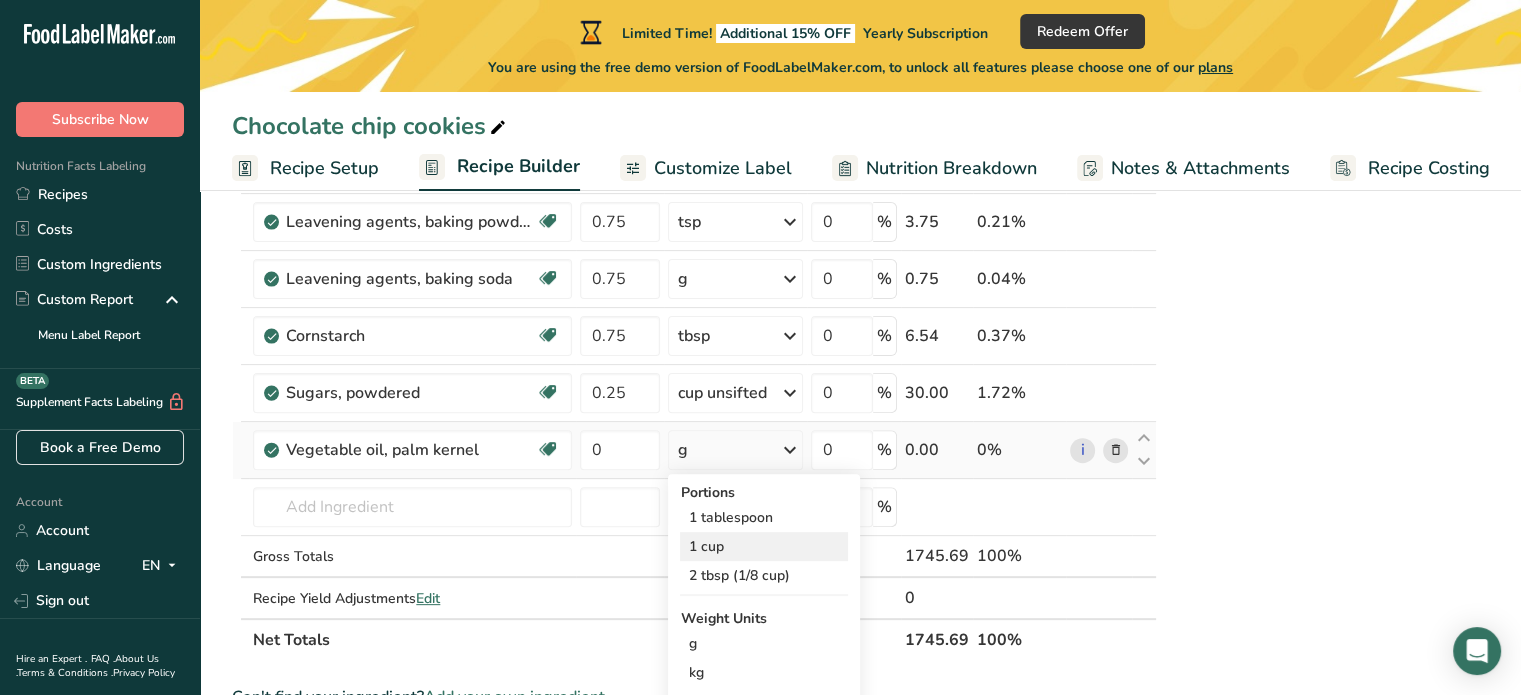 click on "1 cup" at bounding box center (764, 546) 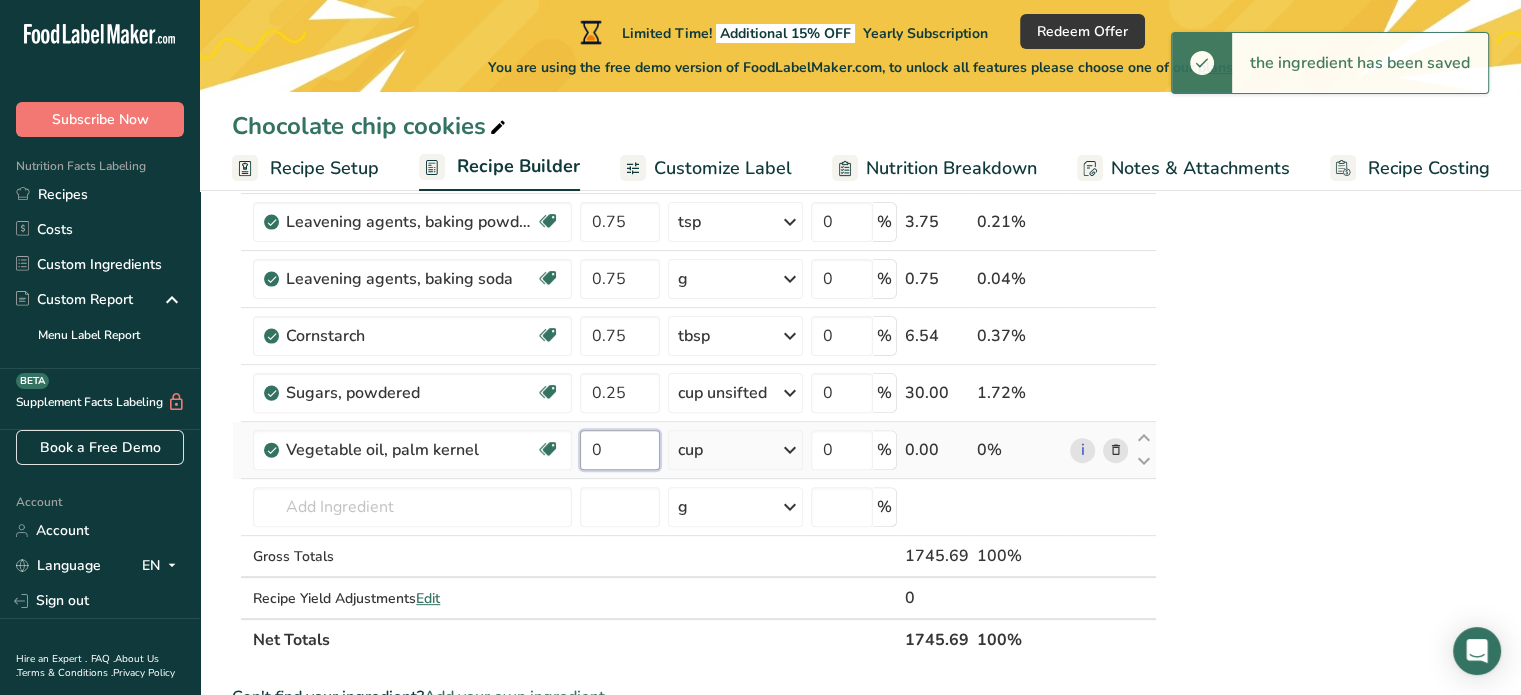 click on "0" at bounding box center [620, 450] 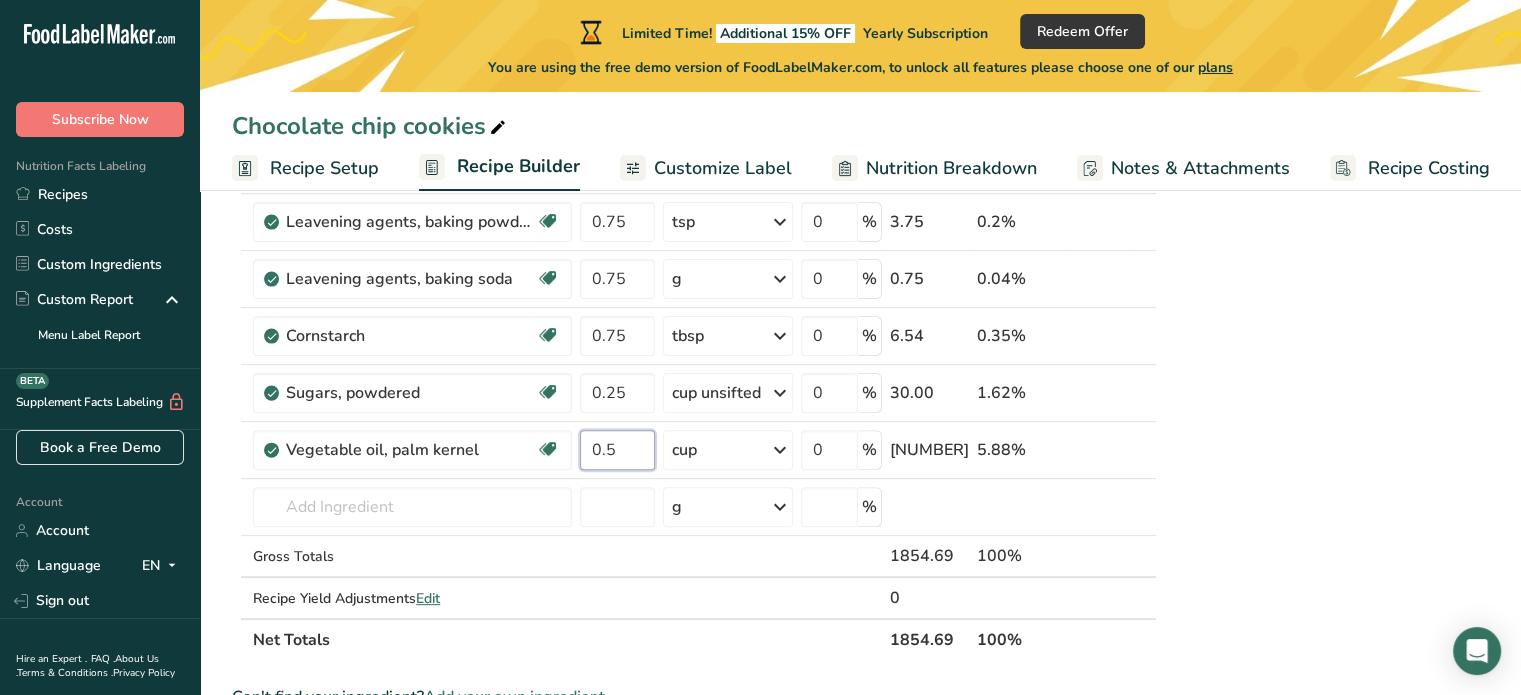 type on "0.5" 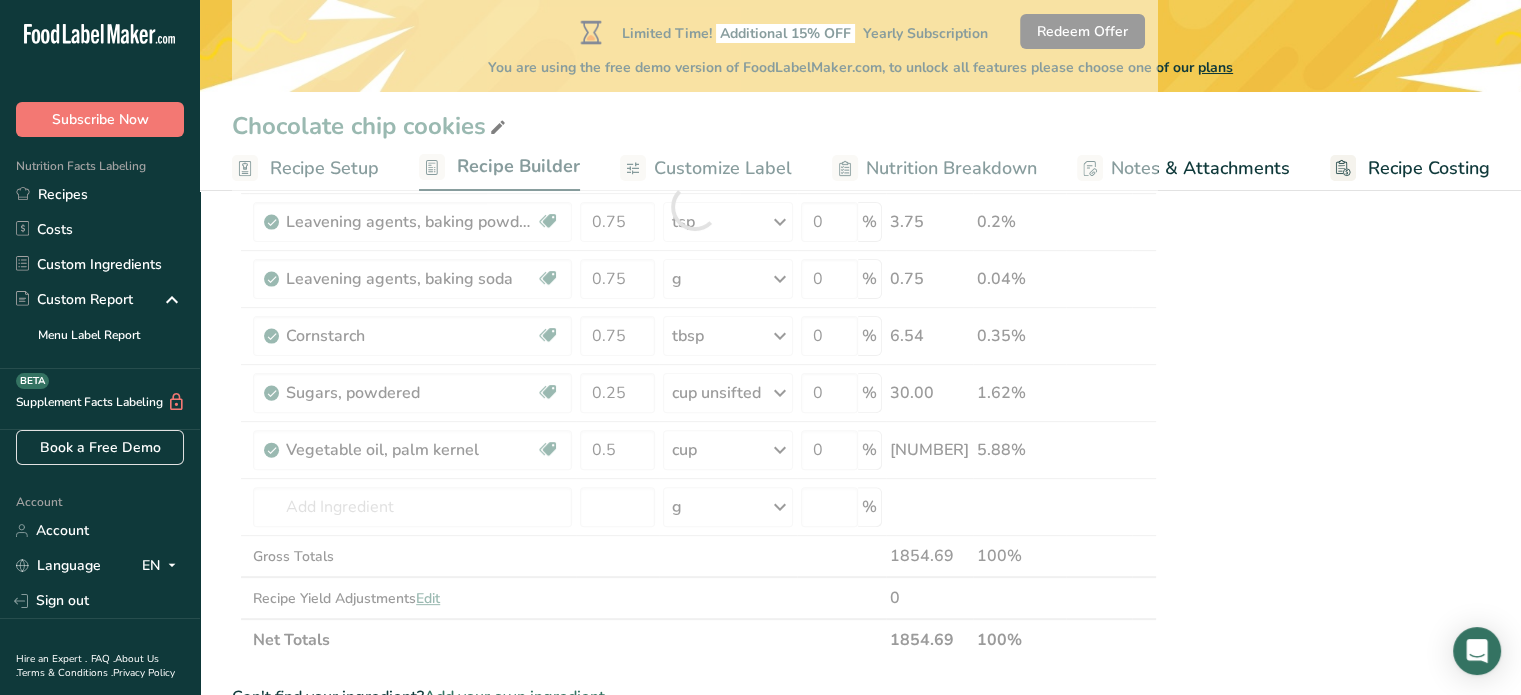 click on "Nutrition Facts
1 Serving Per Container
Serving Size
145g
Amount Per Serving
Calories
% DV*
Not a significant source of Vitamin D
* %DV = %Daily Value.
Ingredients:   White Flour, Brown Sugar, Salted Butter, Granulated Sugar, Eggs, Powdered Sugar, Vanilla extract, Cornstarch, Salt, Baking Powder, Baking Soda, Vegetable Oil   Contains:
Wheat, Milk, Eggs
Made in a home kitchen
[BUSINESS_NAME]
[NUMBER] [STREET]
ID#" at bounding box center (1329, 512) 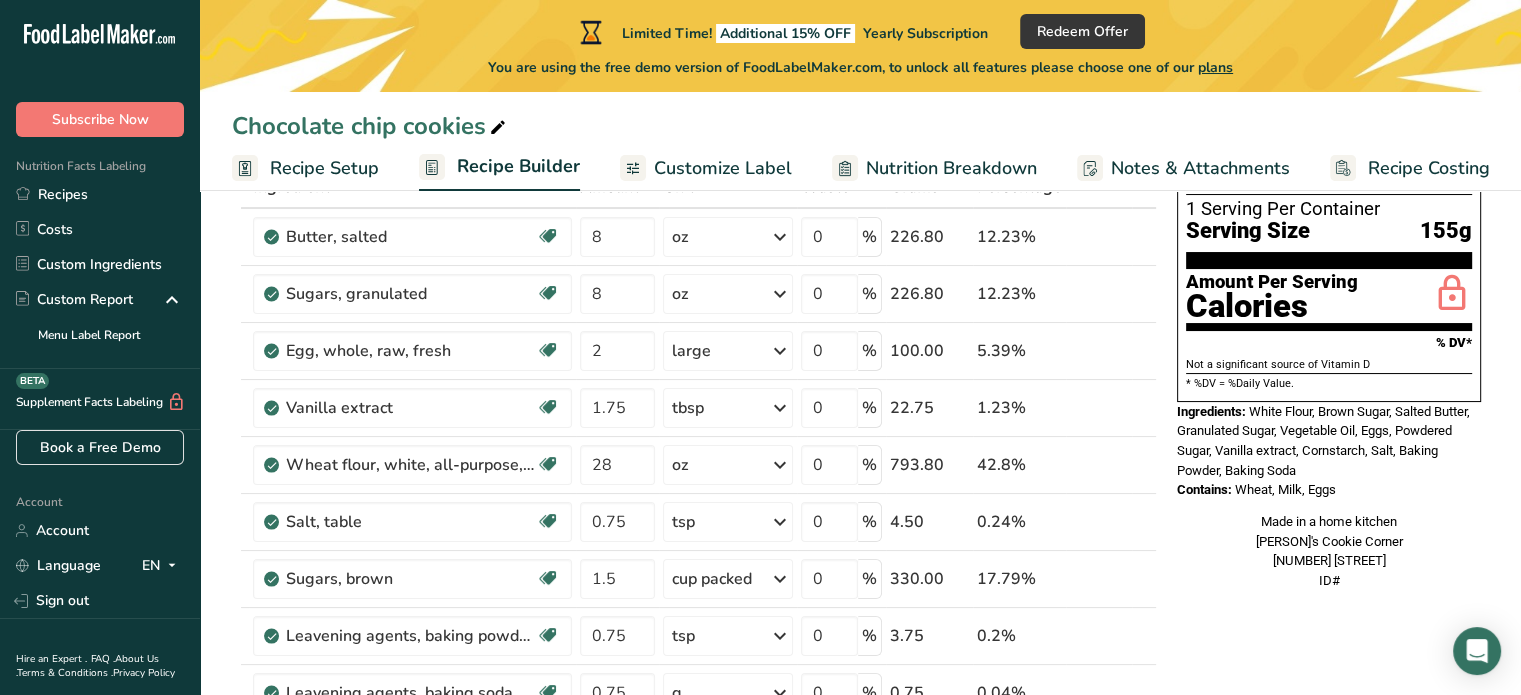 scroll, scrollTop: 156, scrollLeft: 0, axis: vertical 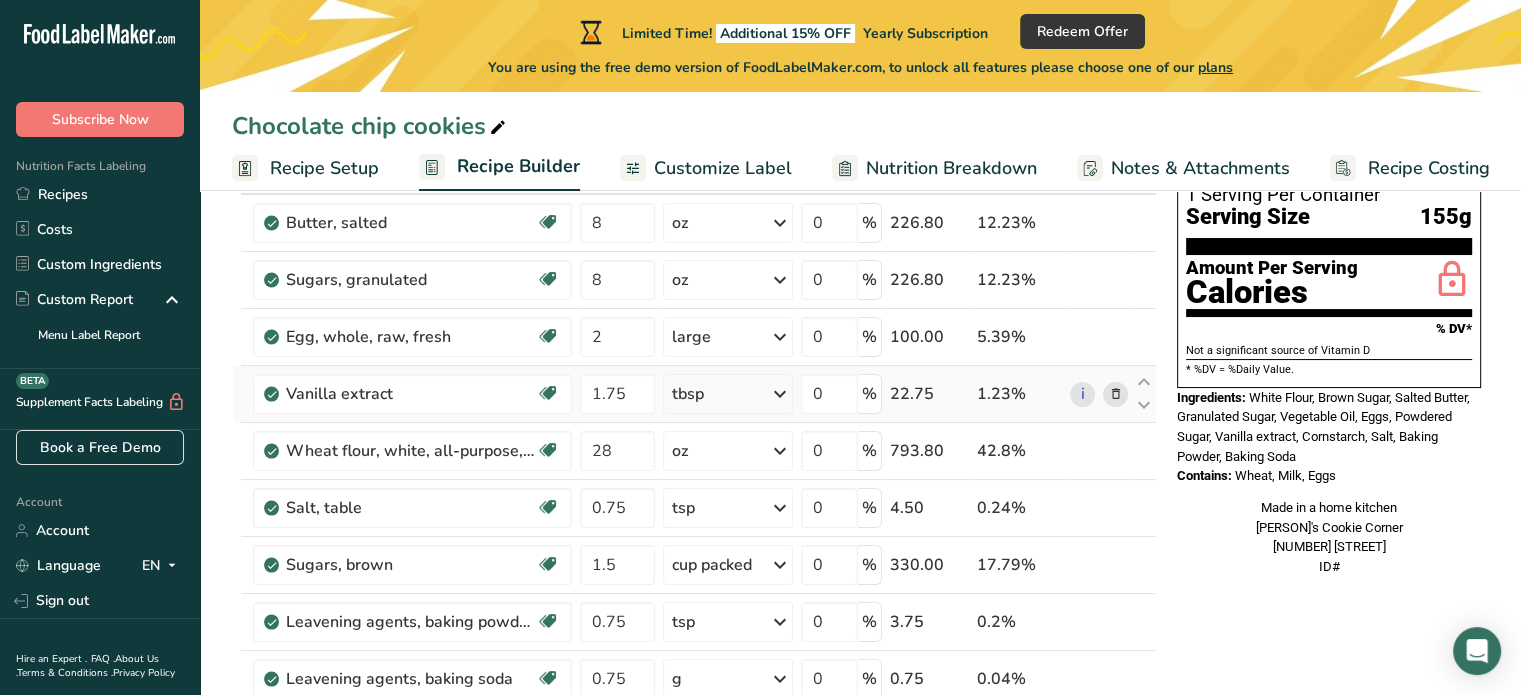 click at bounding box center [1115, 394] 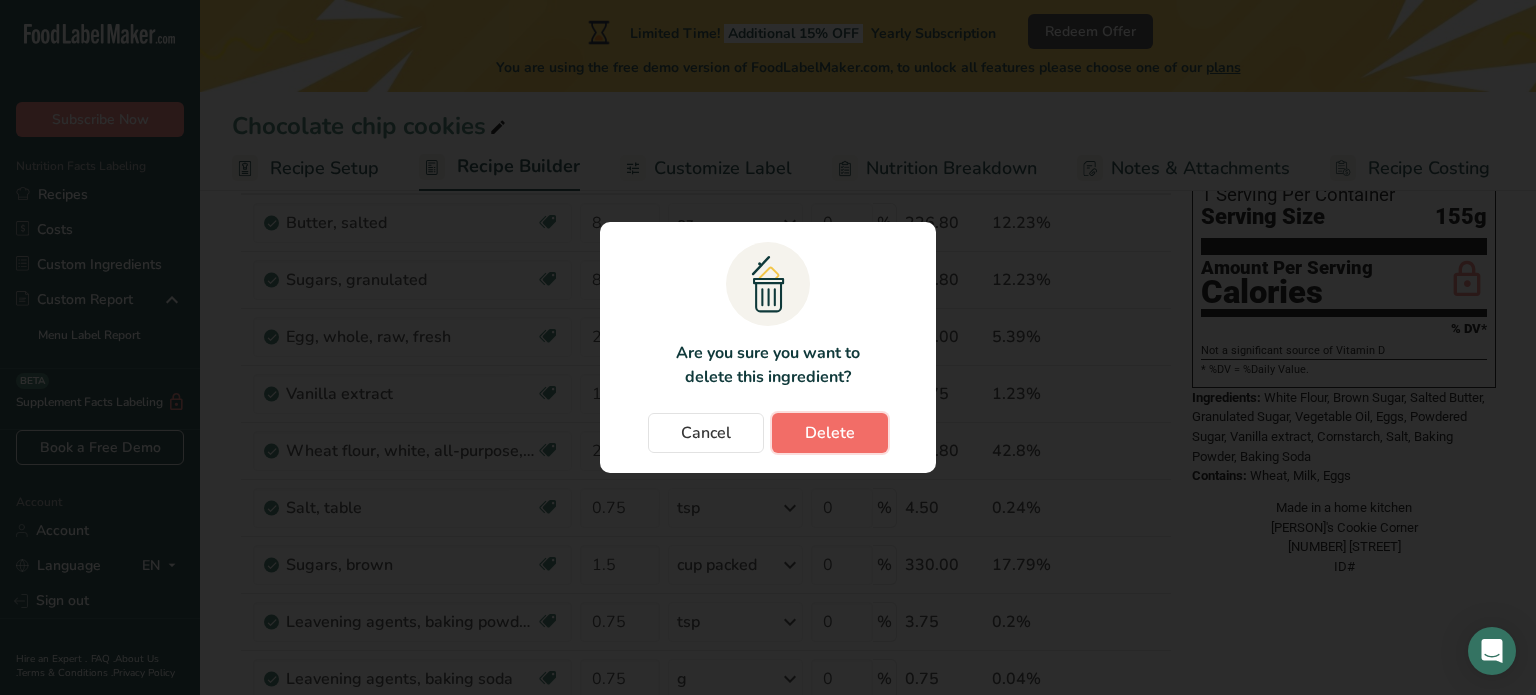 click on "Delete" at bounding box center [830, 433] 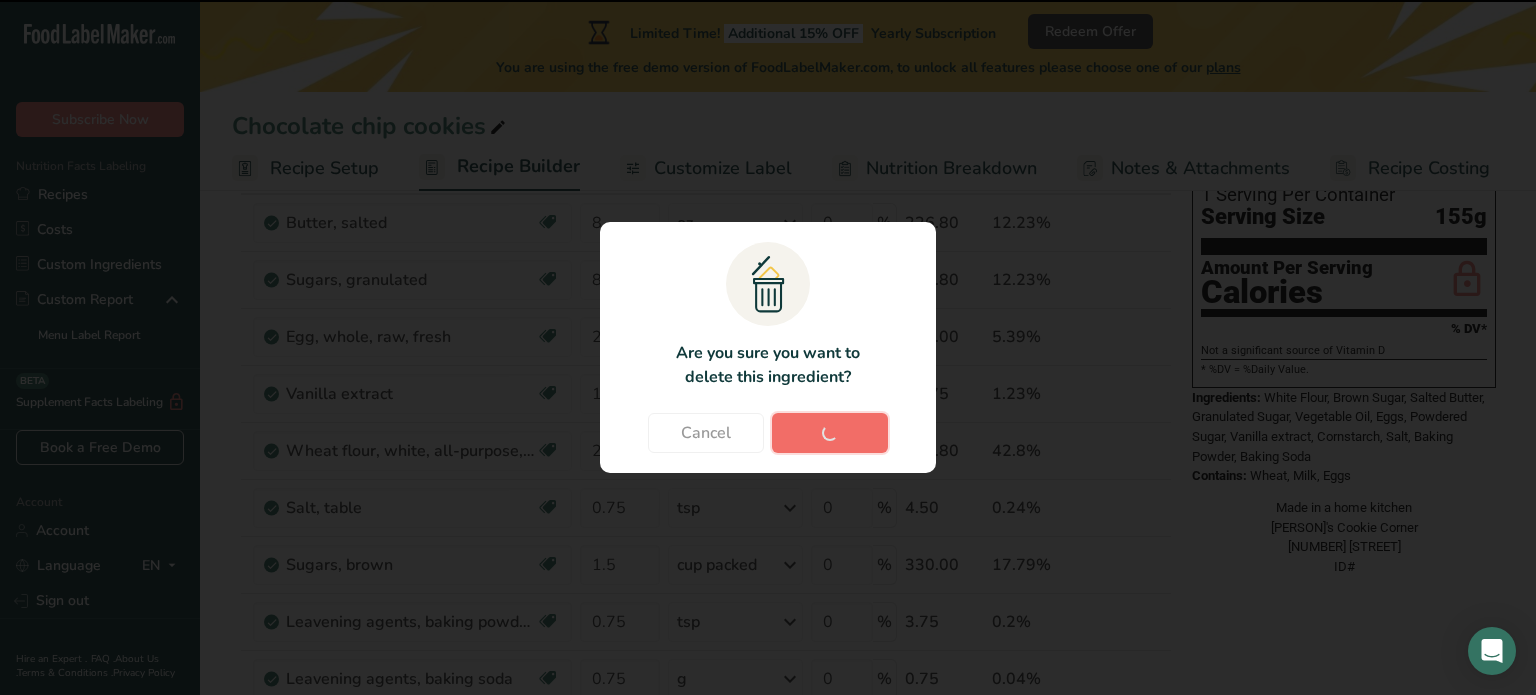 type on "28" 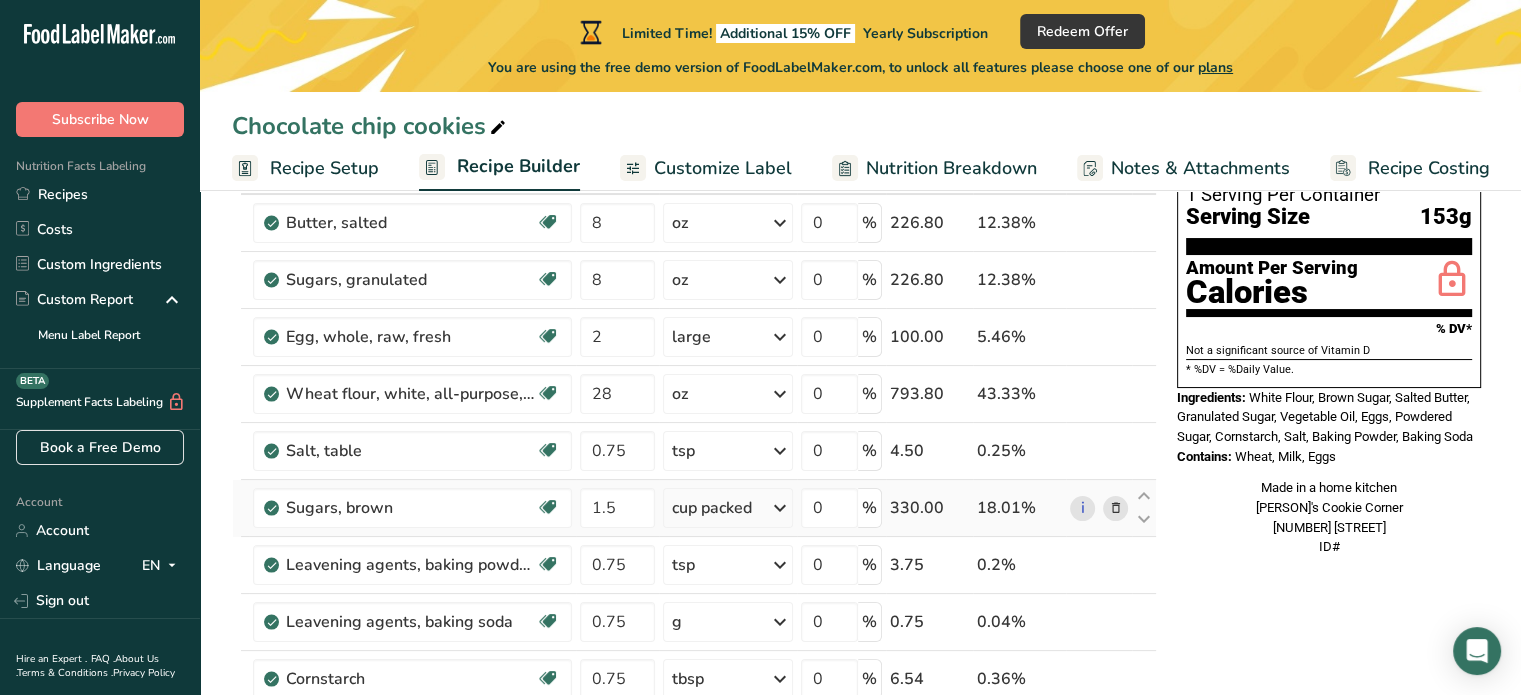 click at bounding box center [1115, 508] 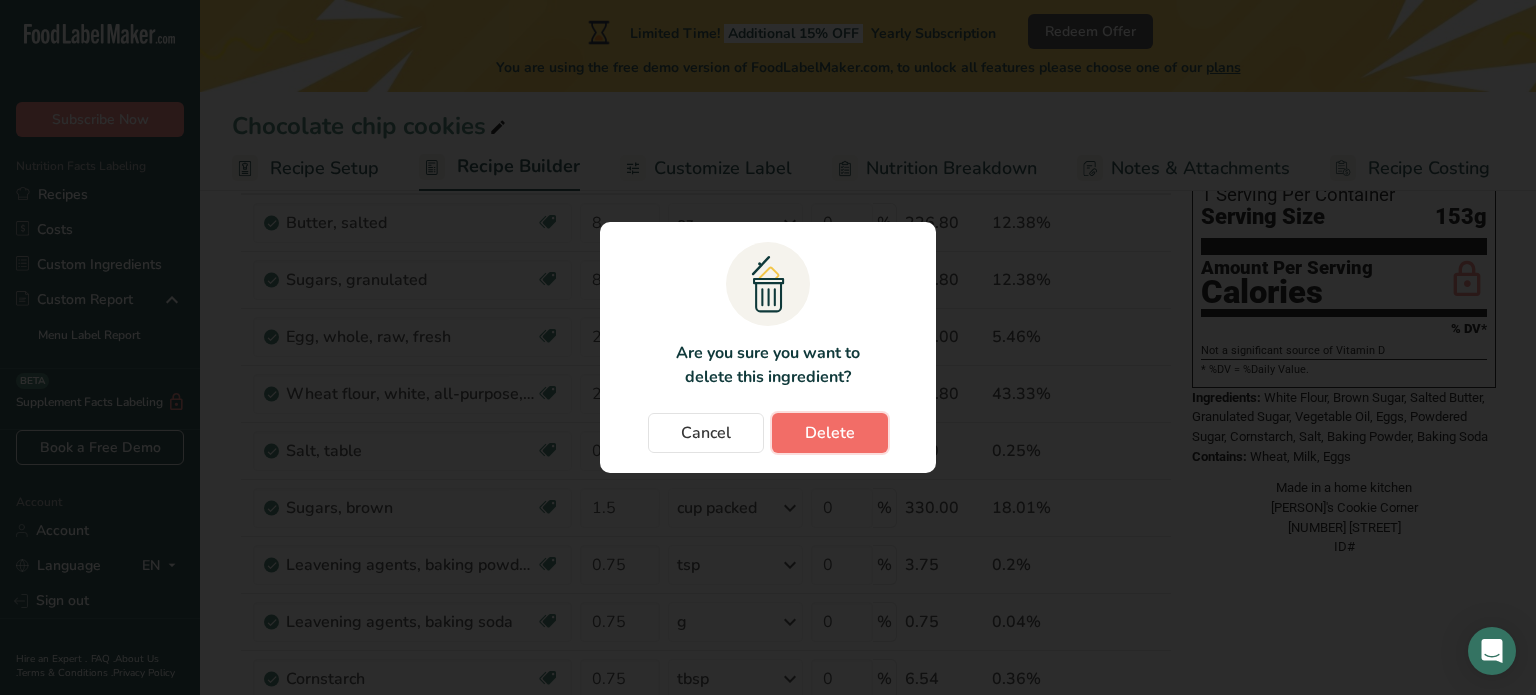 click on "Delete" at bounding box center [830, 433] 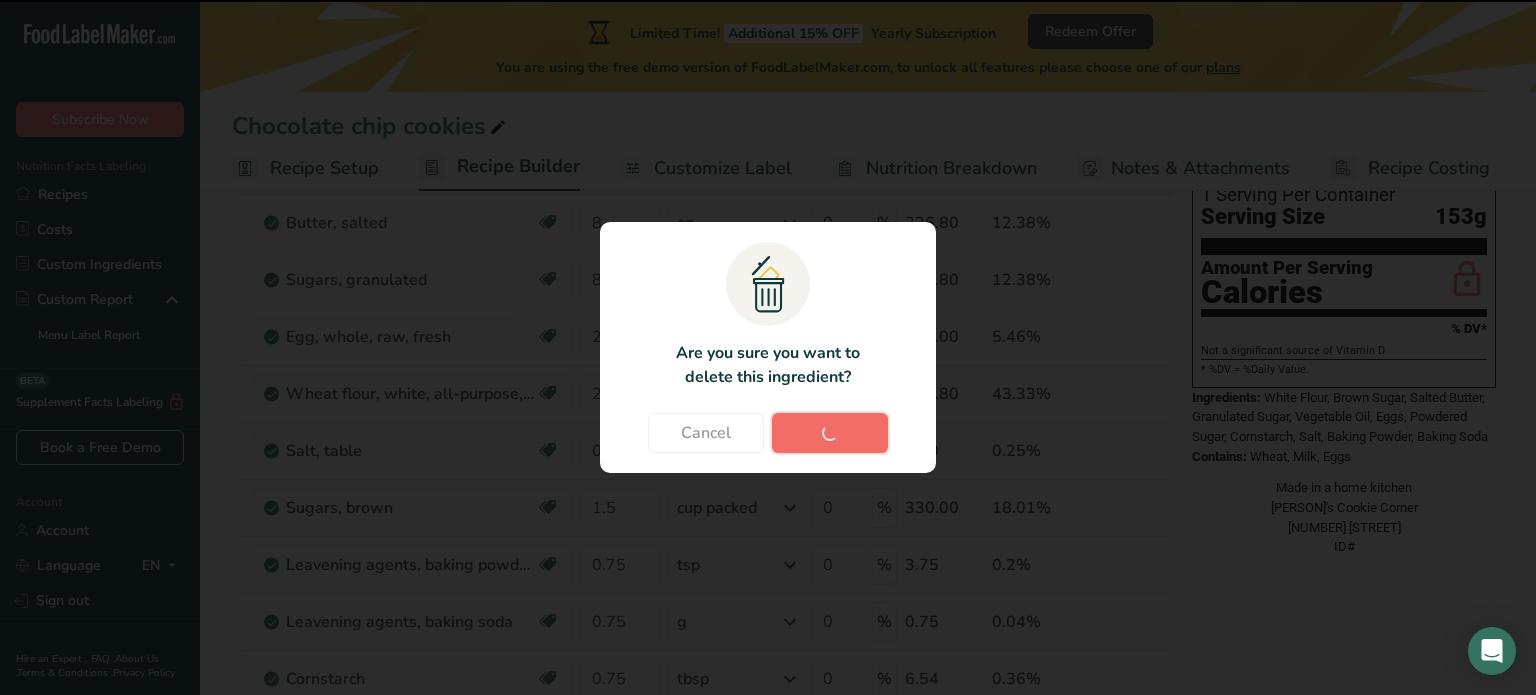 type on "0.75" 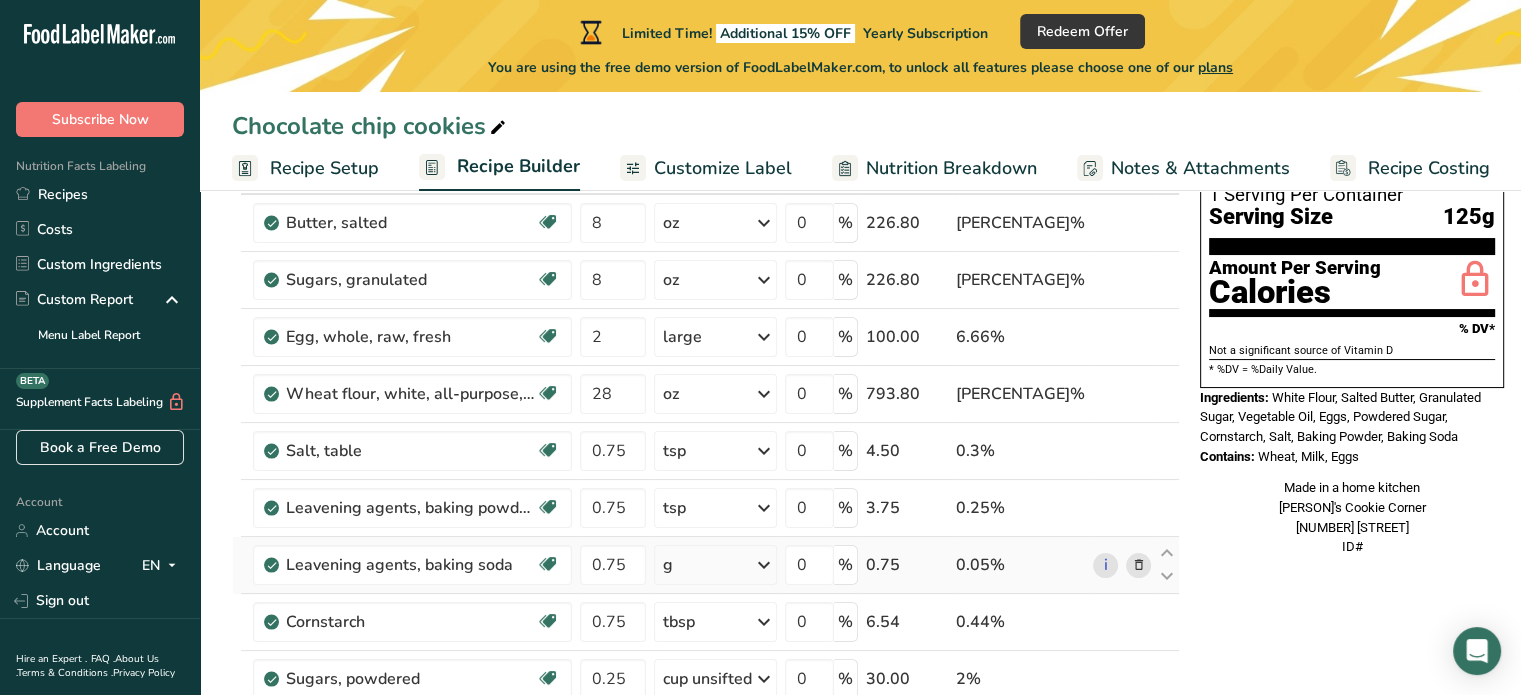 click at bounding box center (1139, 565) 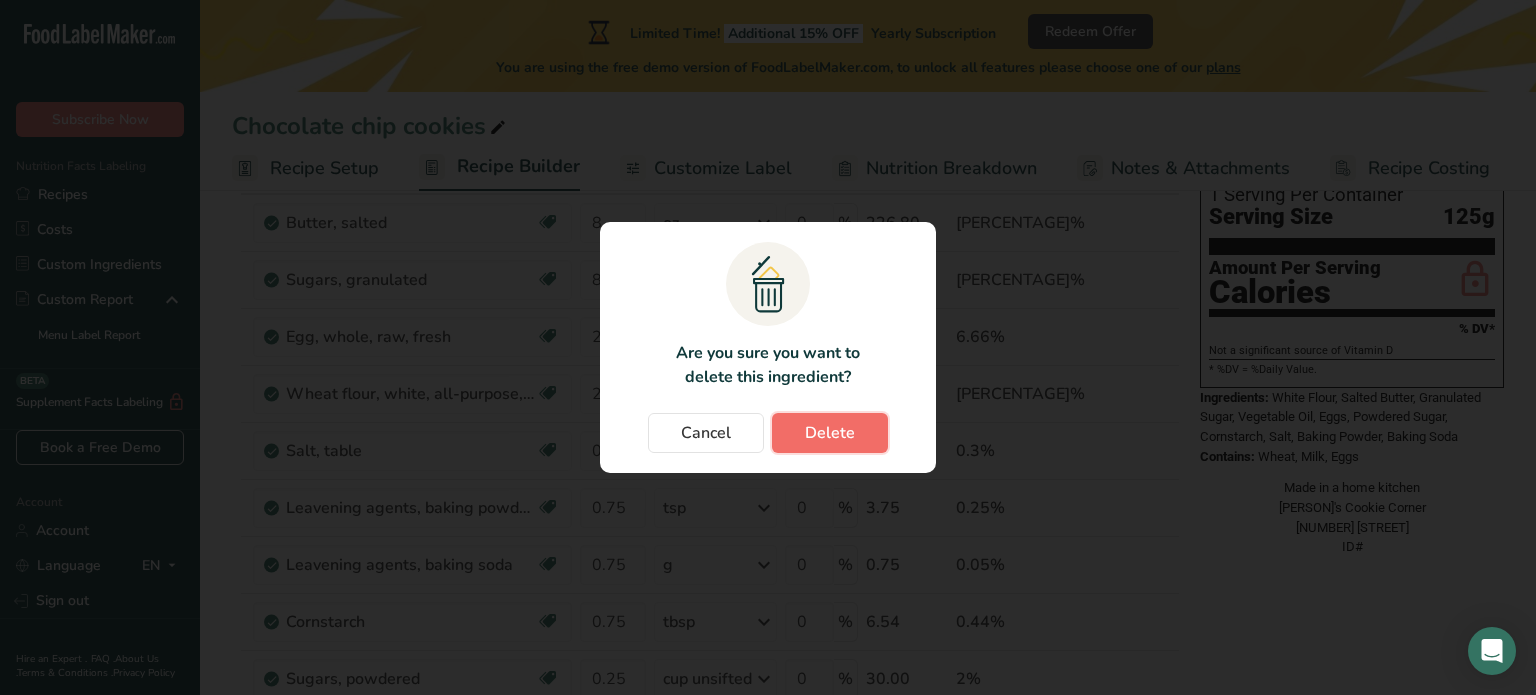 click on "Delete" at bounding box center [830, 433] 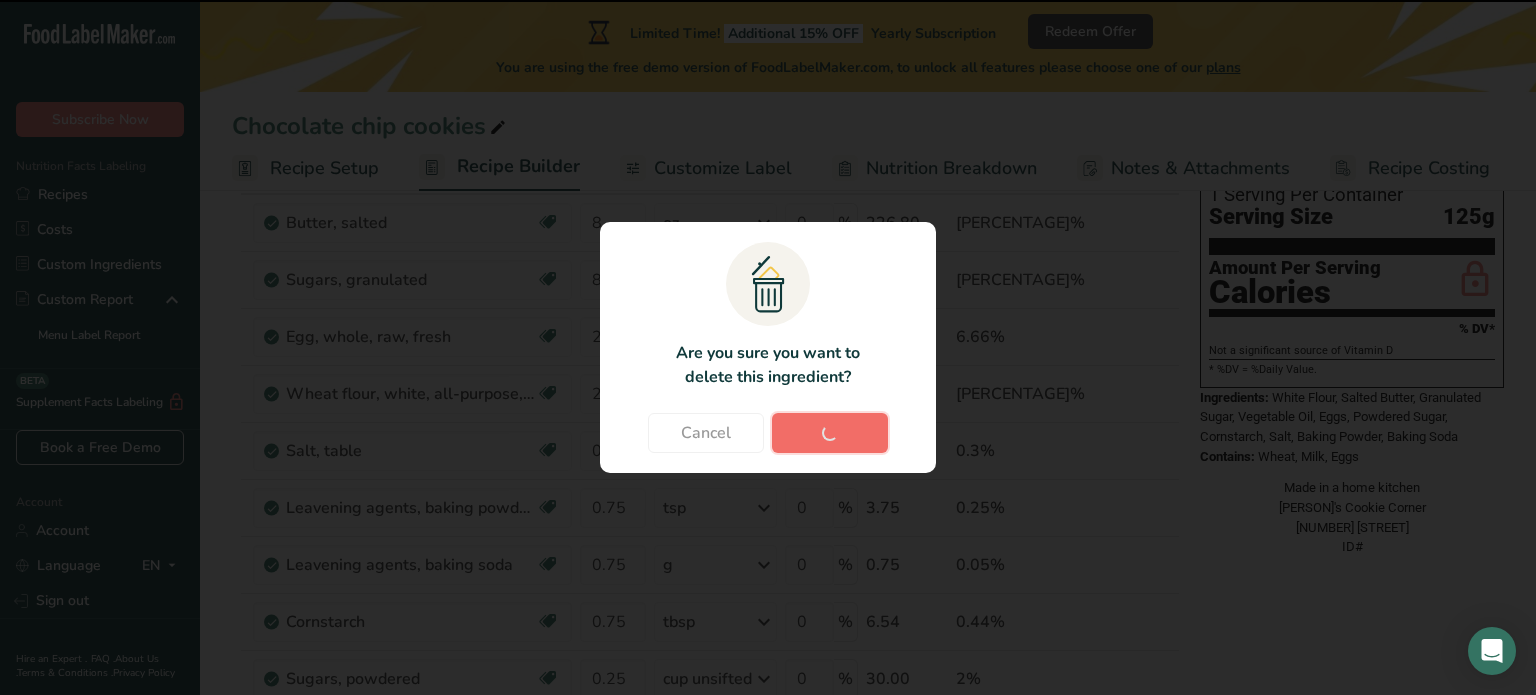 type on "0.25" 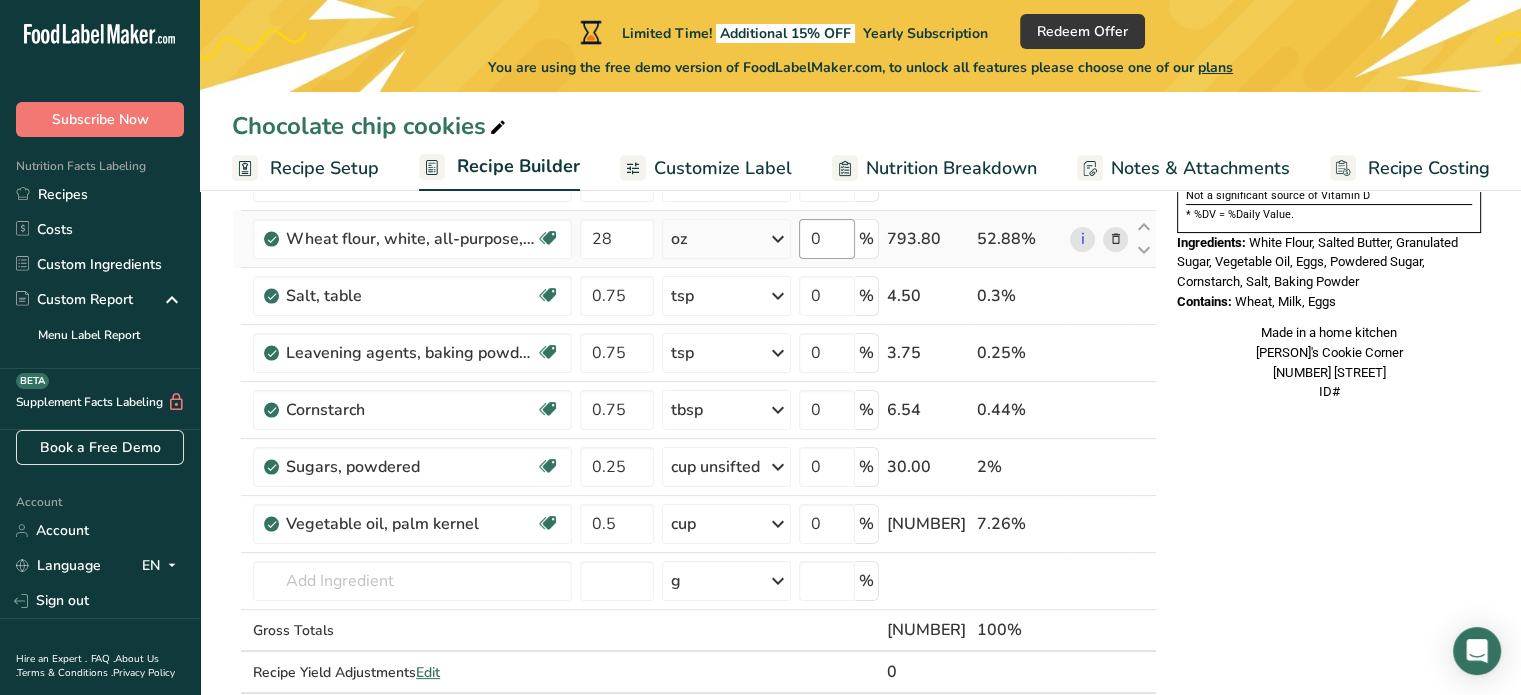 scroll, scrollTop: 316, scrollLeft: 0, axis: vertical 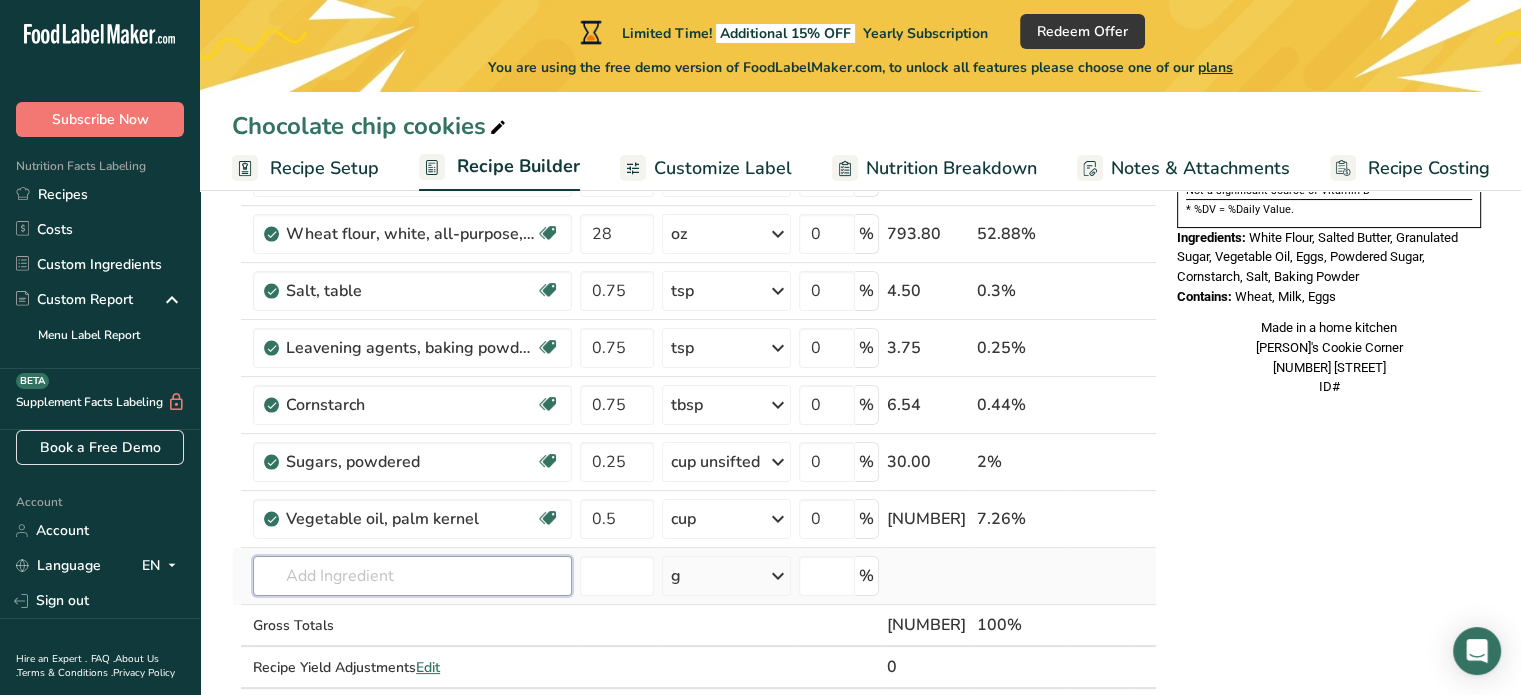 click at bounding box center [412, 576] 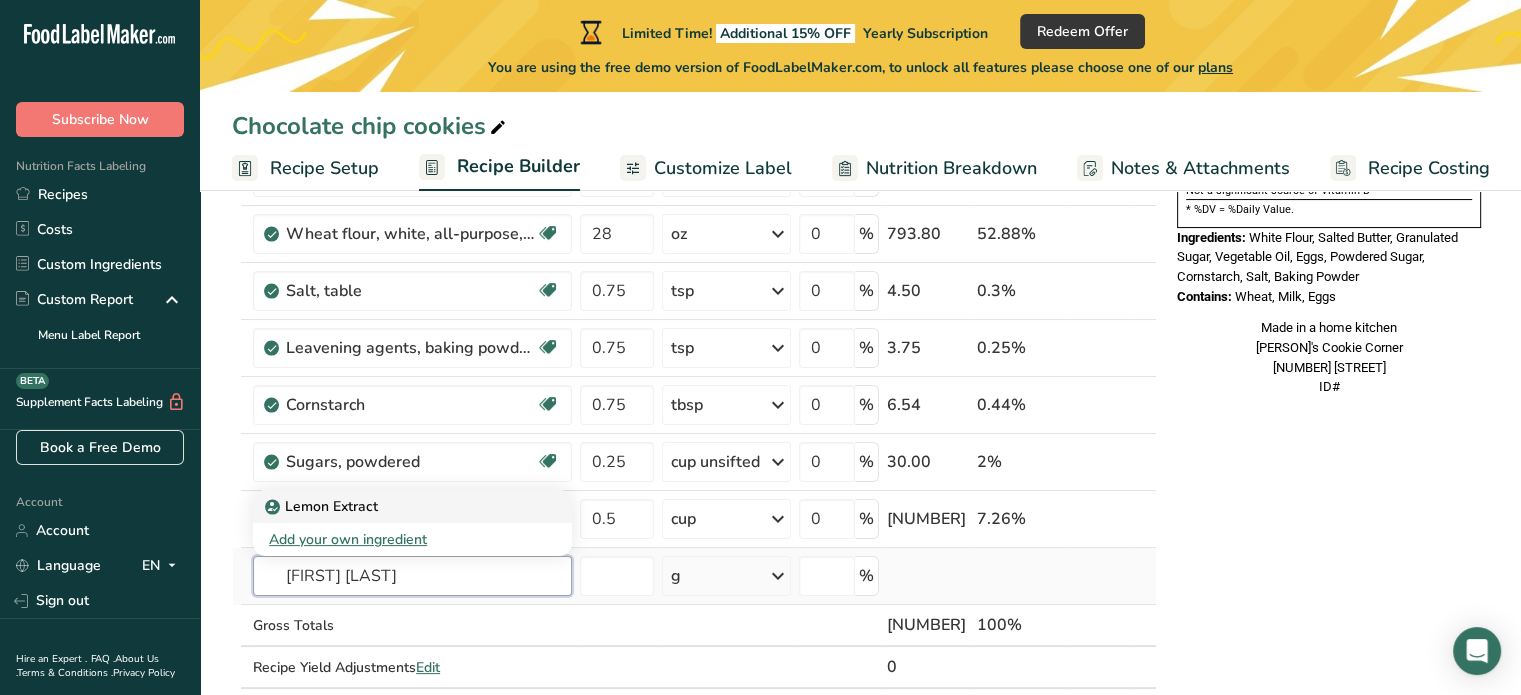 type on "[FIRST] [LAST]" 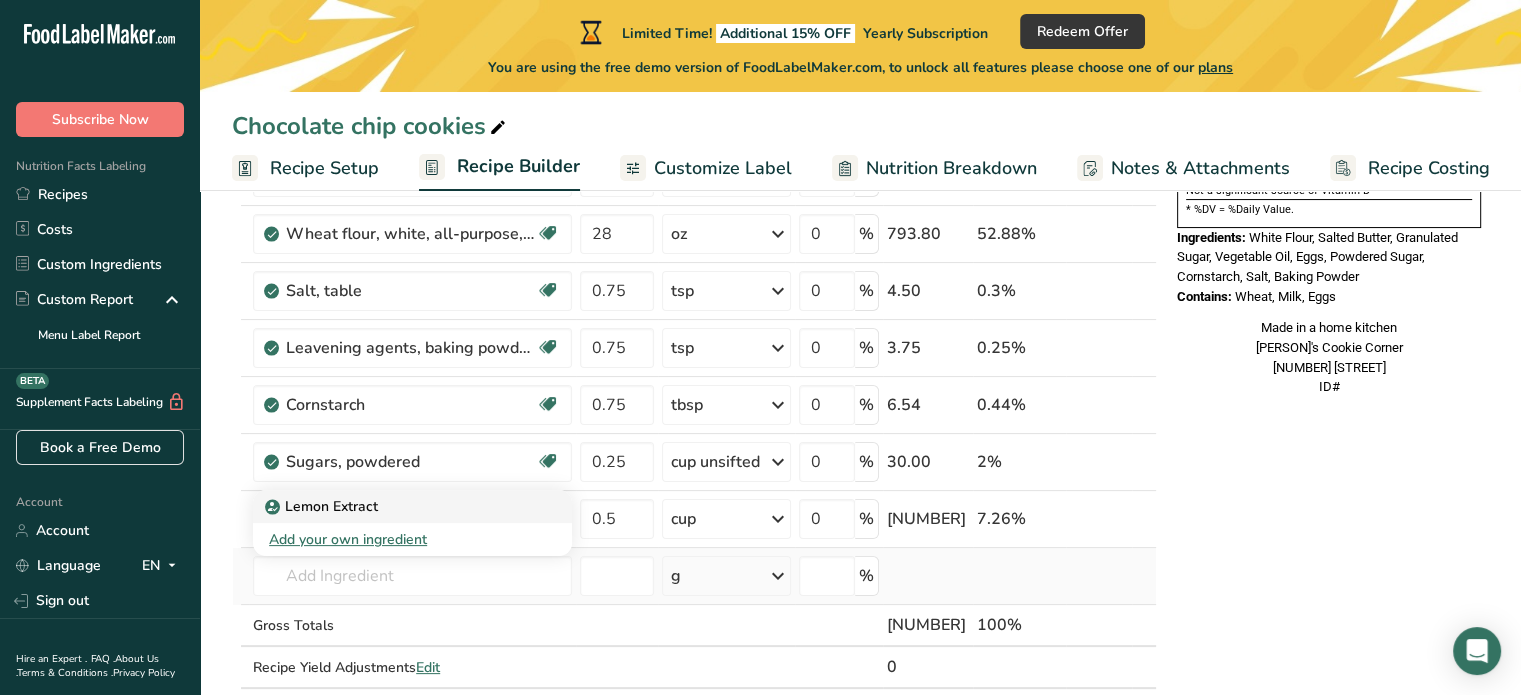 click on "Lemon Extract" at bounding box center (323, 506) 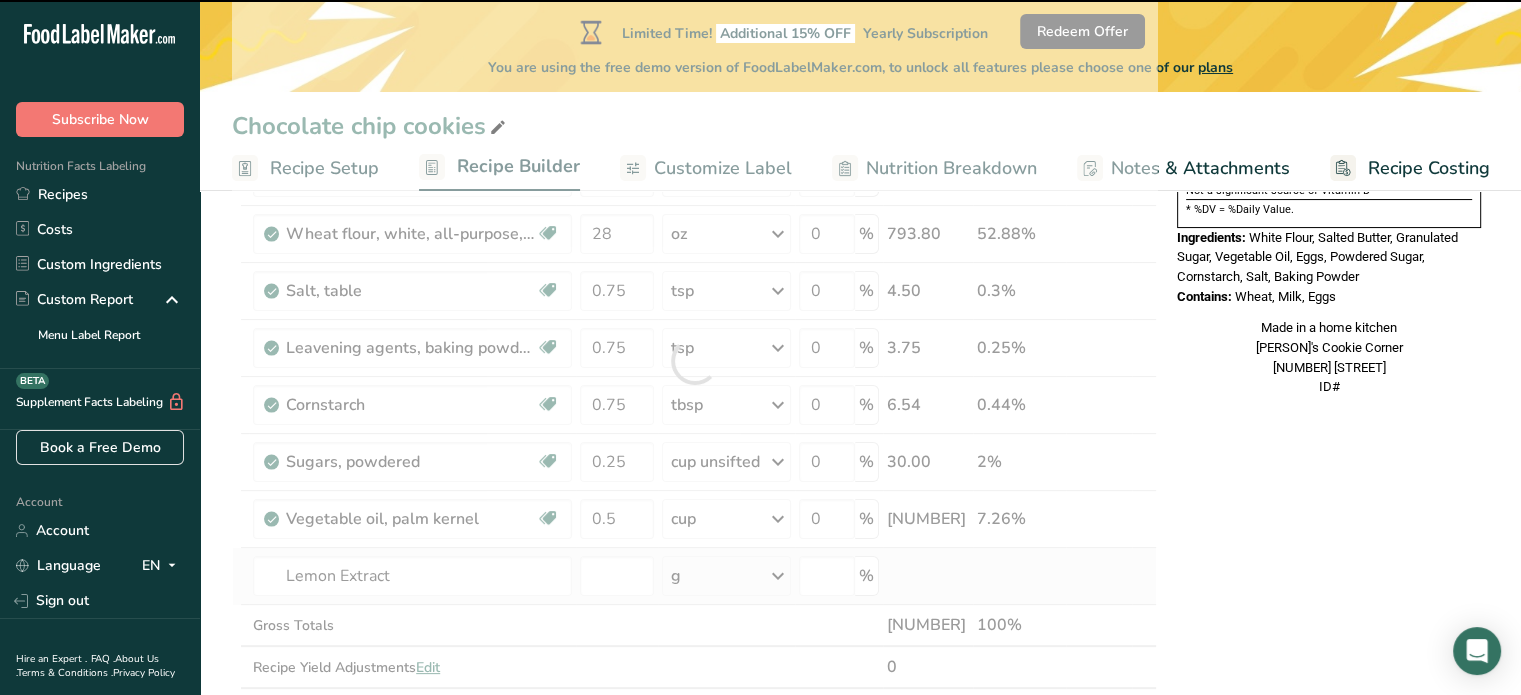 type on "0" 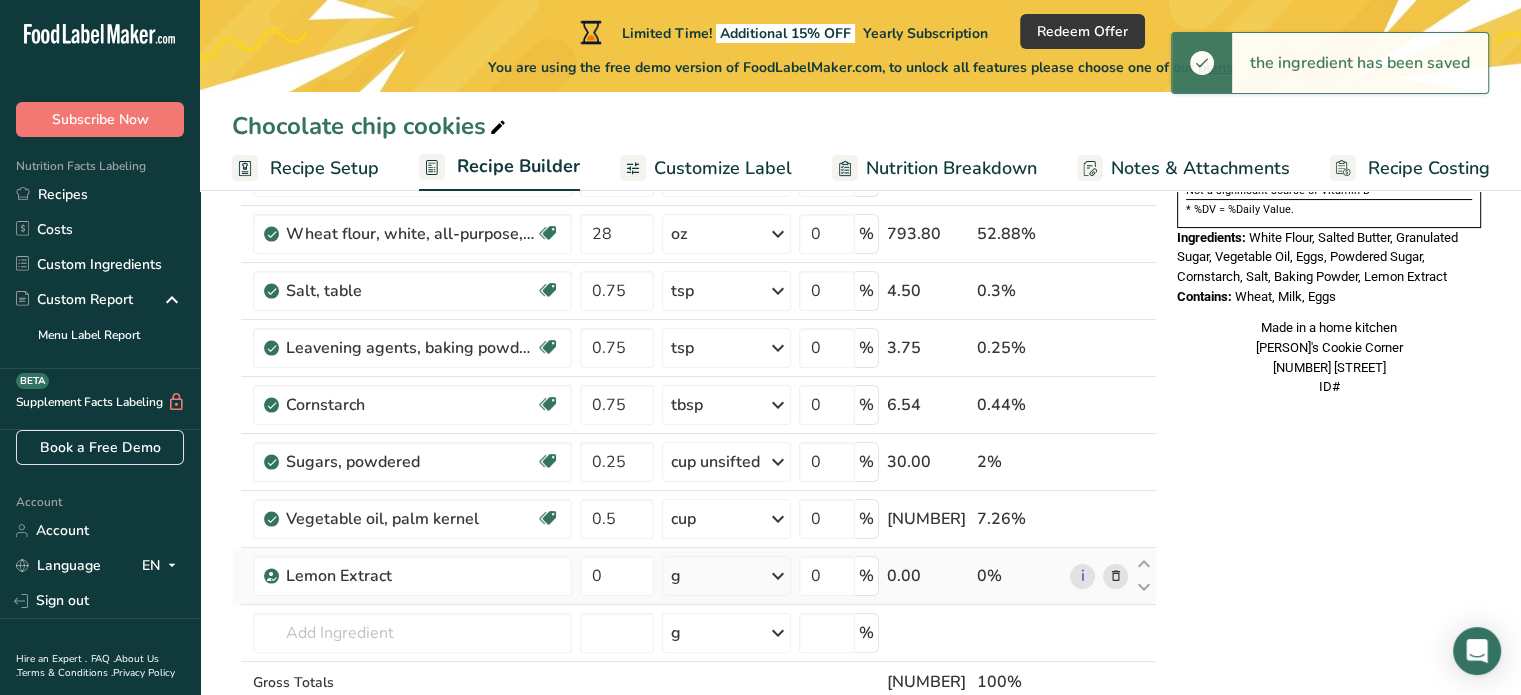 click on "g" at bounding box center (726, 576) 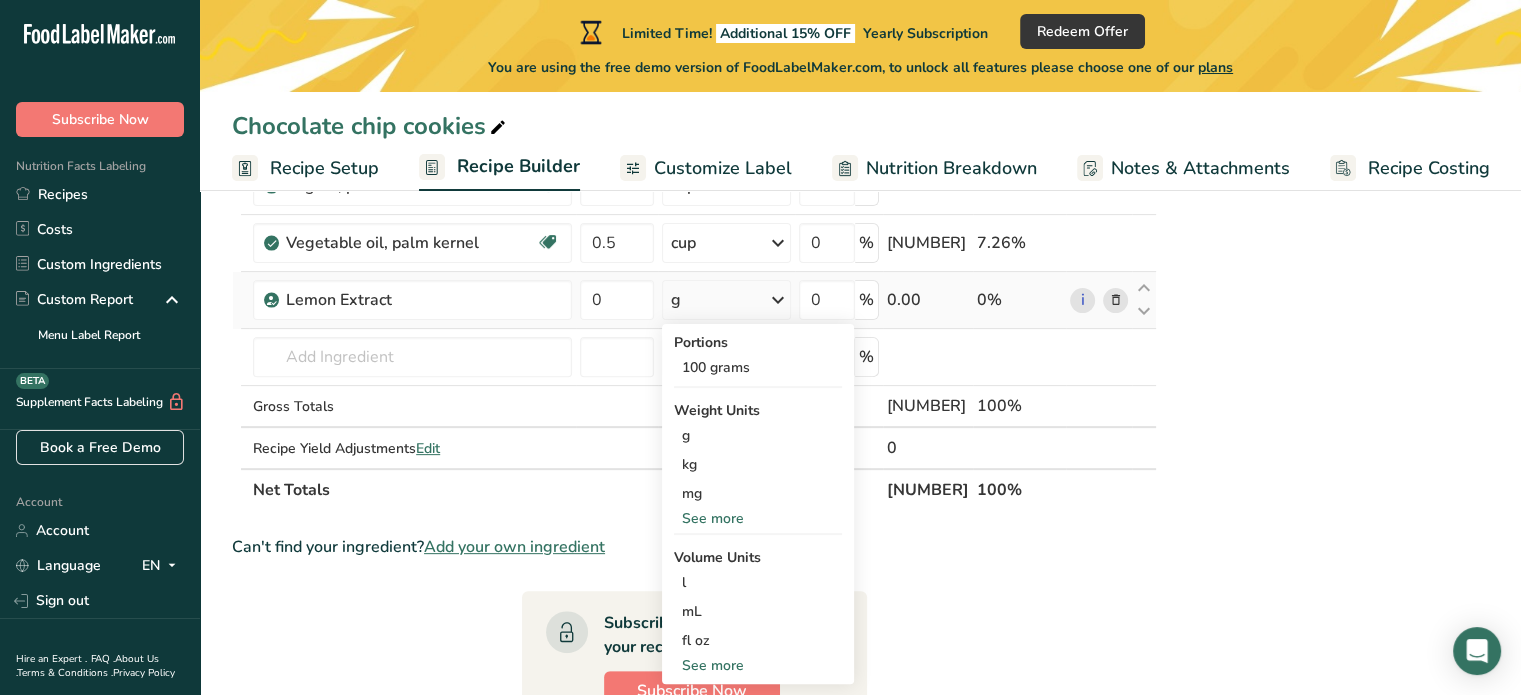 scroll, scrollTop: 596, scrollLeft: 0, axis: vertical 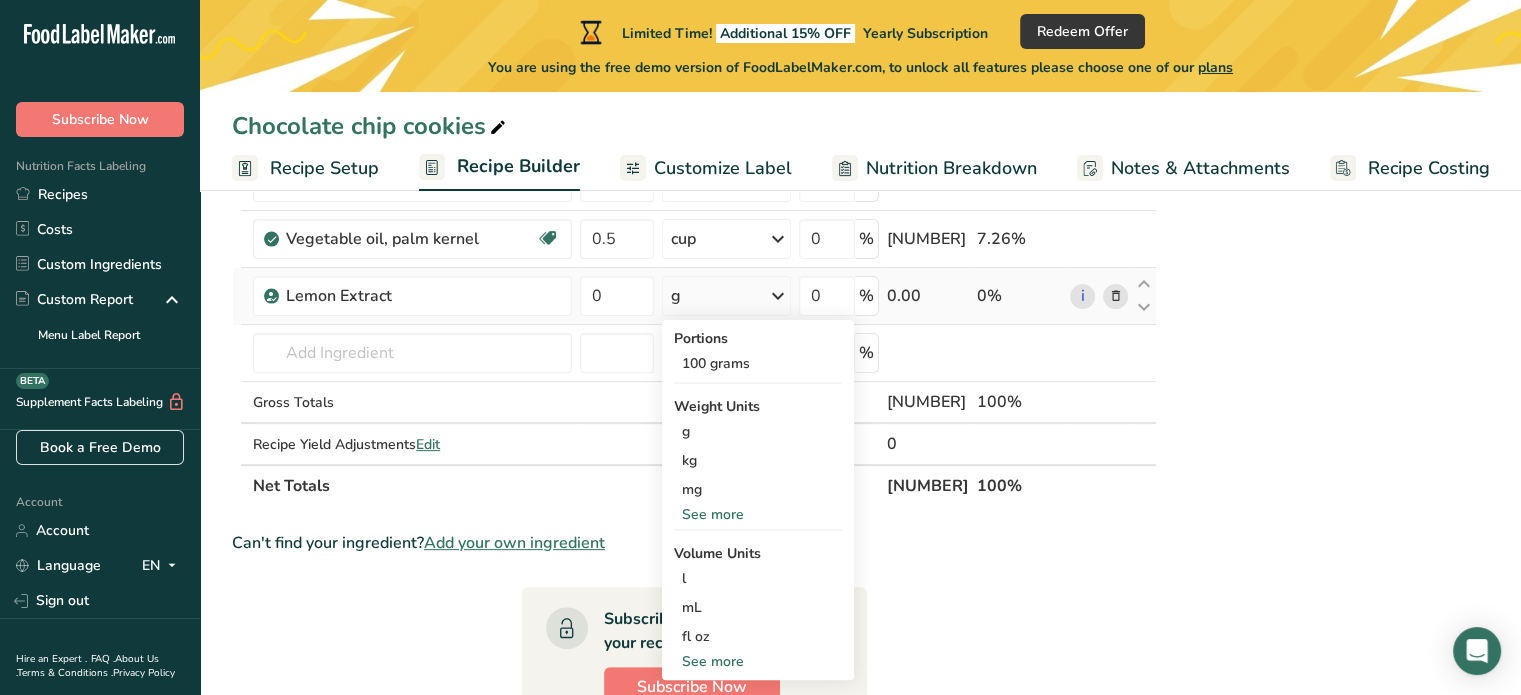 click on "See more" at bounding box center [758, 661] 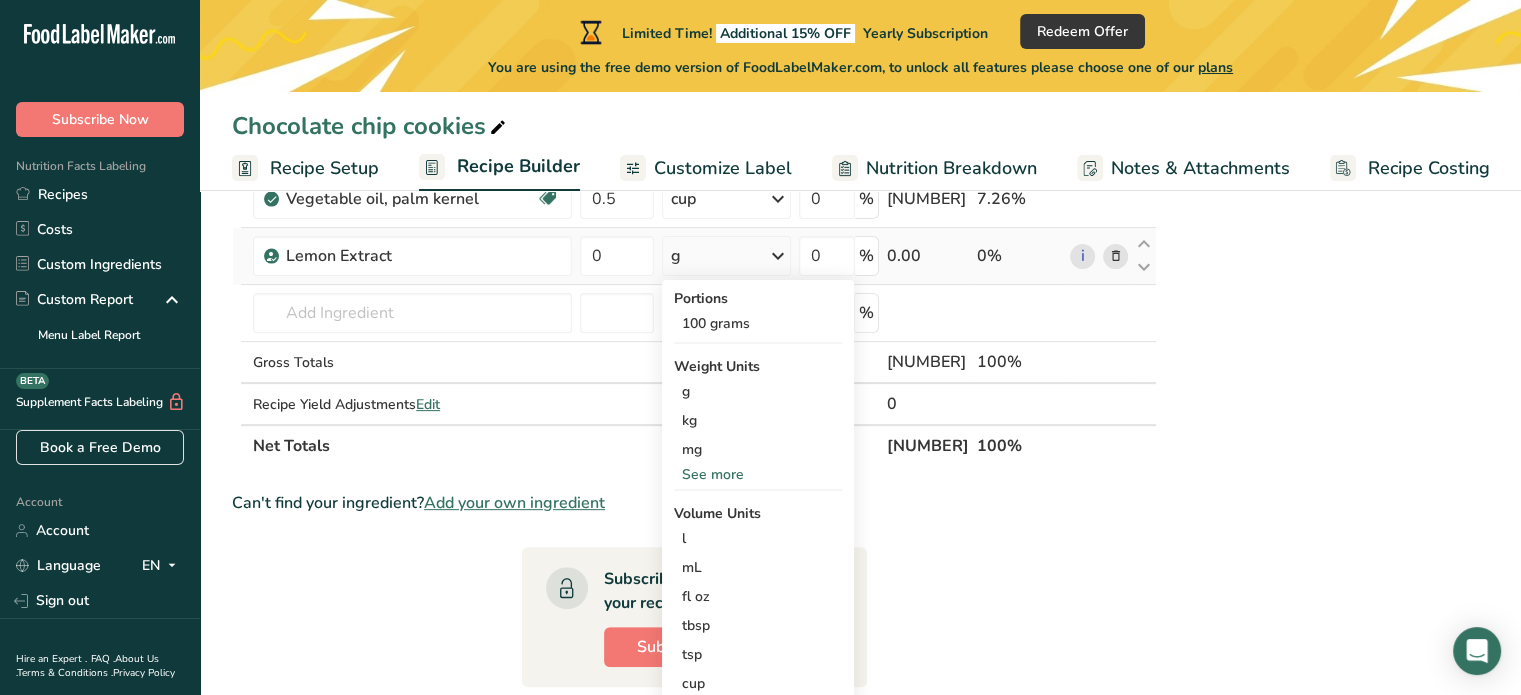scroll, scrollTop: 676, scrollLeft: 0, axis: vertical 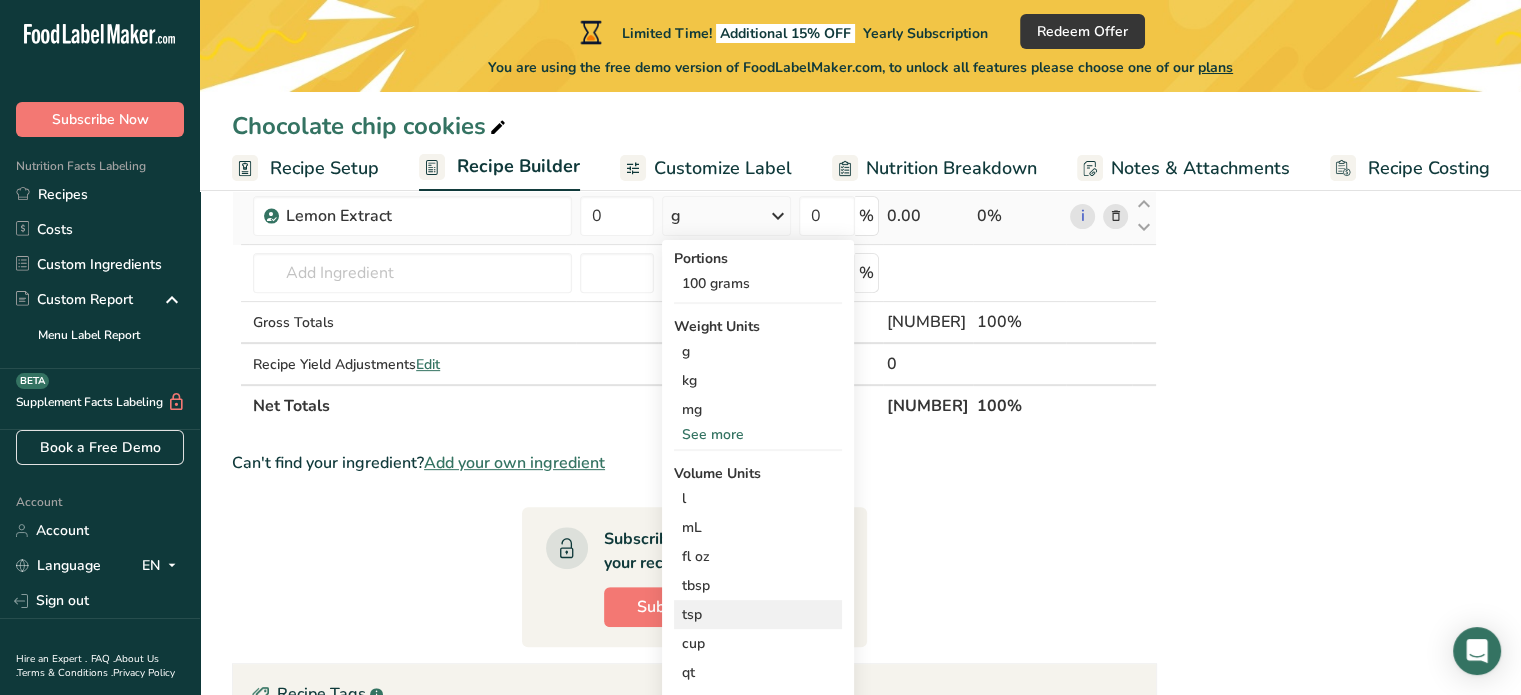 click on "tsp" at bounding box center (758, 614) 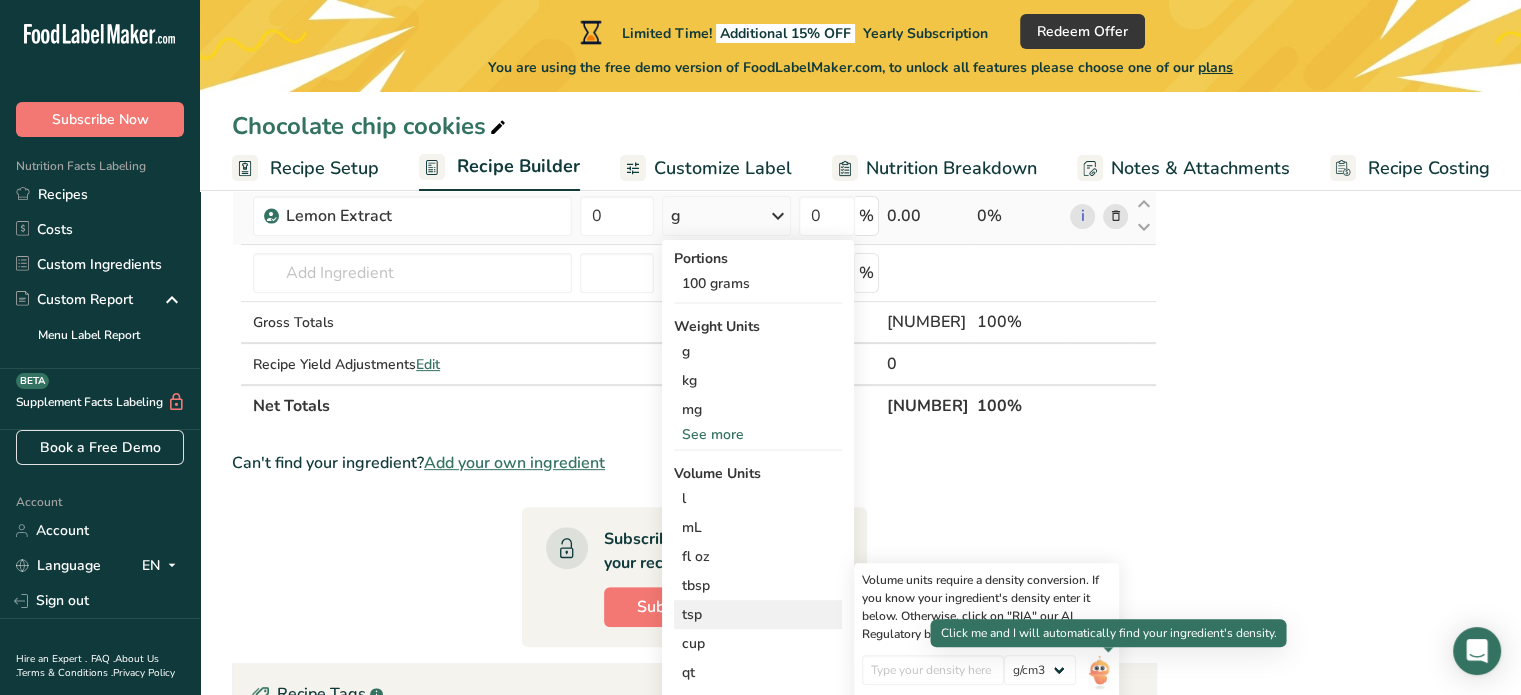 click at bounding box center [1099, 672] 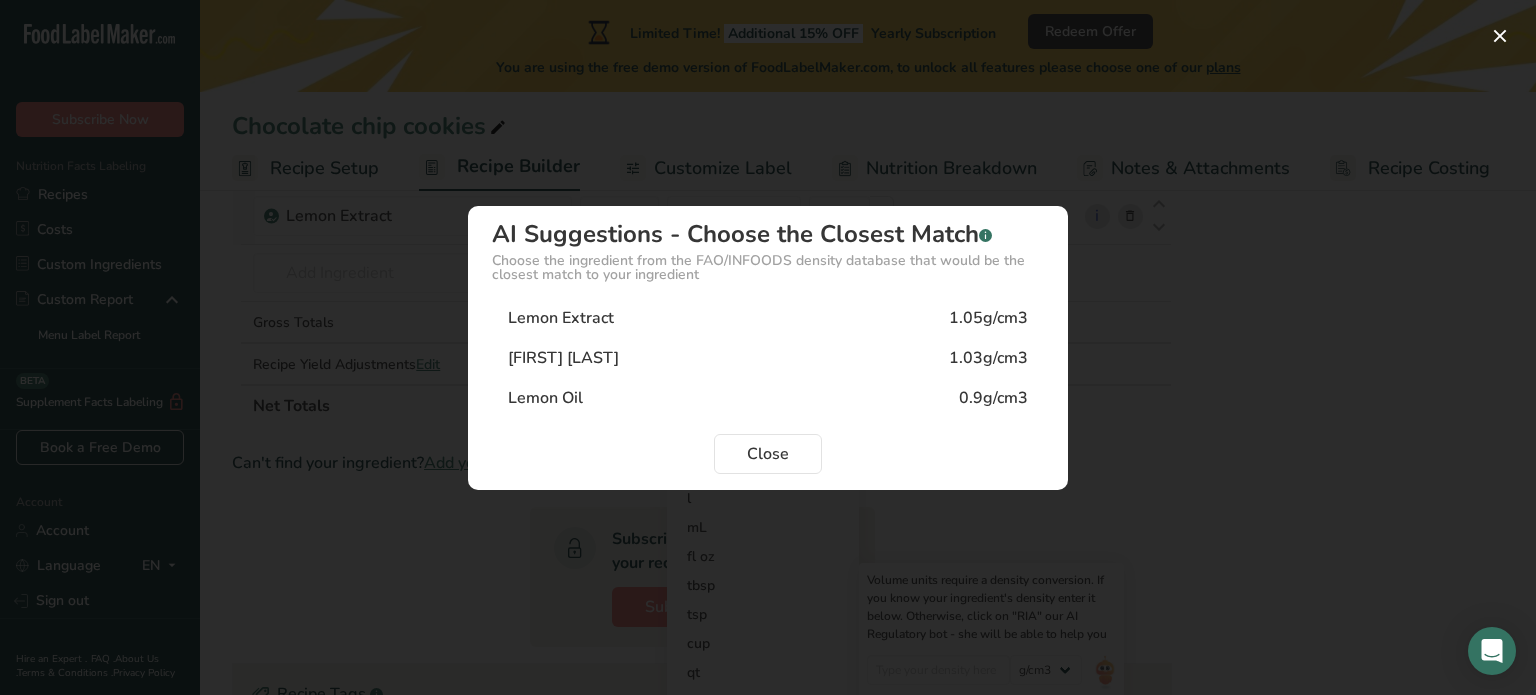 click on "Lemon Extract   1.05g/cm3" at bounding box center [768, 318] 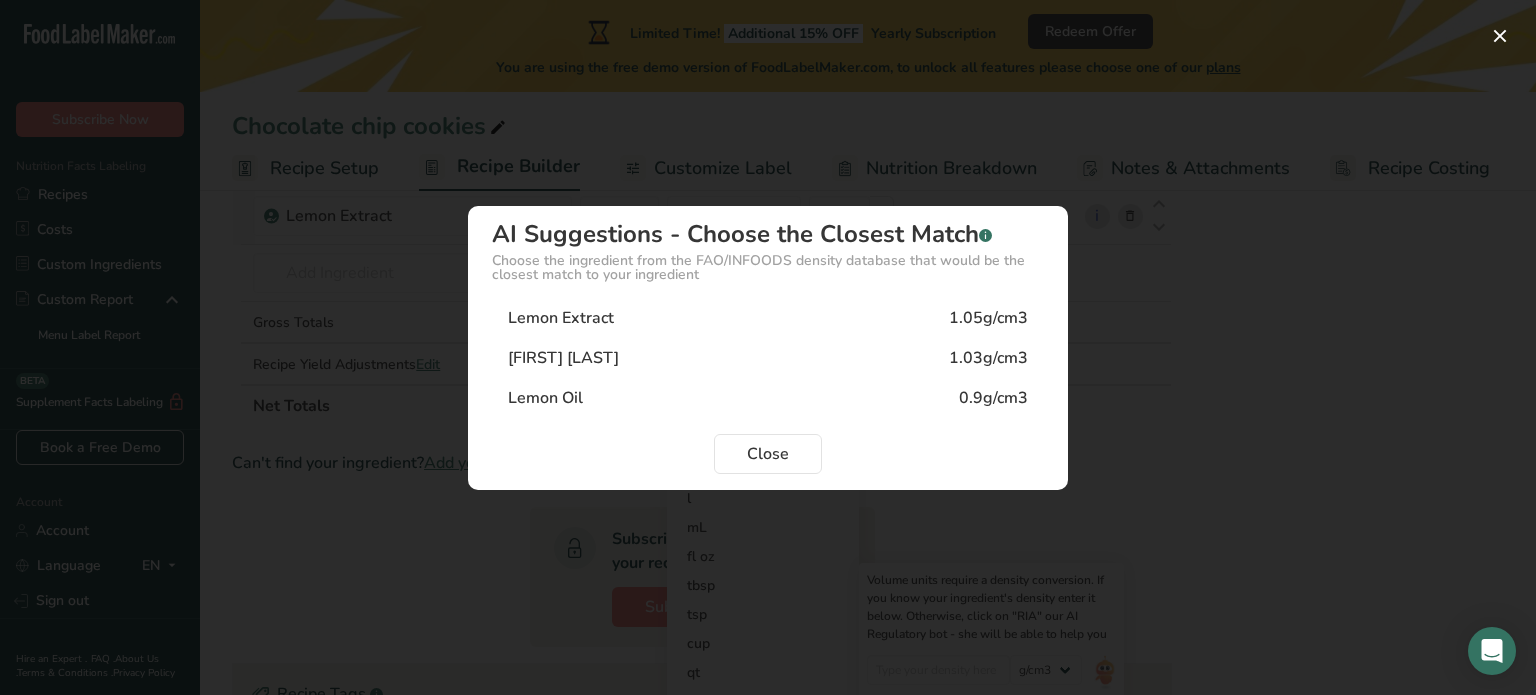 type on "1.05" 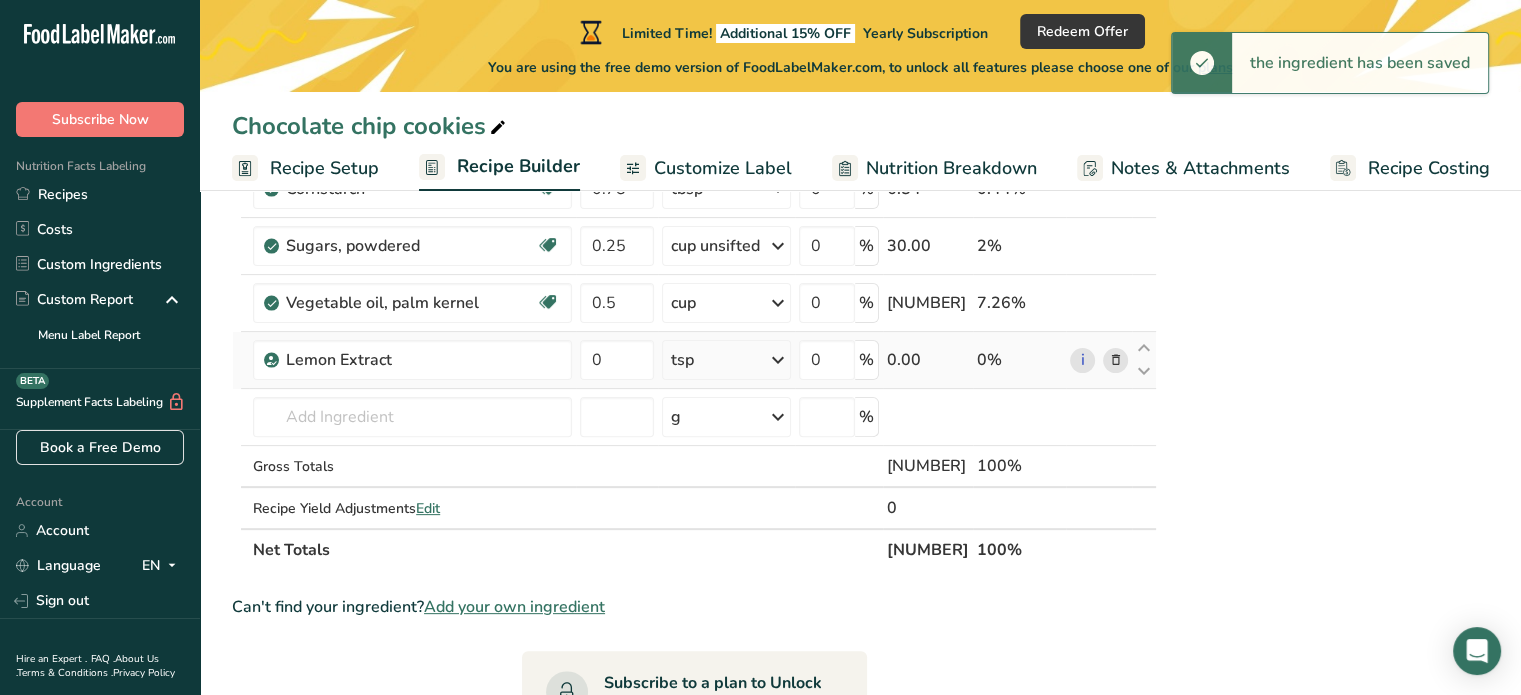 scroll, scrollTop: 516, scrollLeft: 0, axis: vertical 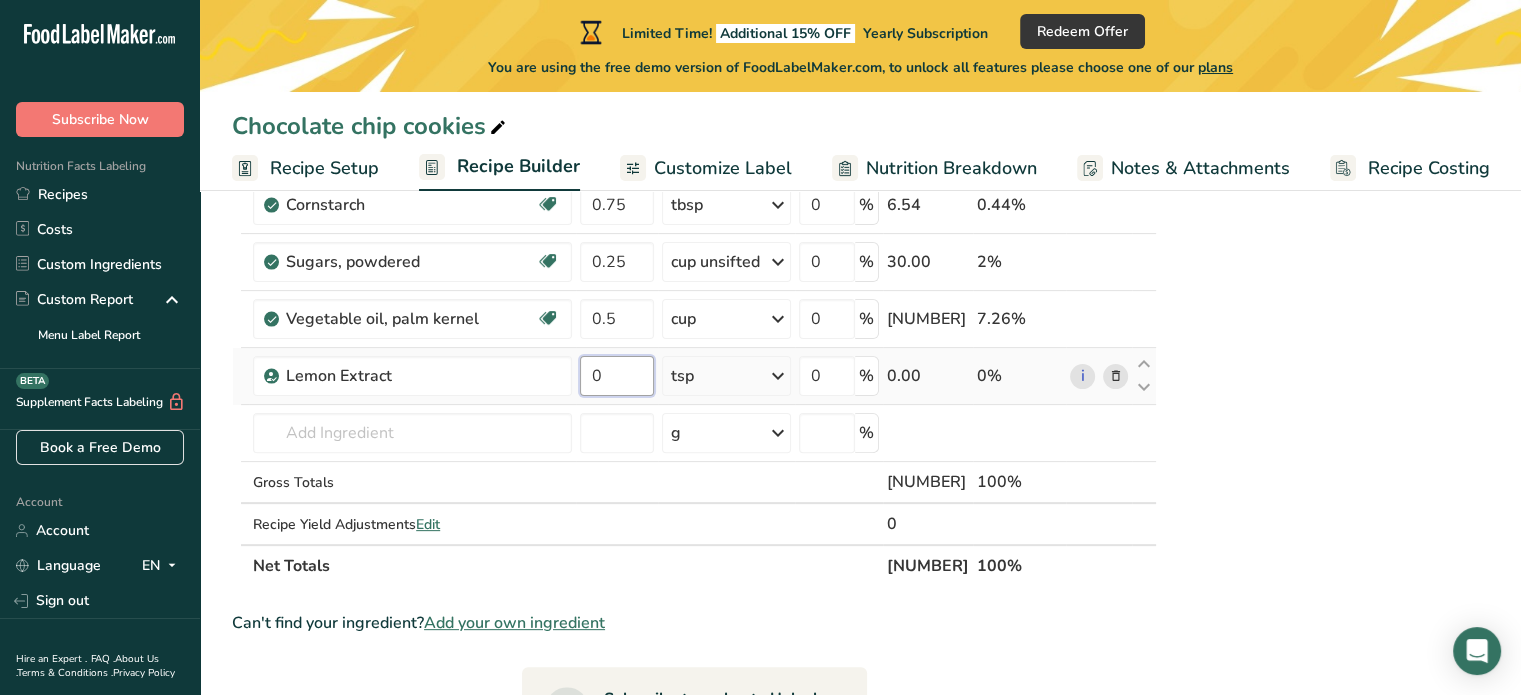 click on "0" at bounding box center (617, 376) 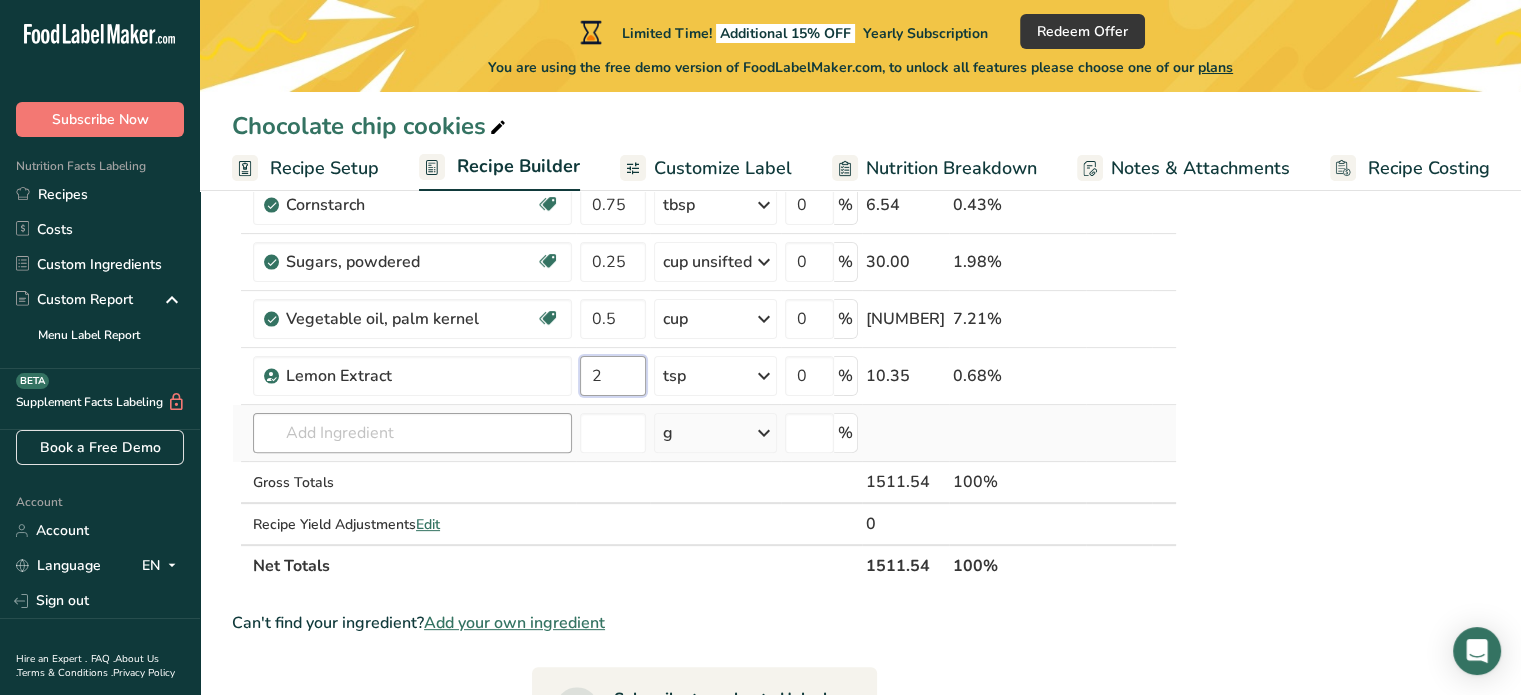 type on "2" 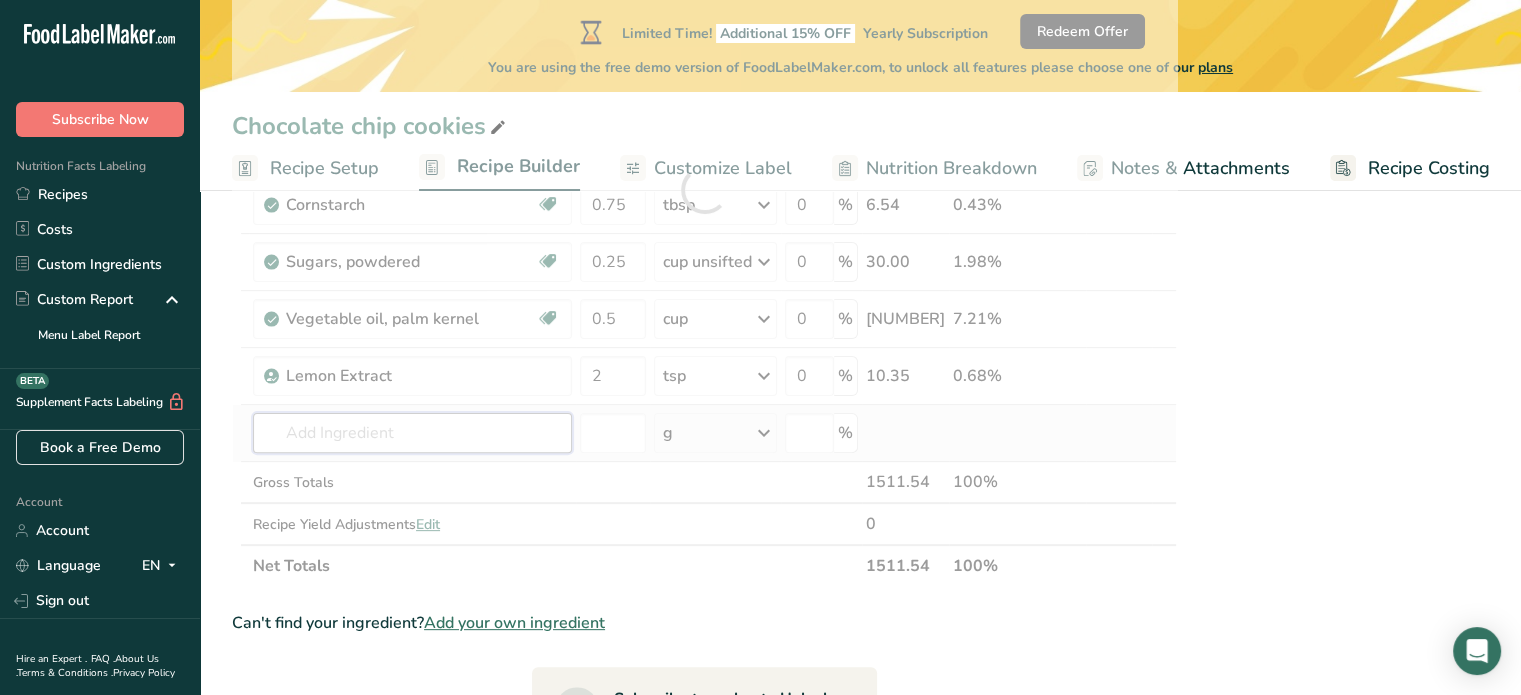 click on "Ingredient *
Amount *
Unit *
Waste *   .a-a{fill:#347362;}.b-a{fill:#fff;}          Grams
Percentage
Butter, salted
Gluten free
Vegetarian
Soy free
8
oz
Portions
1 pat (1" sq, 1/3" high)
1 tbsp
1 cup
See more
Weight Units
g
kg
mg
See more
Volume Units
l
Volume units require a density conversion. If you know your ingredient's density enter it below. Otherwise, click on "RIA" our AI Regulatory bot - she will be able to help you
lb/ft3
g/cm3
Confirm
mL
lb/ft3" at bounding box center [704, 189] 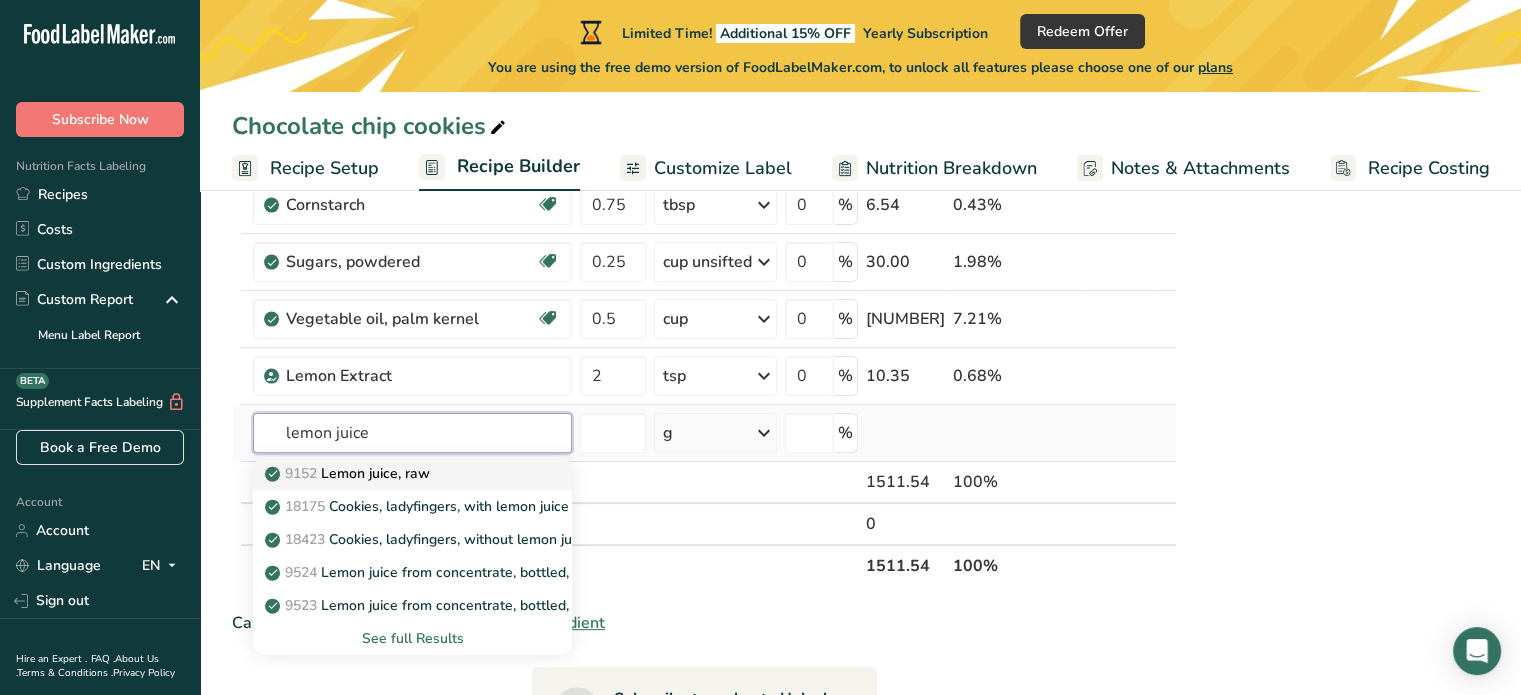 type on "lemon juice" 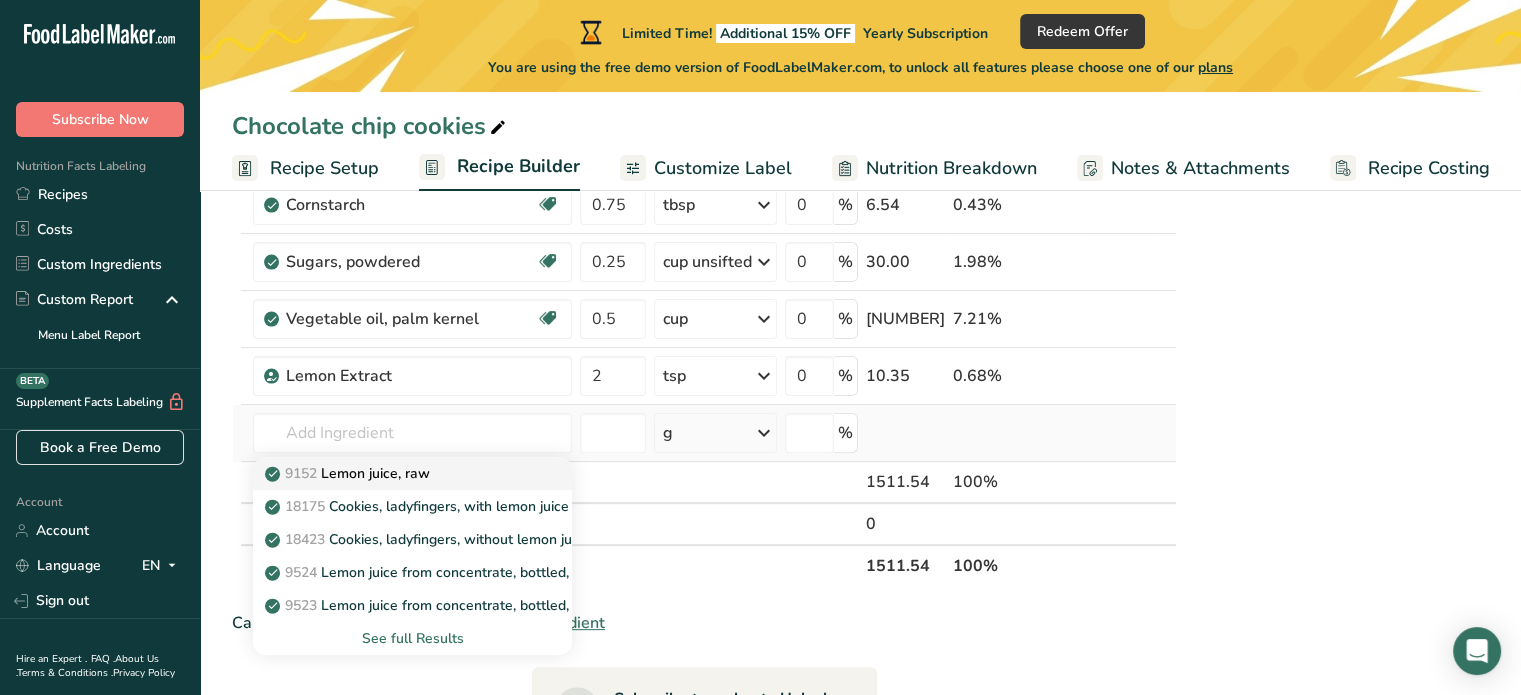 click on "9152
Lemon juice, raw" at bounding box center [349, 473] 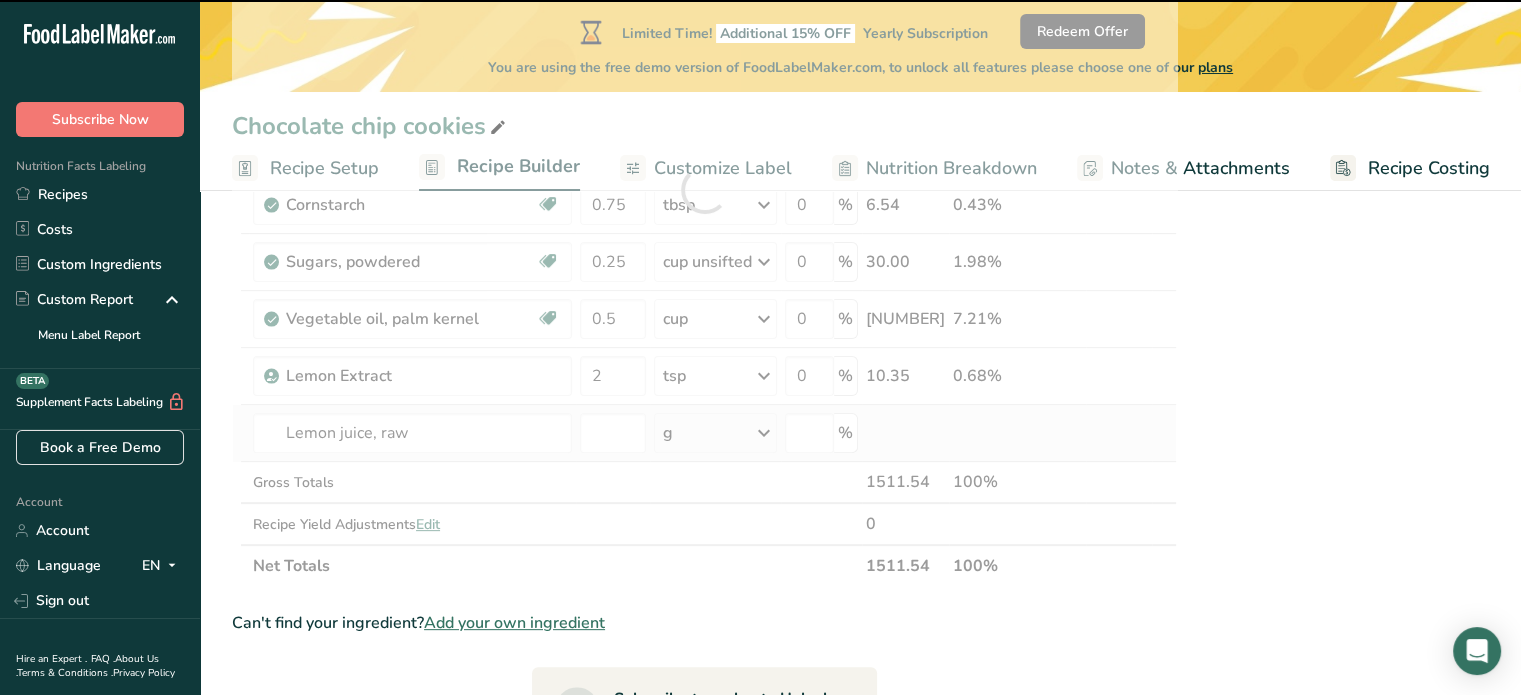 type on "0" 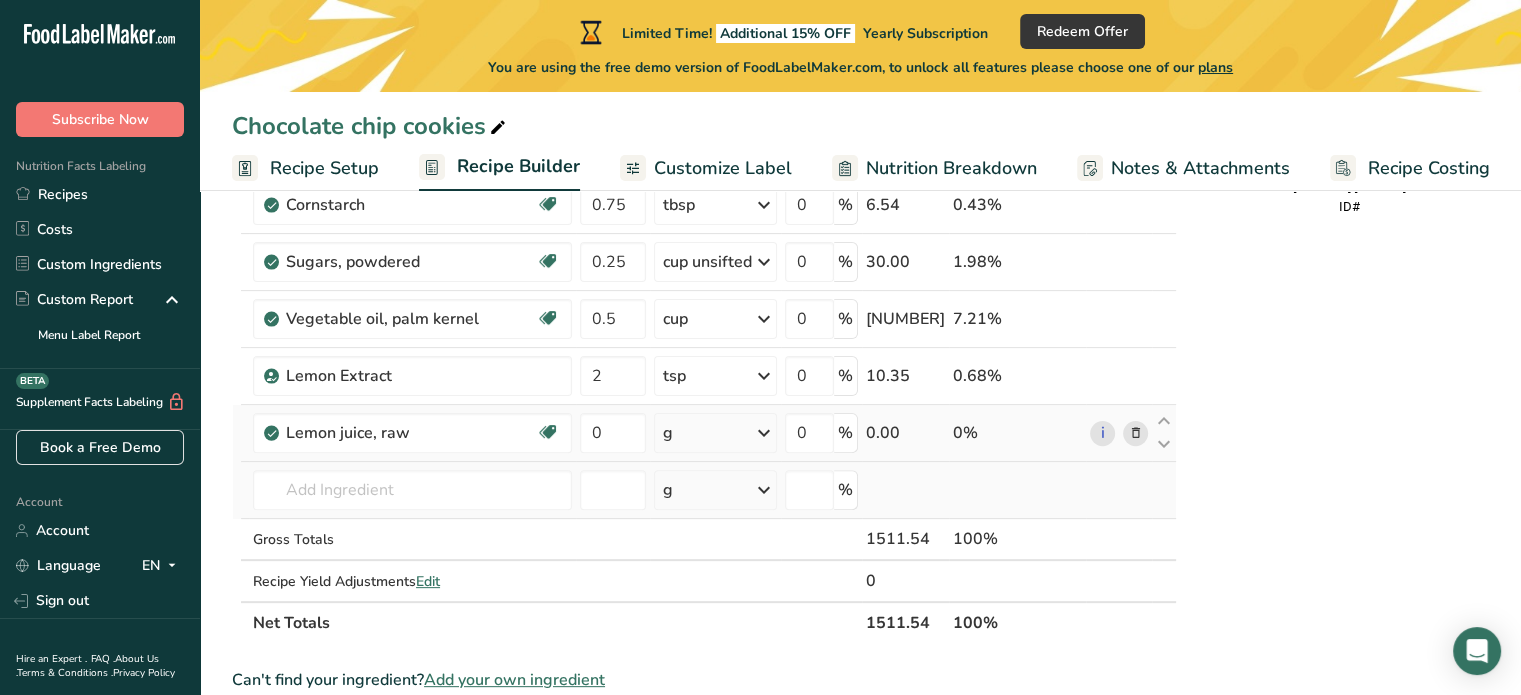 click on "g" at bounding box center (715, 490) 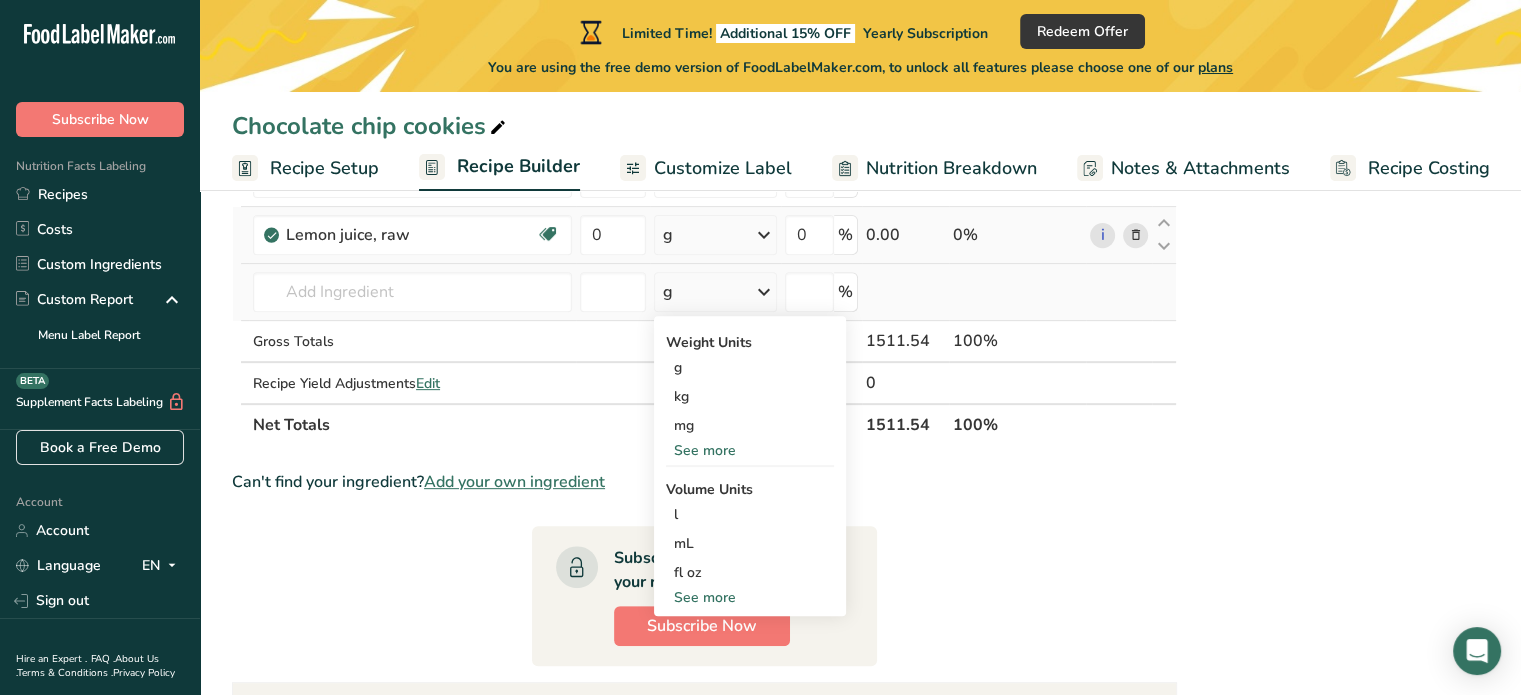 scroll, scrollTop: 716, scrollLeft: 0, axis: vertical 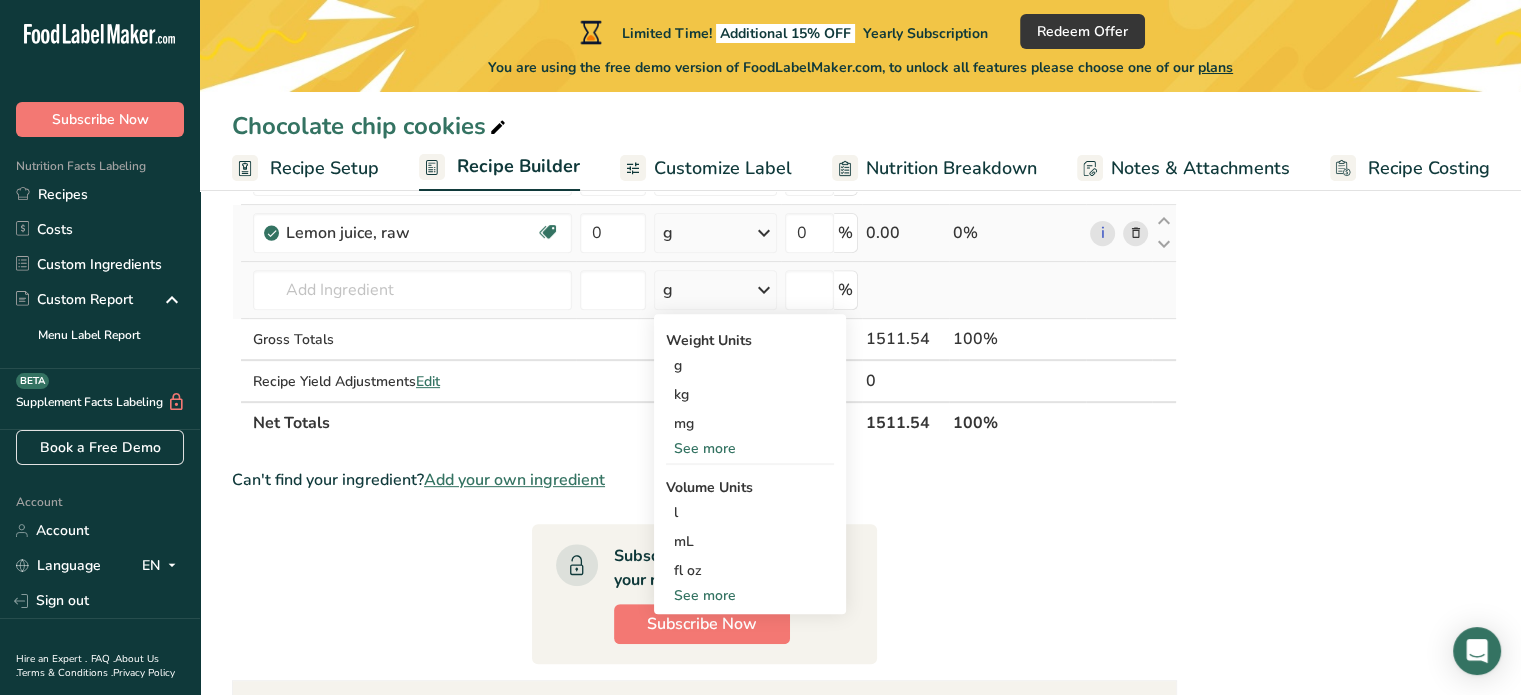 click on "See more" at bounding box center [750, 595] 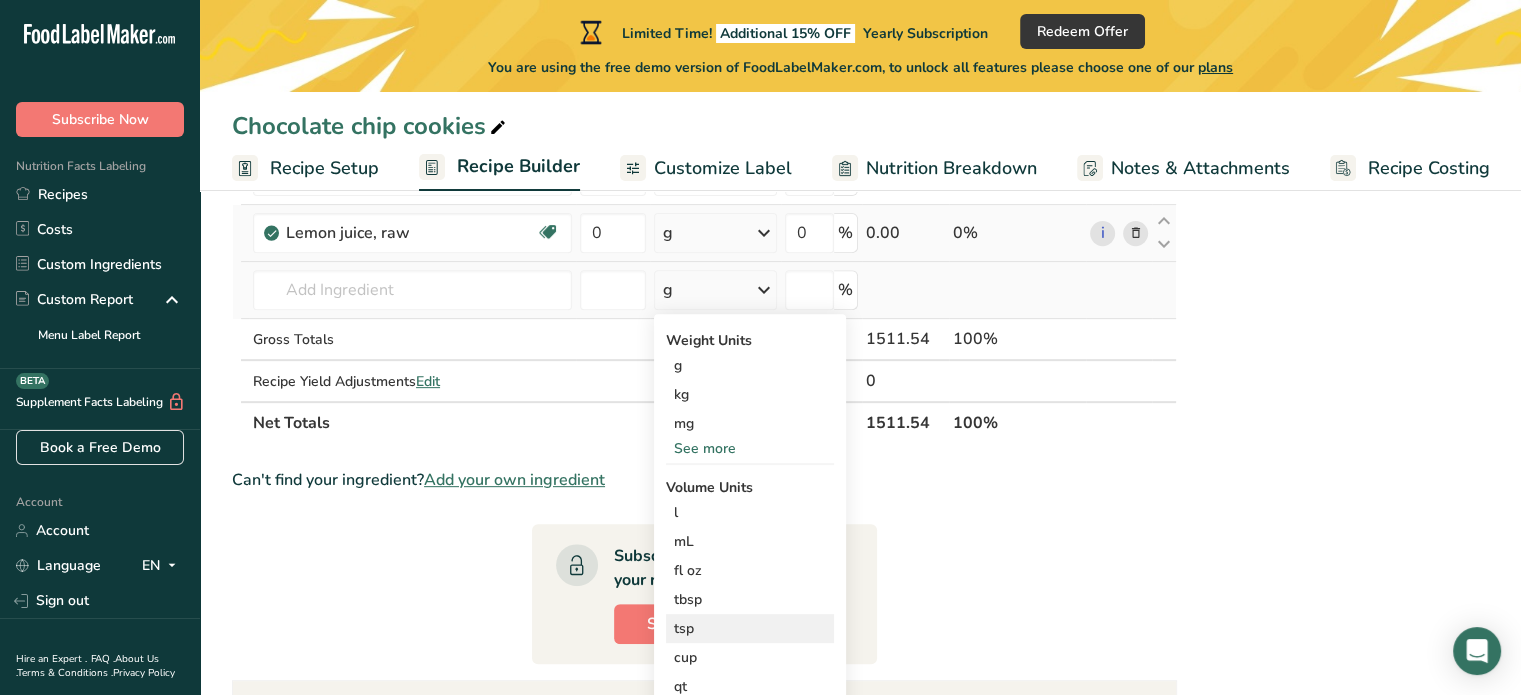 click on "tsp" at bounding box center (750, 628) 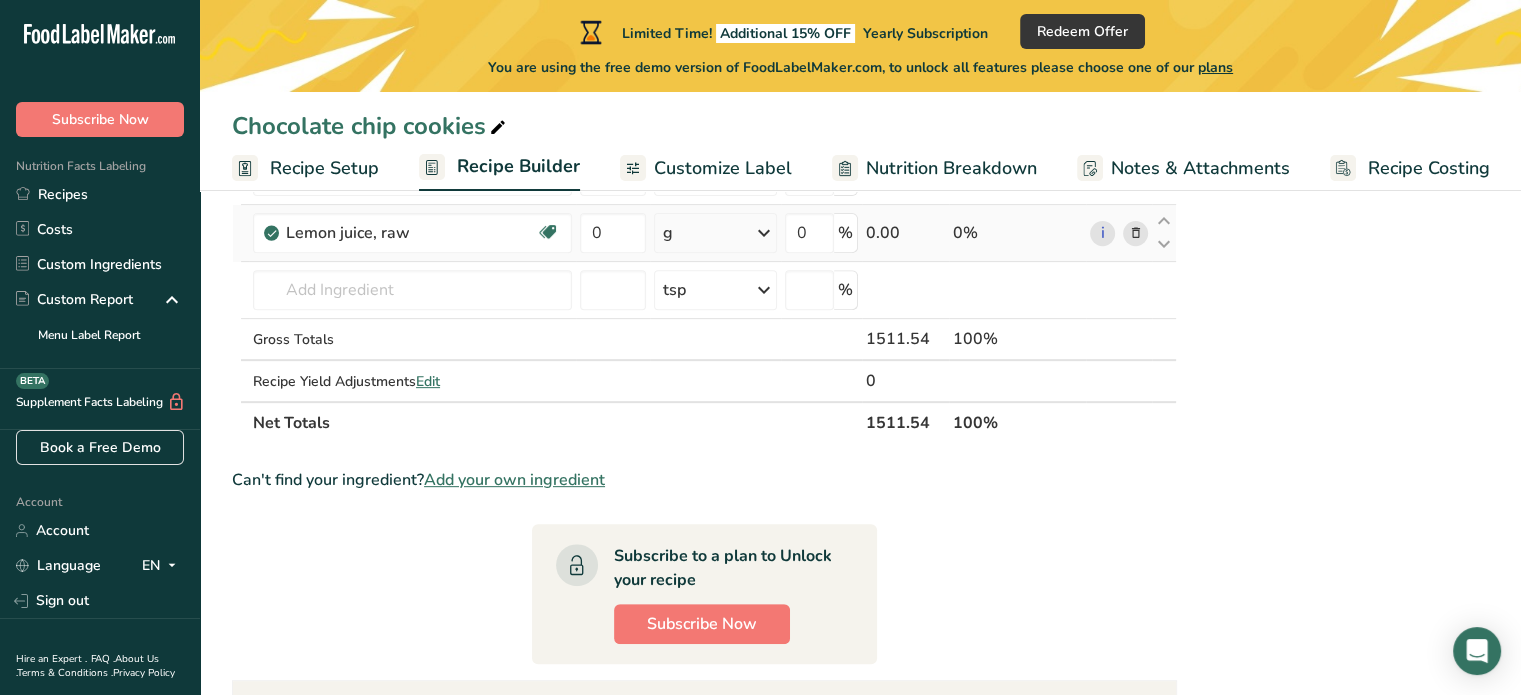 click on "g" at bounding box center [715, 233] 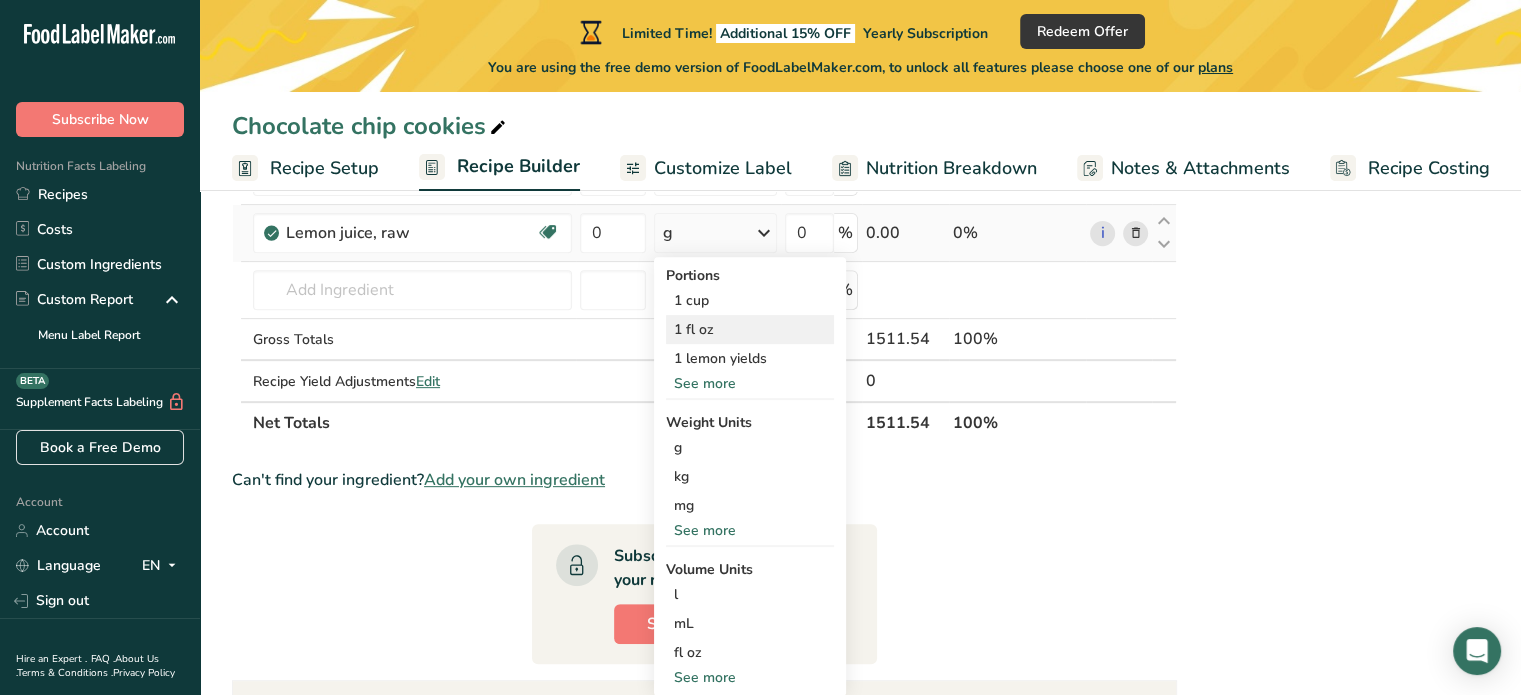 click on "1 fl oz" at bounding box center (750, 329) 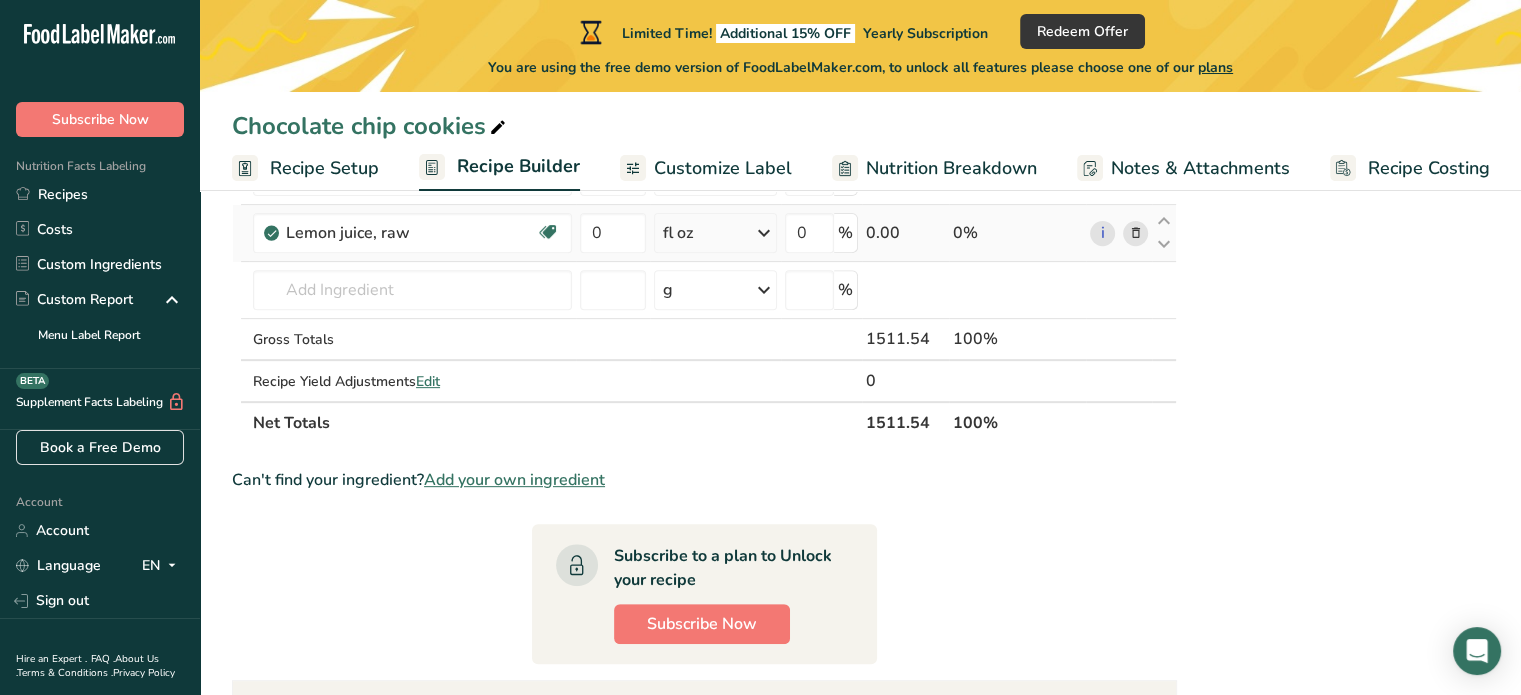 click on "fl oz" at bounding box center (715, 233) 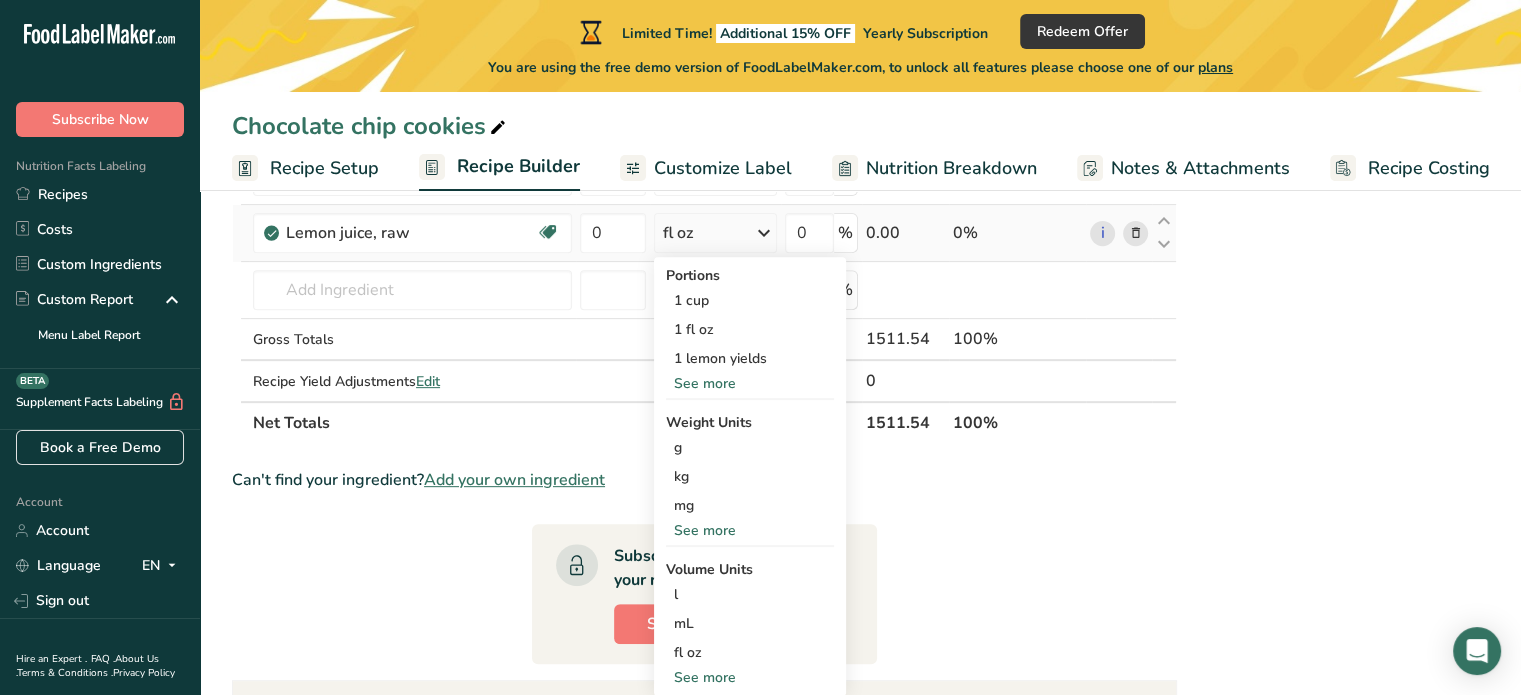 click on "See more" at bounding box center (750, 383) 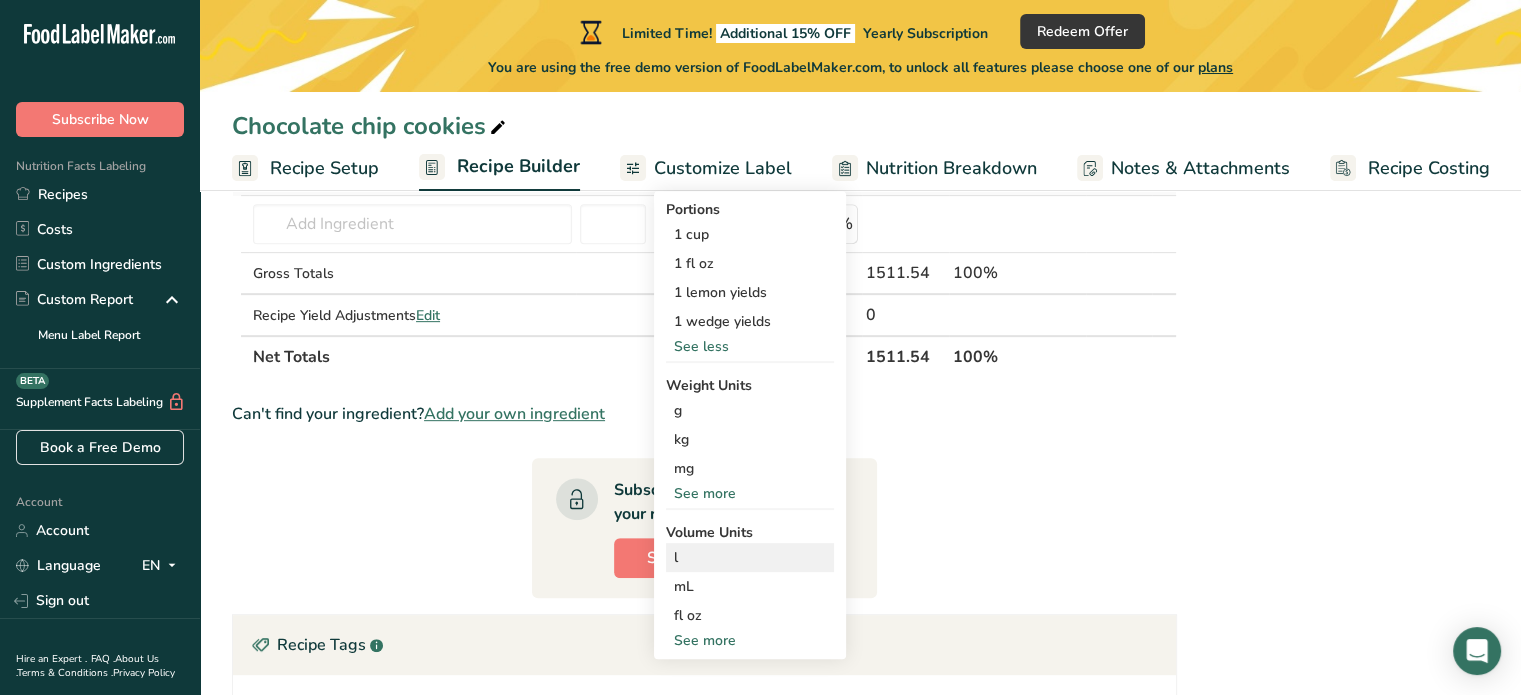 scroll, scrollTop: 796, scrollLeft: 0, axis: vertical 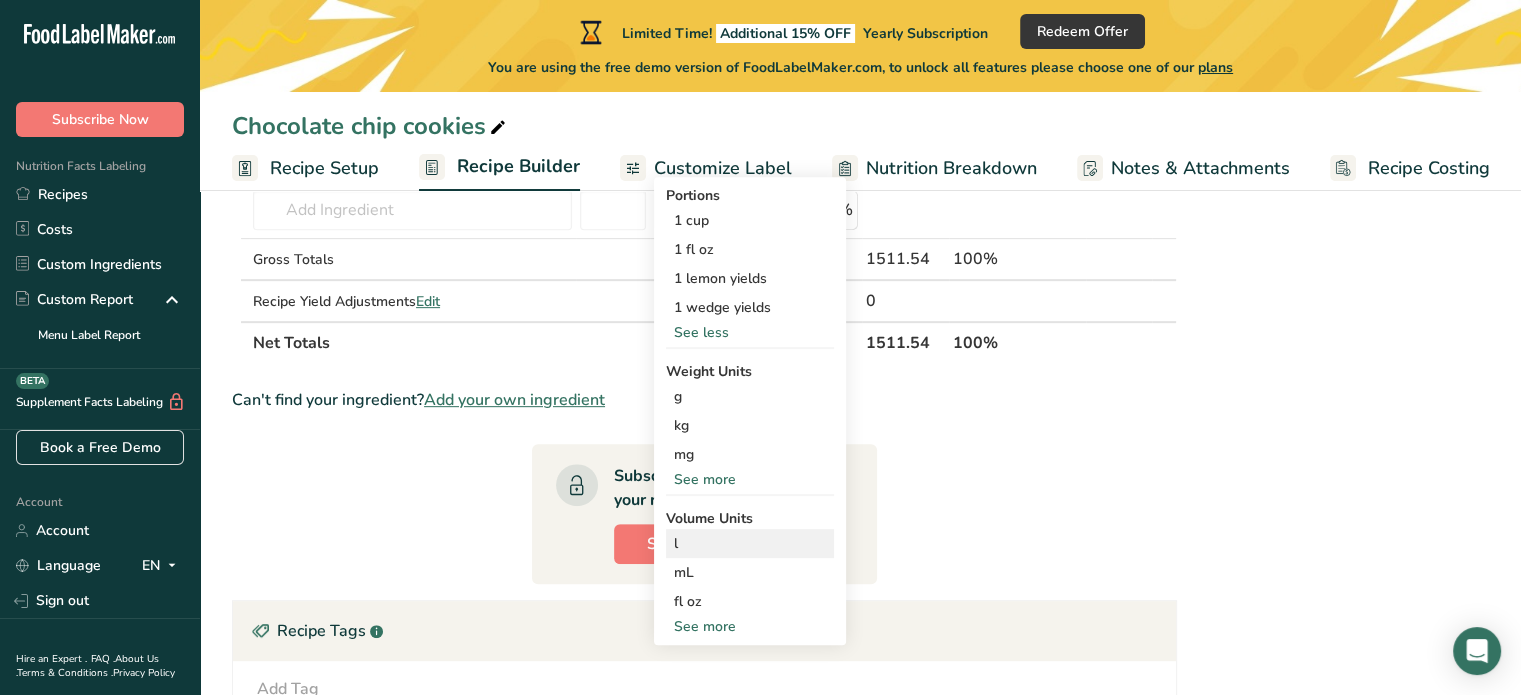 click on "See more" at bounding box center (750, 626) 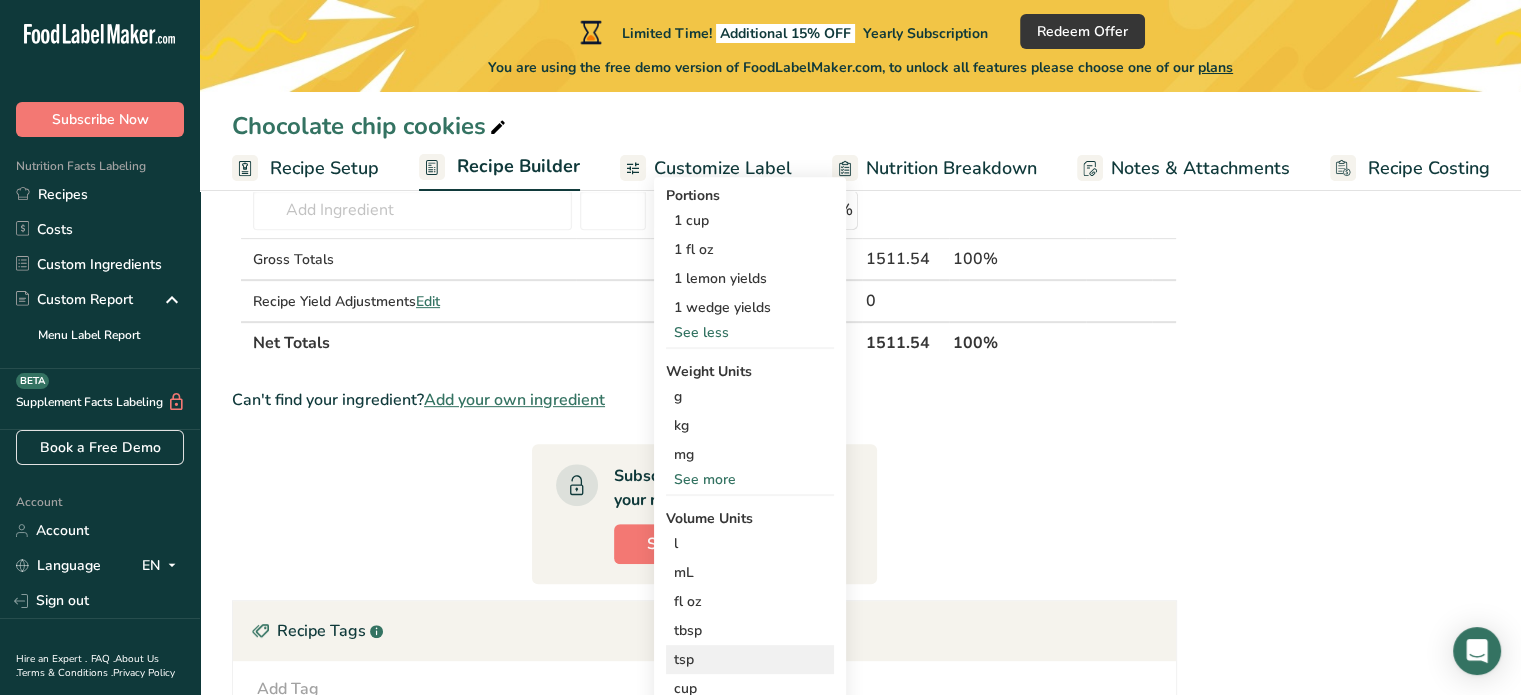 click on "tsp" at bounding box center [750, 659] 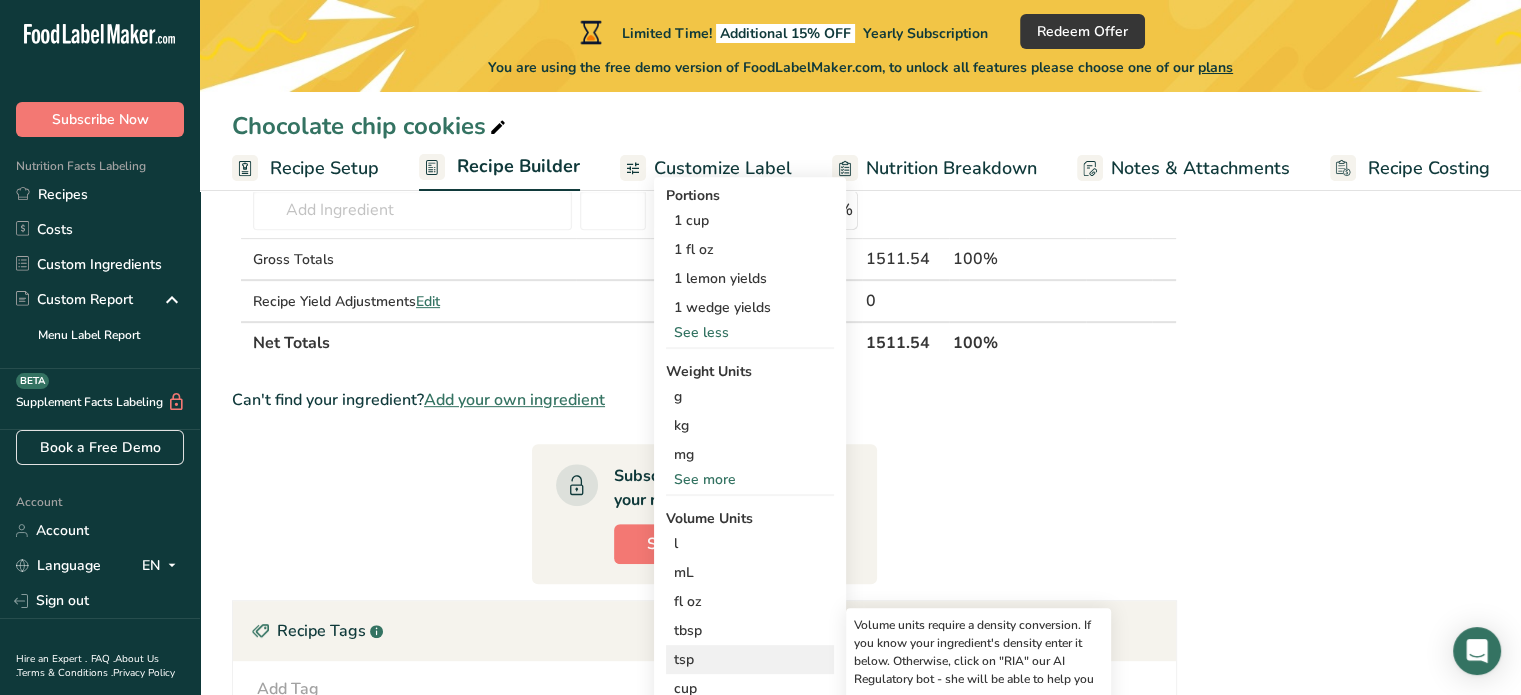 scroll, scrollTop: 836, scrollLeft: 0, axis: vertical 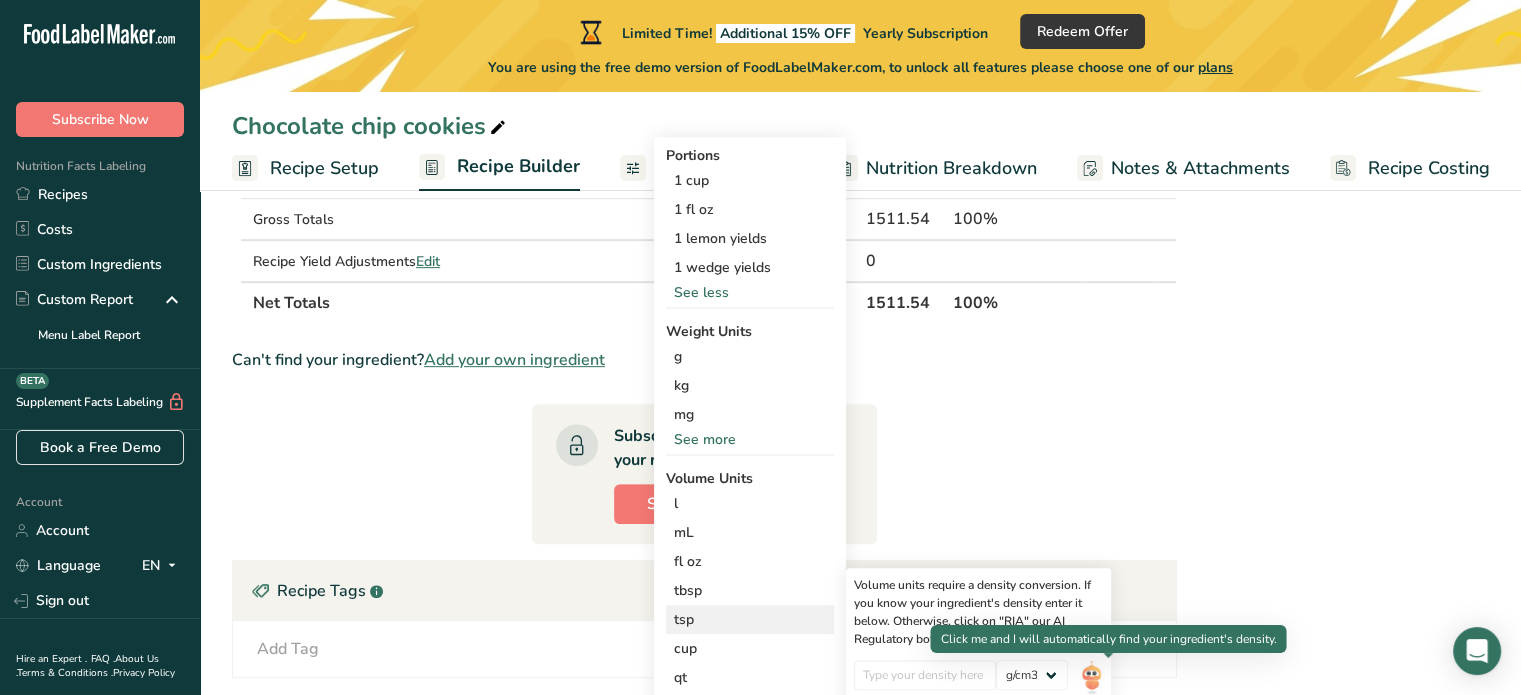 click at bounding box center (1091, 677) 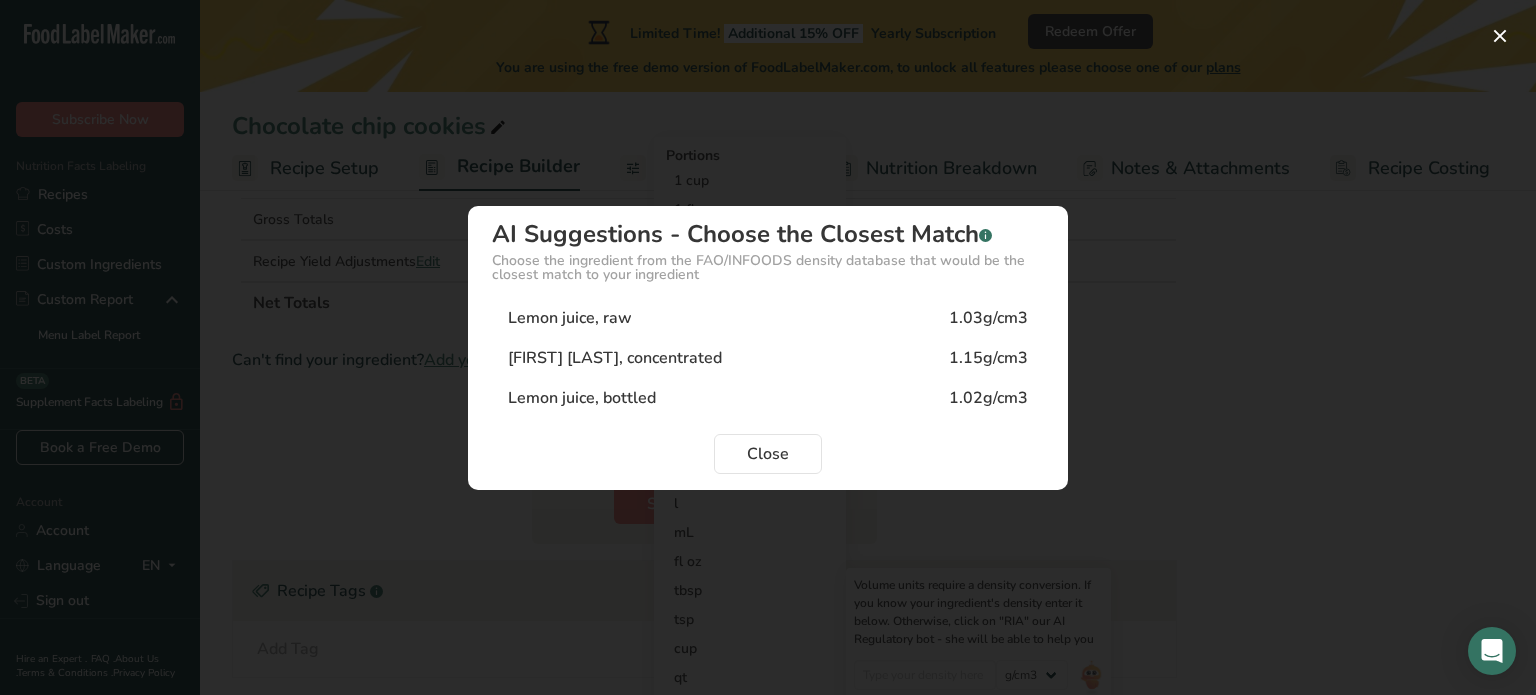 click on "Lemon juice, raw [DENSITY]" at bounding box center [768, 318] 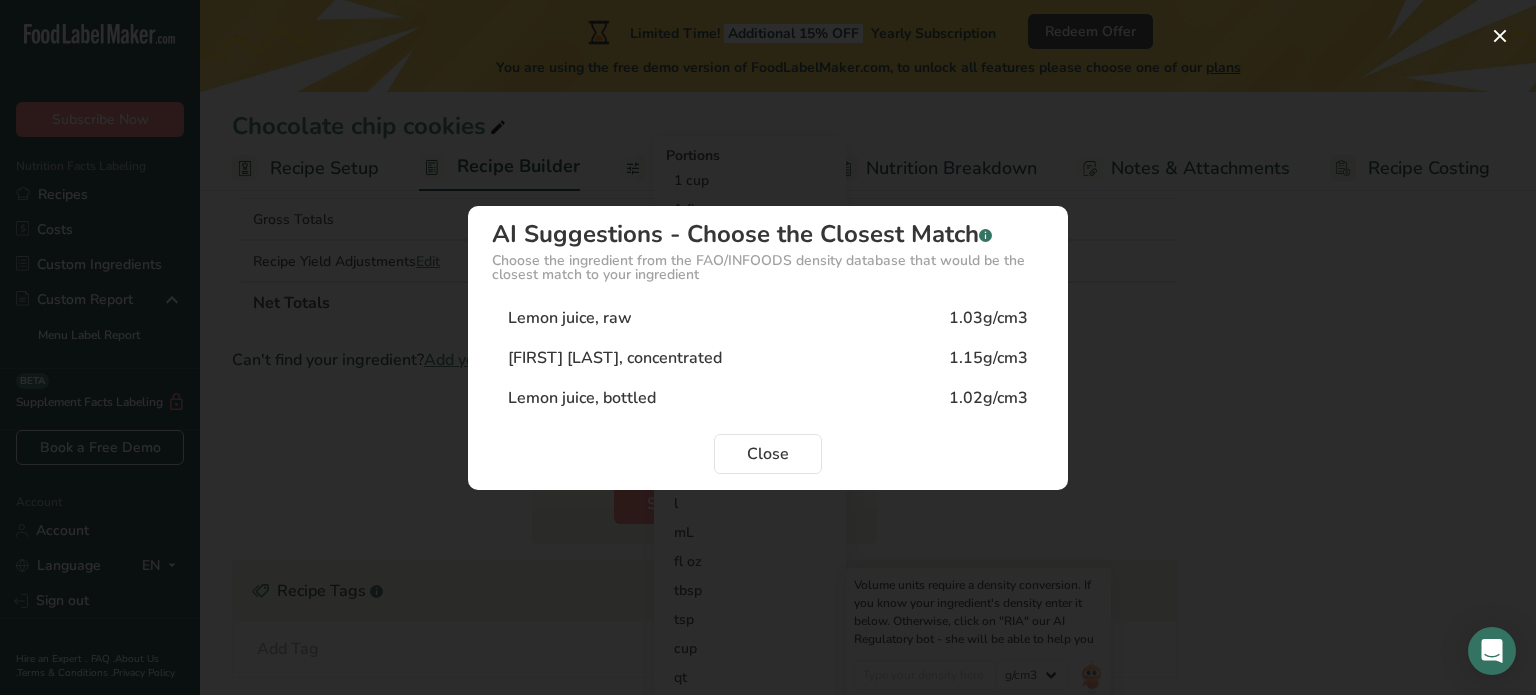 type on "1.03" 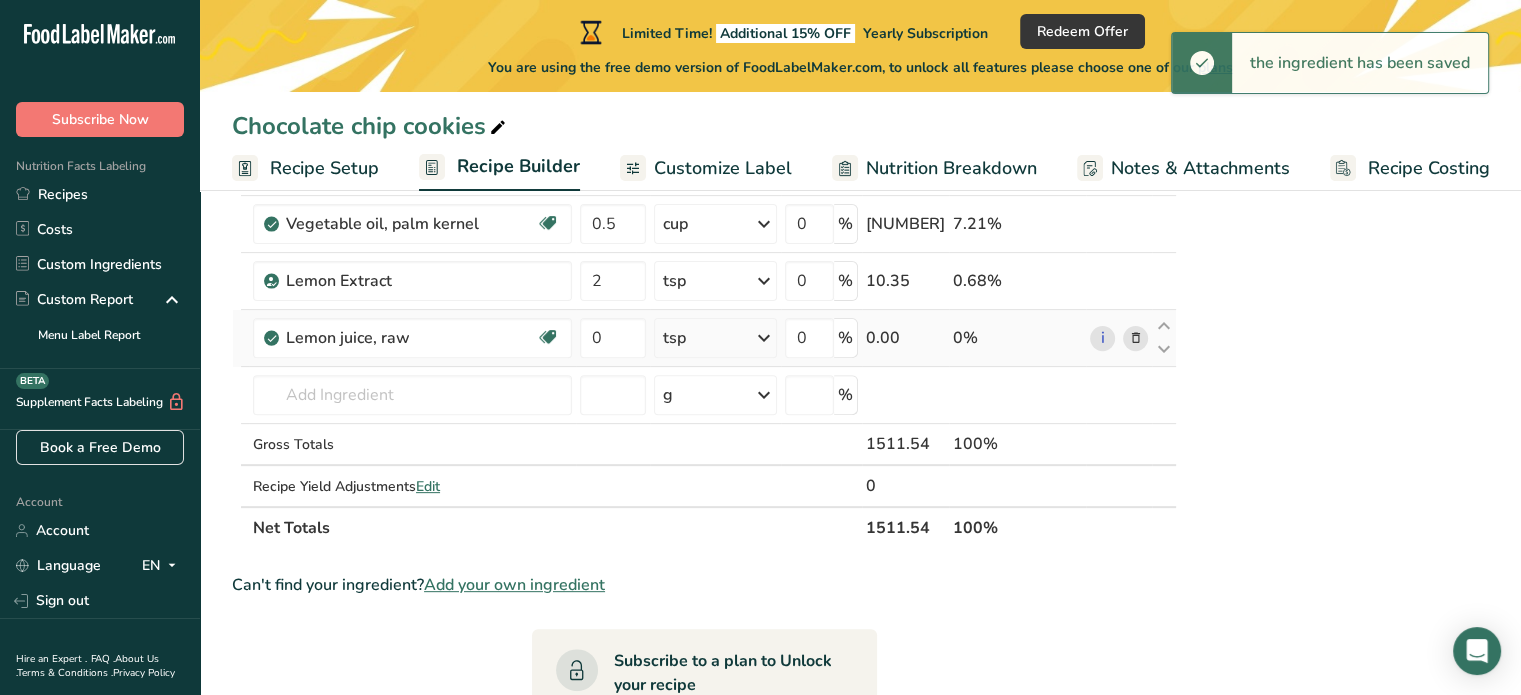 scroll, scrollTop: 596, scrollLeft: 0, axis: vertical 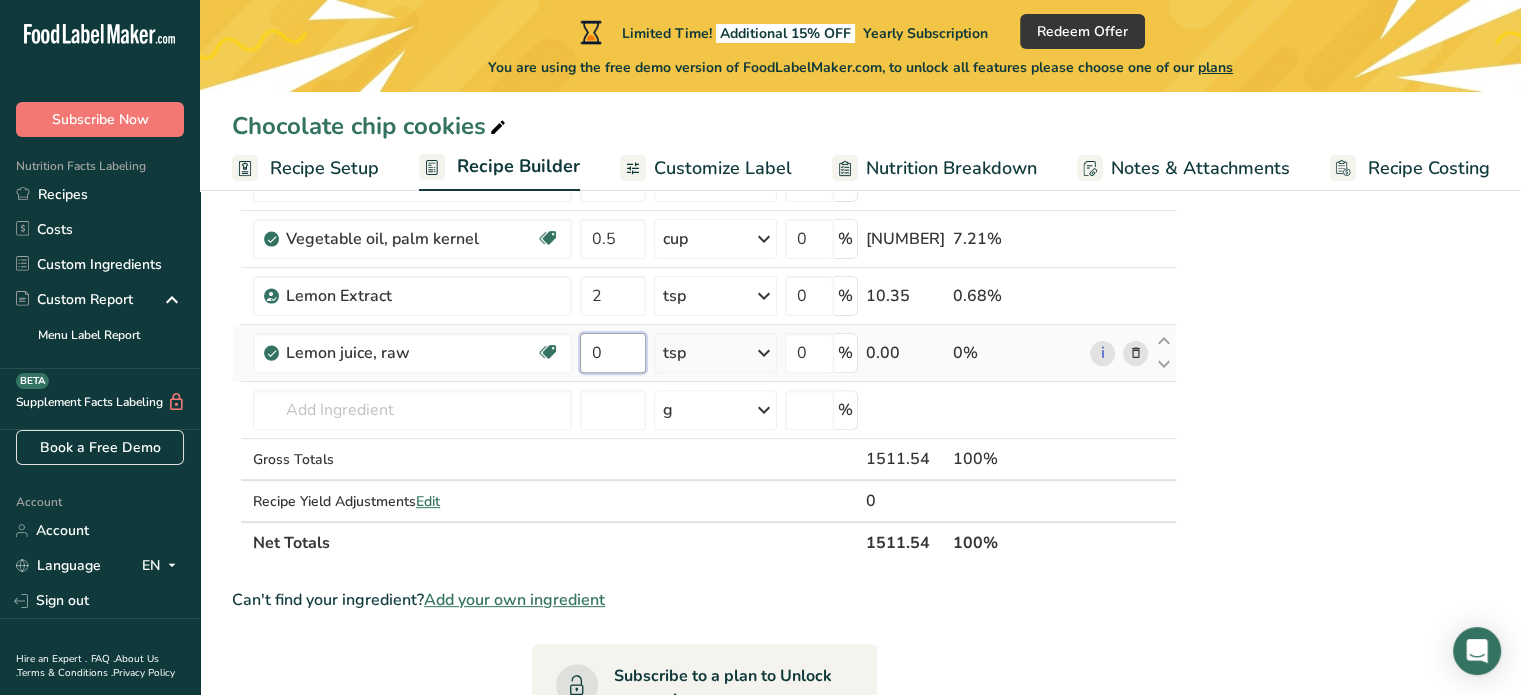 click on "0" at bounding box center (613, 353) 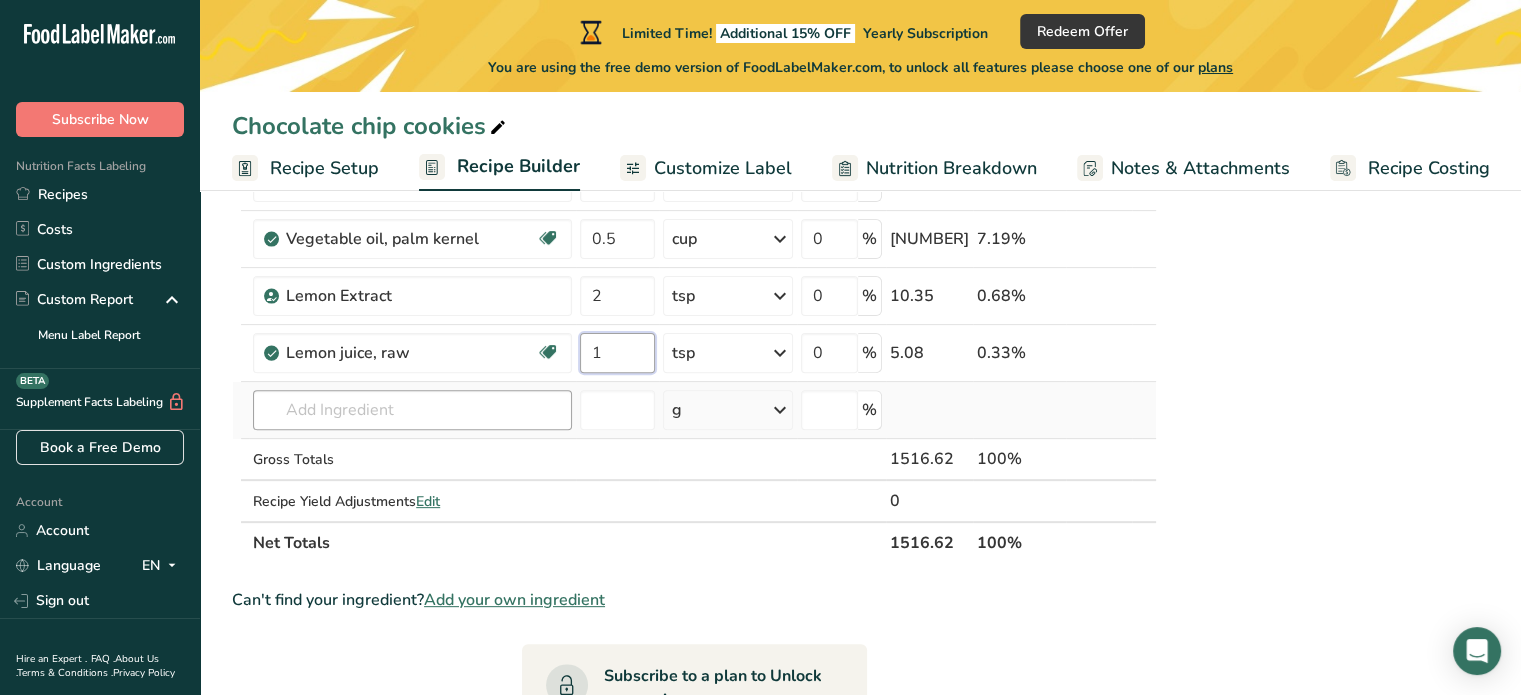 type on "1" 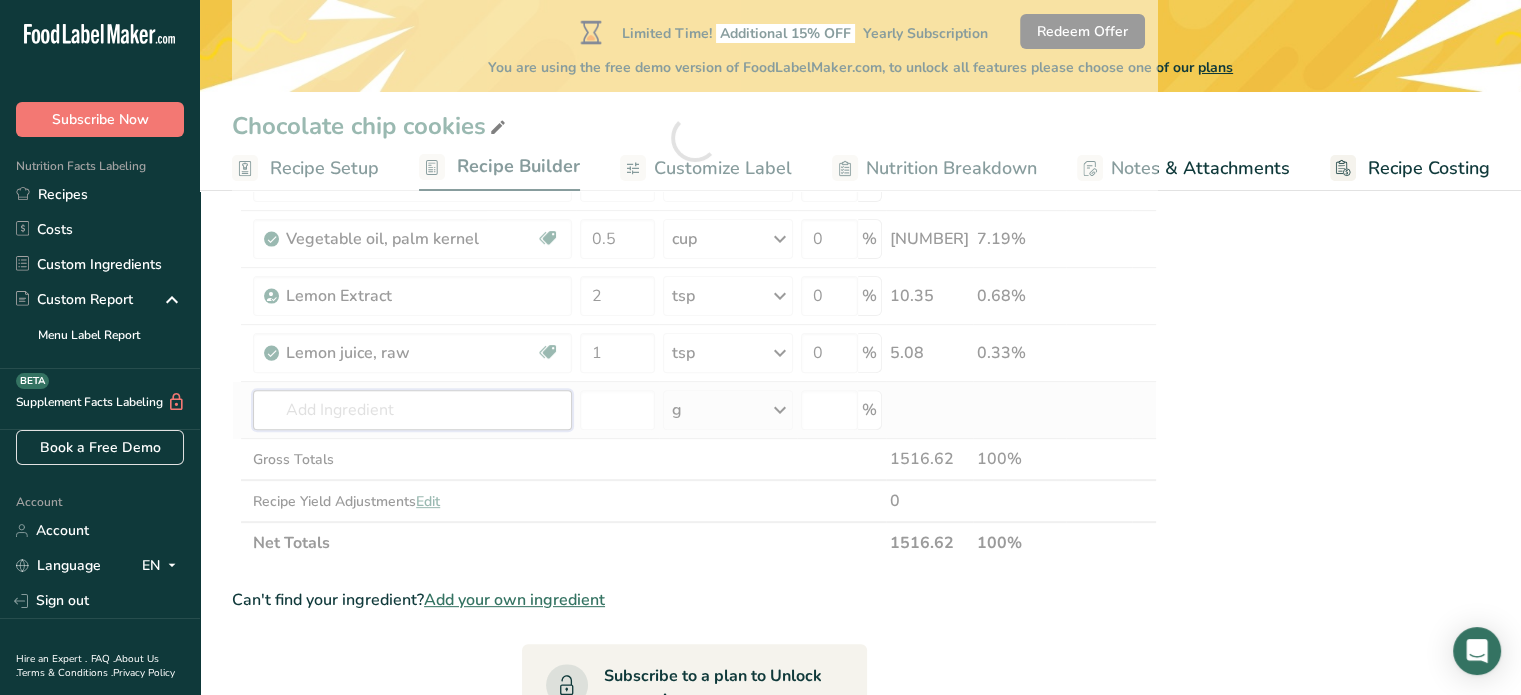 click on "Ingredient *
Amount *
Unit *
Waste *   .a-a{fill:#347362;}.b-a{fill:#fff;}          Grams
Percentage
Butter, salted
Gluten free
Vegetarian
Soy free
8
oz
Portions
1 pat (1" sq, 1/3" high)
1 tbsp
1 cup
See more
Weight Units
g
kg
mg
See more
Volume Units
l
Volume units require a density conversion. If you know your ingredient's density enter it below. Otherwise, click on "RIA" our AI Regulatory bot - she will be able to help you
lb/ft3
g/cm3
Confirm
mL
lb/ft3" at bounding box center [694, 138] 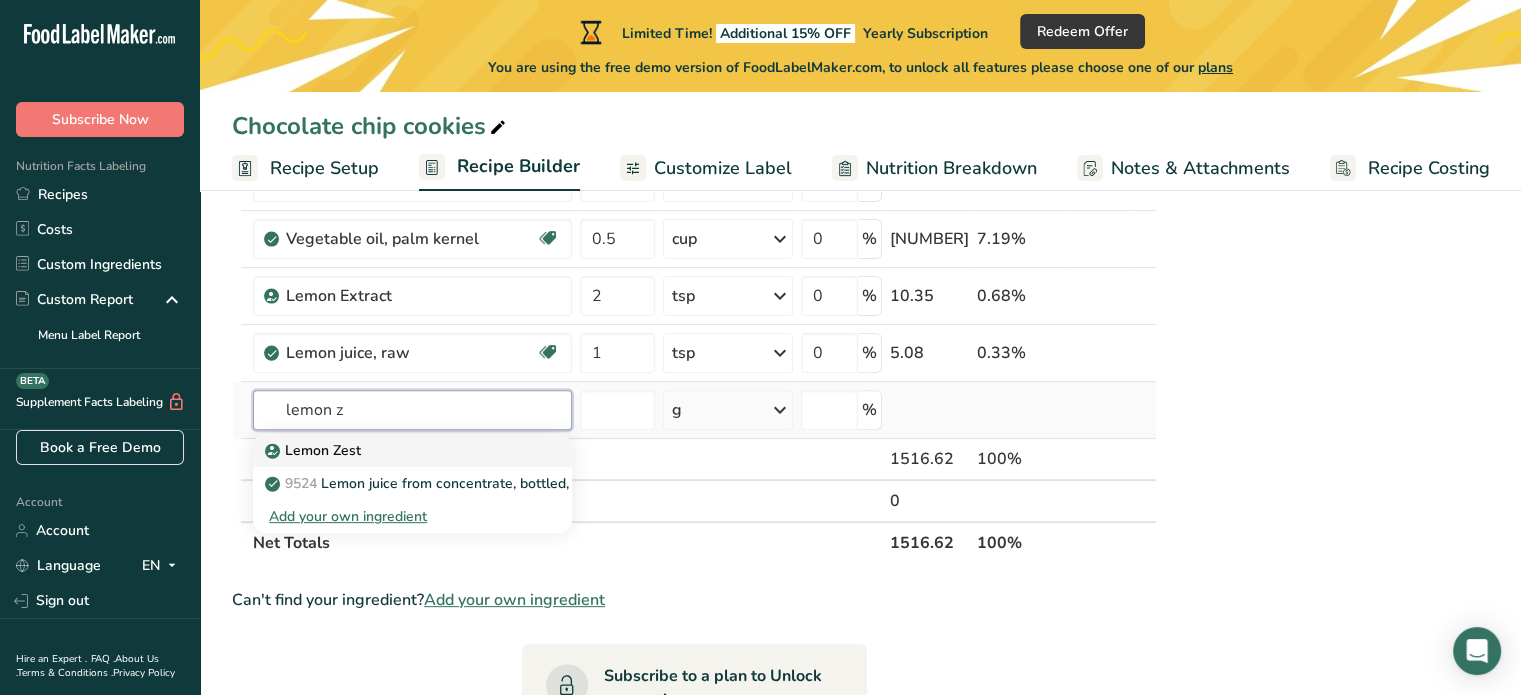 type on "lemon z" 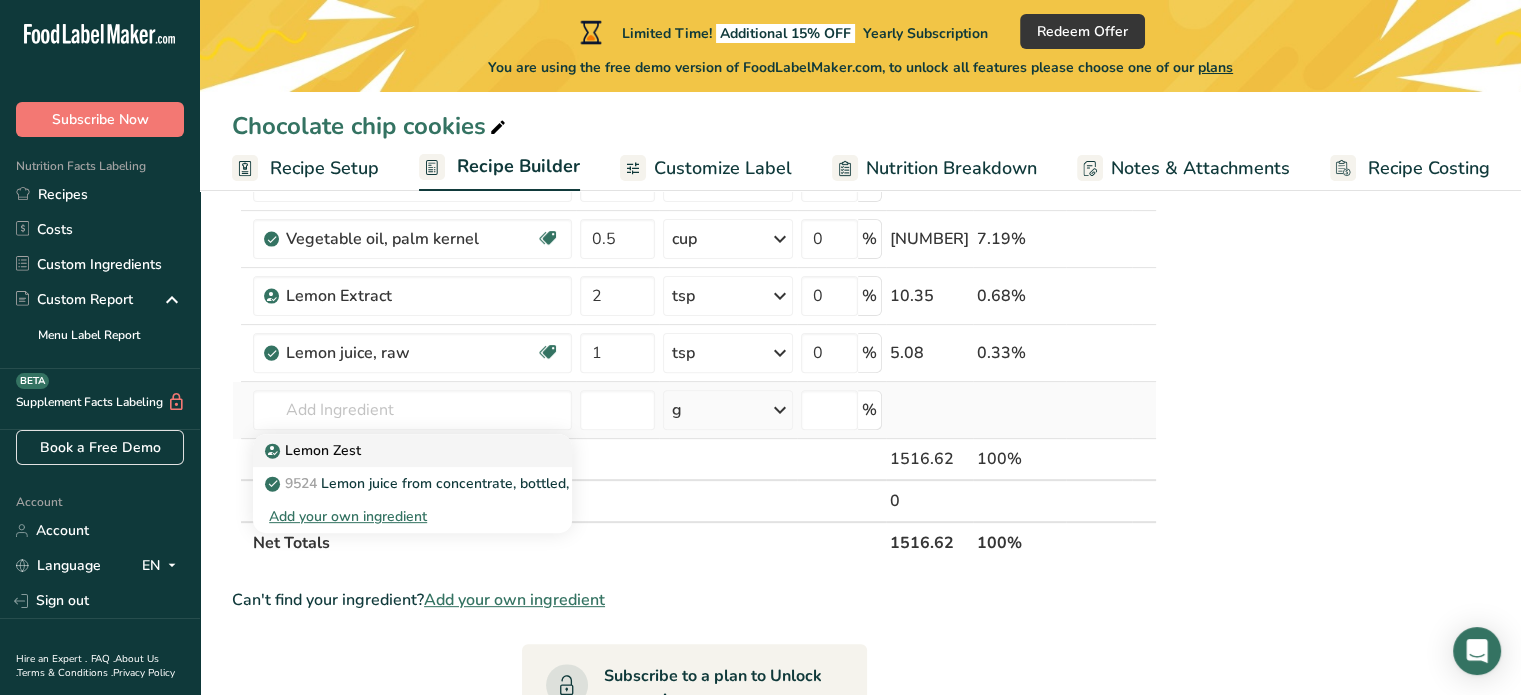 click on "Lemon Zest" at bounding box center (396, 450) 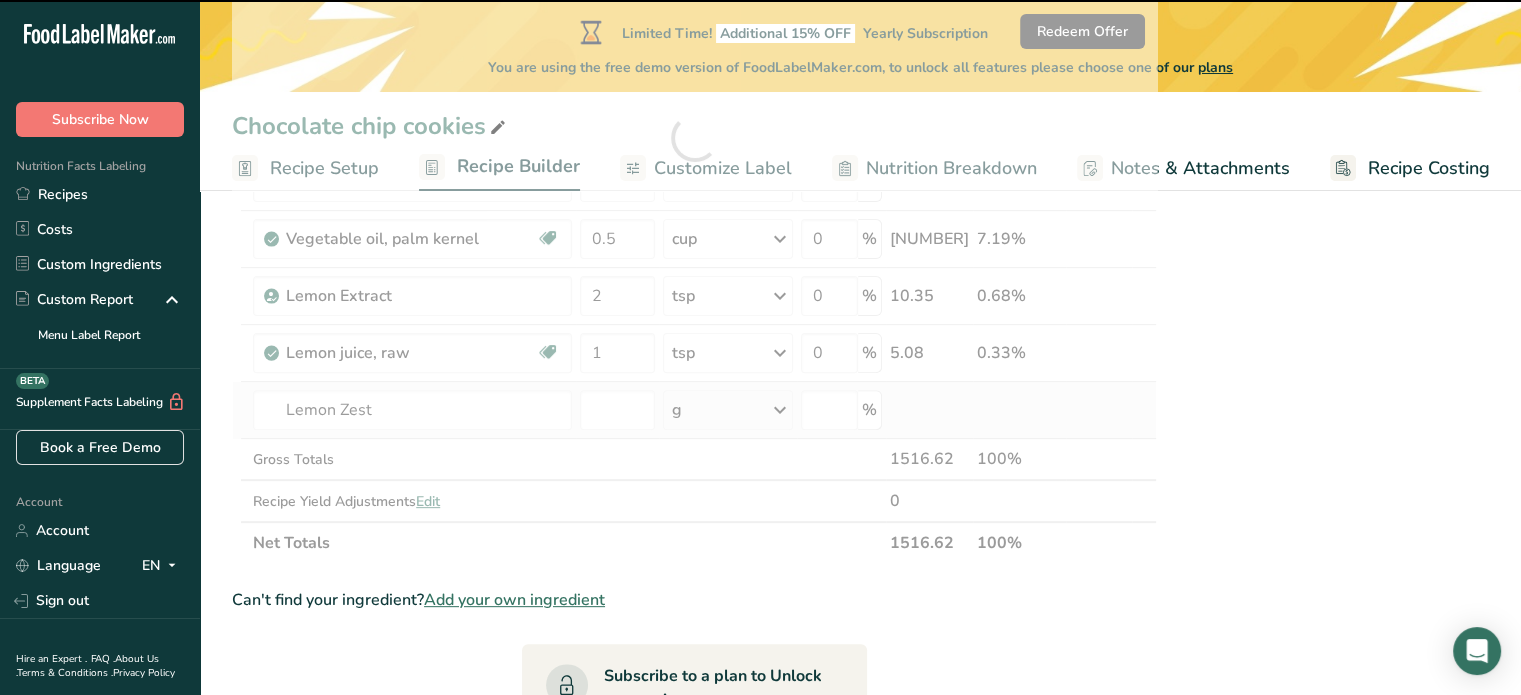 type on "0" 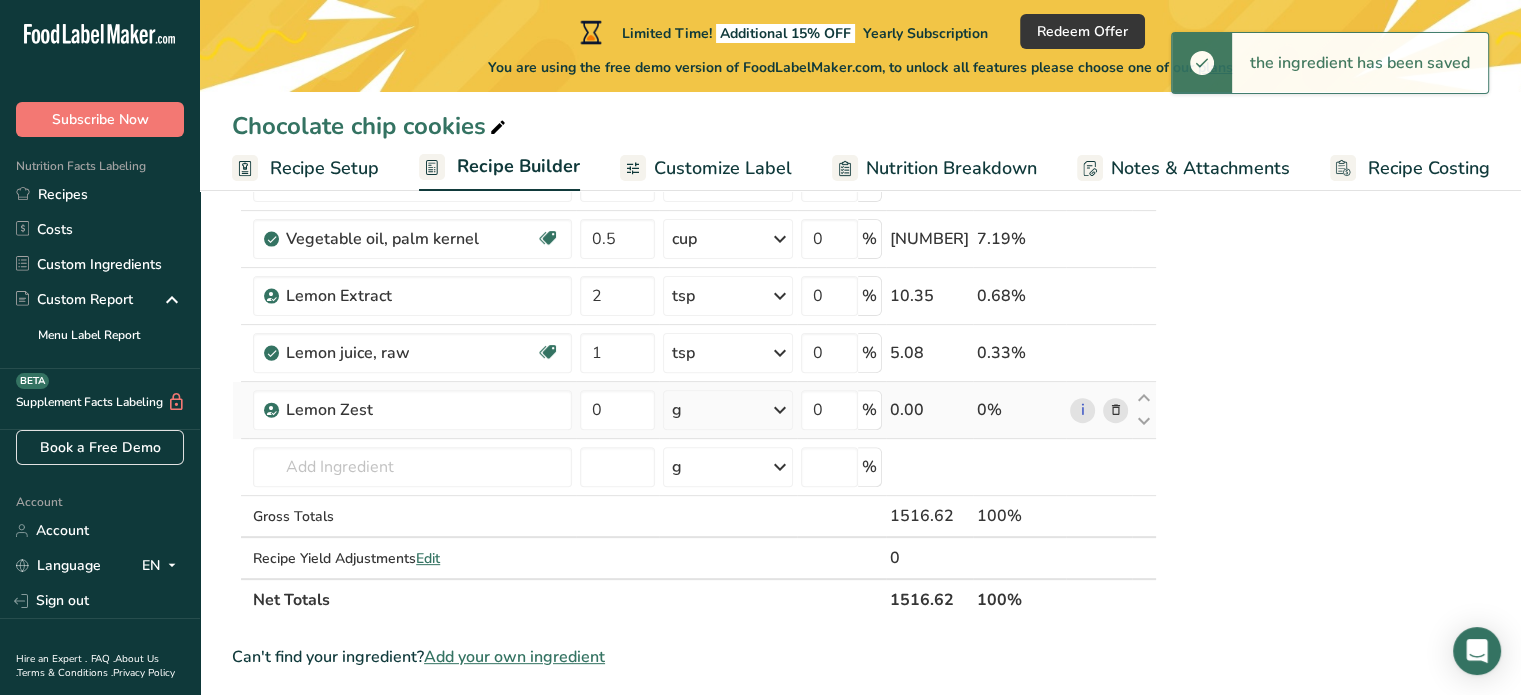 click on "g" at bounding box center [728, 410] 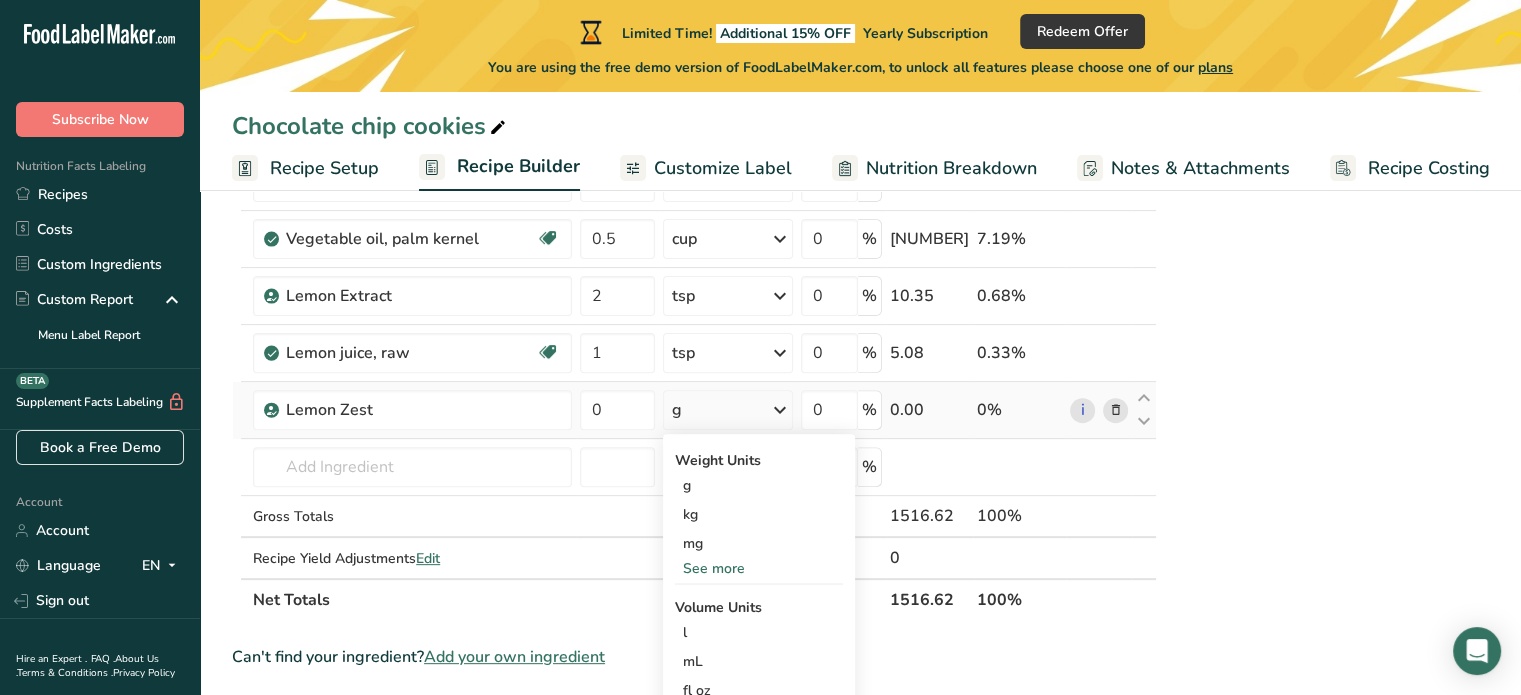 click on "See more" at bounding box center [759, 568] 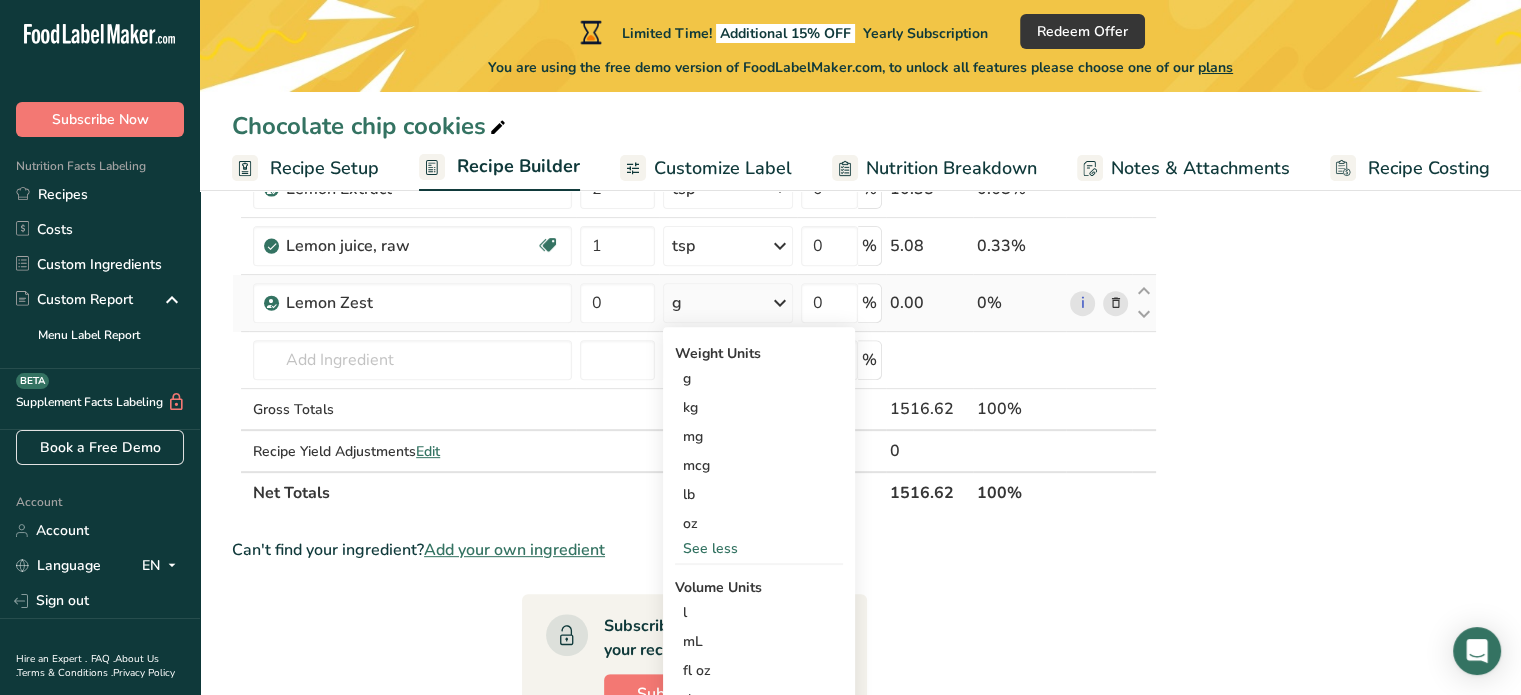 scroll, scrollTop: 716, scrollLeft: 0, axis: vertical 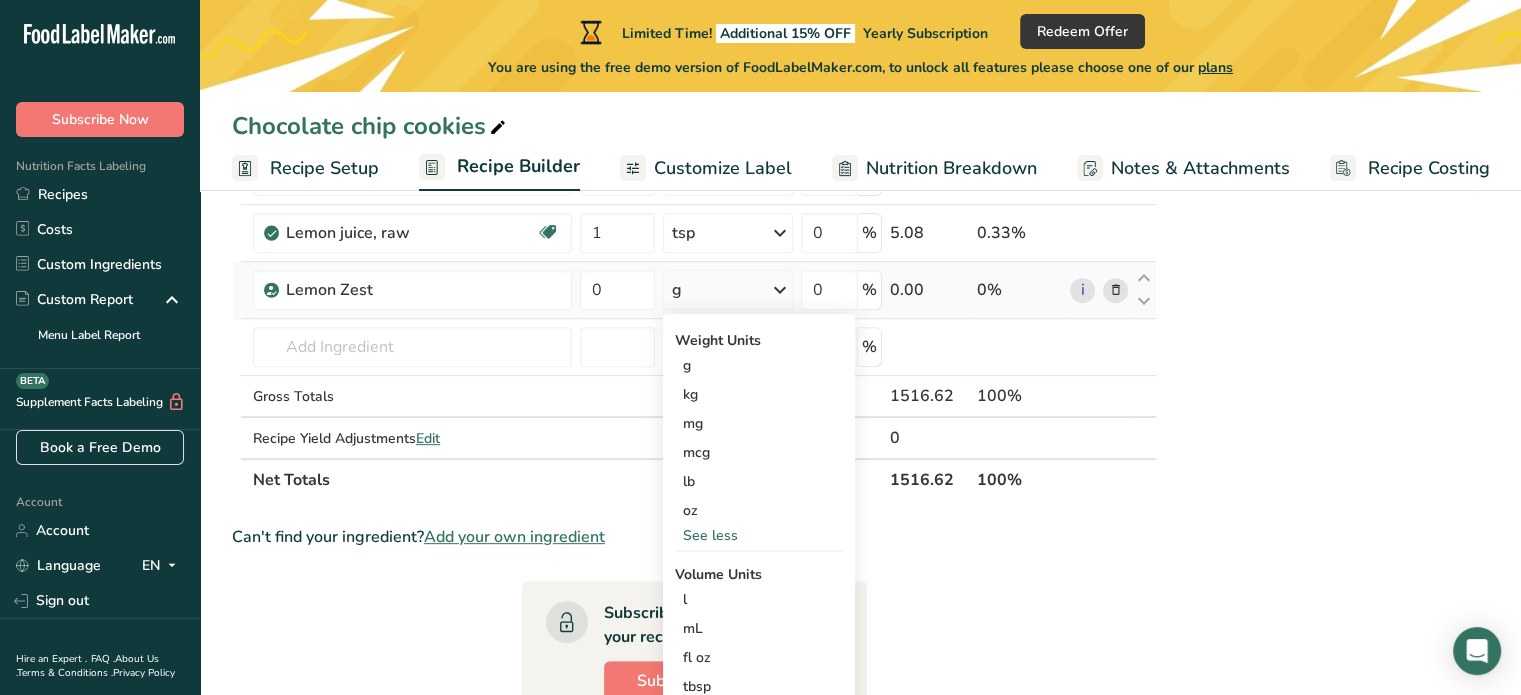 click on "See less" at bounding box center (759, 535) 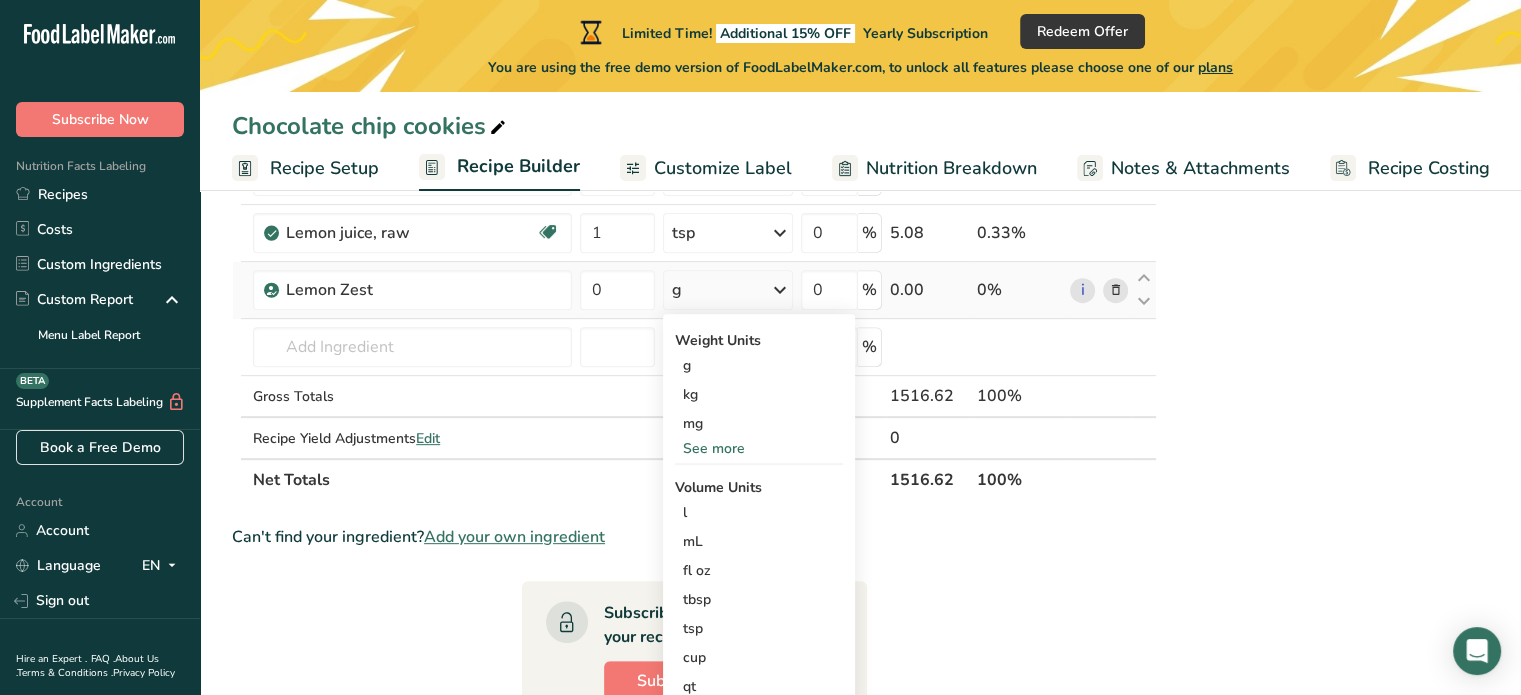 click on "See more" at bounding box center (759, 448) 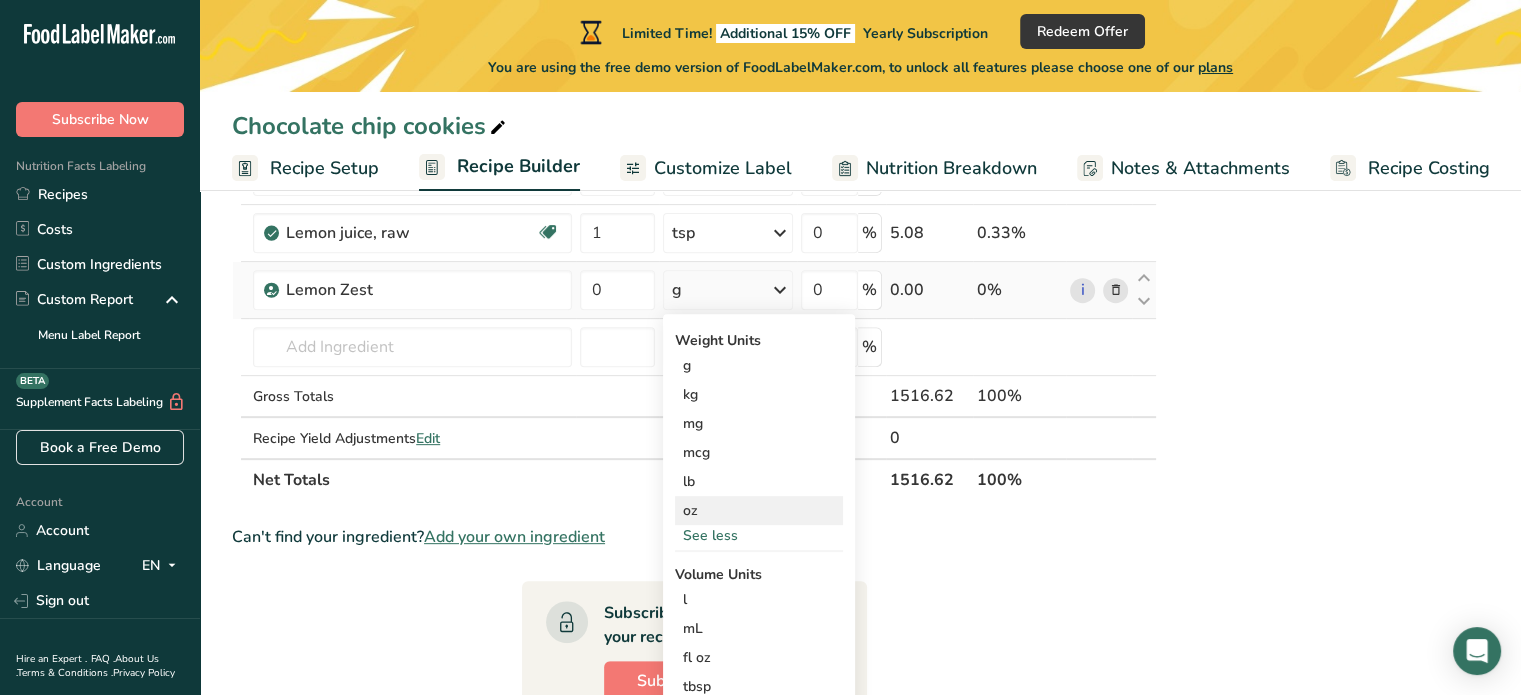 click on "oz" at bounding box center [759, 510] 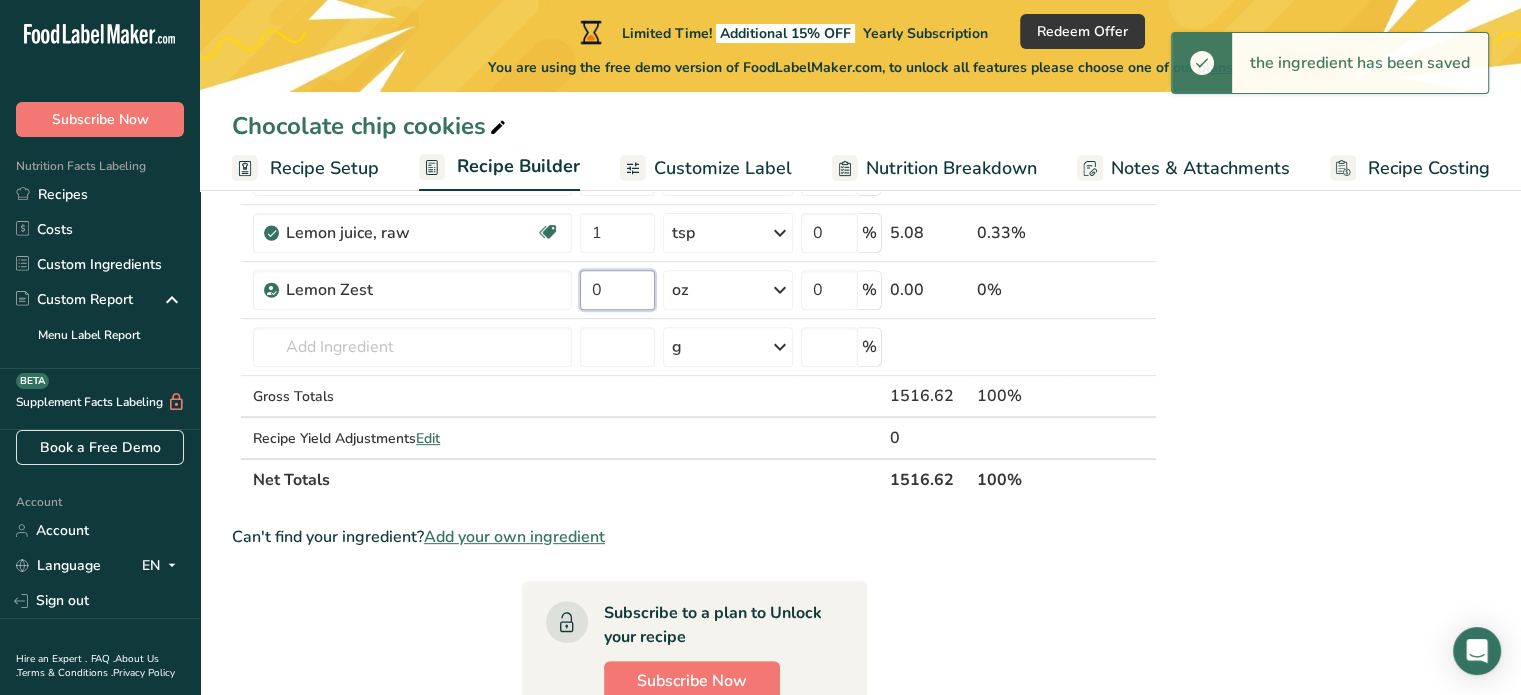click on "0" at bounding box center (617, 290) 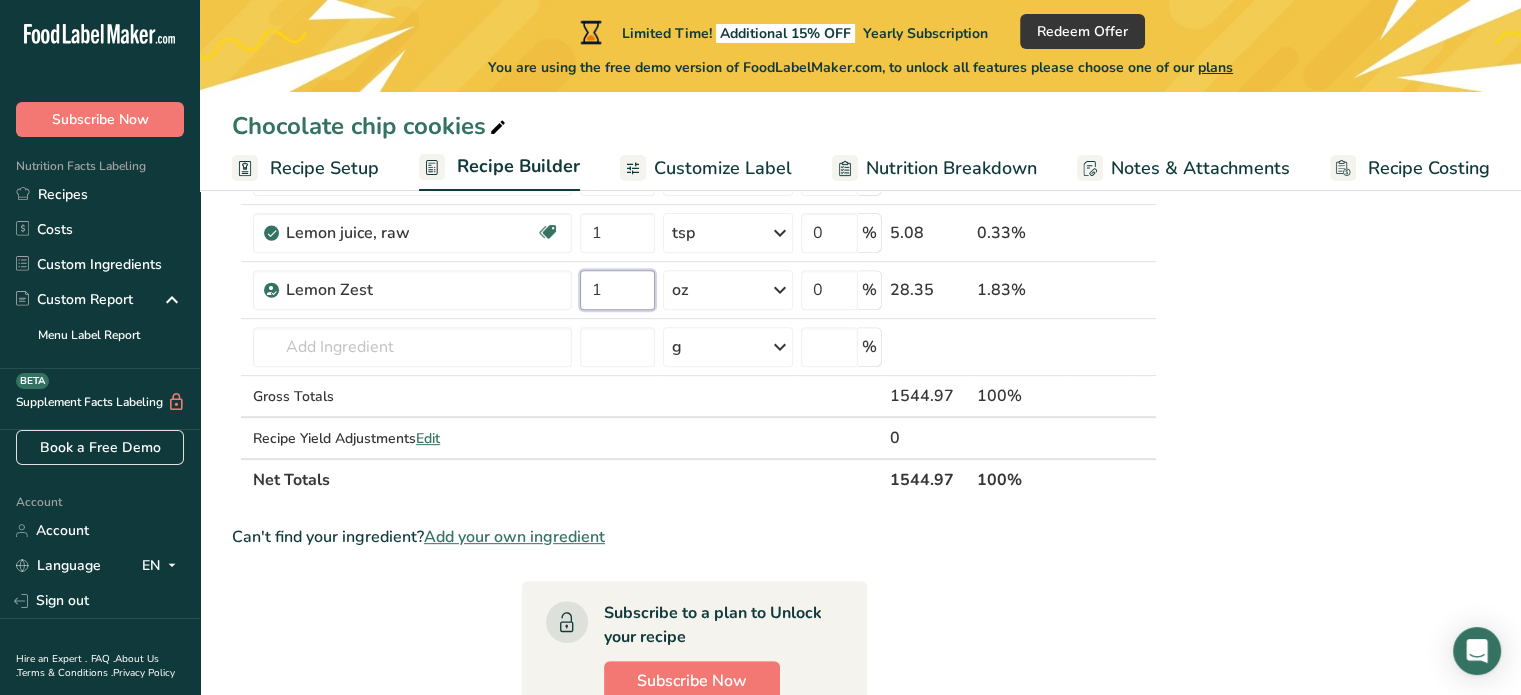 type on "1" 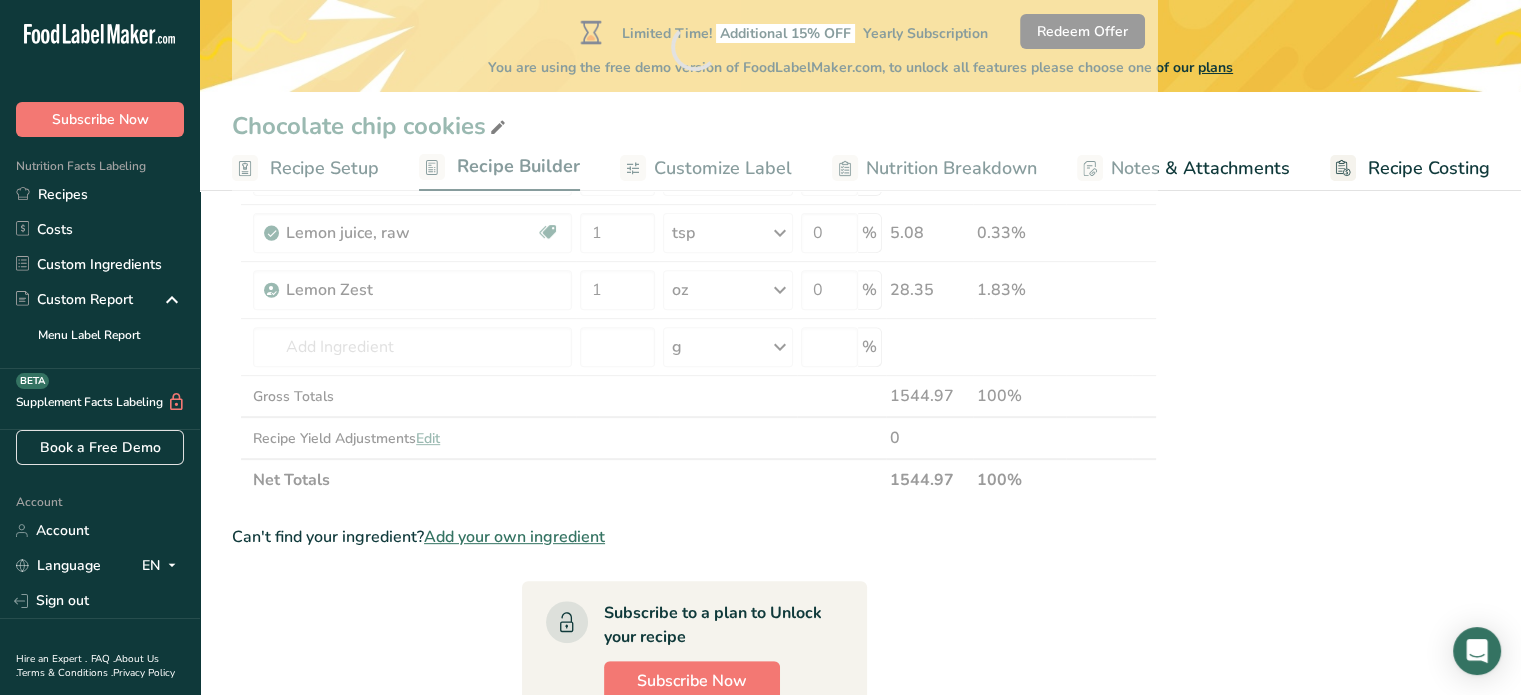 click on "Nutrition Facts
1 Serving Per Container
Serving Size
126g
Amount Per Serving
Calories
% DV*
Not a significant source of Vitamin D
* %DV = %Daily Value.
Ingredients:   [FIRST] [LAST], [FIRST] [LAST], [FIRST] [LAST], [FIRST] [LAST], [FIRST] [LAST], [FIRST] [LAST], [FIRST] [LAST], [FIRST] [LAST], [FIRST] [LAST], [FIRST] [LAST], [FIRST] [LAST]   Contains:
Wheat, Milk, Eggs
Made in a home kitchen
[FIRST]’s [LAST] [LAST]
[NUMBER] [STREET] [STREET]
ID#" at bounding box center (1329, 351) 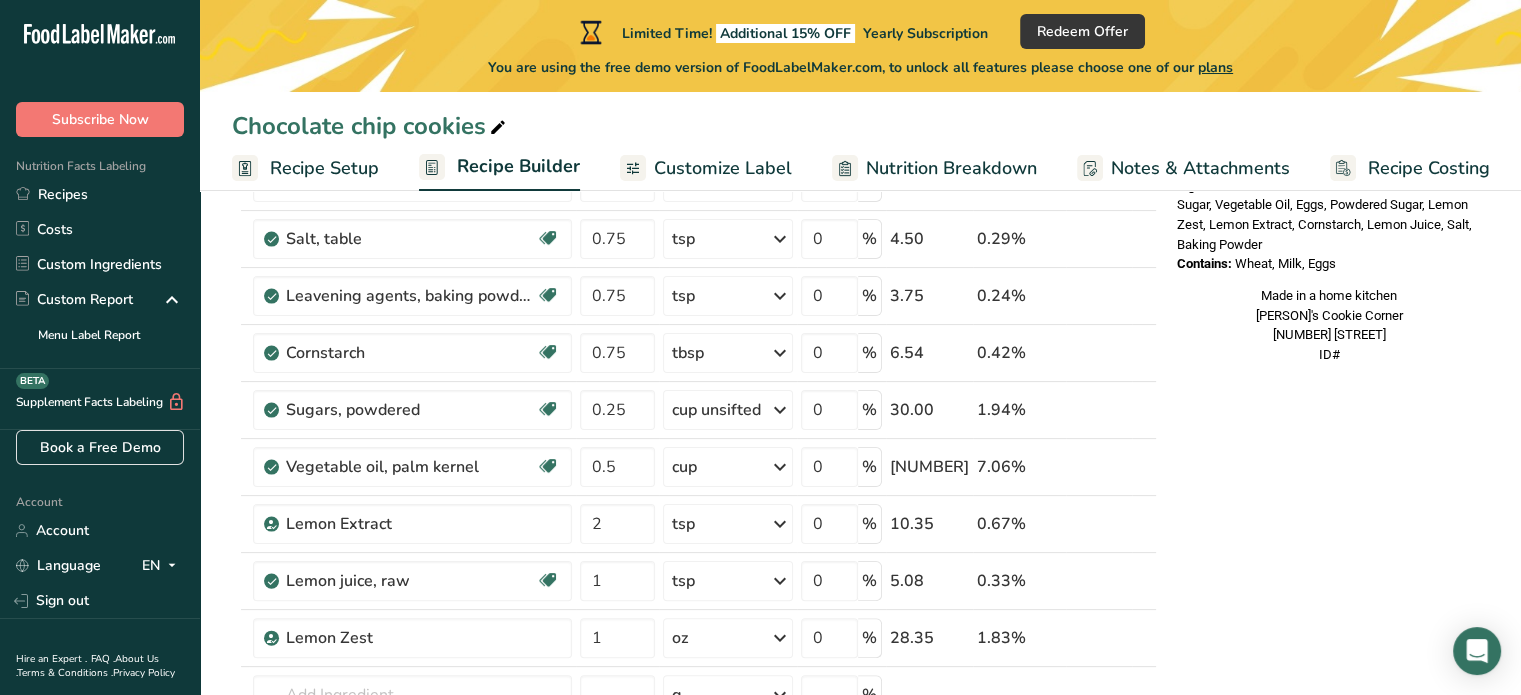 scroll, scrollTop: 356, scrollLeft: 0, axis: vertical 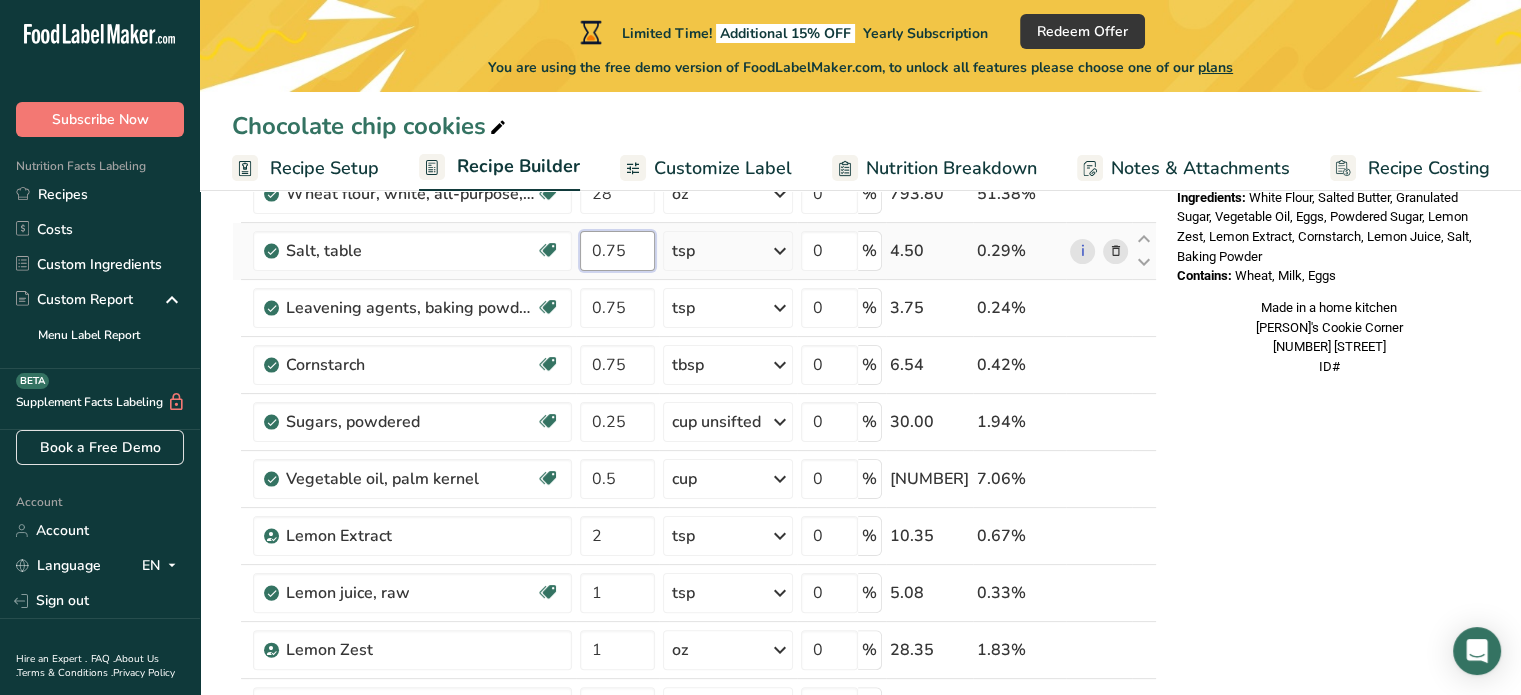 click on "0.75" at bounding box center (617, 251) 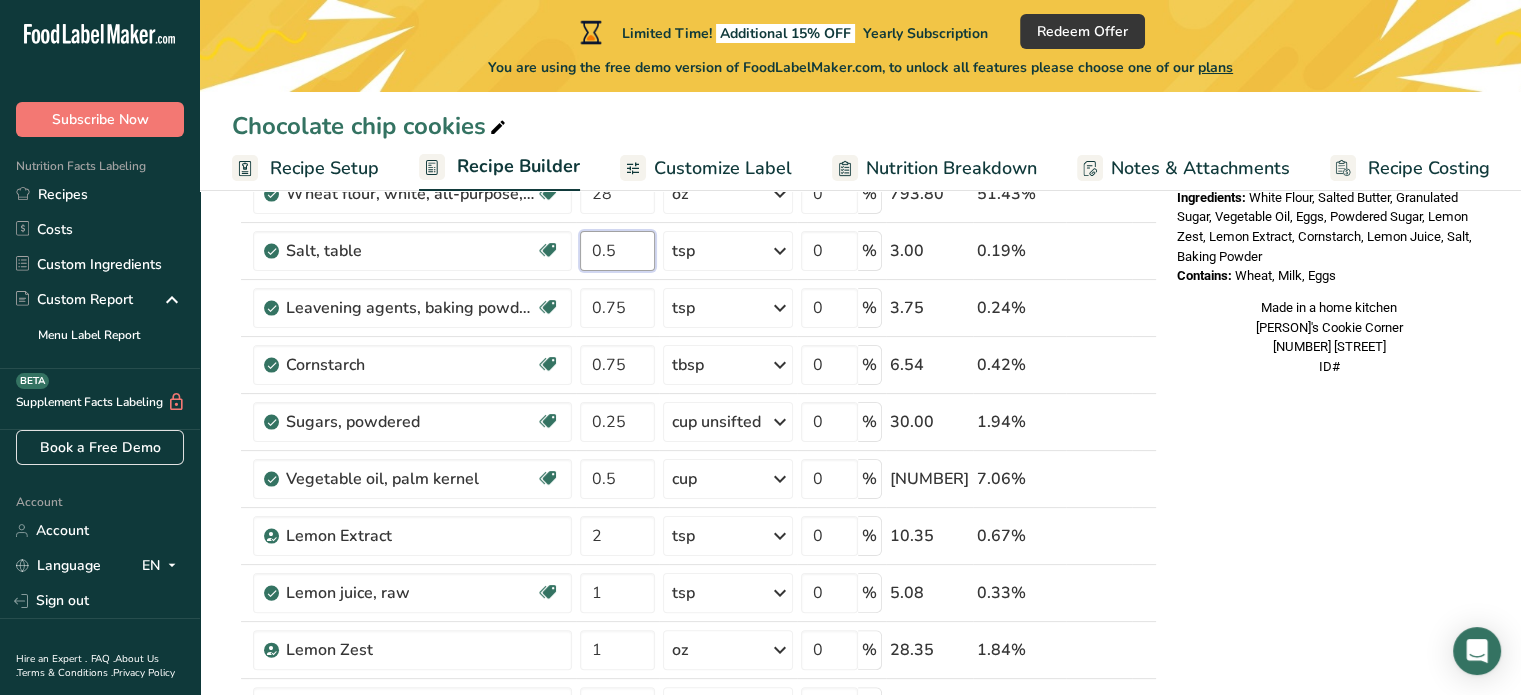 type on "0.5" 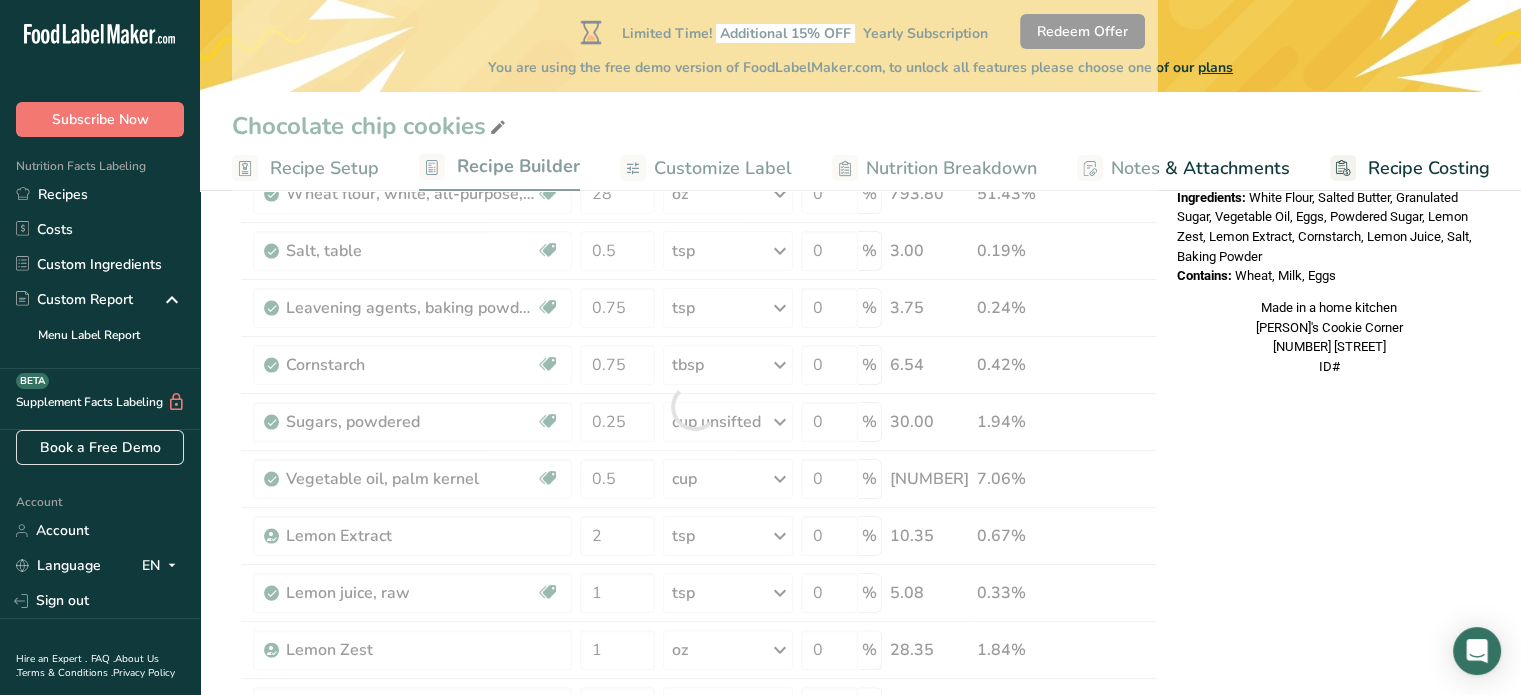 click on "Nutrition Facts
1 Serving Per Container
Serving Size
129g
Amount Per Serving
Calories
% DV*
Not a significant source of Vitamin D
* %DV = %Daily Value.
Ingredients:   White Flour, Salted Butter, Granulated Sugar, Vegetable Oil, Eggs, Powdered Sugar, Lemon Zest, Lemon Extract, Cornstarch, Lemon Juice, Salt, Baking Powder   Contains:
Wheat, Milk, Eggs
Made in a home kitchen
[PERSON_NAME]’s Cookie Corner
[NUMBER] [STREET]
ID#" at bounding box center [1329, 711] 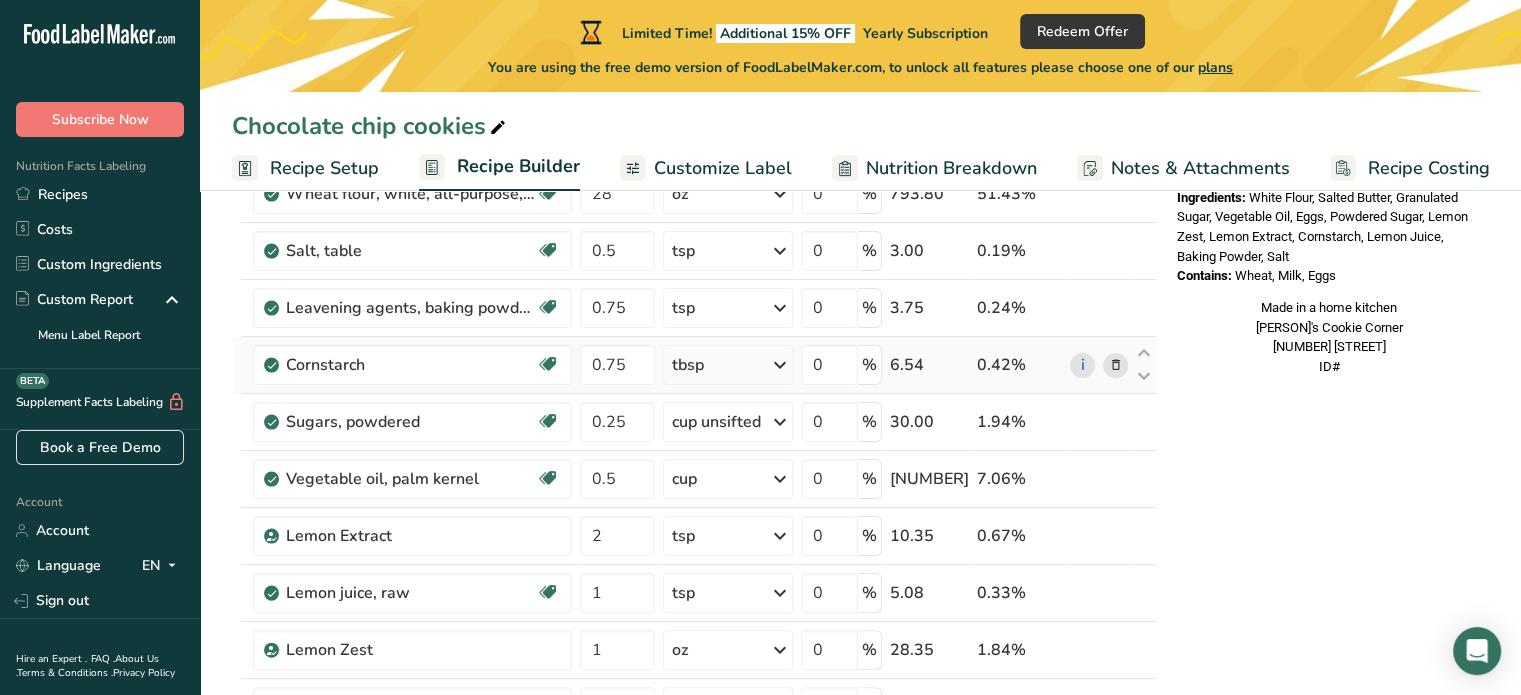 click on "tbsp" at bounding box center (728, 365) 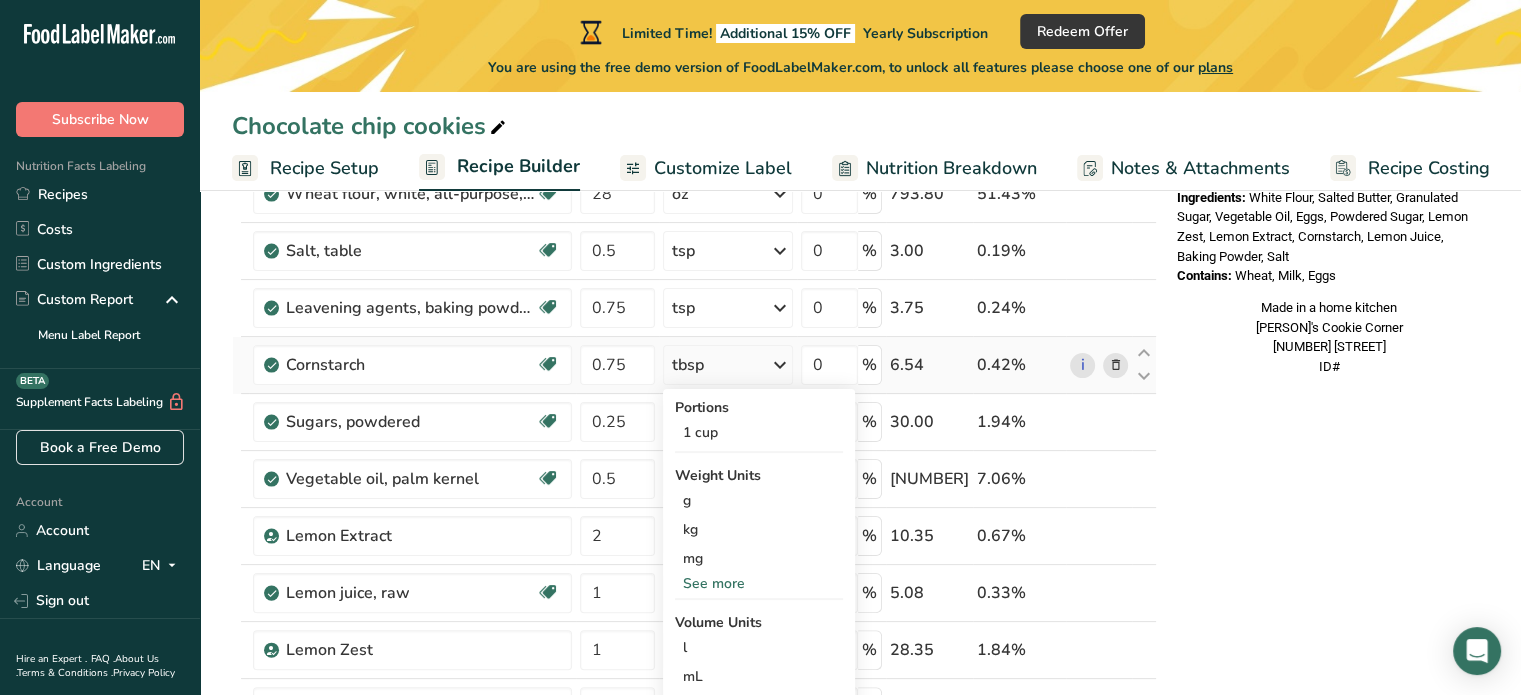 click on "See more" at bounding box center [759, 583] 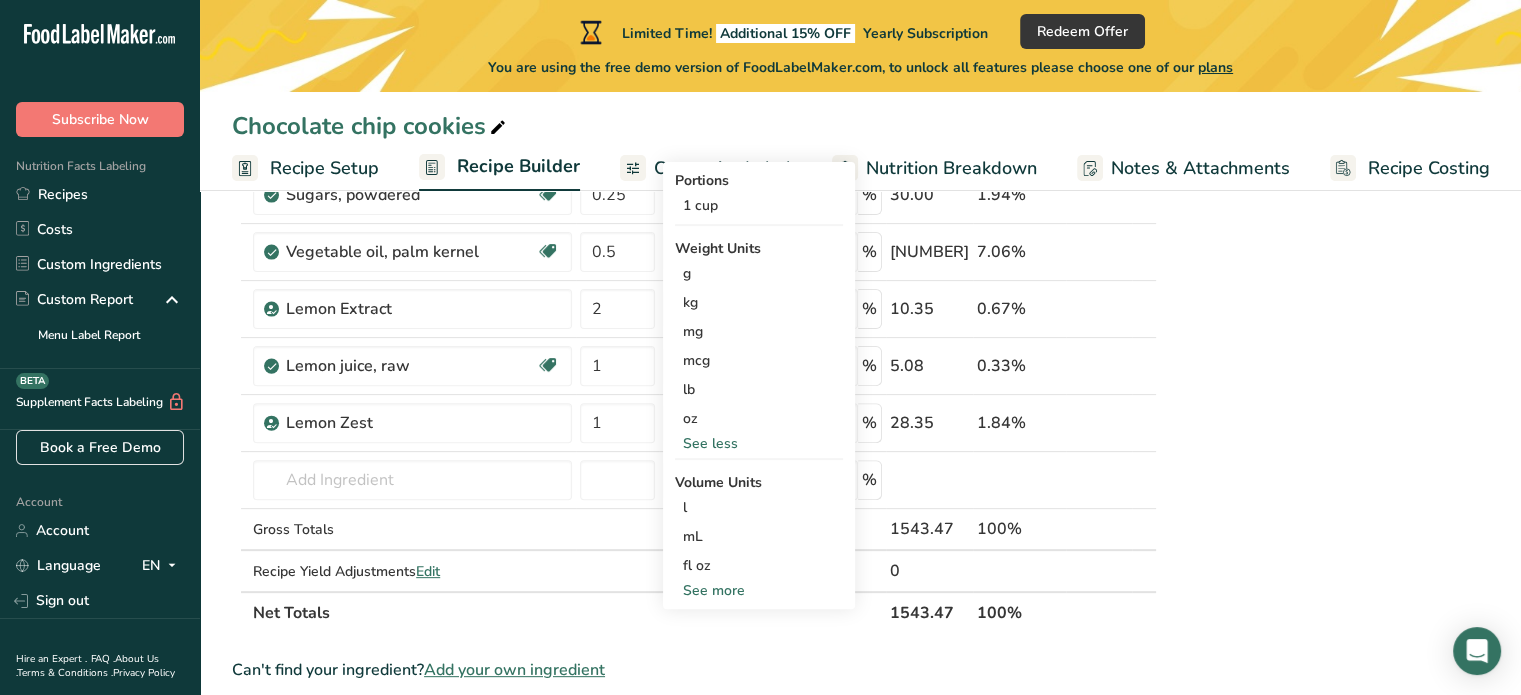 scroll, scrollTop: 596, scrollLeft: 0, axis: vertical 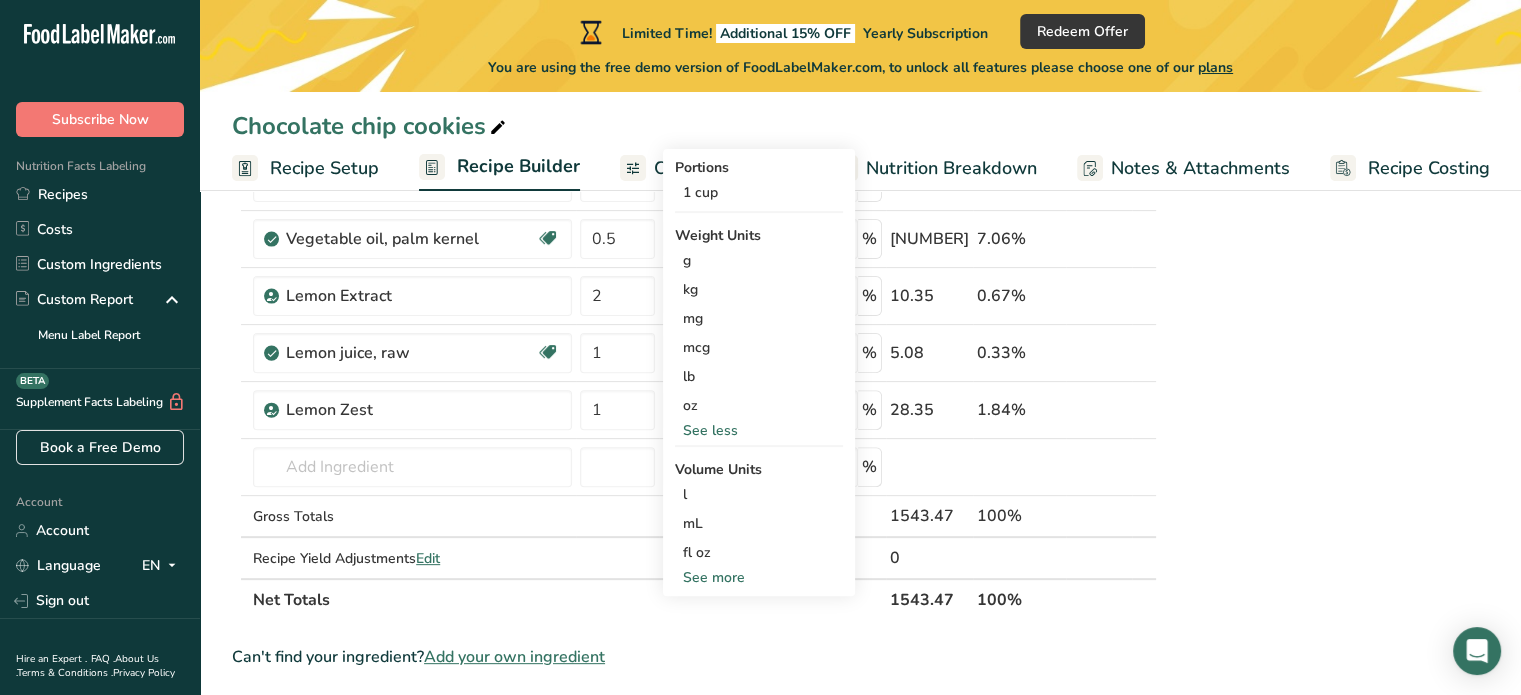 click on "See more" at bounding box center (759, 577) 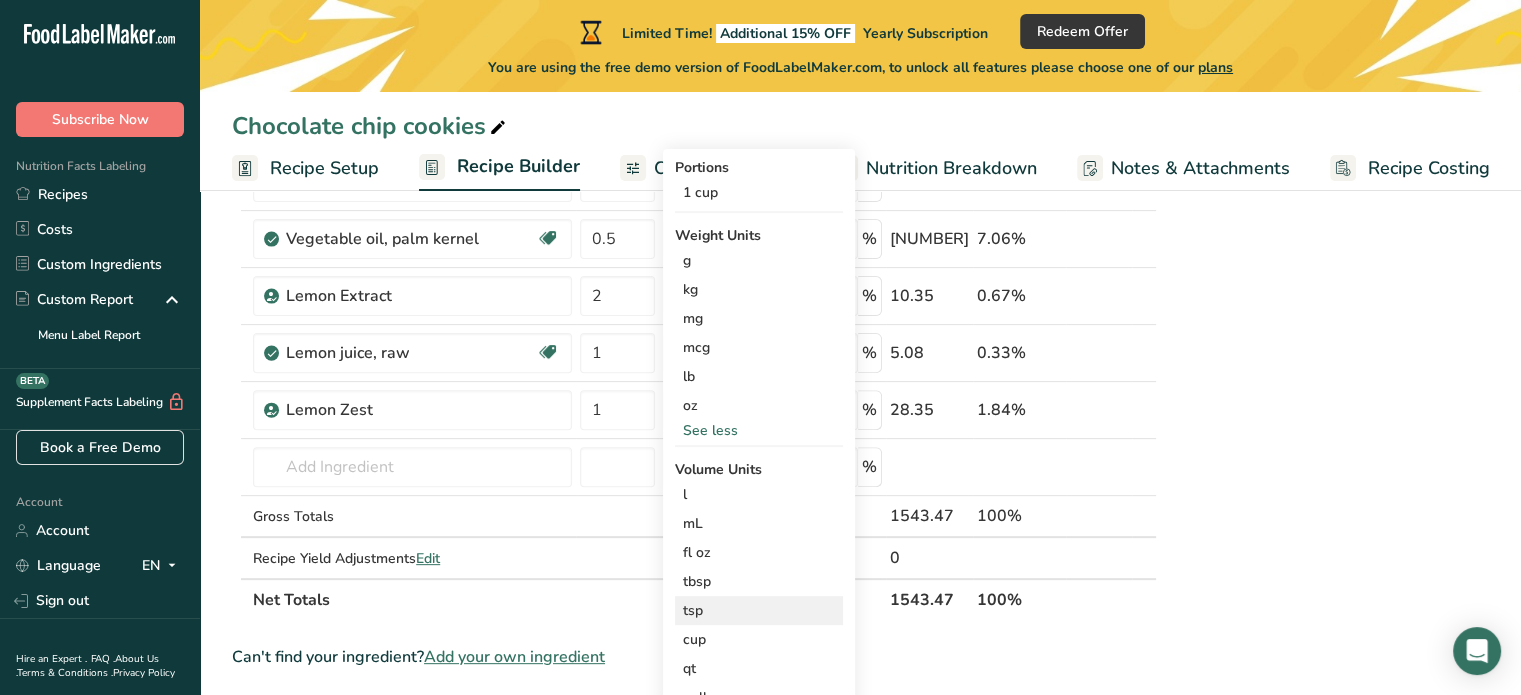 click on "tsp" at bounding box center (759, 610) 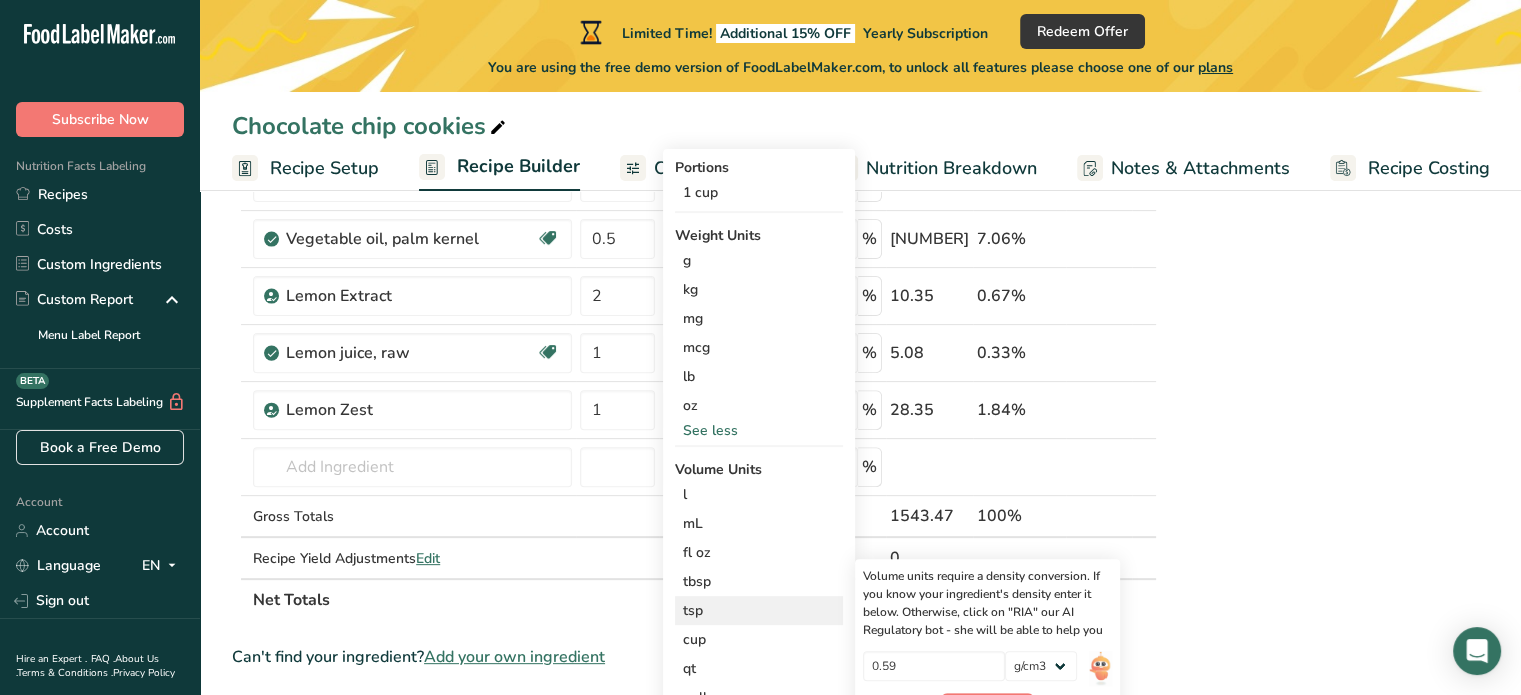 scroll, scrollTop: 636, scrollLeft: 0, axis: vertical 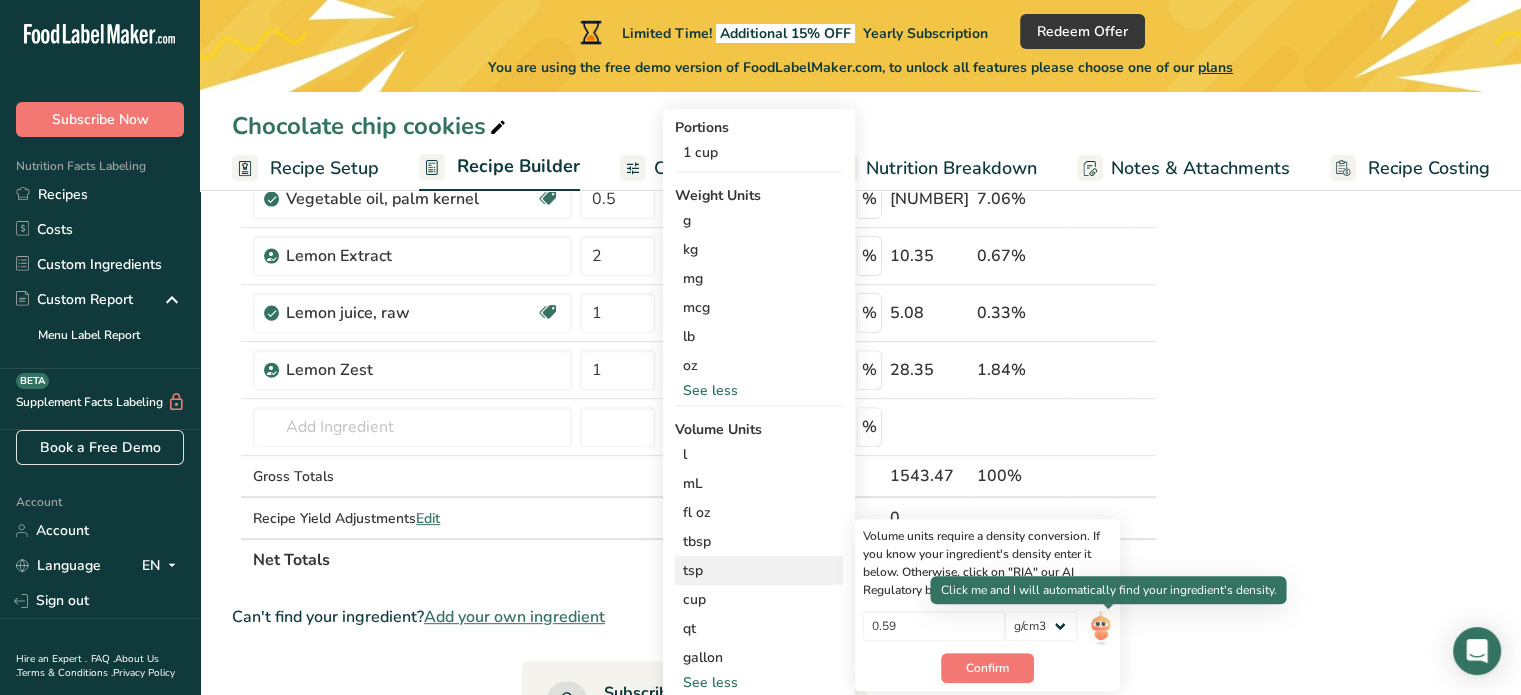 click at bounding box center (1100, 628) 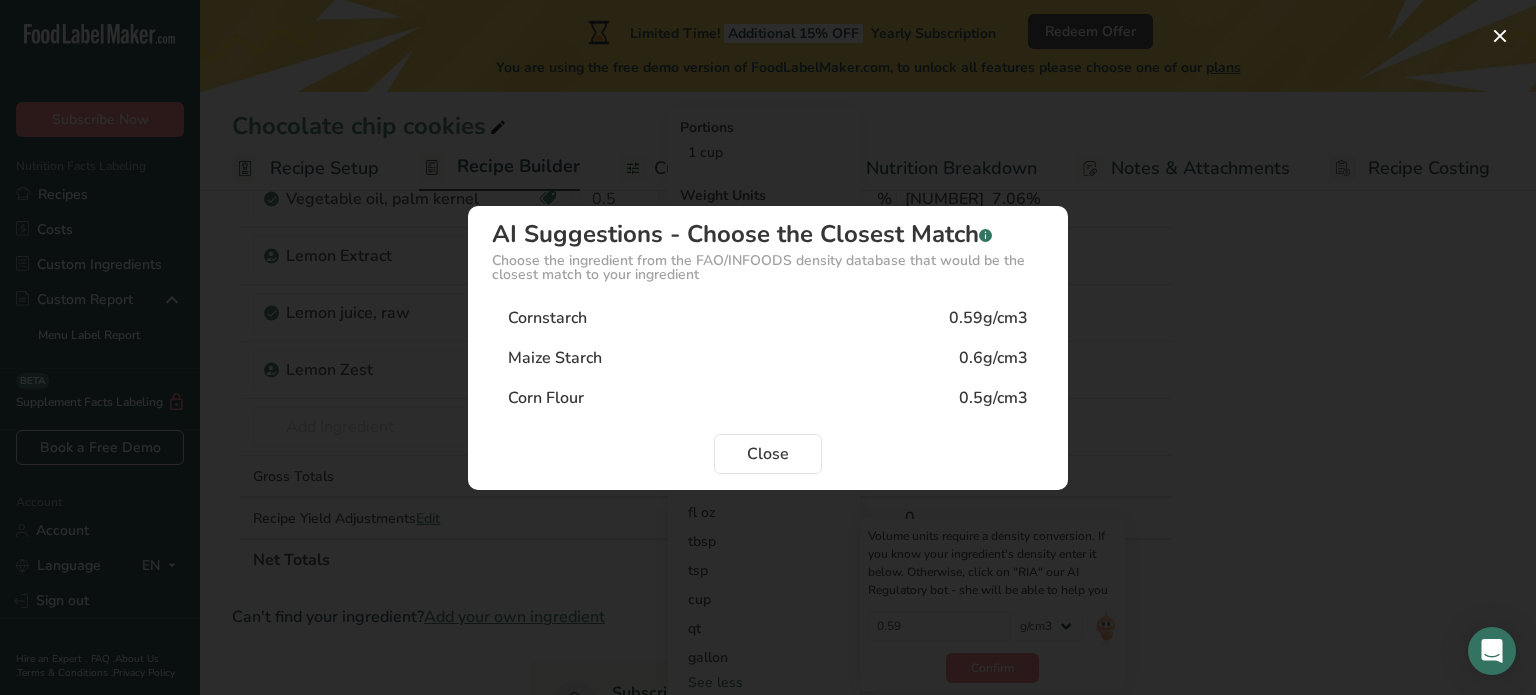 click on "Cornstarch   0.59g/cm3" at bounding box center [768, 318] 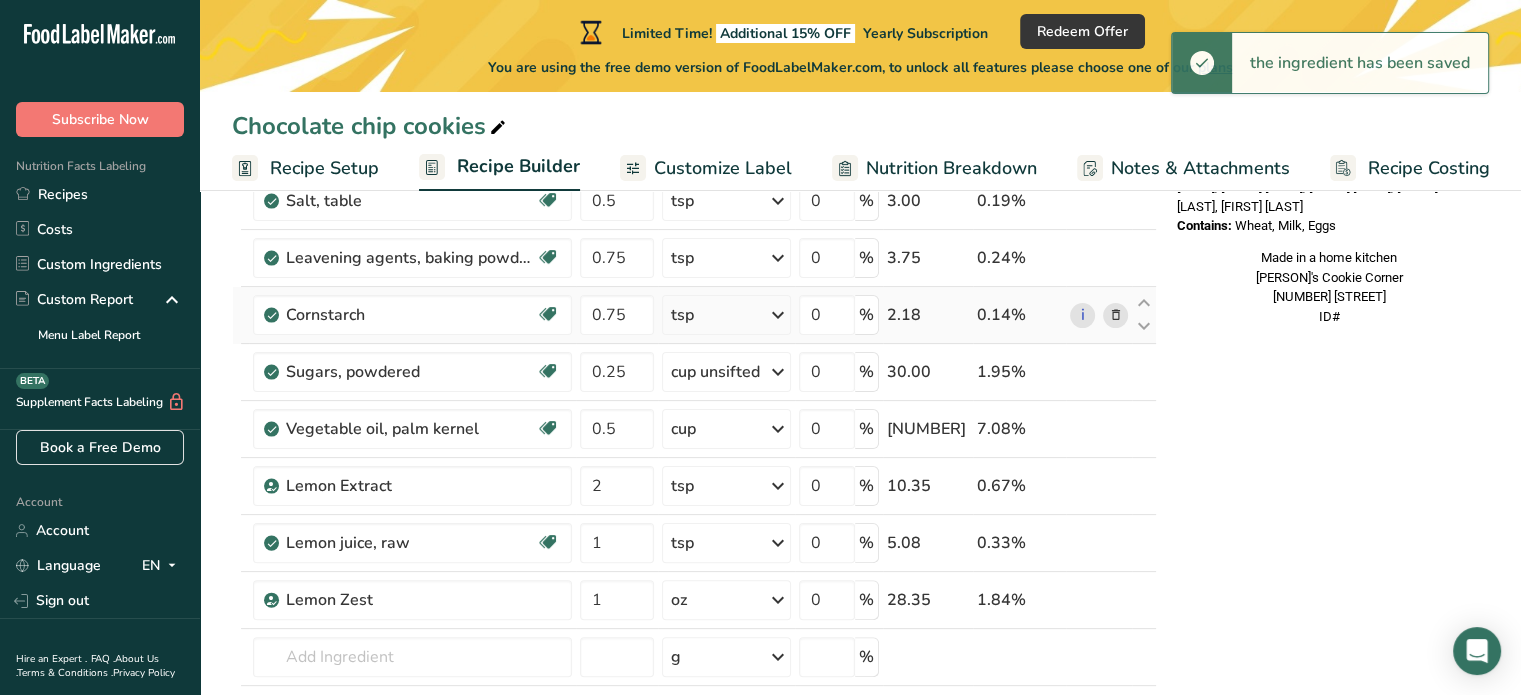 scroll, scrollTop: 396, scrollLeft: 0, axis: vertical 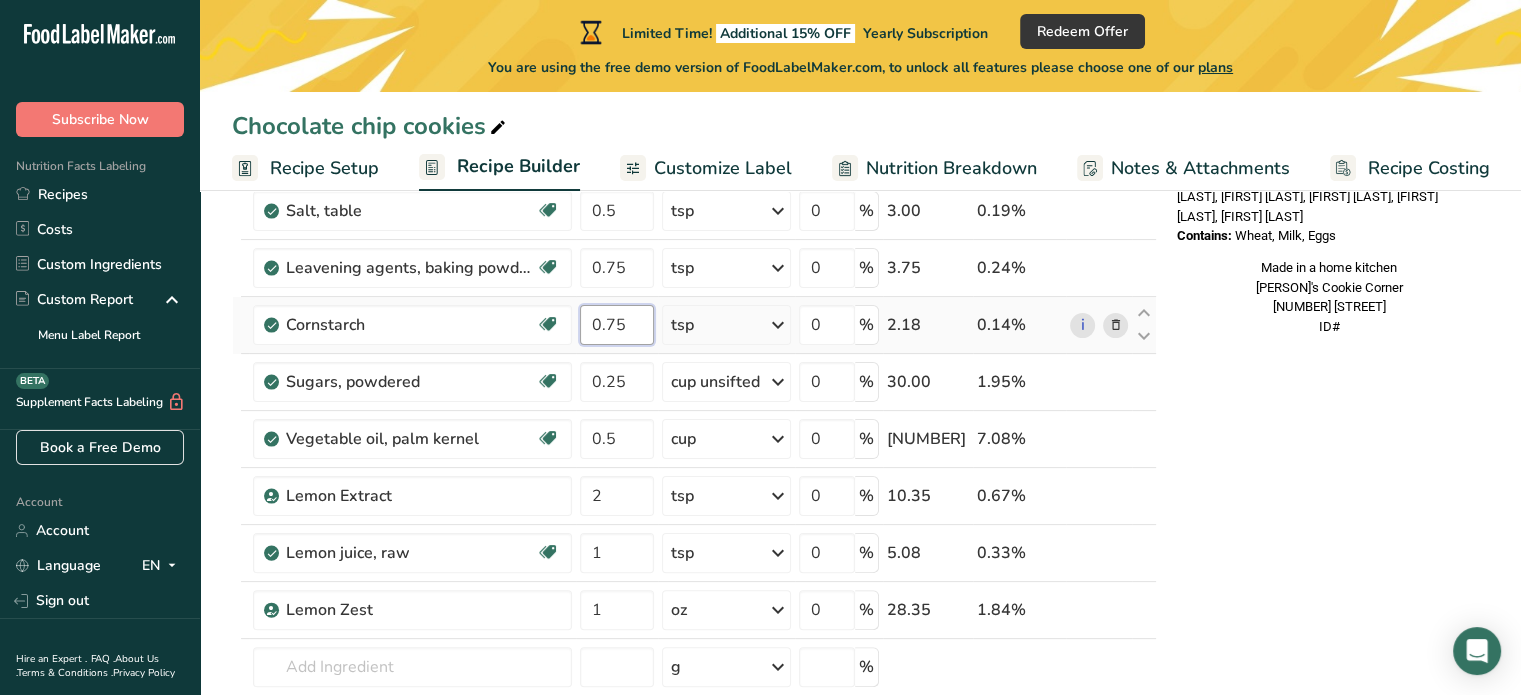click on "0.75" at bounding box center (617, 325) 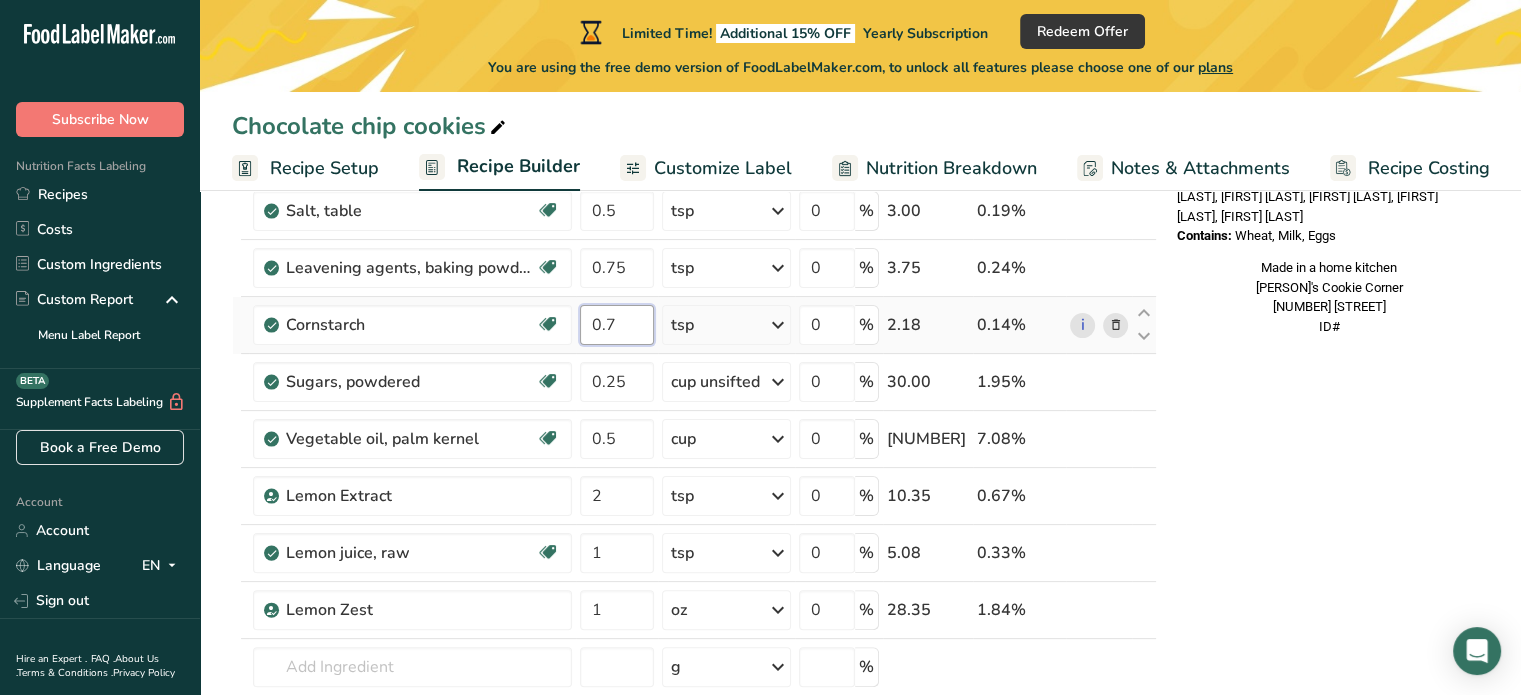 type on "0" 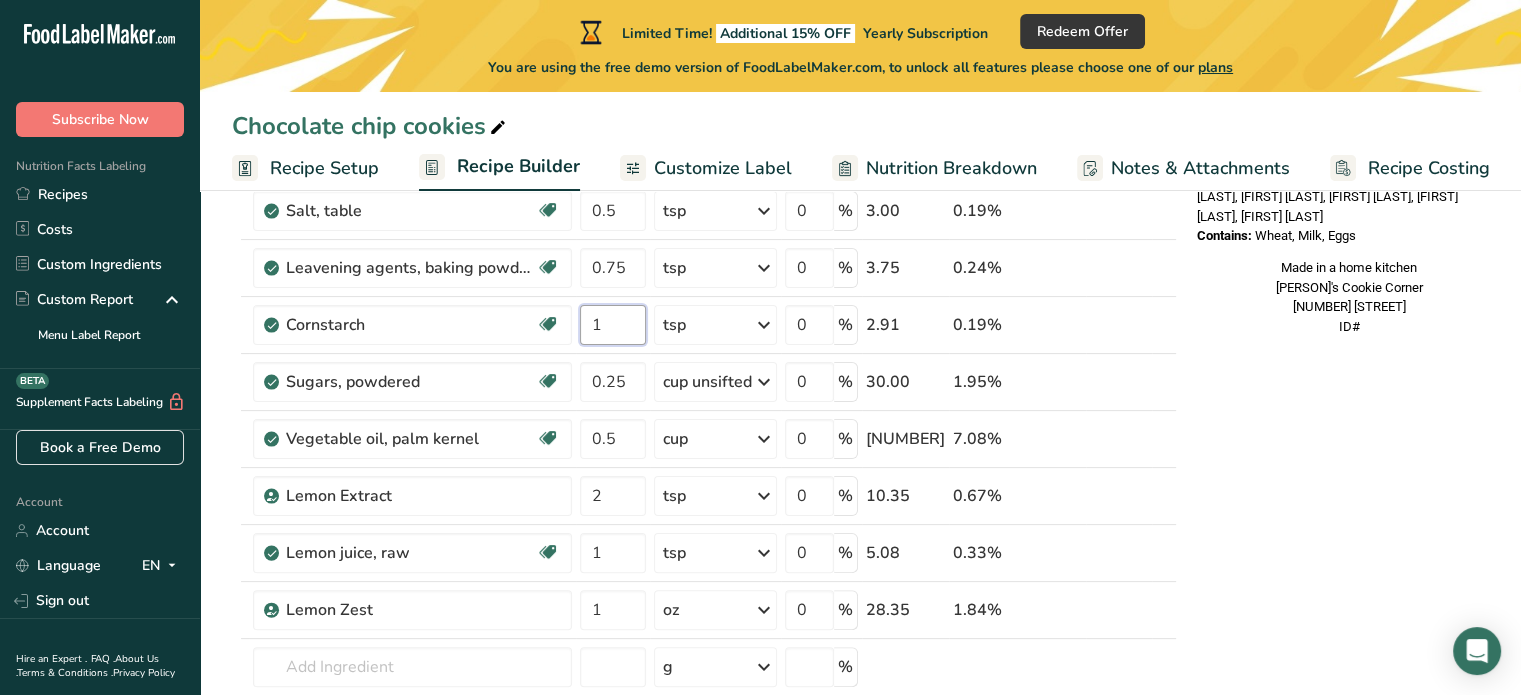 type on "1" 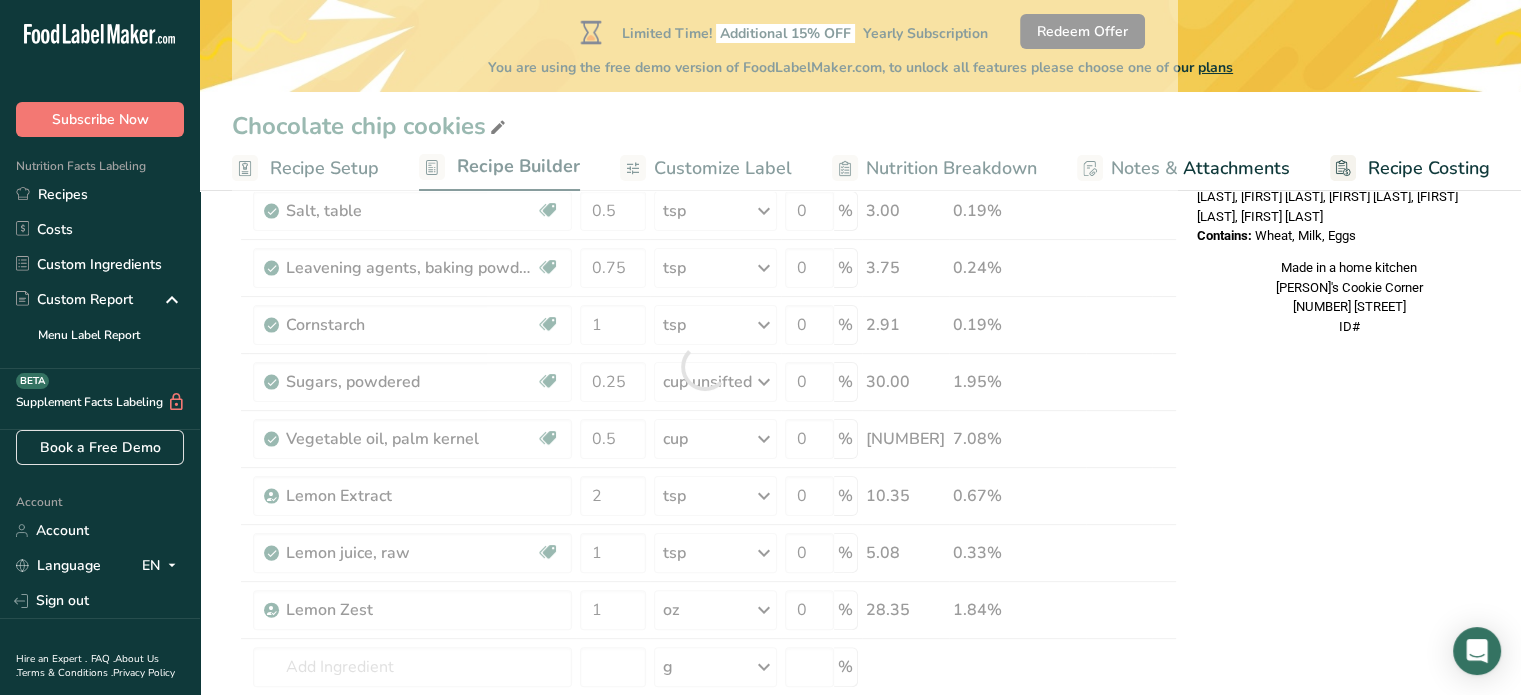 click on "Nutrition Facts
1 Serving Per Container
Serving Size
128g
Amount Per Serving
Calories
% DV*
Not a significant source of Vitamin D
* %DV = %Daily Value.
Ingredients:   White Flour, Salted Butter, Granulated Sugar, Vegetable Oil, Eggs, Powdered Sugar, Lemon Zest, Lemon Extract, Lemon Juice, Baking Powder, Salt, Cornstarch   Contains:
Wheat, Milk, Eggs
Made in a home kitchen
[PERSON]'S Cookie Corner
[NUMBER] [STREET]
ID#" at bounding box center (1349, 671) 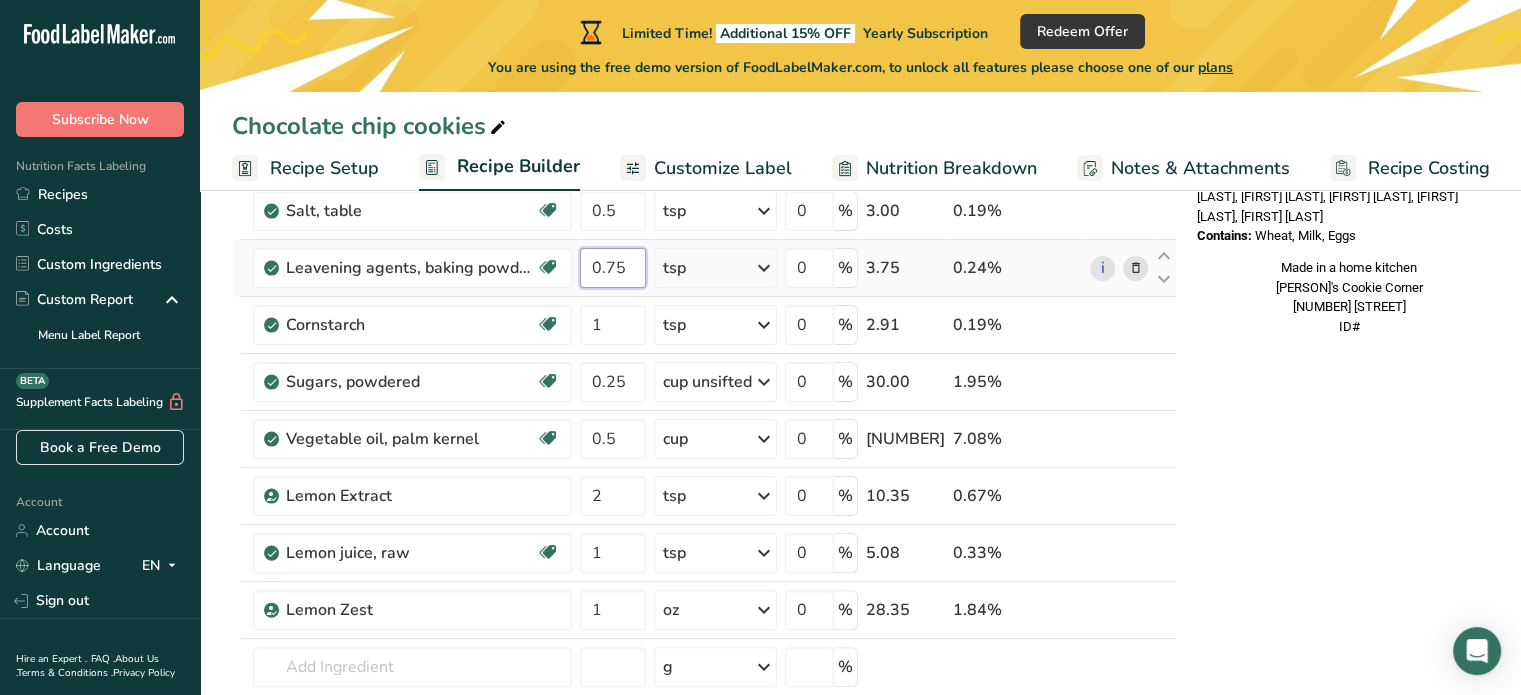 click on "0.75" at bounding box center (613, 268) 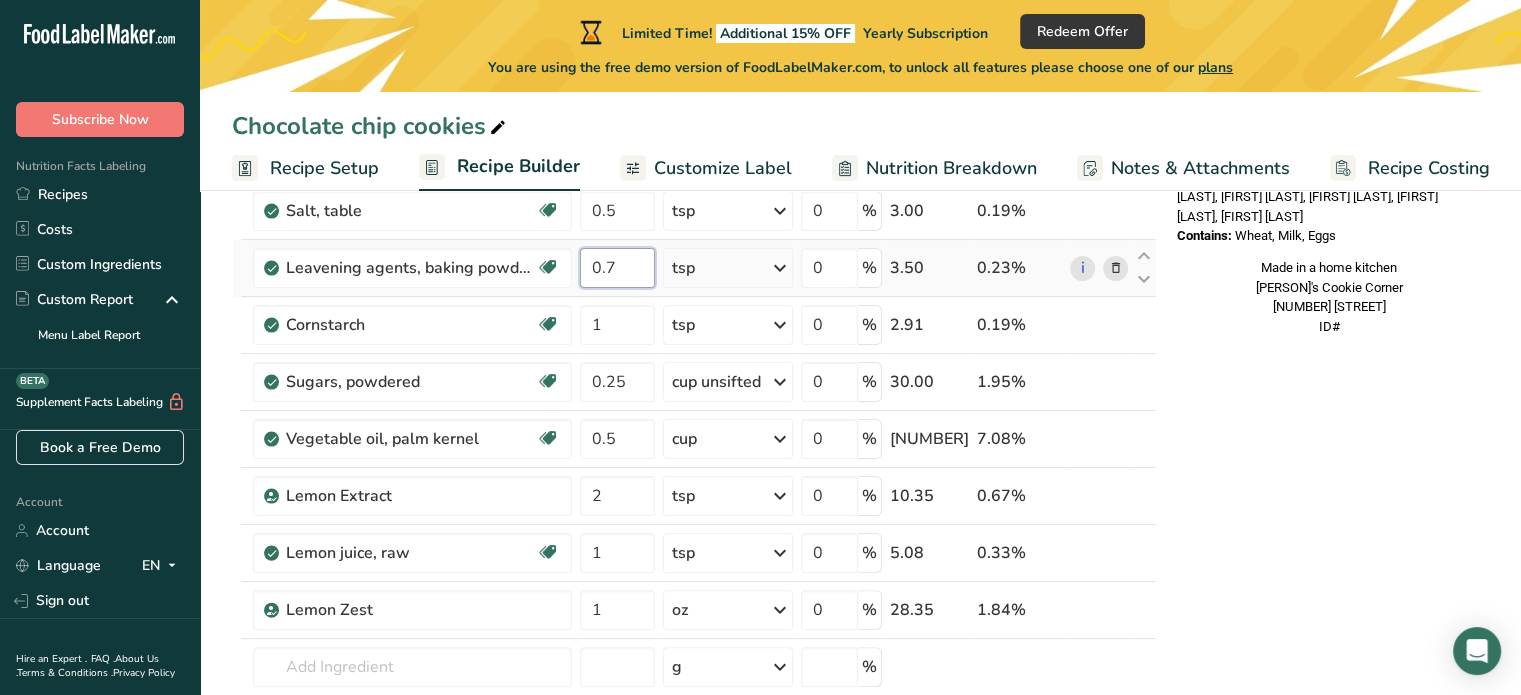 type on "0" 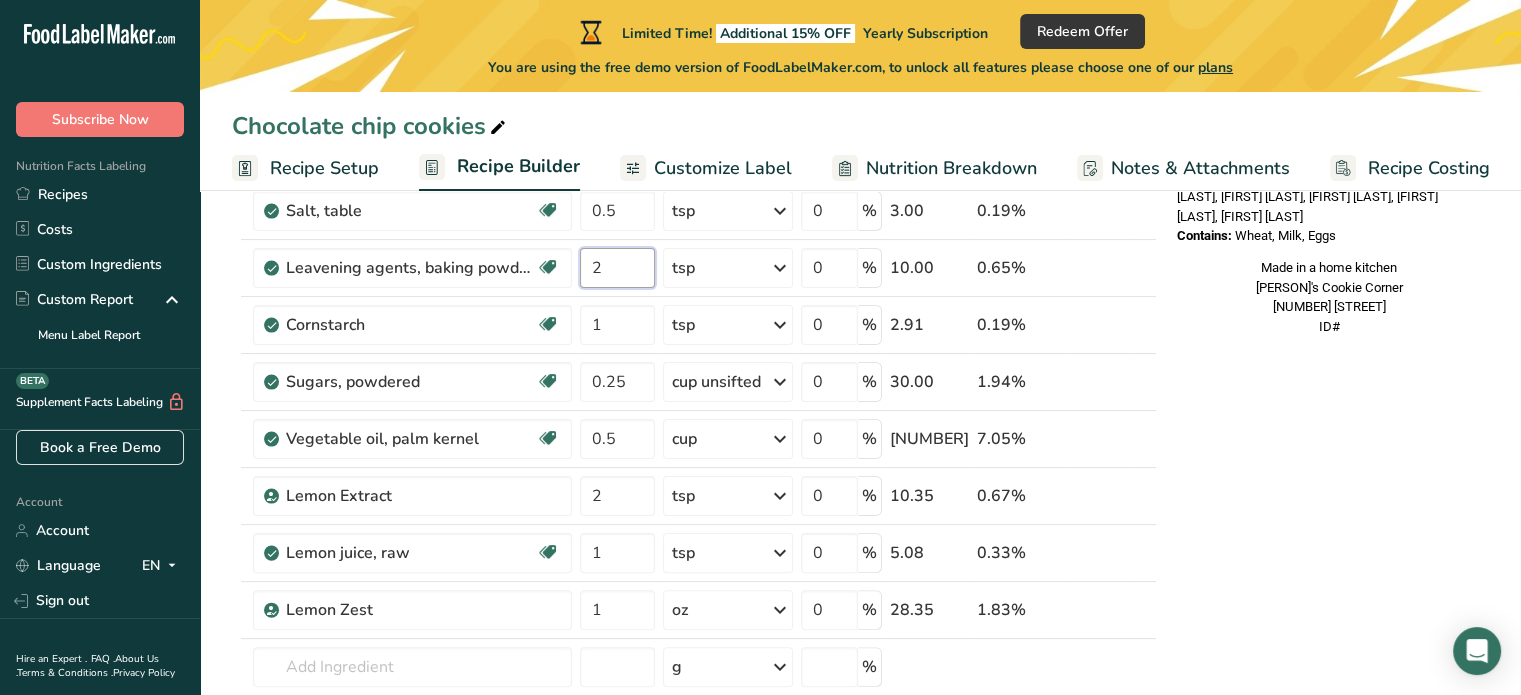type on "2" 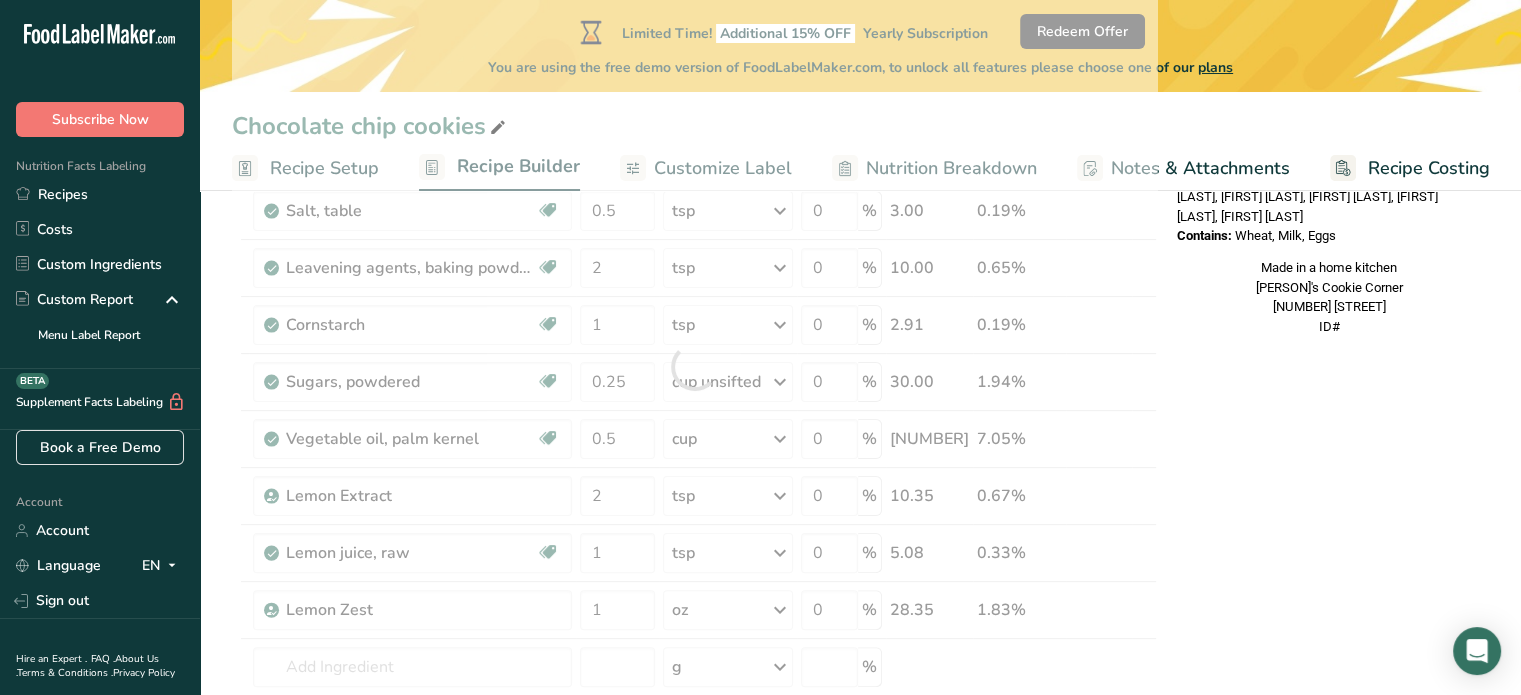 click on "Nutrition Facts
1 Serving Per Container
Serving Size
128g
Amount Per Serving
Calories
% DV*
Not a significant source of Vitamin D
* %DV = %Daily Value.
Ingredients:   White Flour, Salted Butter, Granulated Sugar, Vegetable Oil, Eggs, Powdered Sugar, Lemon Zest, Lemon Extract, Lemon Juice, Baking Powder, Salt, Cornstarch   Contains:
Wheat, Milk, Eggs
Made in a home kitchen
[PERSON]'S Cookie Corner
[NUMBER] [STREET]
ID#" at bounding box center [1329, 671] 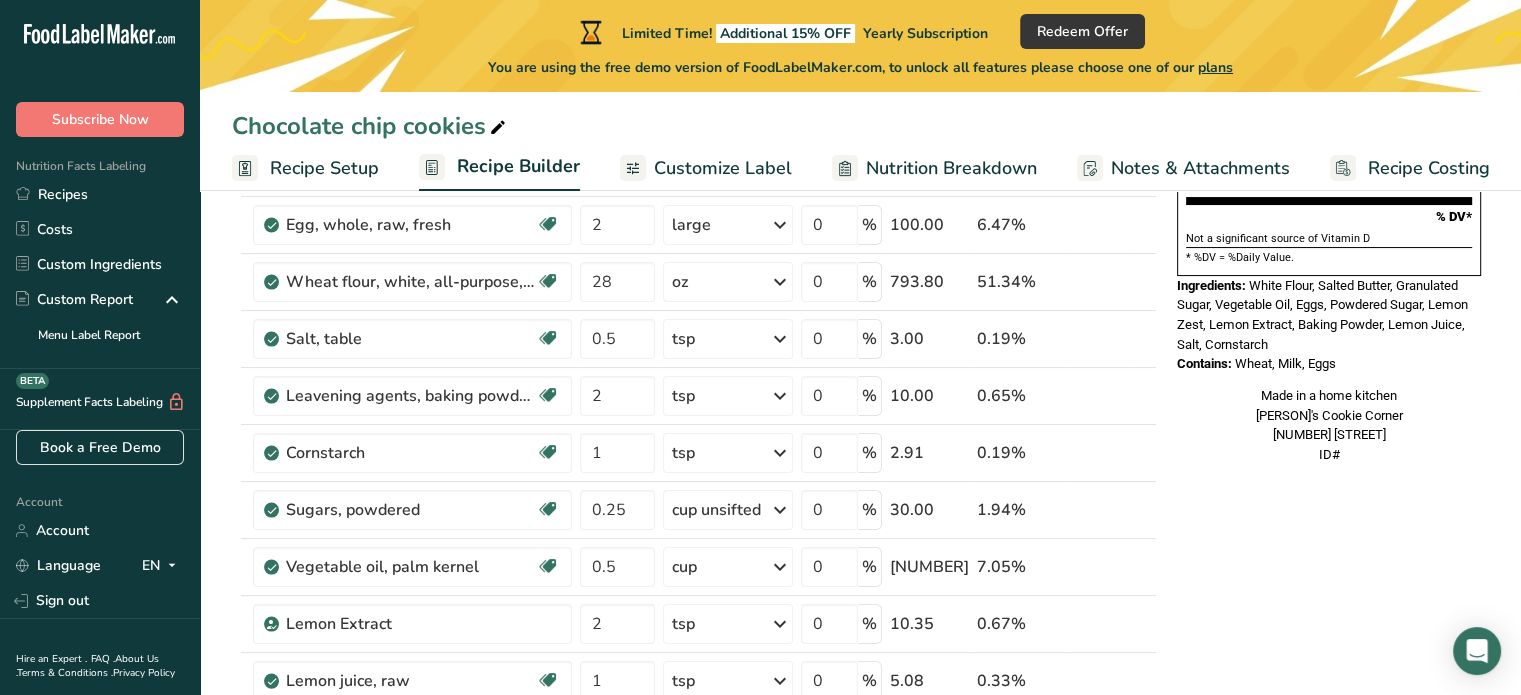 scroll, scrollTop: 236, scrollLeft: 0, axis: vertical 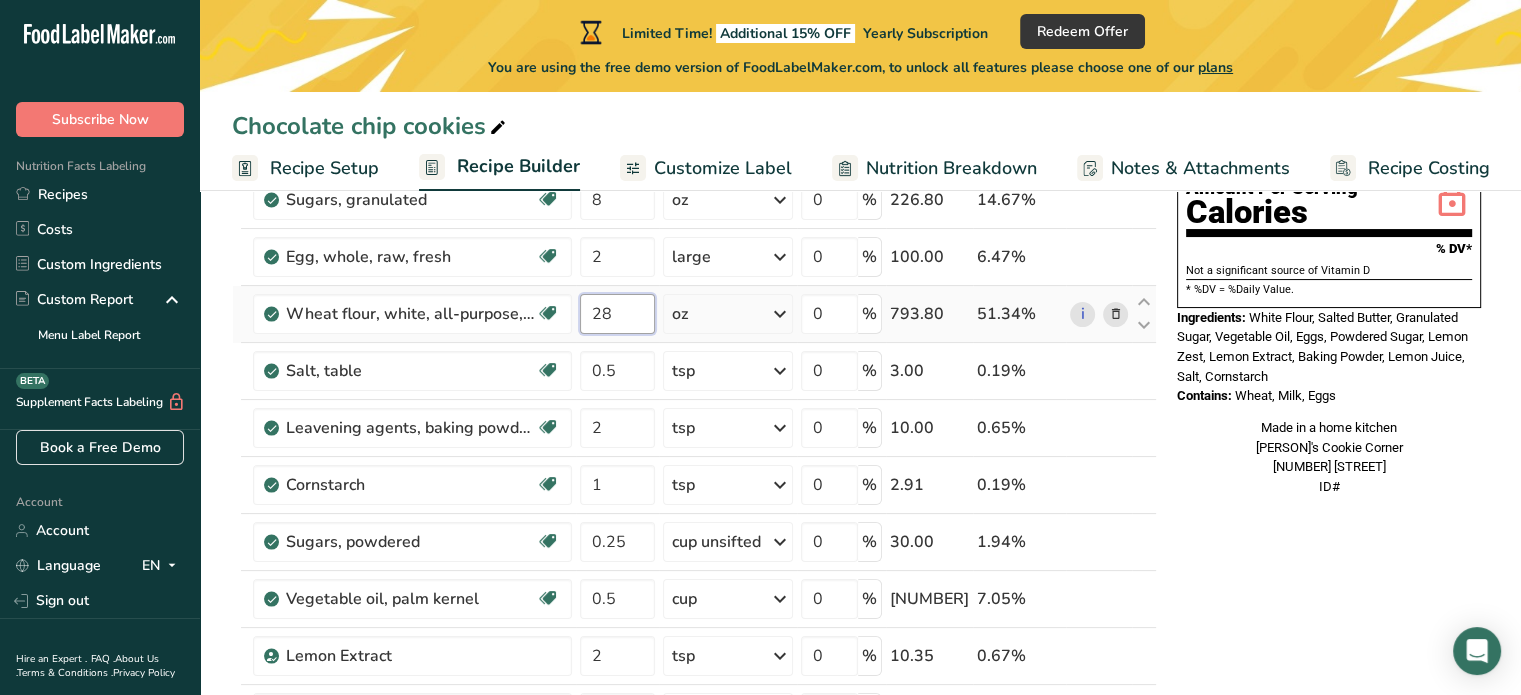 click on "28" at bounding box center [617, 314] 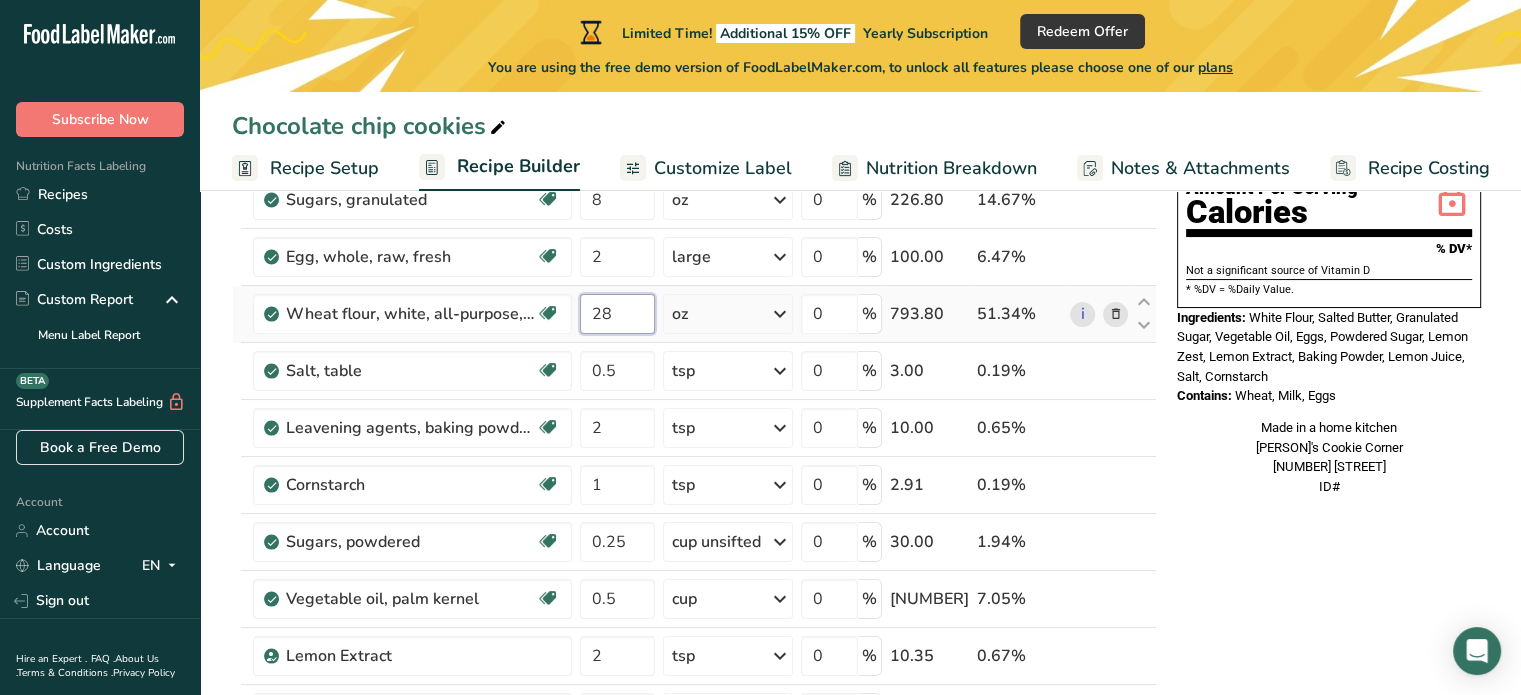 type on "2" 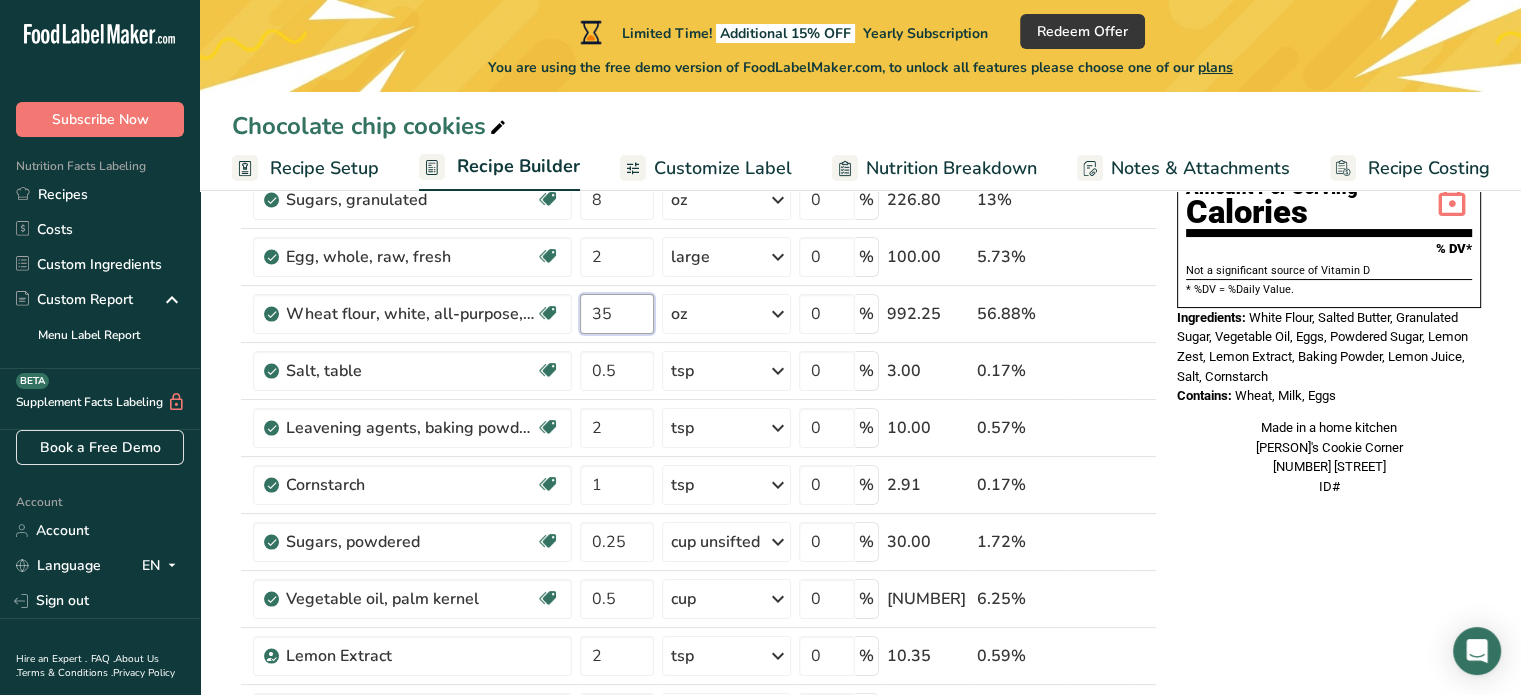 type on "35" 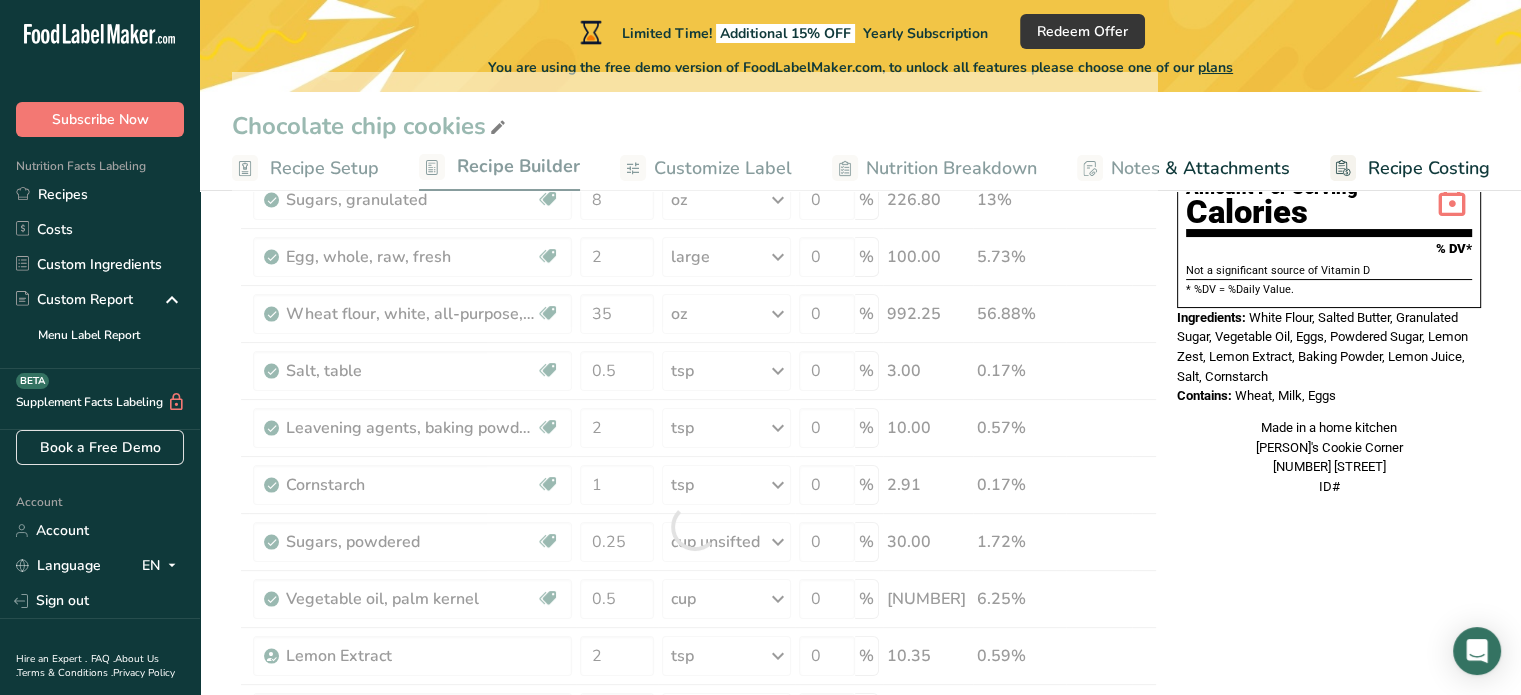 click on "Nutrition Facts
1 Serving Per Container
Serving Size
129g
Amount Per Serving
Calories
% DV*
Not a significant source of Vitamin D
* %DV = %Daily Value.
Ingredients: White Flour, Salted Butter, Granulated Sugar, Vegetable Oil, Eggs, Powdered Sugar, Lemon Zest, Lemon Extract, Baking Powder, Lemon Juice, Salt, Cornstarch Contains: Wheat, Milk, Eggs
Made in a home kitchen
[PERSON]'s Cookie Corner
[NUMBER] [STREET]
ID#" at bounding box center (1329, 831) 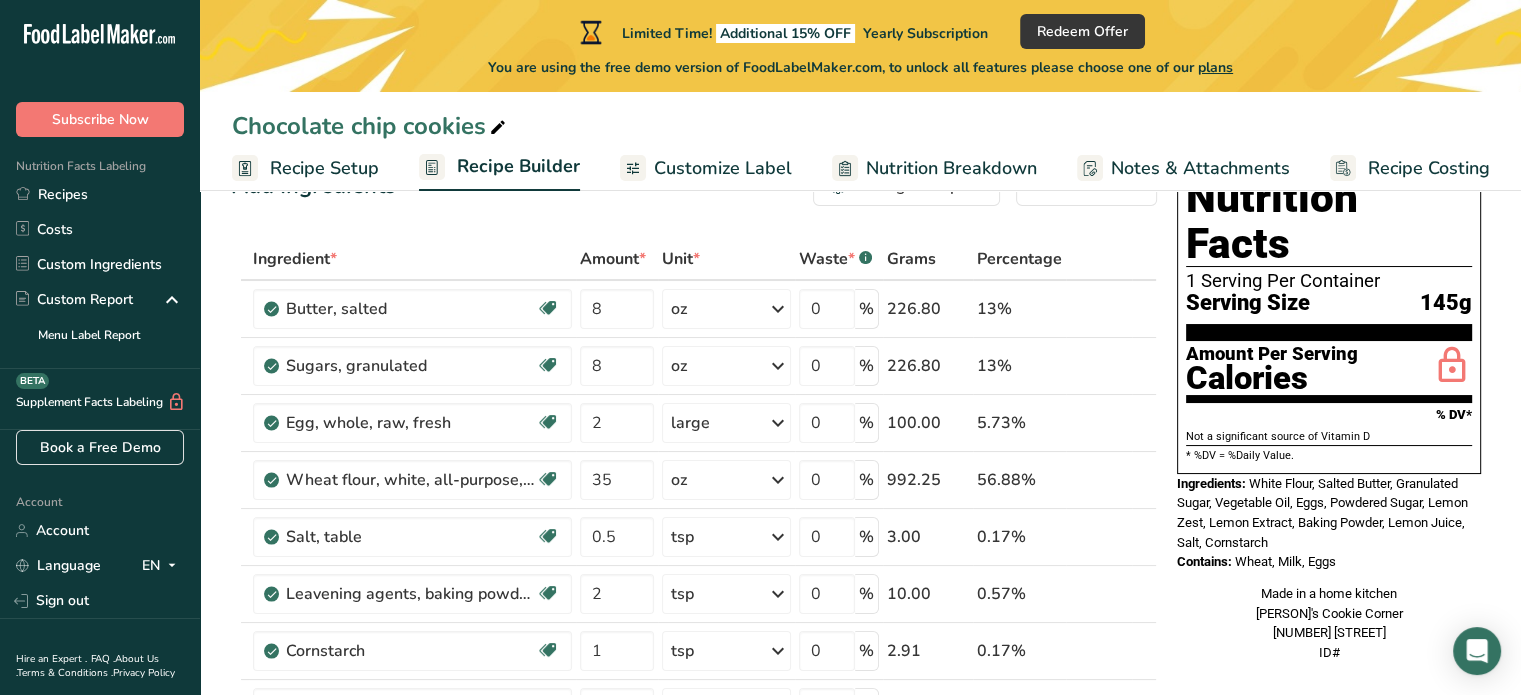 scroll, scrollTop: 80, scrollLeft: 0, axis: vertical 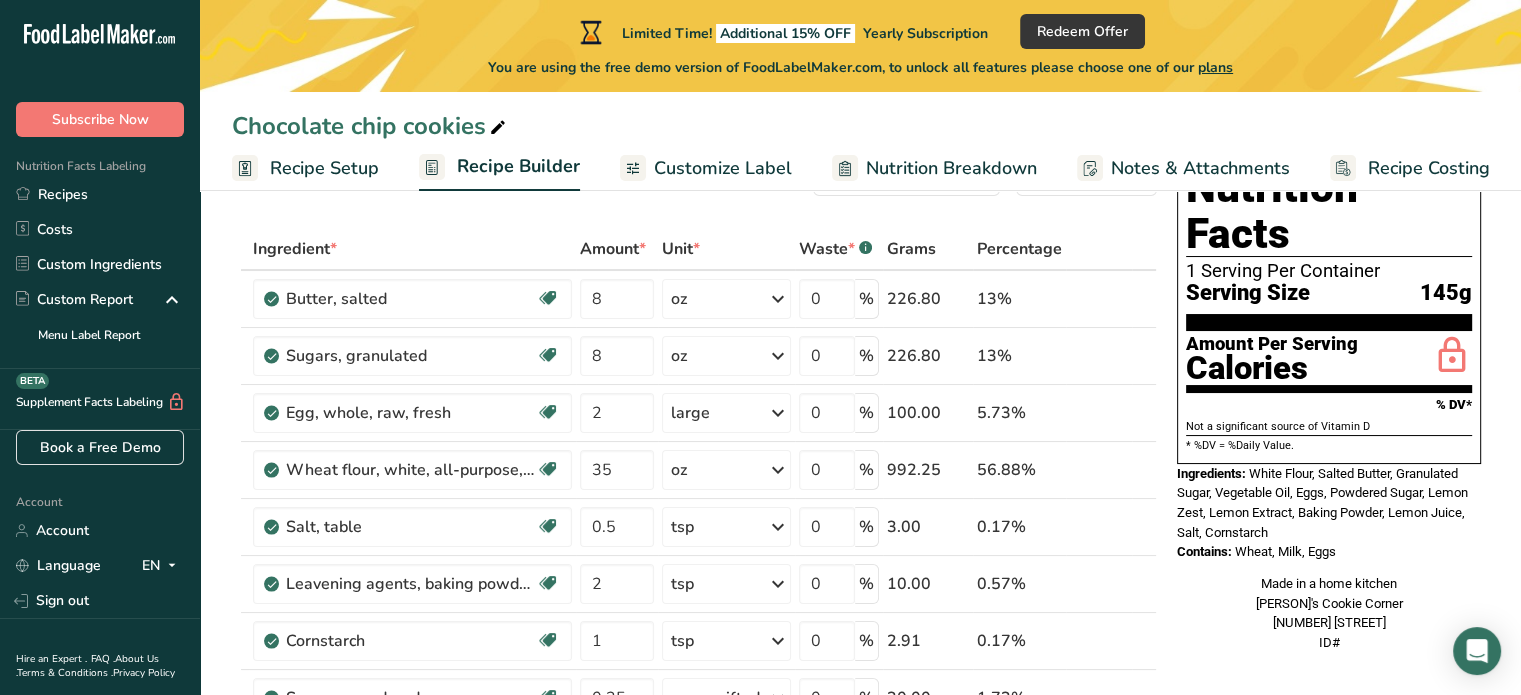 drag, startPoint x: 1248, startPoint y: 422, endPoint x: 1343, endPoint y: 504, distance: 125.49502 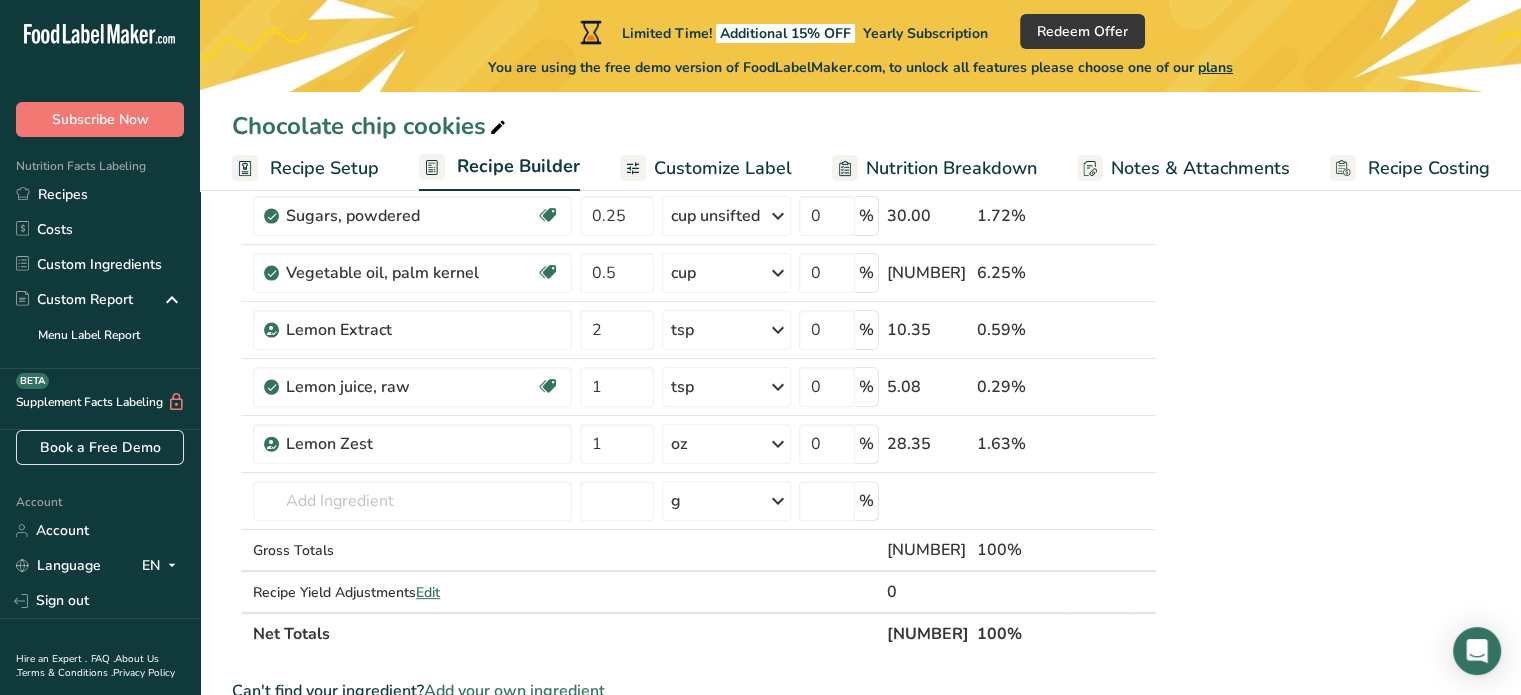 scroll, scrollTop: 604, scrollLeft: 0, axis: vertical 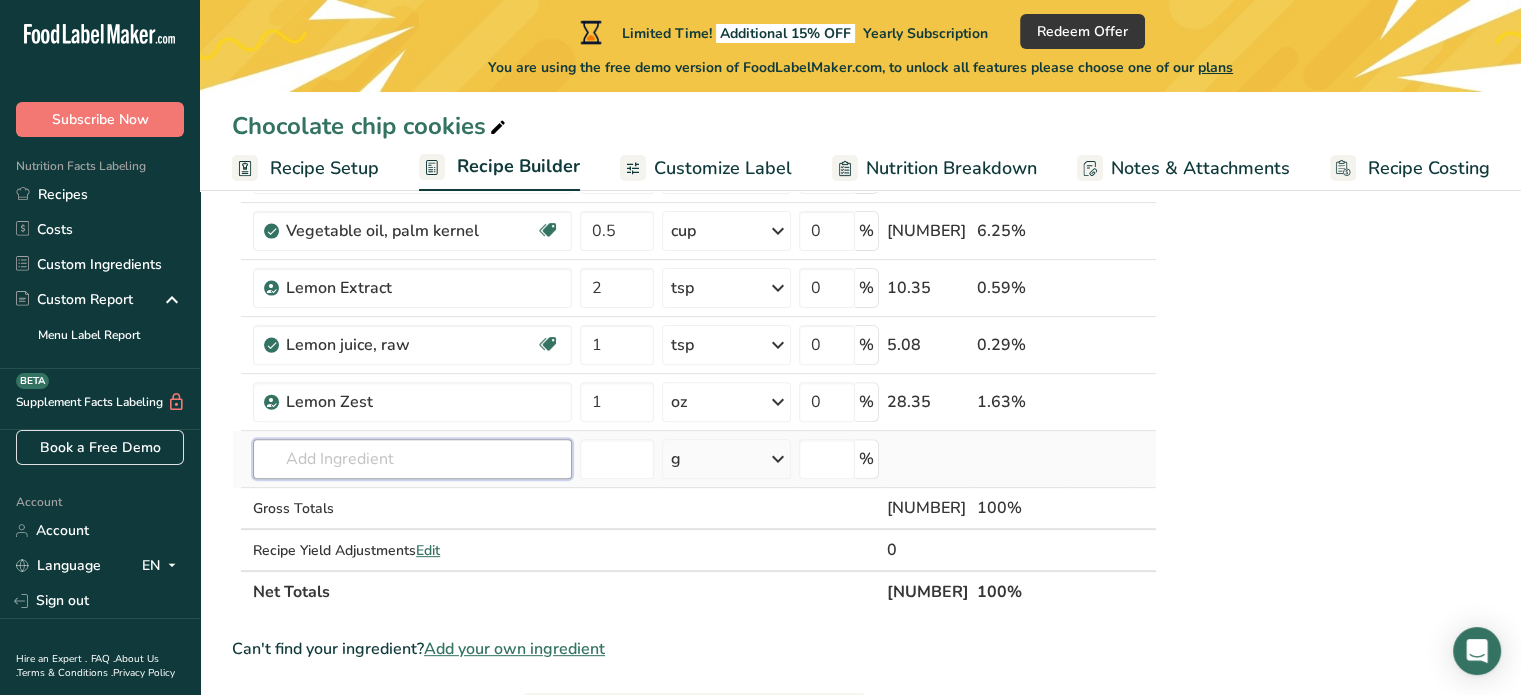 click at bounding box center [412, 459] 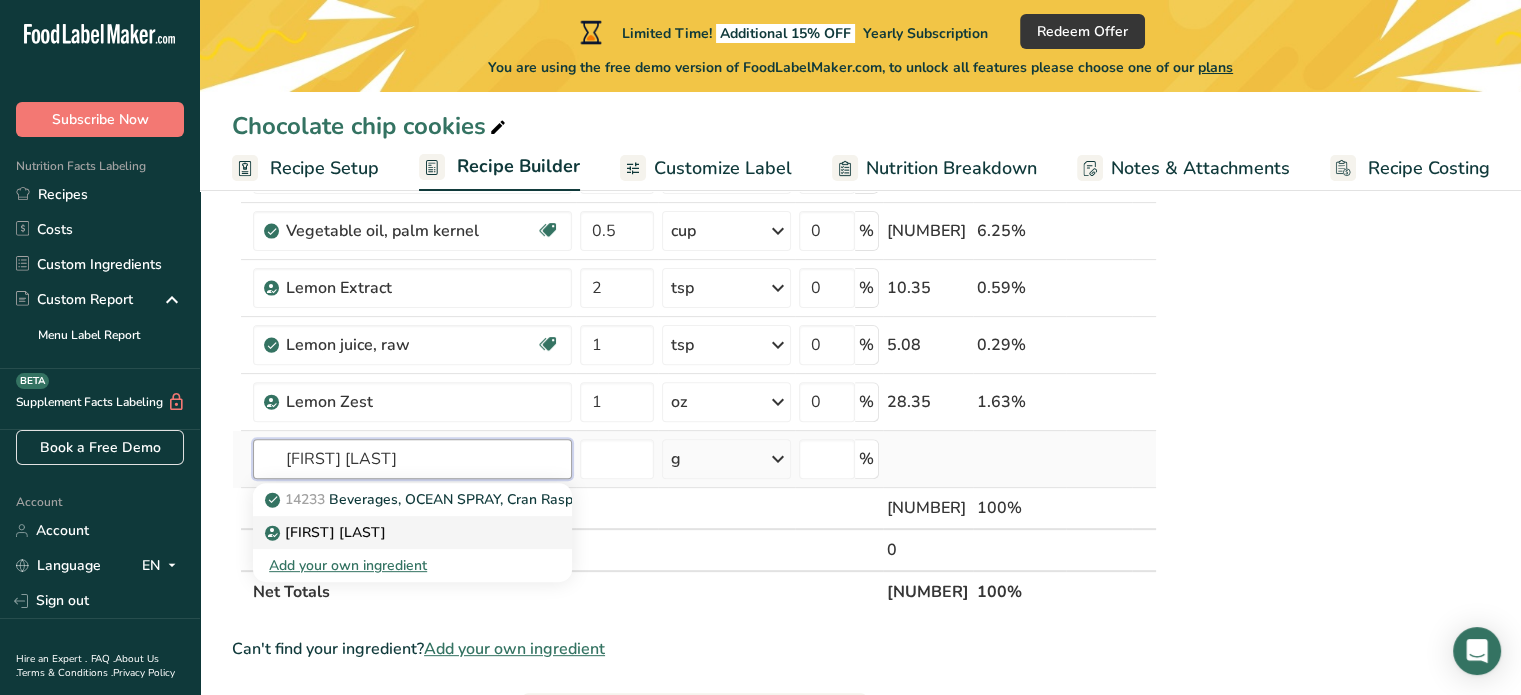 type on "[FIRST] [LAST]" 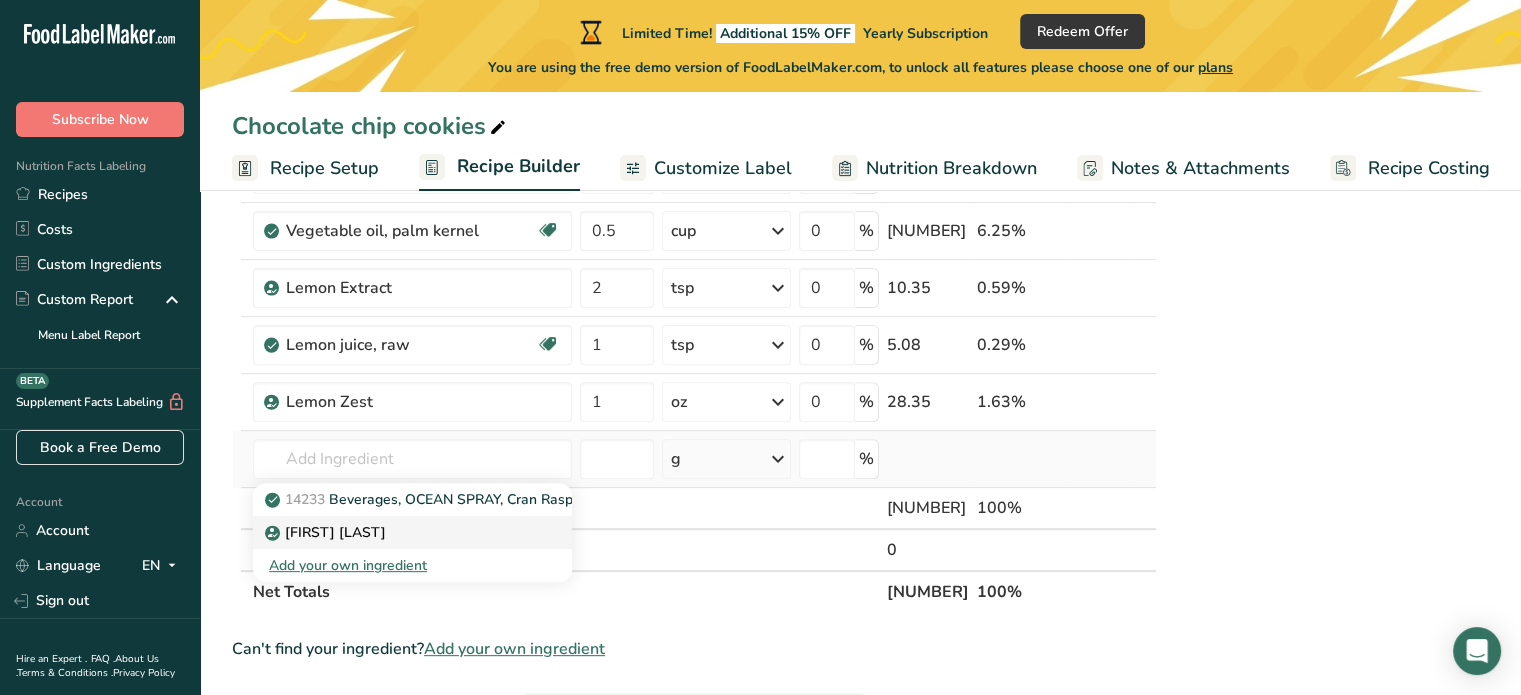 click on "[FIRST] [LAST]" at bounding box center [327, 532] 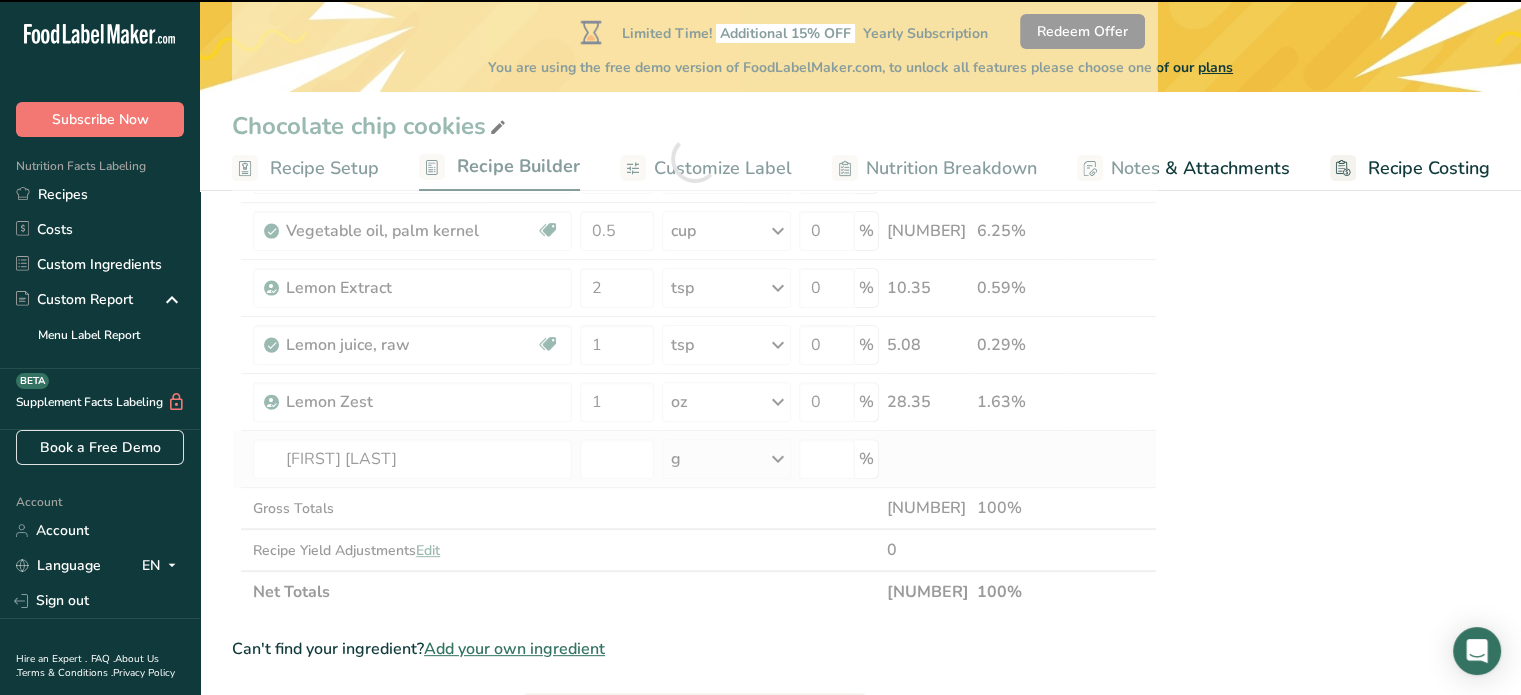type on "0" 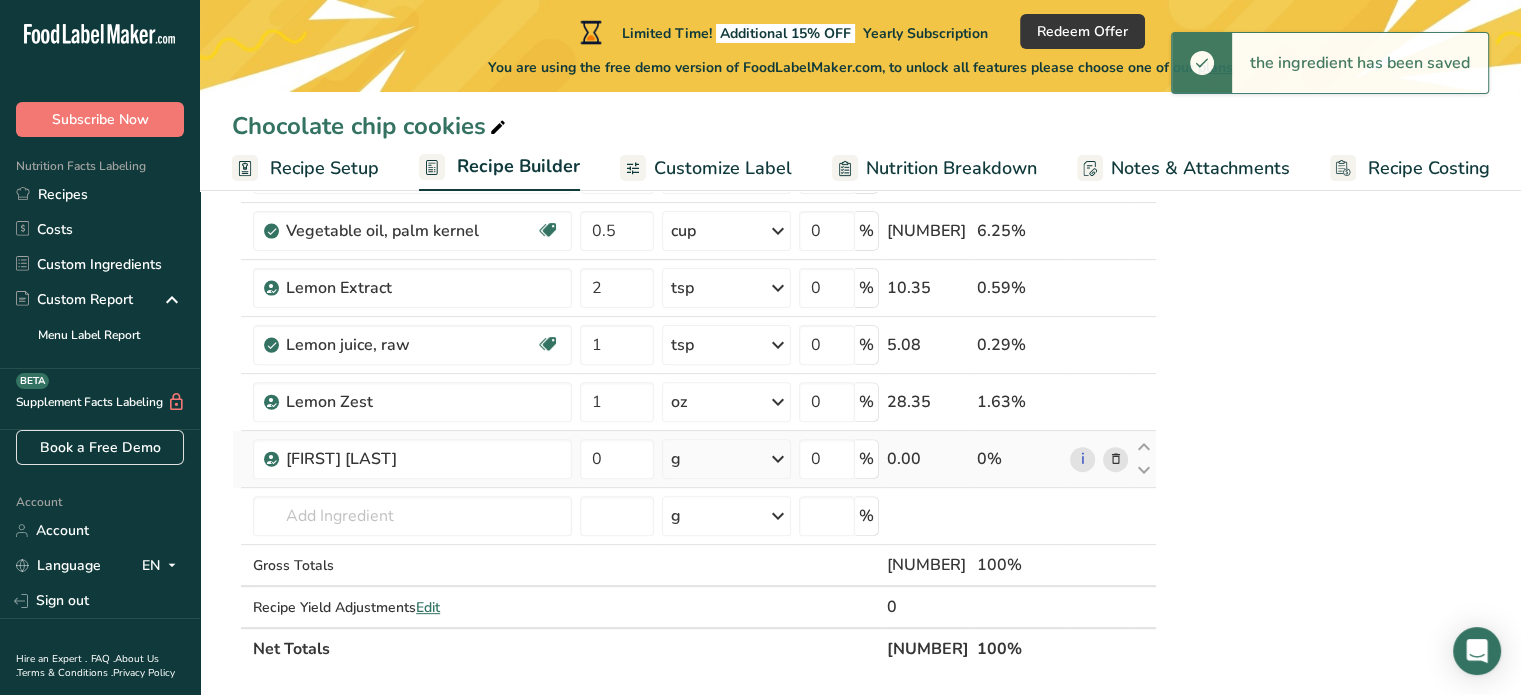click at bounding box center [778, 459] 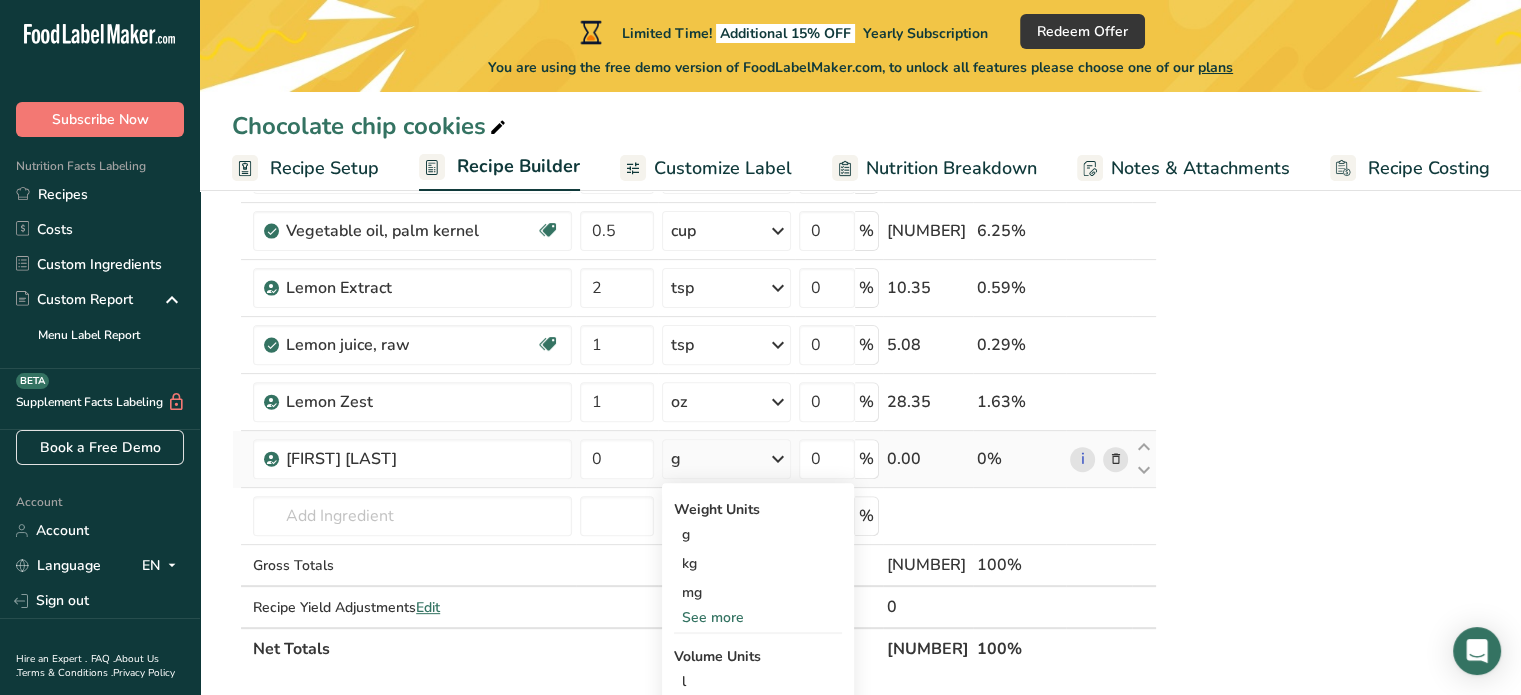 click on "See more" at bounding box center [758, 617] 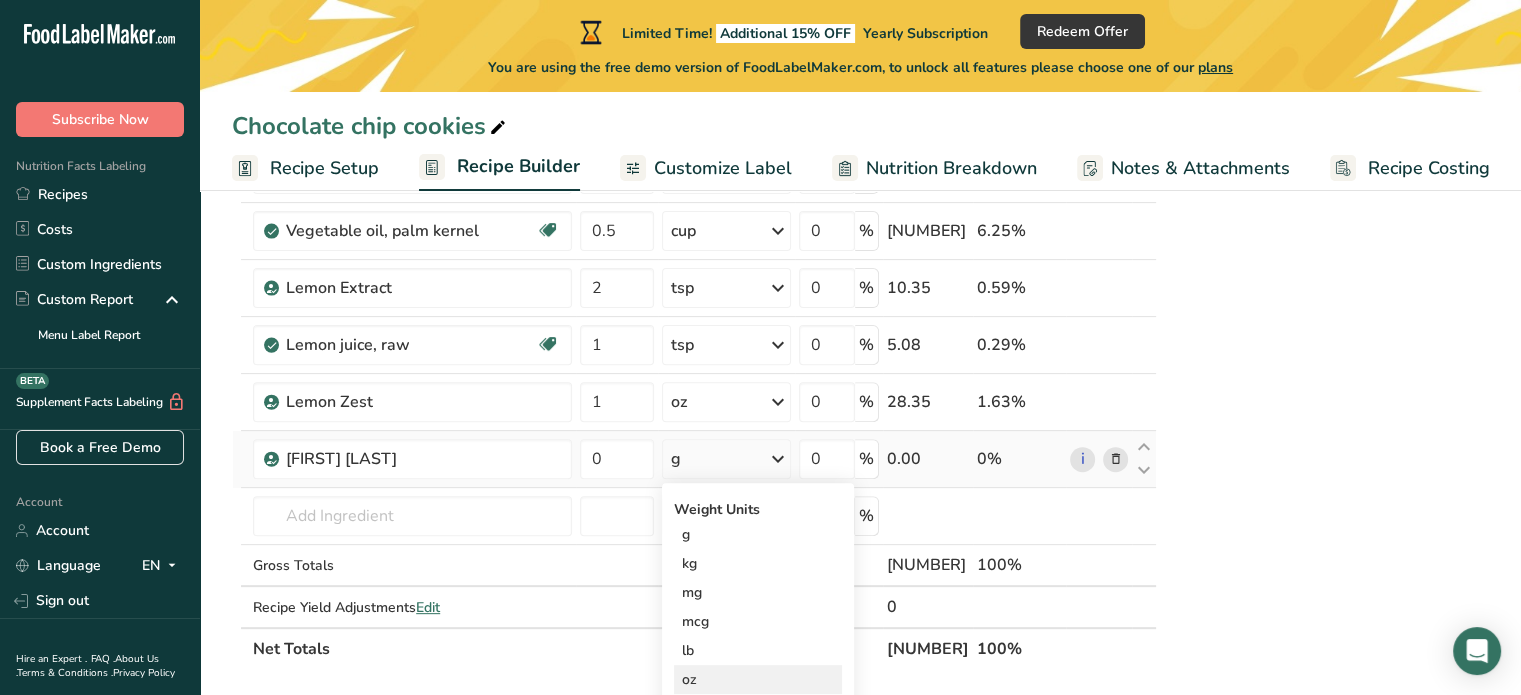 click on "oz" at bounding box center (758, 679) 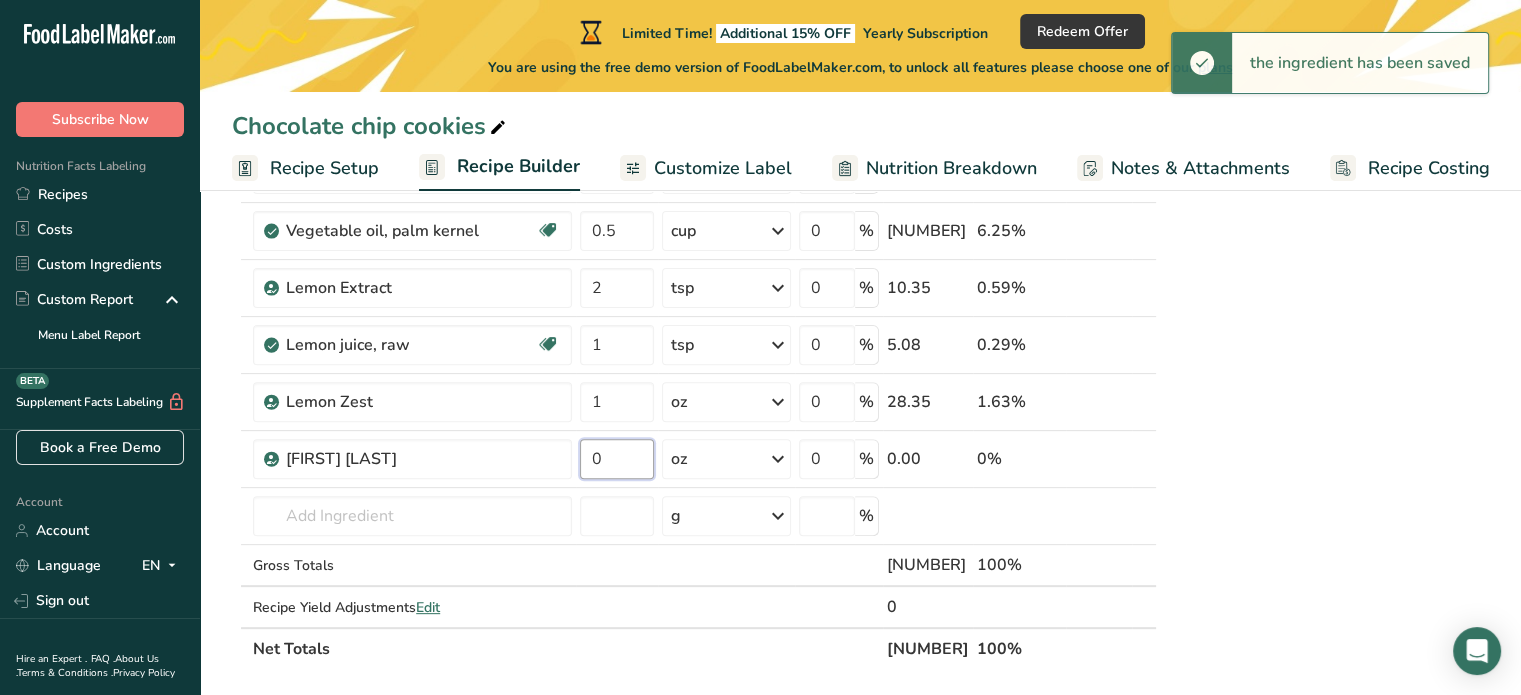 click on "0" at bounding box center (617, 459) 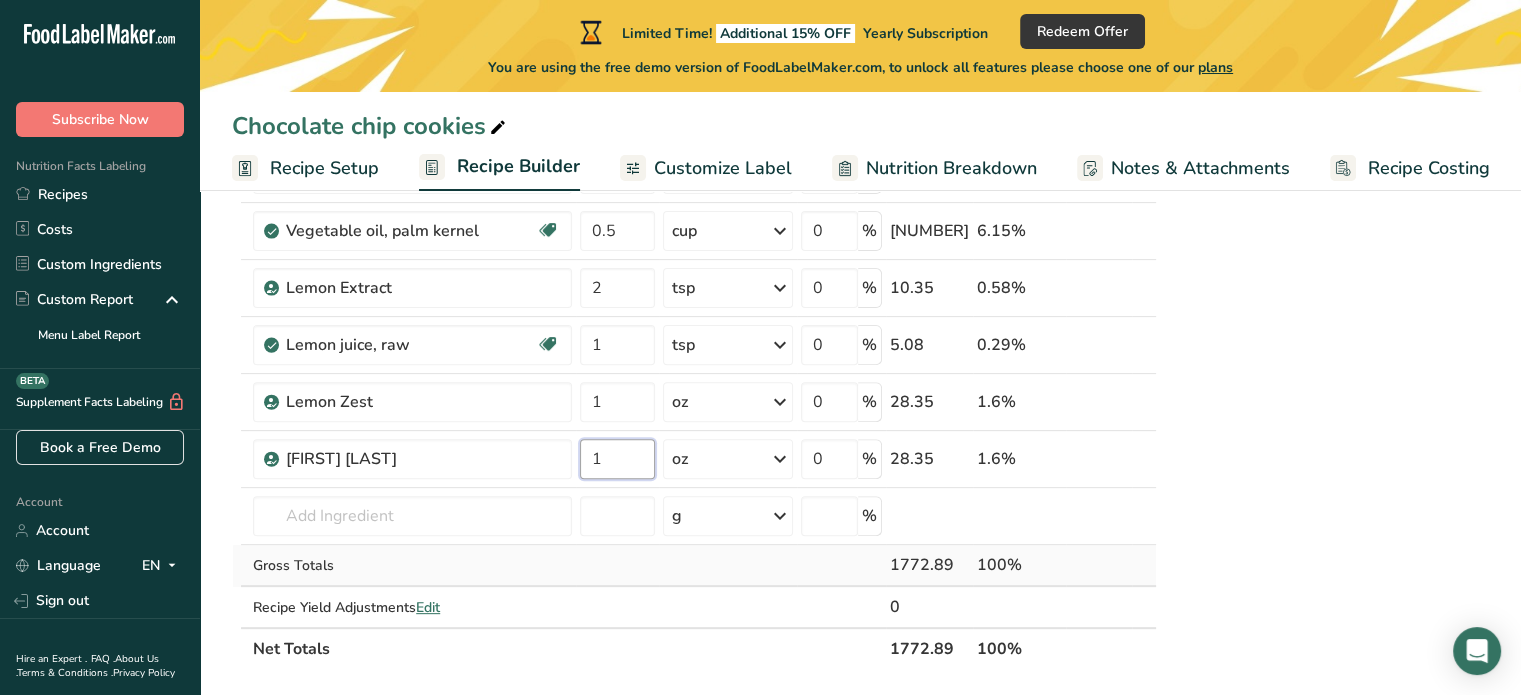type on "1" 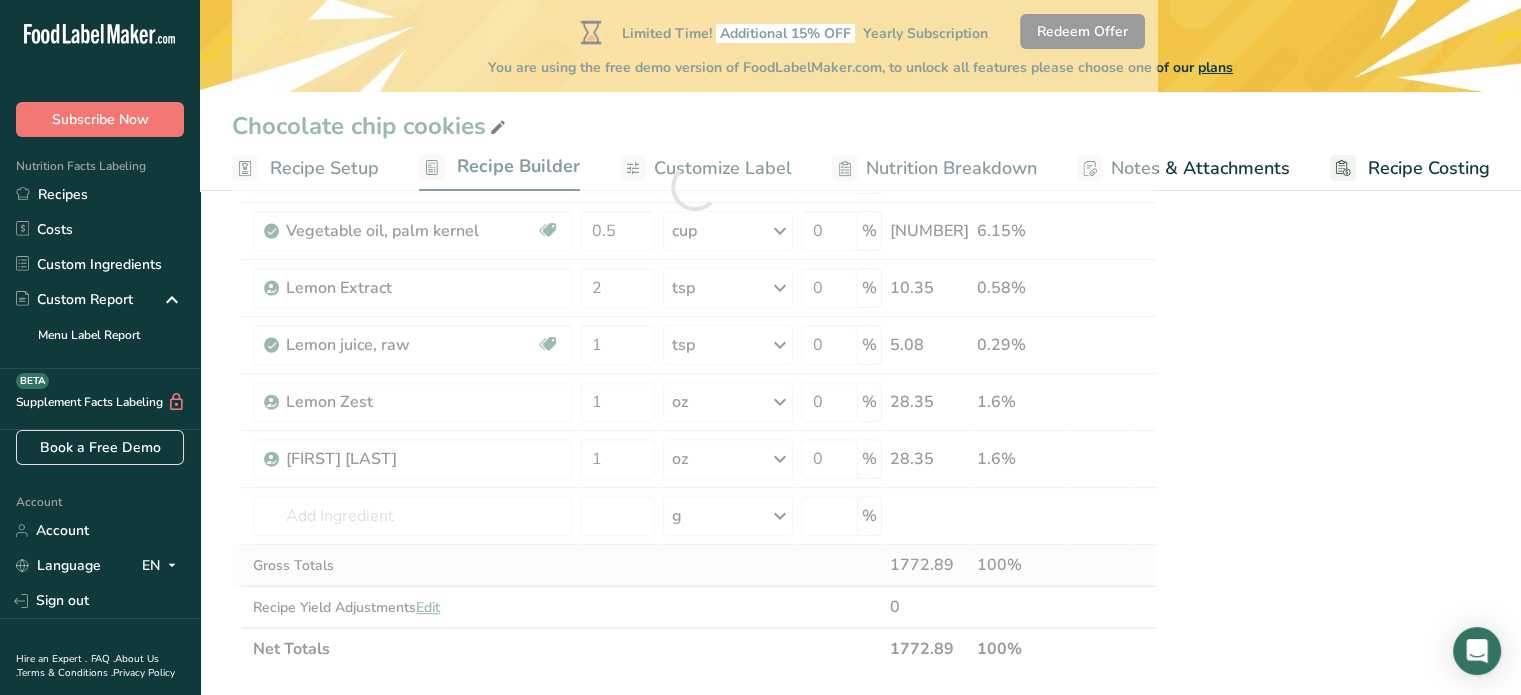 click on "Ingredient *
Amount *
Unit *
Waste *   .a-a{fill:#347362;}.b-a{fill:#fff;}          Grams
Percentage
Butter, salted
Gluten free
Vegetarian
Soy free
8
oz
Portions
1 pat (1" sq, 1/3" high)
1 tbsp
1 cup
See more
Weight Units
g
kg
mg
See more
Volume Units
l
Volume units require a density conversion. If you know your ingredient's density enter it below. Otherwise, click on "RIA" our AI Regulatory bot - she will be able to help you
lb/ft3
g/cm3
Confirm
mL
lb/ft3" at bounding box center (694, 187) 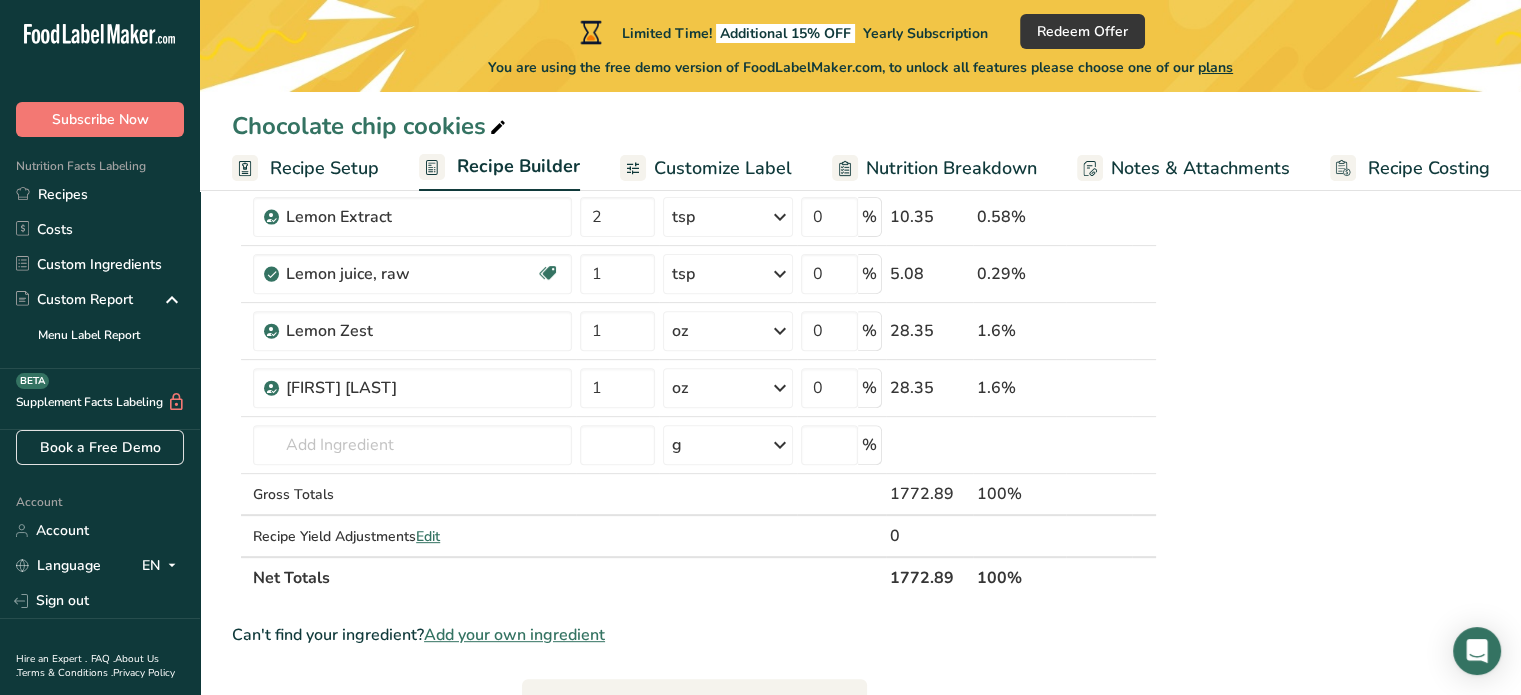 scroll, scrollTop: 733, scrollLeft: 0, axis: vertical 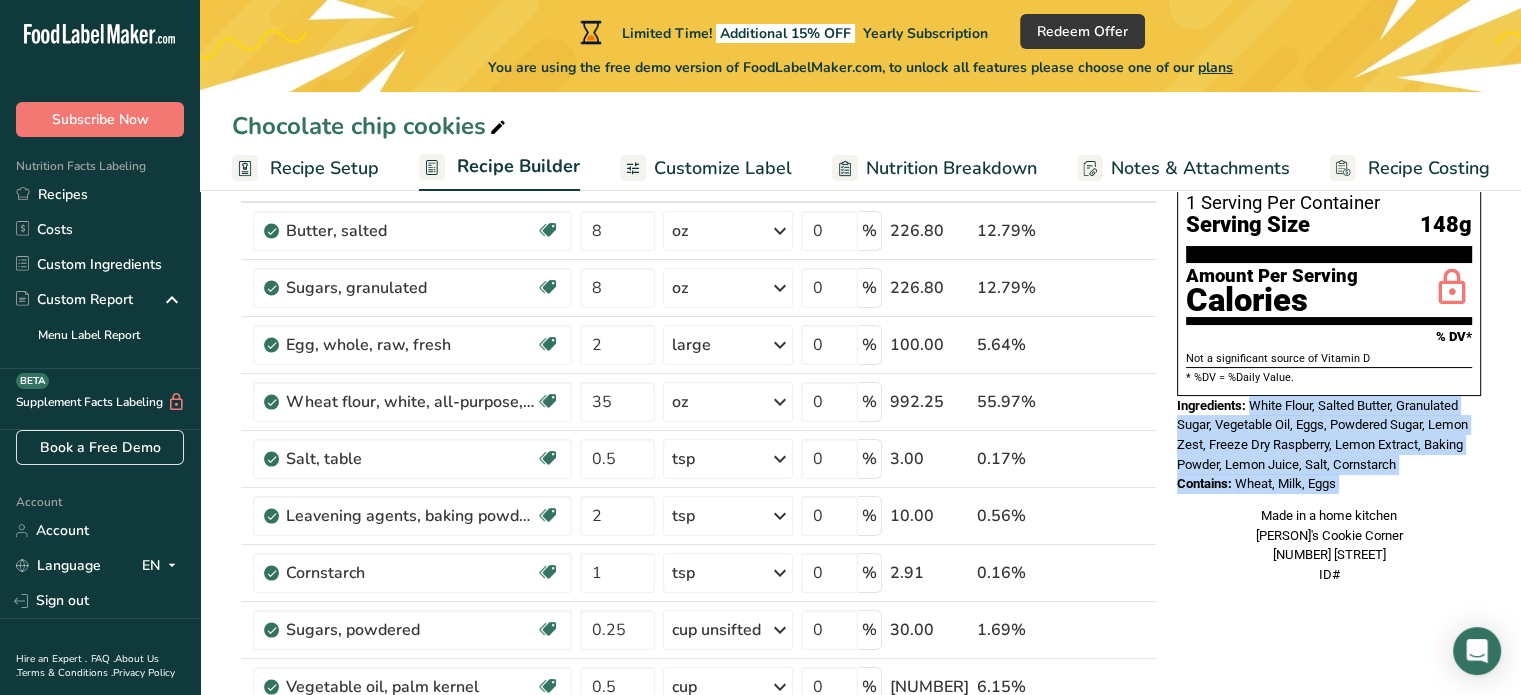 drag, startPoint x: 1253, startPoint y: 356, endPoint x: 1365, endPoint y: 454, distance: 148.82204 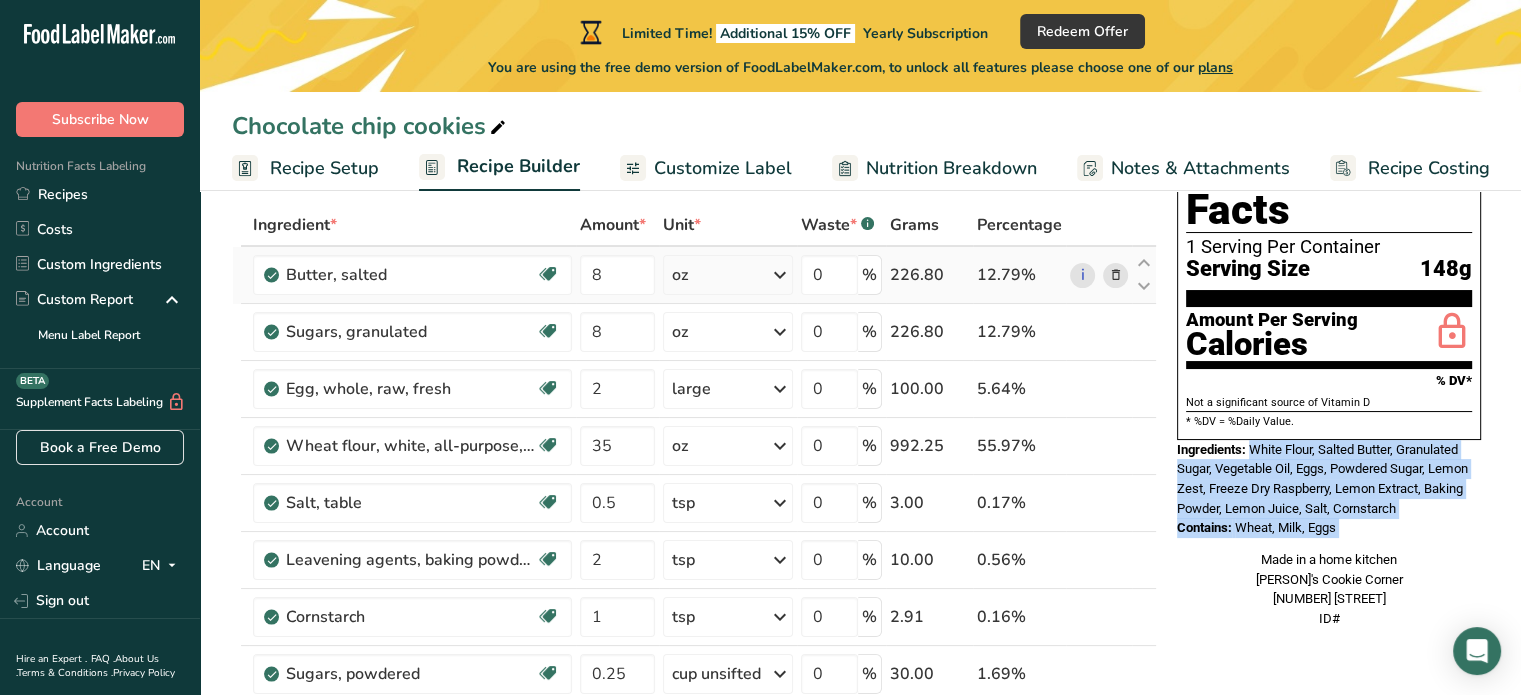 scroll, scrollTop: 68, scrollLeft: 0, axis: vertical 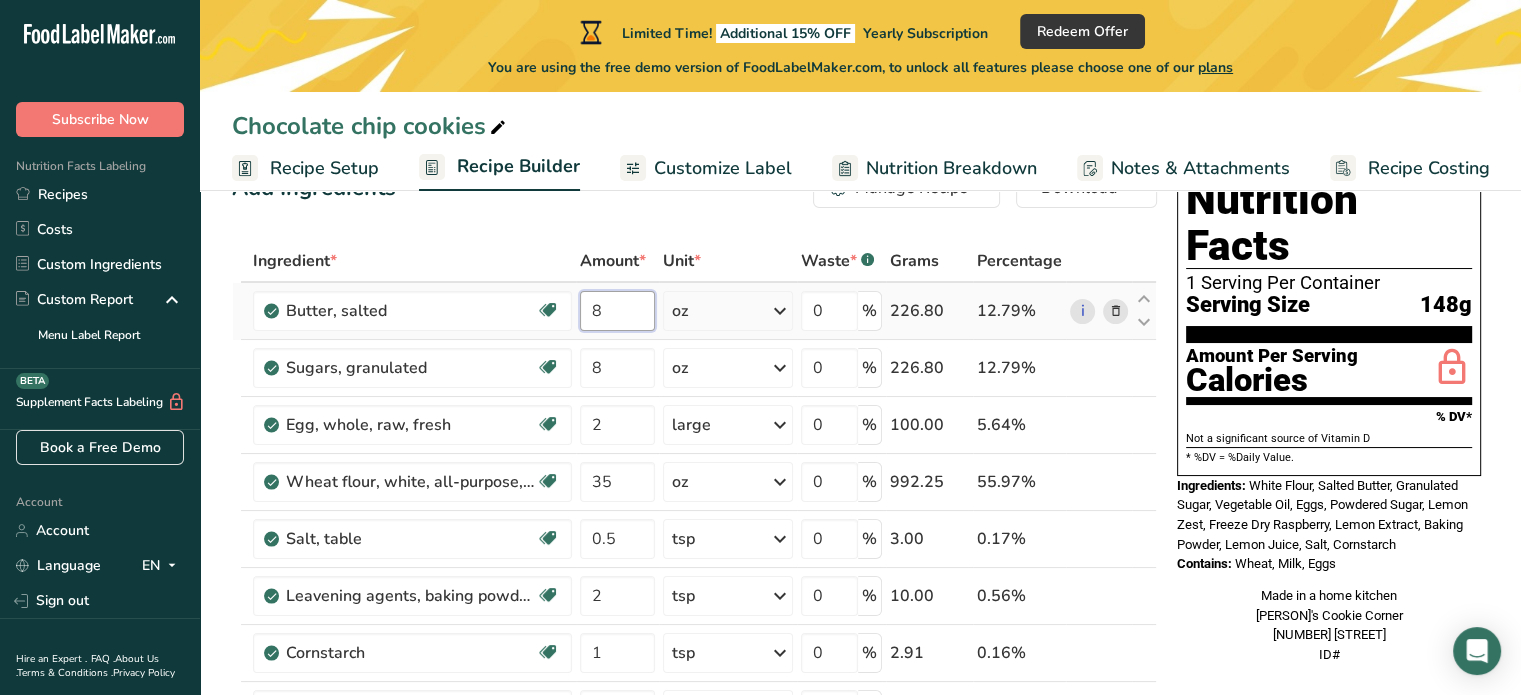 click on "8" at bounding box center (617, 311) 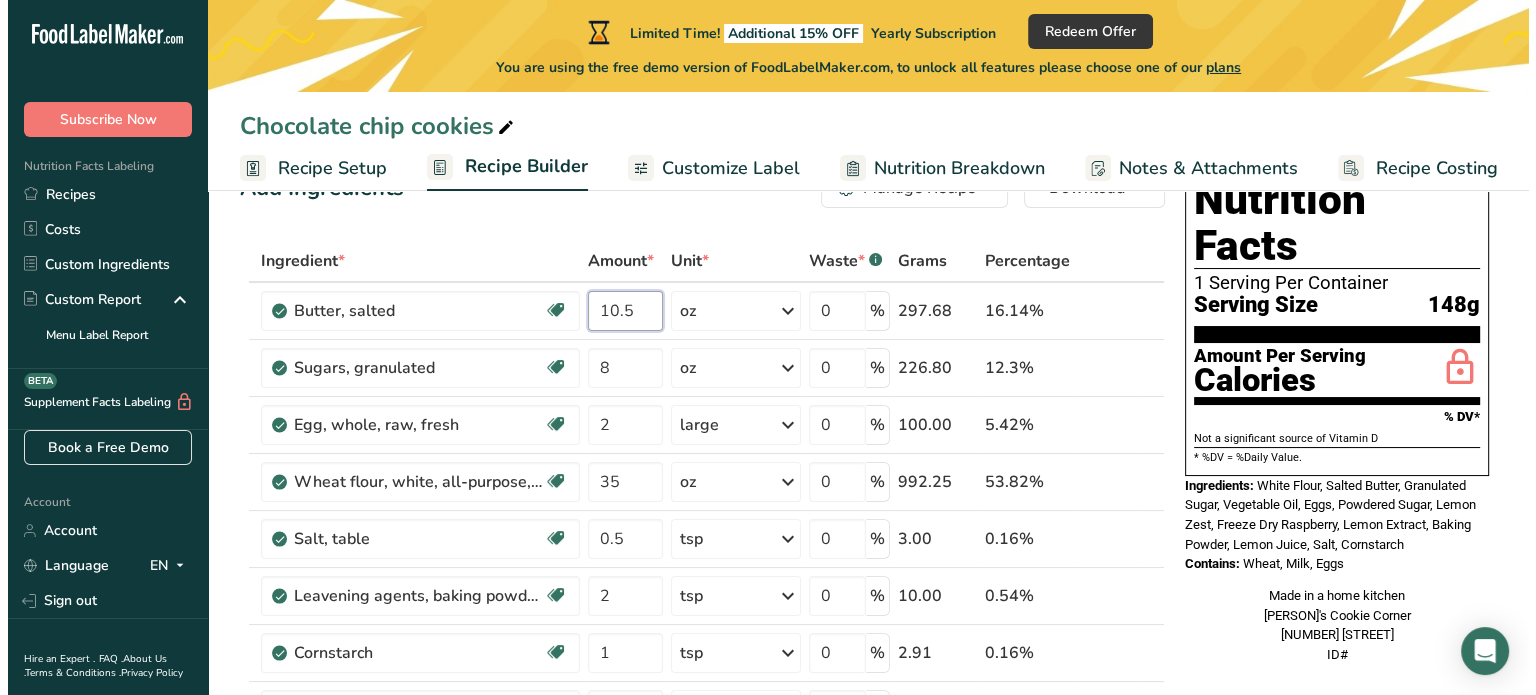 type 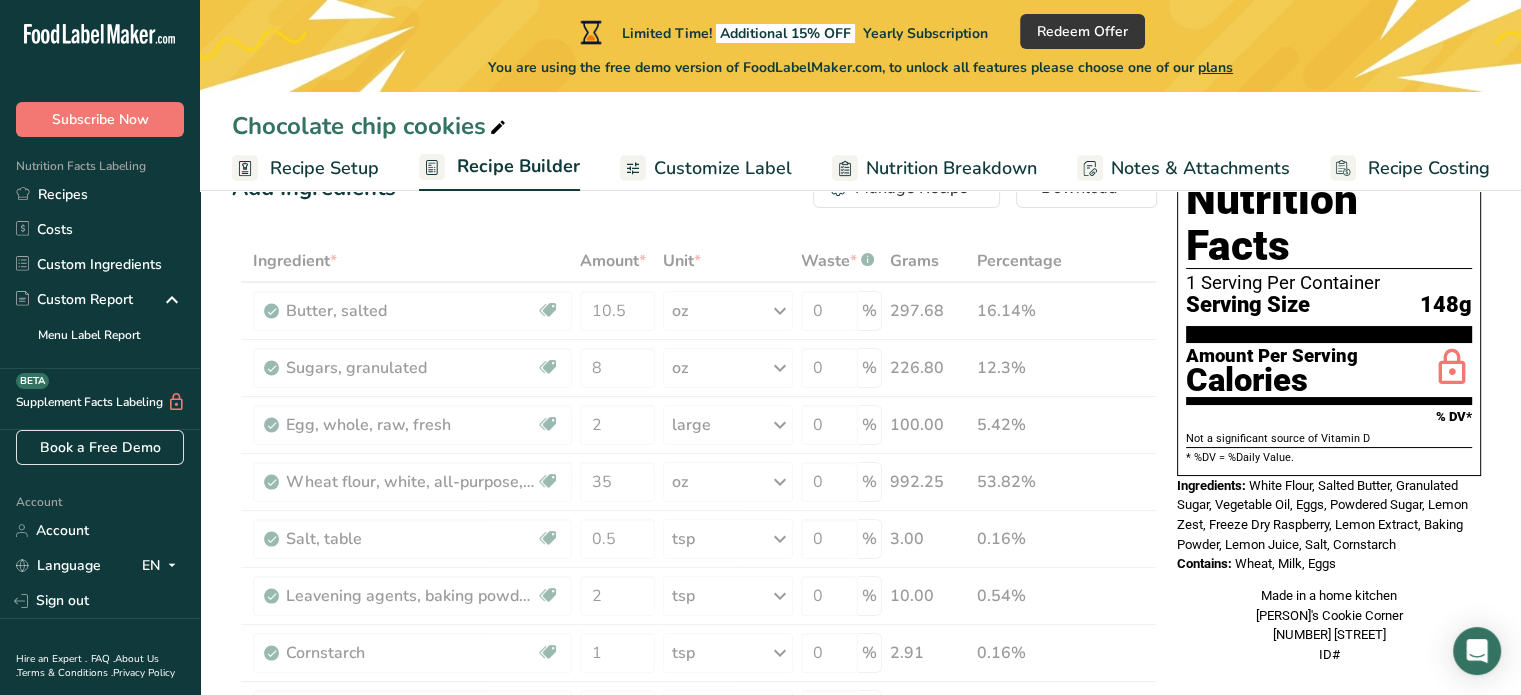 click on "Add Ingredients
Manage Recipe         Delete Recipe             Duplicate Recipe               Scale Recipe               Save as Sub-Recipe   .a-a{fill:#347362;}.b-a{fill:#fff;}                                 Nutrition Breakdown                 Recipe Card
NEW
Amino Acids Pattern Report             Activity History
Download
Choose your preferred label style
Standard FDA label
Standard FDA label
The most common format for nutrition facts labels in compliance with the FDA's typeface, style and requirements
Tabular FDA label
A label format compliant with the FDA regulations presented in a tabular (horizontal) display.
Linear FDA label
A simple linear display for small sized packages.
Simplified FDA label" at bounding box center (700, 1028) 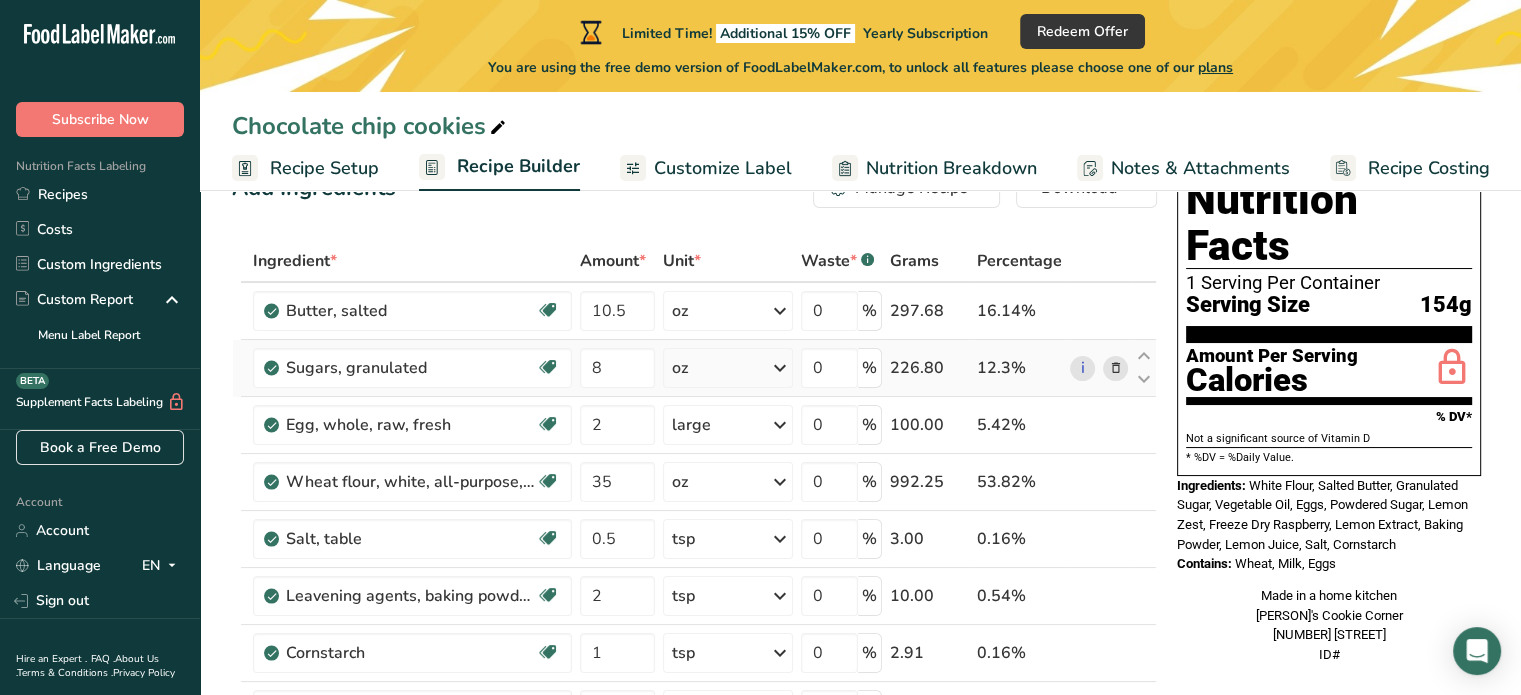click at bounding box center (1115, 368) 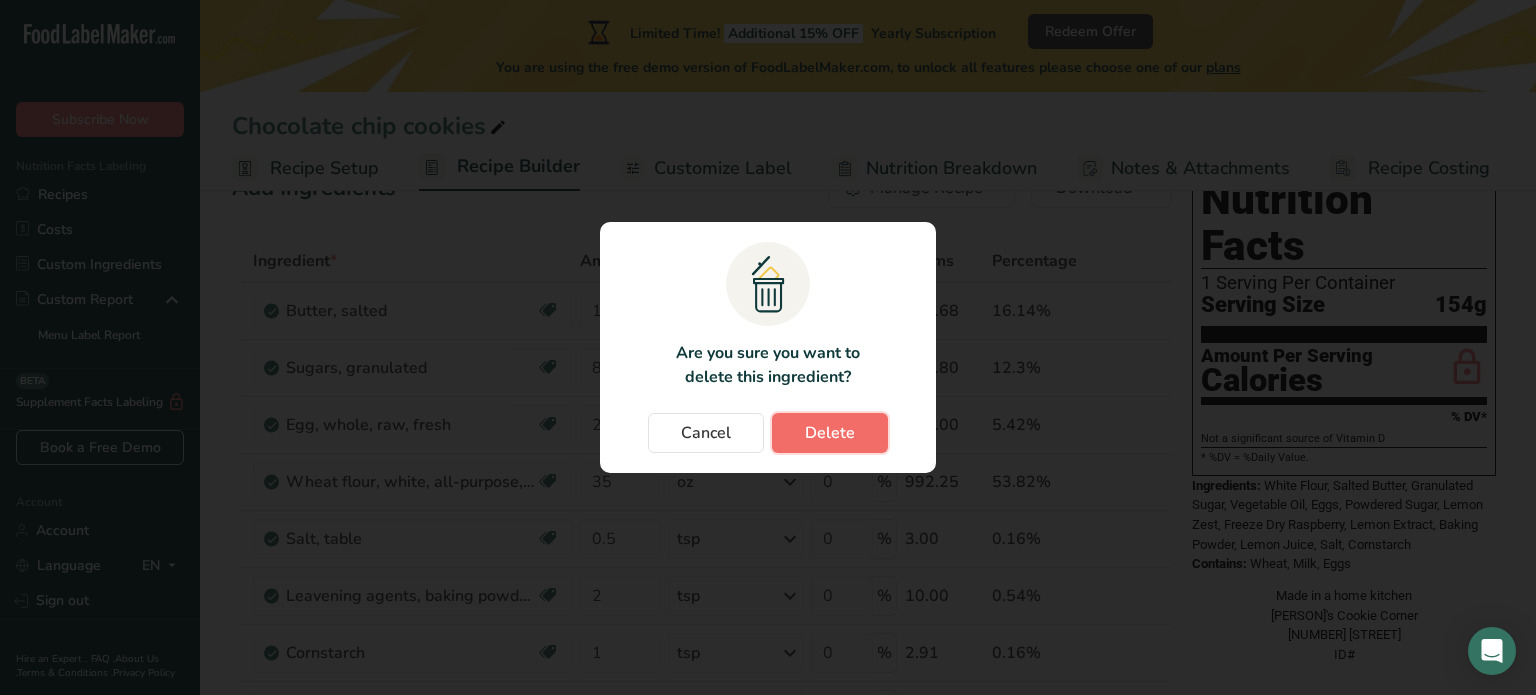 click on "Delete" at bounding box center [830, 433] 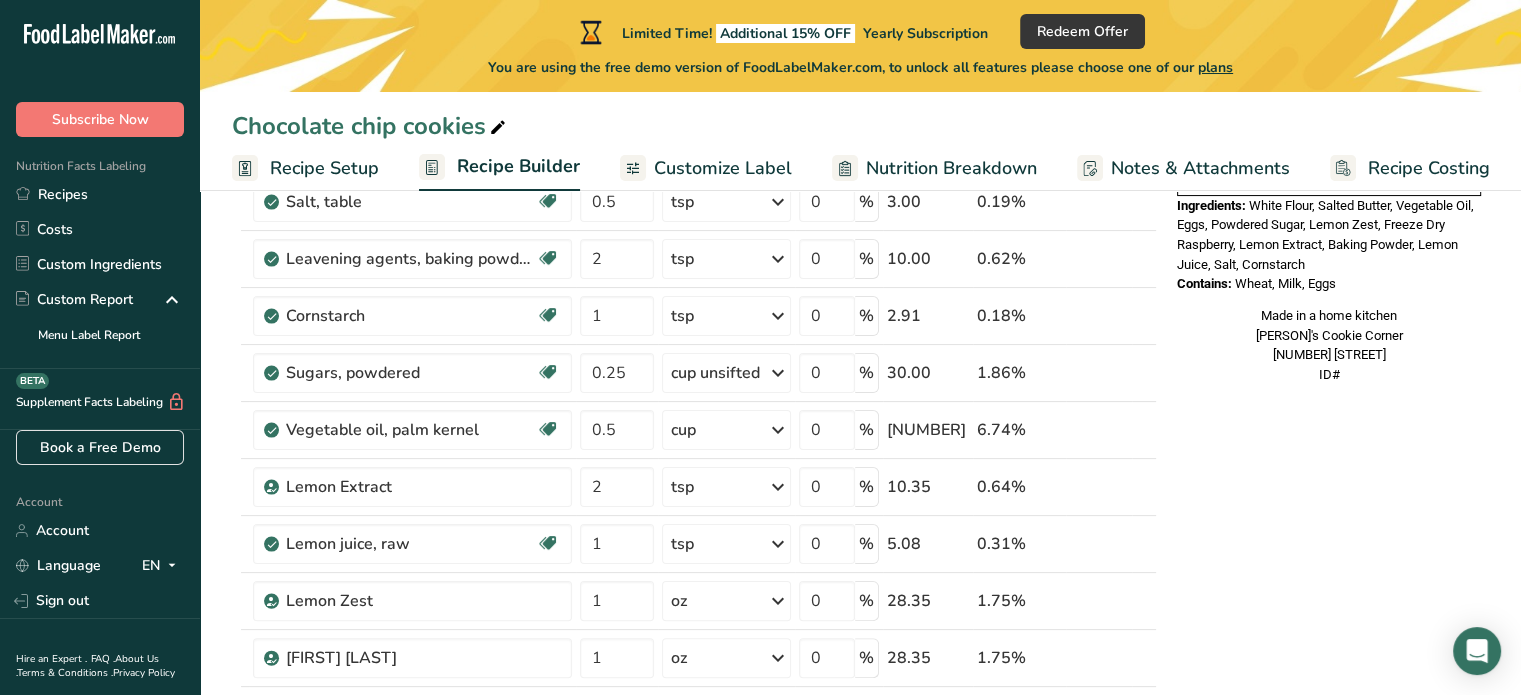 scroll, scrollTop: 388, scrollLeft: 0, axis: vertical 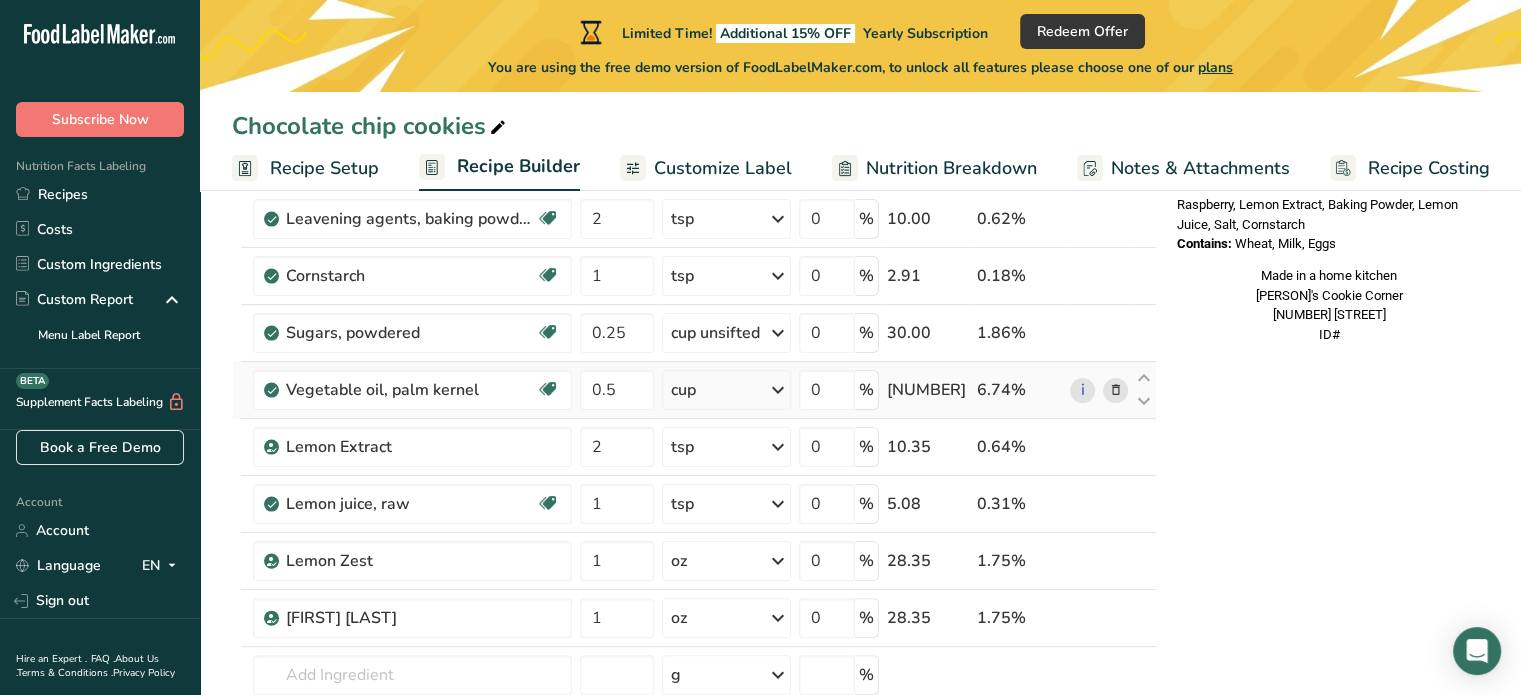 click at bounding box center (1115, 390) 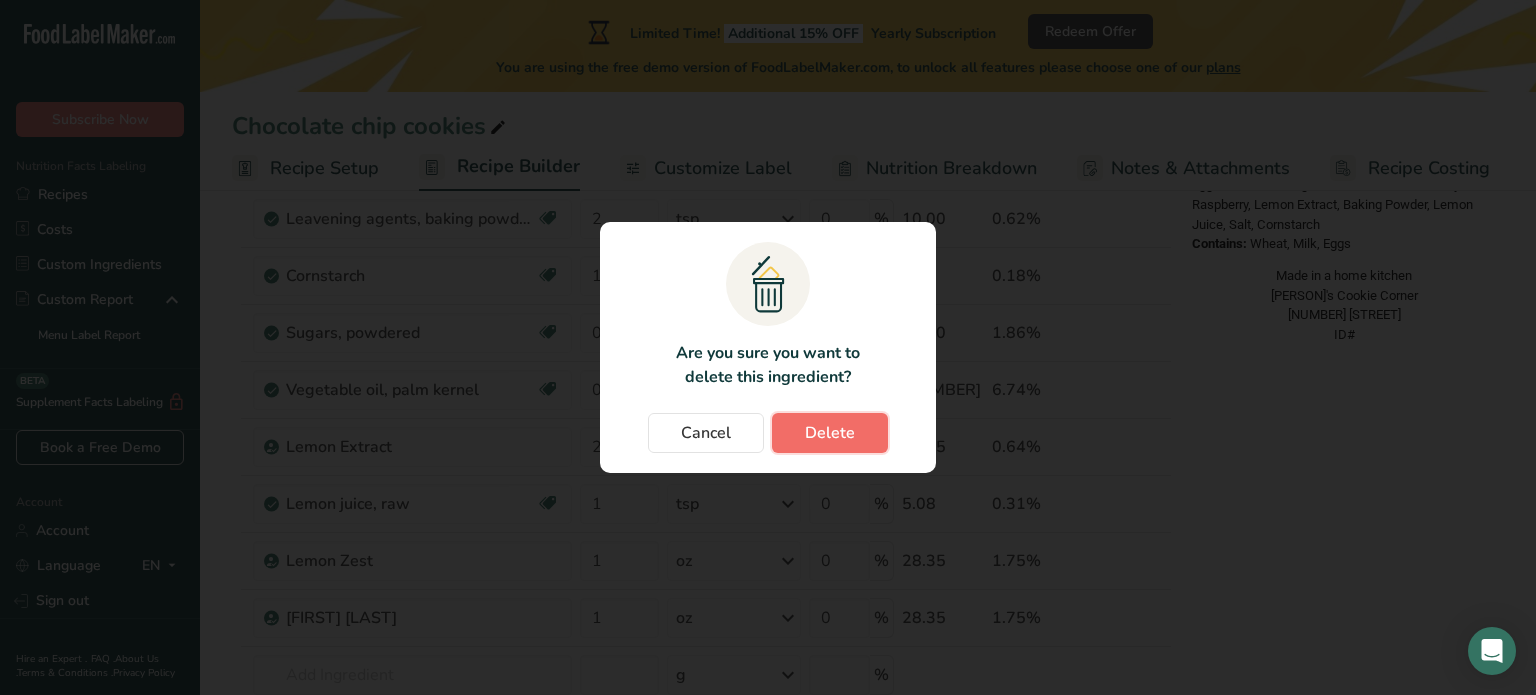 click on "Delete" at bounding box center (830, 433) 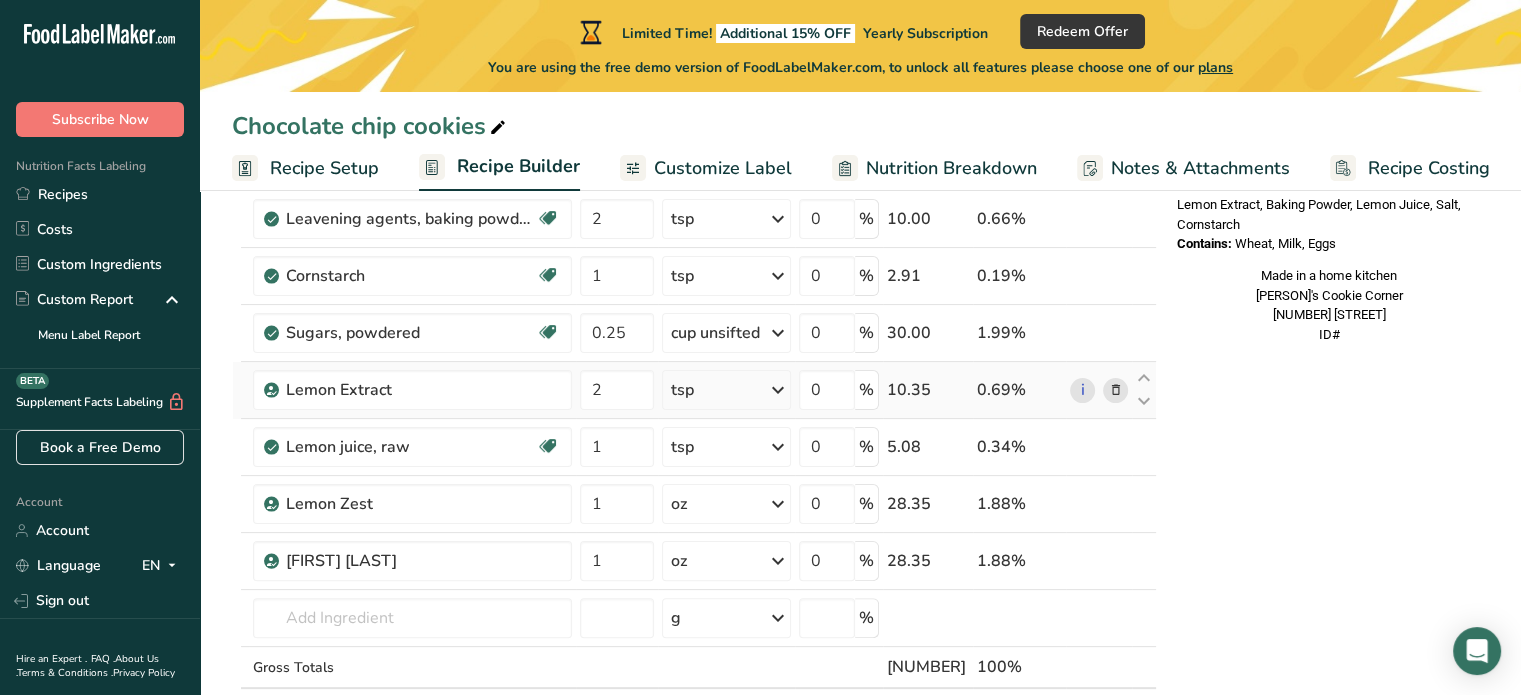 click at bounding box center [1115, 390] 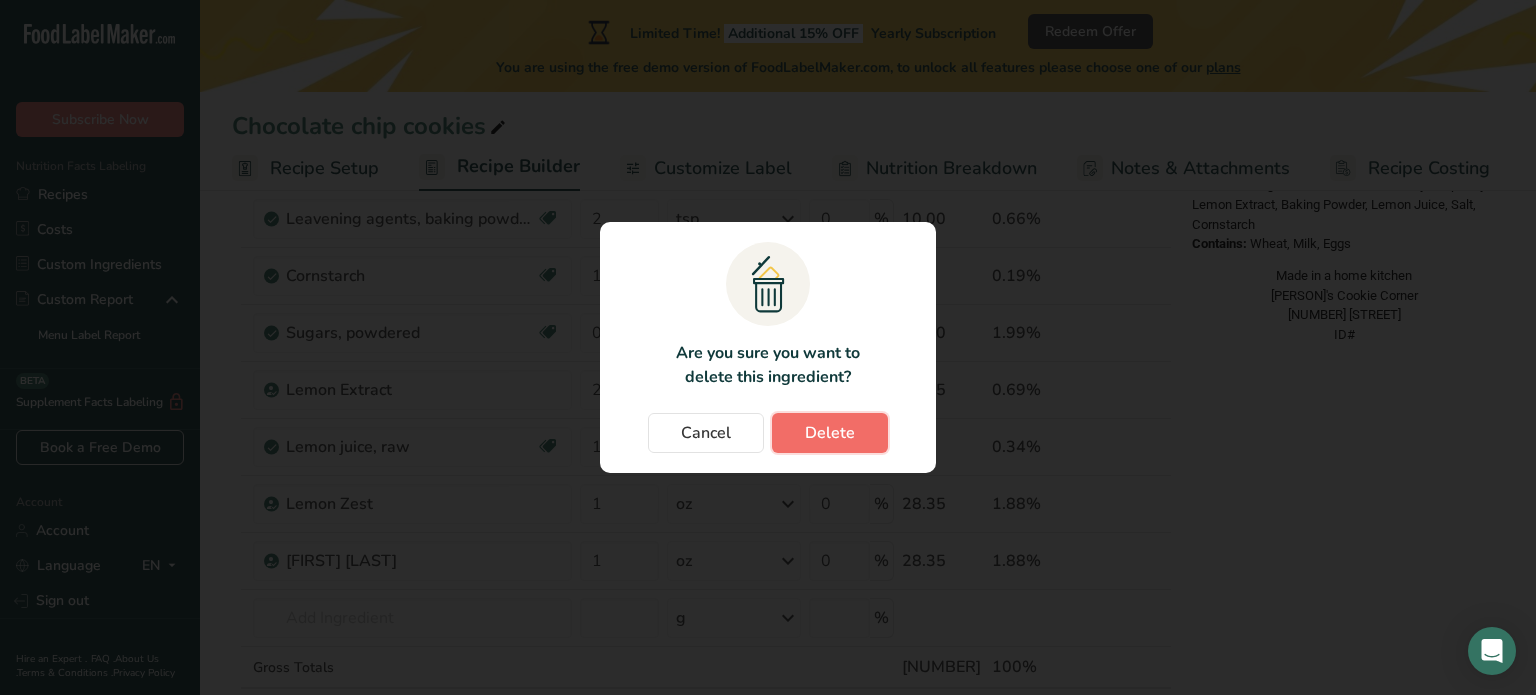 click on "Delete" at bounding box center (830, 433) 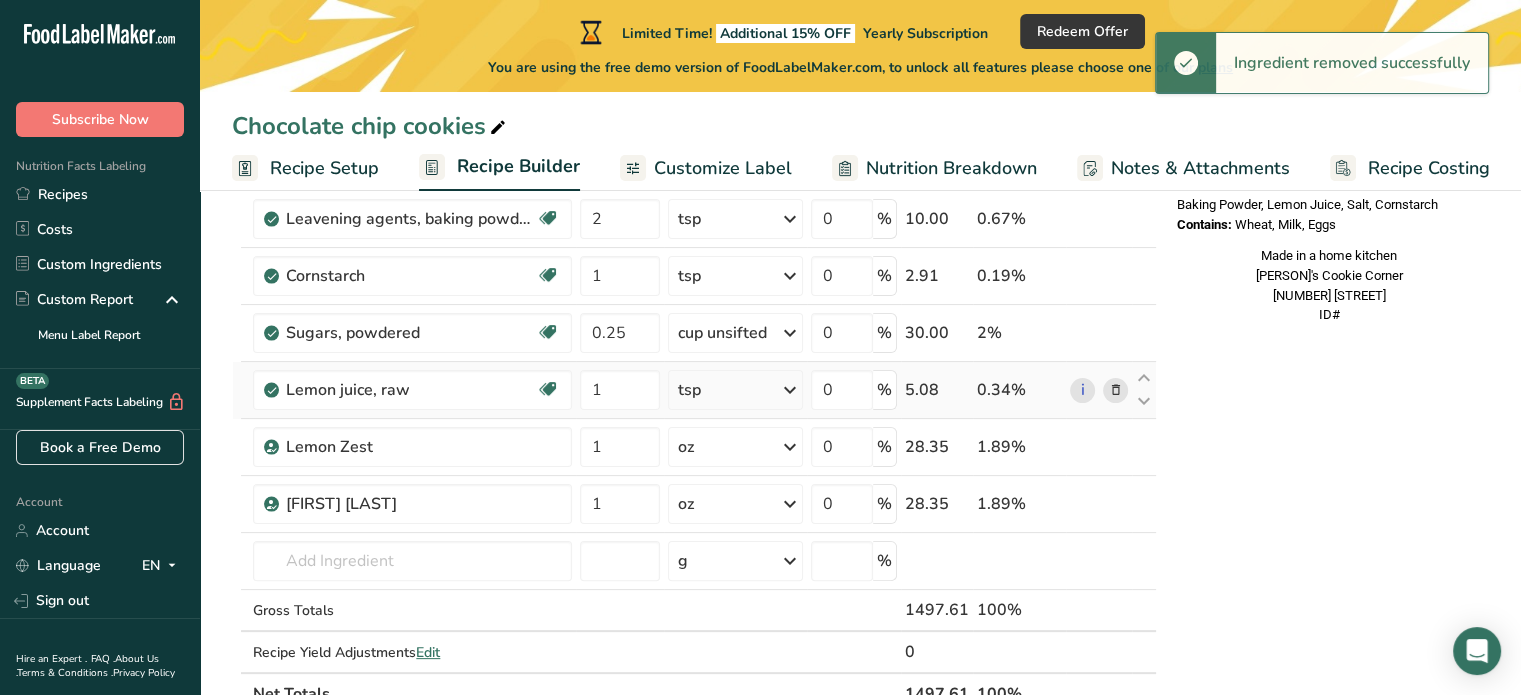 click at bounding box center [1115, 390] 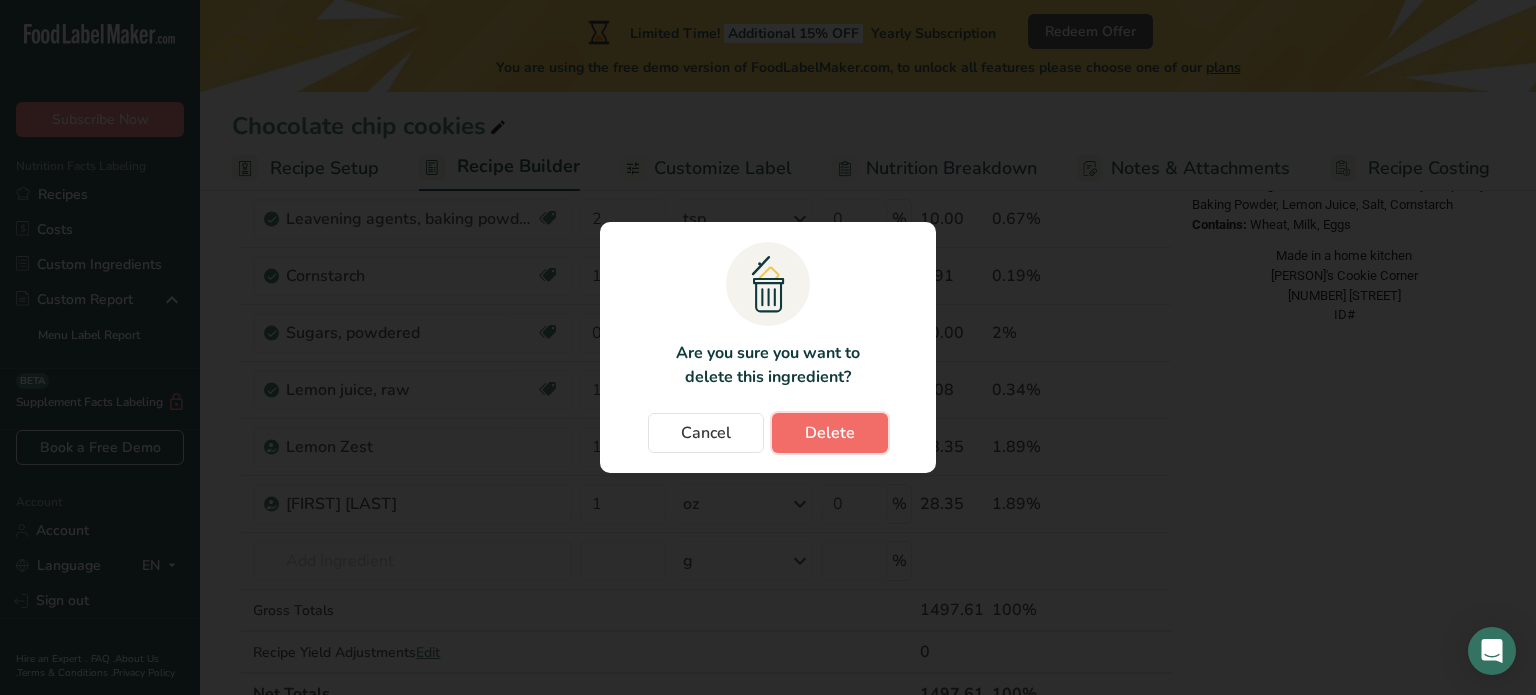 click on "Delete" at bounding box center [830, 433] 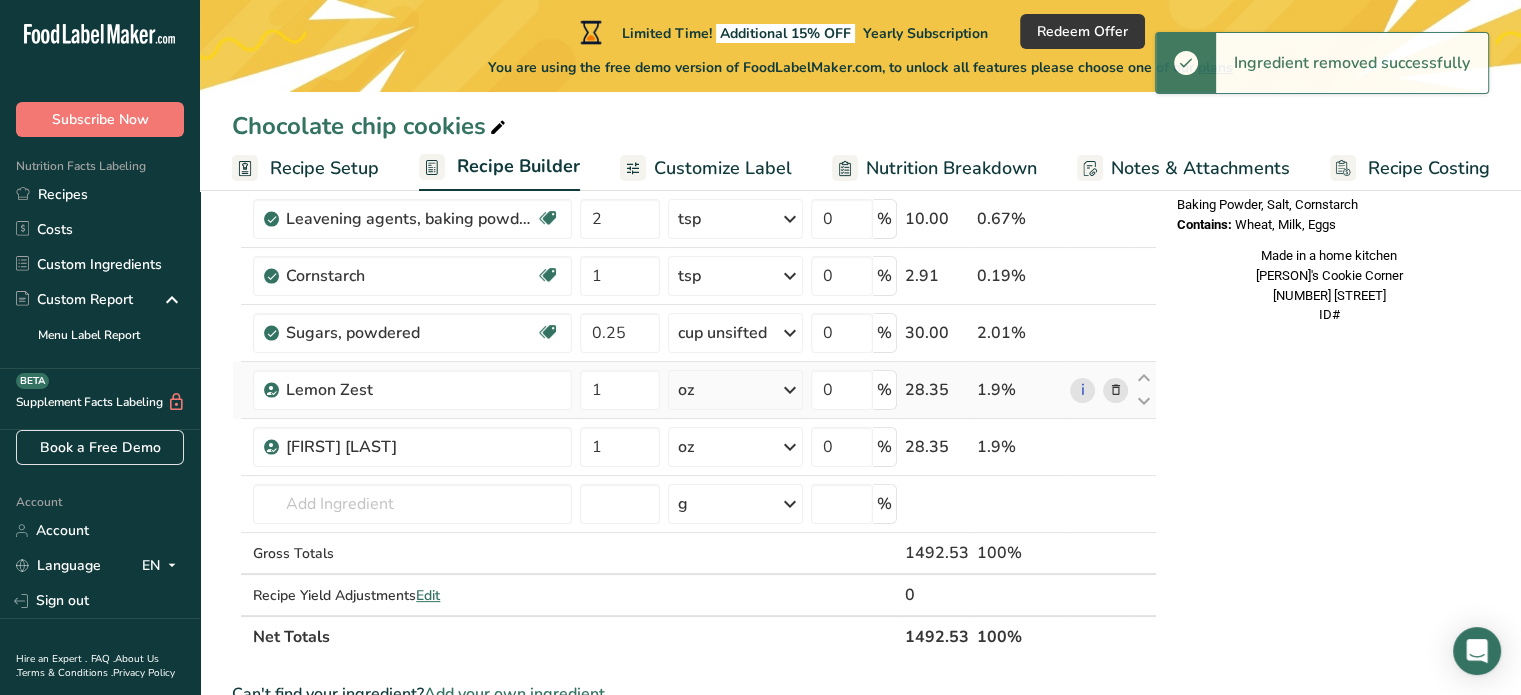 click at bounding box center (1115, 390) 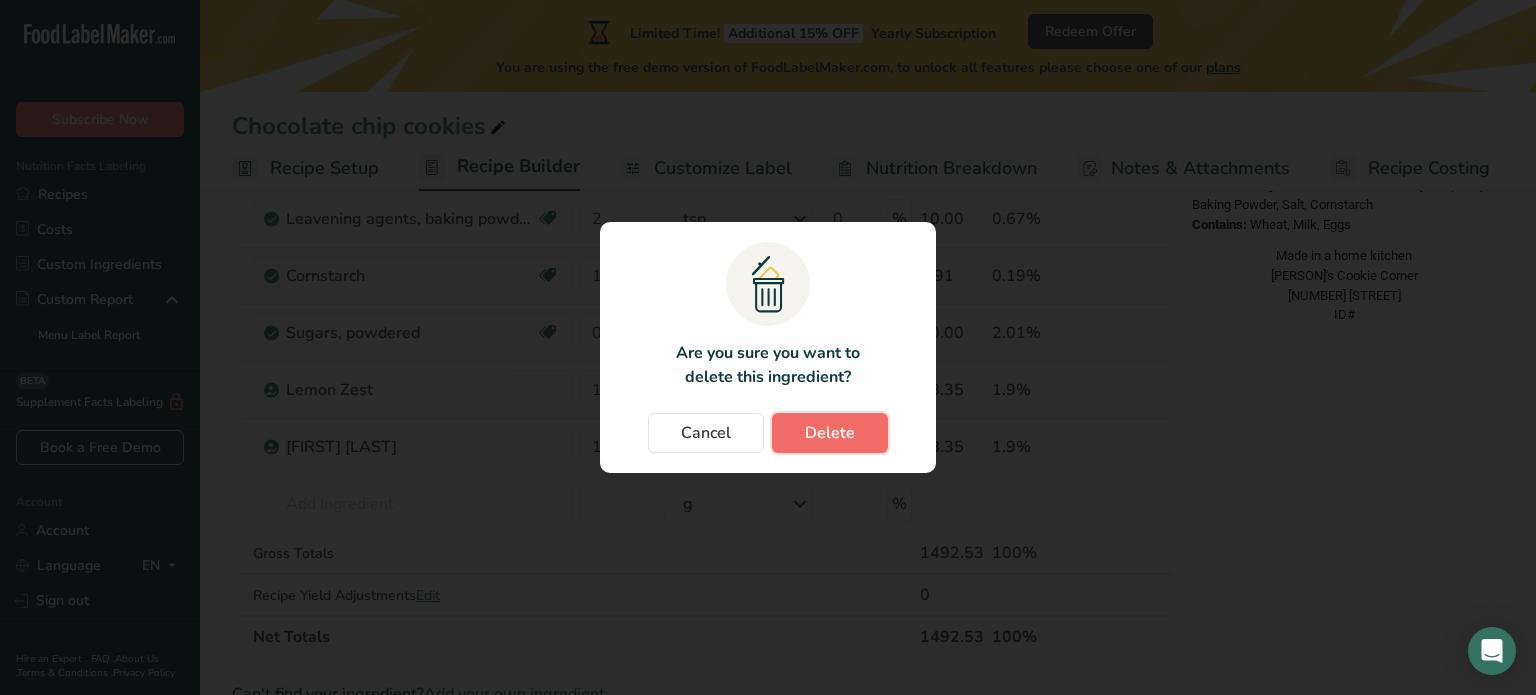 click on "Delete" at bounding box center [830, 433] 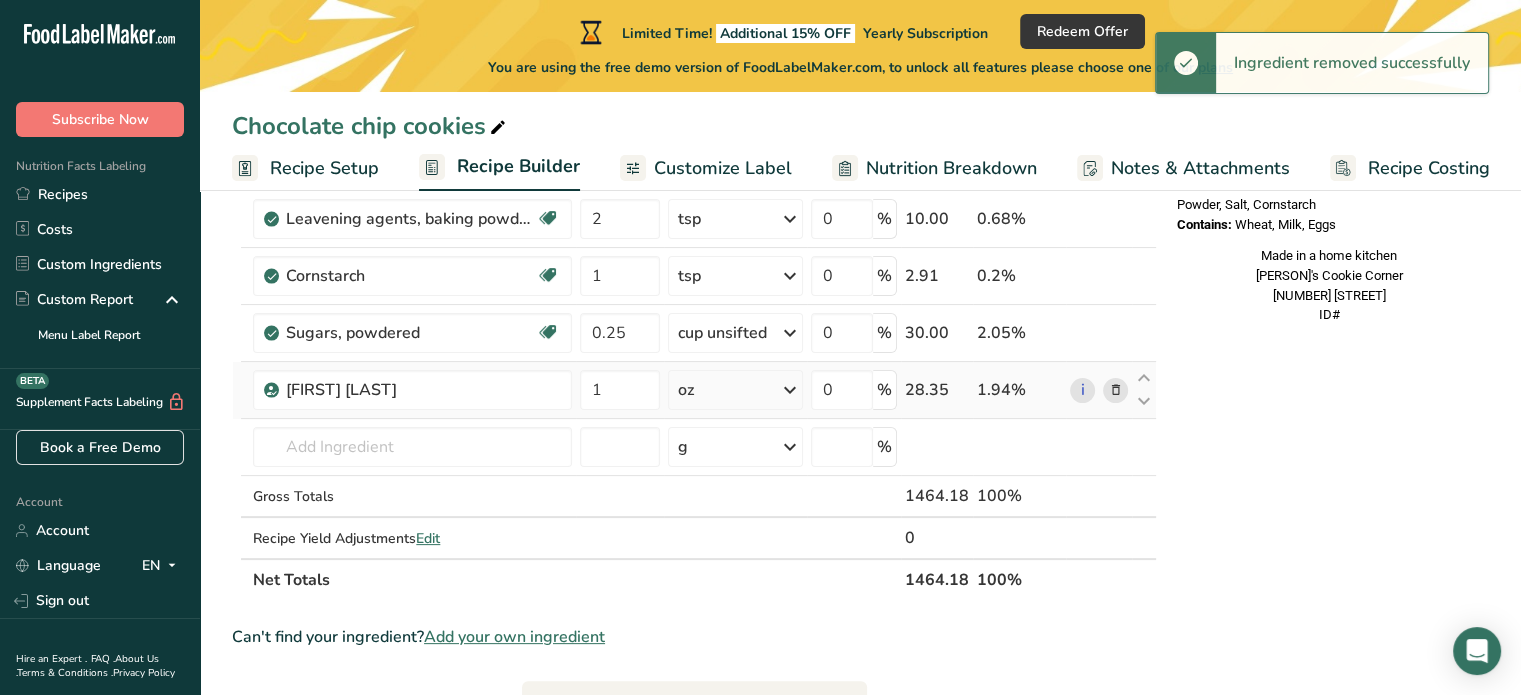 click at bounding box center (1115, 390) 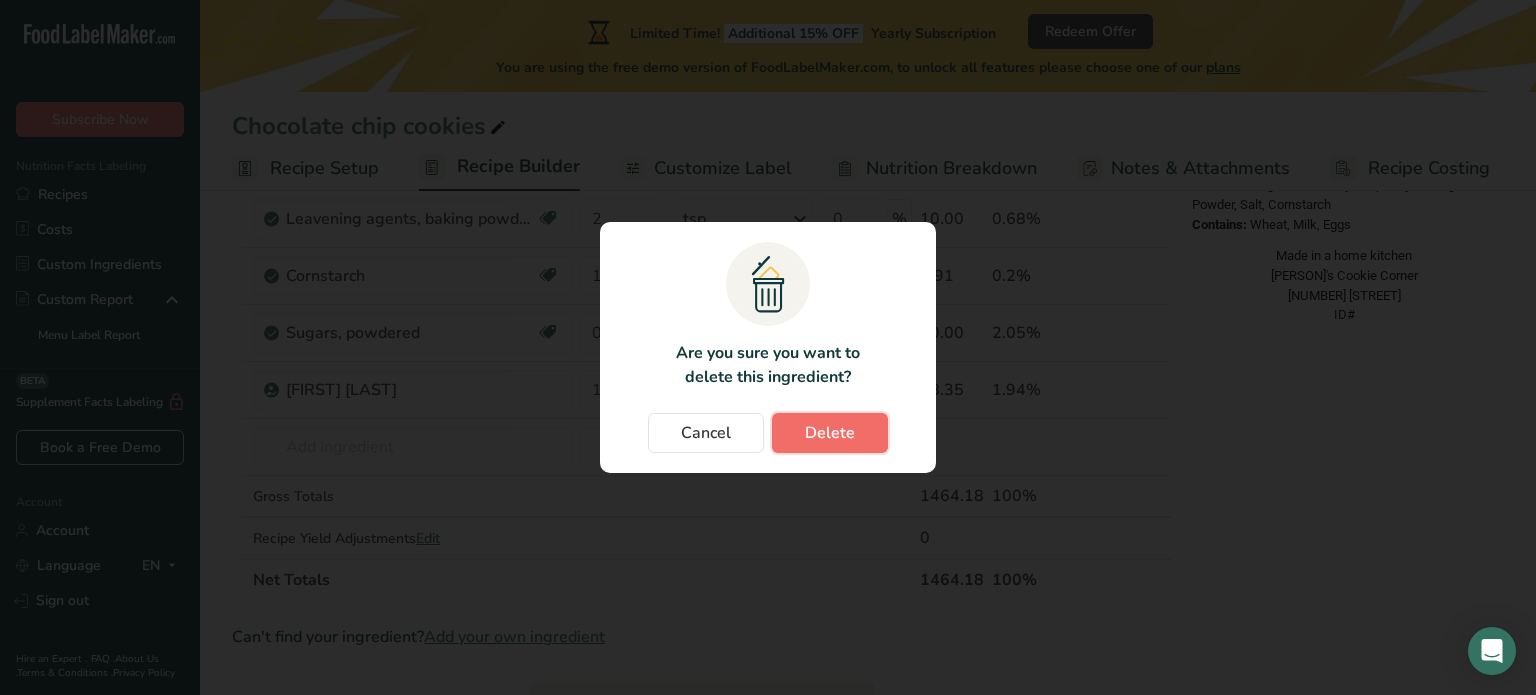 click on "Delete" at bounding box center [830, 433] 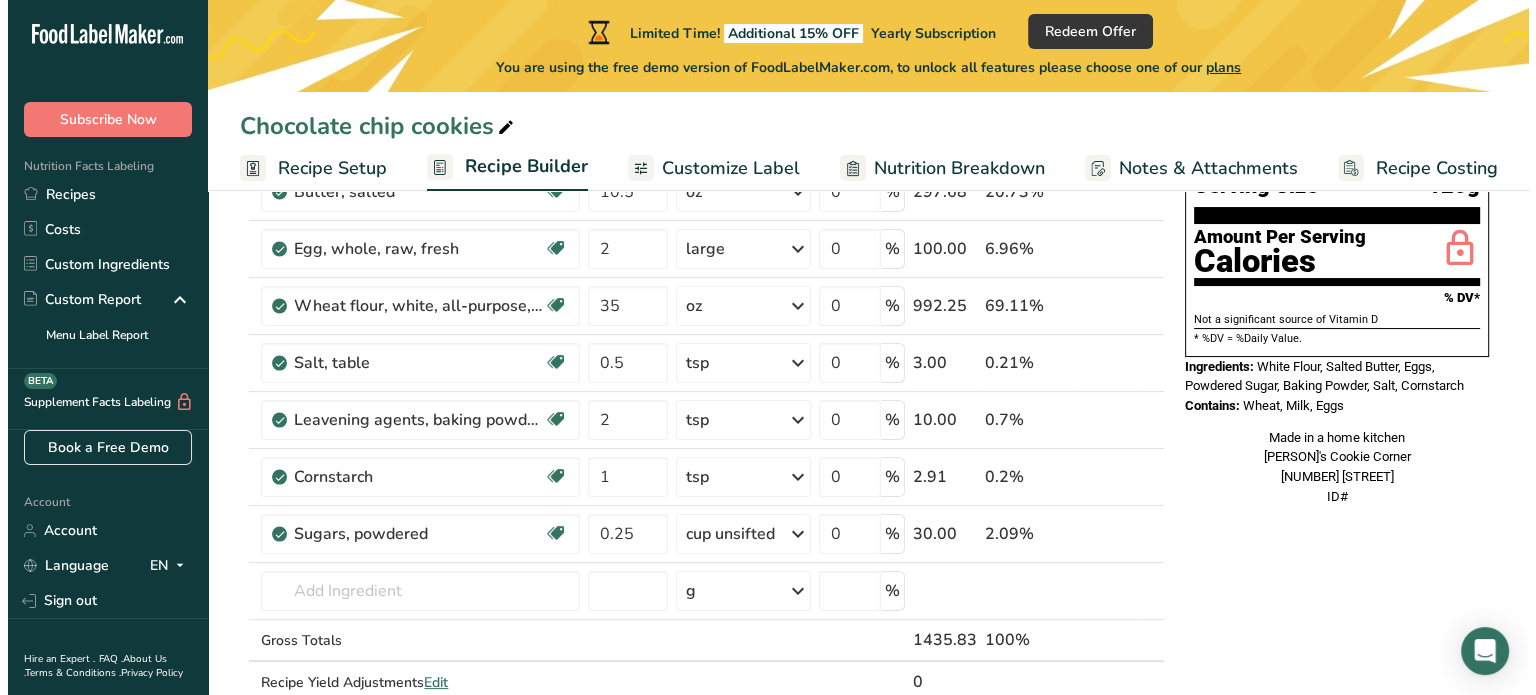 scroll, scrollTop: 200, scrollLeft: 0, axis: vertical 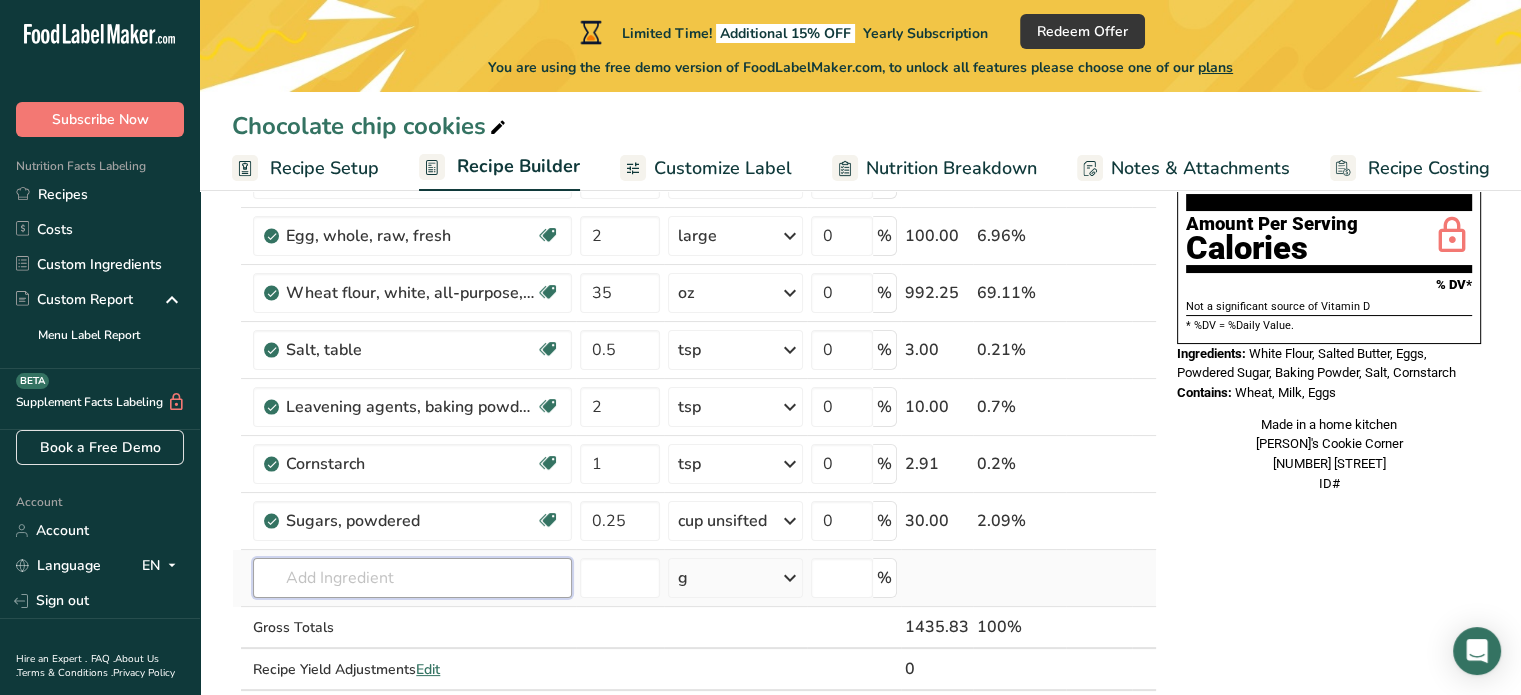 click at bounding box center [412, 578] 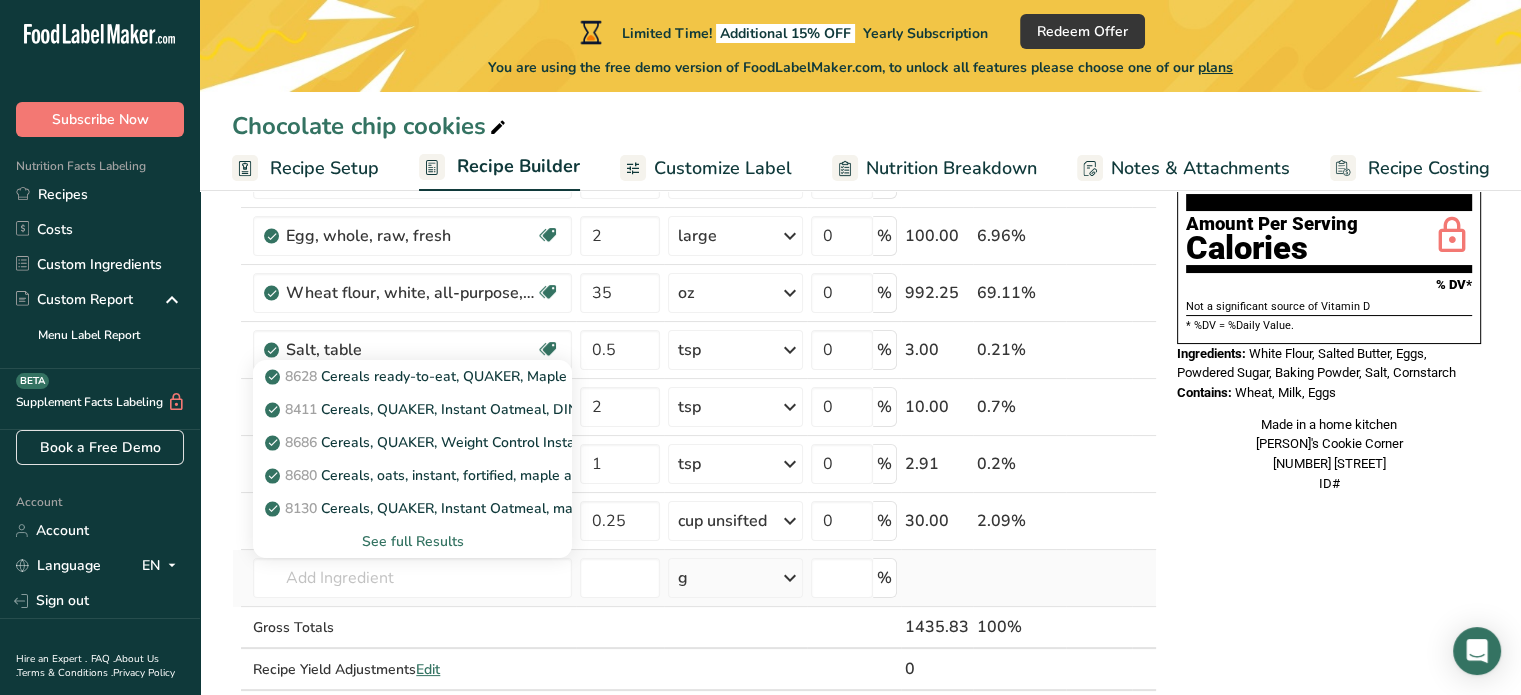 click on "See full Results" at bounding box center (412, 541) 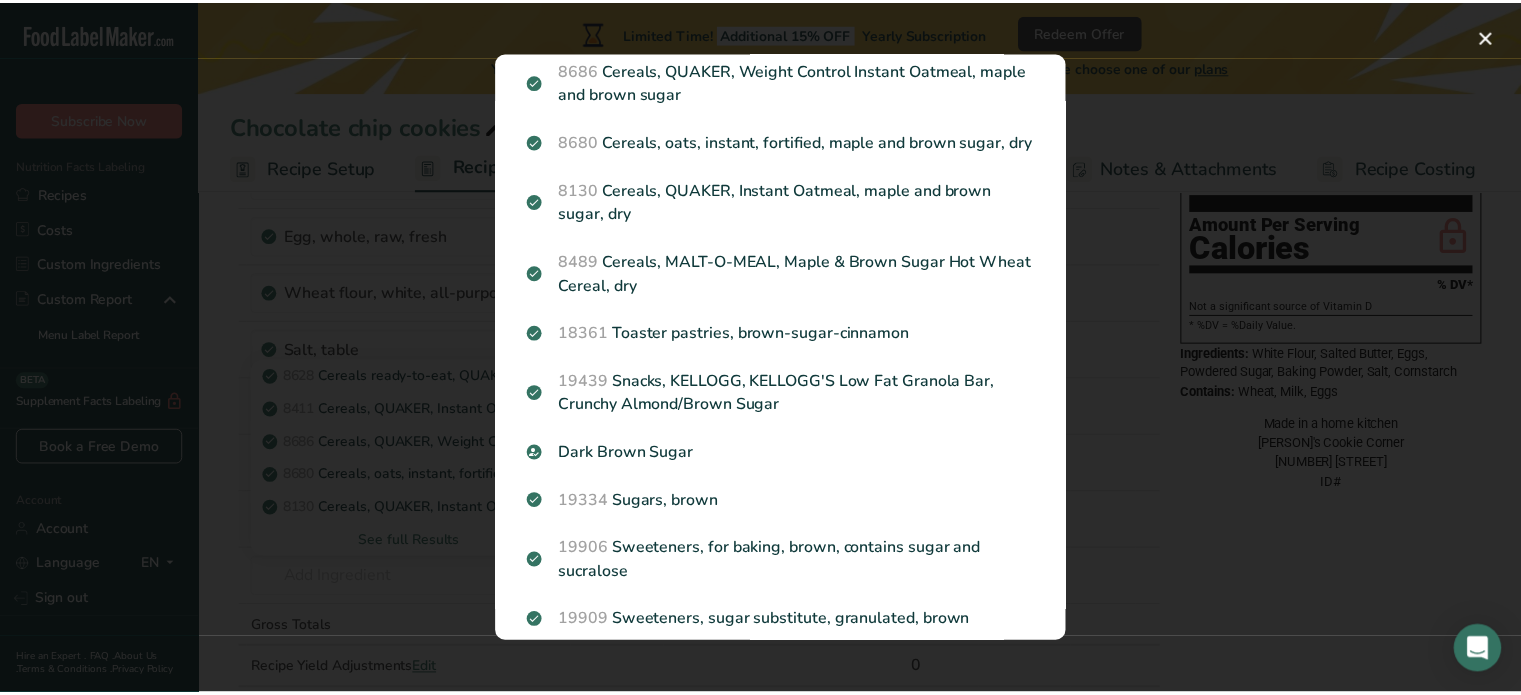 scroll, scrollTop: 240, scrollLeft: 0, axis: vertical 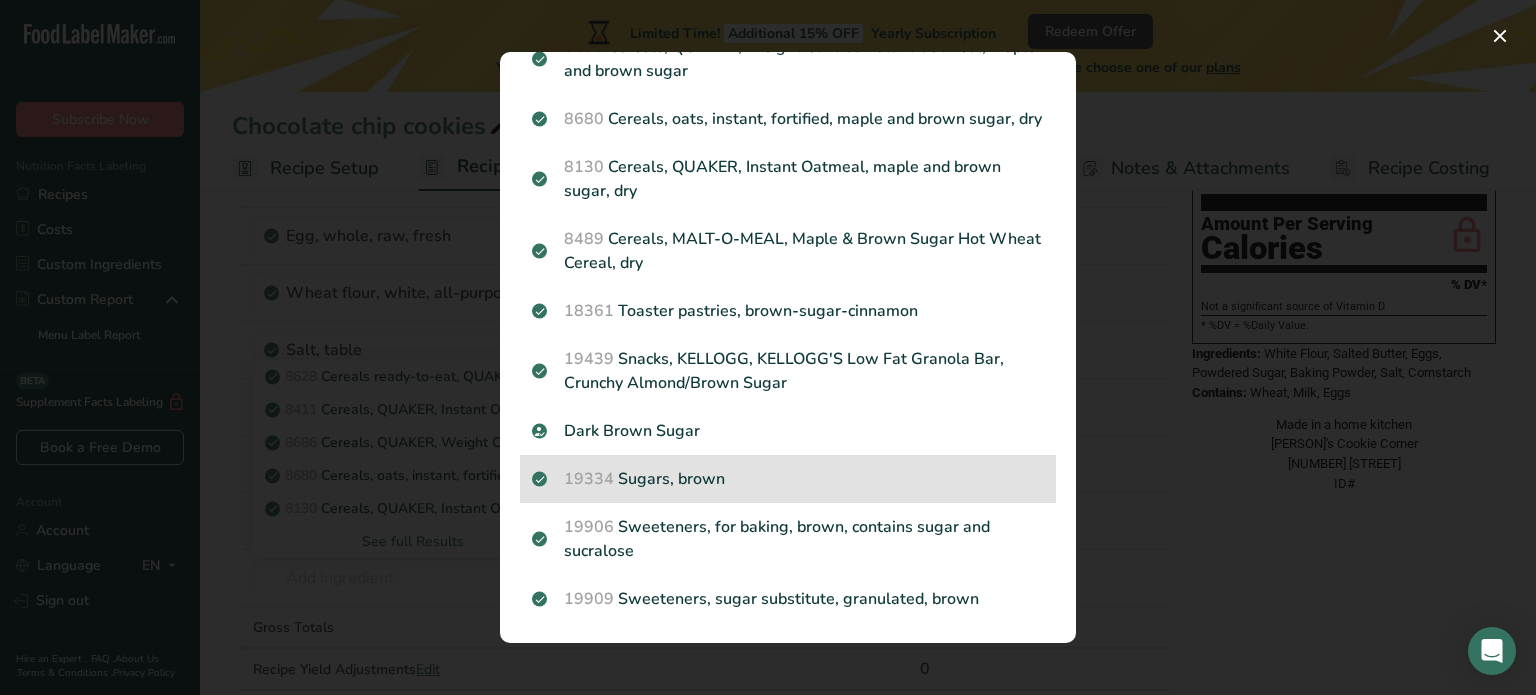 click on "[NUMBER]
Sugars, brown" at bounding box center (788, 479) 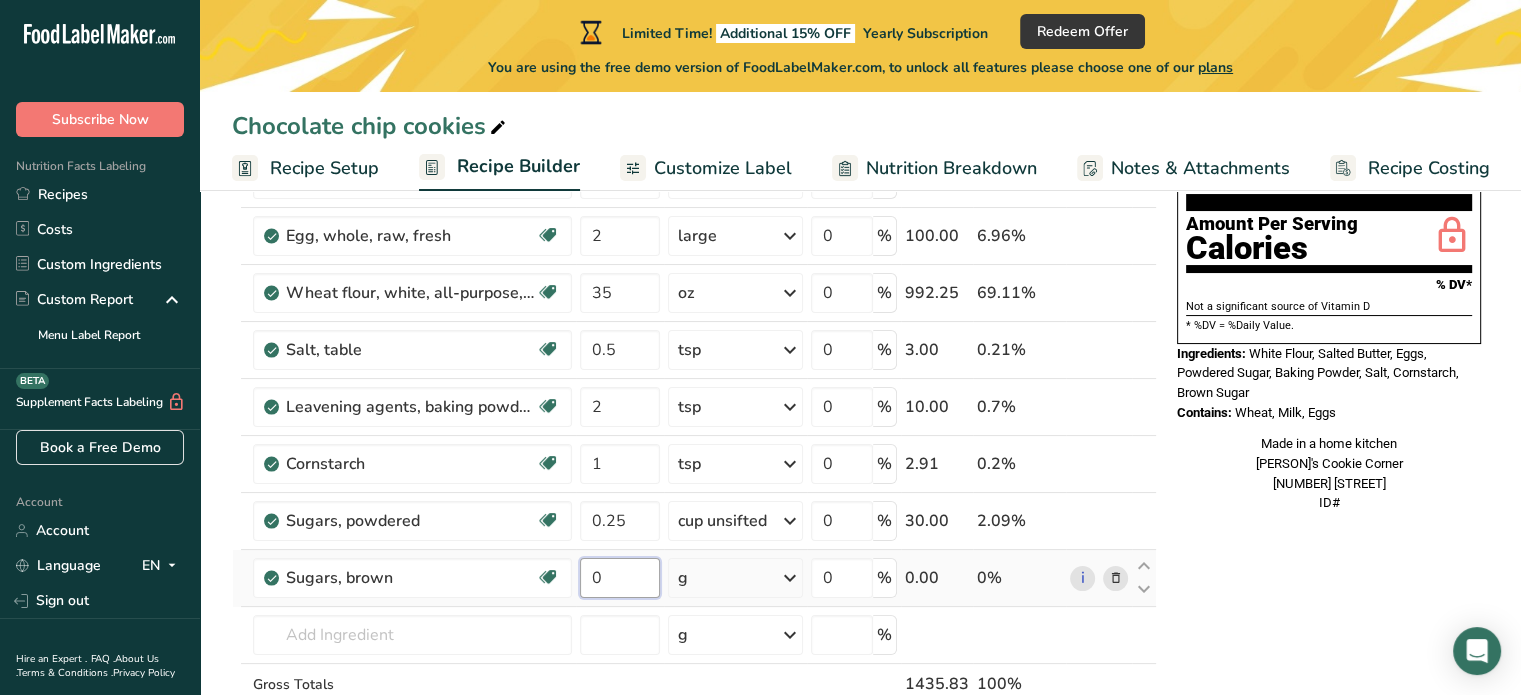 click on "0" at bounding box center [620, 578] 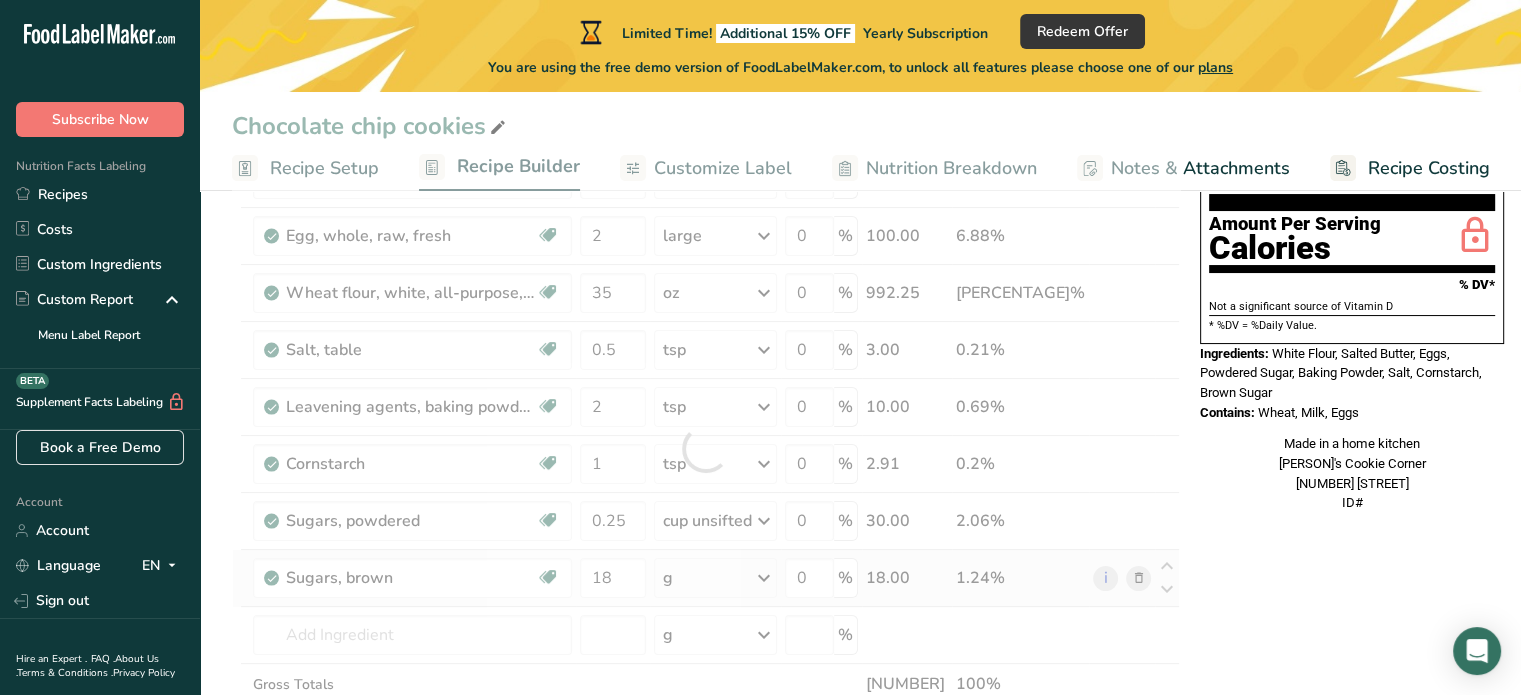 click on "Ingredient *
Amount *
Unit *
Waste *   .a-a{fill:#347362;}.b-a{fill:#fff;}          Grams
Percentage
Butter, salted
Gluten free
Vegetarian
Soy free
10.5
oz
Portions
1 pat (1" sq, 1/3" high)
1 tbsp
1 cup
See more
Weight Units
g
kg
mg
See more
Volume Units
l
Volume units require a density conversion. If you know your ingredient's density enter it below. Otherwise, click on "RIA" our AI Regulatory bot - she will be able to help you
lb/ft3
g/cm3
Confirm
mL
lb/ft3" at bounding box center (706, 448) 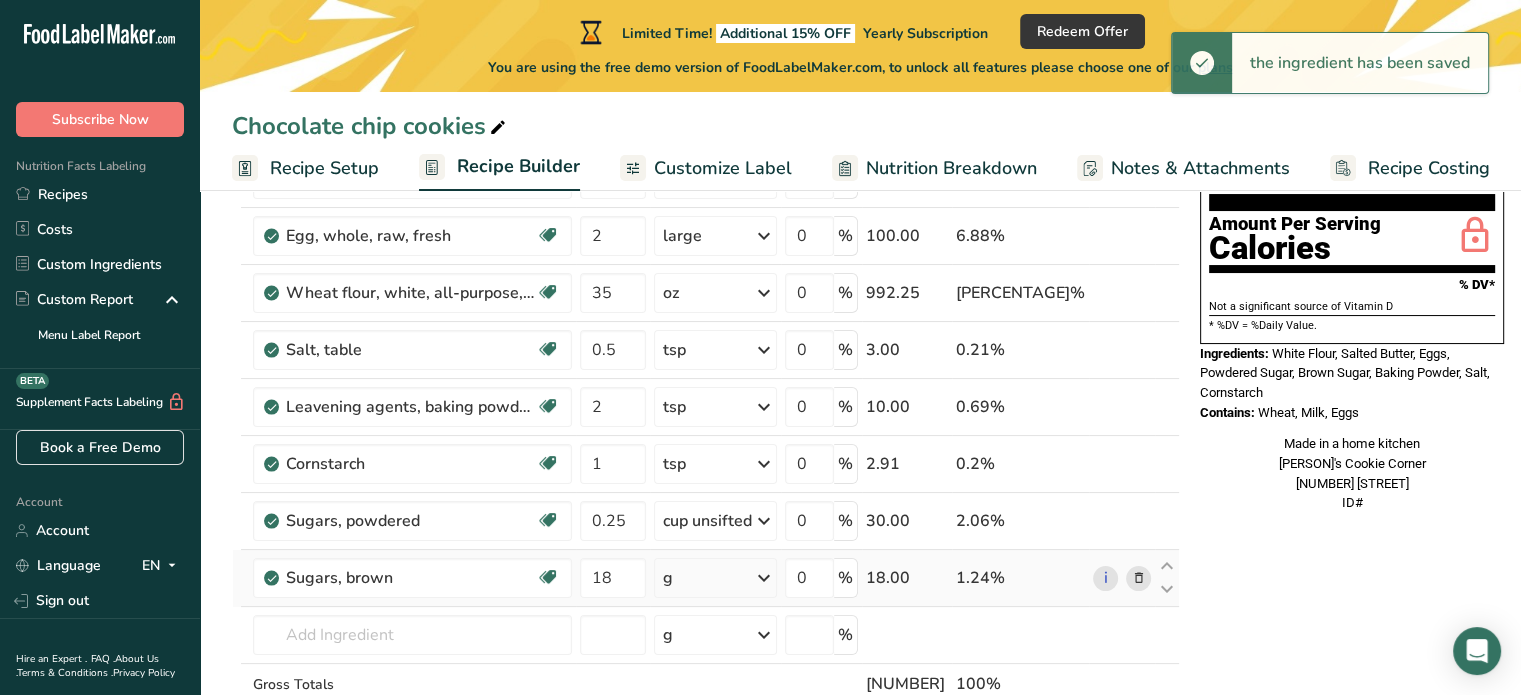 click on "g" at bounding box center [715, 578] 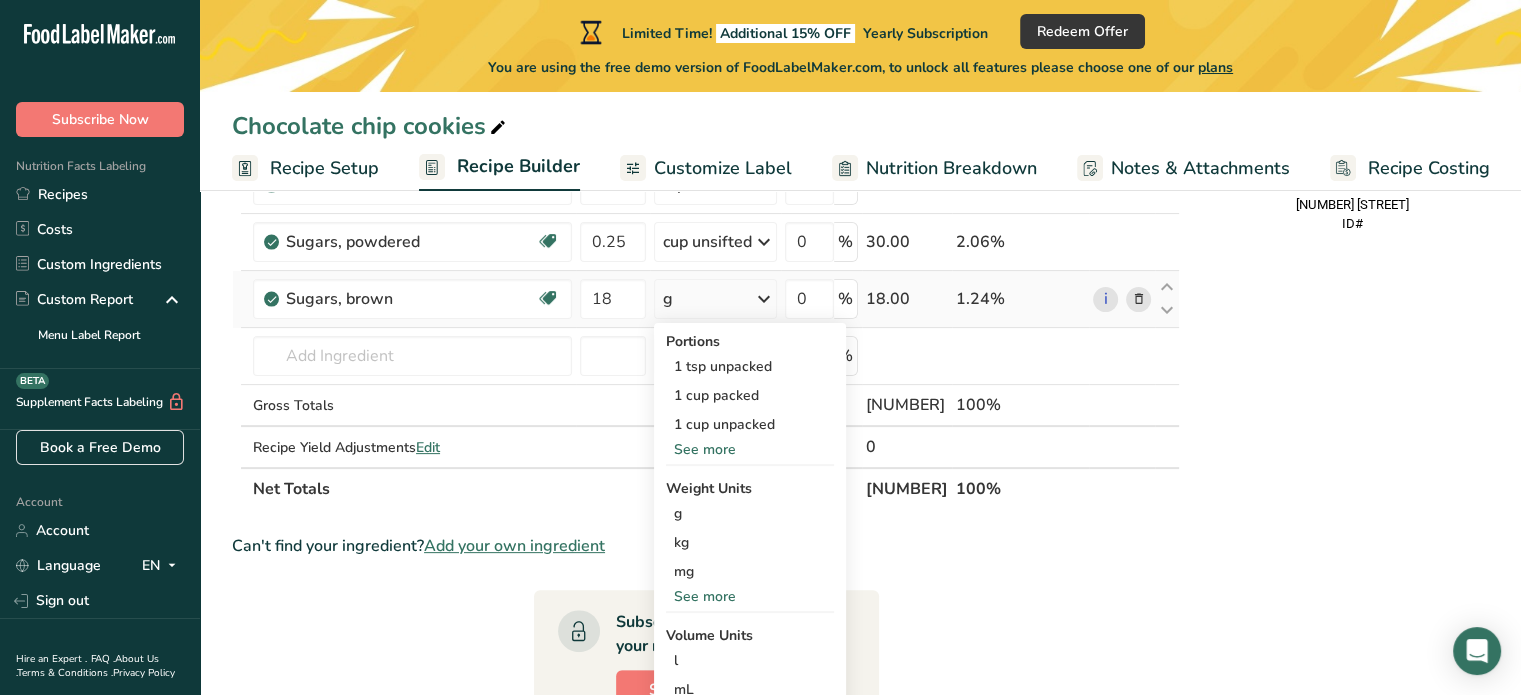 scroll, scrollTop: 480, scrollLeft: 0, axis: vertical 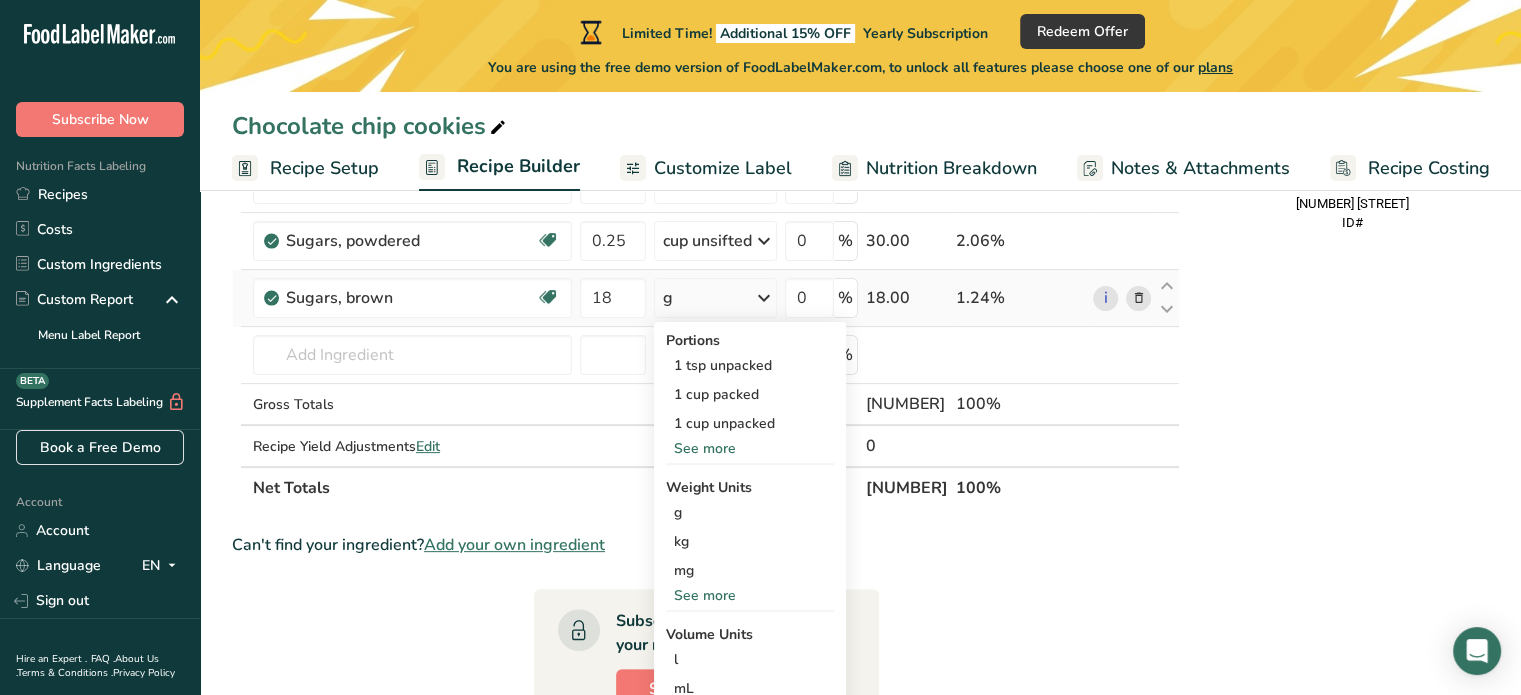 click on "See more" at bounding box center [750, 595] 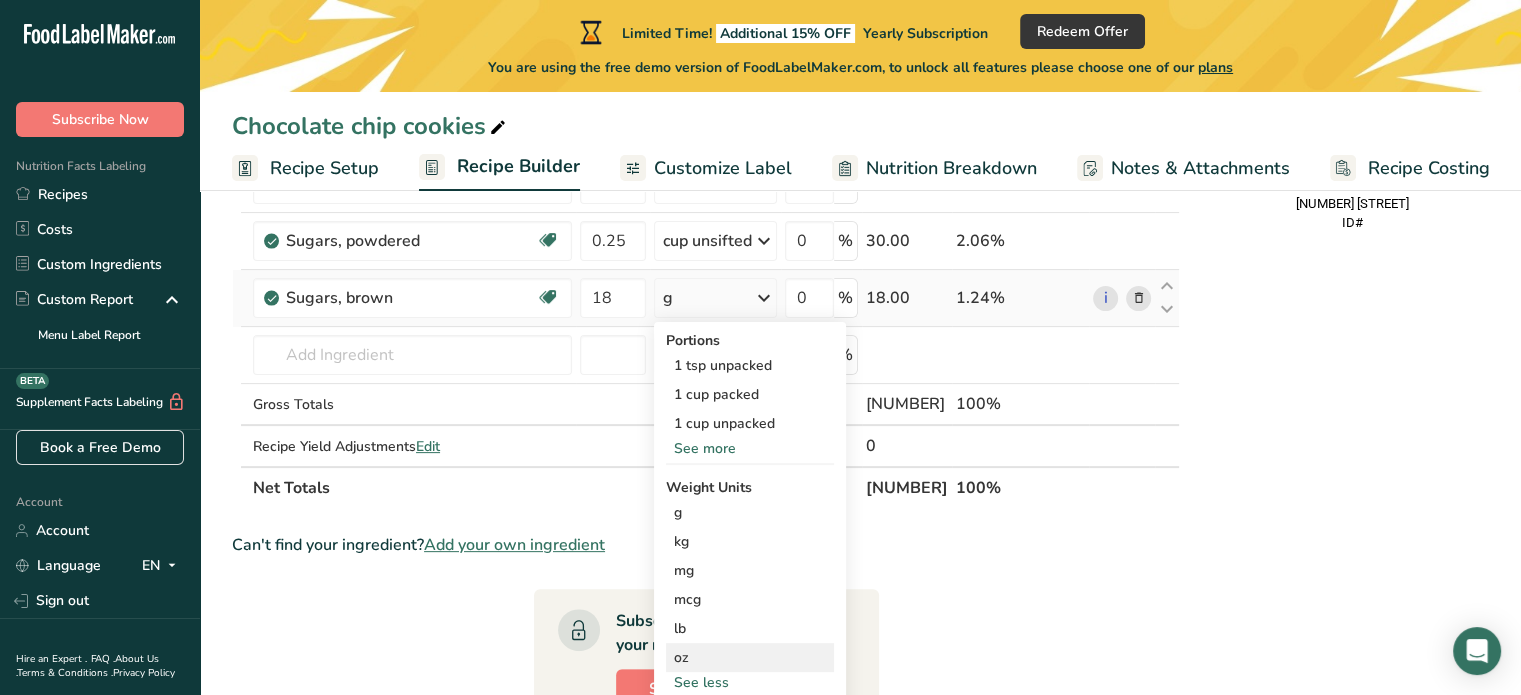 click on "oz" at bounding box center [750, 657] 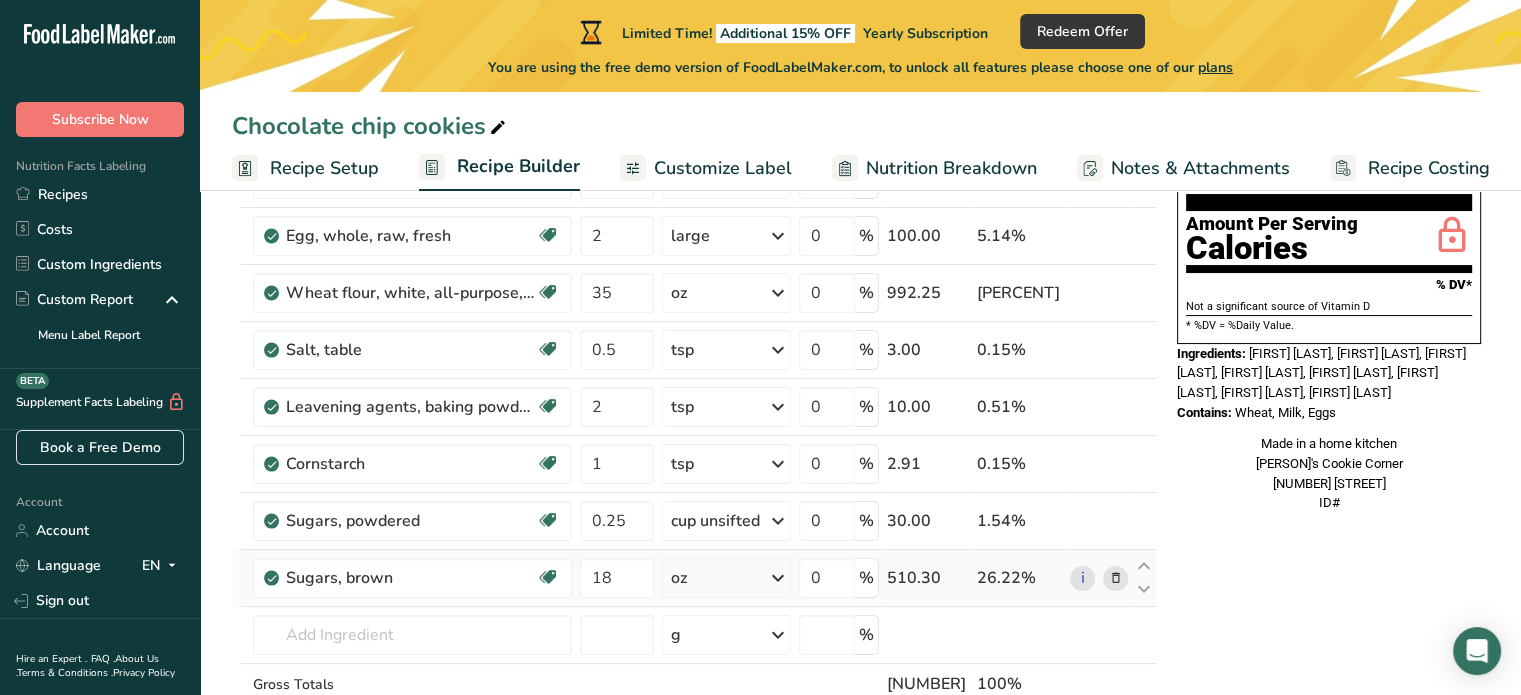 scroll, scrollTop: 240, scrollLeft: 0, axis: vertical 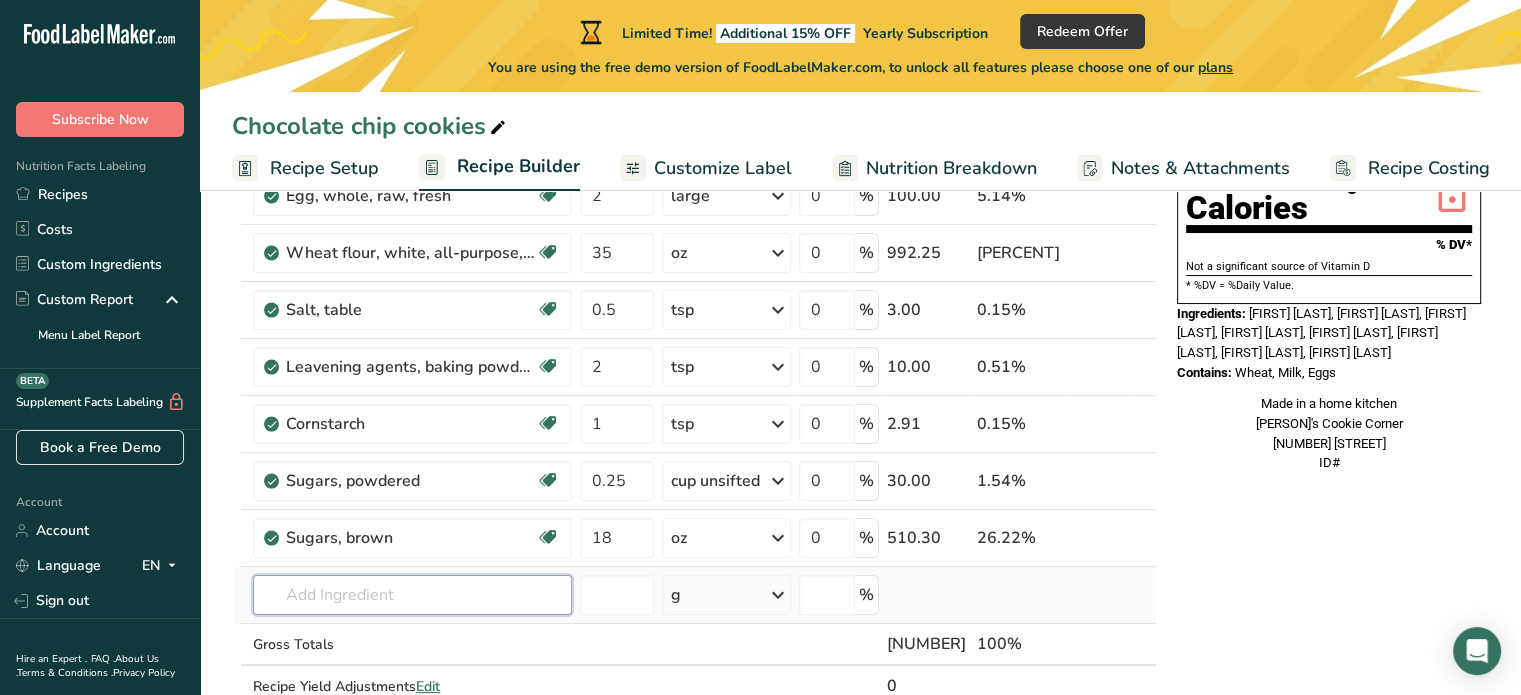 click at bounding box center [412, 595] 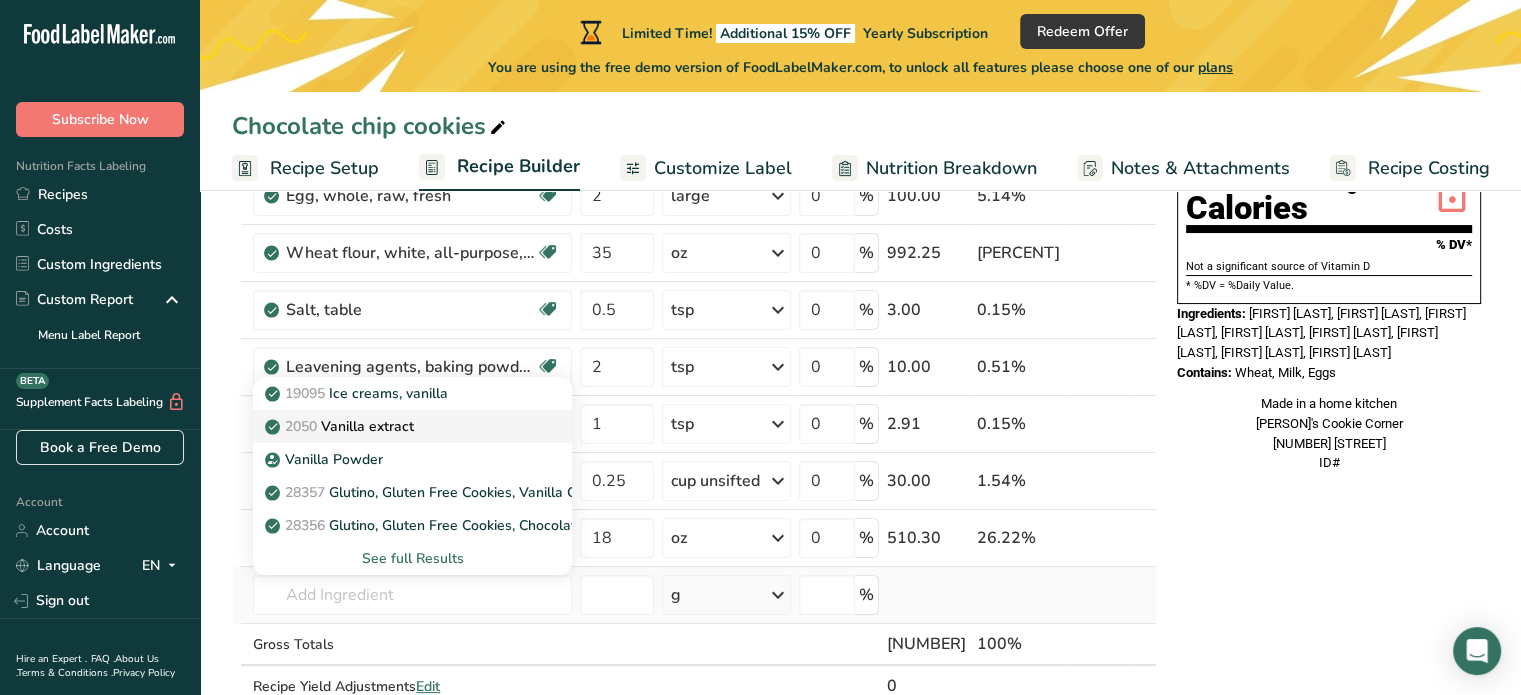 click on "2050
Vanilla extract" at bounding box center (396, 426) 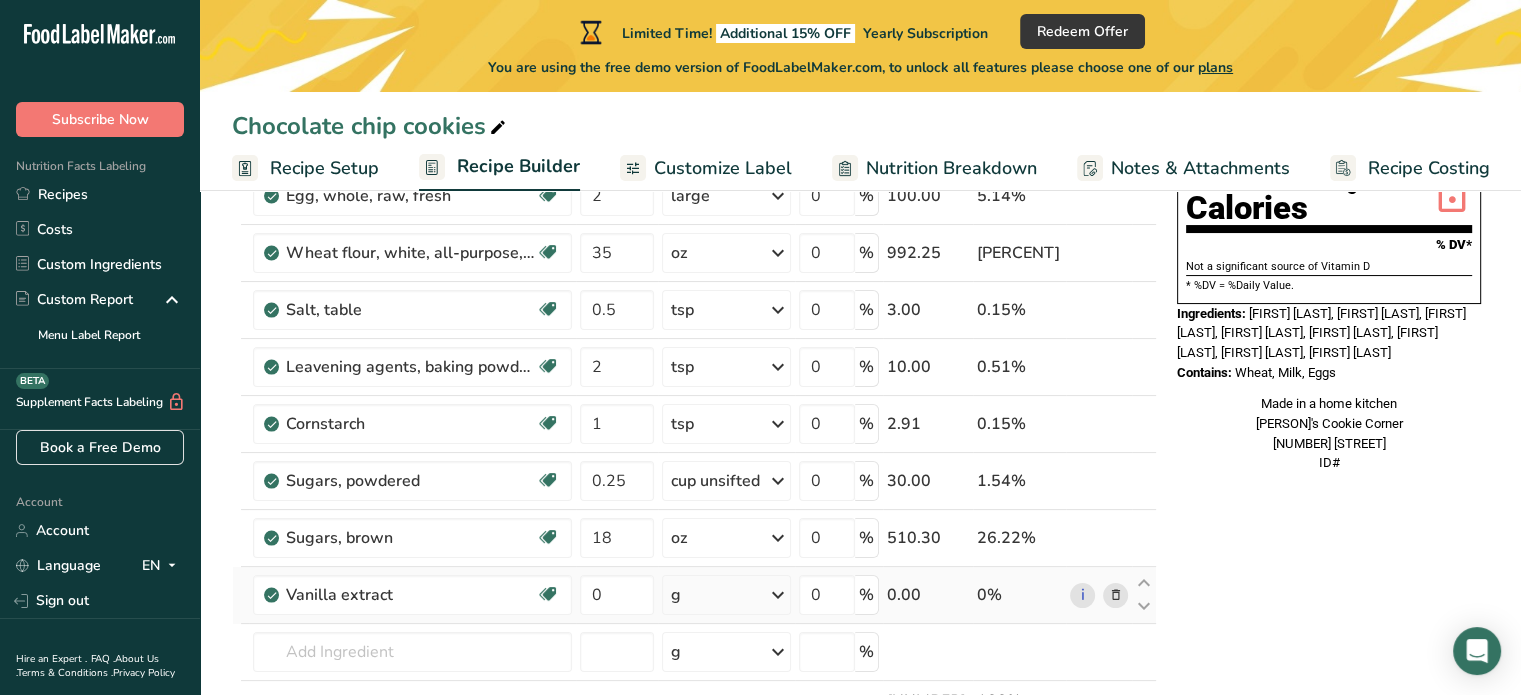 click on "g" at bounding box center (726, 595) 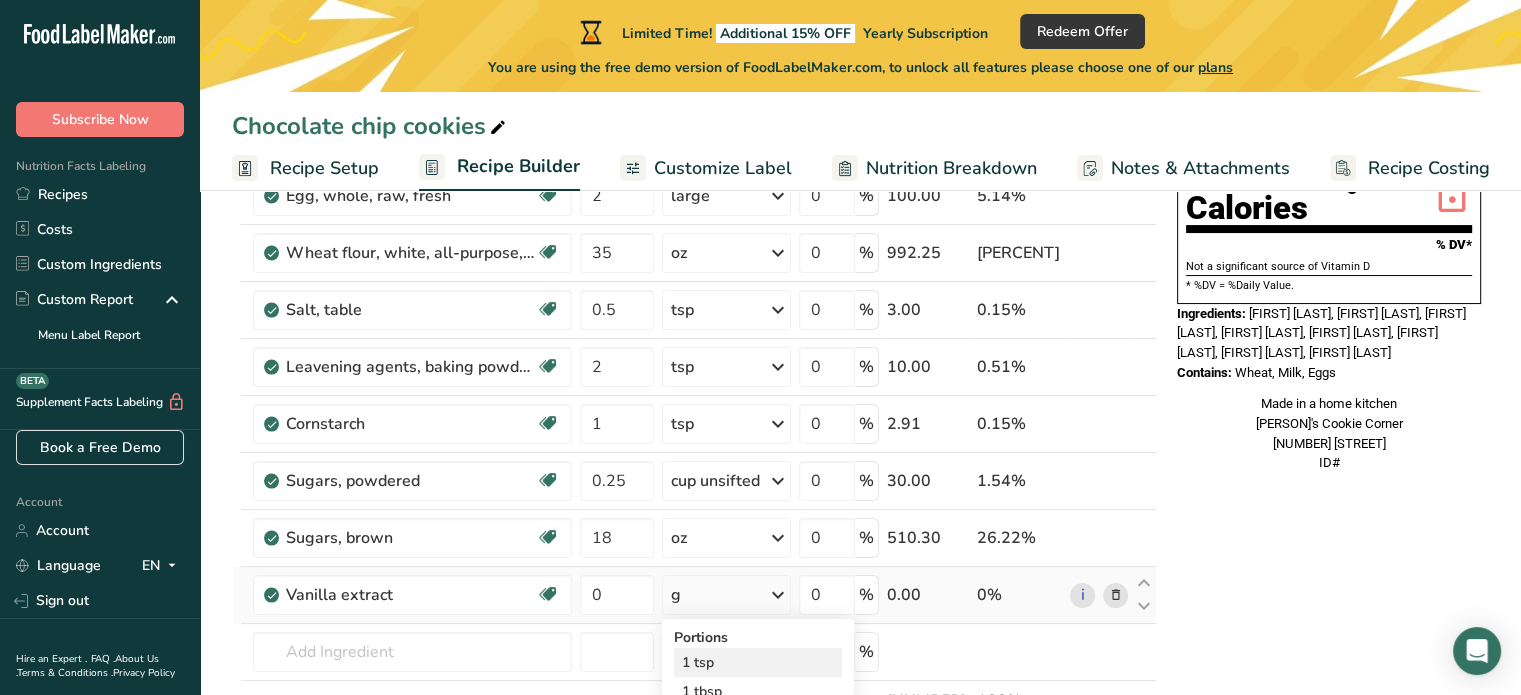 click on "1 tsp" at bounding box center (758, 662) 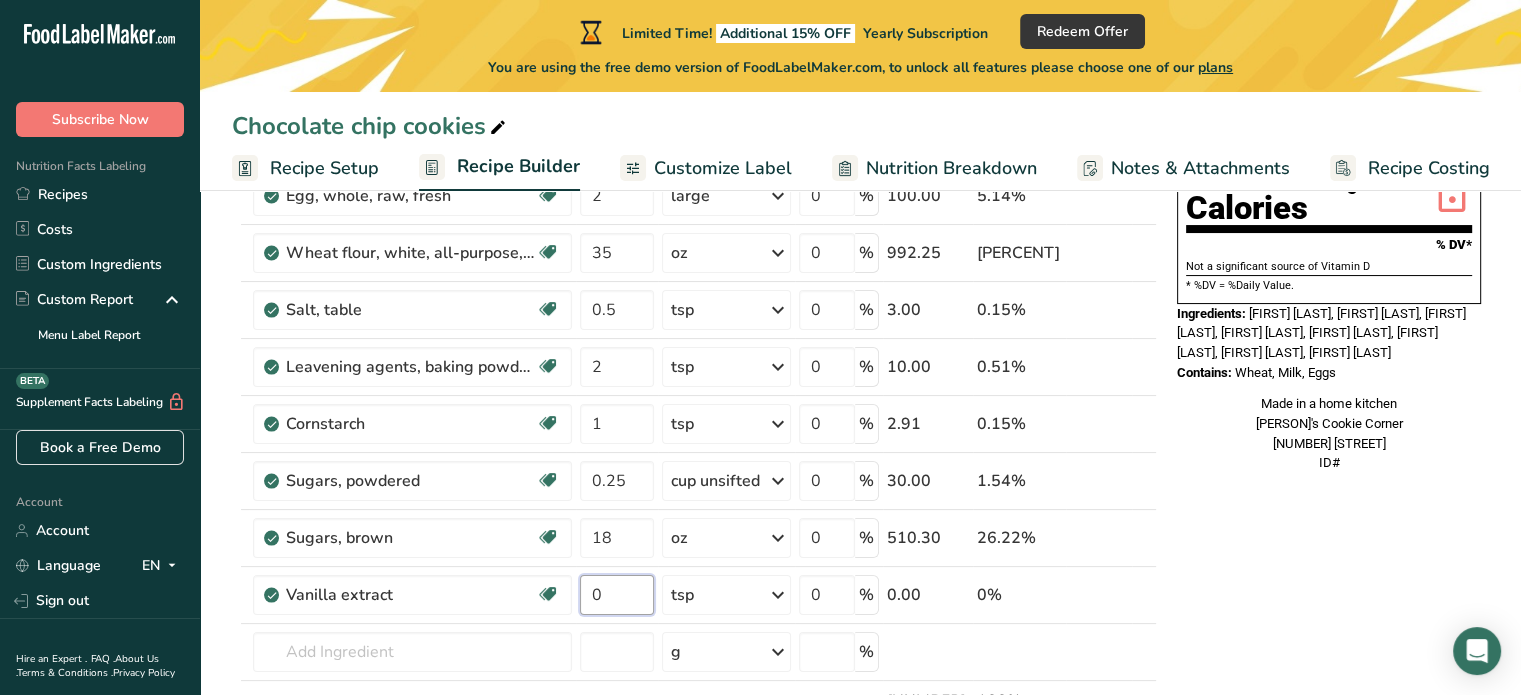 click on "0" at bounding box center (617, 595) 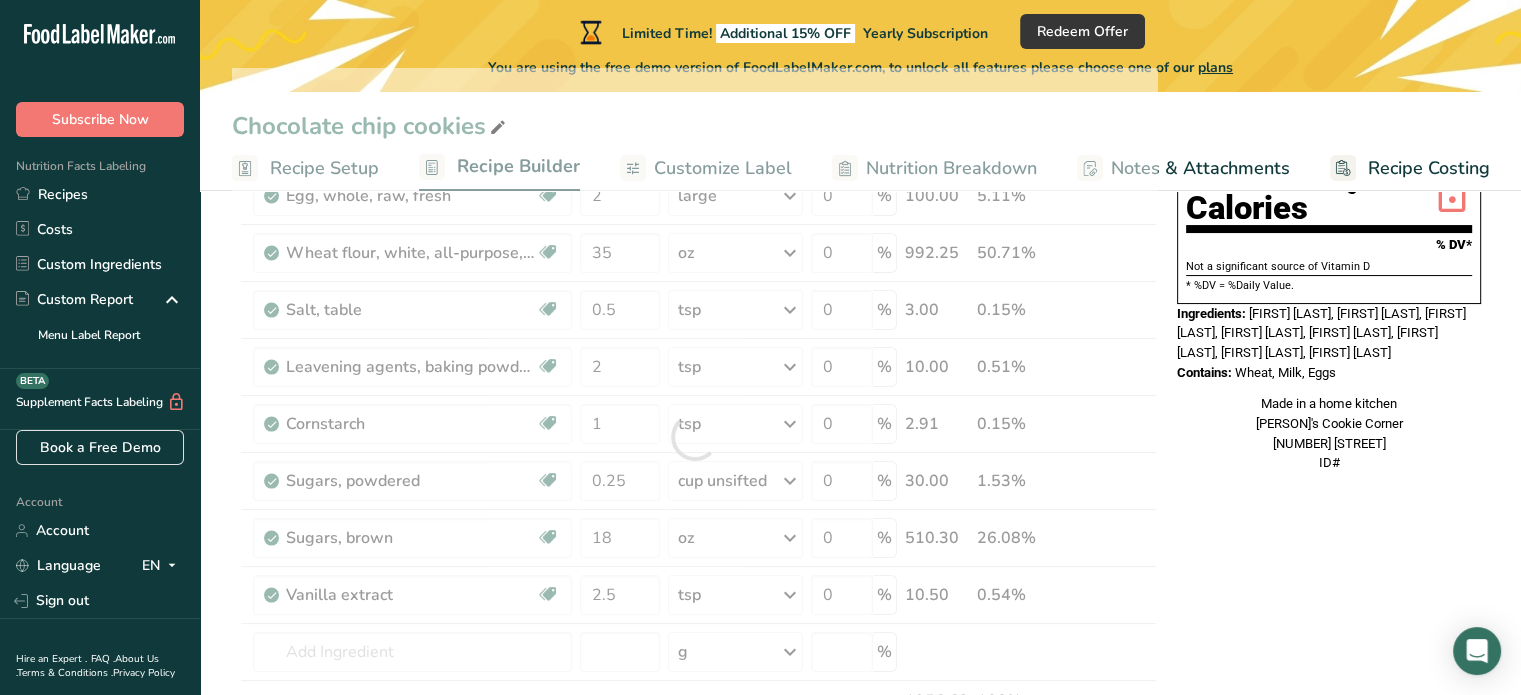 click on "Add Ingredients
Manage Recipe         Delete Recipe             Duplicate Recipe               Scale Recipe               Save as Sub-Recipe   .a-a{fill:#347362;}.b-a{fill:#fff;}                                 Nutrition Breakdown                 Recipe Card
NEW
Amino Acids Pattern Report             Activity History
Download
Choose your preferred label style
Standard FDA label
Standard FDA label
The most common format for nutrition facts labels in compliance with the FDA's typeface, style and requirements
Tabular FDA label
A label format compliant with the FDA regulations presented in a tabular (horizontal) display.
Linear FDA label
A simple linear display for small sized packages.
Simplified FDA label" at bounding box center (860, 743) 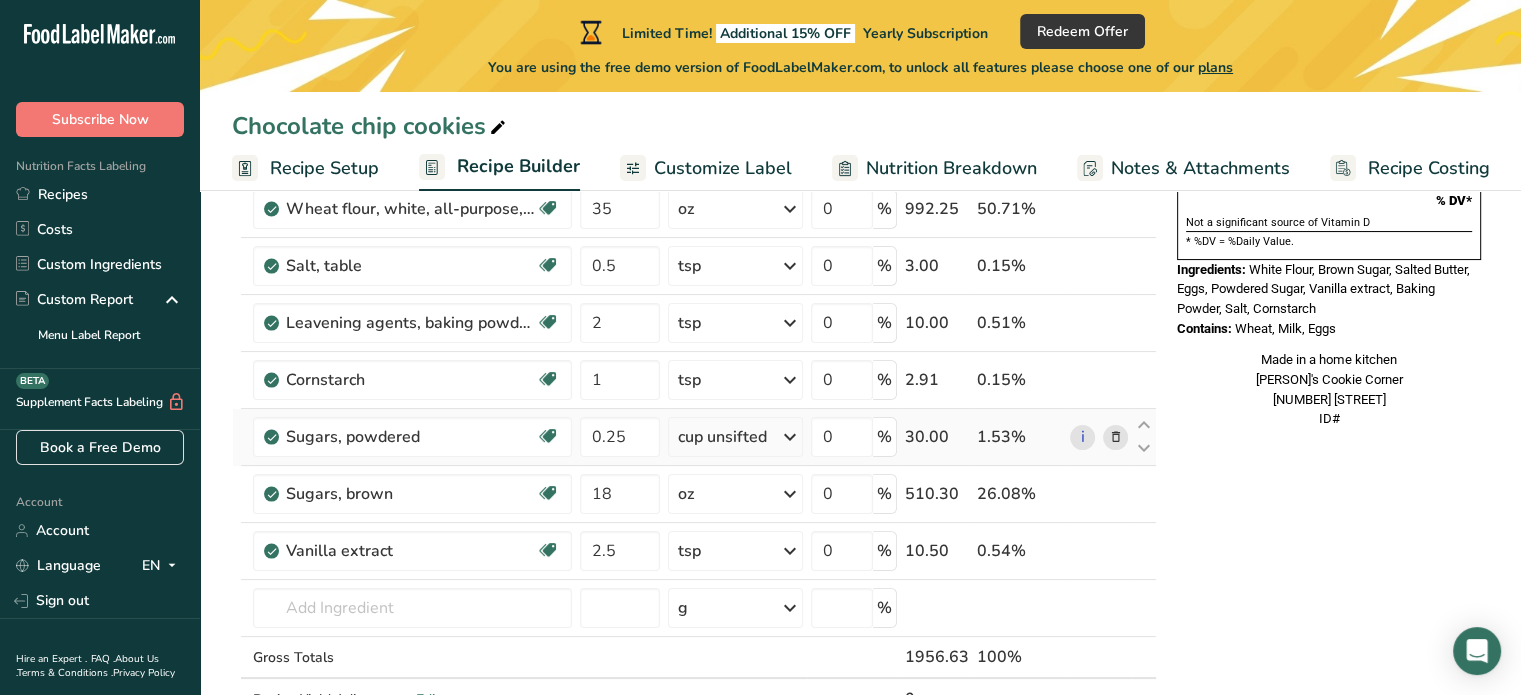 scroll, scrollTop: 320, scrollLeft: 0, axis: vertical 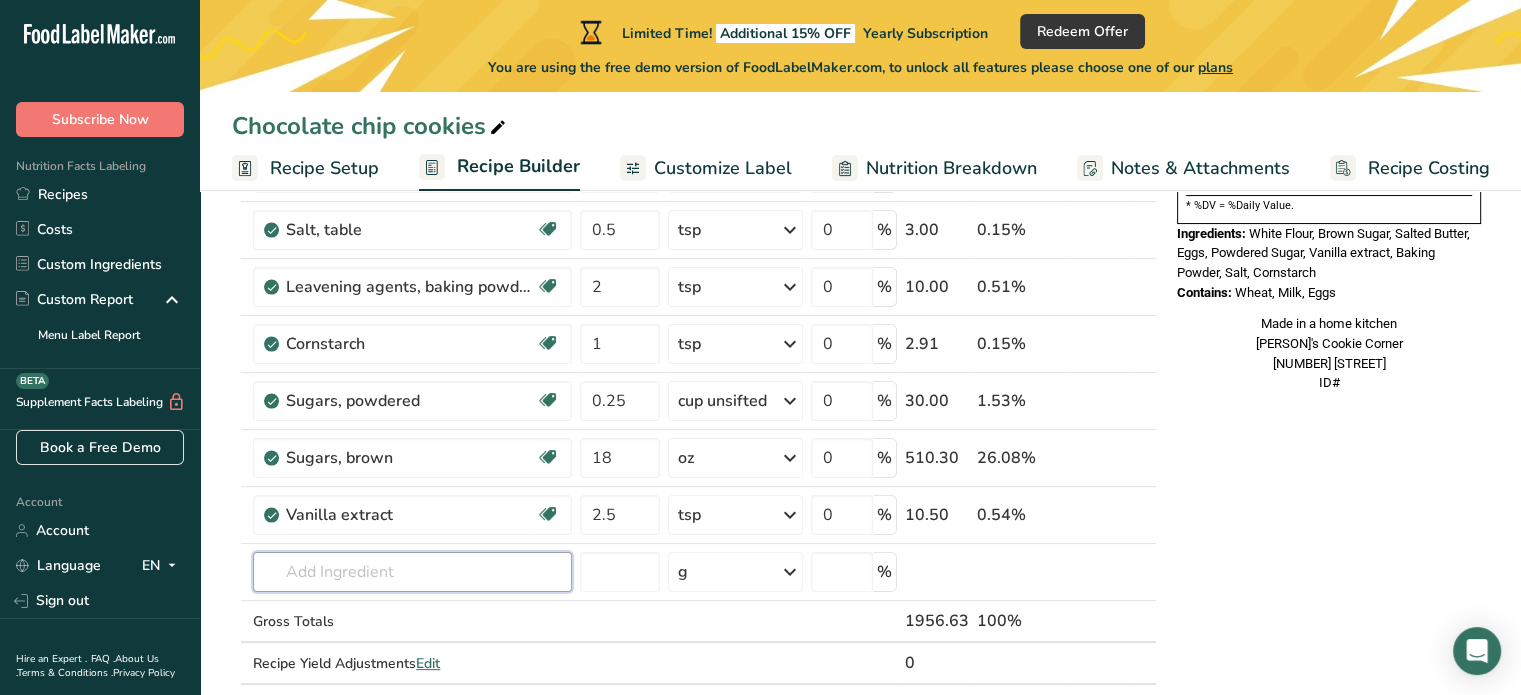 click at bounding box center (412, 572) 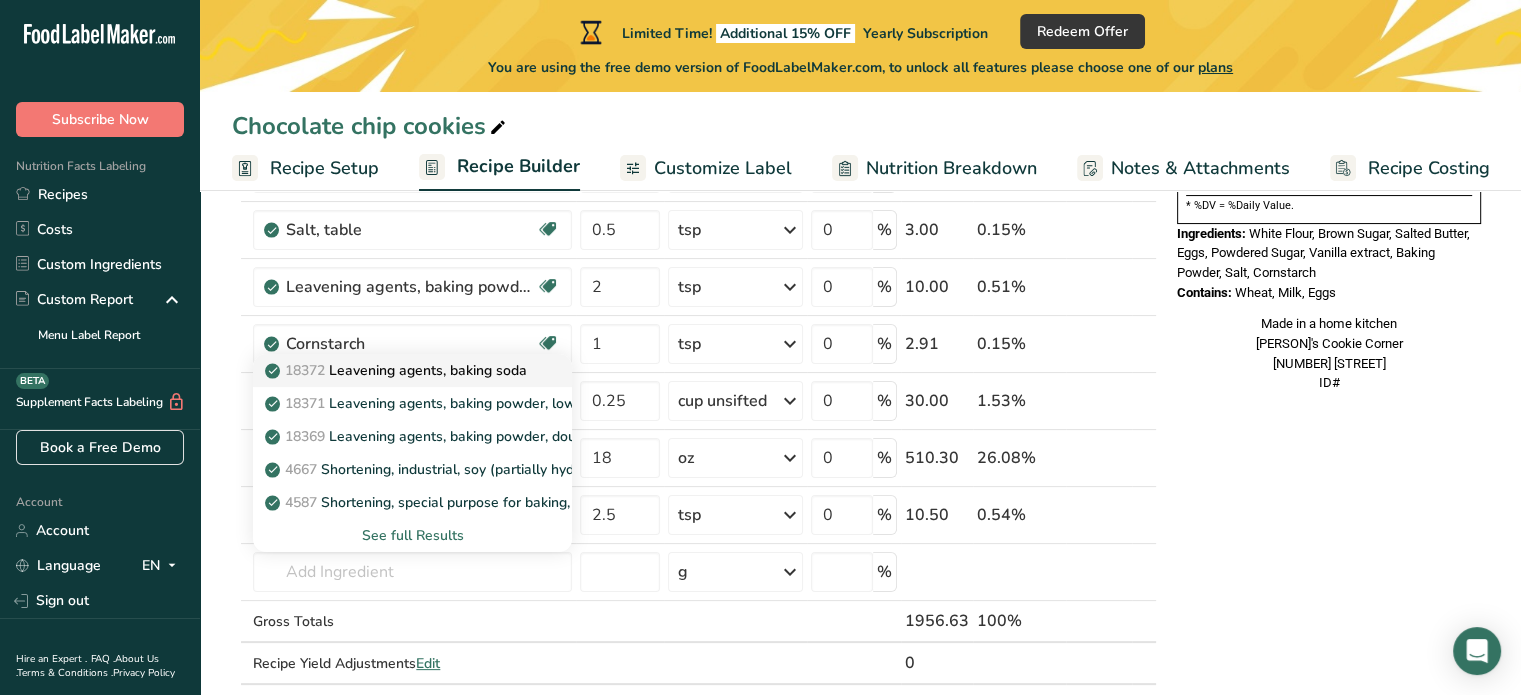 click on "18372
Leavening agents, baking soda" at bounding box center [398, 370] 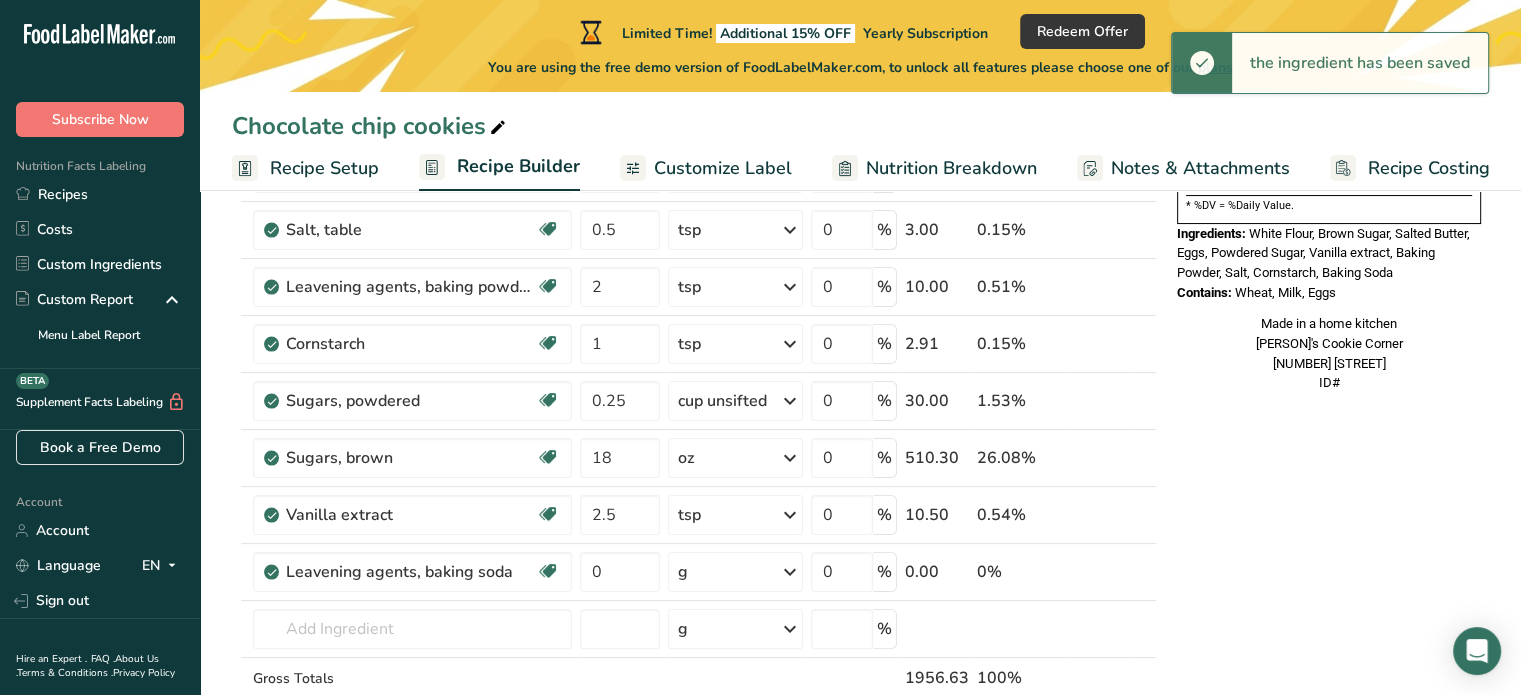 click on "g" at bounding box center [735, 572] 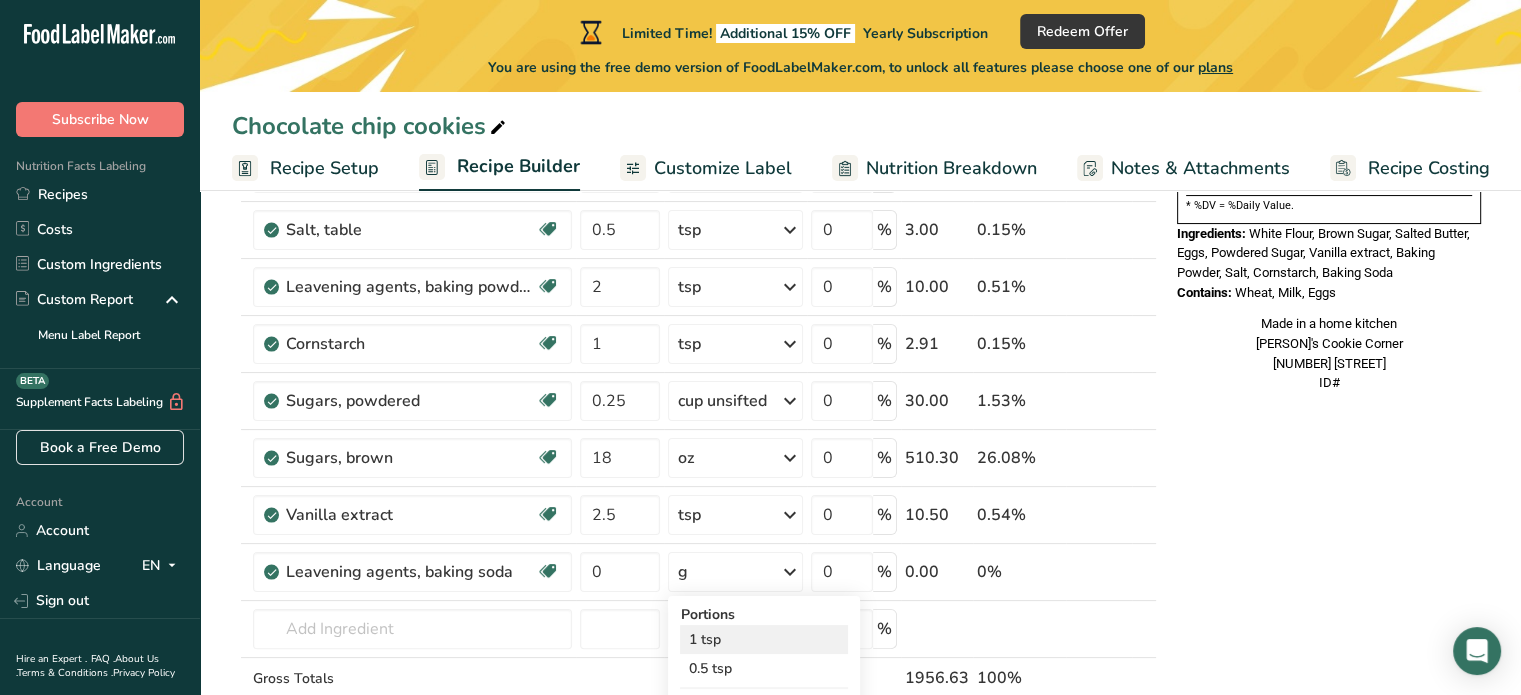 click on "1 tsp" at bounding box center (764, 639) 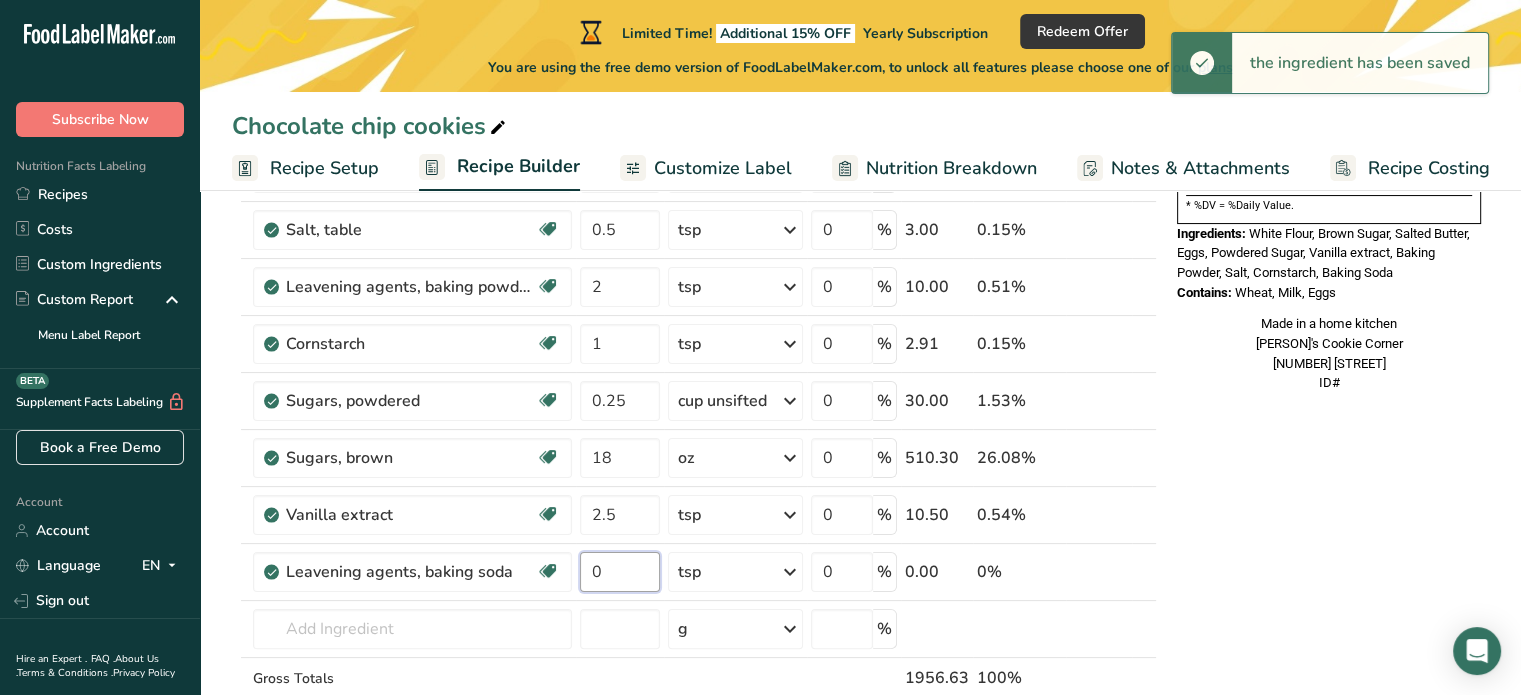 click on "0" at bounding box center (620, 572) 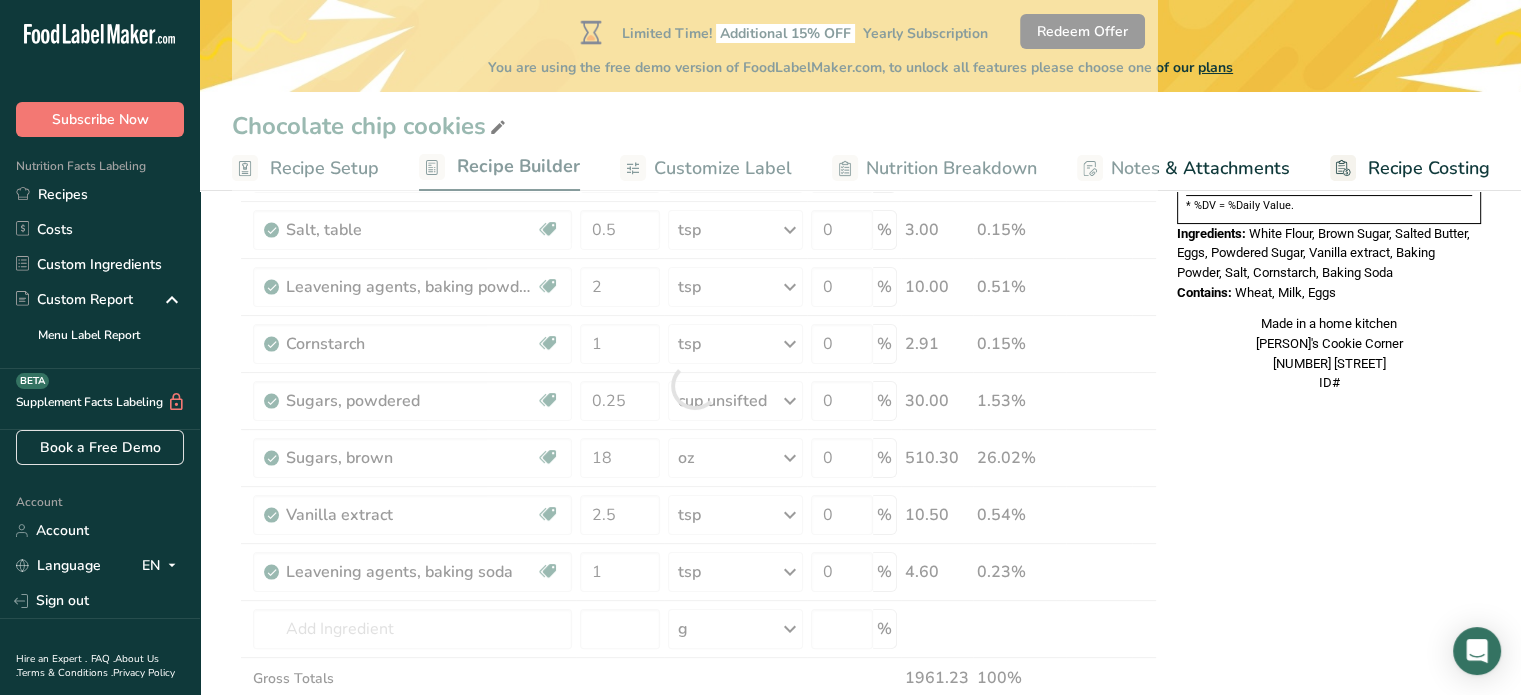 click on "Nutrition Facts
1 Serving Per Container
Serving Size
163g
Amount Per Serving
Calories
% DV*
Not a significant source of Vitamin D
* %DV = %Daily Value.
Ingredients:   White Flour, Brown Sugar, Salted Butter, Eggs, Powdered Sugar, Vanilla extract, Baking Powder, Salt, Cornstarch, Baking Soda   Contains:
Wheat, Milk, Eggs
Made in a home kitchen
[BUSINESS_NAME]
[NUMBER] [STREET]
ID#" at bounding box center [1329, 691] 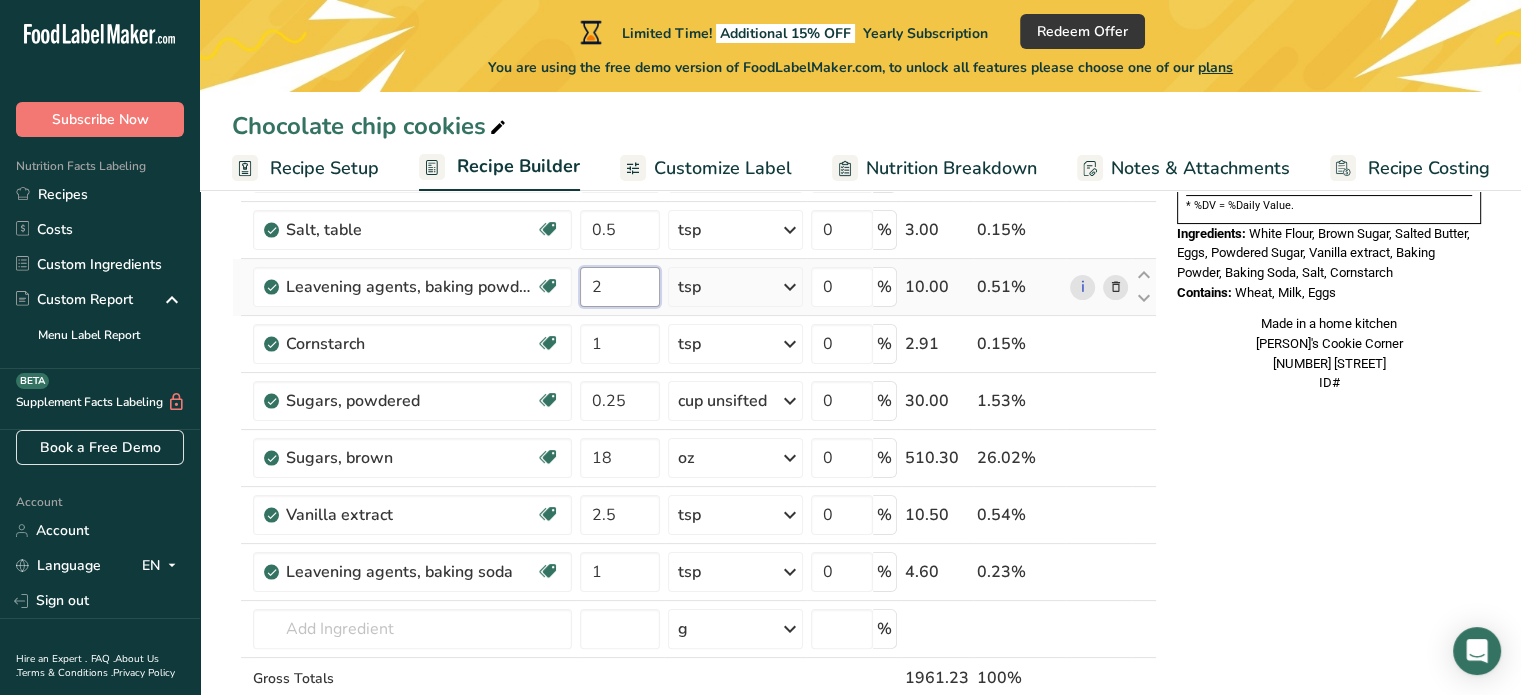 click on "2" at bounding box center (620, 287) 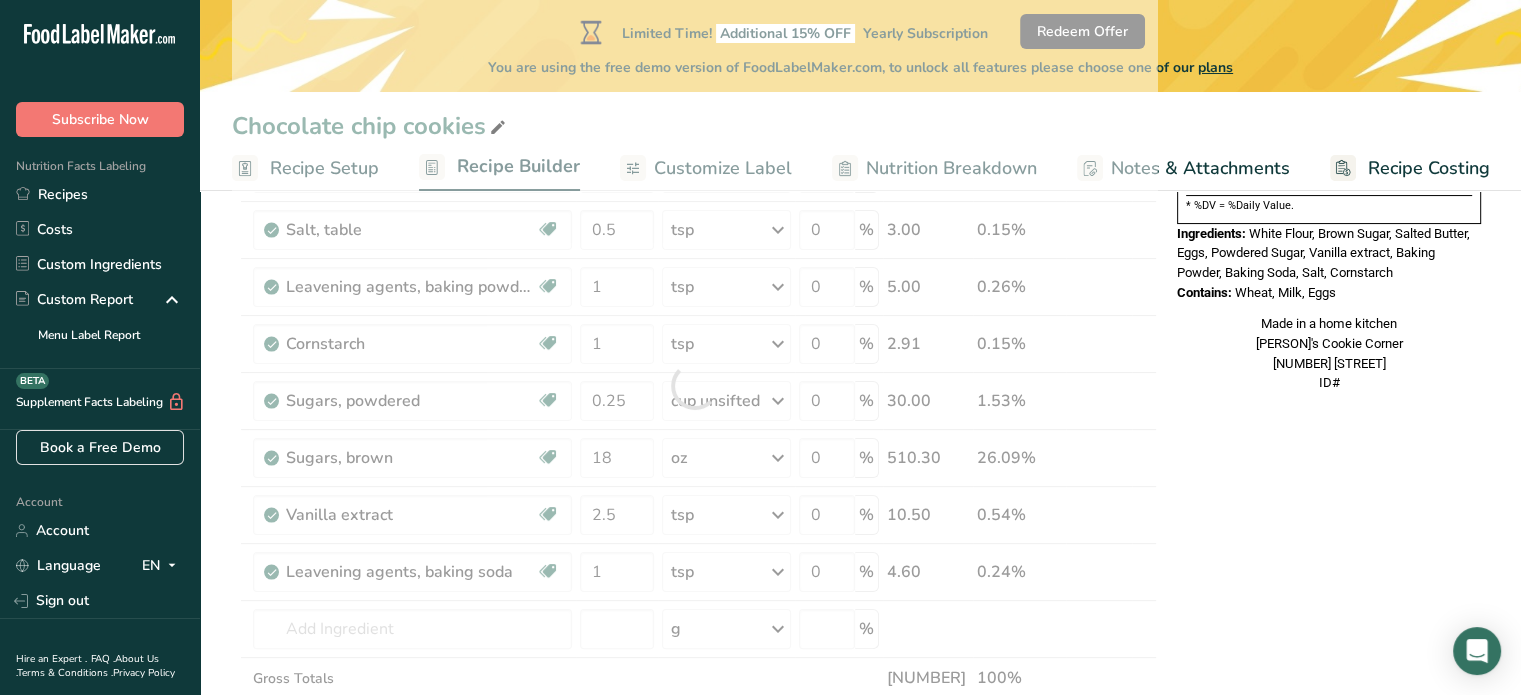 click on "Nutrition Facts
1 Serving Per Container
Serving Size
163g
Amount Per Serving
Calories
% DV*
Not a significant source of Vitamin D
* %DV = %Daily Value.
Ingredients:   White Flour, Brown Sugar, Salted Butter, Eggs, Powdered Sugar, Vanilla extract, Baking Powder, Baking Soda, Salt, Cornstarch   Contains:
Wheat, Milk, Eggs
Made in a home kitchen
[PERSON]'S Cookie Corner
[NUMBER] [STREET]
ID#" at bounding box center [1329, 691] 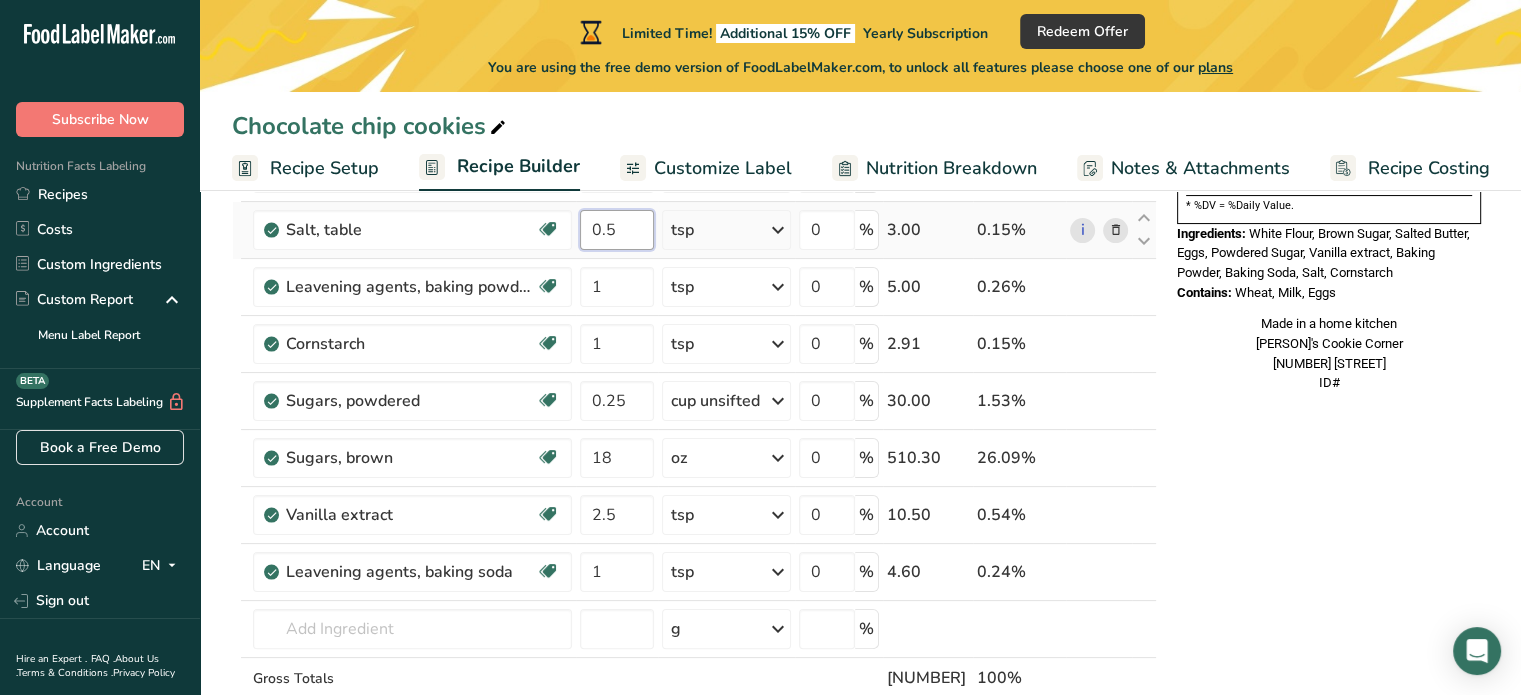 click on "0.5" at bounding box center (617, 230) 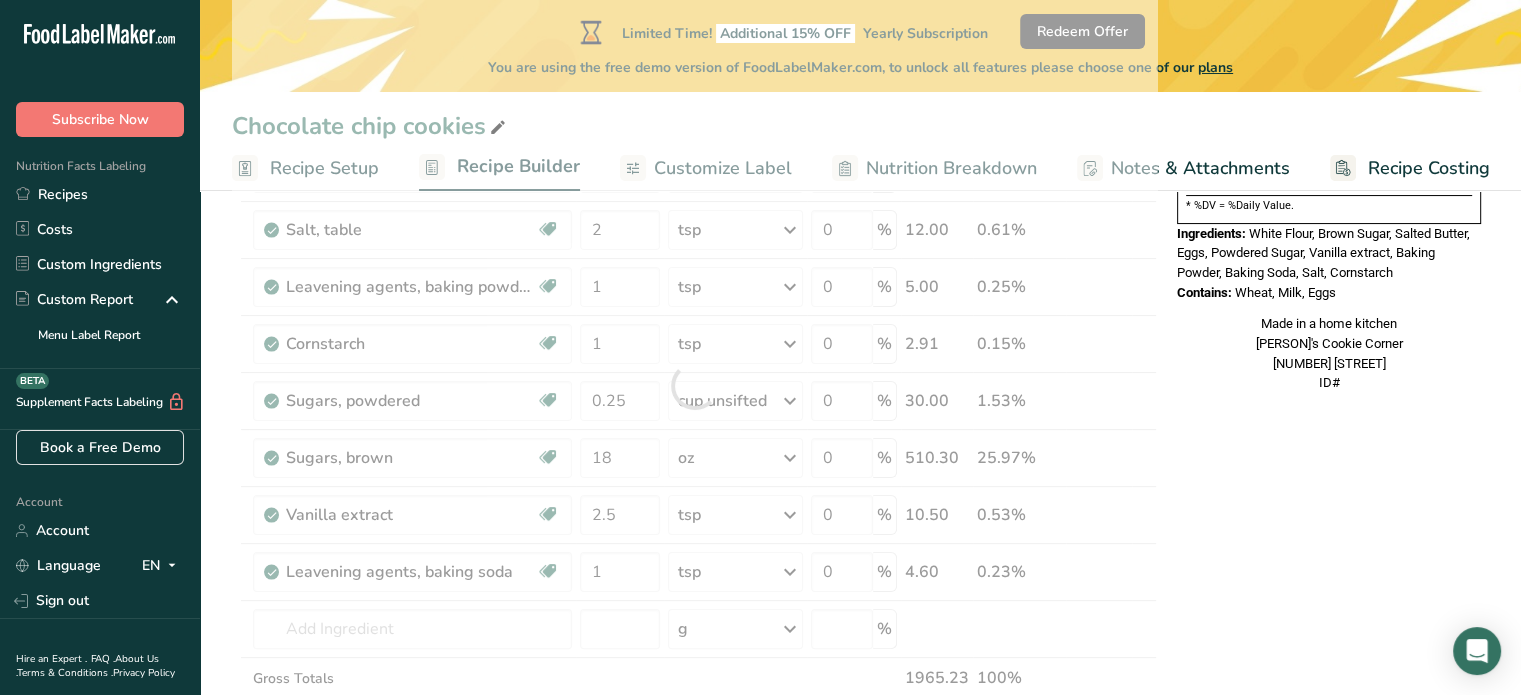 click on "Nutrition Facts
1 Serving Per Container
Serving Size
163g
Amount Per Serving
Calories
% DV*
Not a significant source of Vitamin D
* %DV = %Daily Value.
Ingredients:   White Flour, Brown Sugar, Salted Butter, Eggs, Powdered Sugar, Vanilla extract, Baking Powder, Baking Soda, Salt, Cornstarch   Contains:
Wheat, Milk, Eggs
Made in a home kitchen
[PERSON]'S Cookie Corner
[NUMBER] [STREET]
ID#" at bounding box center (1329, 691) 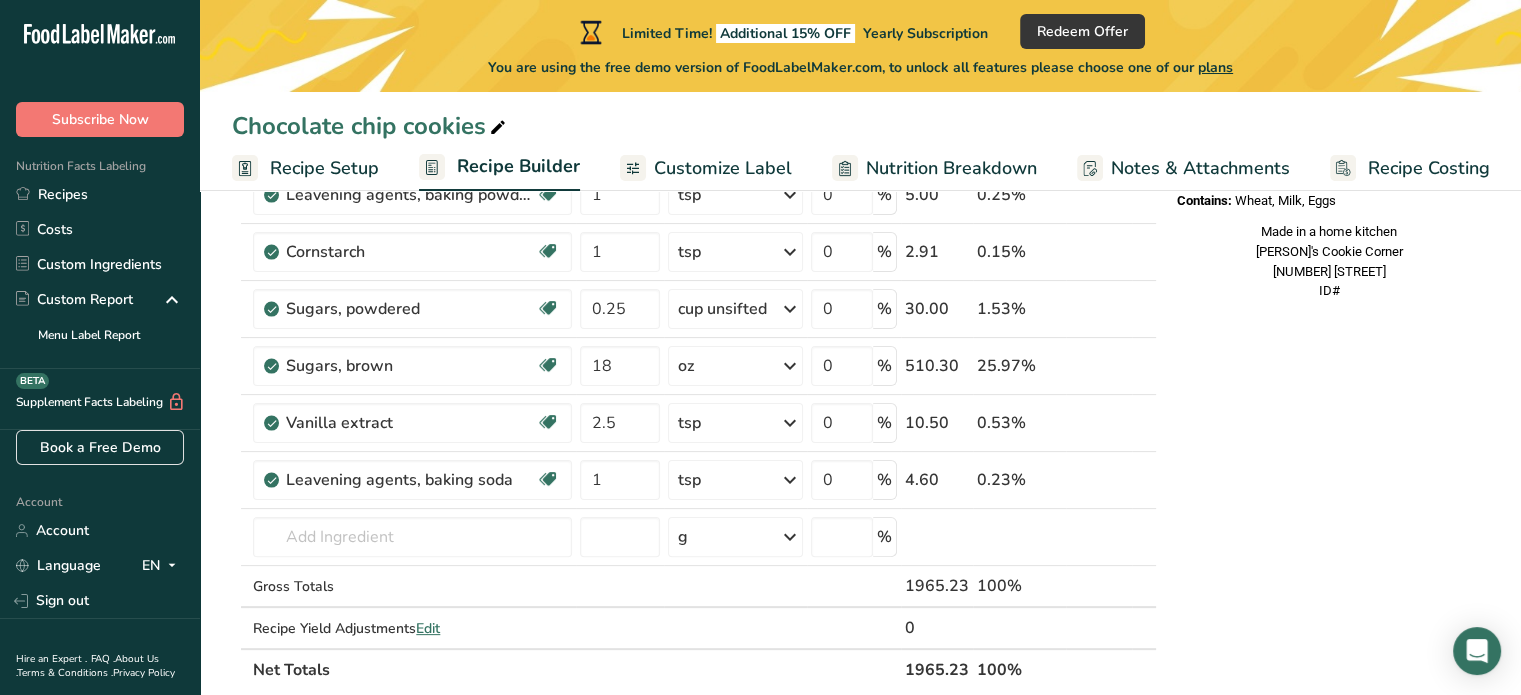 scroll, scrollTop: 440, scrollLeft: 0, axis: vertical 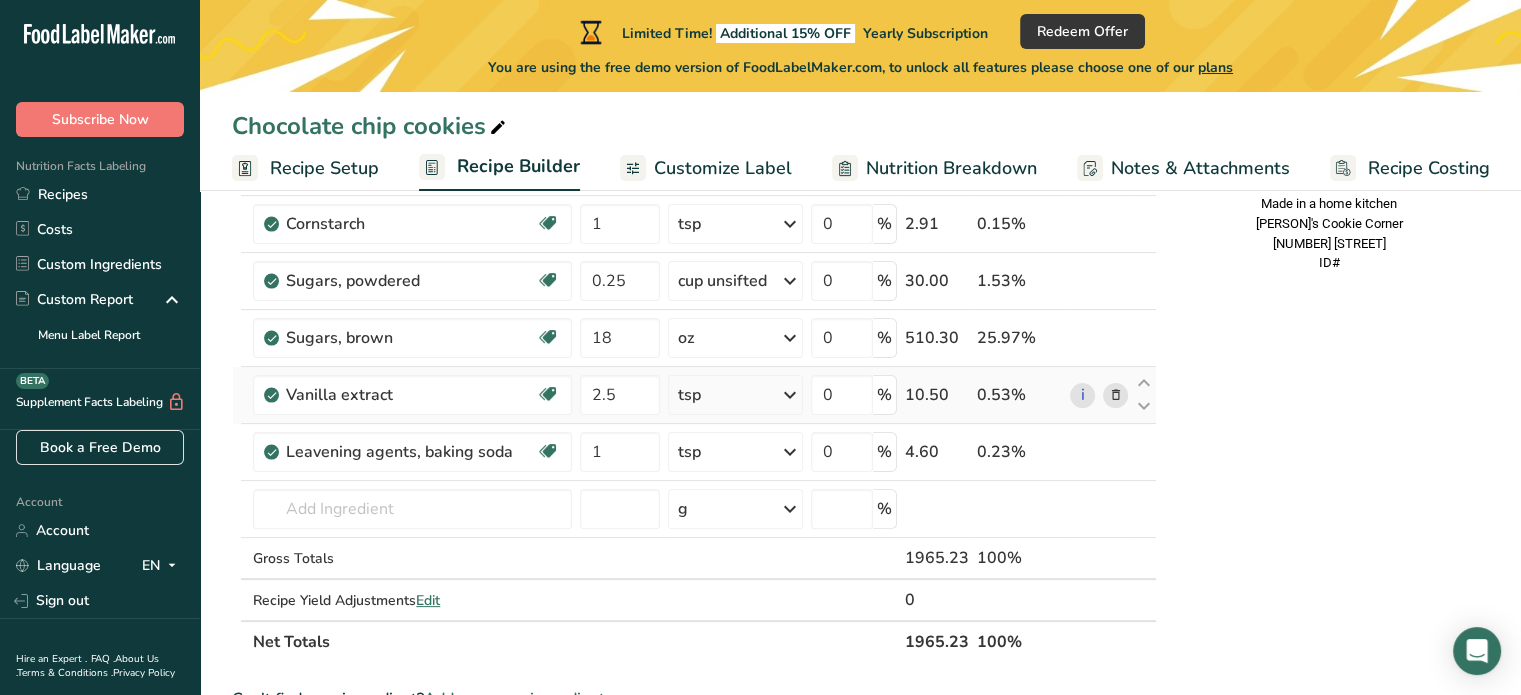 click on "tsp" at bounding box center (735, 395) 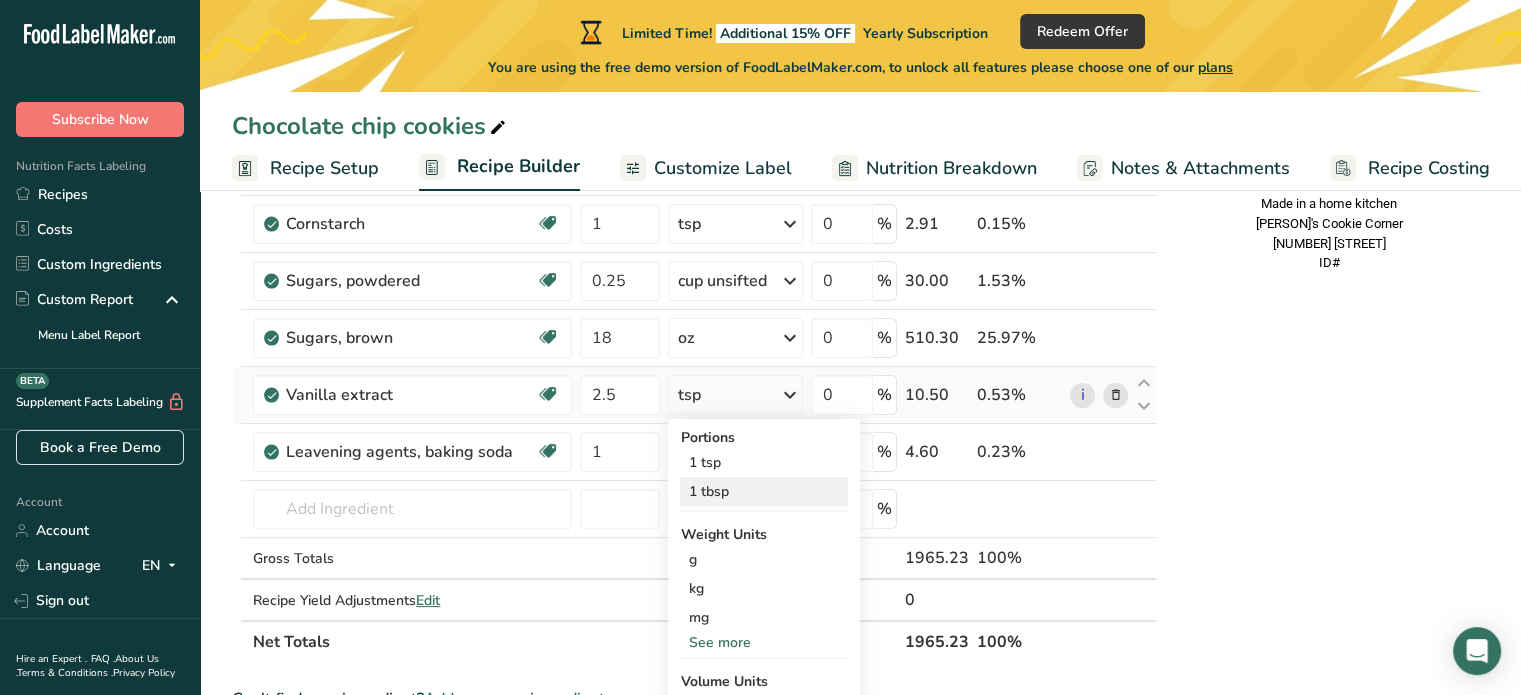 click on "1 tbsp" at bounding box center (764, 491) 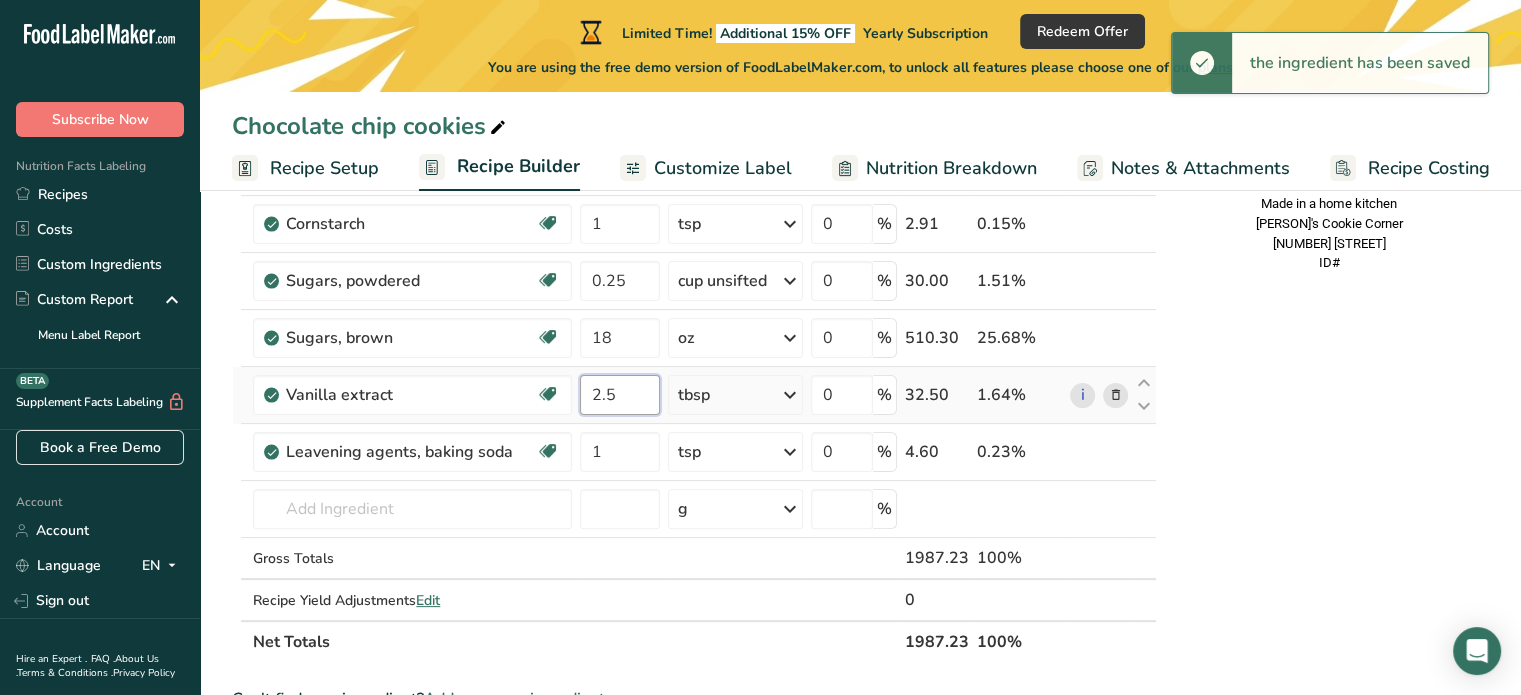 click on "2.5" at bounding box center [620, 395] 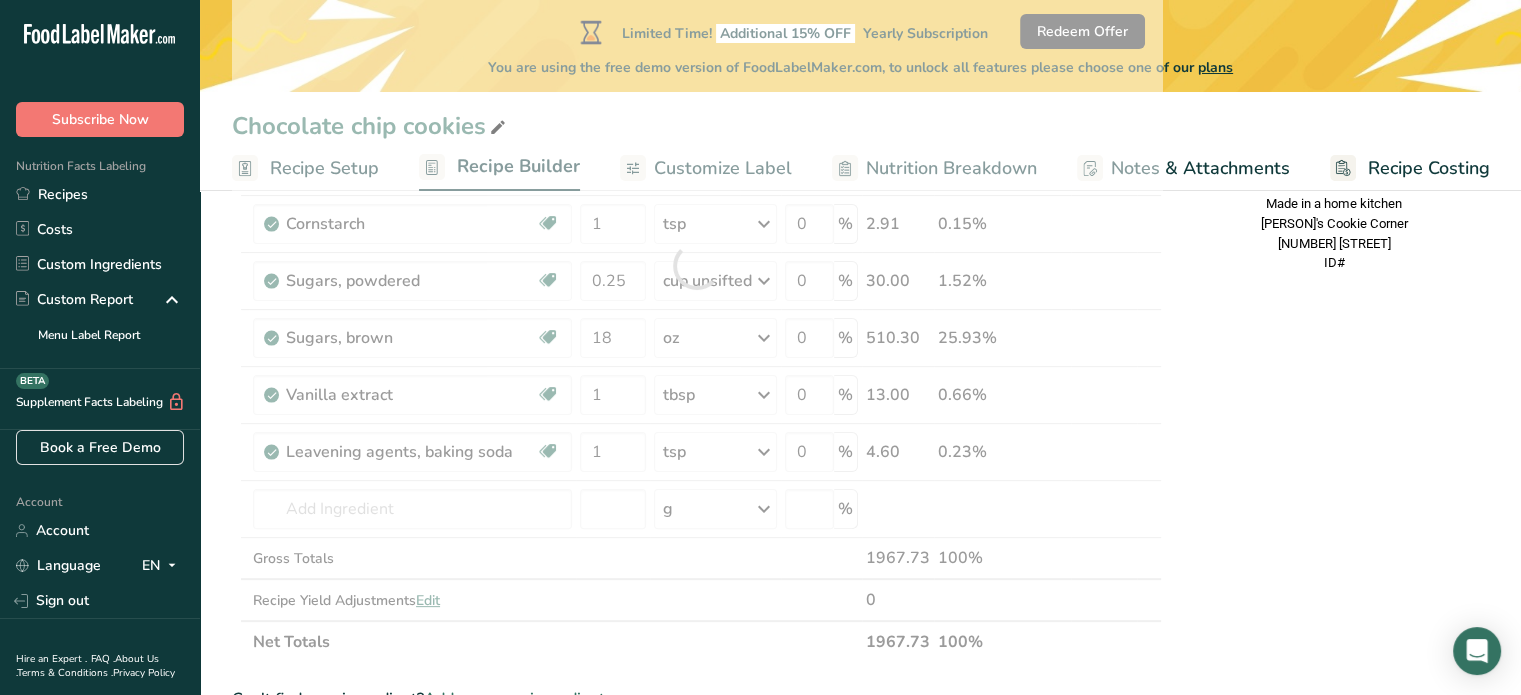 click on "Nutrition Facts
1 Serving Per Container
Serving Size
166g
Amount Per Serving
Calories
% DV*
Not a significant source of Vitamin D
* %DV = %Daily Value.
Ingredients:   White Flour, Brown Sugar, Salted Butter, Eggs, Vanilla extract, Powdered Sugar, Salt, Baking Powder, Baking Soda, Cornstarch   Contains:
Wheat, Milk, Eggs
Made in a home kitchen
[BUSINESS_NAME]
[NUMBER] [STREET]
ID#" at bounding box center [1334, 571] 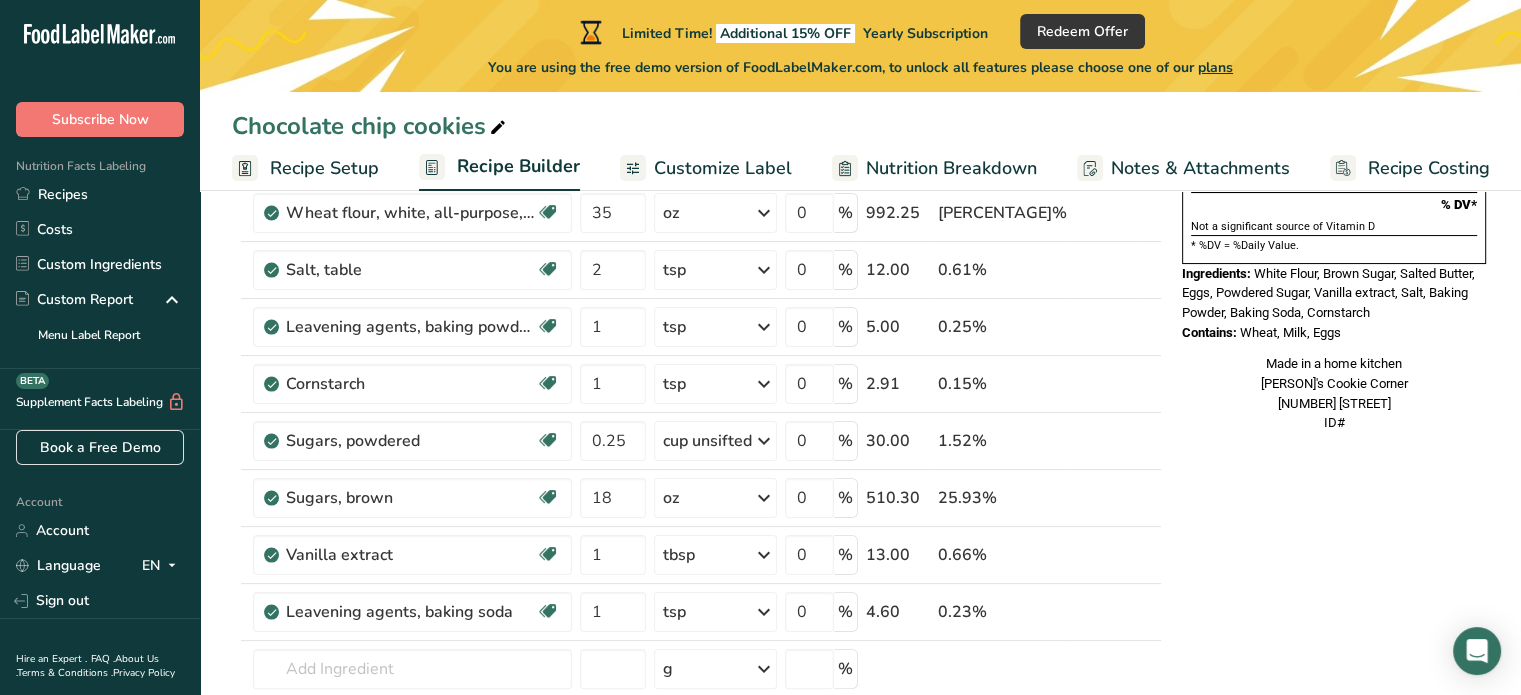 scroll, scrollTop: 240, scrollLeft: 0, axis: vertical 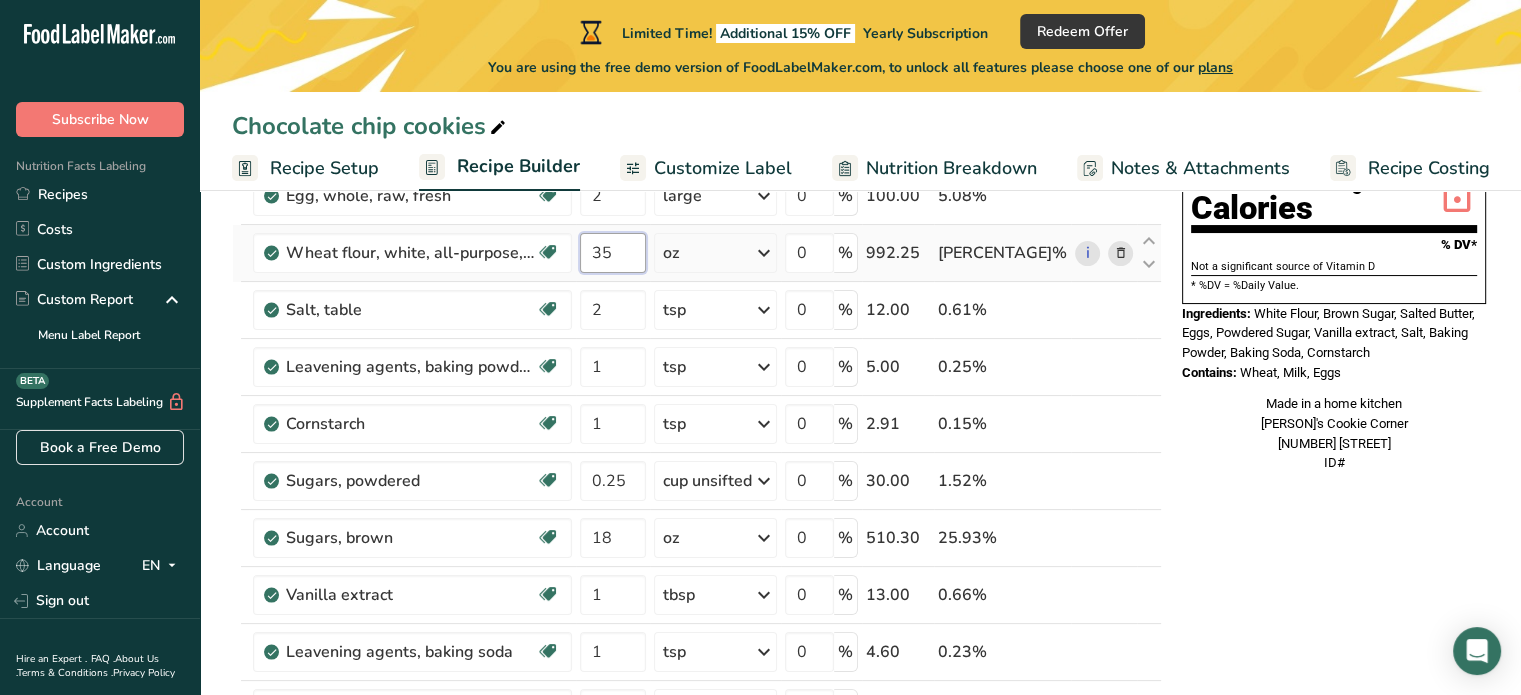 click on "35" at bounding box center (613, 253) 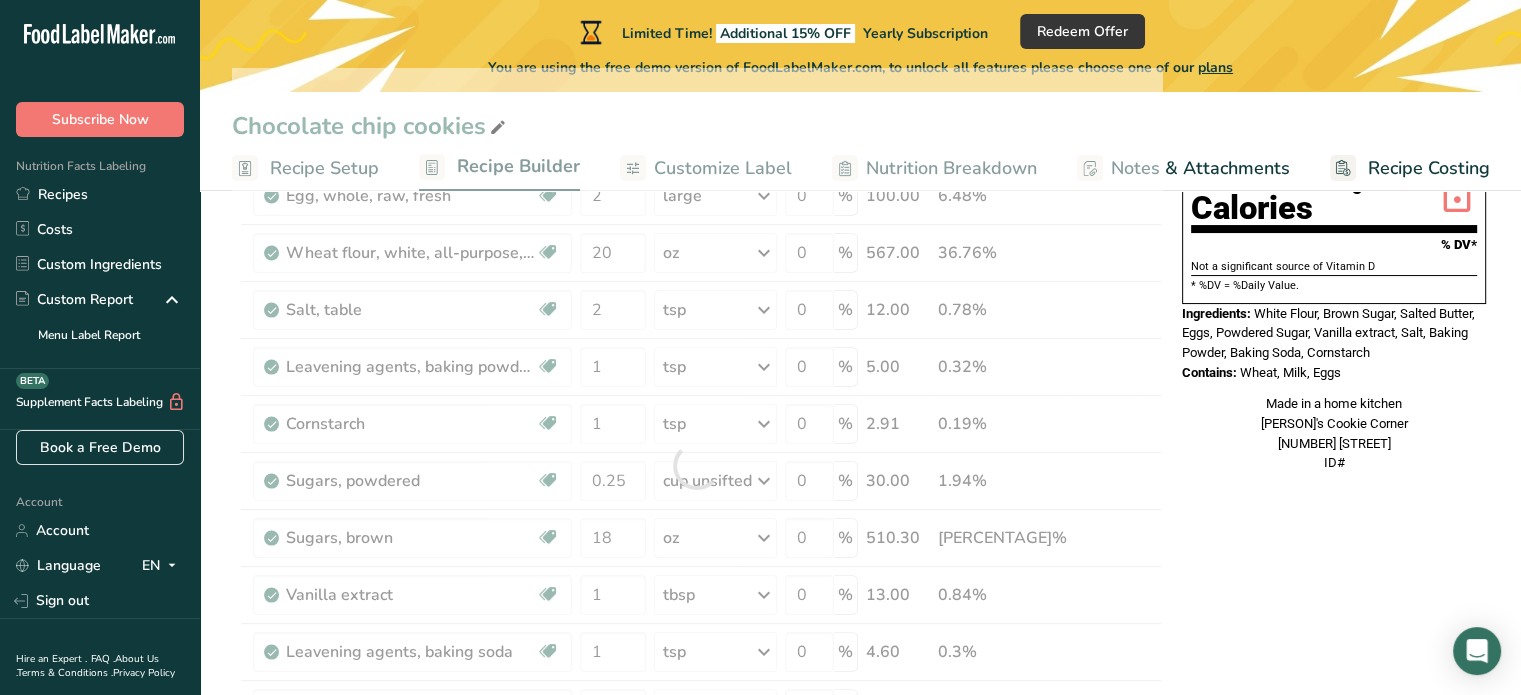 click on "Nutrition Facts
1 Serving Per Container
Serving Size
164g
Amount Per Serving
Calories
% DV*
Not a significant source of Vitamin D
* %DV = %Daily Value.
Ingredients:   White Flour, Brown Sugar, Salted Butter, Eggs, Powdered Sugar, Vanilla extract, Salt, Baking Powder, Baking Soda, Cornstarch   Contains:
Wheat, Milk, Eggs
Made in a home kitchen
[BUSINESS_NAME]
[NUMBER] [STREET]
ID#" at bounding box center (1334, 771) 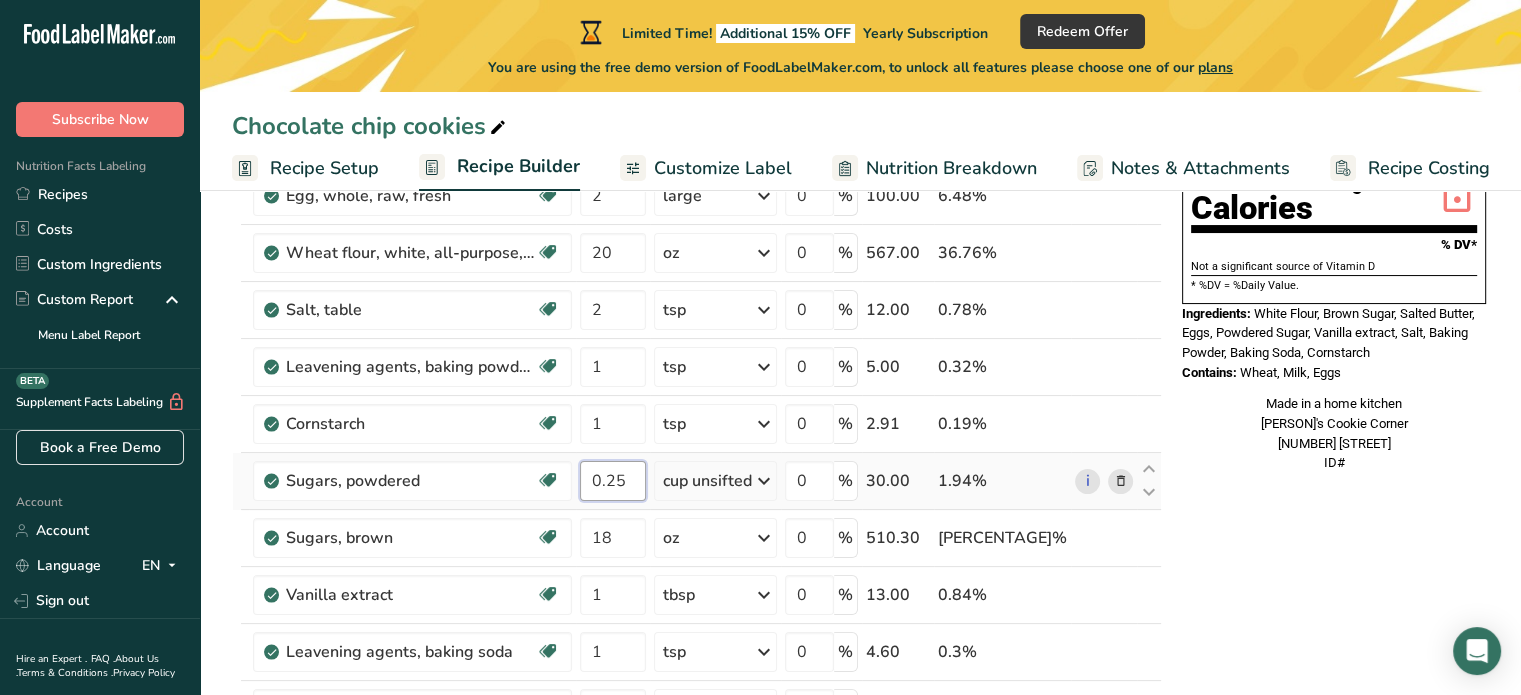 click on "0.25" at bounding box center (613, 481) 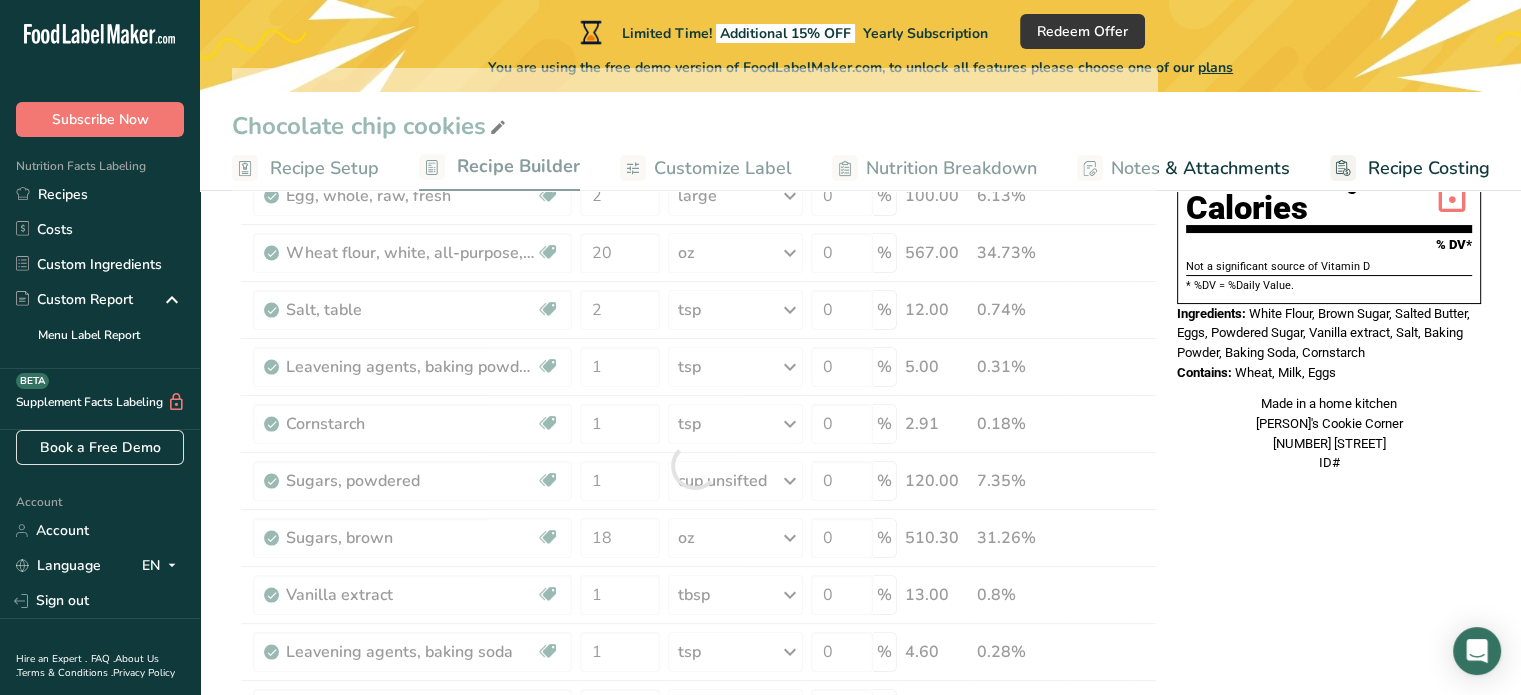 click on "Ingredient *
Amount *
Unit *
Waste *   .a-a{fill:#347362;}.b-a{fill:#fff;}          Grams
Percentage
Butter, salted
Gluten free
Vegetarian
Soy free
10.5
oz
Portions
1 pat (1" sq, 1/3" high)
1 tbsp
1 cup
See more
Weight Units
g
kg
mg
See more
Volume Units
l
Volume units require a density conversion. If you know your ingredient's density enter it below. Otherwise, click on "RIA" our AI Regulatory bot - she will be able to help you
lb/ft3
g/cm3
Confirm
mL
lb/ft3" at bounding box center [694, 465] 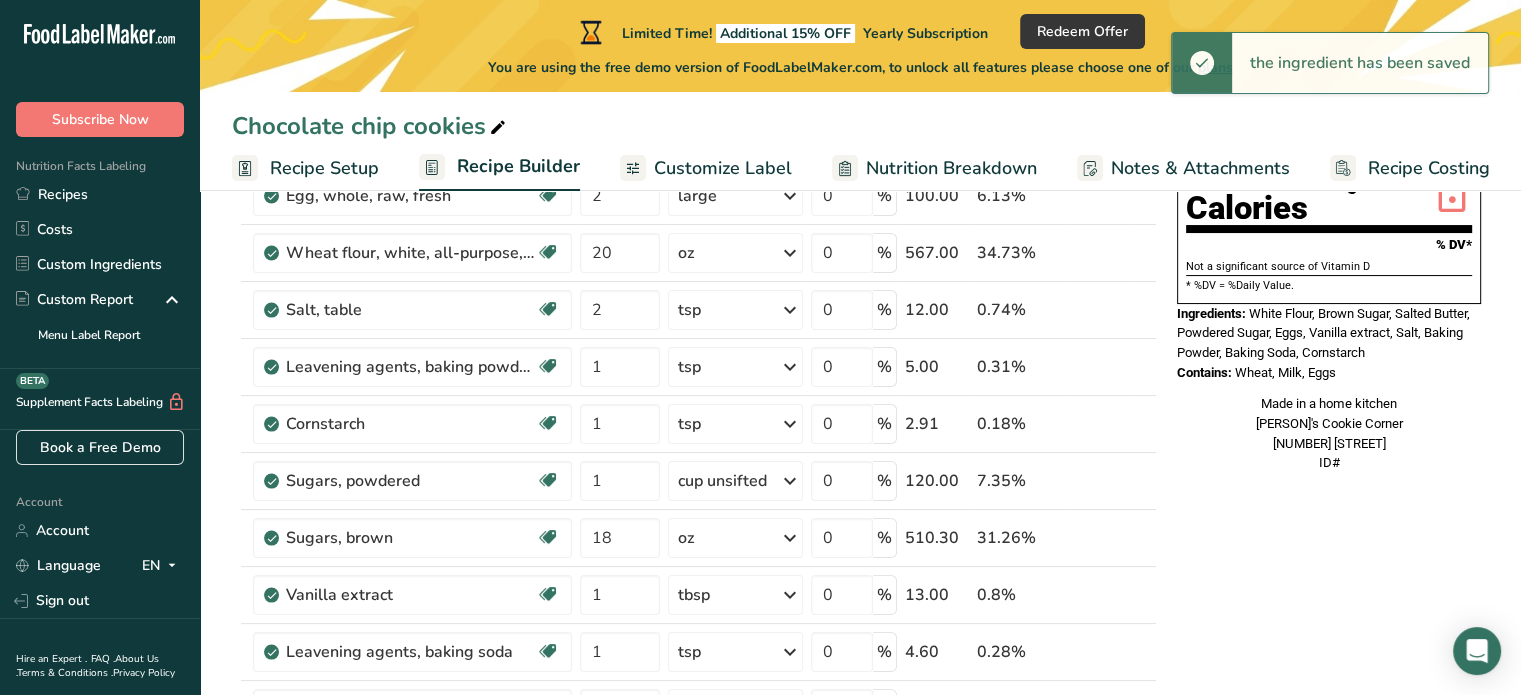 click at bounding box center (790, 481) 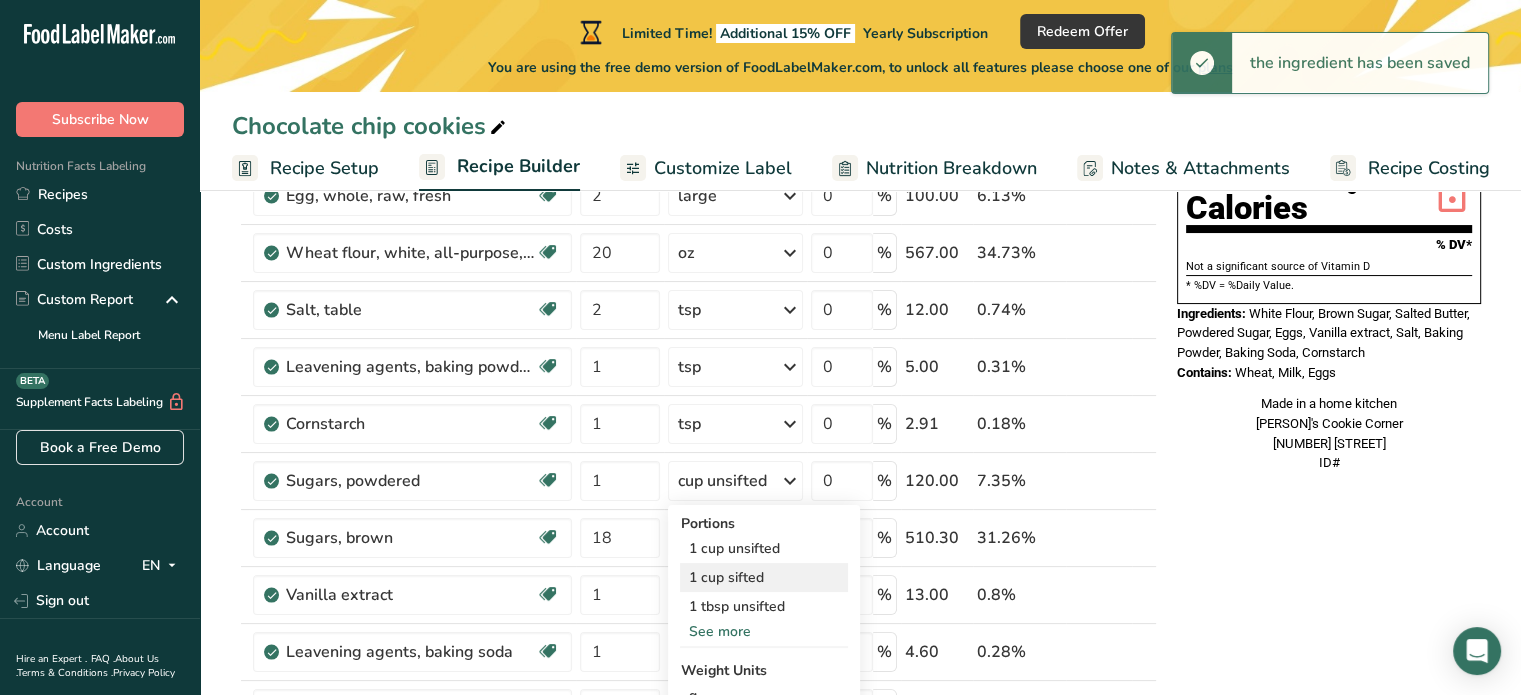 click on "1 cup sifted" at bounding box center (764, 577) 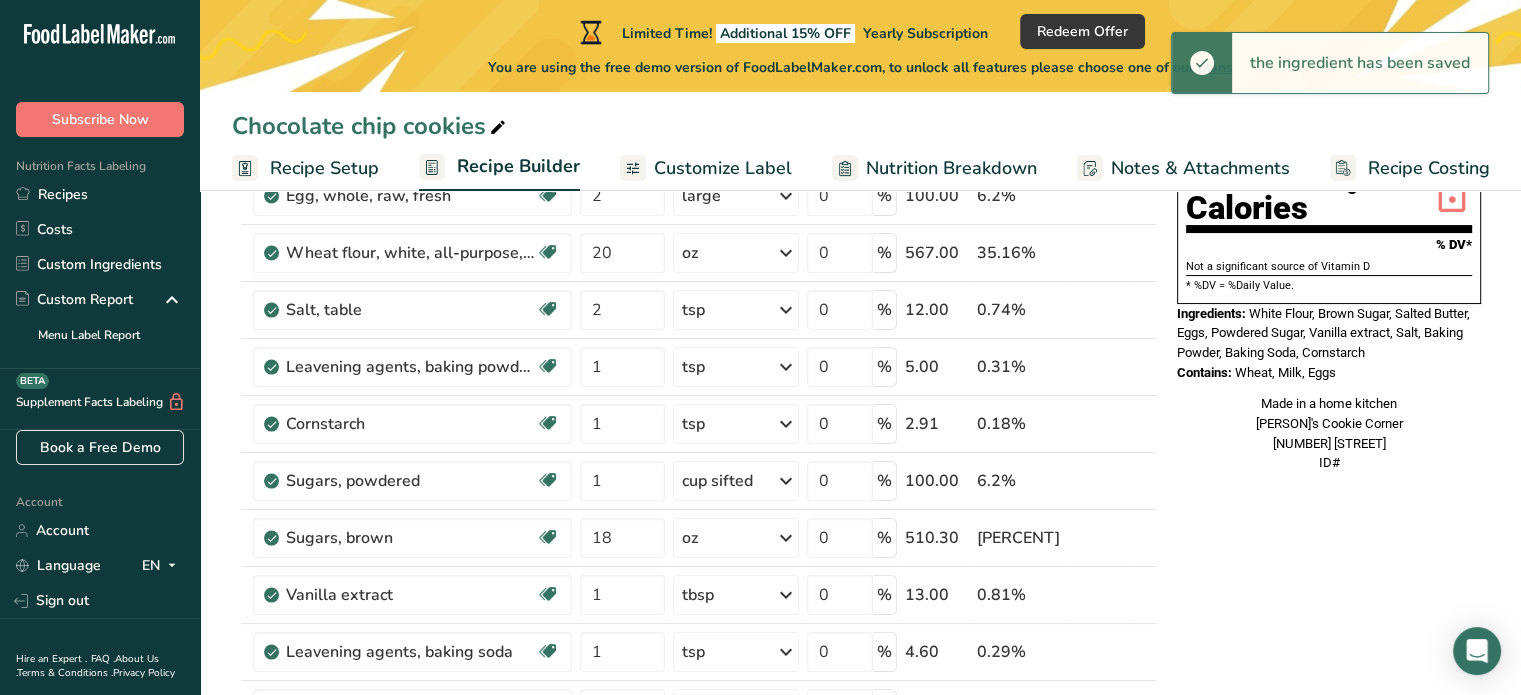click on "Made in a home kitchen
[COMPANY] [STREET]
ID#" at bounding box center (1329, 771) 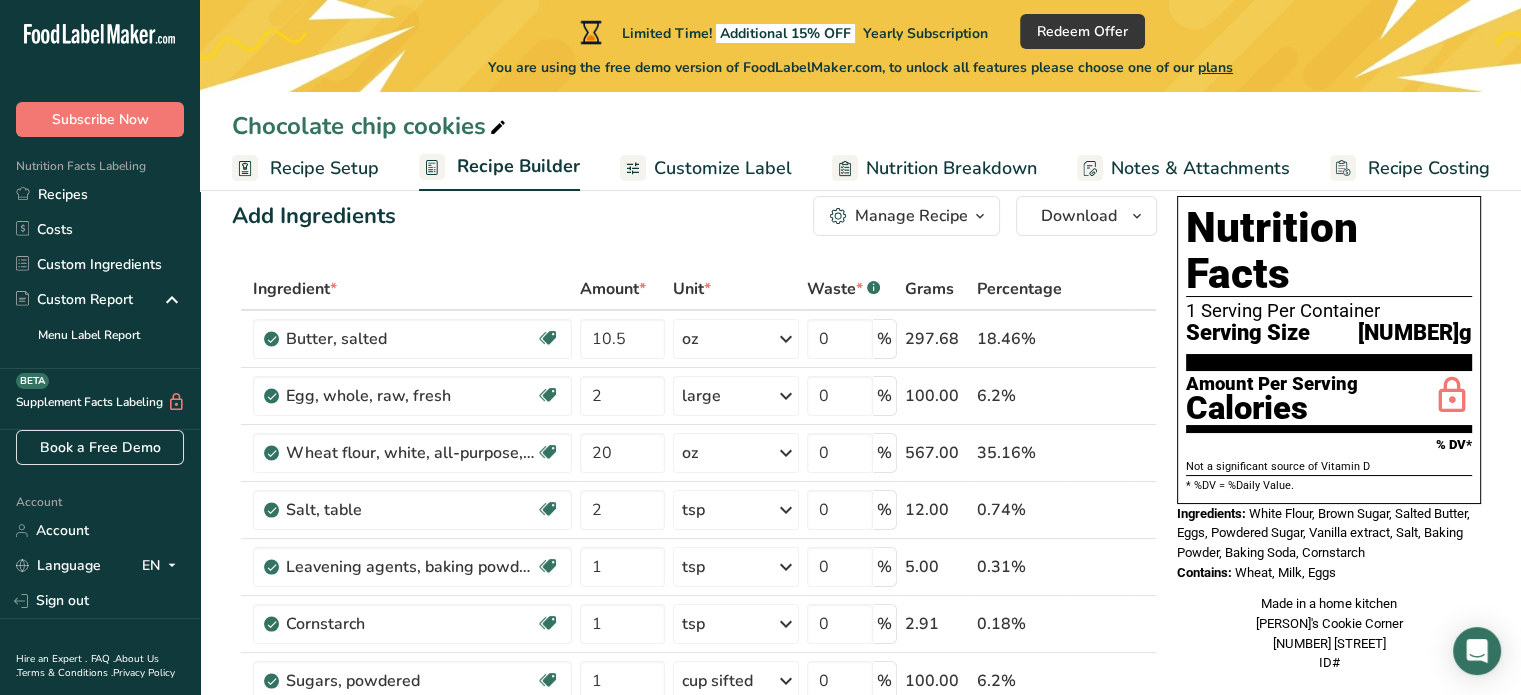 scroll, scrollTop: 80, scrollLeft: 0, axis: vertical 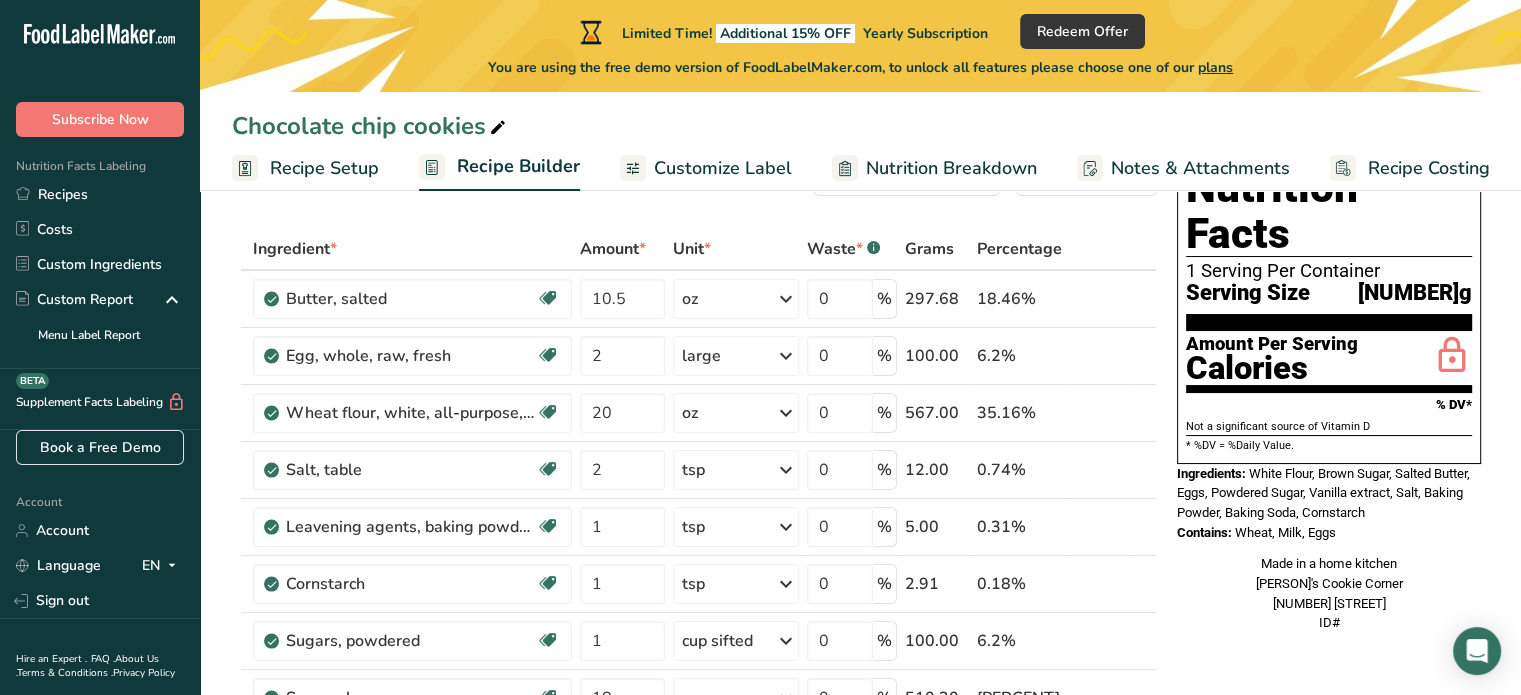 drag, startPoint x: 1248, startPoint y: 423, endPoint x: 1374, endPoint y: 488, distance: 141.778 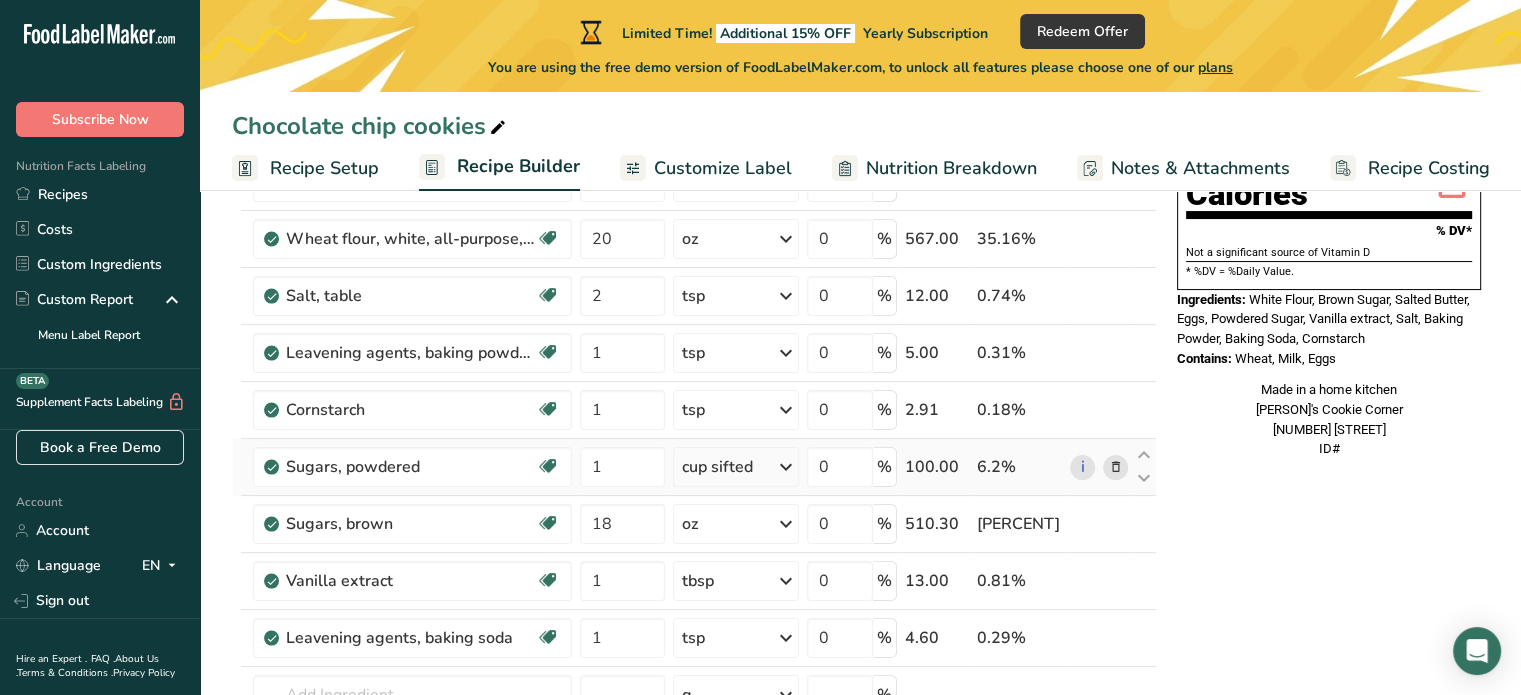 scroll, scrollTop: 280, scrollLeft: 0, axis: vertical 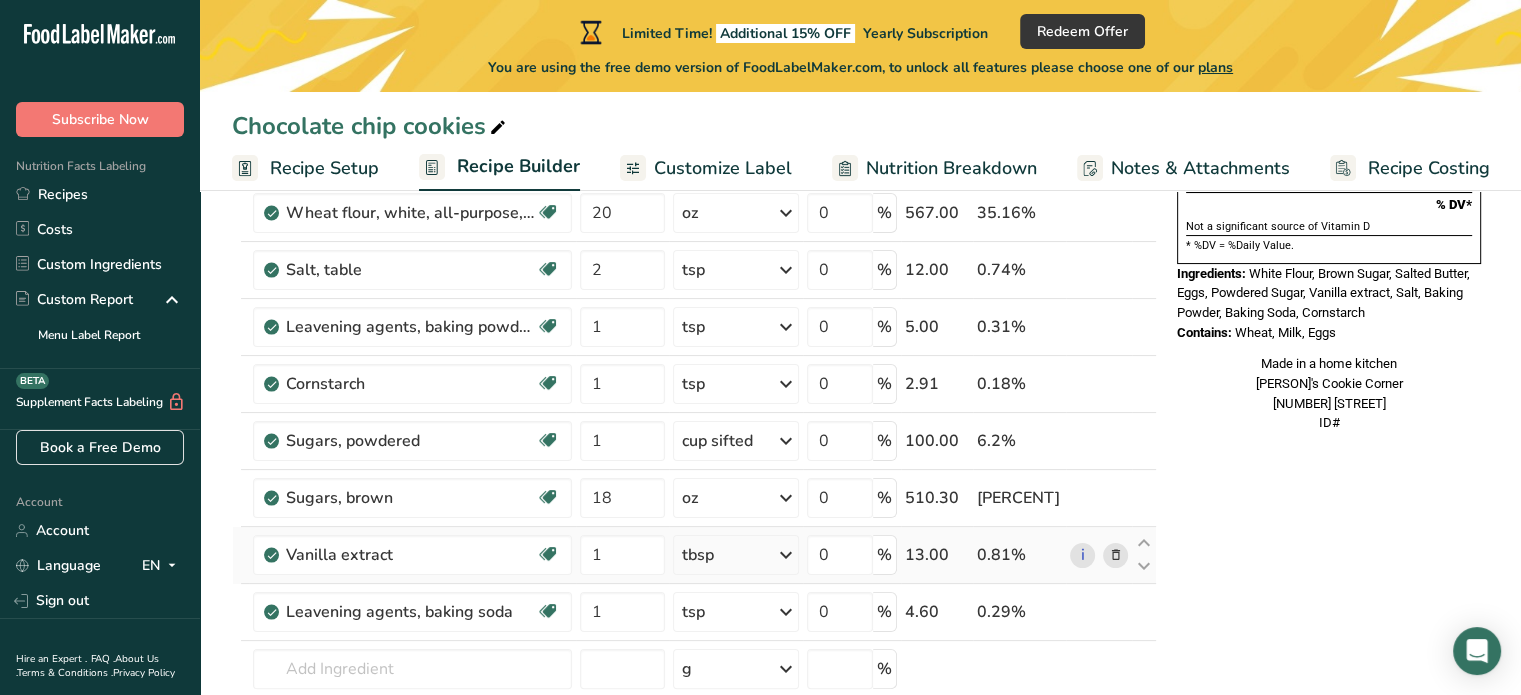 click on "tbsp" at bounding box center (736, 555) 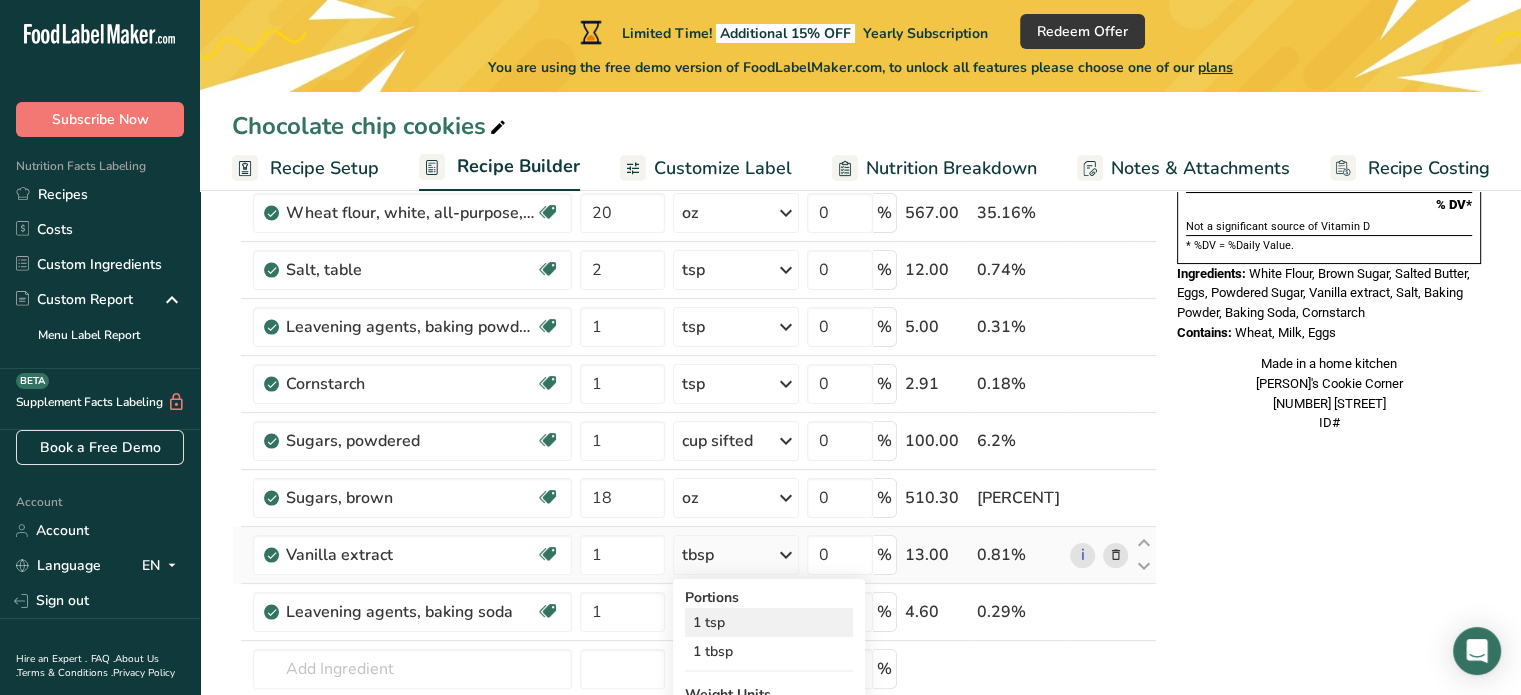 click on "1 tsp" at bounding box center (769, 622) 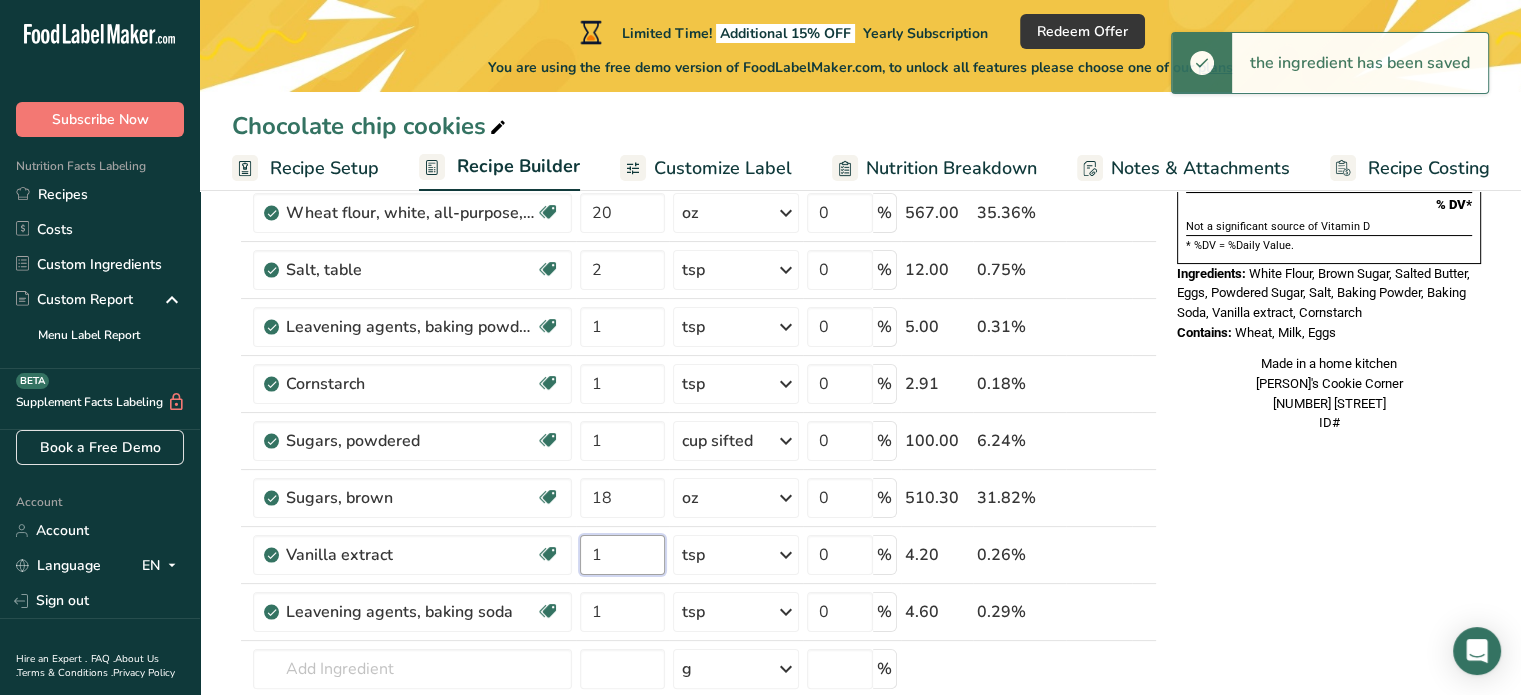 click on "1" at bounding box center (622, 555) 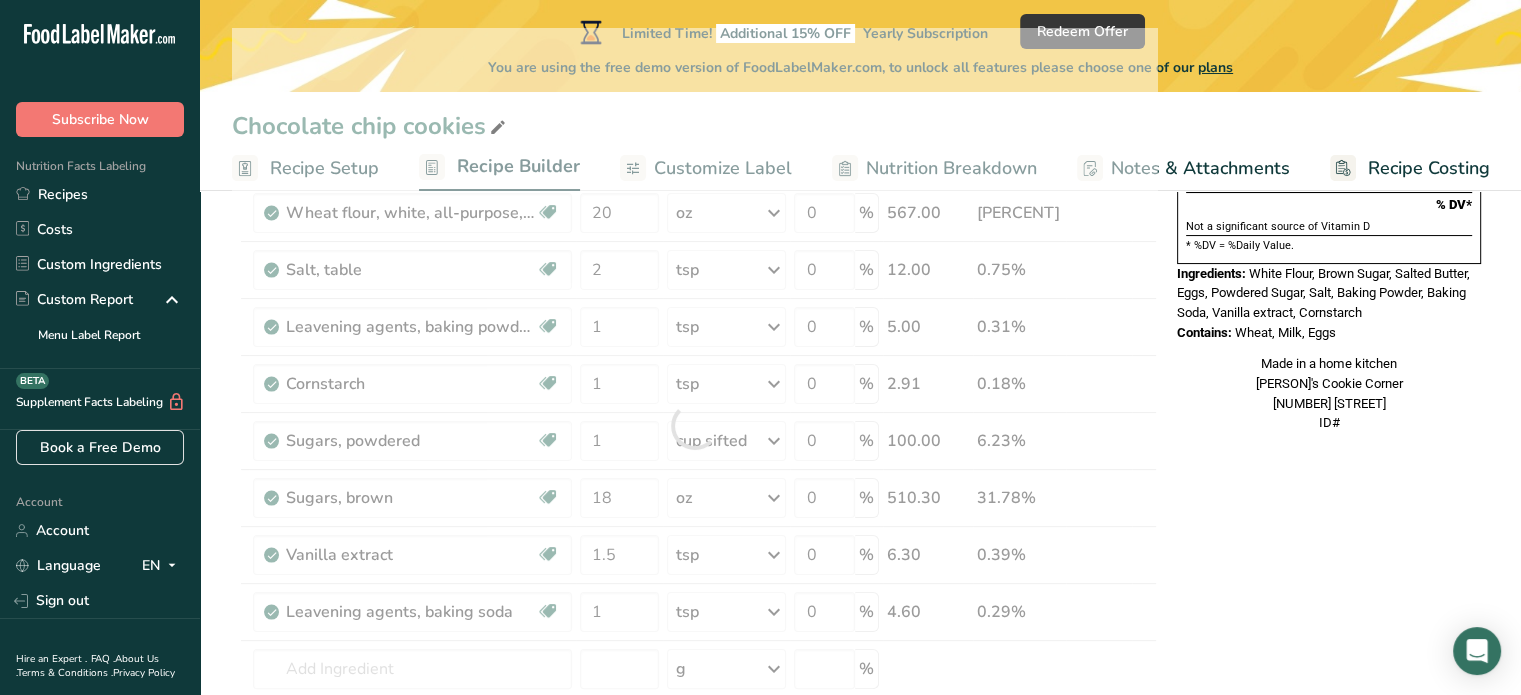 click on "Nutrition Facts
1 Serving Per Container
Serving Size
134g
Amount Per Serving
Calories
% DV*
Not a significant source of Vitamin D
* %DV = %Daily Value.
Ingredients:   White Flour, Brown Sugar, Salted Butter, Eggs, Powdered Sugar, Salt, Baking Powder, Baking Soda, Vanilla extract, Cornstarch   Contains:
Wheat, Milk, Eggs
Made in a home kitchen
[BUSINESS_NAME]
[NUMBER] [STREET]
ID#" at bounding box center (1329, 731) 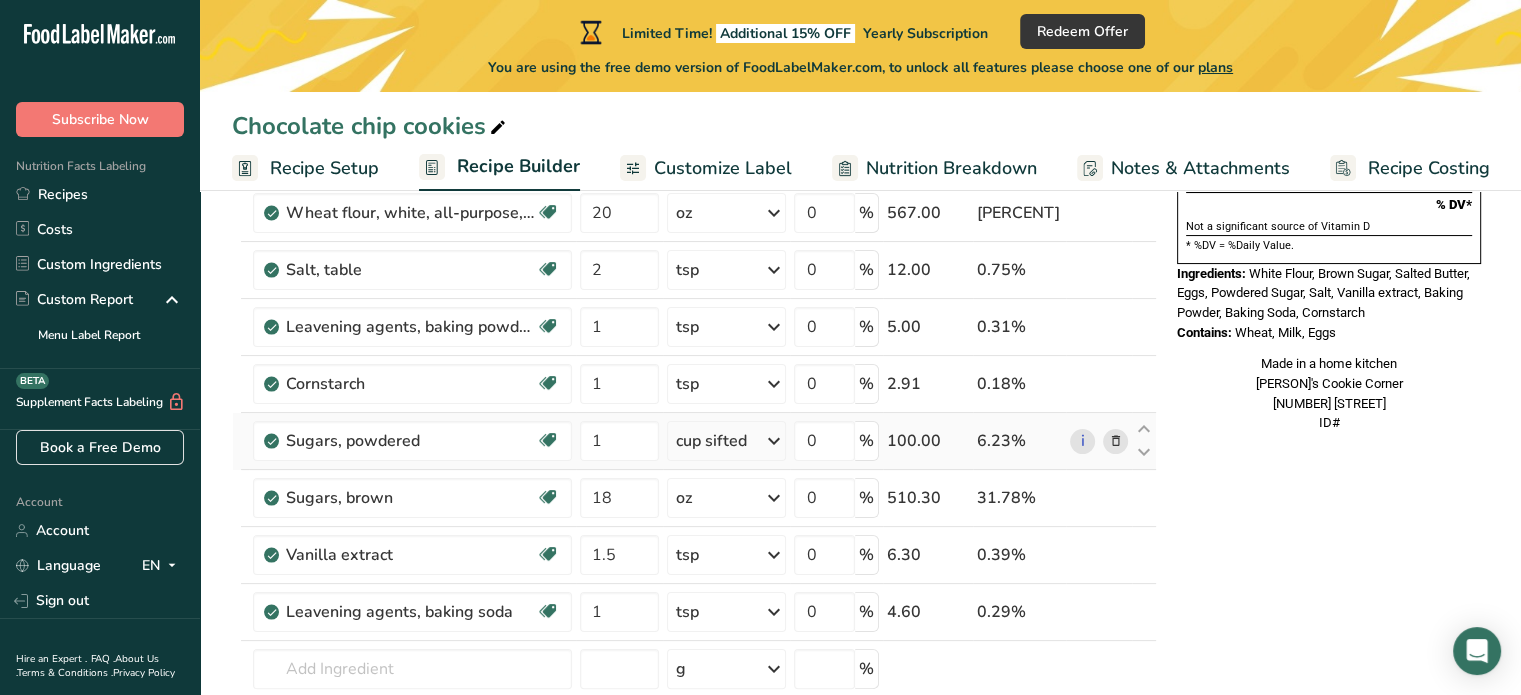click at bounding box center [1115, 441] 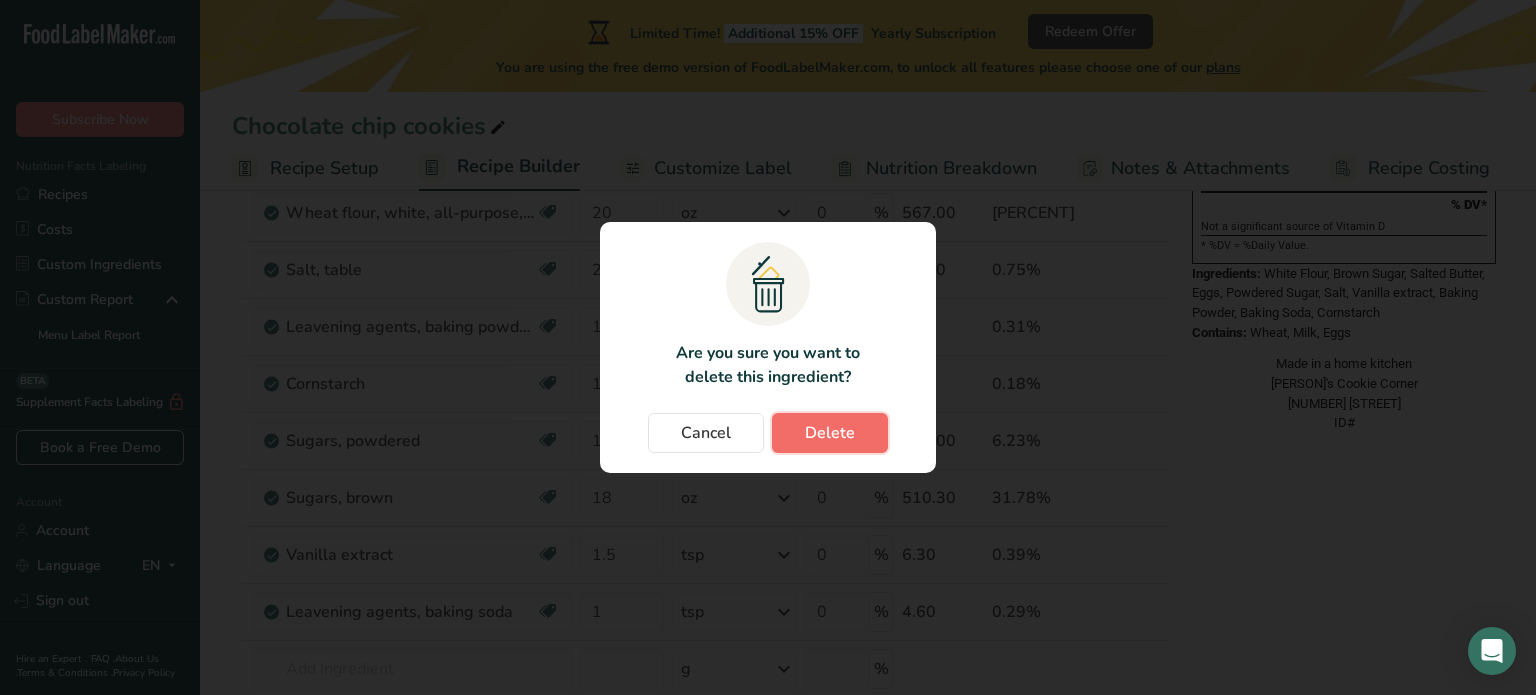 click on "Delete" at bounding box center (830, 433) 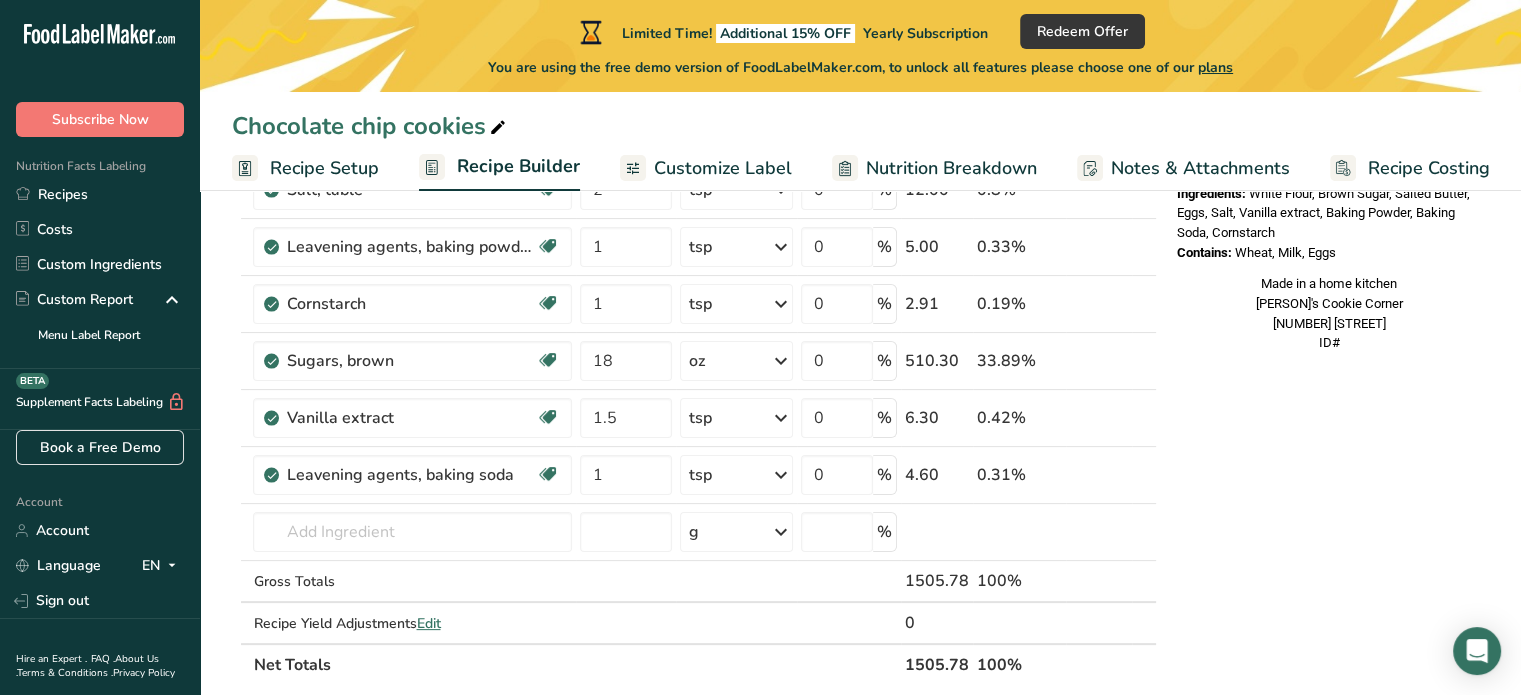 scroll, scrollTop: 400, scrollLeft: 0, axis: vertical 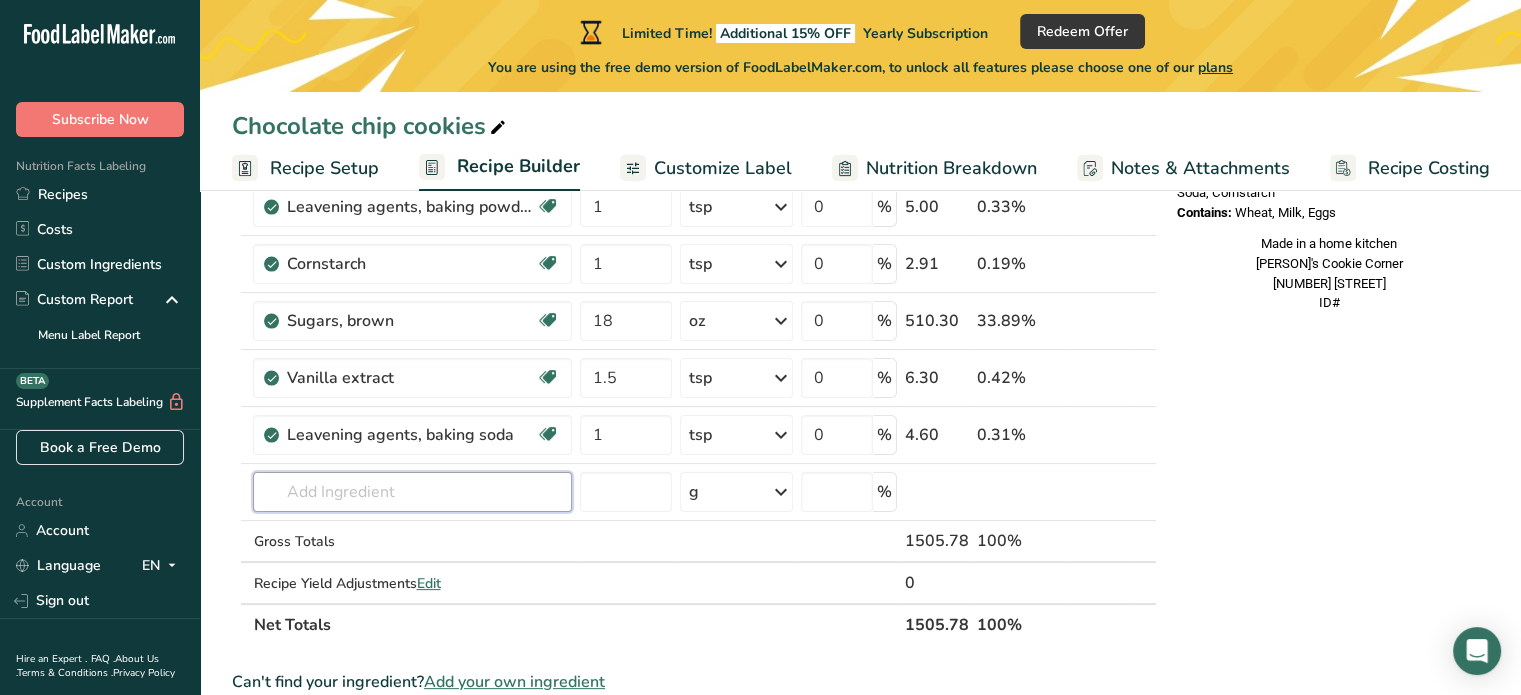 click at bounding box center [412, 492] 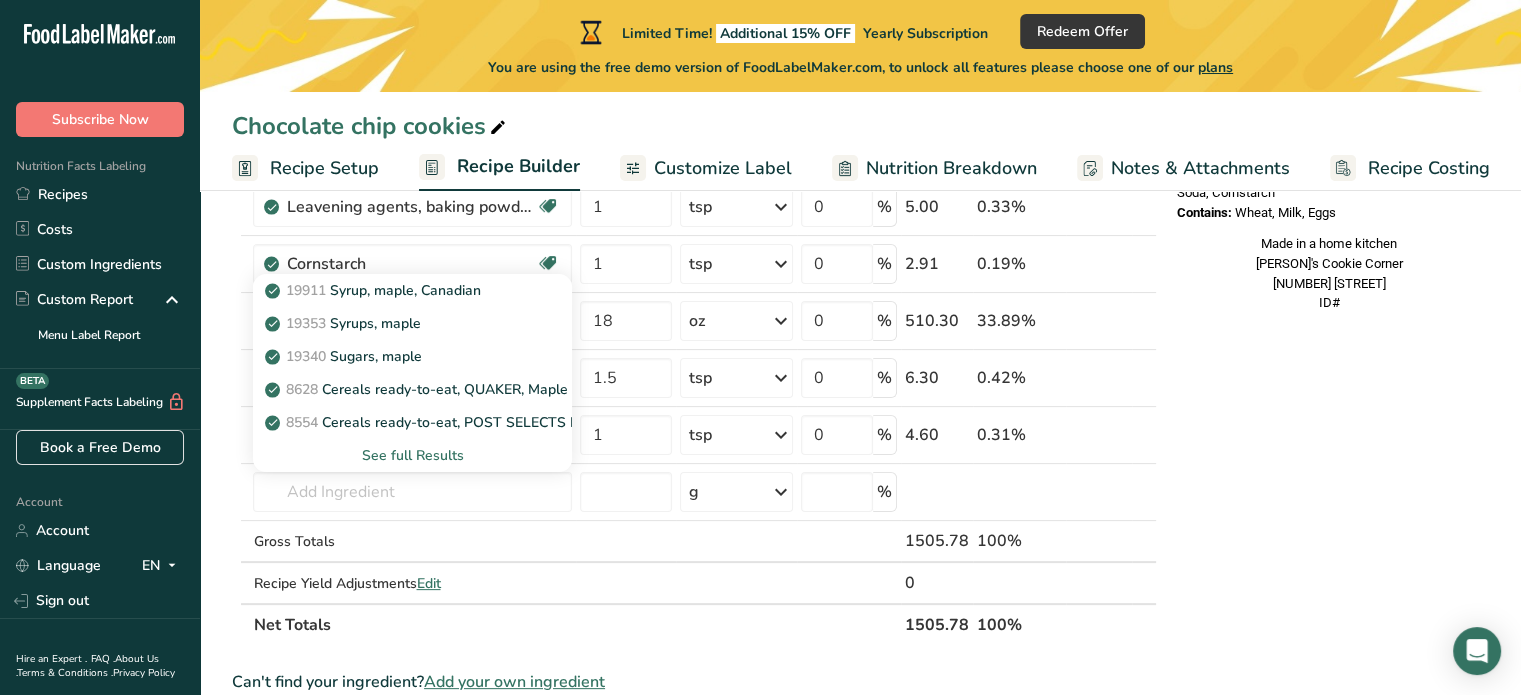 click on "Nutrition Facts
1 Serving Per Container
Serving Size
125g
Amount Per Serving
Calories
% DV*
Not a significant source of Vitamin D
* %DV = %Daily Value.
Ingredients:   White Flour, Brown Sugar, Salted Butter, Eggs, Salt, Vanilla extract, Baking Powder, Baking Soda, Cornstarch   Contains:
Wheat, Milk, Eggs
Made in a home kitchen
[BUSINESS_NAME]
[NUMBER] [STREET]
ID#" at bounding box center (1329, 583) 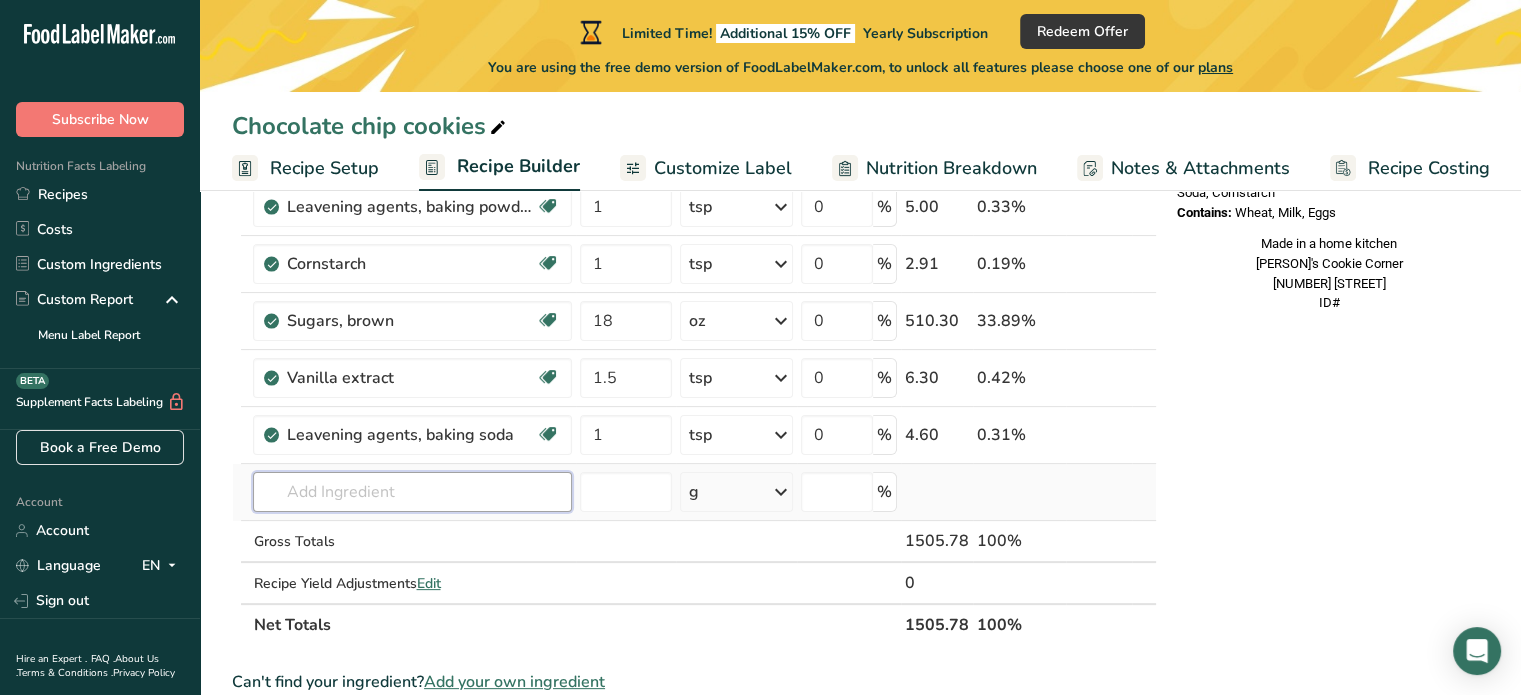 click at bounding box center [412, 492] 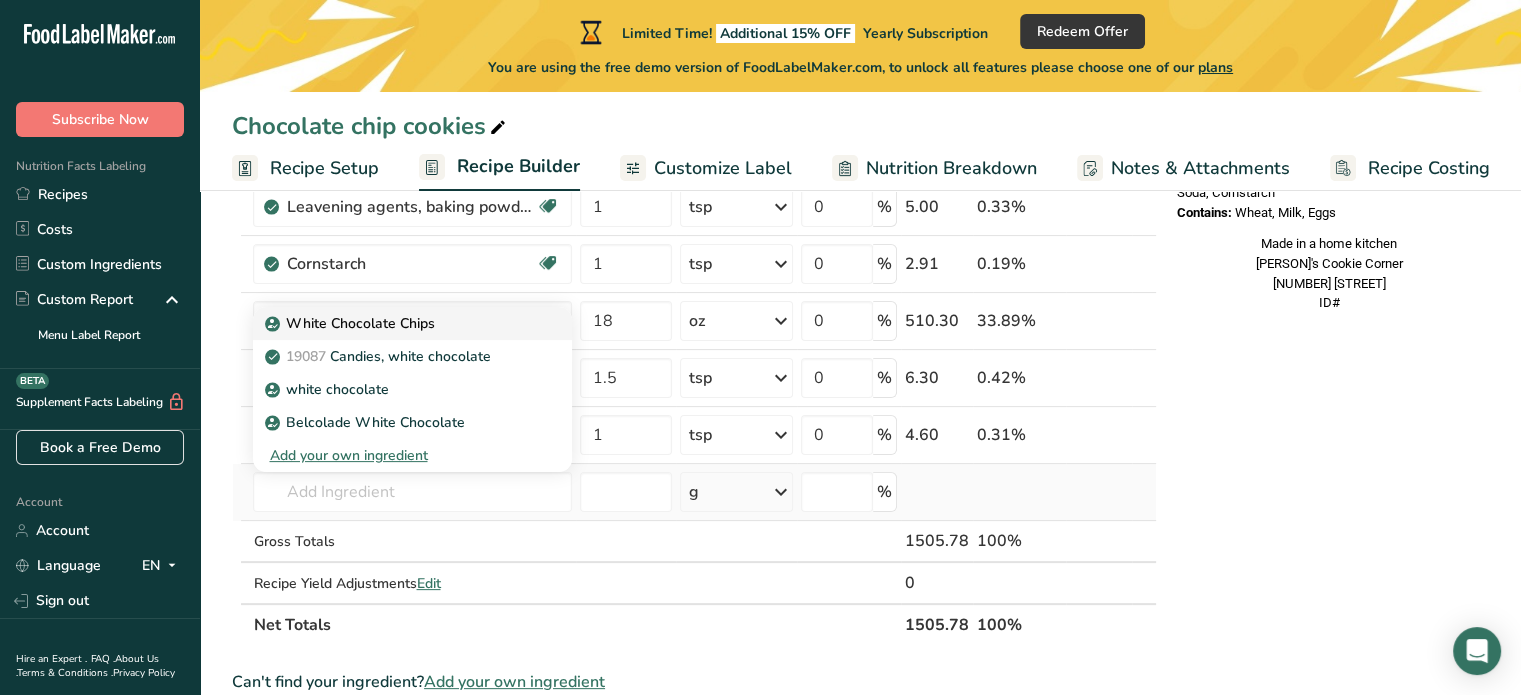 click on "White Chocolate Chips" at bounding box center [396, 323] 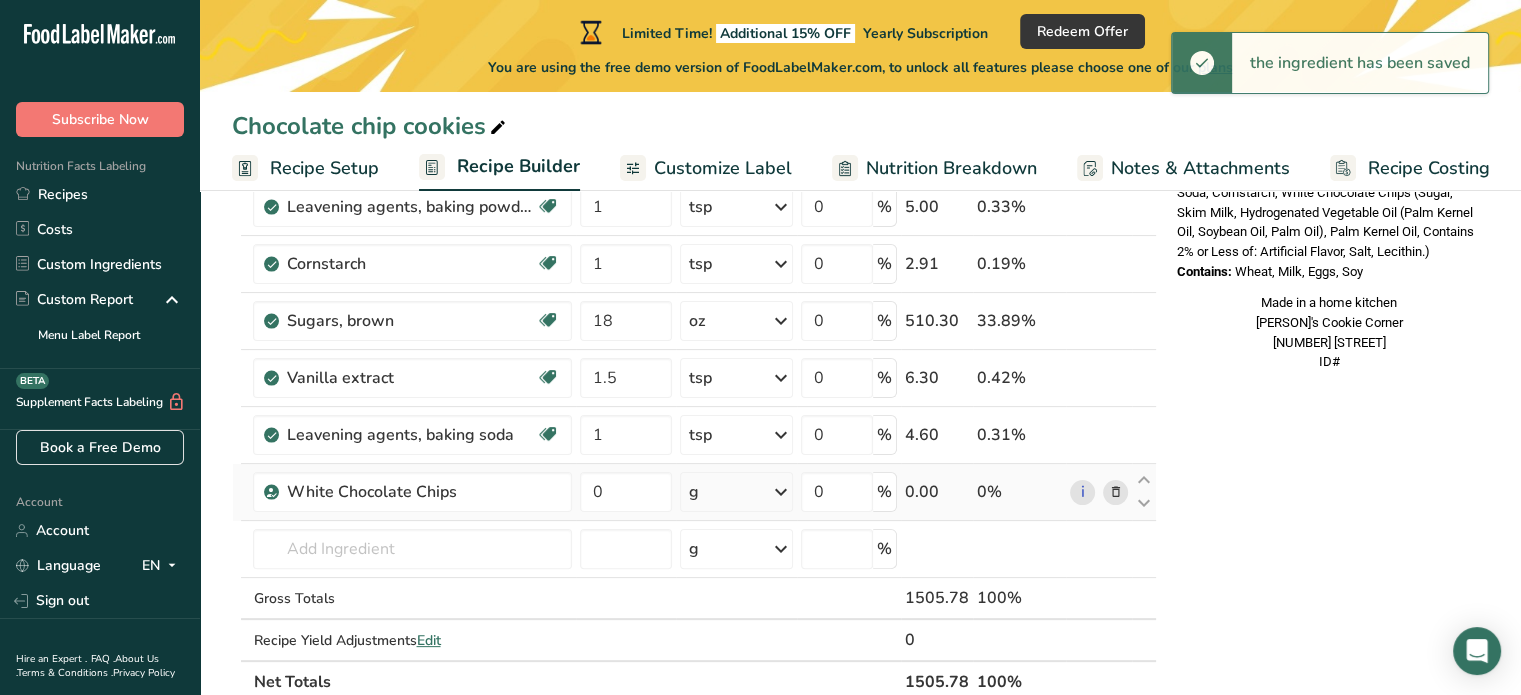 click on "g" at bounding box center [737, 492] 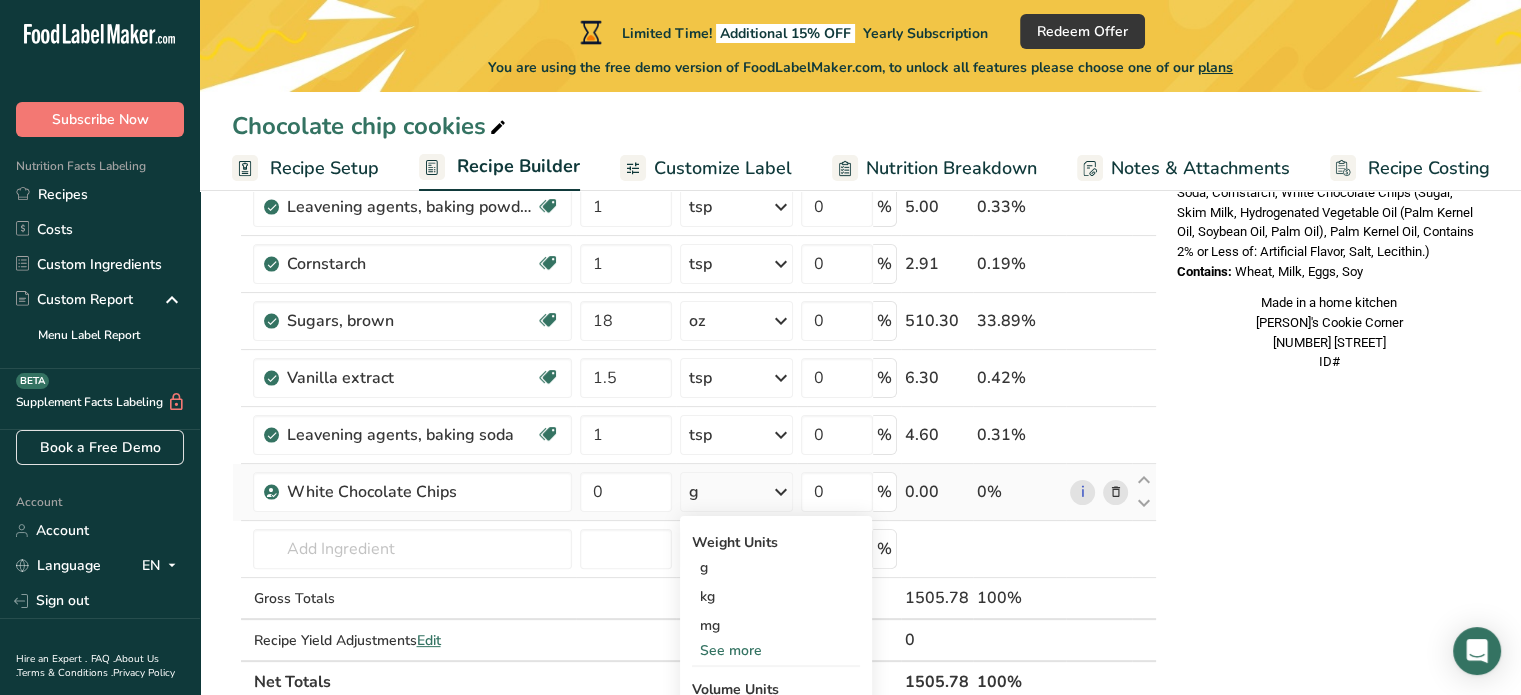 click on "See more" at bounding box center (776, 650) 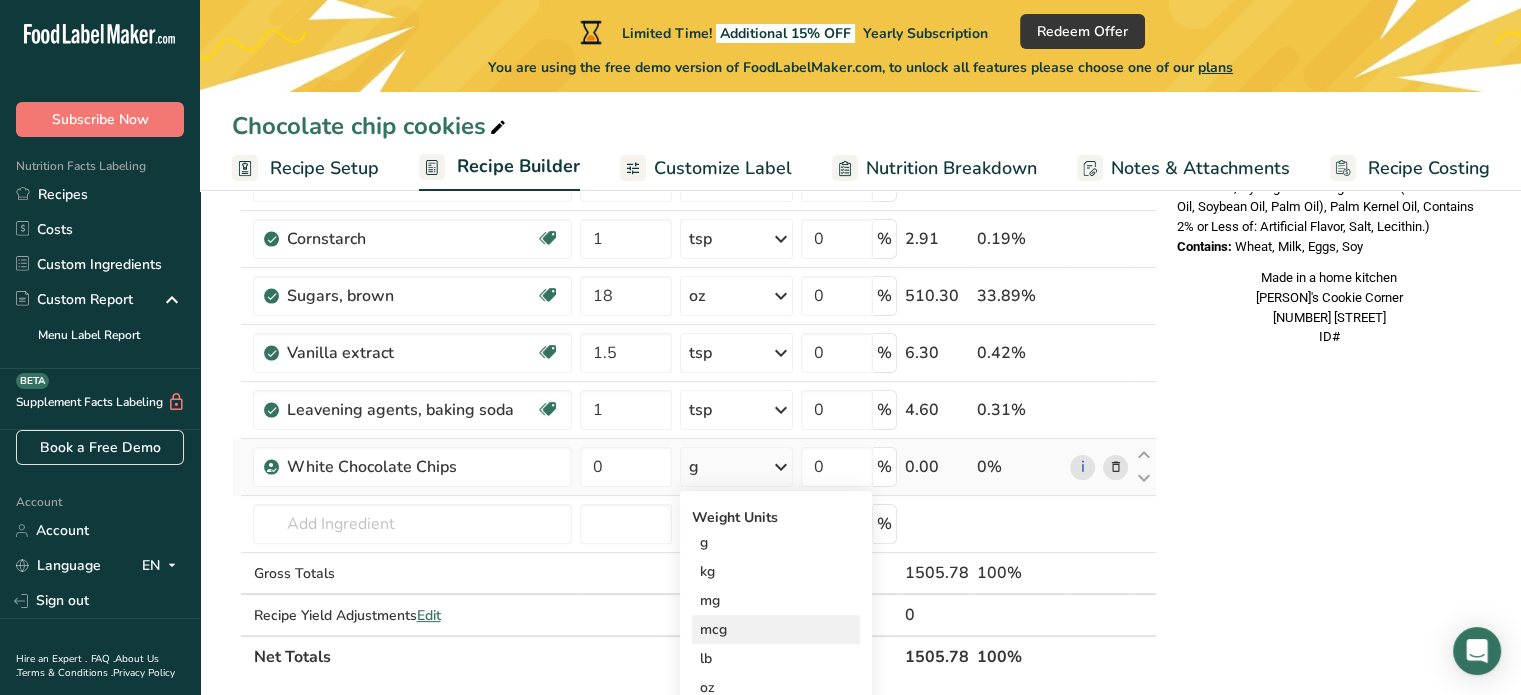 scroll, scrollTop: 440, scrollLeft: 0, axis: vertical 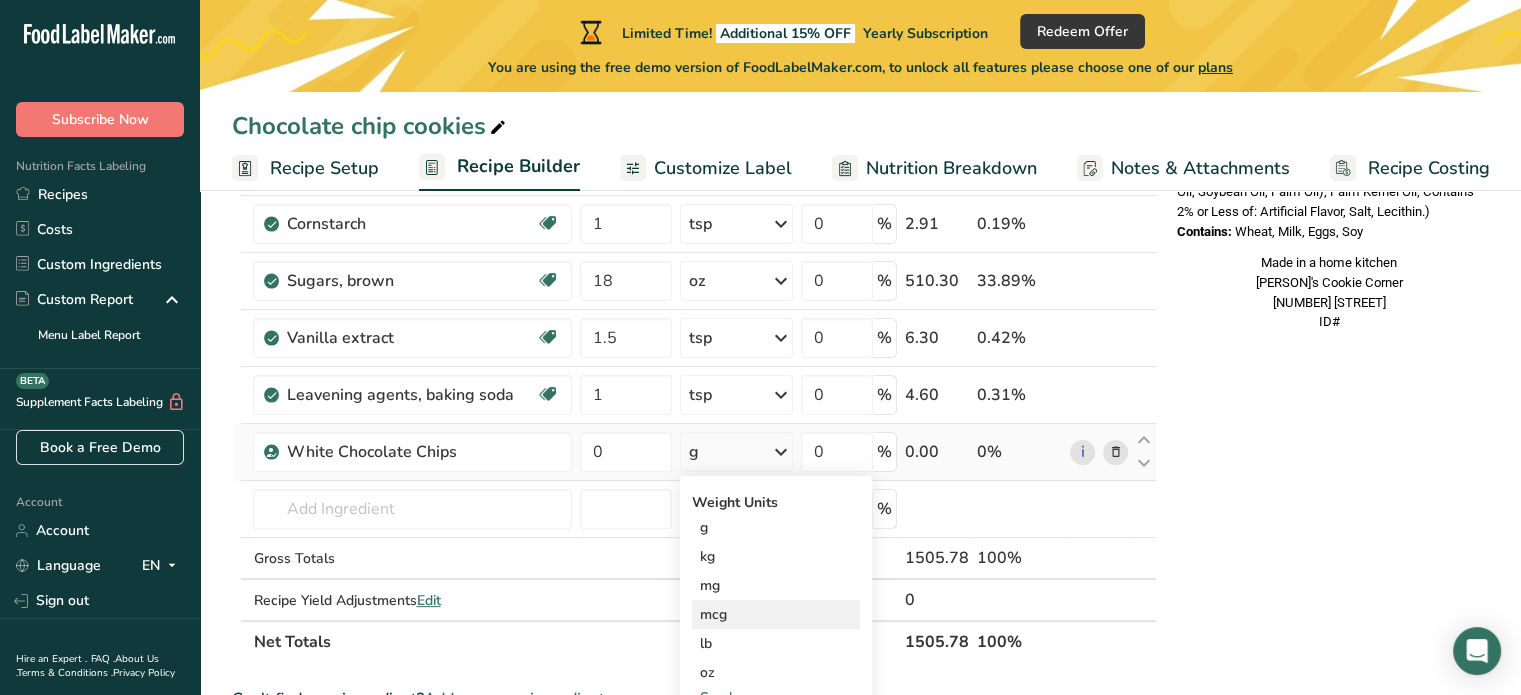 click on "oz" at bounding box center [776, 672] 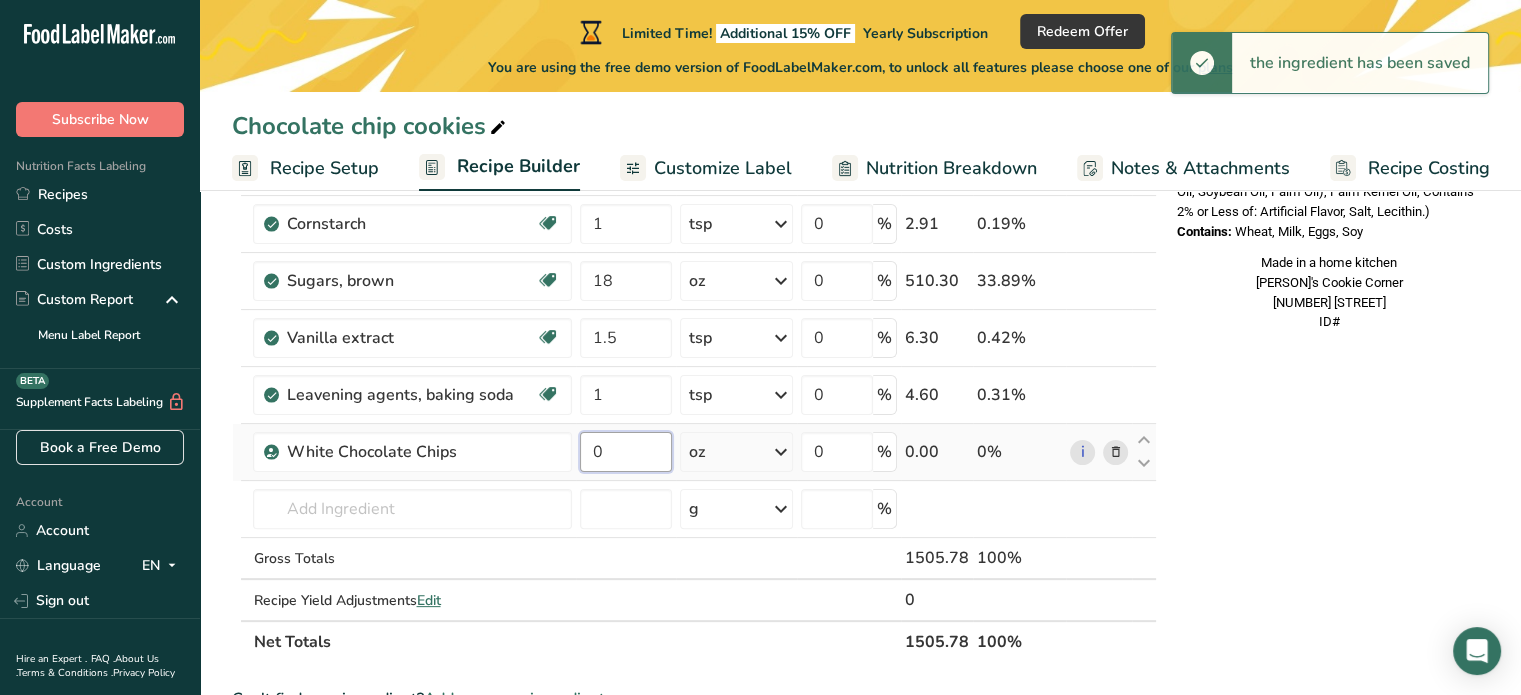 click on "0" at bounding box center [625, 452] 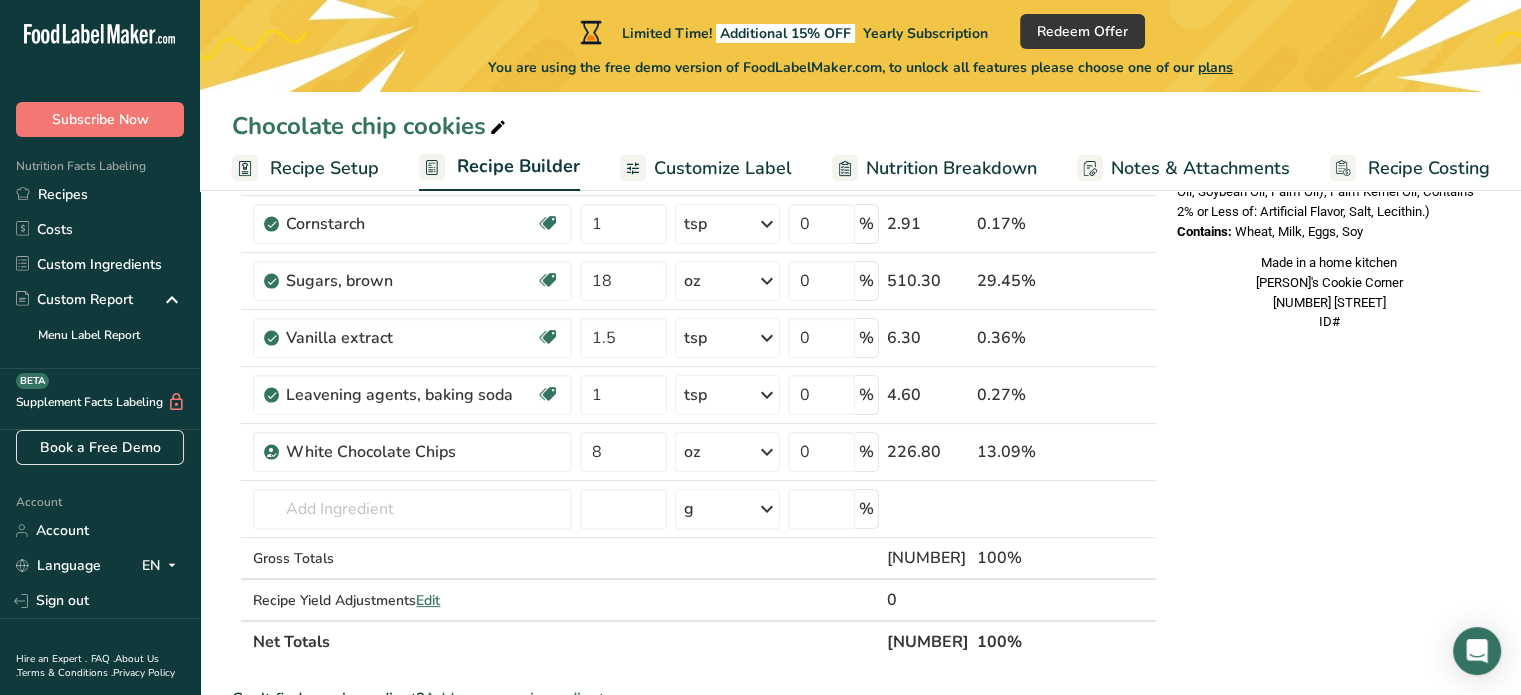click on "Nutrition Facts
1 Serving Per Container
Serving Size
125g
Amount Per Serving
Calories
% DV*
Not a significant source of Vitamin D
* %DV = %Daily Value.
Ingredients: White Flour, Brown Sugar, Salted Butter, Eggs, Salt, Vanilla extract, Baking Powder, Baking Soda, Cornstarch, White Chocolate Chips (Sugar, Skim Milk, Hydrogenated Vegetable Oil (Palm Kernel Oil, Soybean Oil, Palm Oil), Palm Kernel Oil, Contains 2% or Less of: Artificial Flavor, Salt, Lecithin.) Contains: Wheat, Milk, Eggs, Soy
Made in a home kitchen
[PERSON]'s Cookie Corner
[NUMBER] [STREET]
ID#" at bounding box center [1329, 570] 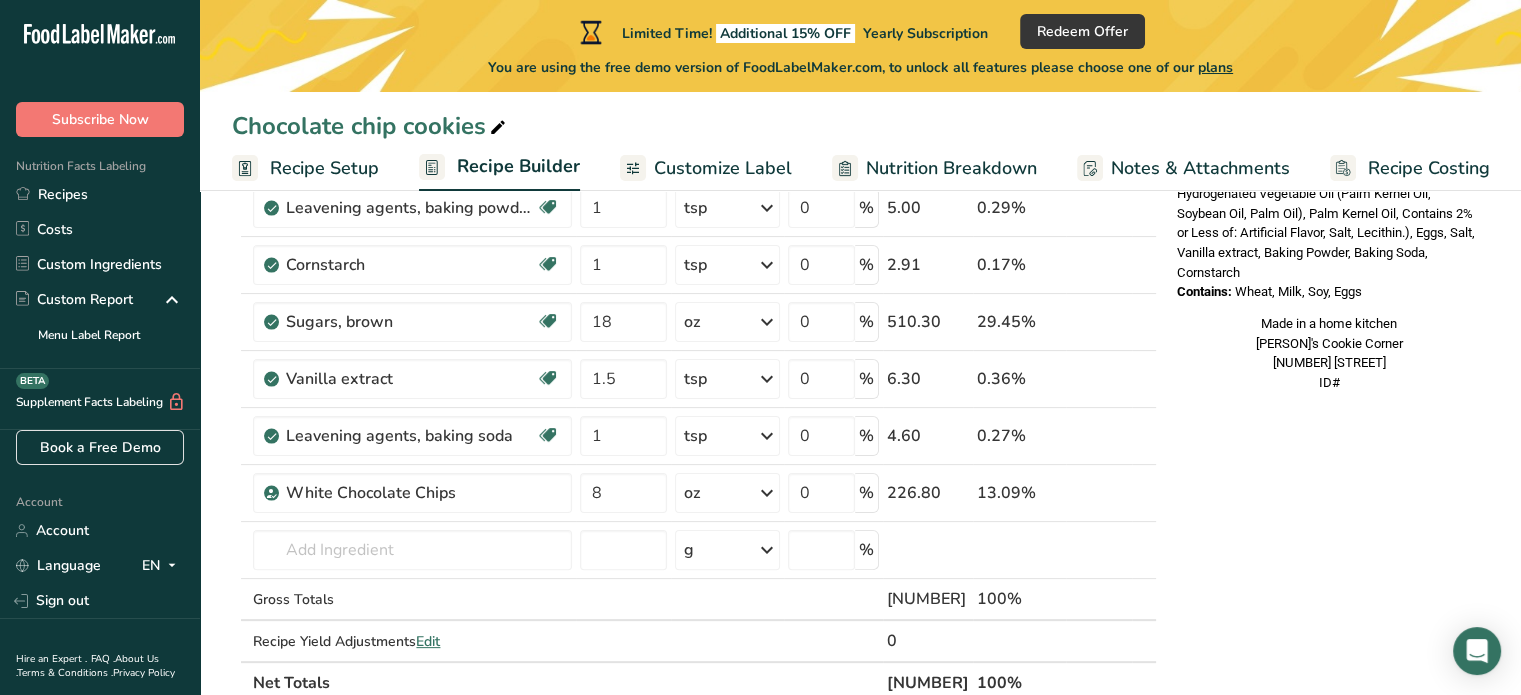 scroll, scrollTop: 400, scrollLeft: 0, axis: vertical 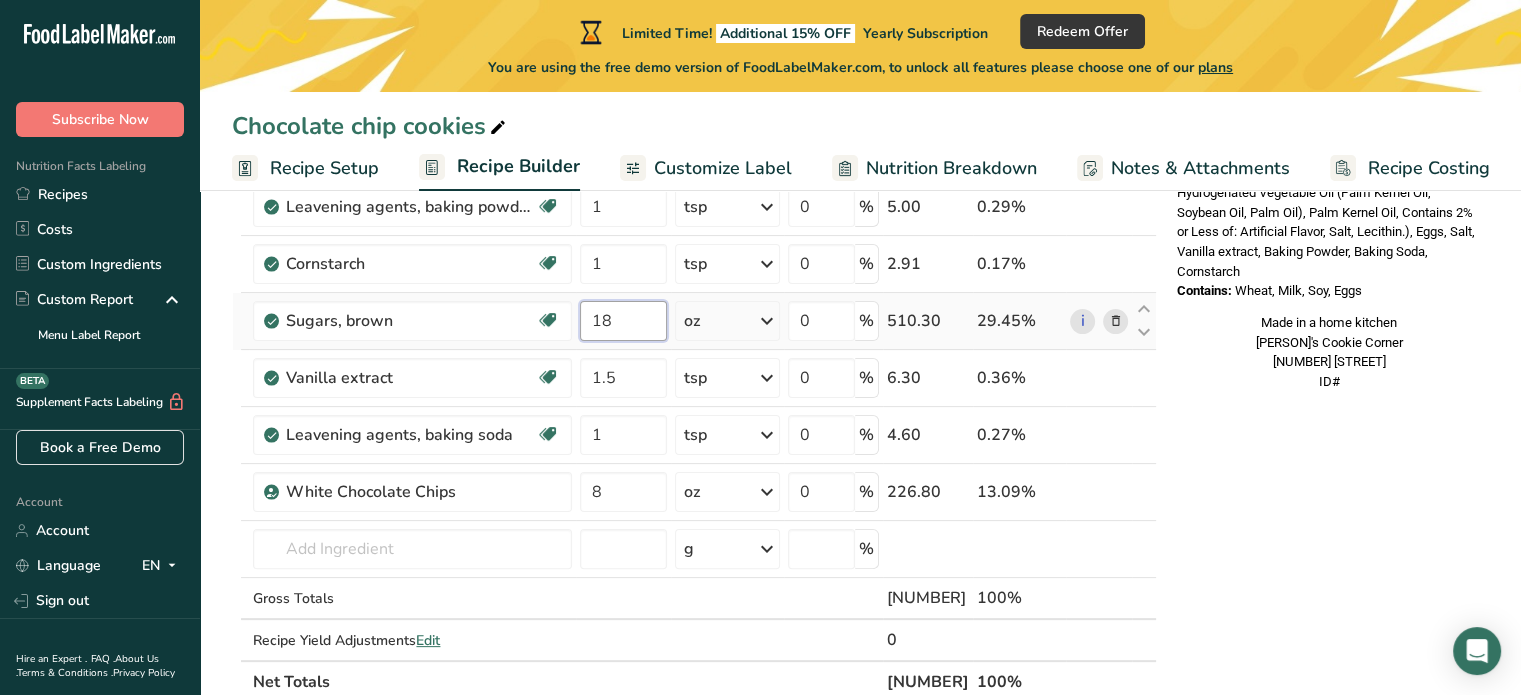 click on "18" at bounding box center [623, 321] 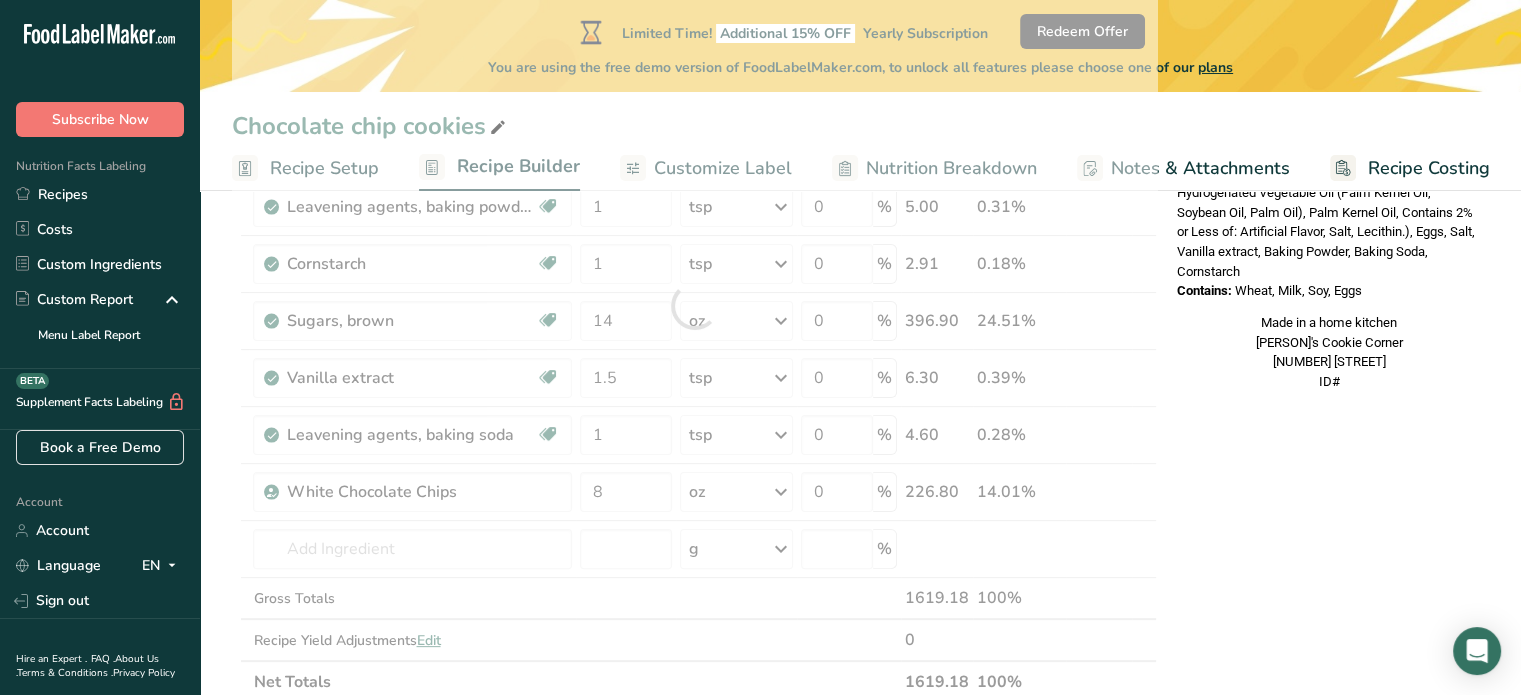 click on "Nutrition Facts
1 Serving Per Container
Serving Size
144g
Amount Per Serving
Calories
% DV*
Not a significant source of Vitamin D
* %DV = %Daily Value.
Ingredients:   White Flour, Brown Sugar, Salted Butter, White Chocolate Chips (Sugar, Skim Milk, Hydrogenated Vegetable Oil (Palm Kernel Oil, Soybean Oil, Palm Oil), Palm Kernel Oil, Contains 2% or Less of: Artificial Flavor, Salt, Lecithin.), Eggs, Salt, Vanilla extract, Baking Powder, Baking Soda, Cornstarch   Contains:
Wheat, Milk, Soy, Eggs
Made in a home kitchen
[BUSINESS_NAME]
[NUMBER] [STREET]
ID#" at bounding box center (1329, 610) 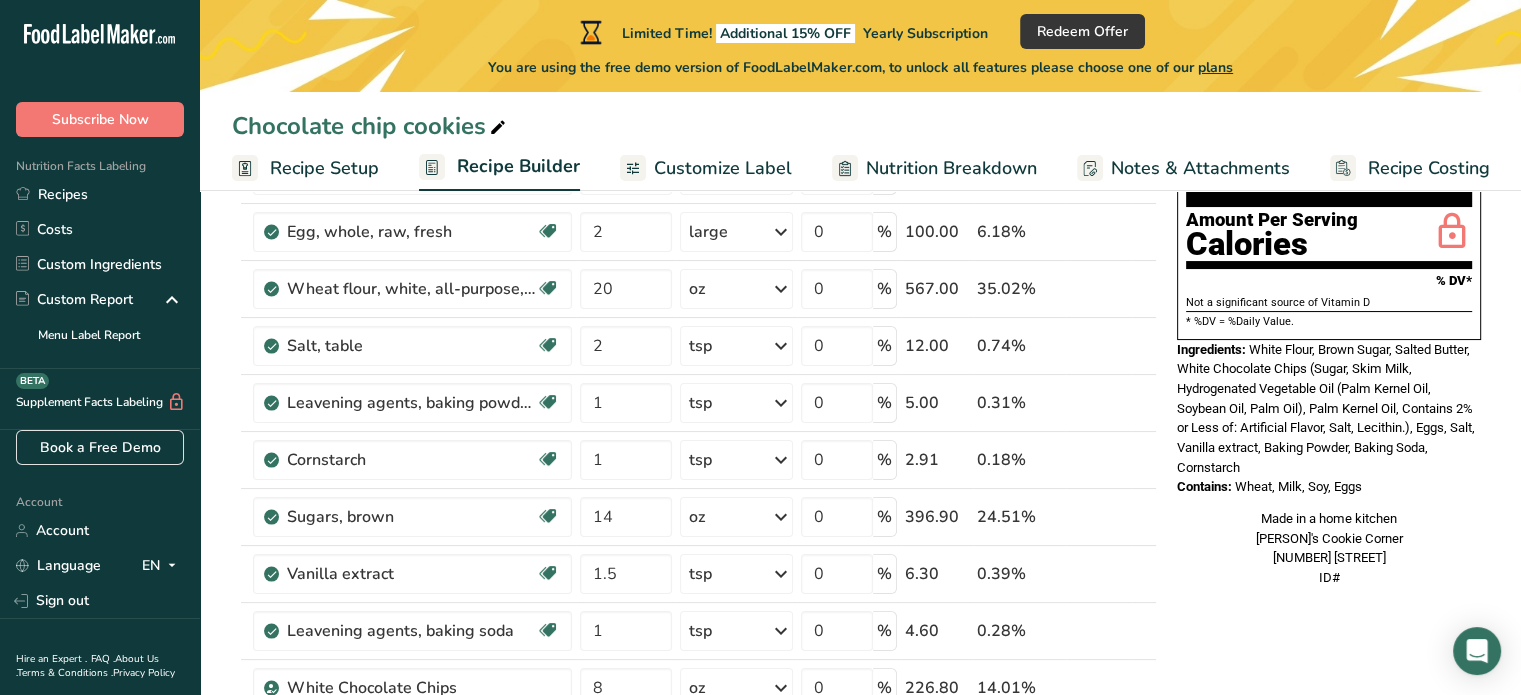 scroll, scrollTop: 200, scrollLeft: 0, axis: vertical 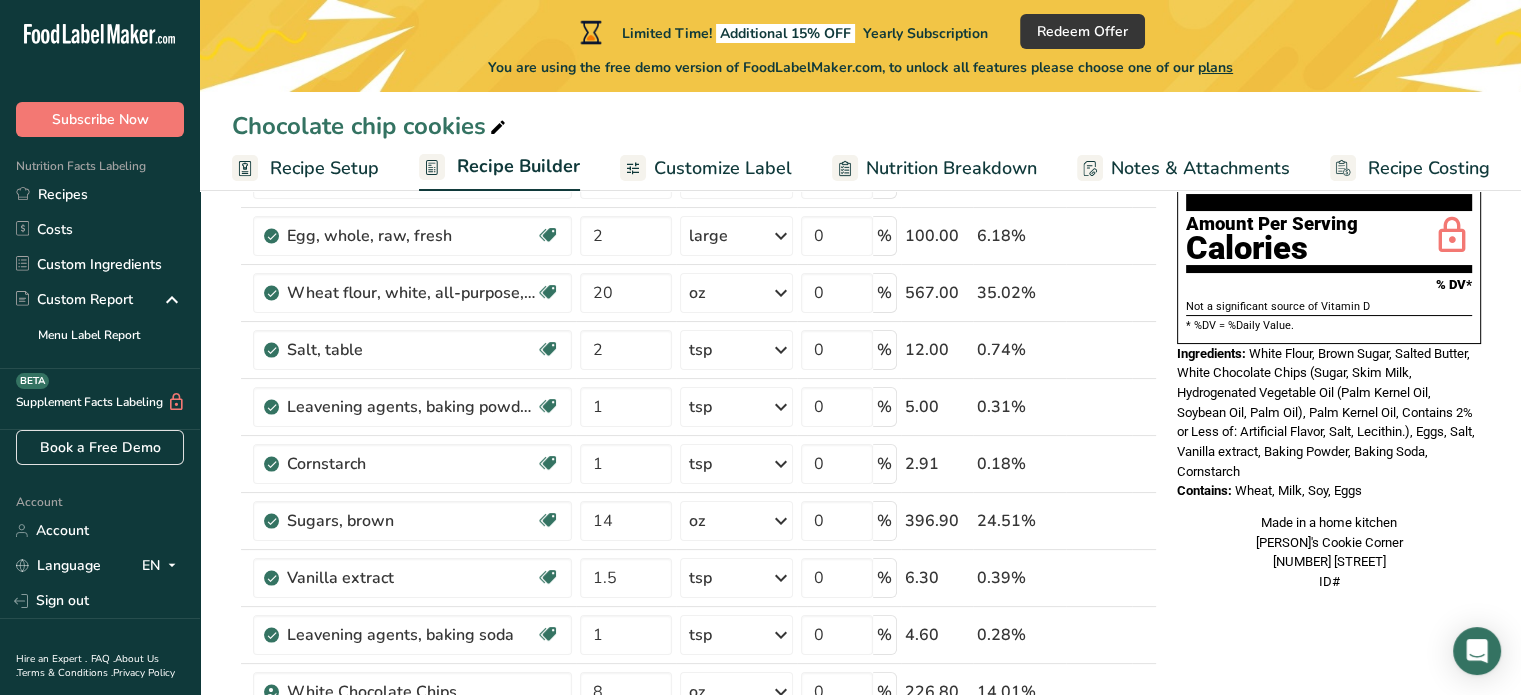drag, startPoint x: 1250, startPoint y: 307, endPoint x: 1390, endPoint y: 440, distance: 193.10359 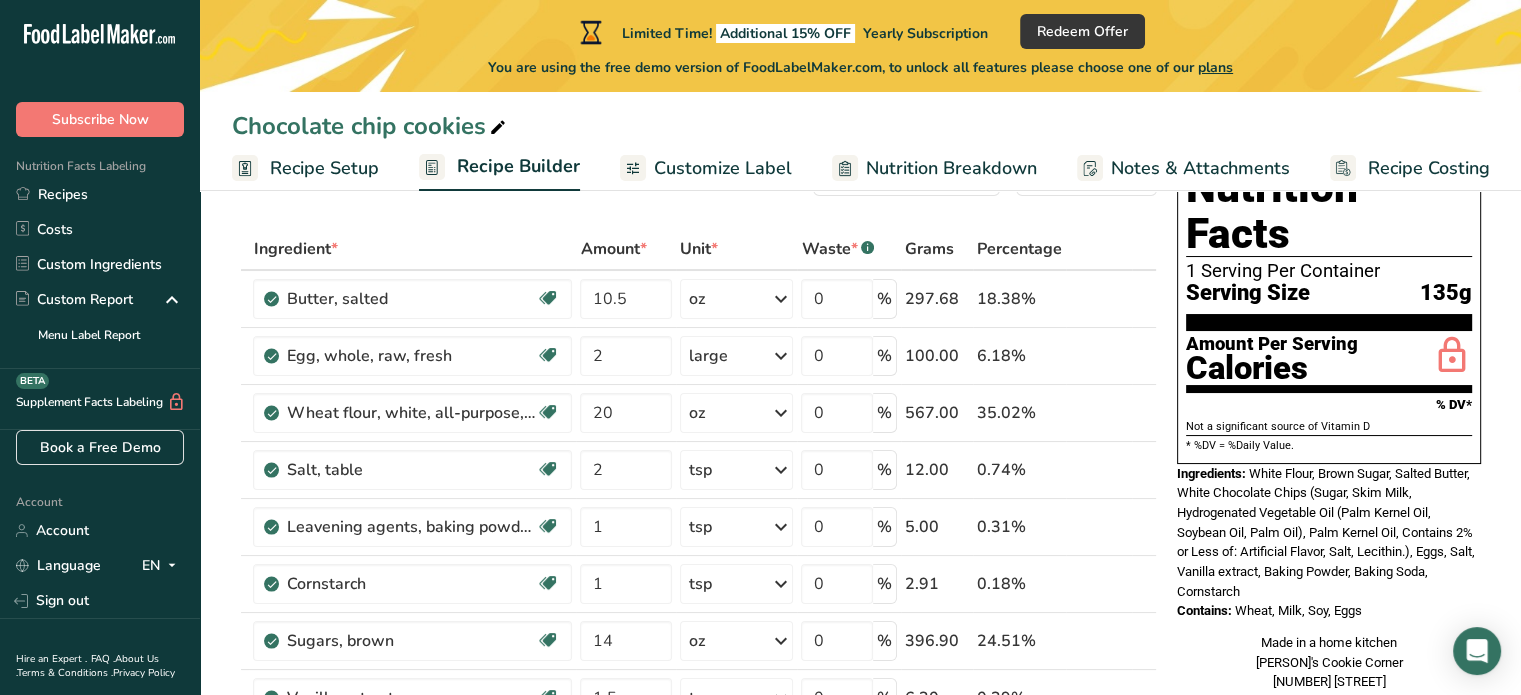 scroll, scrollTop: 120, scrollLeft: 0, axis: vertical 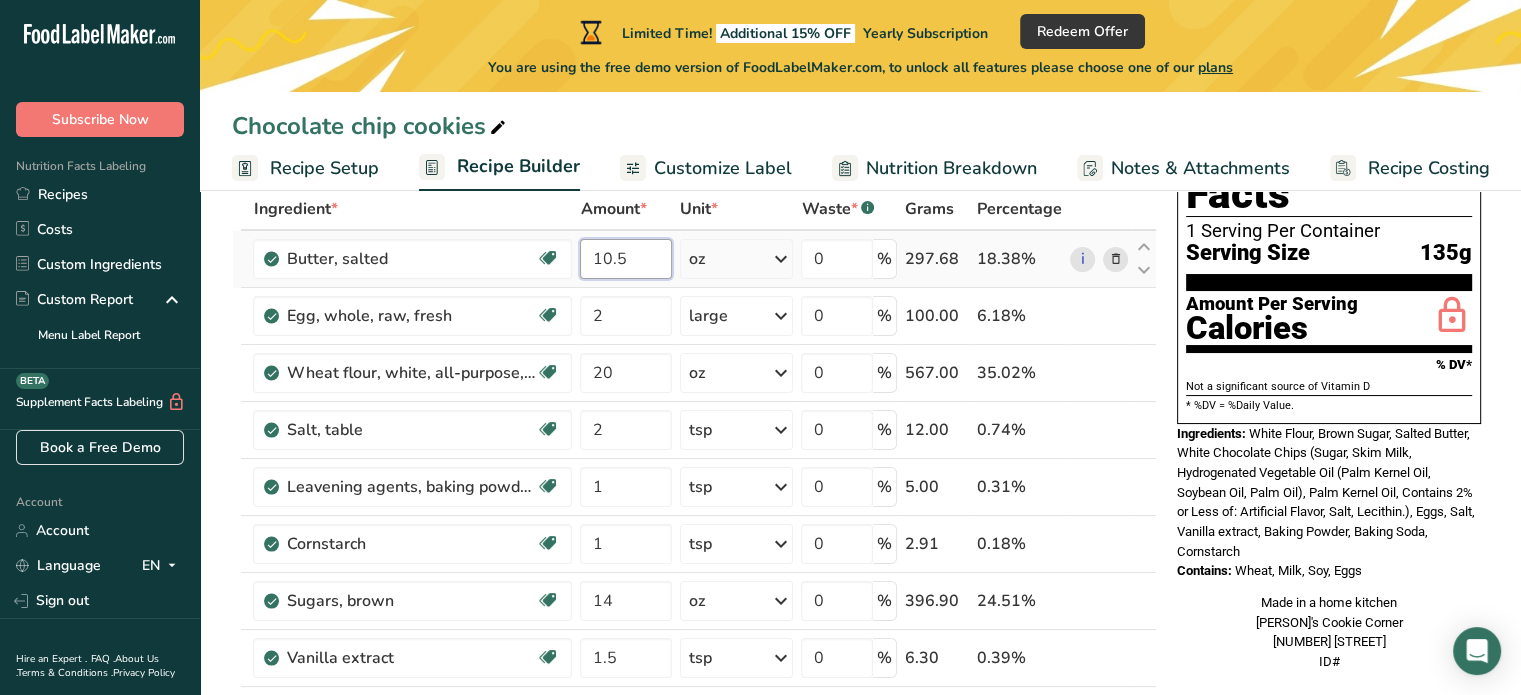 click on "10.5" at bounding box center [625, 259] 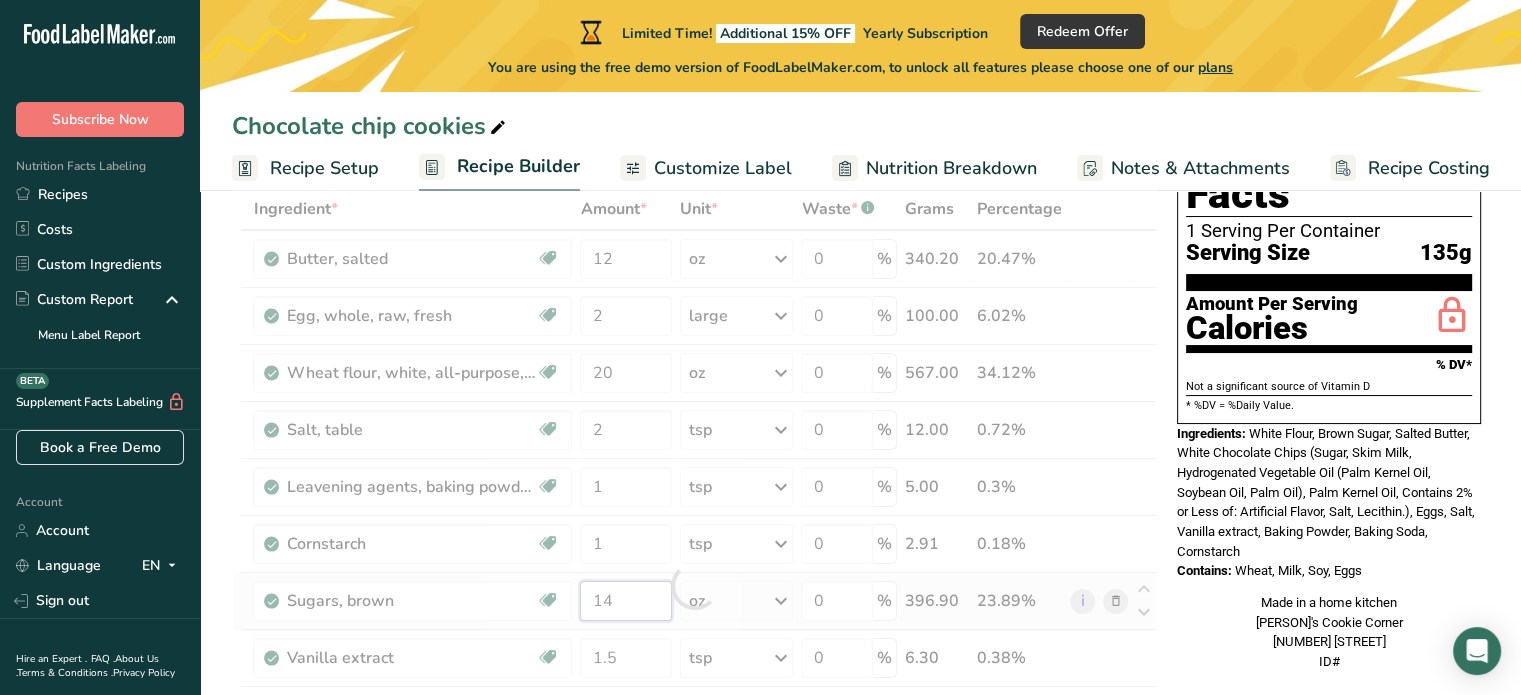 click on "Ingredient *
Amount *
Unit *
Waste *   .a-a{fill:#347362;}.b-a{fill:#fff;}          Grams
Percentage
Butter, salted
Gluten free
Vegetarian
Soy free
12
oz
Portions
1 pat (1" sq, 1/3" high)
1 tbsp
1 cup
See more
Weight Units
g
kg
mg
See more
Volume Units
l
Volume units require a density conversion. If you know your ingredient's density enter it below. Otherwise, click on "RIA" our AI Regulatory bot - she will be able to help you
lb/ft3
g/cm3
Confirm
mL
lb/ft3" at bounding box center (694, 585) 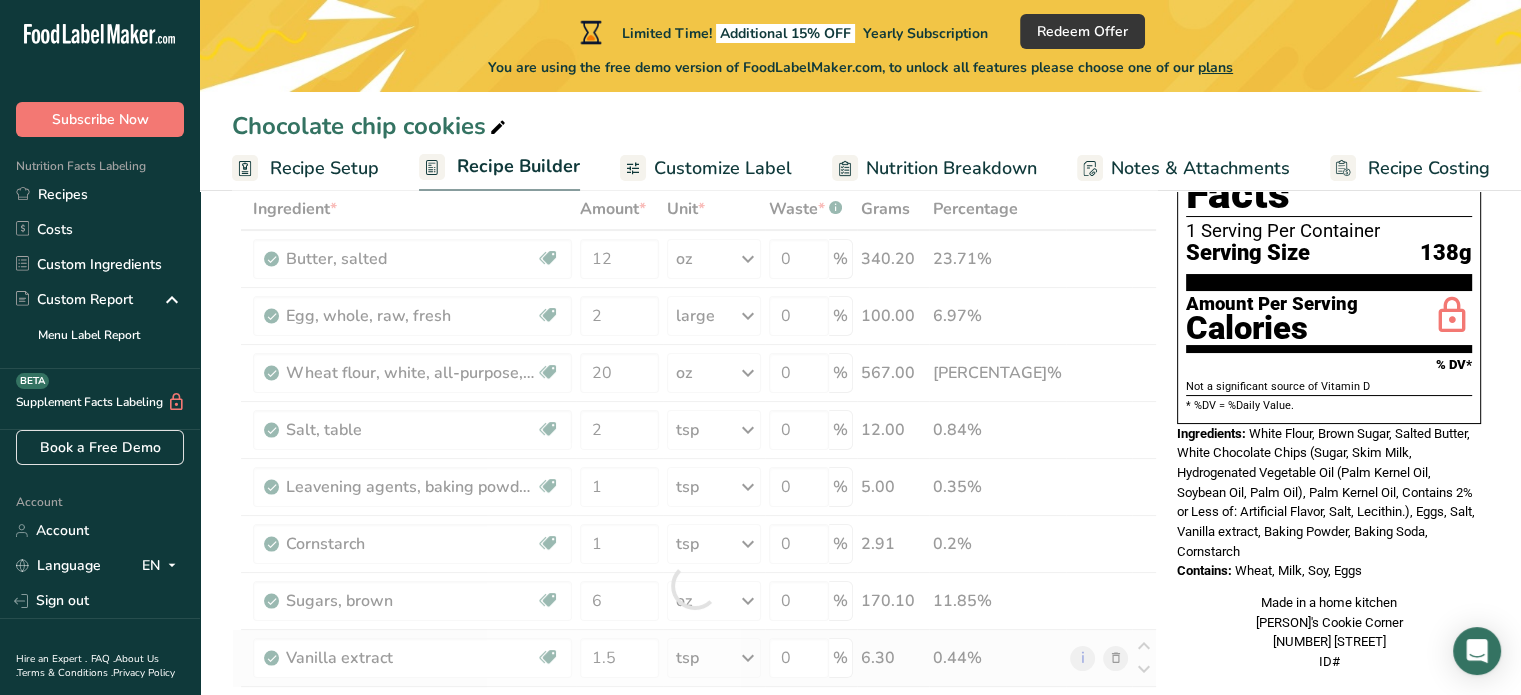 click on "Ingredient *
Amount *
Unit *
Waste *   .a-a{fill:#347362;}.b-a{fill:#fff;}          Grams
Percentage
Butter, salted
Gluten free
Vegetarian
Soy free
12
oz
Portions
1 pat (1" sq, 1/3" high)
1 tbsp
1 cup
See more
Weight Units
g
kg
mg
See more
Volume Units
l
Volume units require a density conversion. If you know your ingredient's density enter it below. Otherwise, click on "RIA" our AI Regulatory bot - she will be able to help you
lb/ft3
g/cm3
Confirm
mL
lb/ft3" at bounding box center (694, 585) 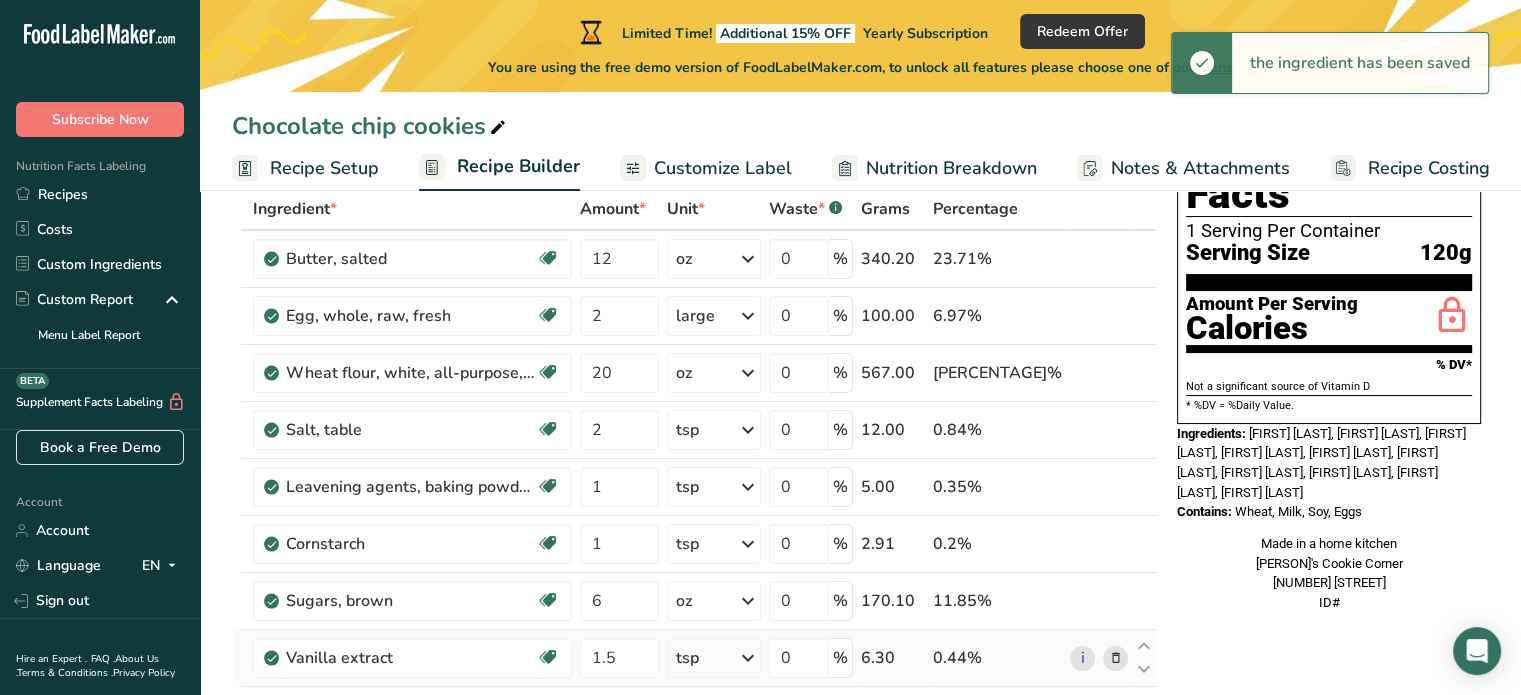 click on "tsp" at bounding box center [714, 658] 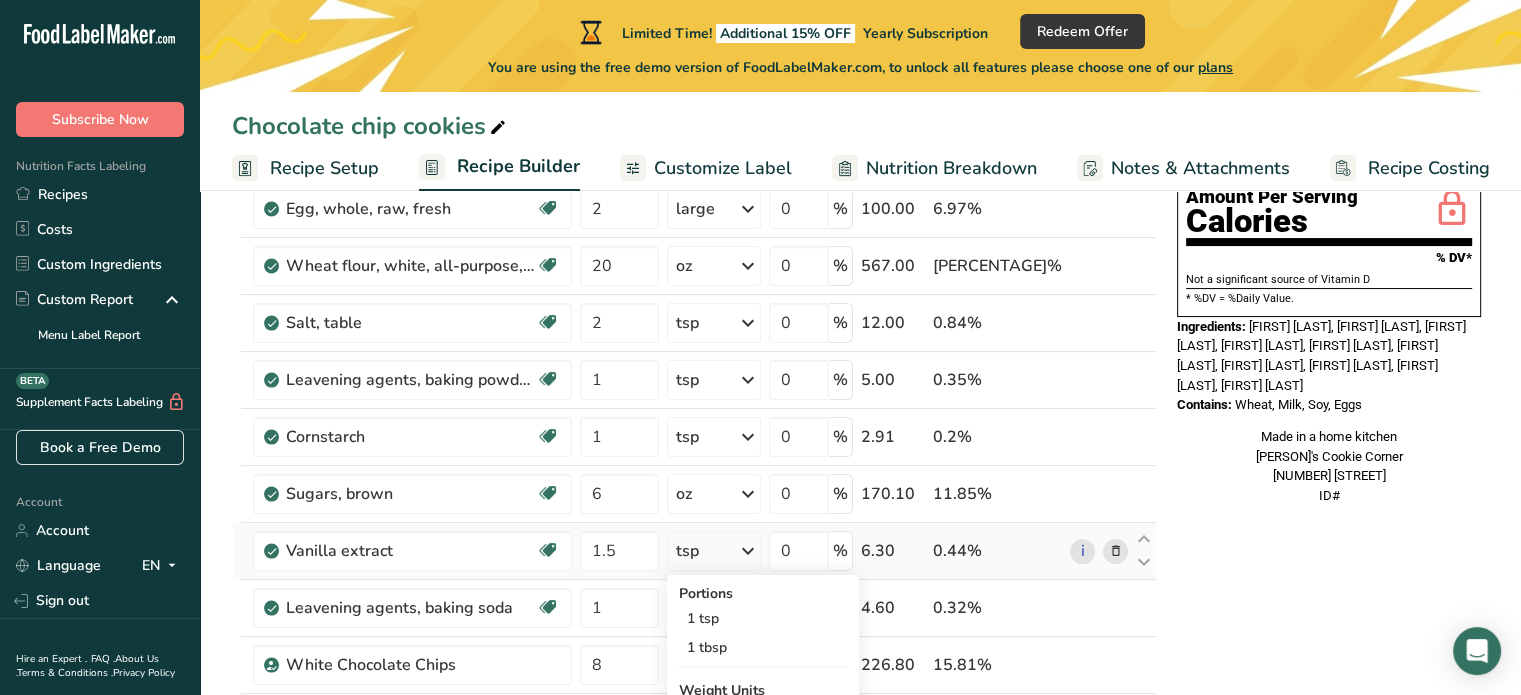 scroll, scrollTop: 240, scrollLeft: 0, axis: vertical 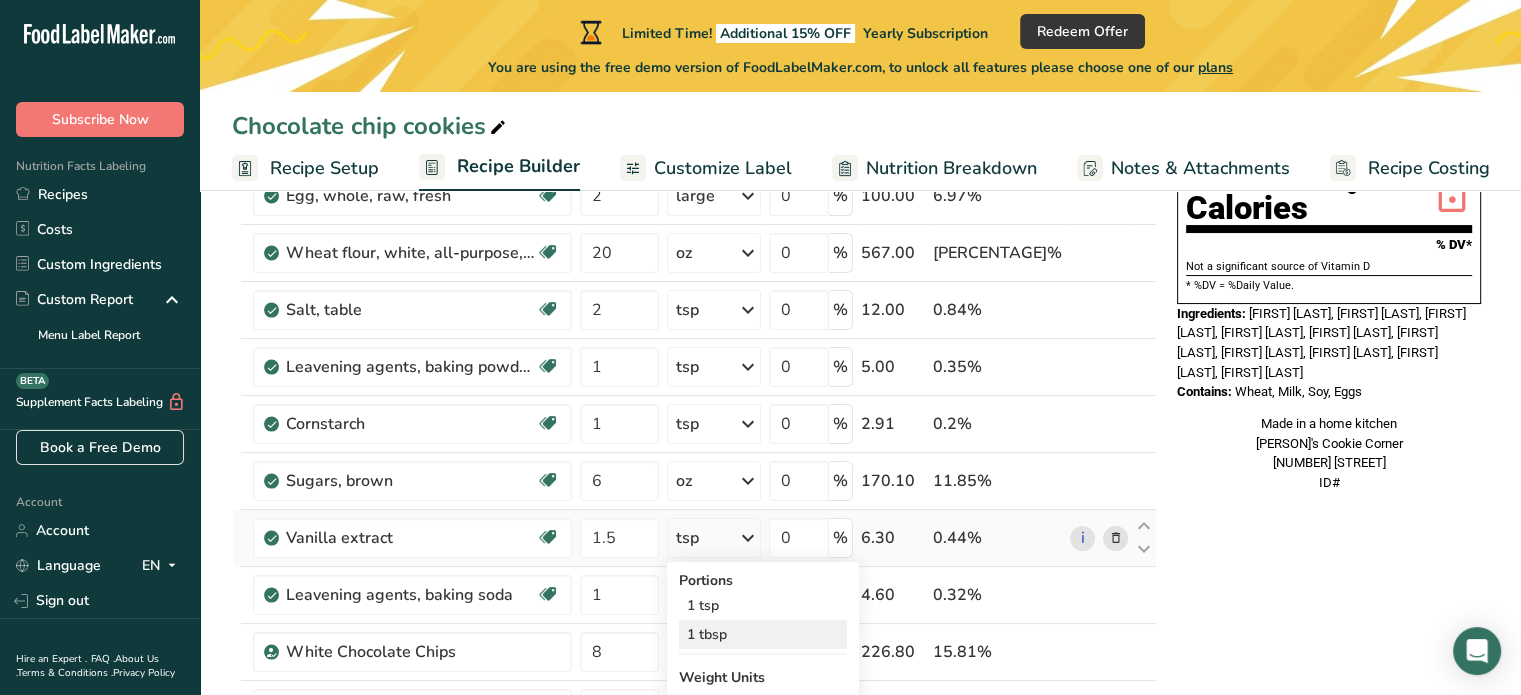 click on "1 tbsp" at bounding box center (763, 634) 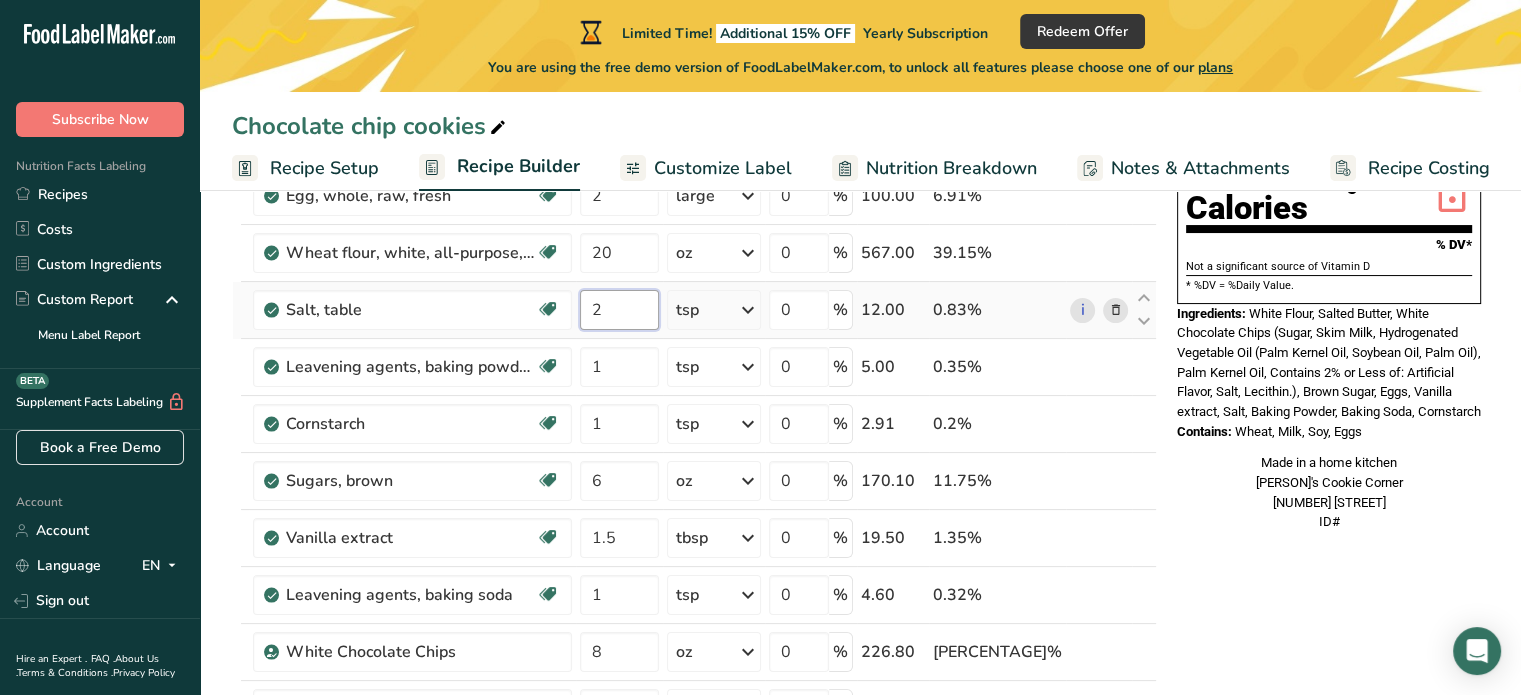 click on "2" at bounding box center [619, 310] 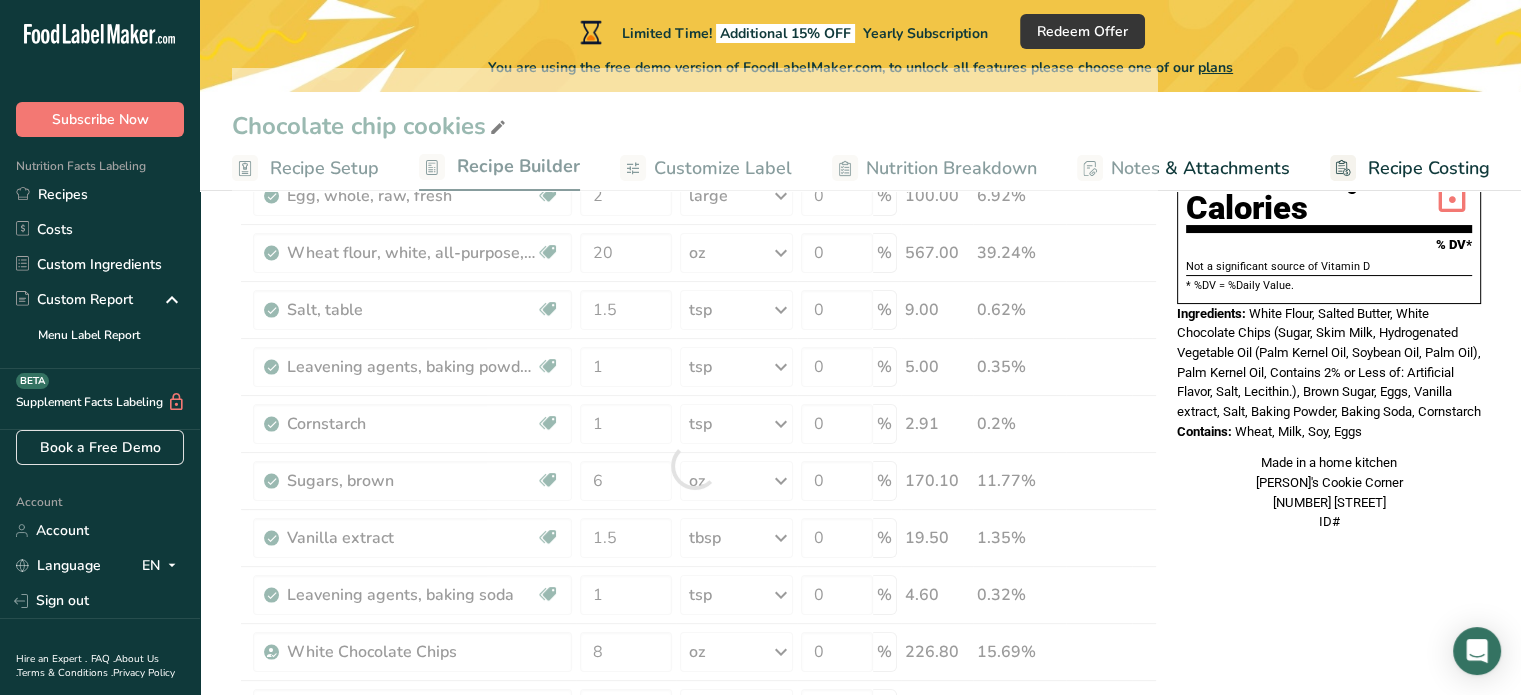 click on "Nutrition Facts
1 Serving Per Container
Serving Size
121g
Amount Per Serving
Calories
% DV*
Not a significant source of Vitamin D
* %DV = %Daily Value.
Ingredients:   White Flour, Salted Butter, White Chocolate Chips (Sugar, Skim Milk, Hydrogenated Vegetable Oil (Palm Kernel Oil, Soybean Oil, Palm Oil), Palm Kernel Oil, Contains 2% or Less of: Artificial Flavor, Salt, Lecithin.), Brown Sugar, Eggs, Vanilla extract, Salt, Baking Powder, Baking Soda, Cornstarch   Contains:
Wheat, Milk, Soy, Eggs
Made in a home kitchen
[BUSINESS_NAME]
[NUMBER] [STREET]
ID#" at bounding box center (1329, 270) 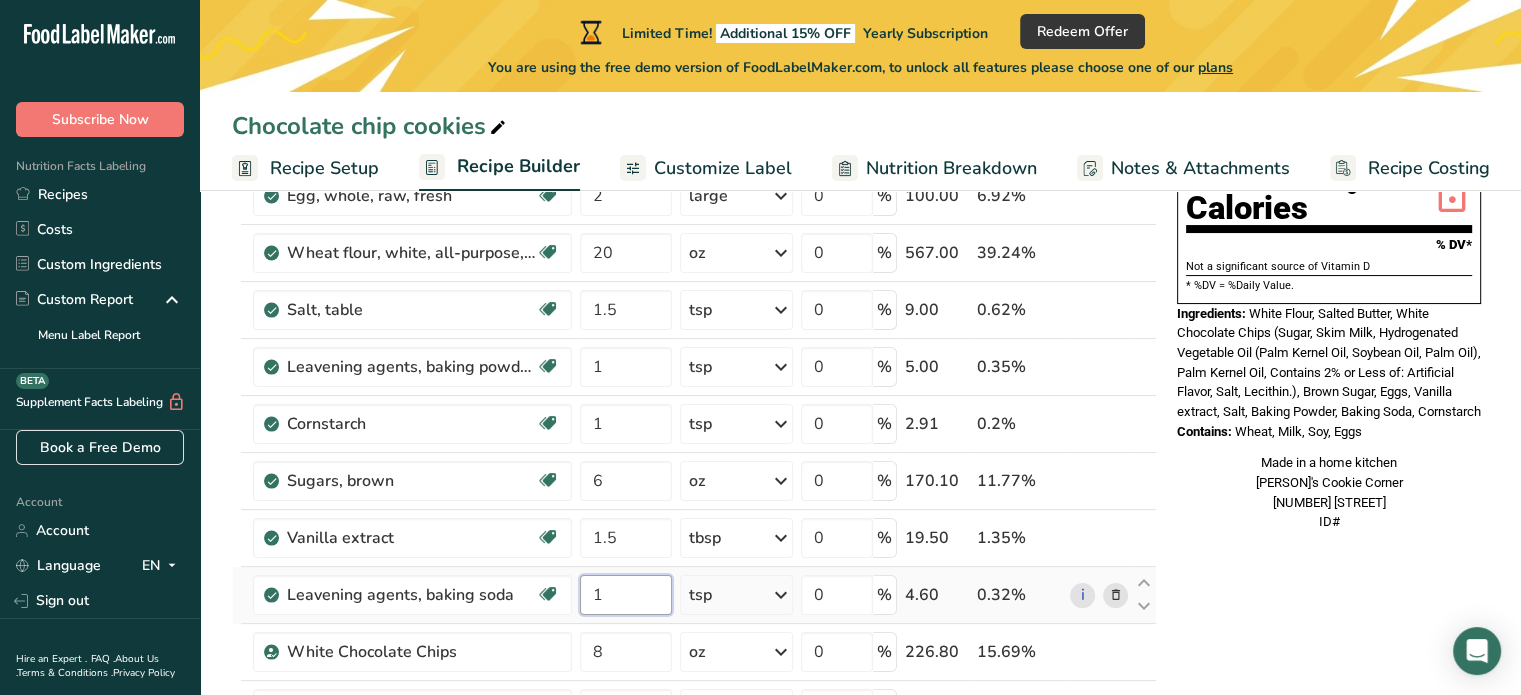 click on "1" at bounding box center (625, 595) 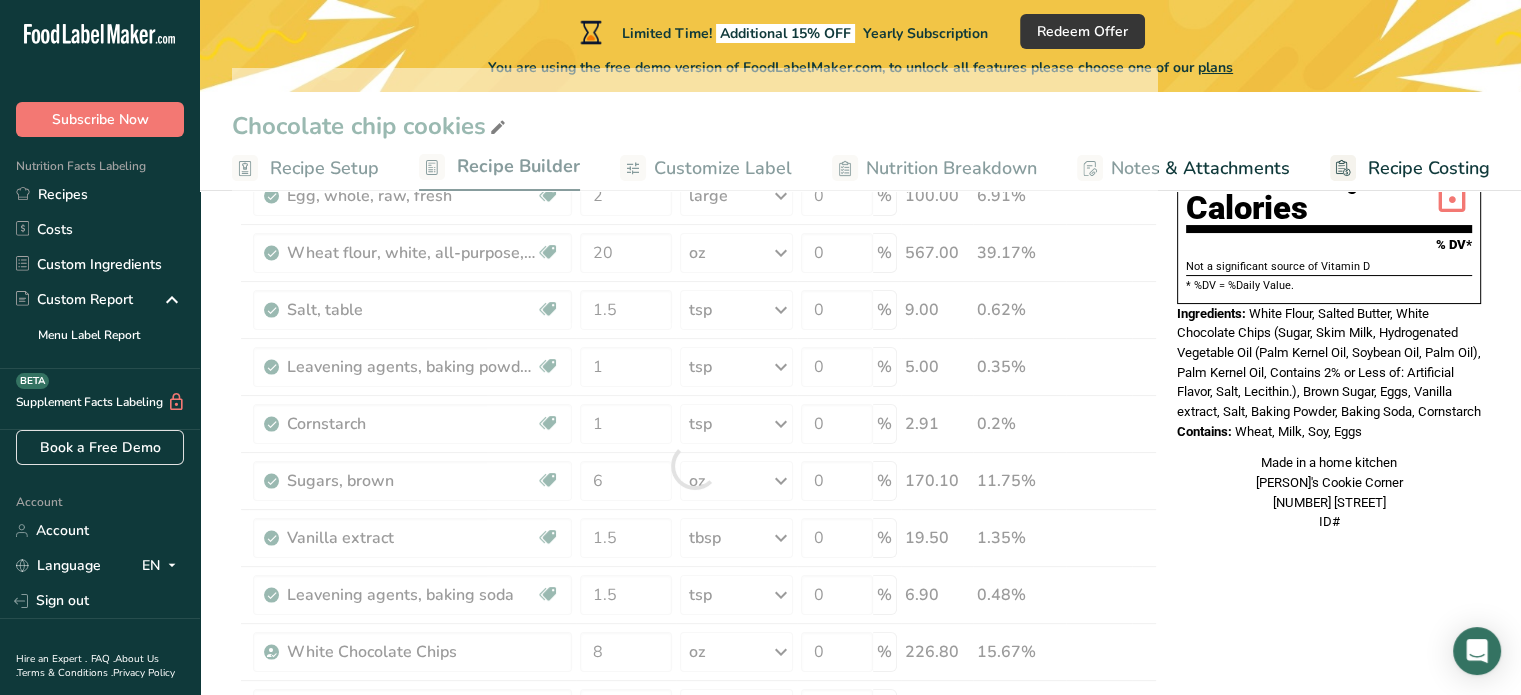 click on "Nutrition Facts
1 Serving Per Container
Serving Size
120g
Amount Per Serving
Calories
% DV*
Not a significant source of Vitamin D
* %DV = %Daily Value.
Ingredients:   White Flour, Salted Butter, White Chocolate Chips (Sugar, Skim Milk, Hydrogenated Vegetable Oil (Palm Kernel Oil, Soybean Oil, Palm Oil), Palm Kernel Oil, Contains 2% or Less of: Artificial Flavor, Salt, Lecithin.), Brown Sugar, Eggs, Vanilla extract, Salt, Baking Powder, Baking Soda, Cornstarch   Contains:
Wheat, Milk, Soy, Eggs
Made in a home kitchen
[PERSON_NAME]’s Cookie Corner
[NUMBER] [STREET]
ID#" at bounding box center (1329, 770) 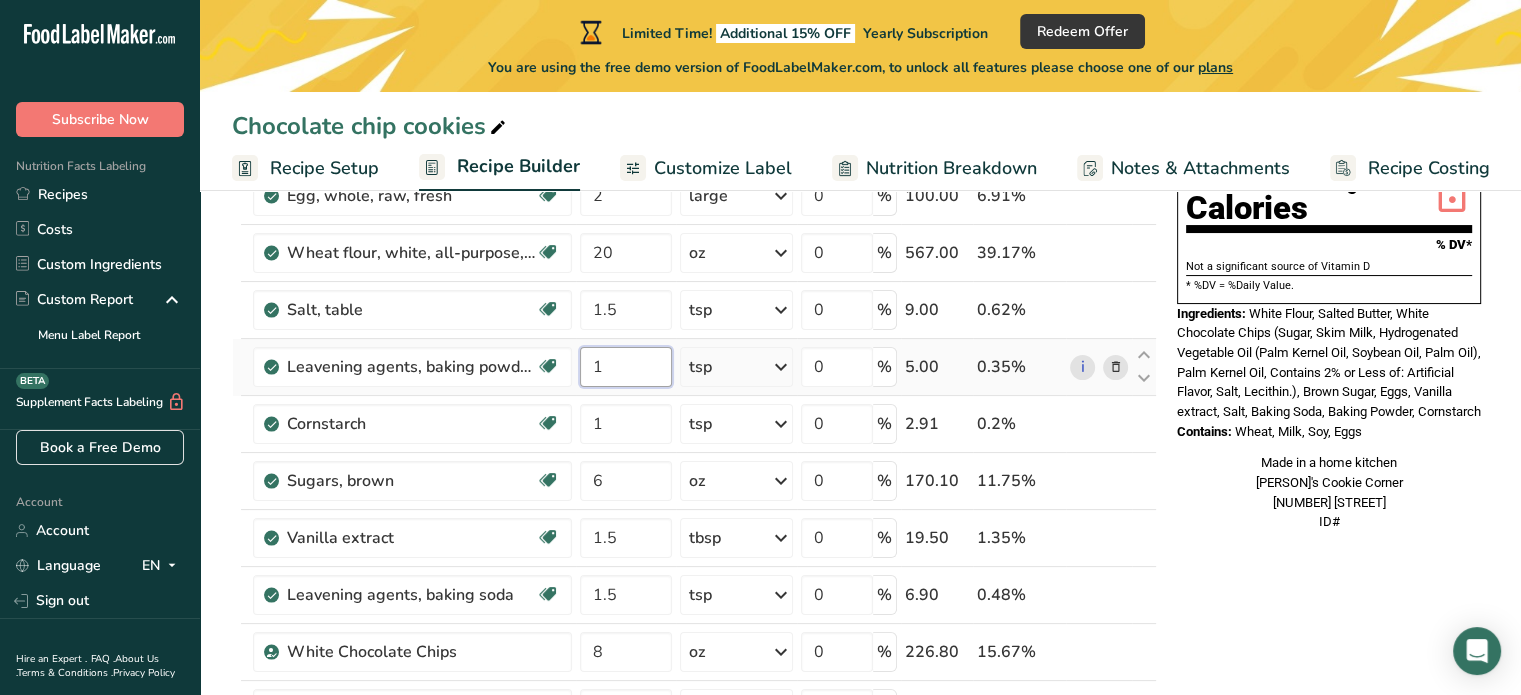 click on "1" at bounding box center (625, 367) 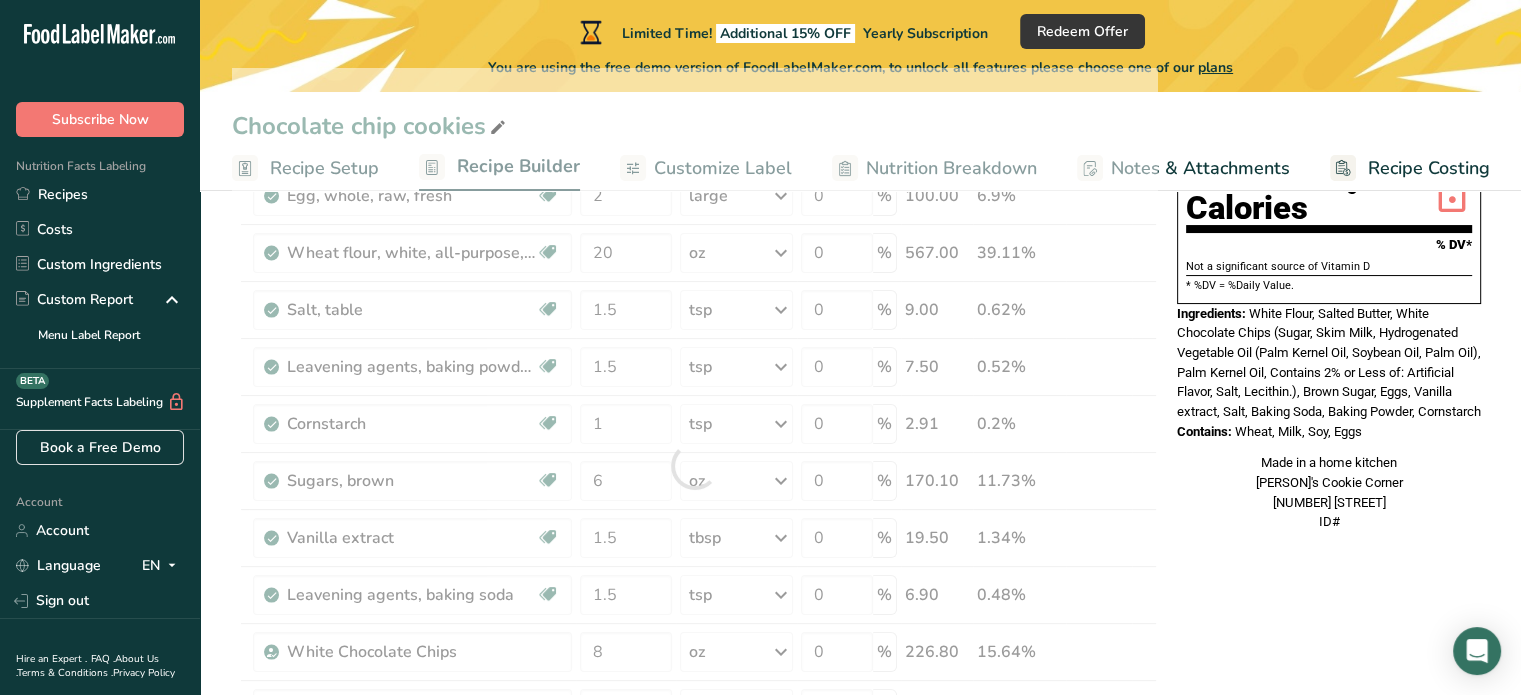 click on "Made in a home kitchen
[PERSON]'s Cookie Corner
[NUMBER] [STREET]
ID#" at bounding box center (1329, 492) 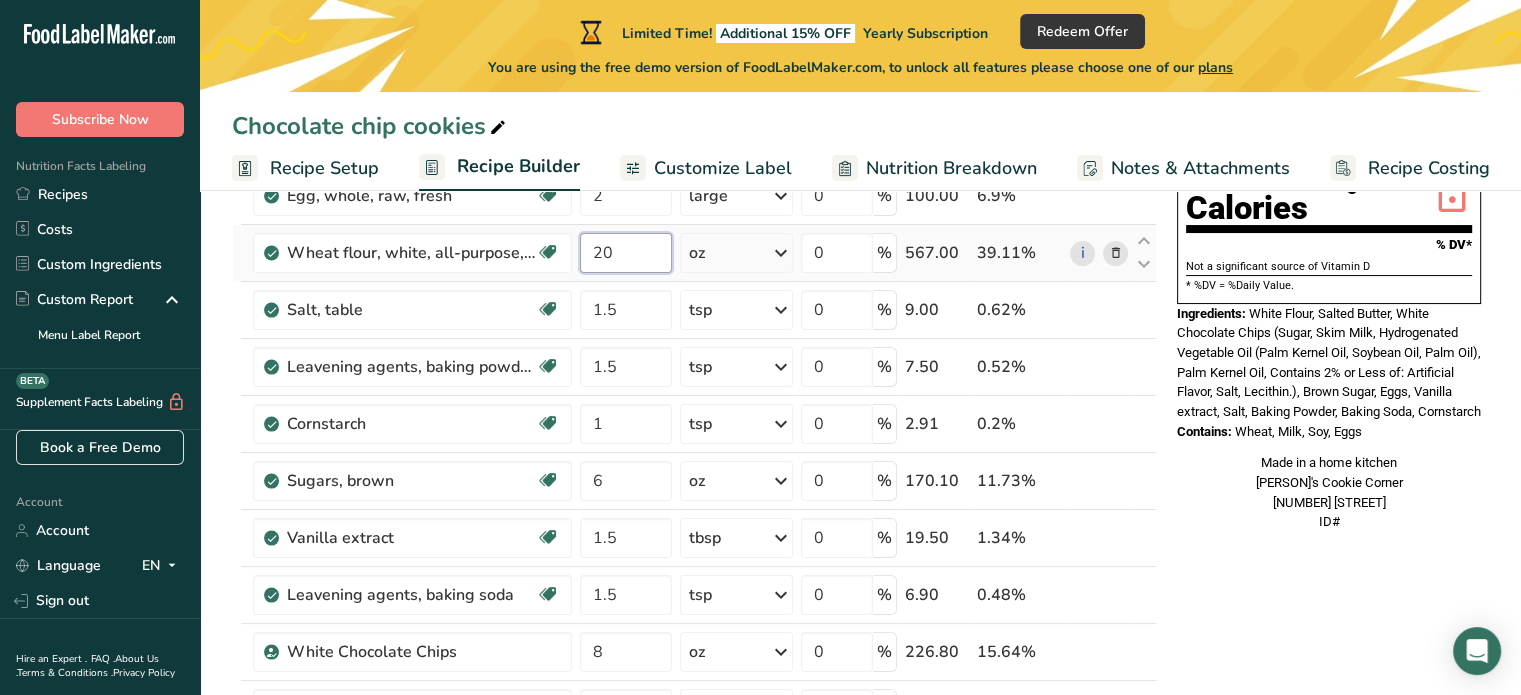click on "20" at bounding box center [625, 253] 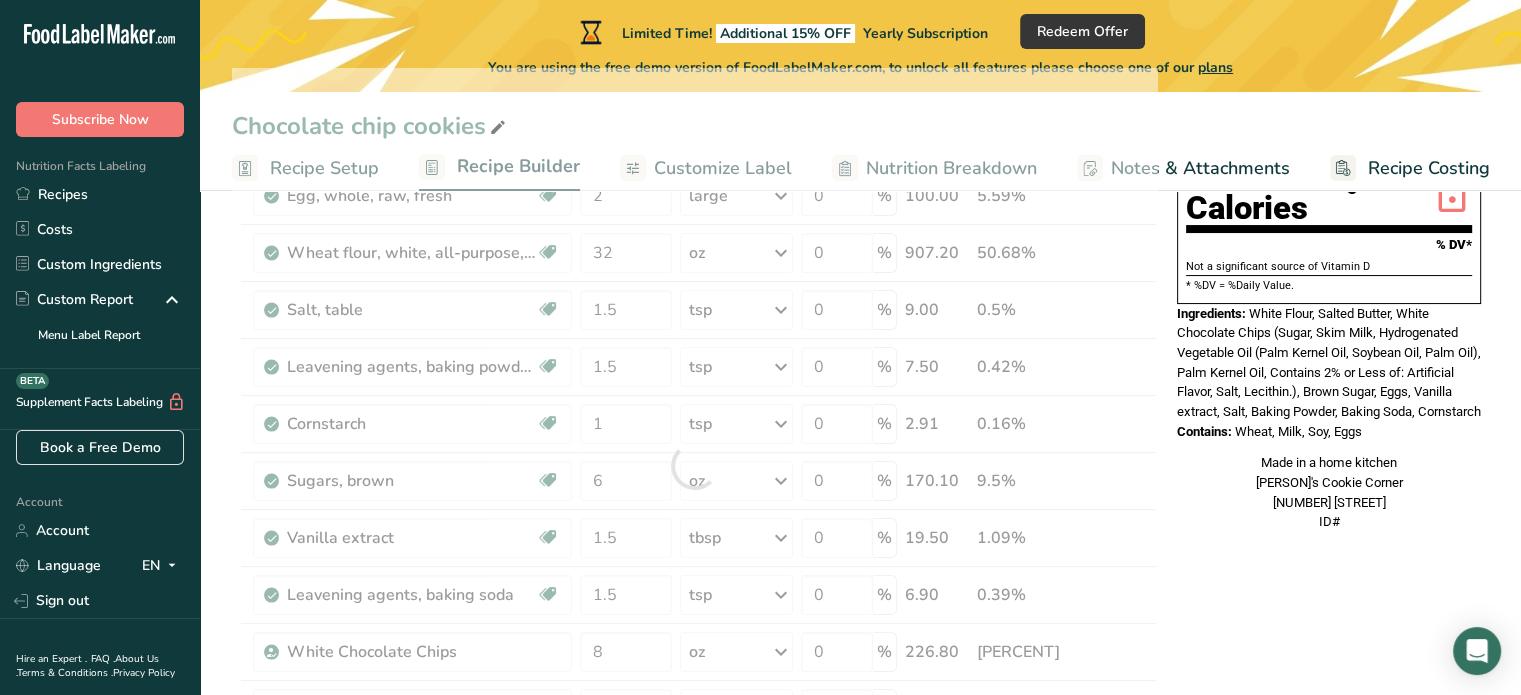 click on "Nutrition Facts
1 Serving Per Container
Serving Size
121g
Amount Per Serving
Calories
% DV*
Not a significant source of Vitamin D
* %DV = %Daily Value.
Ingredients:   White Flour, Salted Butter, White Chocolate Chips (Sugar, Skim Milk, Hydrogenated Vegetable Oil (Palm Kernel Oil, Soybean Oil, Palm Oil), Palm Kernel Oil, Contains 2% or Less of: Artificial Flavor, Salt, Lecithin.), Brown Sugar, Eggs, Vanilla extract, Salt, Baking Powder, Baking Soda, Cornstarch   Contains:
Wheat, Milk, Soy, Eggs
Made in a home kitchen
[BUSINESS_NAME]
[NUMBER] [STREET]
ID#" at bounding box center (1329, 270) 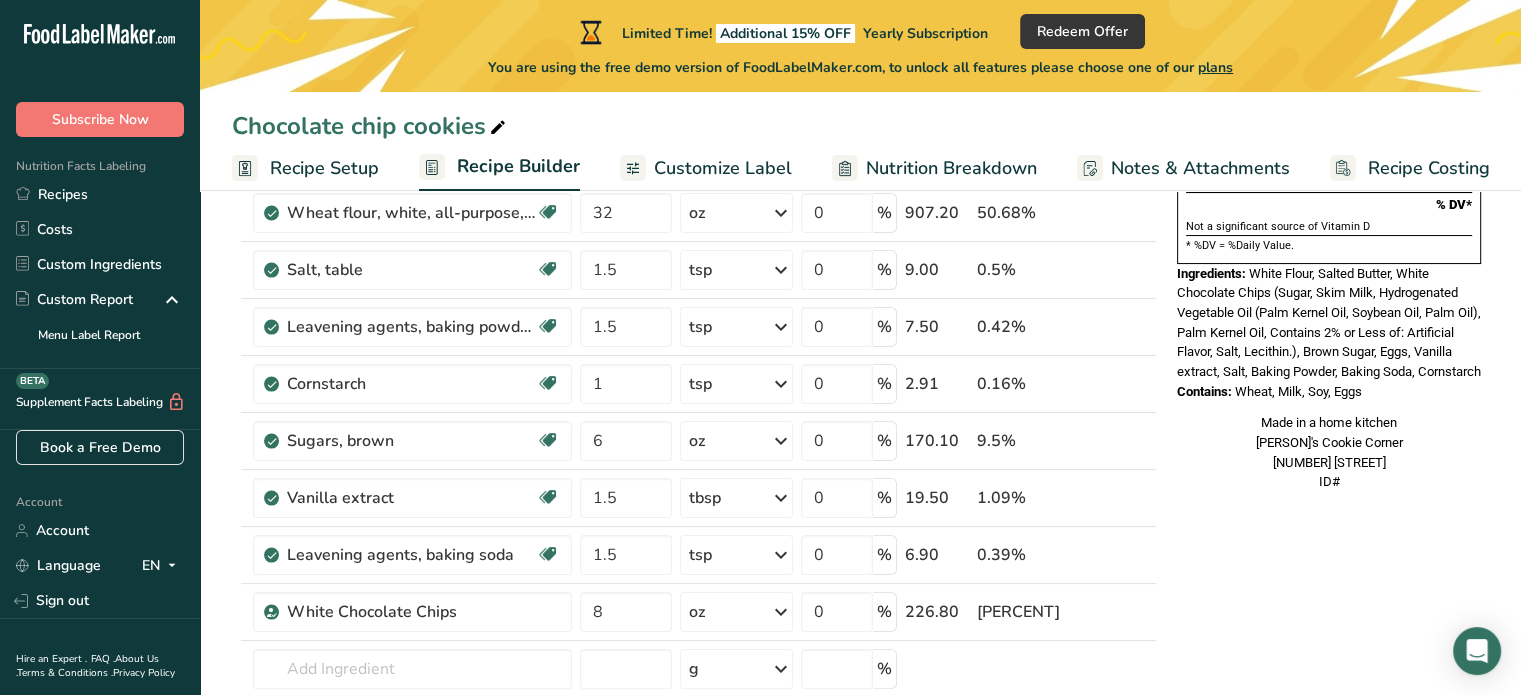 scroll, scrollTop: 320, scrollLeft: 0, axis: vertical 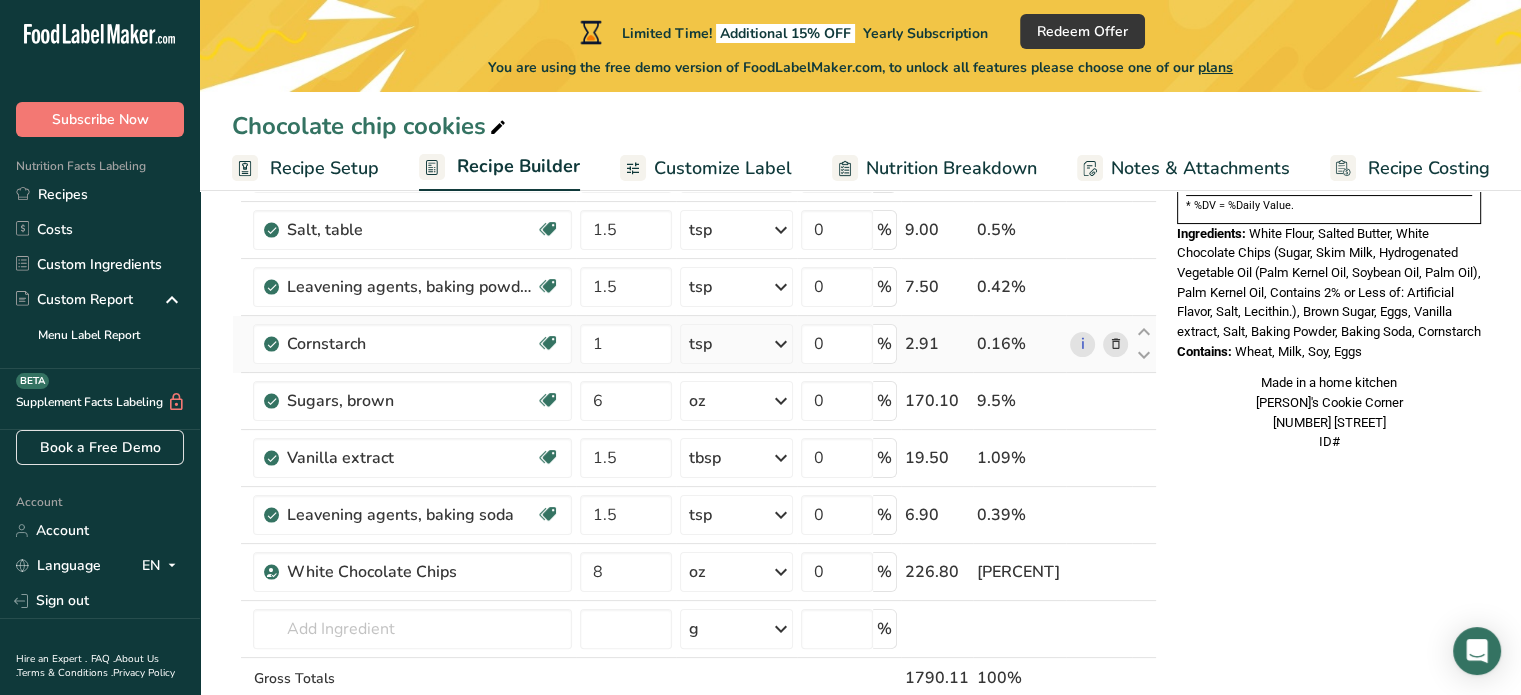 click at bounding box center (1115, 344) 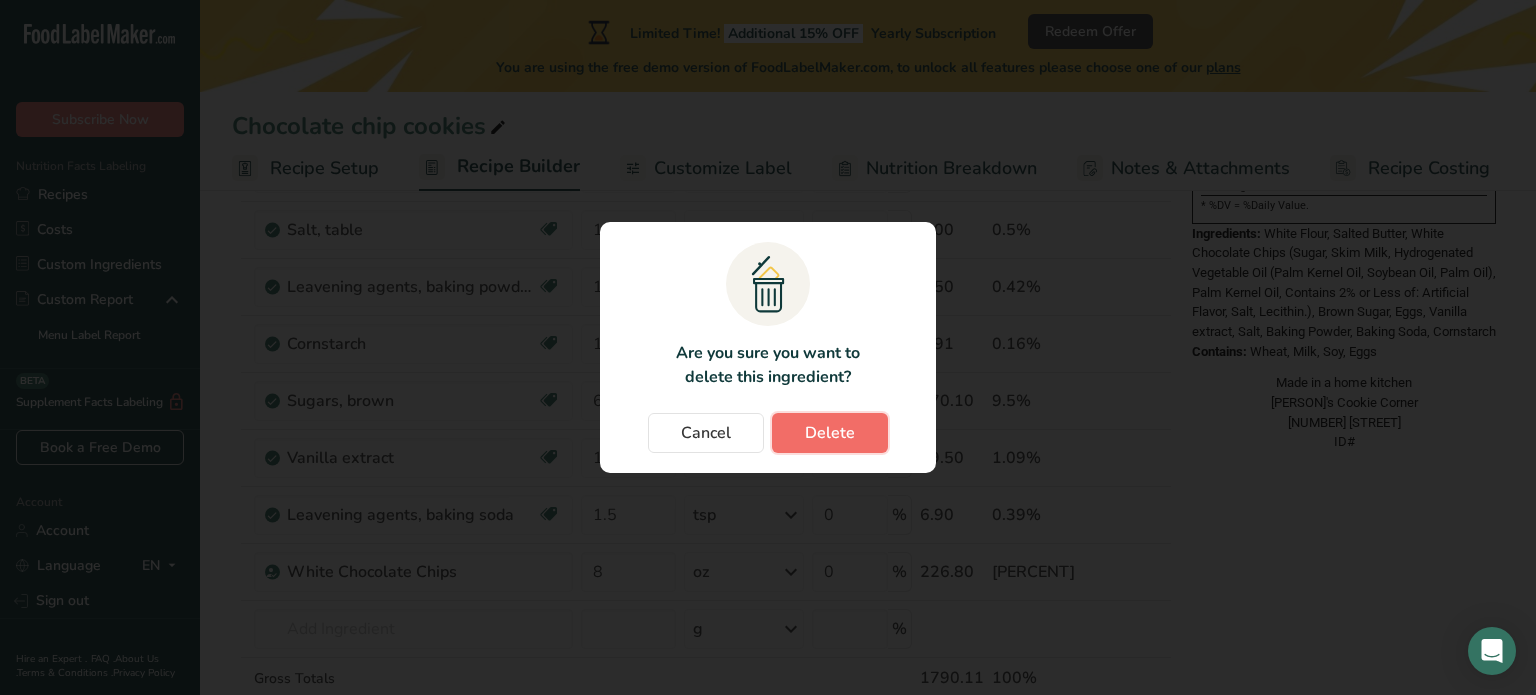 click on "Delete" at bounding box center [830, 433] 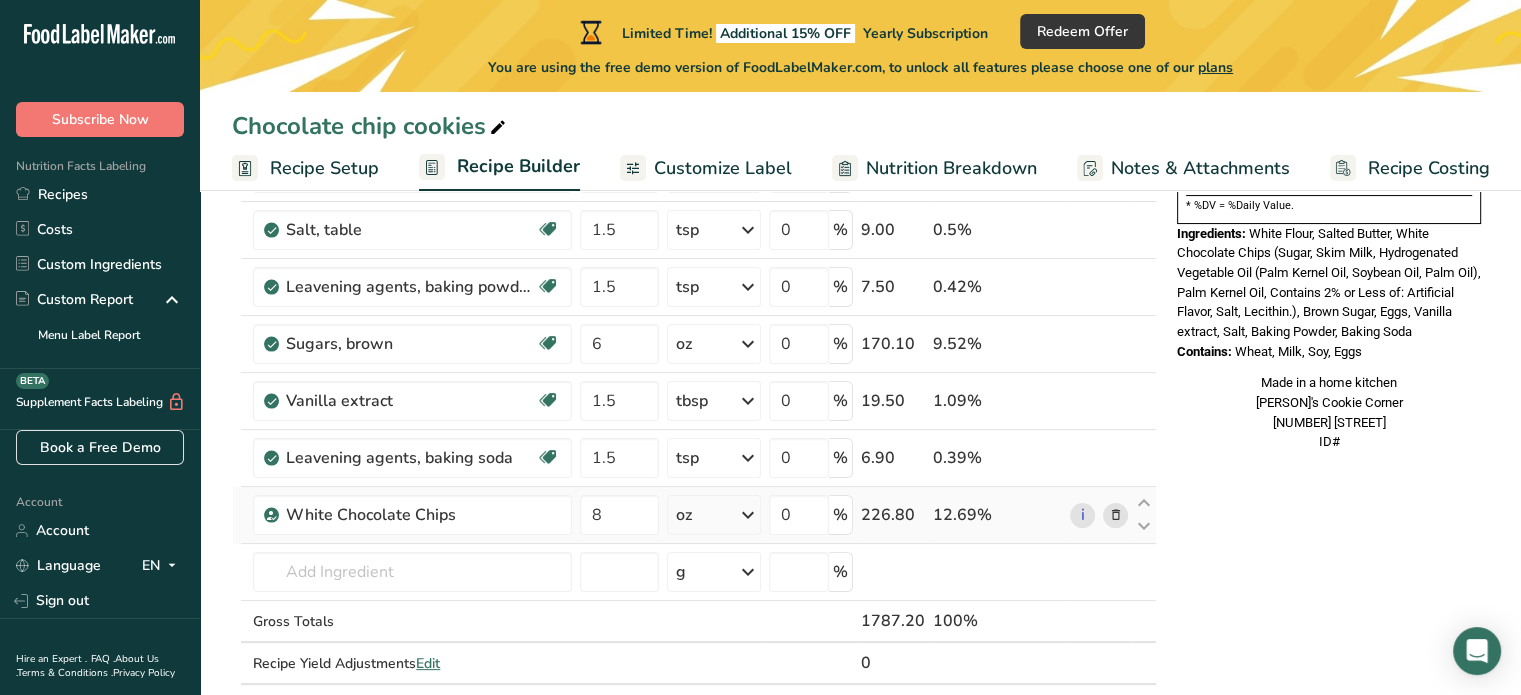 click at bounding box center (1115, 515) 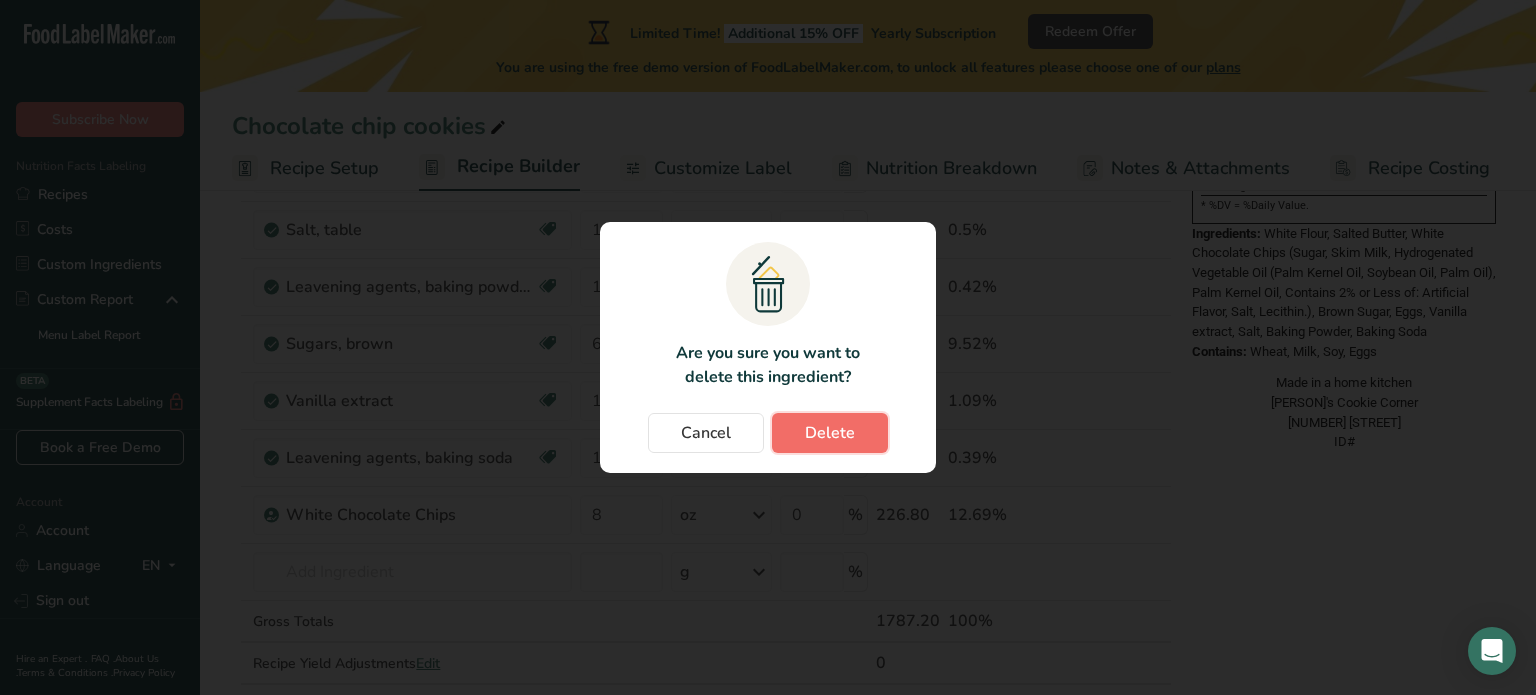 click on "Delete" at bounding box center (830, 433) 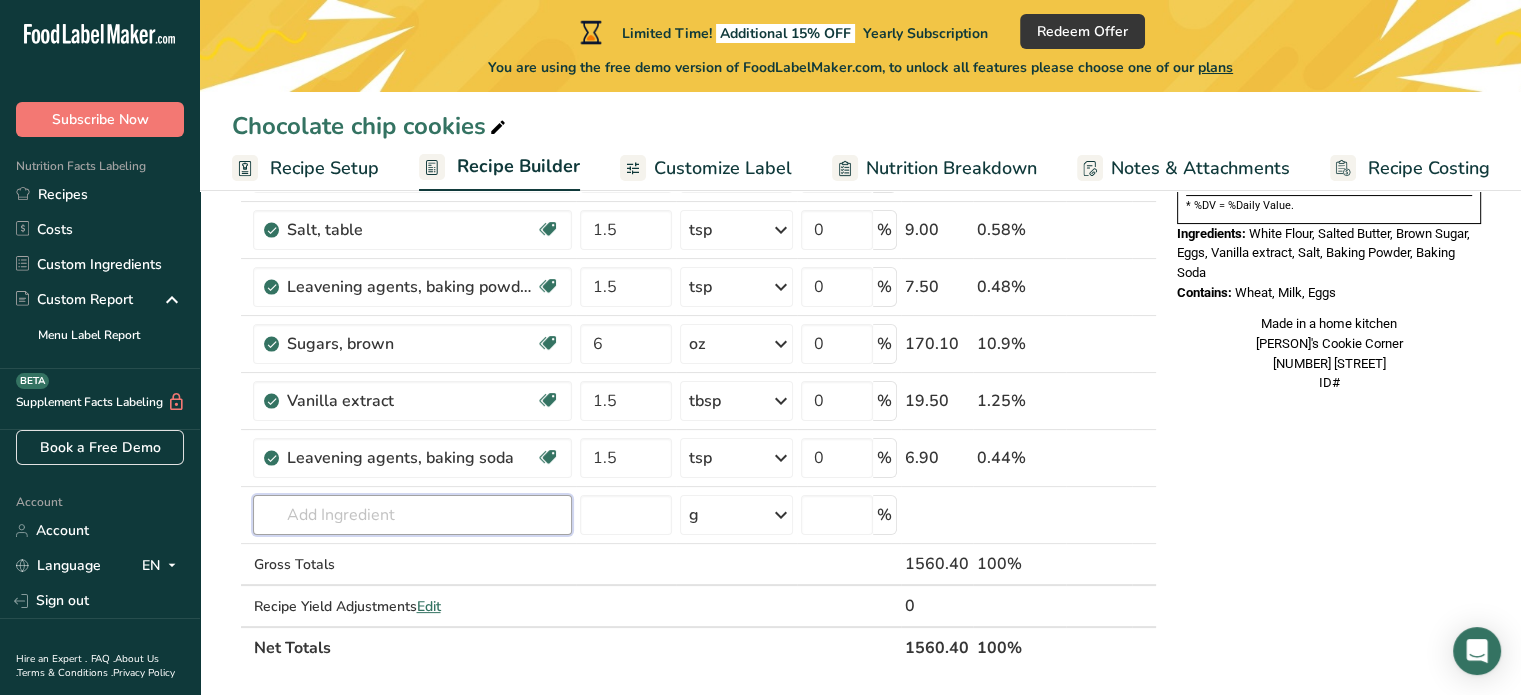 click at bounding box center [412, 515] 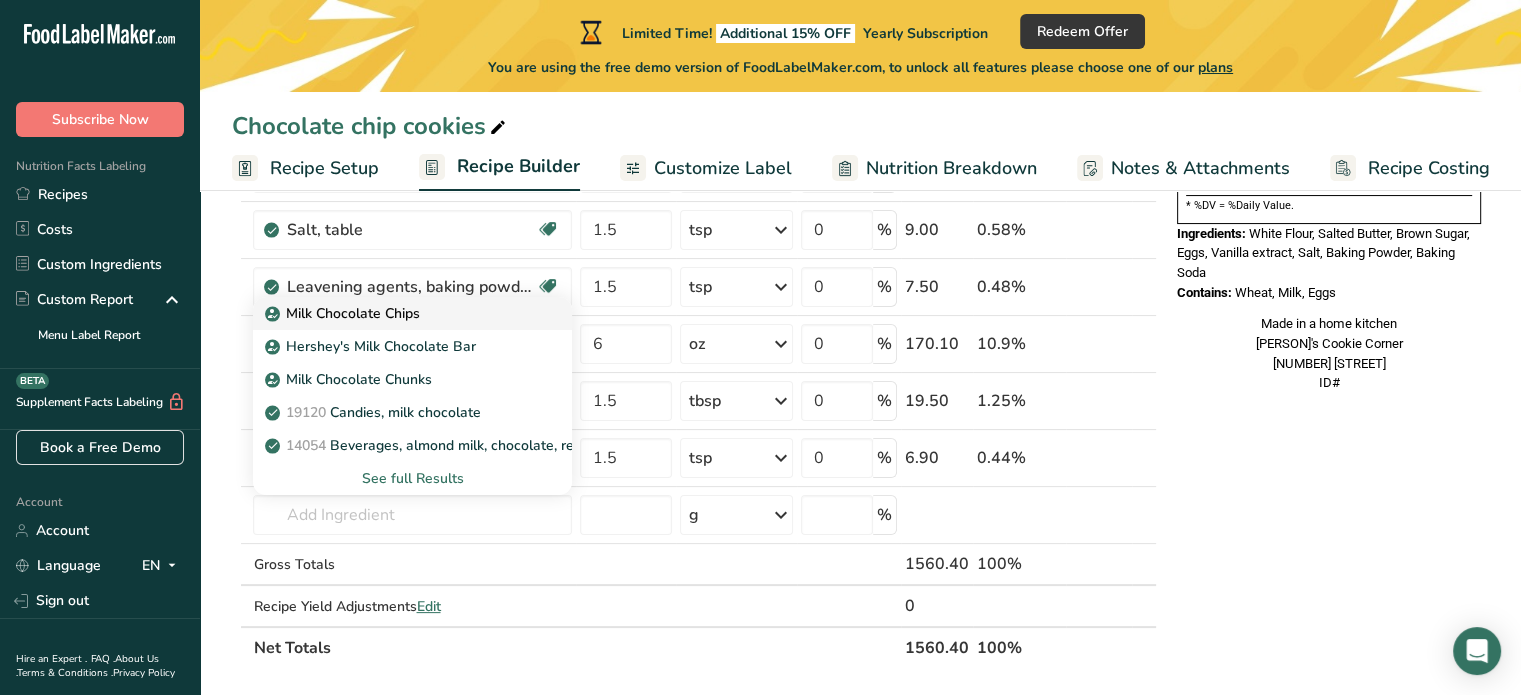 click on "Milk Chocolate Chips" at bounding box center [344, 313] 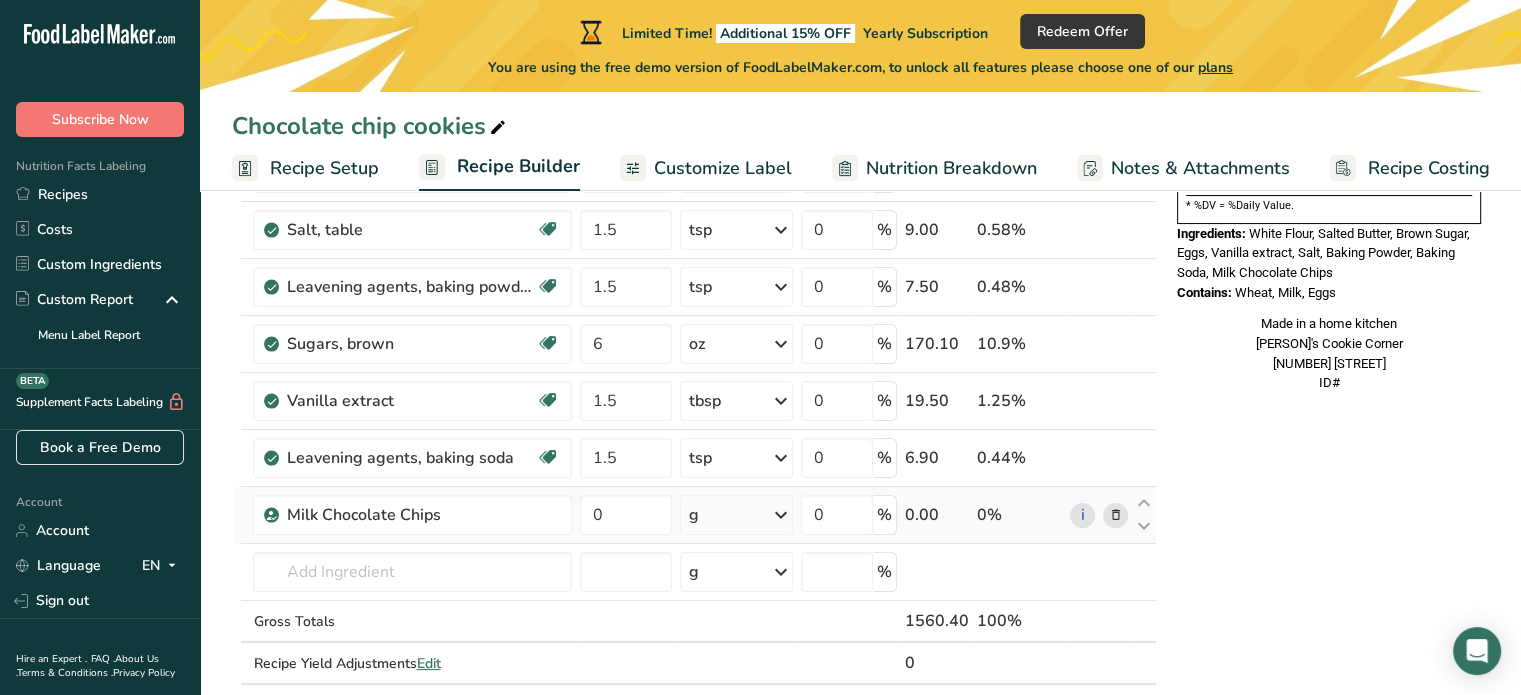 click on "g" at bounding box center (737, 515) 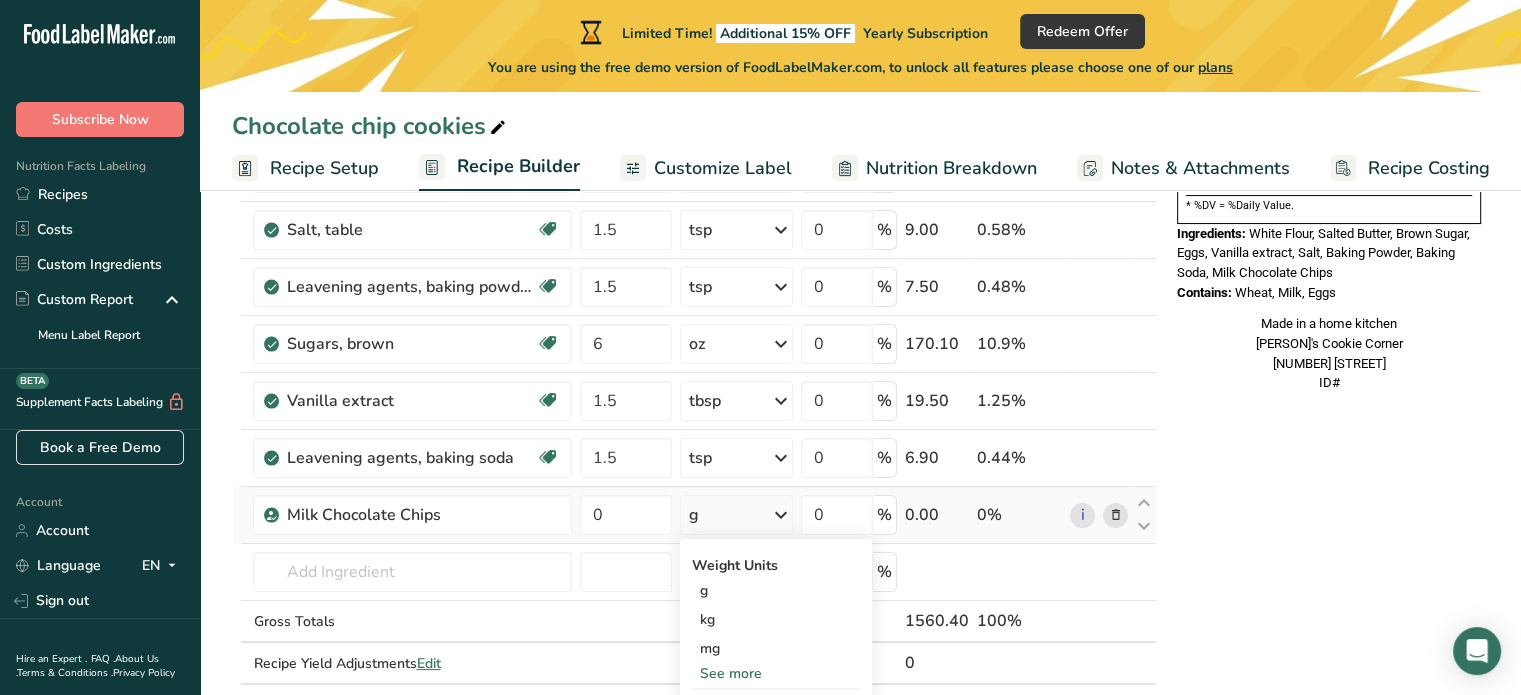click on "See more" at bounding box center [776, 673] 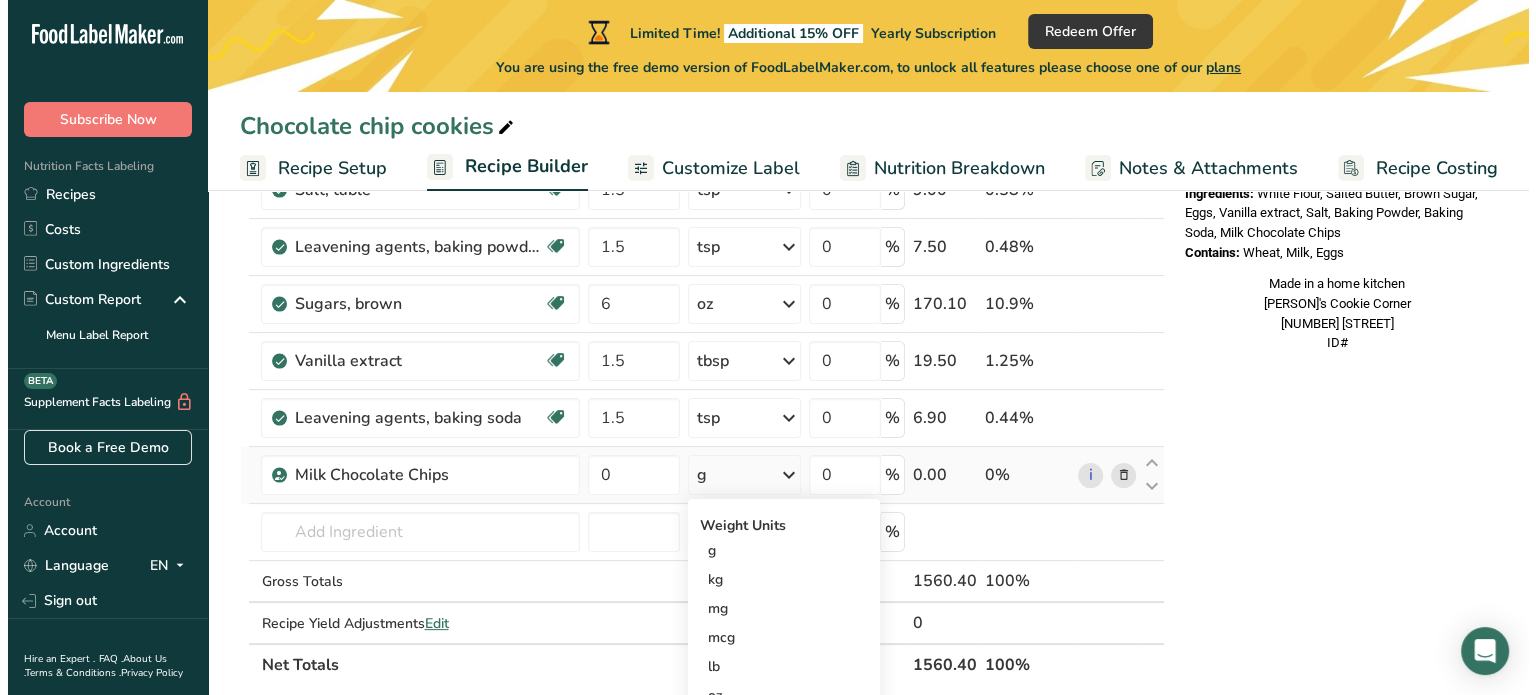 scroll, scrollTop: 400, scrollLeft: 0, axis: vertical 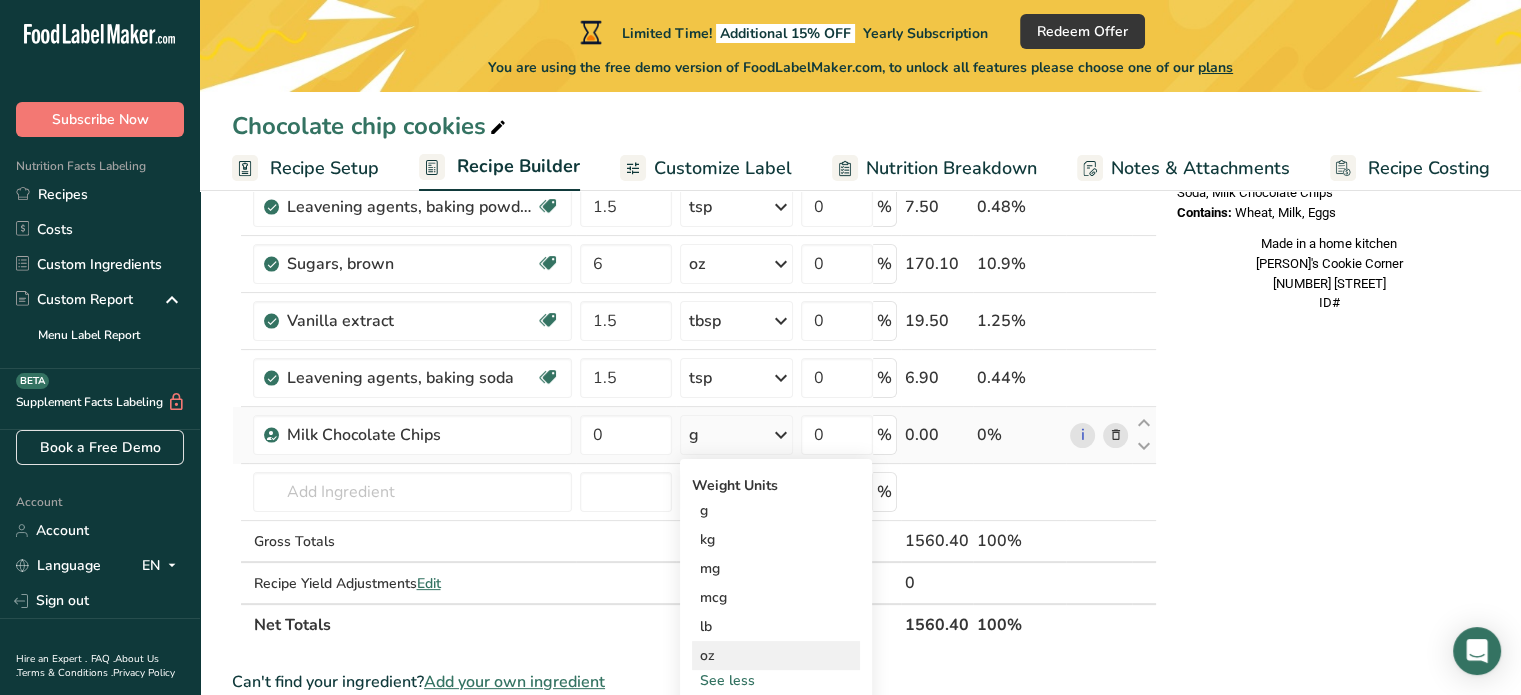 click on "oz" at bounding box center [776, 655] 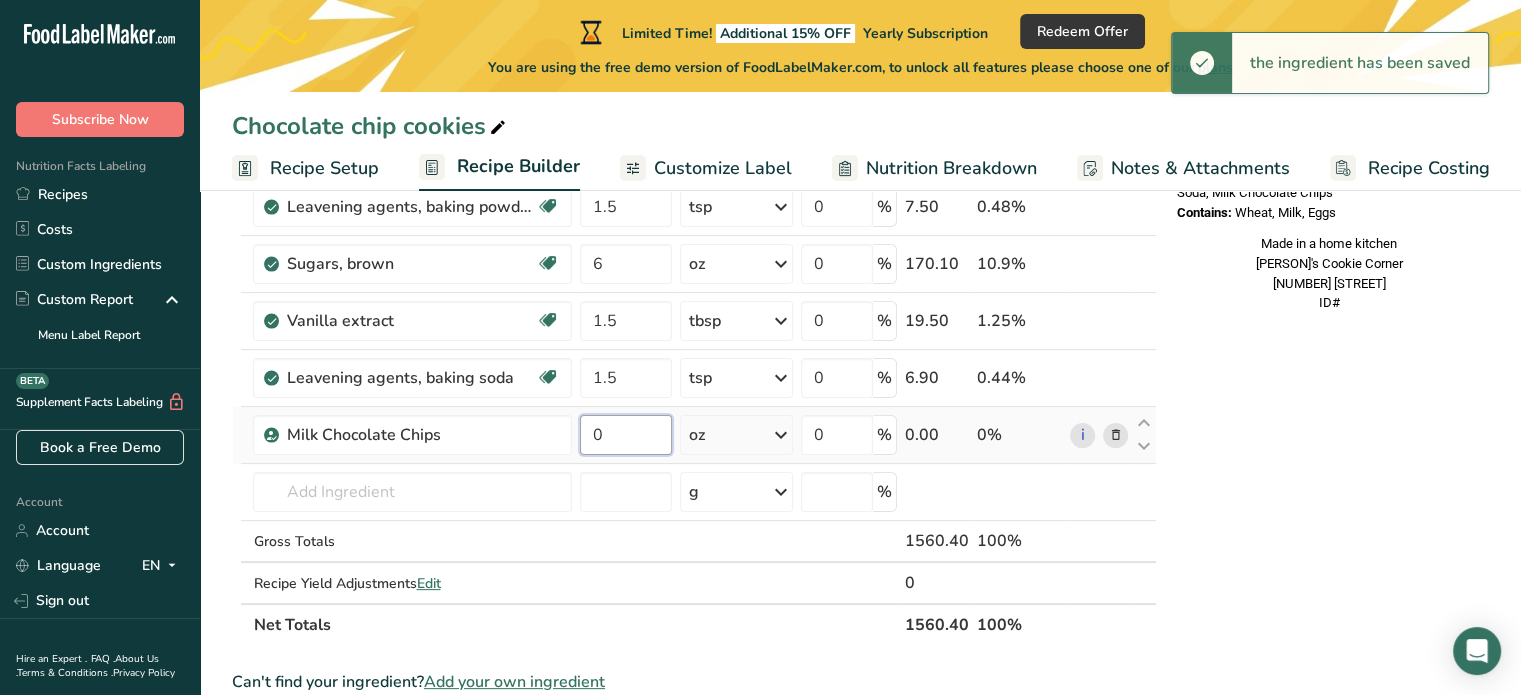 click on "0" at bounding box center [625, 435] 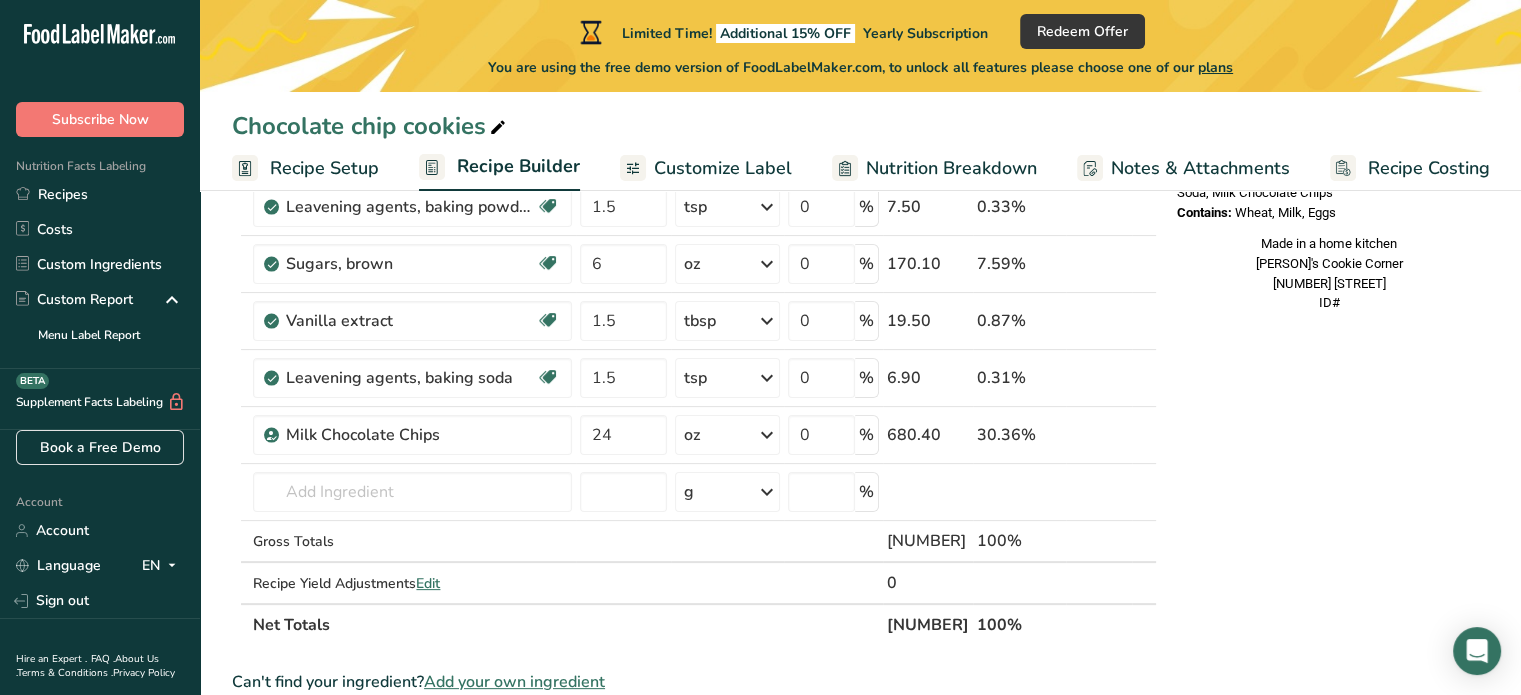 click on "Nutrition Facts
1 Serving Per Container
Serving Size
130g
Amount Per Serving
Calories
% DV*
Not a significant source of Vitamin D
* %DV = %Daily Value.
Ingredients:   White Flour, Salted Butter, Brown Sugar, Eggs, Vanilla extract, Salt, Baking Powder, Baking Soda, Milk Chocolate Chips   Contains:
Wheat, Milk, Eggs
Made in a home kitchen
[PERSON]'S Cookie Corner
[NUMBER] [STREET]
ID#" at bounding box center (1329, 582) 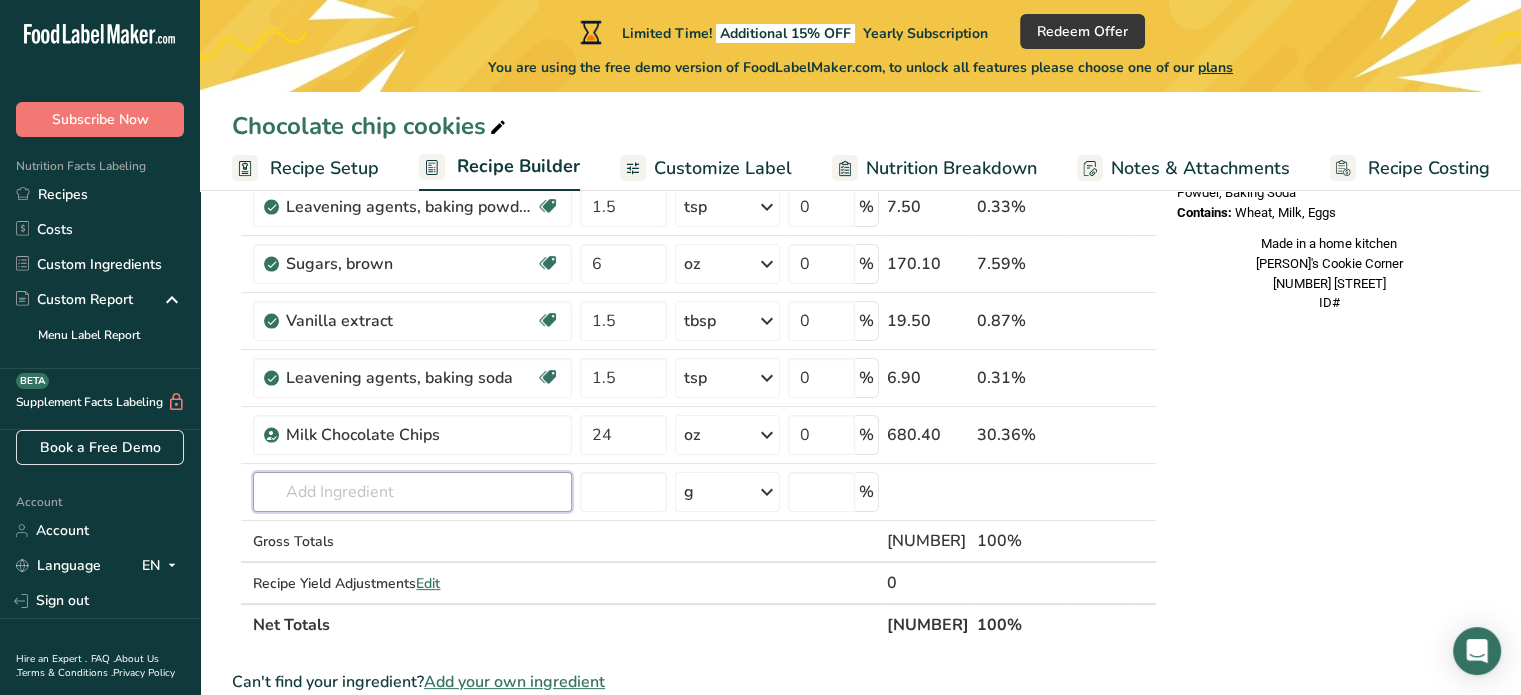 click at bounding box center (412, 492) 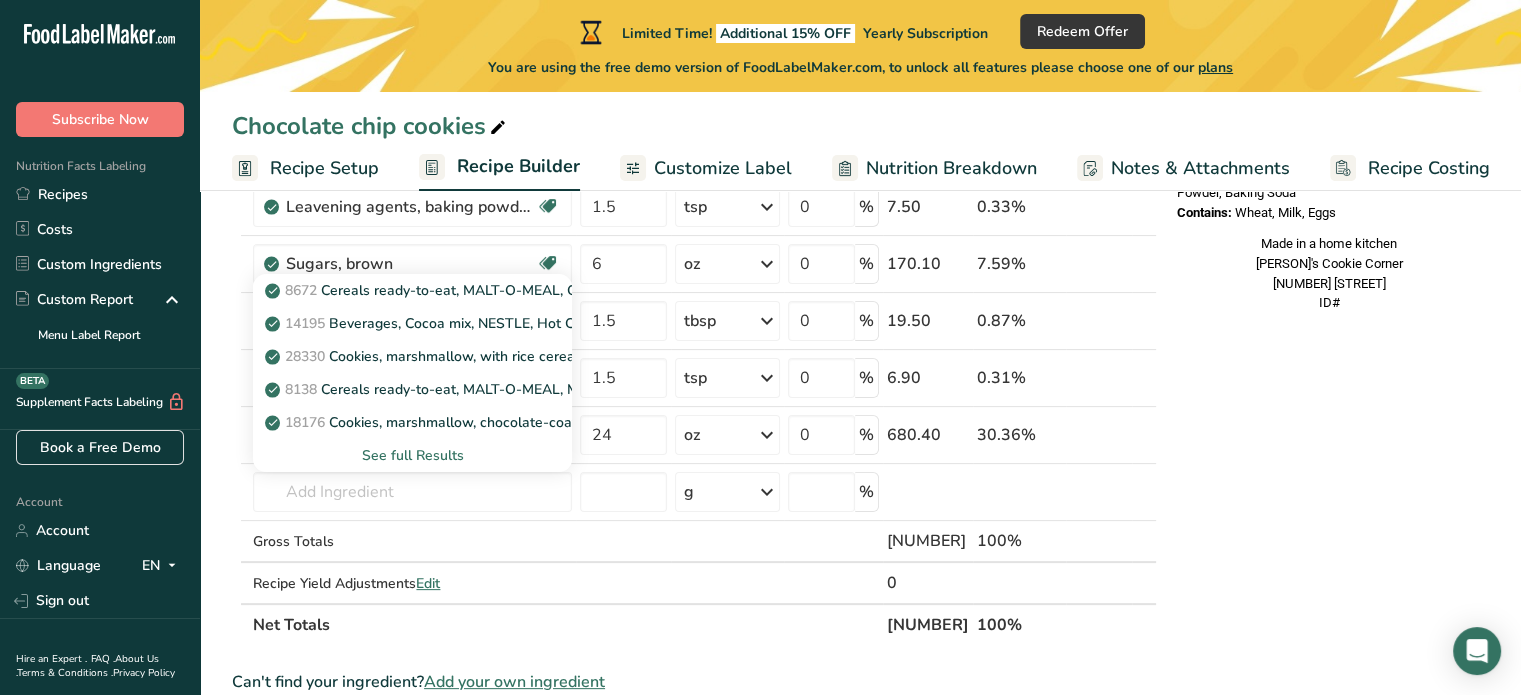 click on "See full Results" at bounding box center (412, 455) 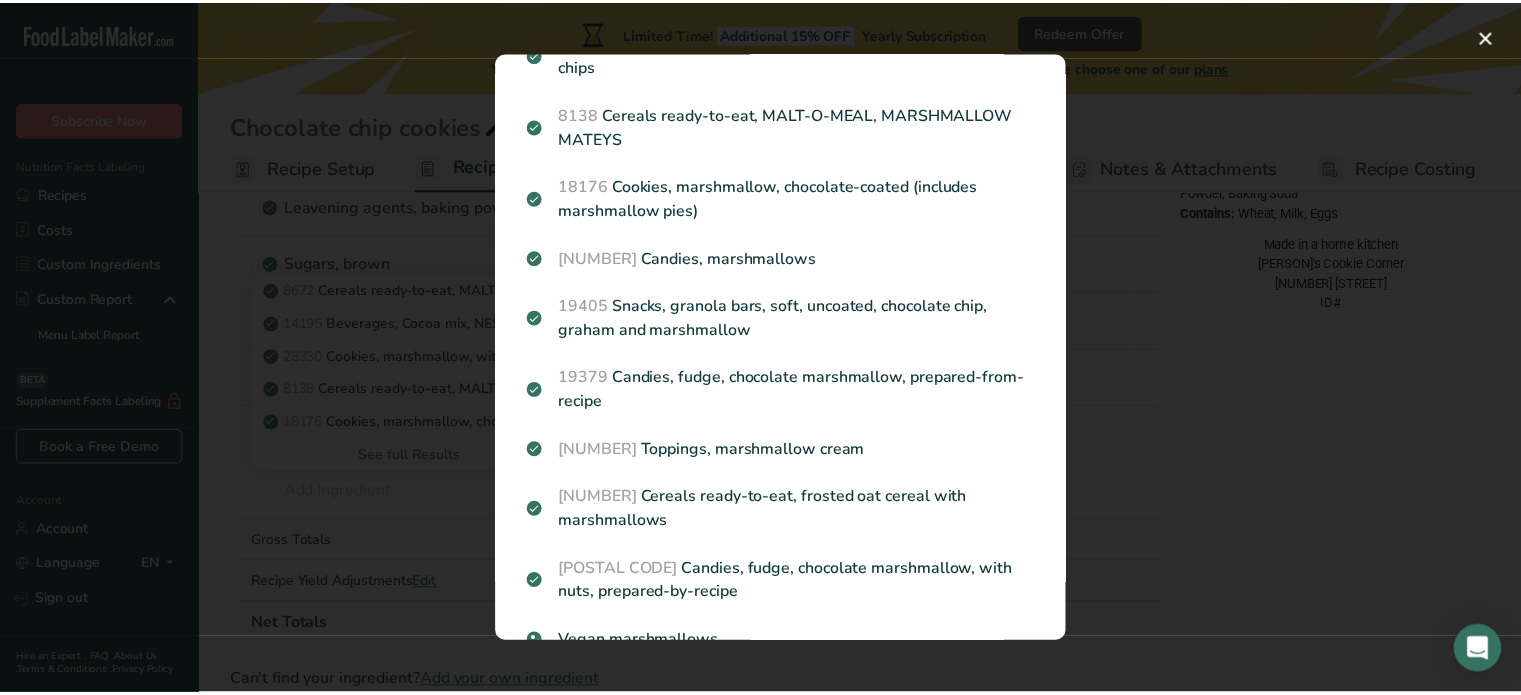 scroll, scrollTop: 239, scrollLeft: 0, axis: vertical 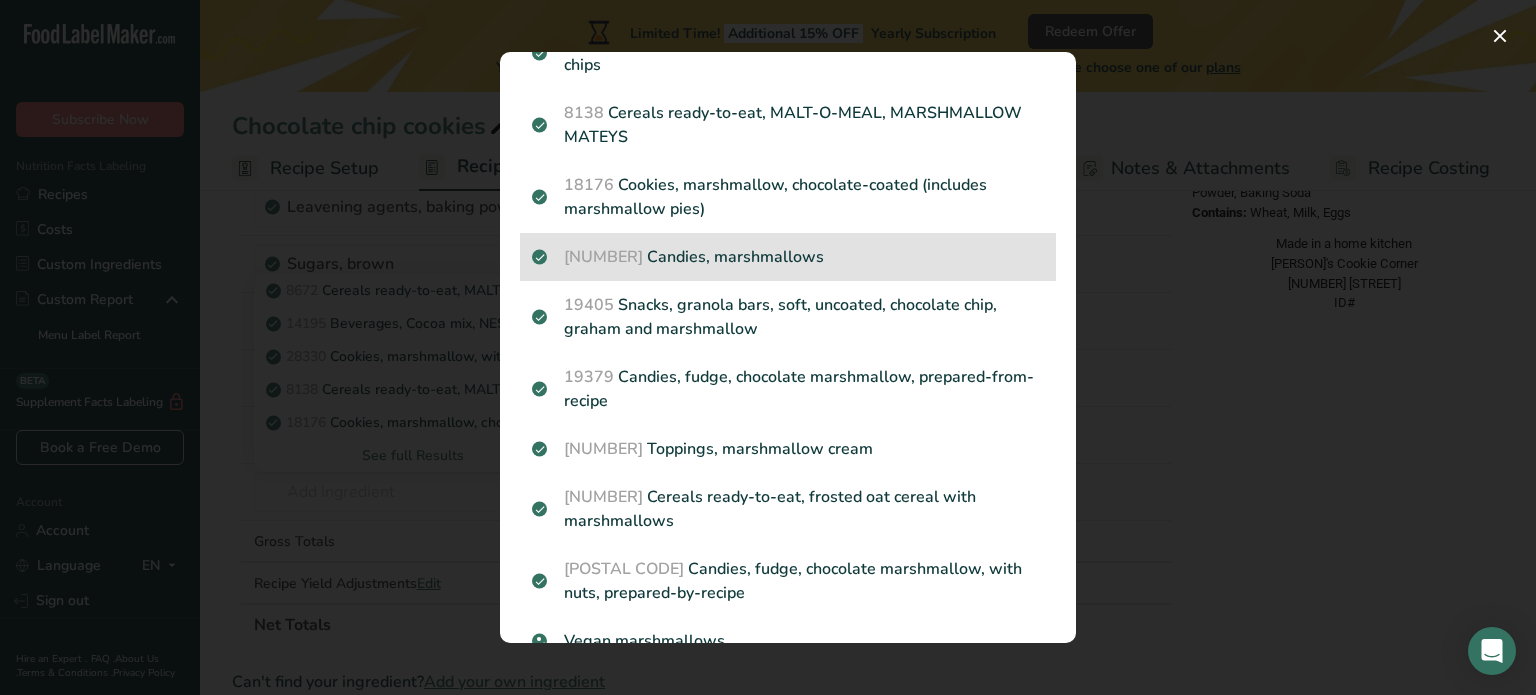 click on "[NUMBER]
Candies, marshmallows" at bounding box center [788, 257] 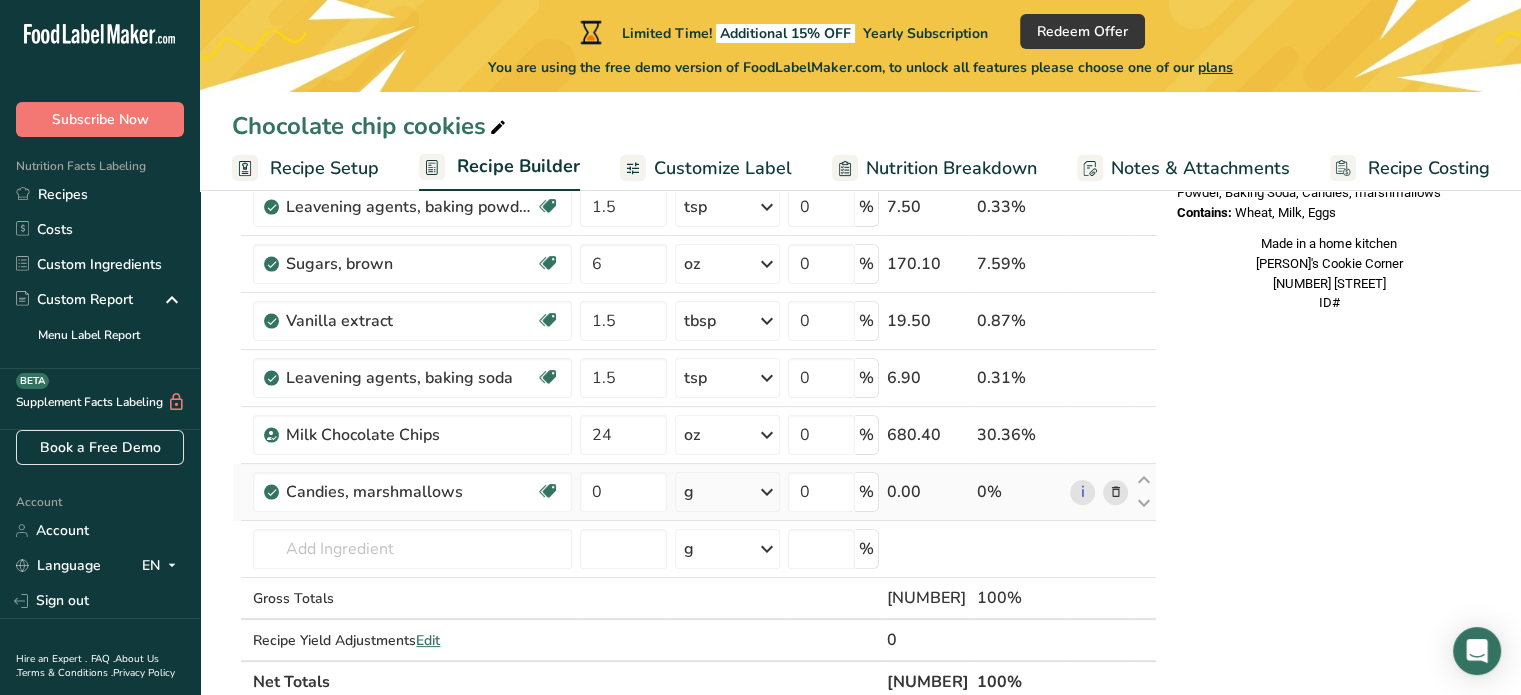 click at bounding box center (767, 492) 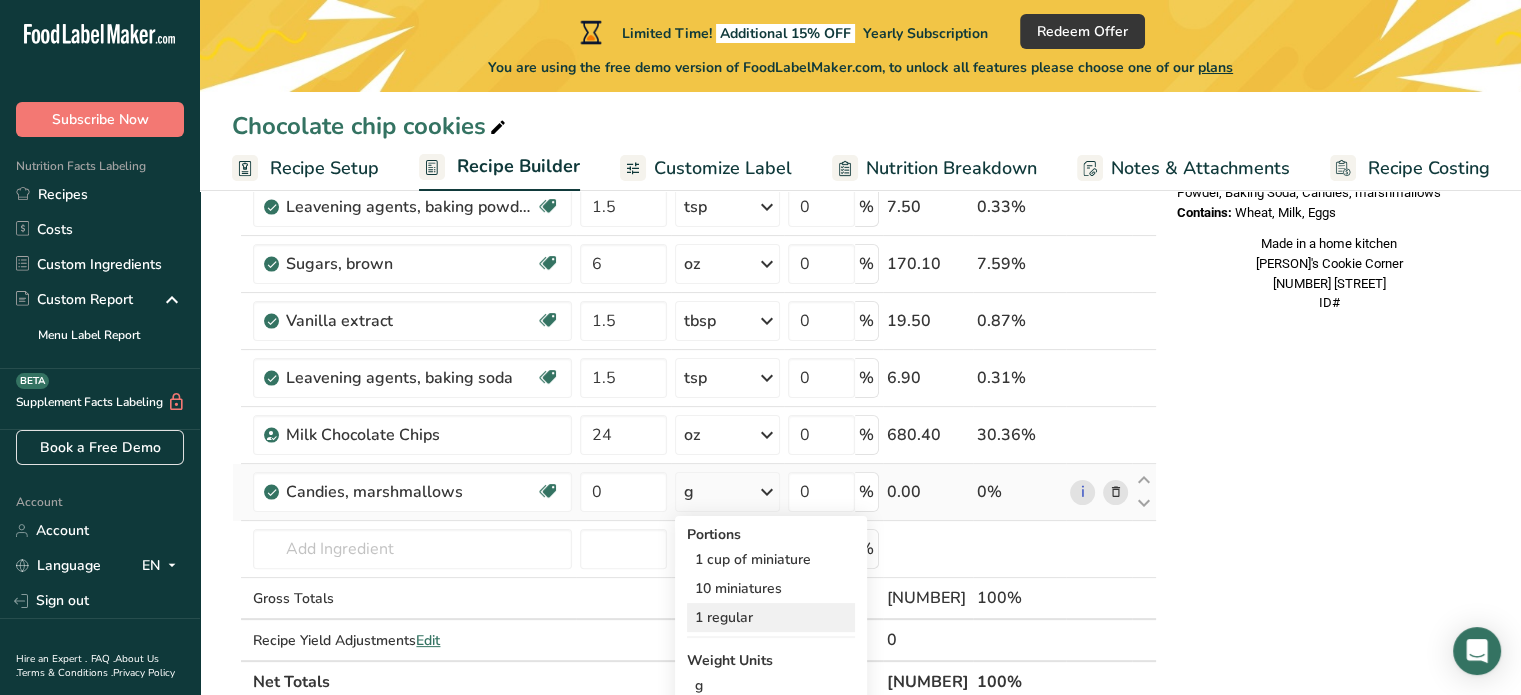 click on "1 regular" at bounding box center [771, 617] 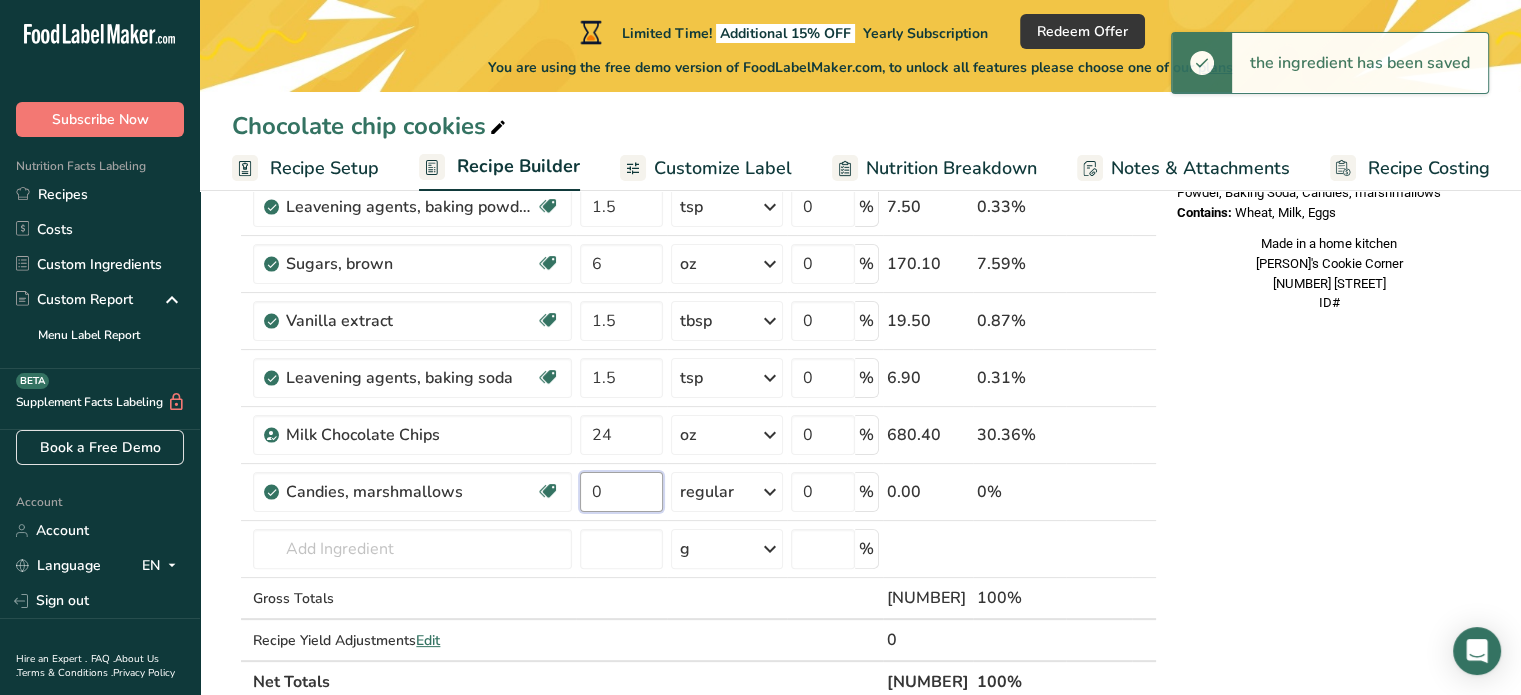 click on "0" at bounding box center (621, 492) 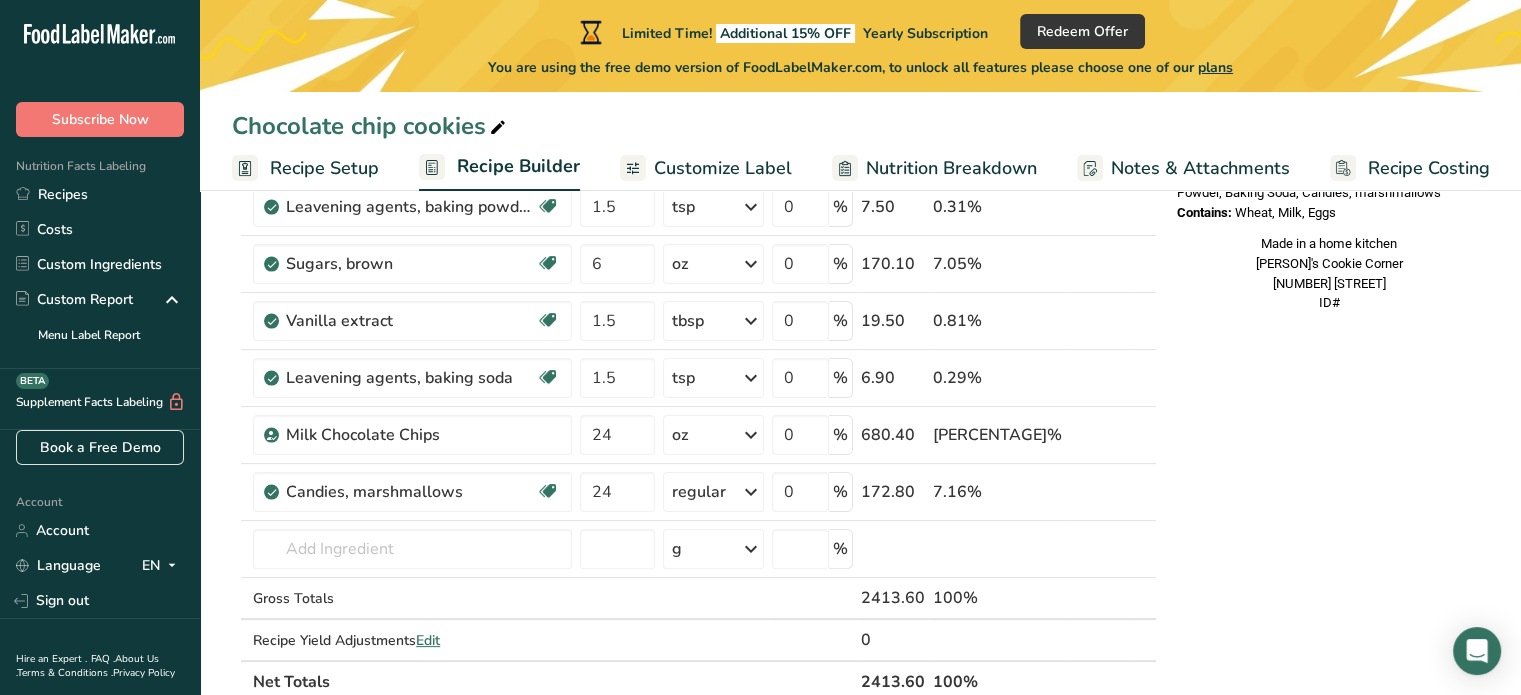 click on "Nutrition Facts
1 Serving Per Container
Serving Size
187g
Amount Per Serving
Calories
% DV*
Not a significant source of Vitamin D
* %DV = %Daily Value.
Ingredients:   White Flour, Milk Chocolate Chips, Salted Butter, Brown Sugar, Eggs, Vanilla extract, Salt, Baking Powder, Baking Soda, Candies, marshmallows   Contains:
Wheat, Milk, Eggs
Made in a home kitchen
[PERSON]'S Cookie Corner
[NUMBER] [STREET]
ID#" at bounding box center [1329, 610] 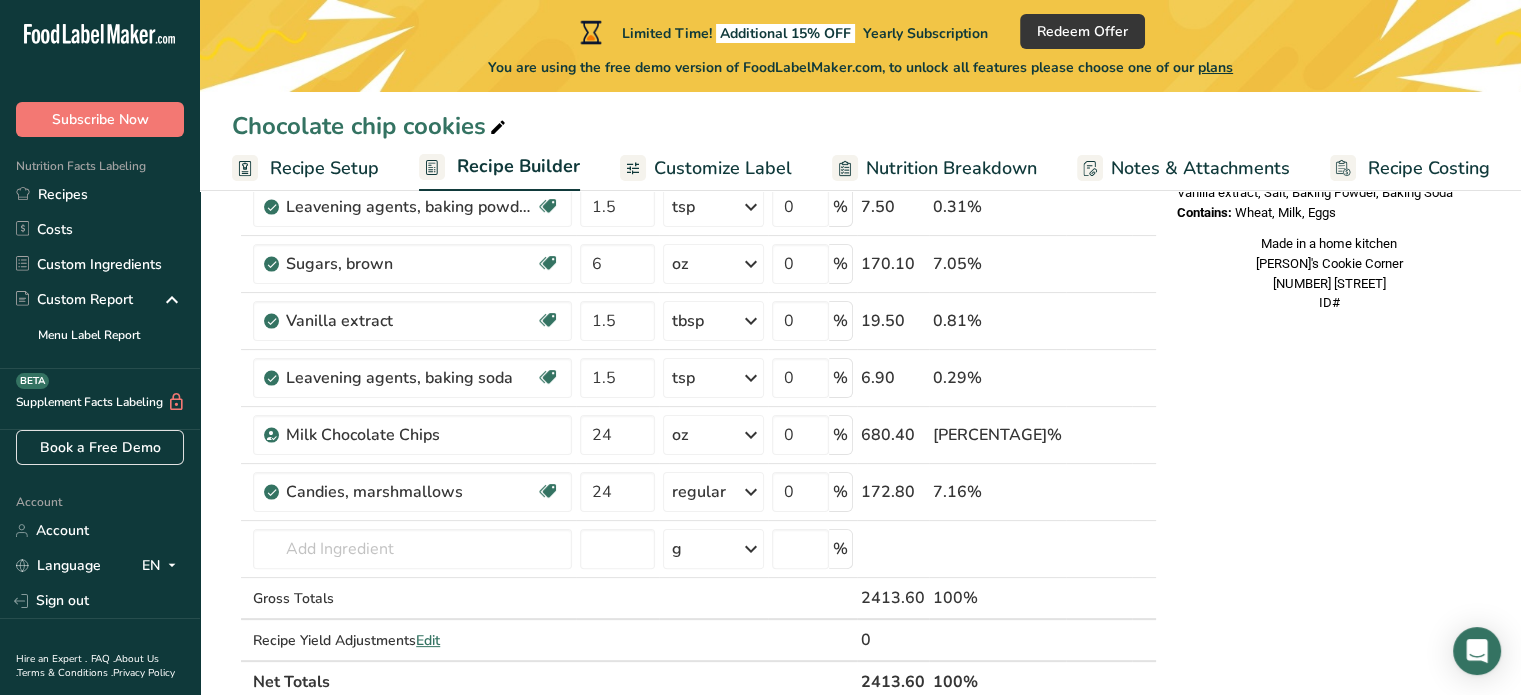 click on "Nutrition Facts
1 Serving Per Container
Serving Size
201g
Amount Per Serving
Calories
% DV*
Not a significant source of Vitamin D
* %DV = %Daily Value.
Ingredients:   White Flour, Milk Chocolate Chips, Salted Butter, Candies, marshmallows, Brown Sugar, Eggs, Vanilla extract, Salt, Baking Powder, Baking Soda   Contains:
Wheat, Milk, Eggs
Made in a home kitchen
[BUSINESS_NAME]
[NUMBER] [STREET]
ID#" at bounding box center (1329, 610) 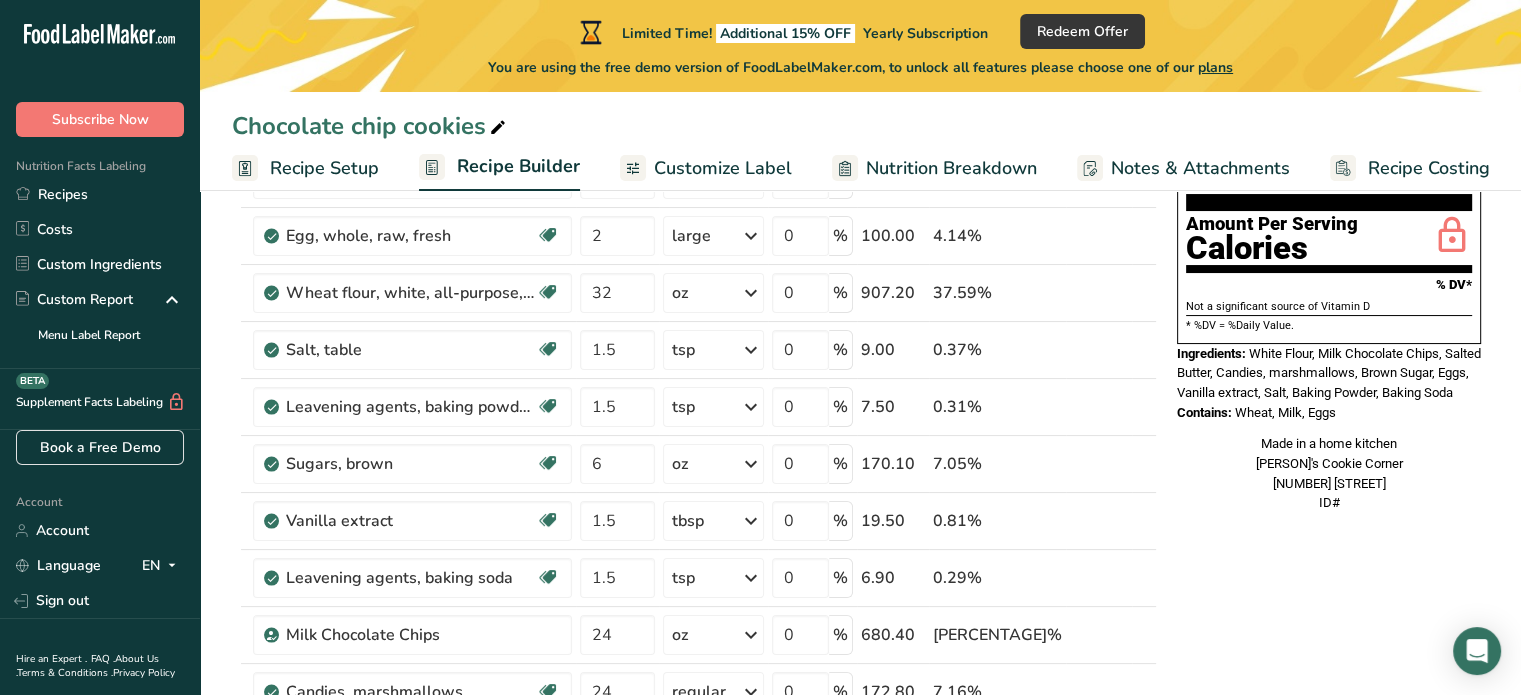 scroll, scrollTop: 160, scrollLeft: 0, axis: vertical 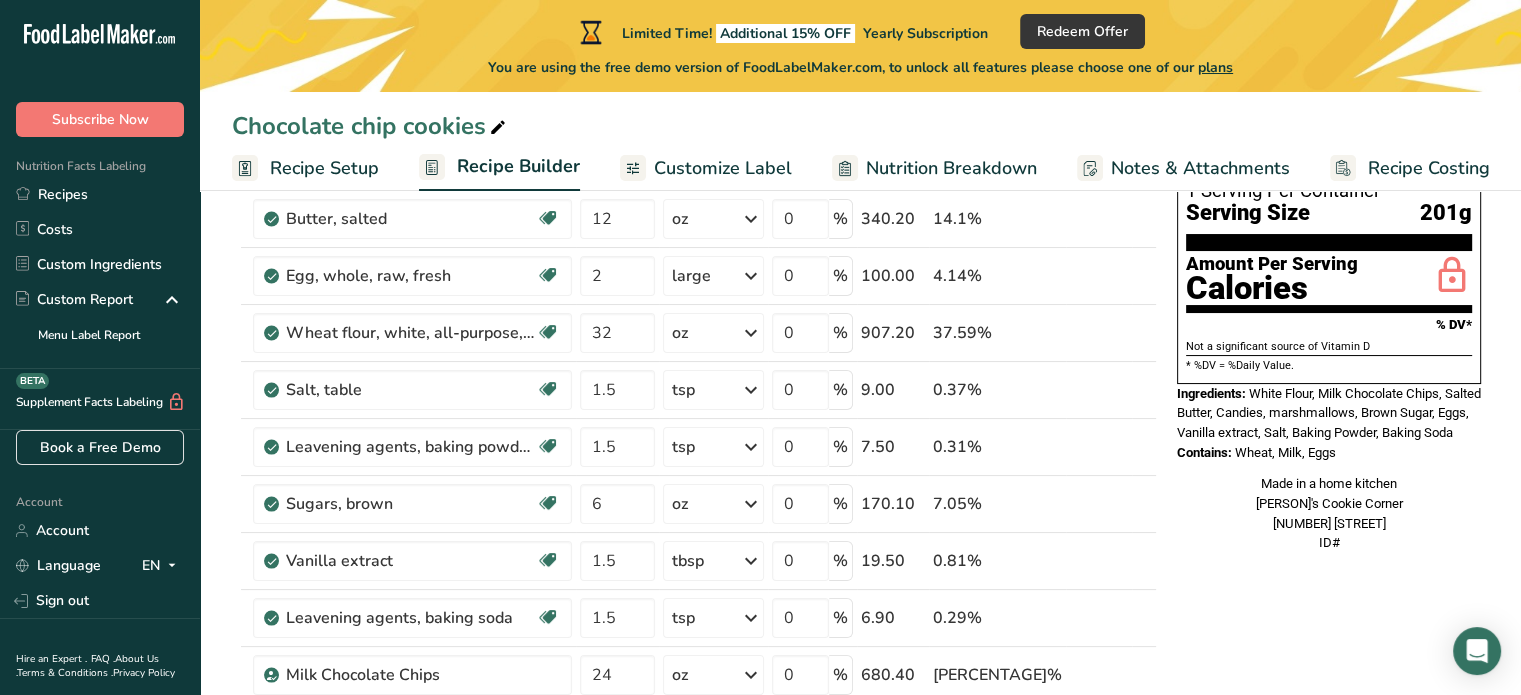 drag, startPoint x: 1249, startPoint y: 344, endPoint x: 1363, endPoint y: 427, distance: 141.01419 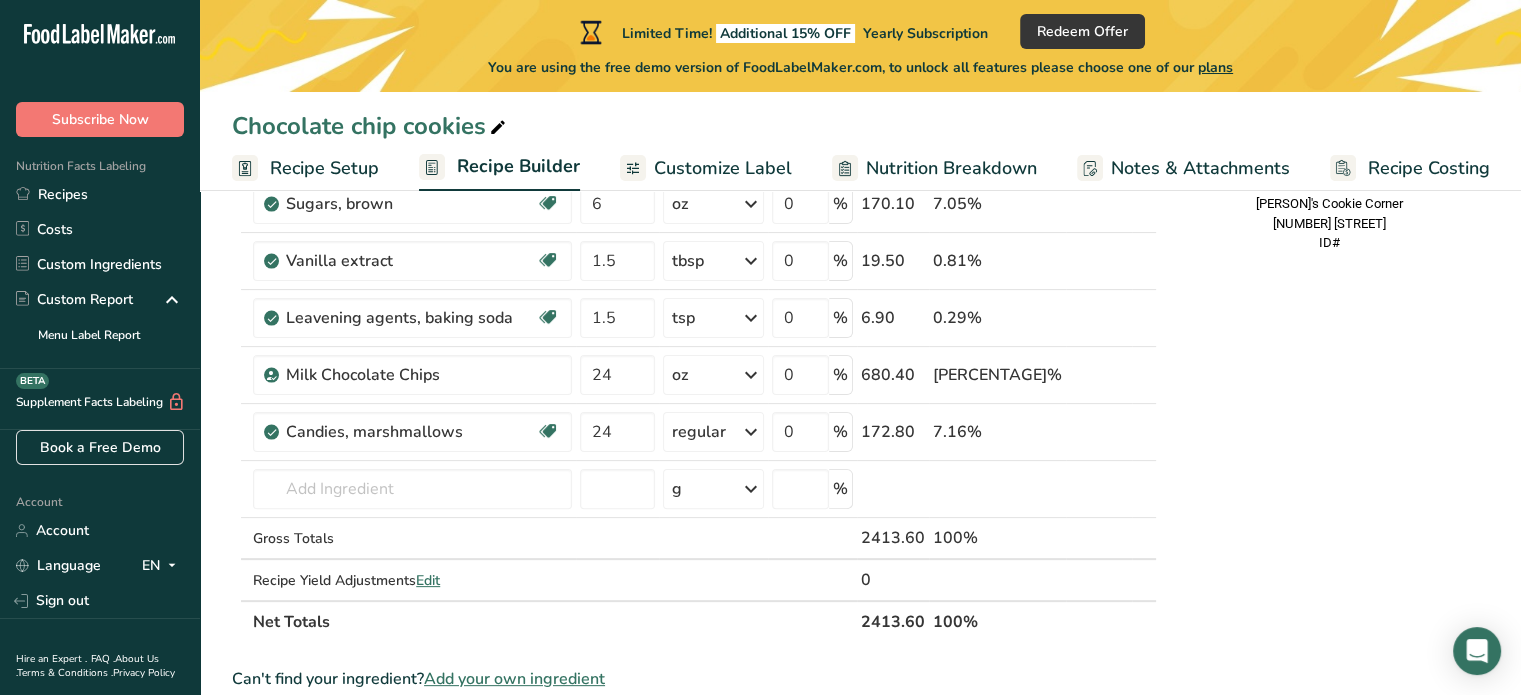 scroll, scrollTop: 469, scrollLeft: 0, axis: vertical 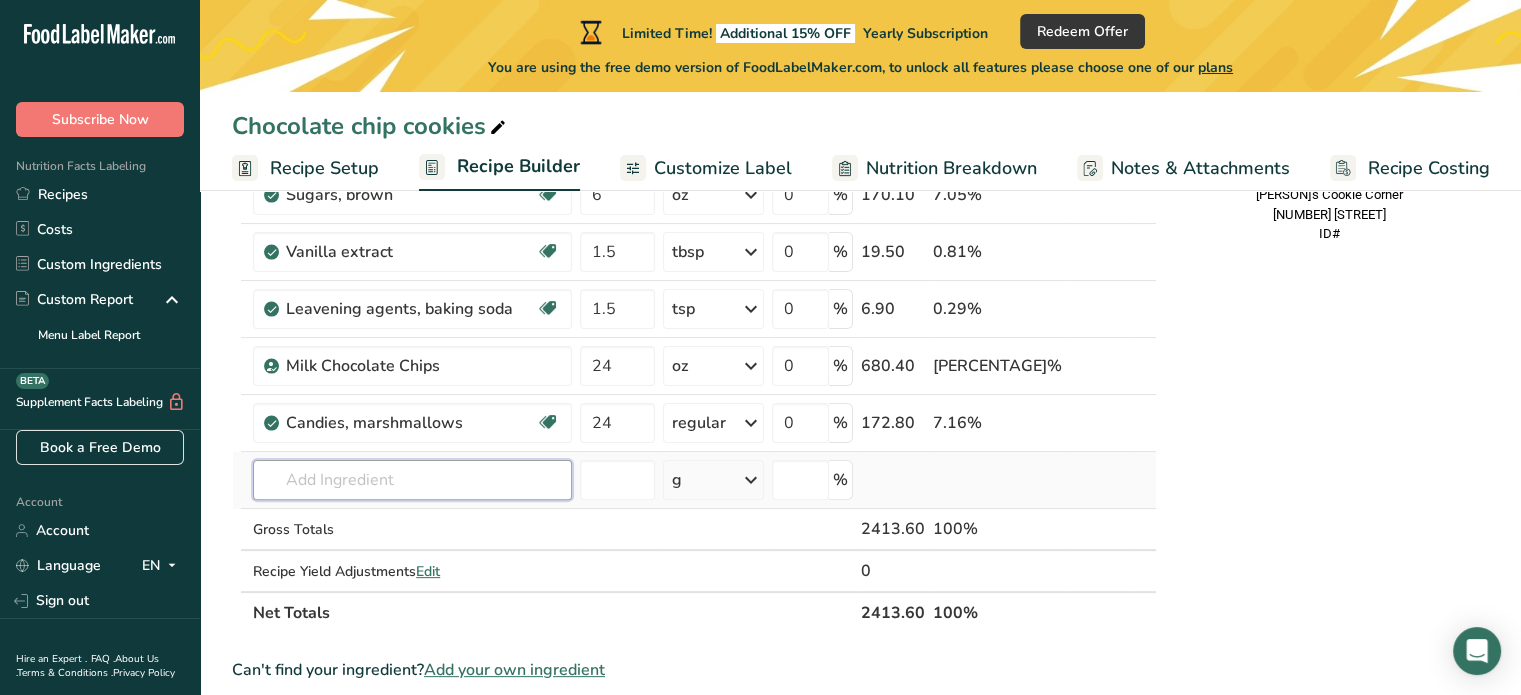 click at bounding box center (412, 480) 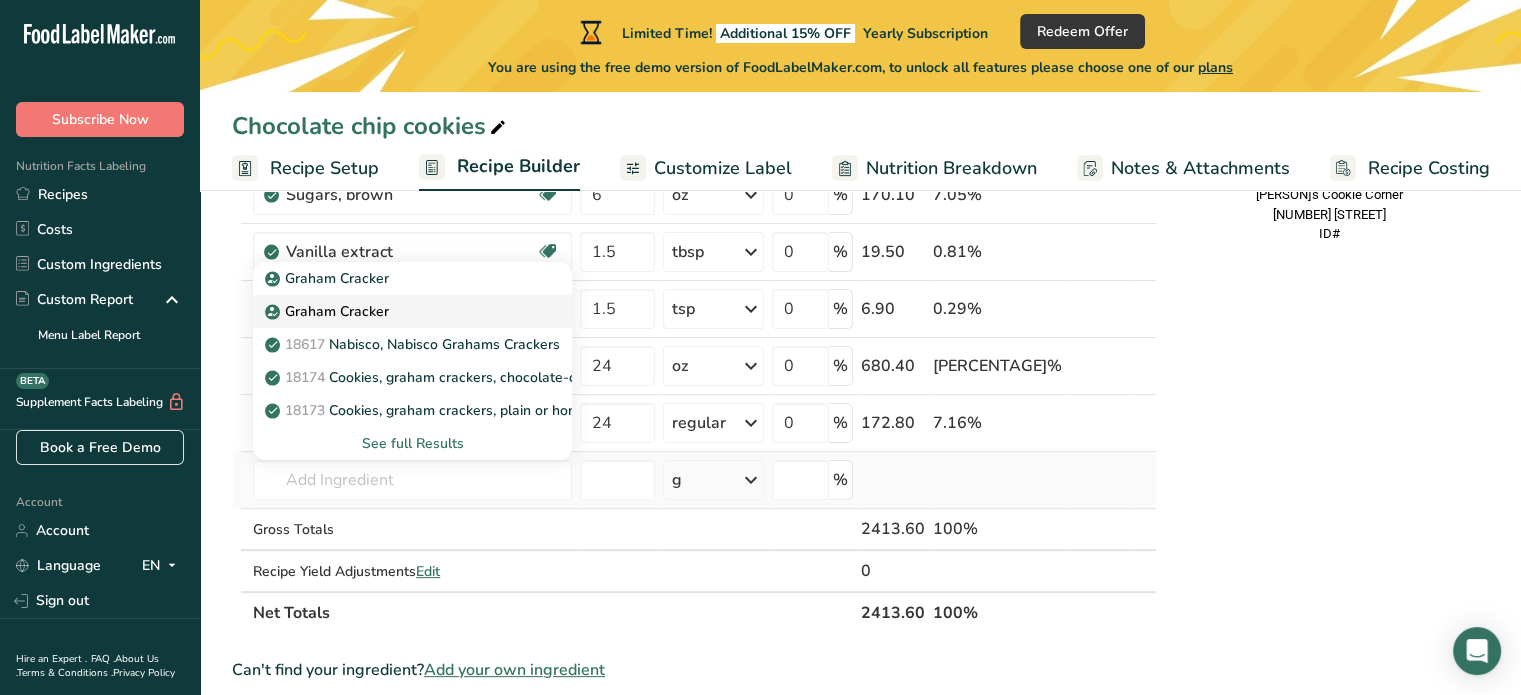click on "Graham Cracker" at bounding box center [329, 278] 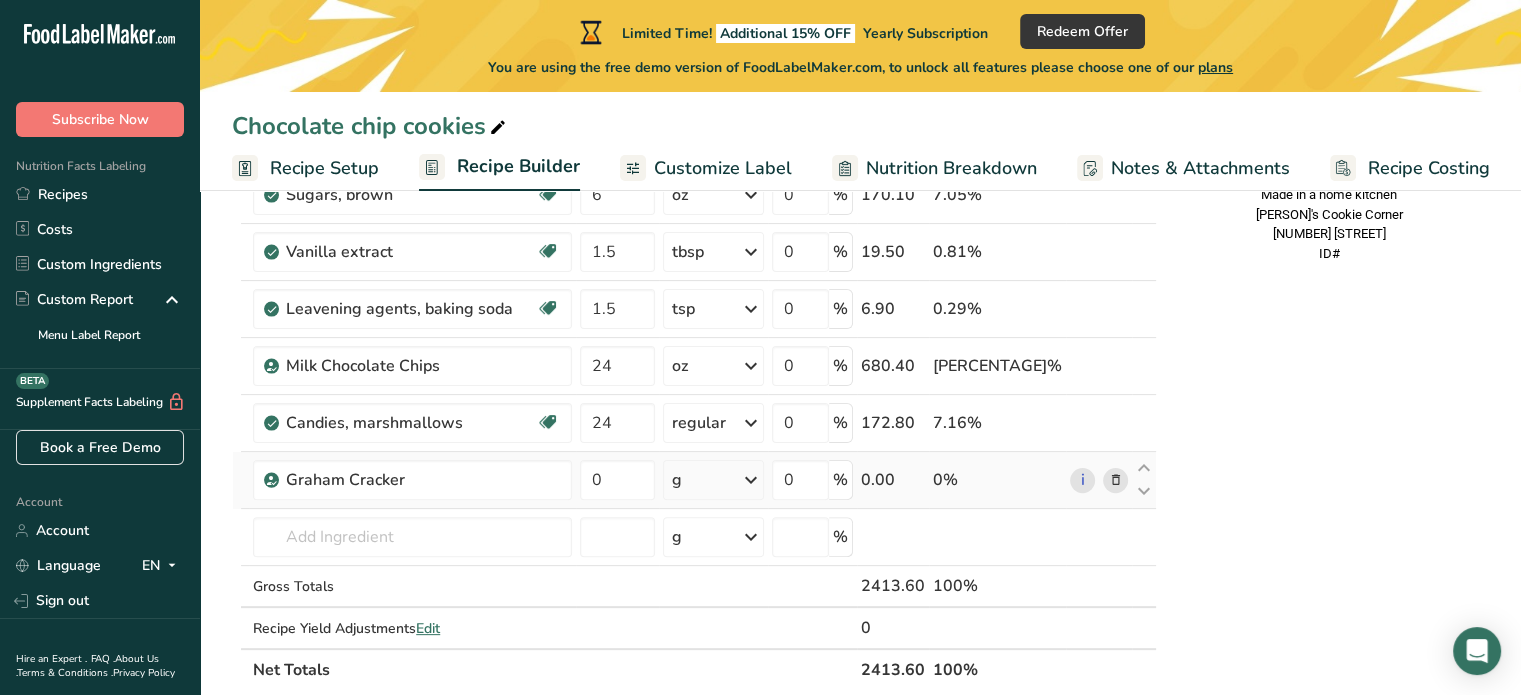 click on "g" at bounding box center (713, 480) 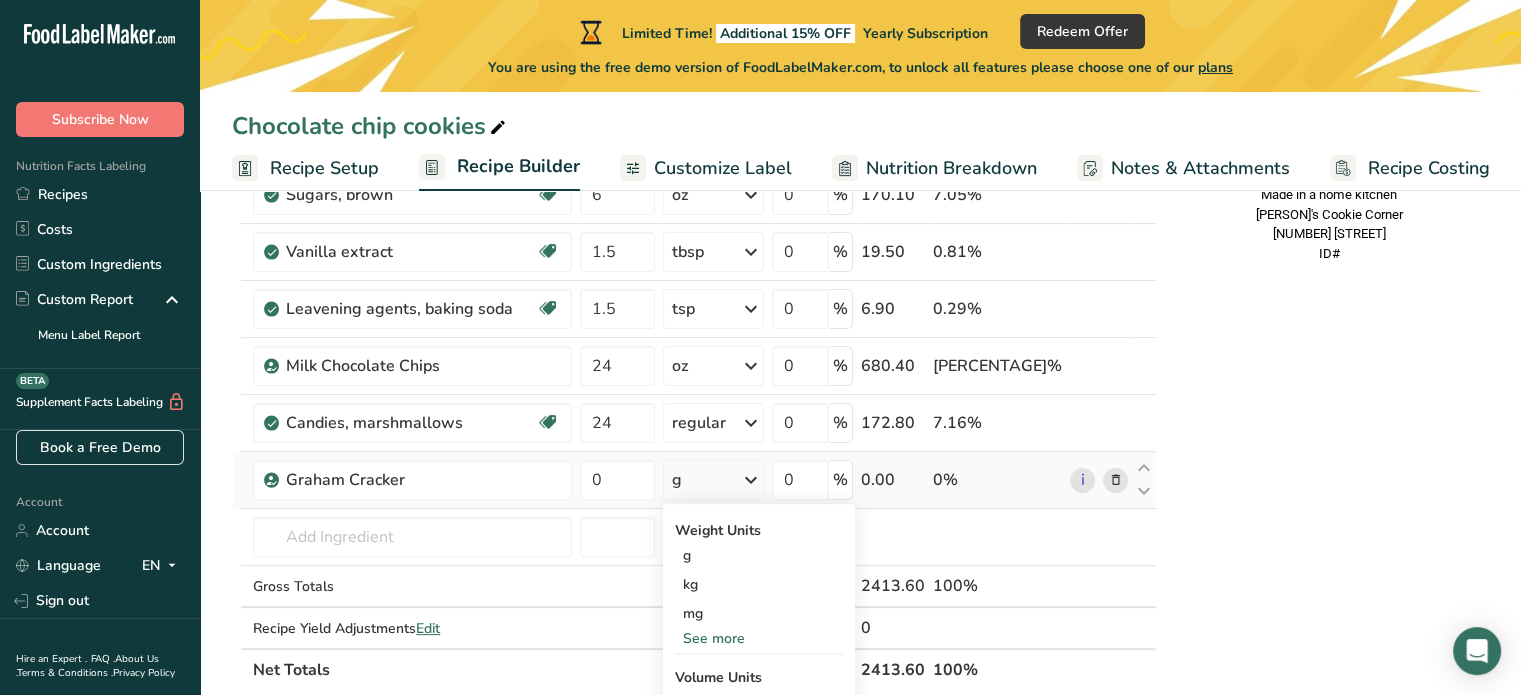 click on "See more" at bounding box center [759, 638] 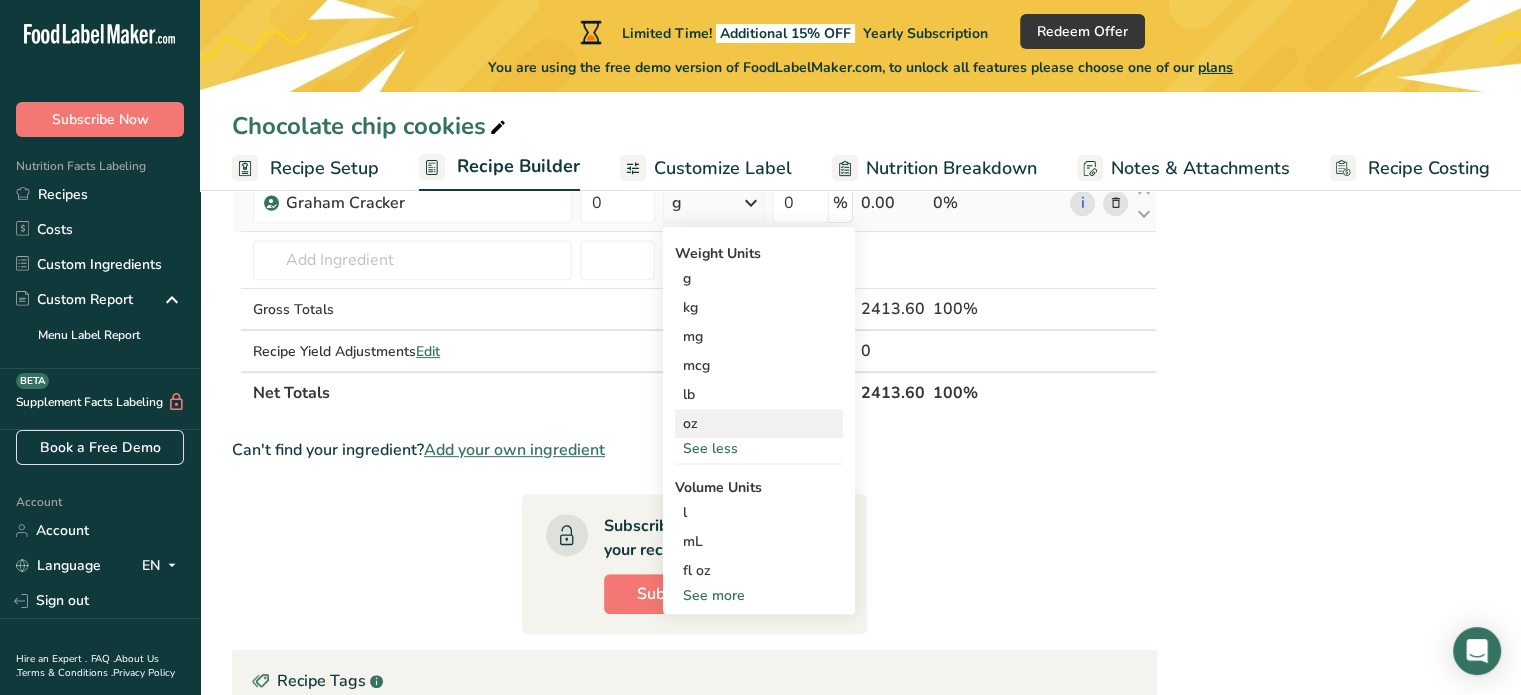 scroll, scrollTop: 749, scrollLeft: 0, axis: vertical 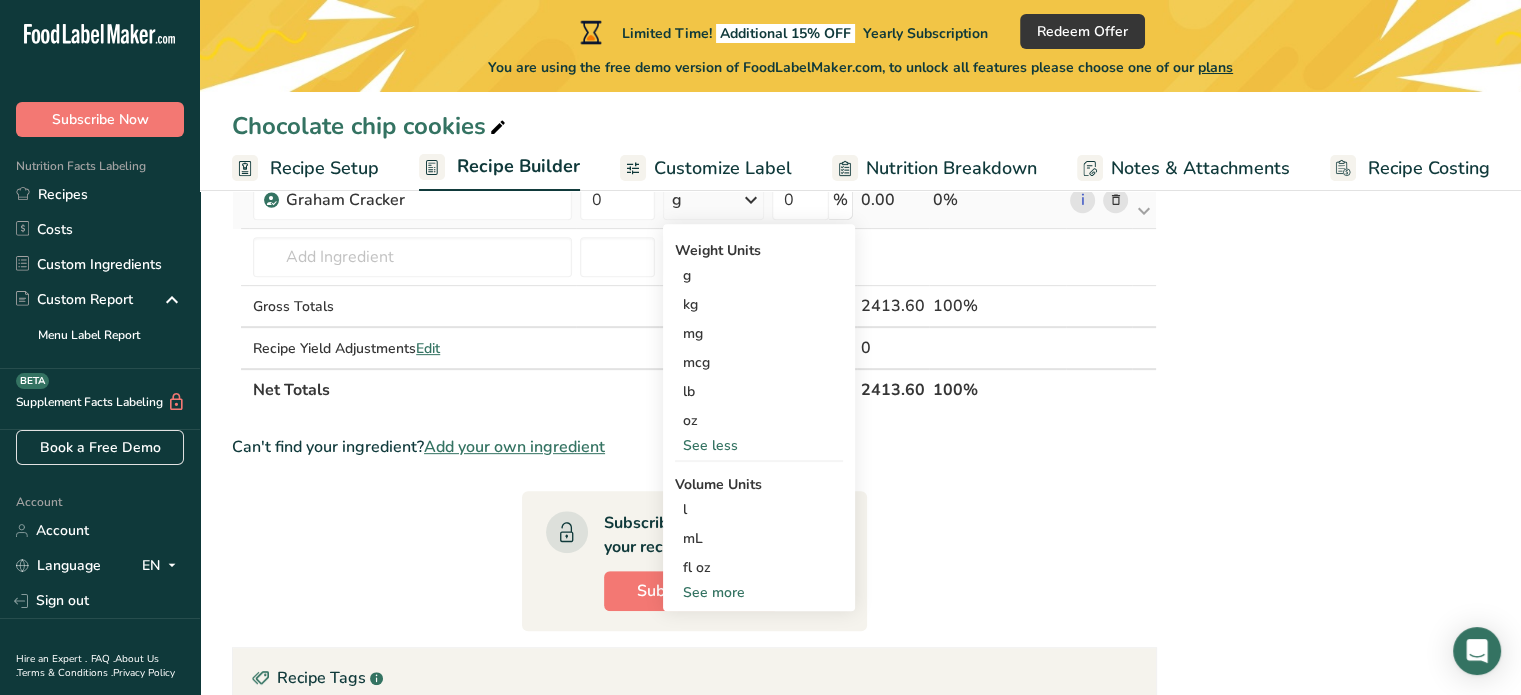 click on "See more" at bounding box center (759, 592) 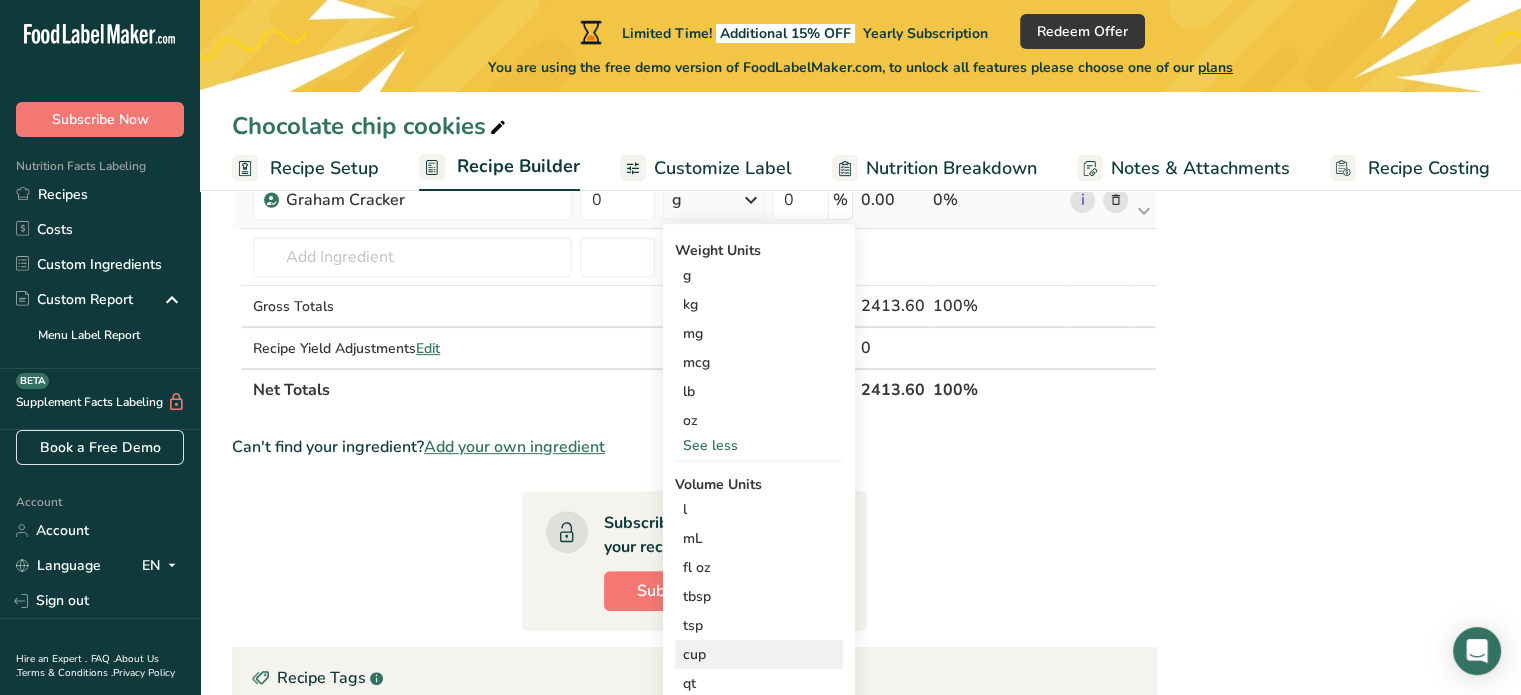 click on "cup
Volume units require a density conversion. If you know your ingredient's density enter it below. Otherwise, click on "RIA" our AI Regulatory bot - she will be able to help you
lb/ft3
g/cm3
Confirm" at bounding box center [759, 654] 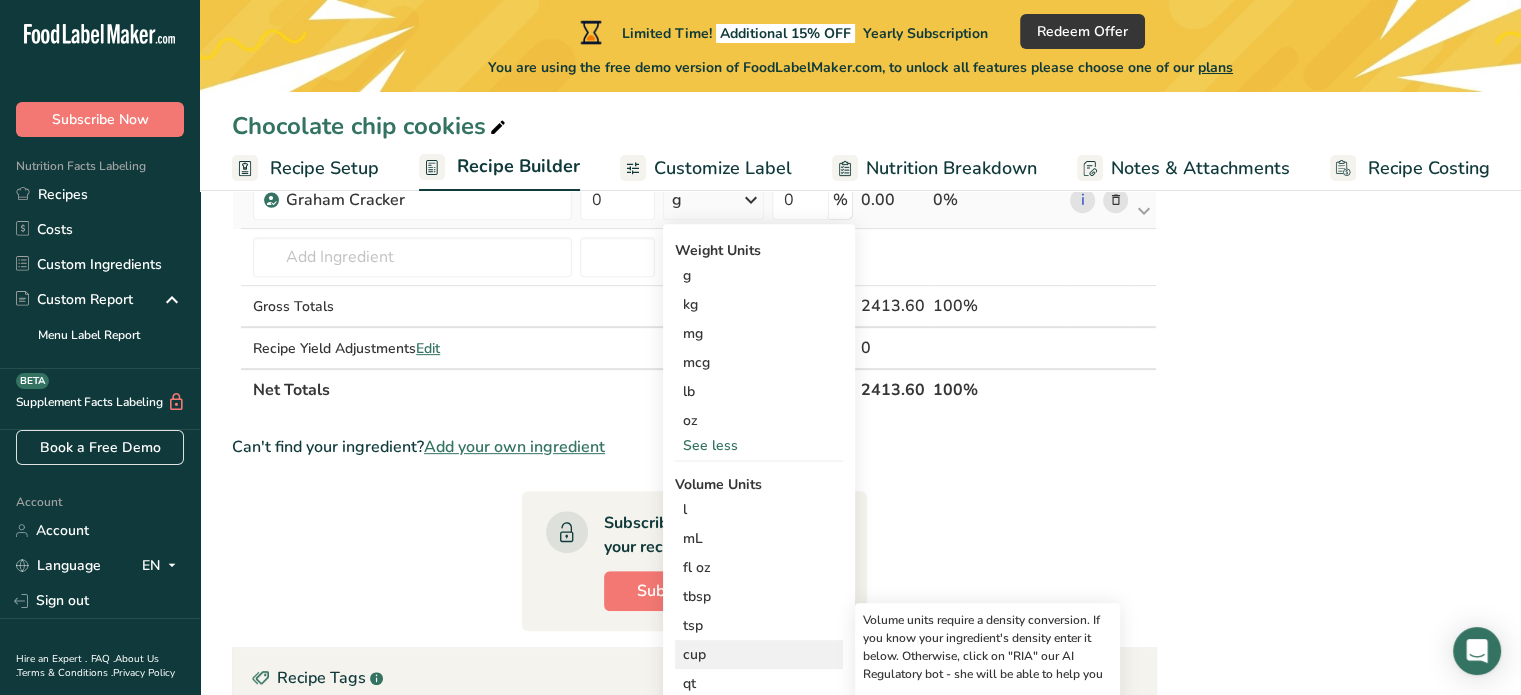 scroll, scrollTop: 789, scrollLeft: 0, axis: vertical 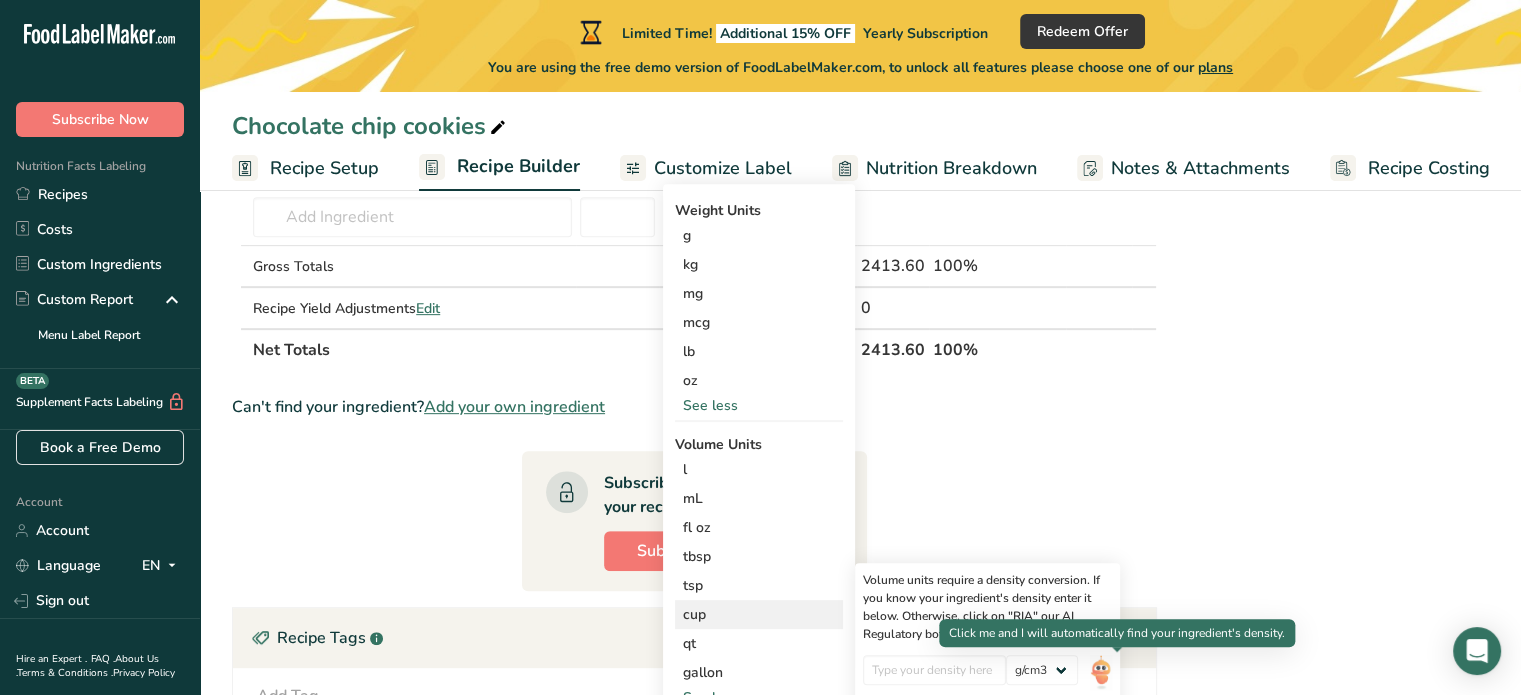 click at bounding box center (1101, 672) 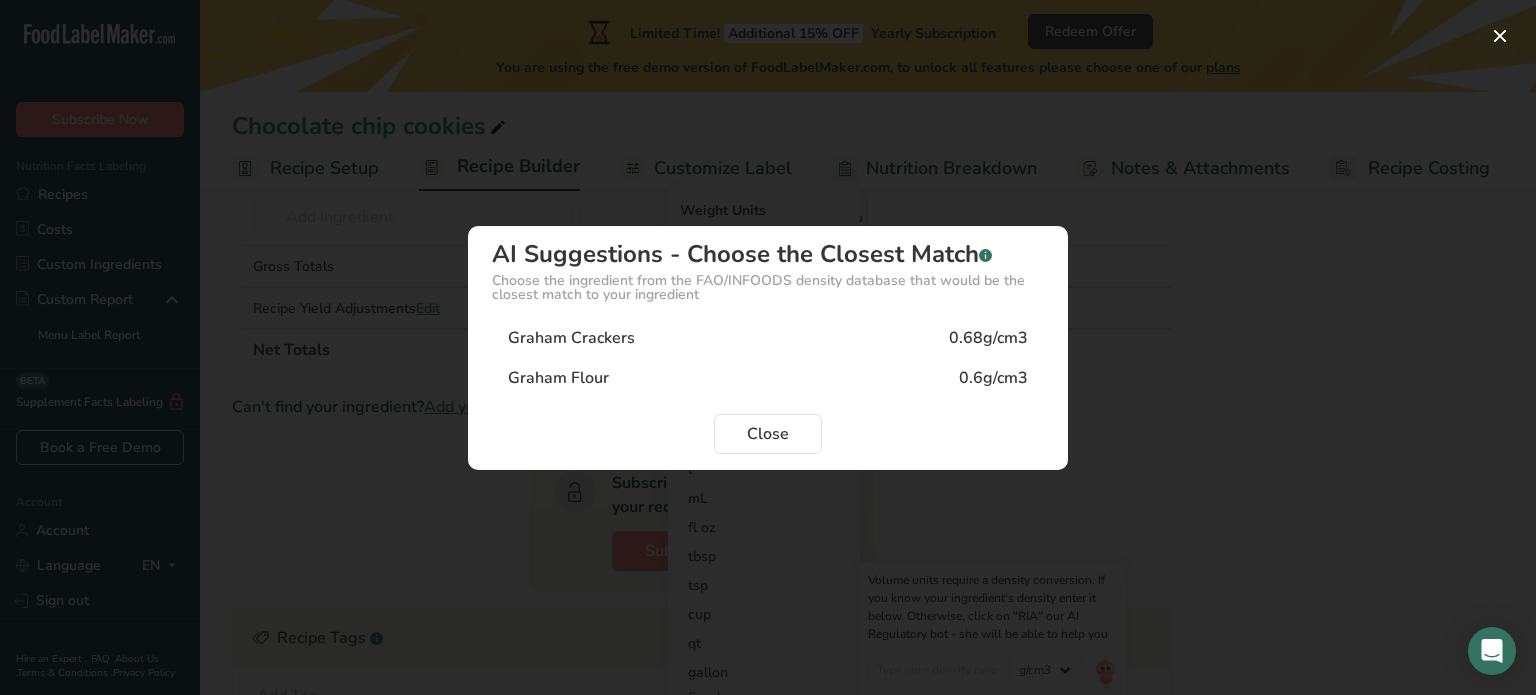 click on "Graham Flour   0.6g/cm3" at bounding box center [768, 378] 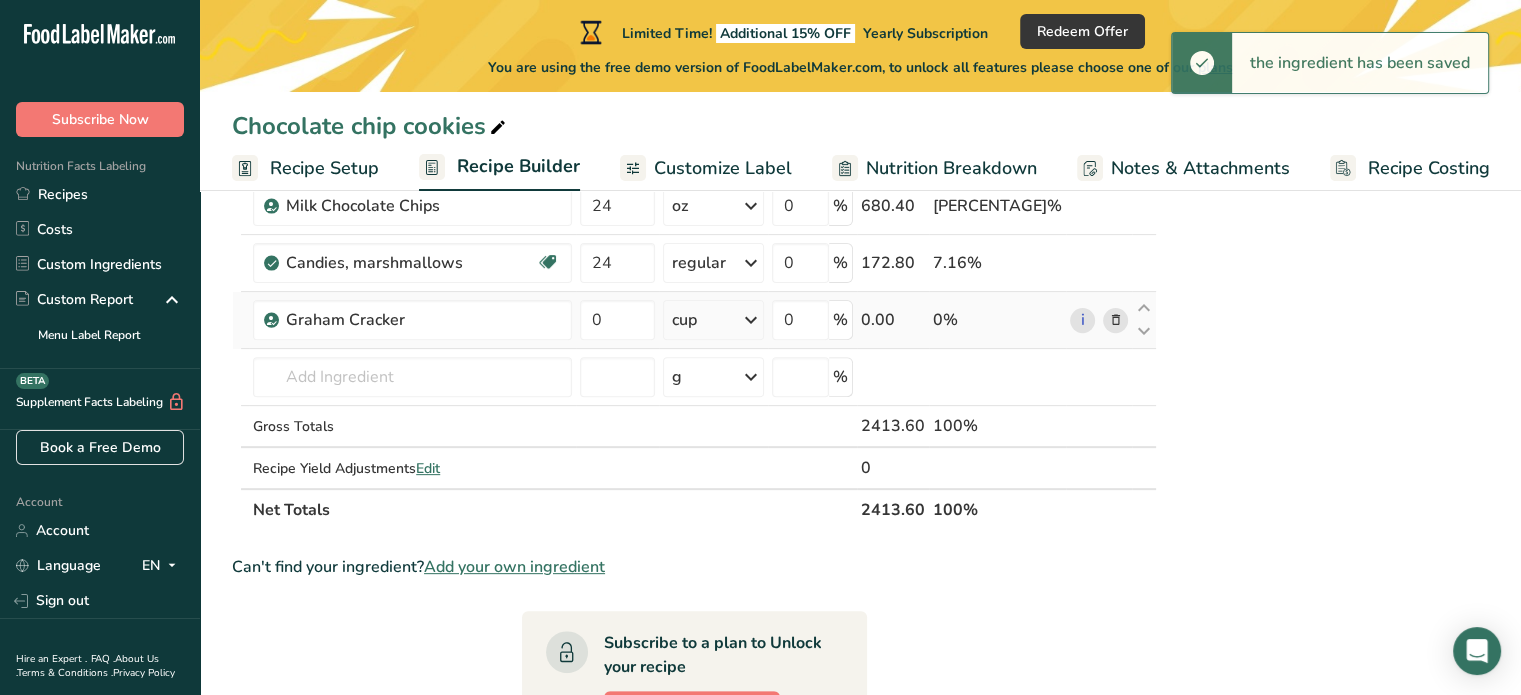 scroll, scrollTop: 589, scrollLeft: 0, axis: vertical 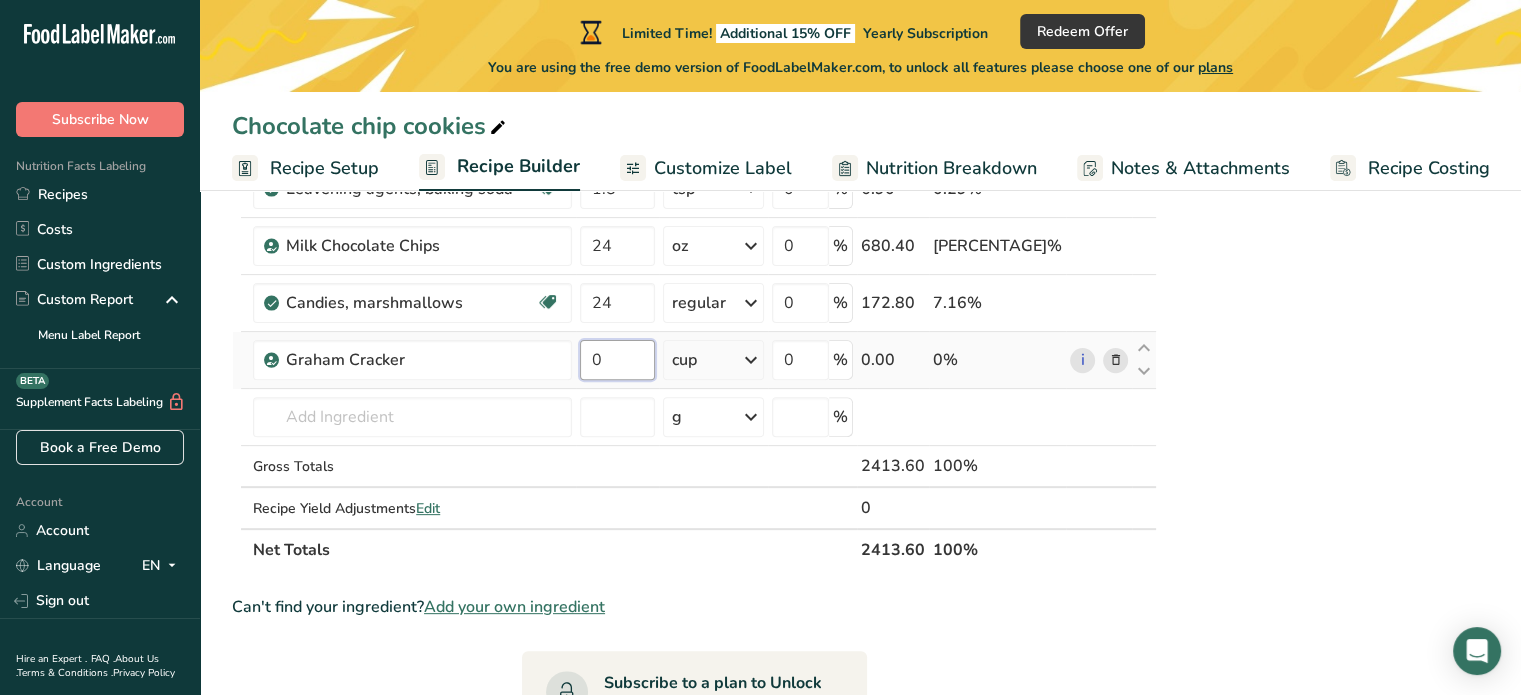 click on "0" at bounding box center [617, 360] 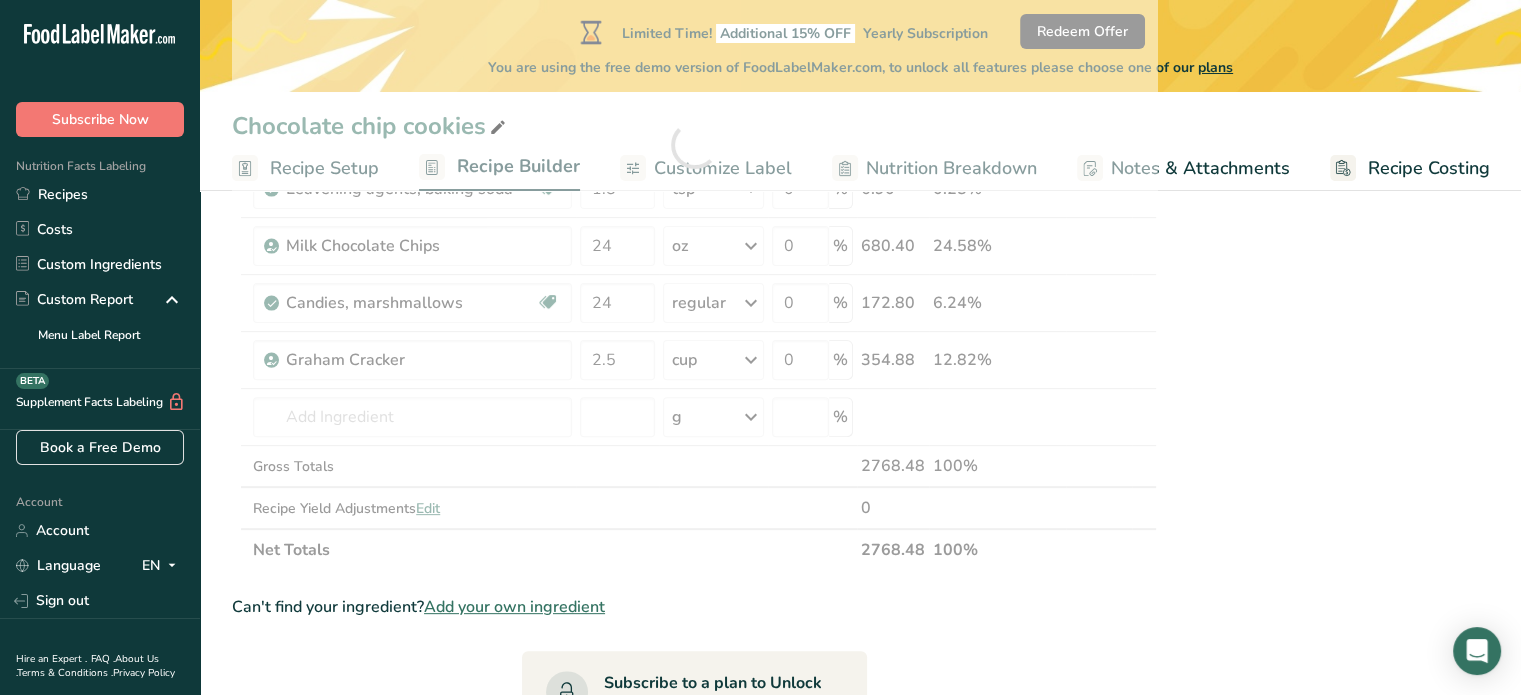 click on "Add Ingredients
Manage Recipe         Delete Recipe             Duplicate Recipe               Scale Recipe               Save as Sub-Recipe   .a-a{fill:#347362;}.b-a{fill:#fff;}                                 Nutrition Breakdown                 Recipe Card
NEW
Amino Acids Pattern Report             Activity History
Download
Choose your preferred label style
Standard FDA label
Standard FDA label
The most common format for nutrition facts labels in compliance with the FDA's typeface, style and requirements
Tabular FDA label
A label format compliant with the FDA regulations presented in a tabular (horizontal) display.
Linear FDA label
A simple linear display for small sized packages.
Simplified FDA label" at bounding box center [860, 450] 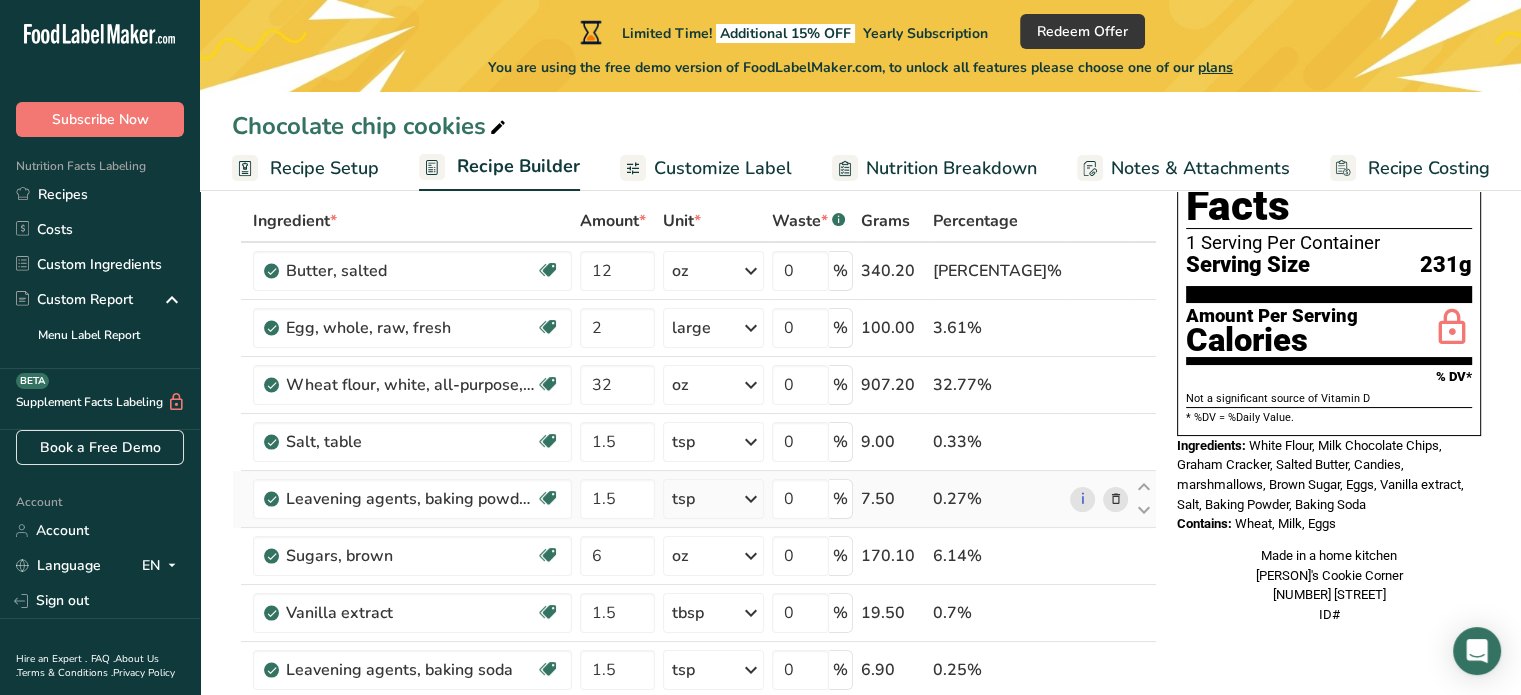 scroll, scrollTop: 69, scrollLeft: 0, axis: vertical 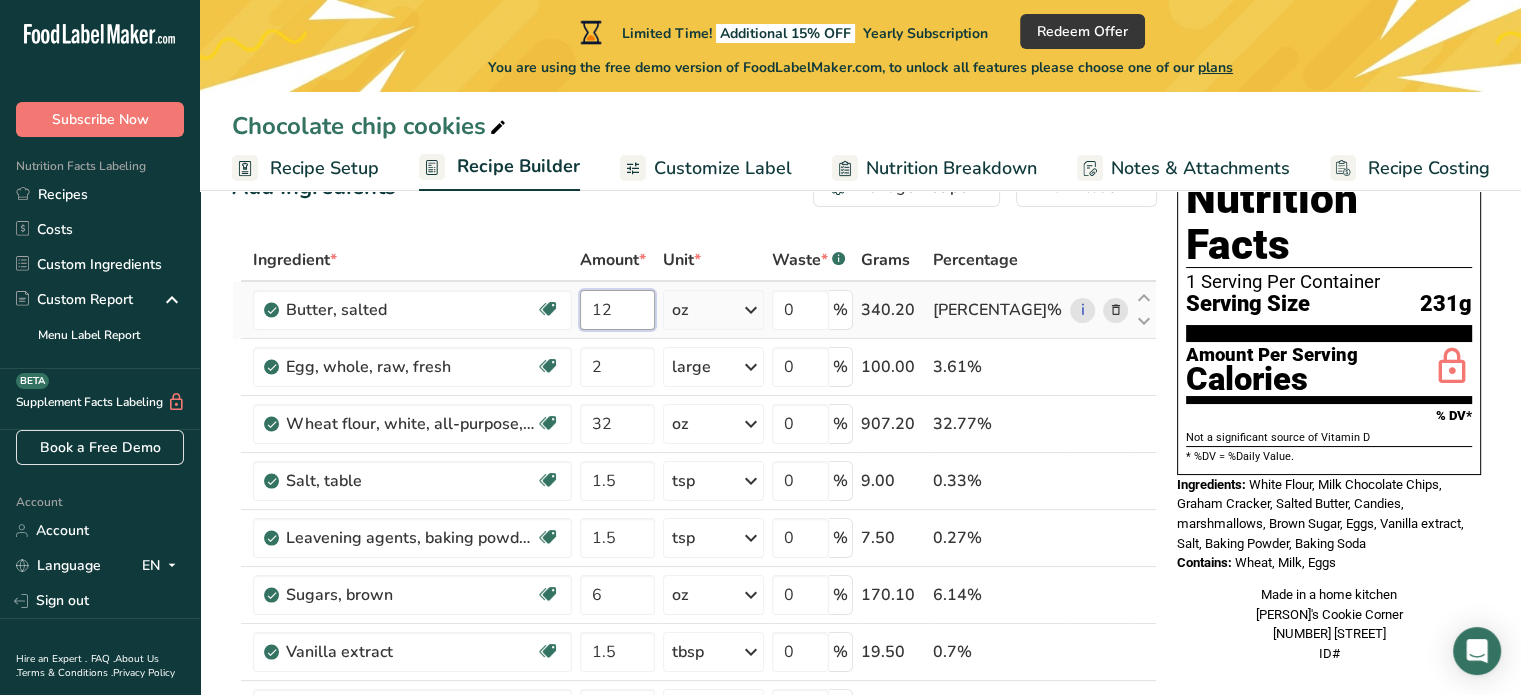 click on "12" at bounding box center [617, 310] 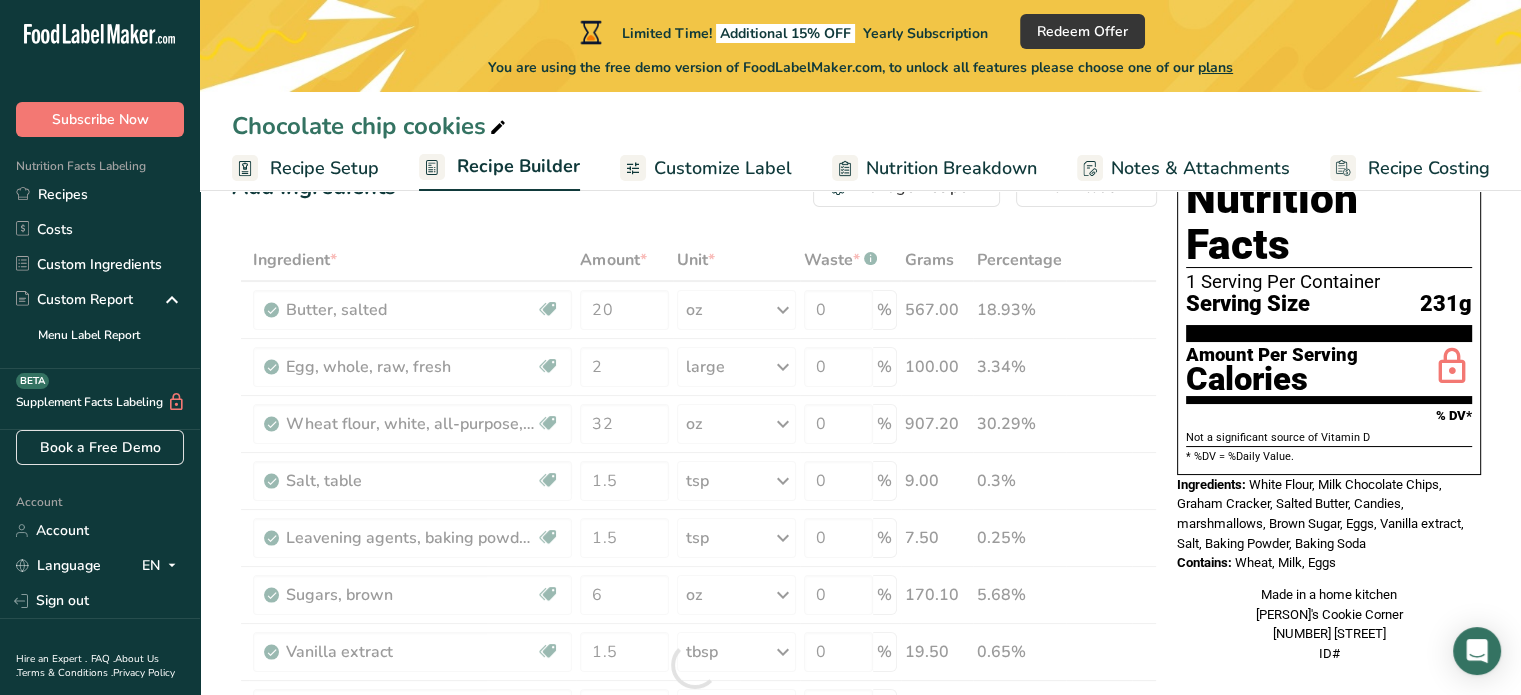 click on "Ingredient *
Amount *
Unit *
Waste *   .a-a{fill:#347362;}.b-a{fill:#fff;}          Grams
Percentage
Butter, salted
Gluten free
Vegetarian
Soy free
20
oz
Portions
1 pat (1" sq, 1/3" high)
1 tbsp
1 cup
See more
Weight Units
g
kg
mg
See more
Volume Units
l
Volume units require a density conversion. If you know your ingredient's density enter it below. Otherwise, click on "RIA" our AI Regulatory bot - she will be able to help you
lb/ft3
g/cm3
Confirm
mL
lb/ft3" at bounding box center [694, 665] 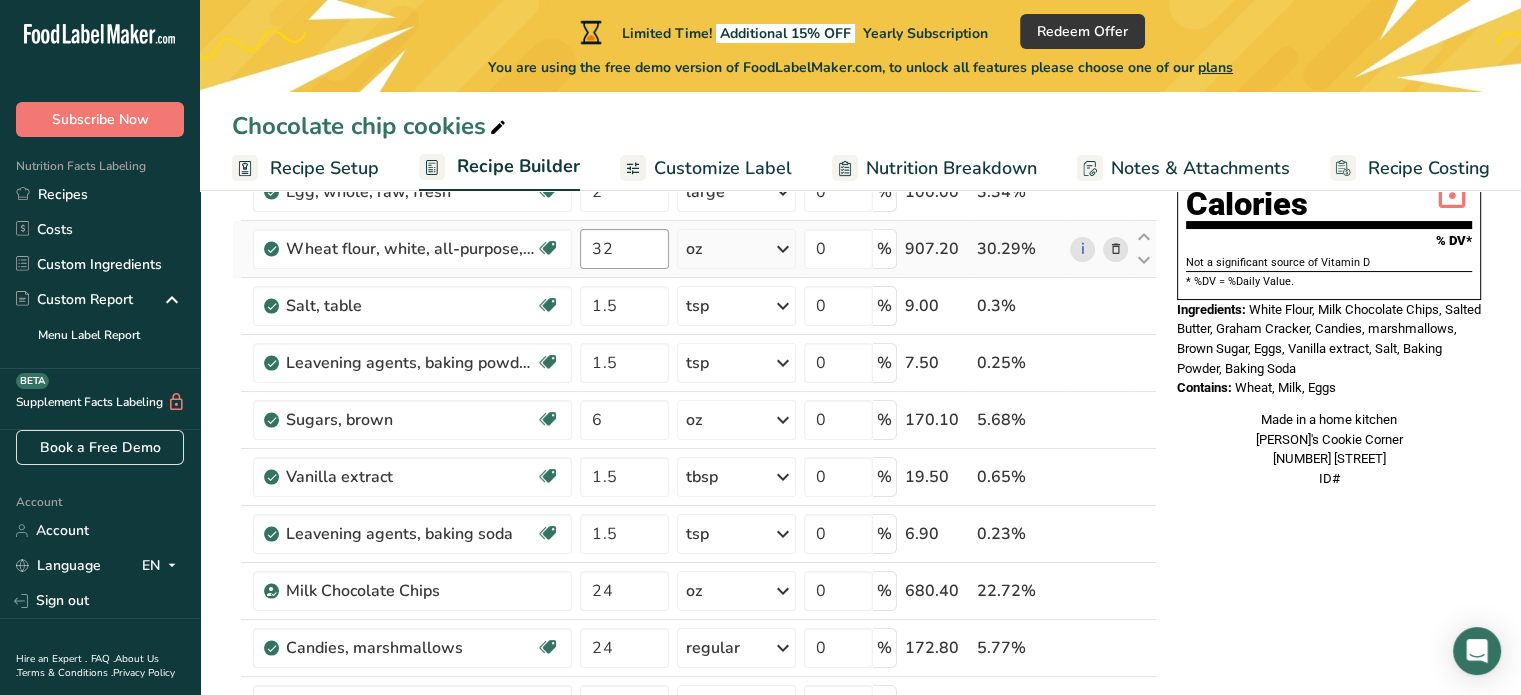 scroll, scrollTop: 269, scrollLeft: 0, axis: vertical 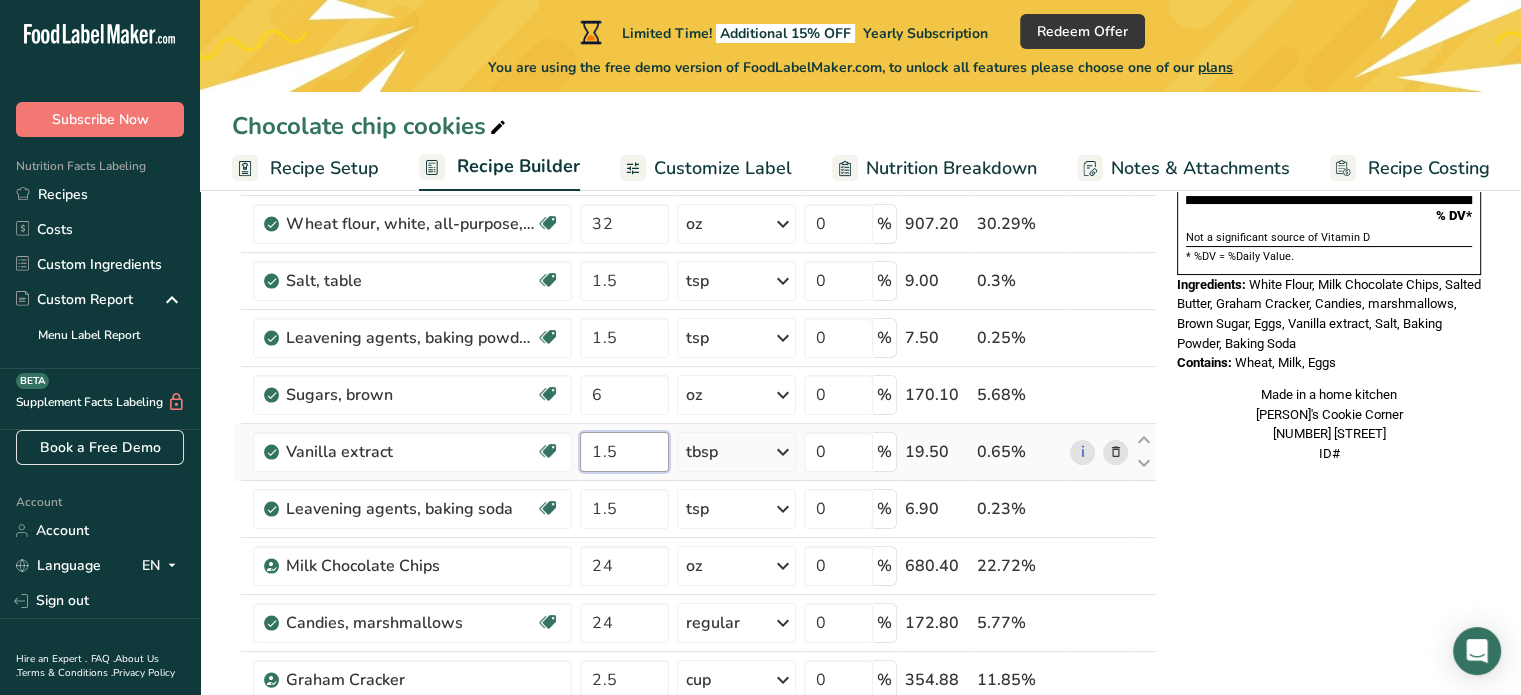 click on "1.5" at bounding box center (624, 452) 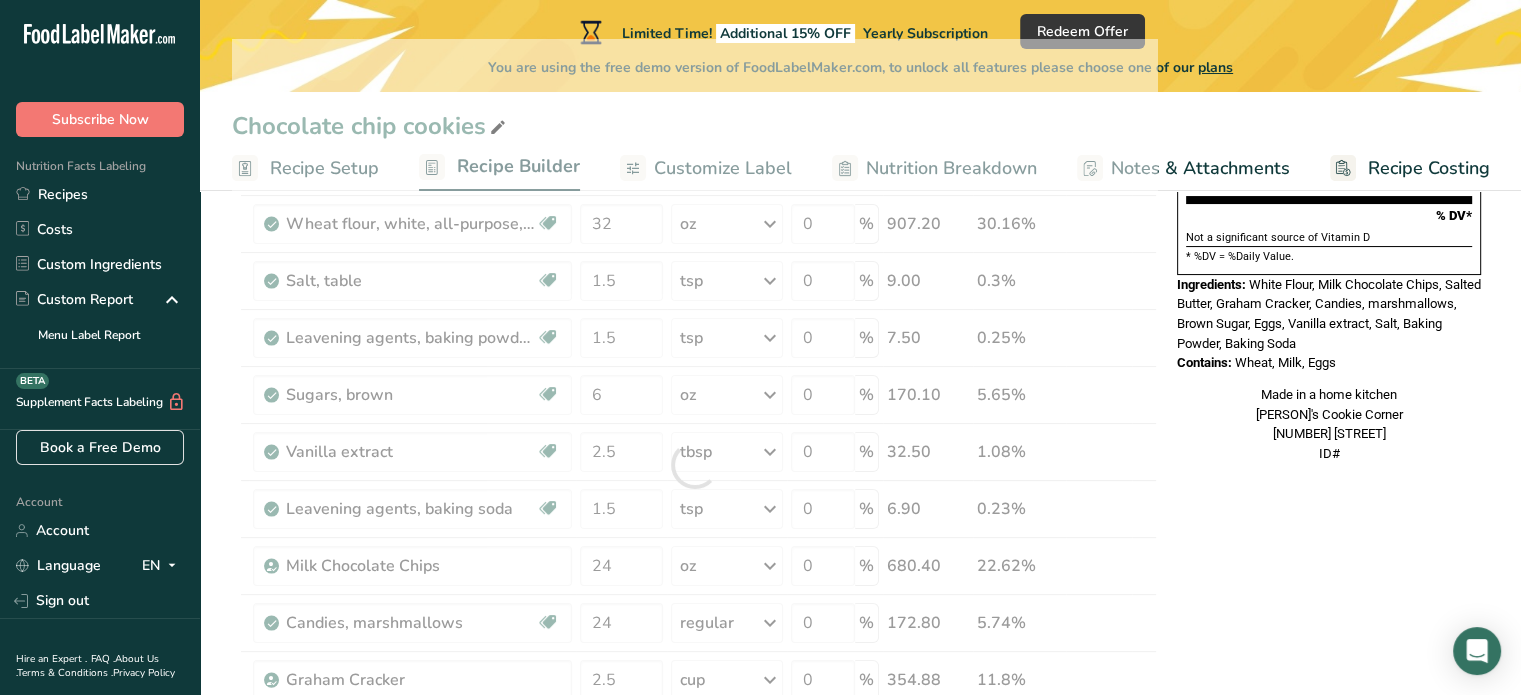 click on "Nutrition Facts
1 Serving Per Container
Serving Size
250g
Amount Per Serving
Calories
% DV*
Not a significant source of Vitamin D
* %DV = %Daily Value.
Ingredients:   White Flour, Milk Chocolate Chips, Salted Butter, Graham Cracker, Candies, marshmallows, Brown Sugar, Eggs, Vanilla extract, Salt, Baking Powder, Baking Soda   Contains:
Wheat, Milk, Eggs
Made in a home kitchen
[BUSINESS_NAME]
[NUMBER] [STREET]
ID#" at bounding box center (1329, 770) 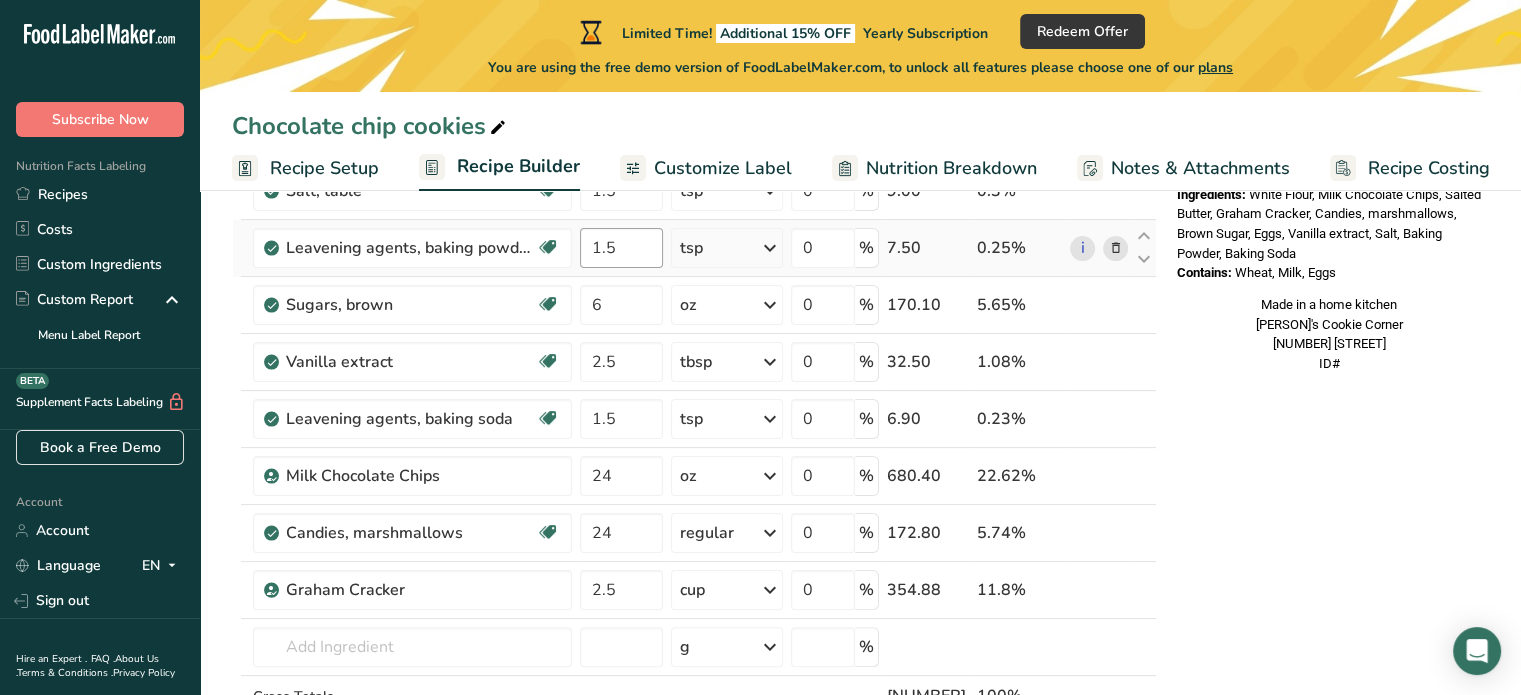 scroll, scrollTop: 389, scrollLeft: 0, axis: vertical 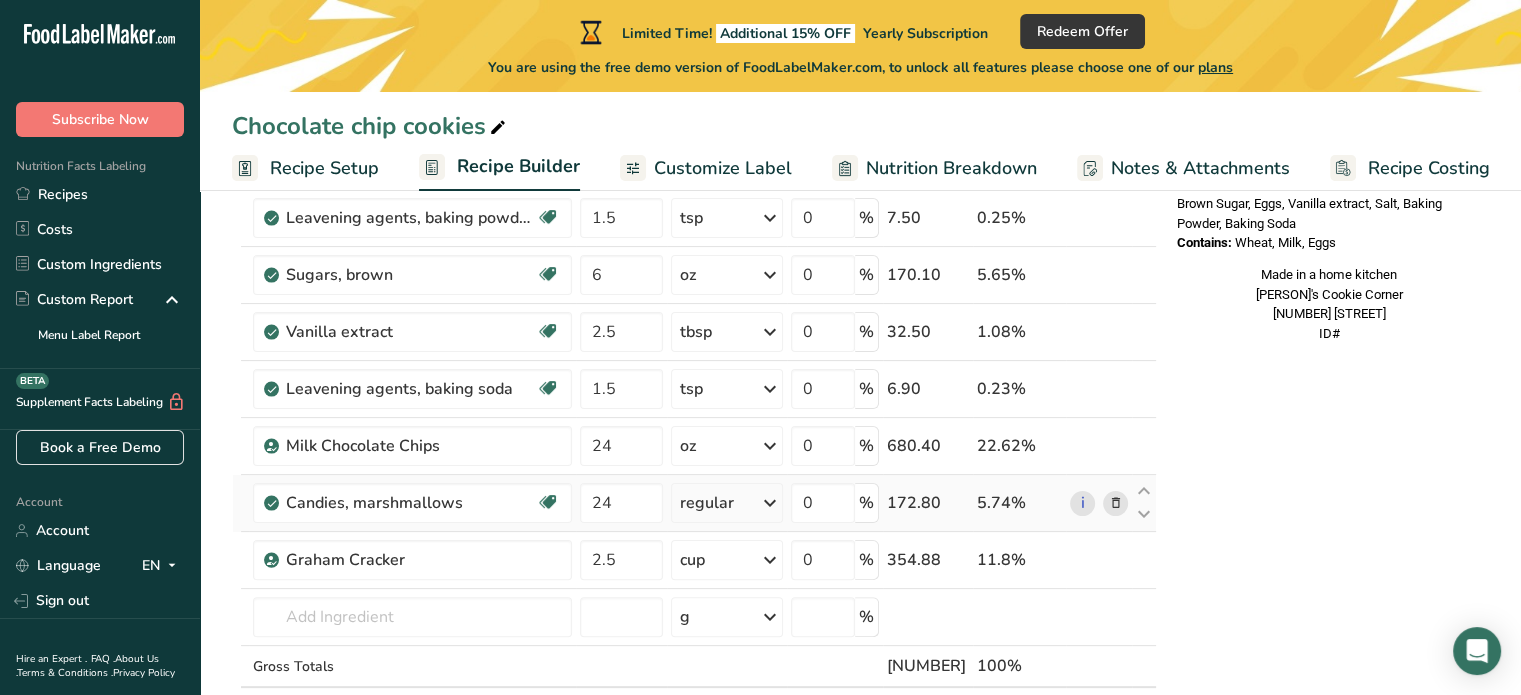 click at bounding box center (1115, 503) 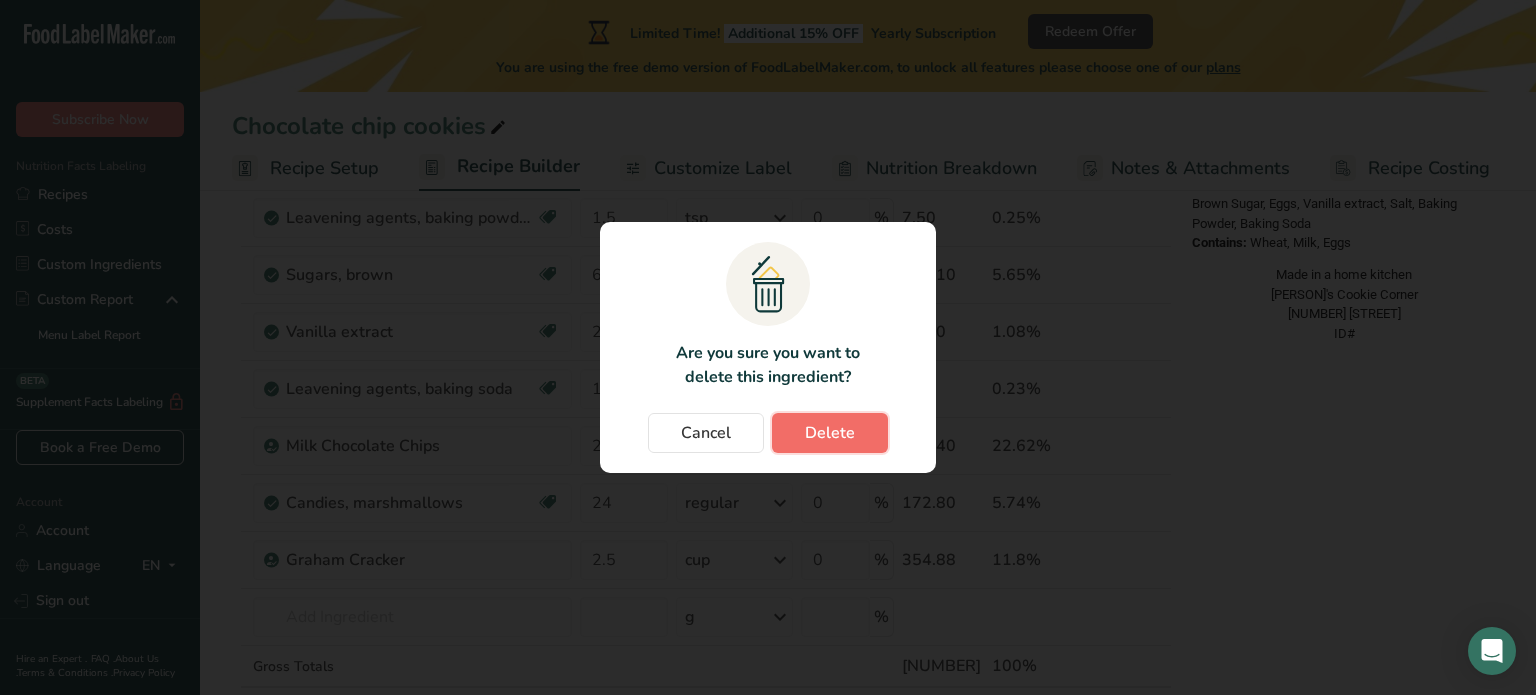 click on "Delete" at bounding box center (830, 433) 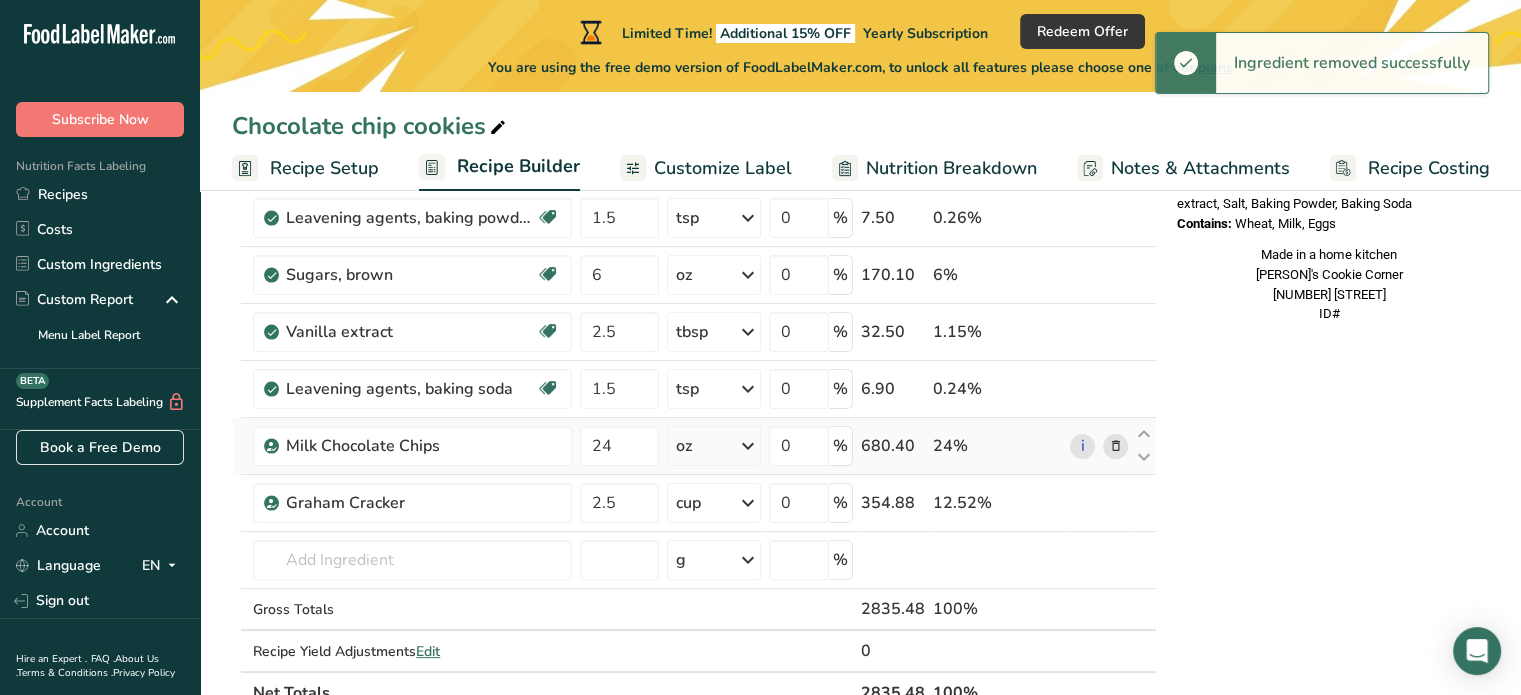 click at bounding box center [1115, 446] 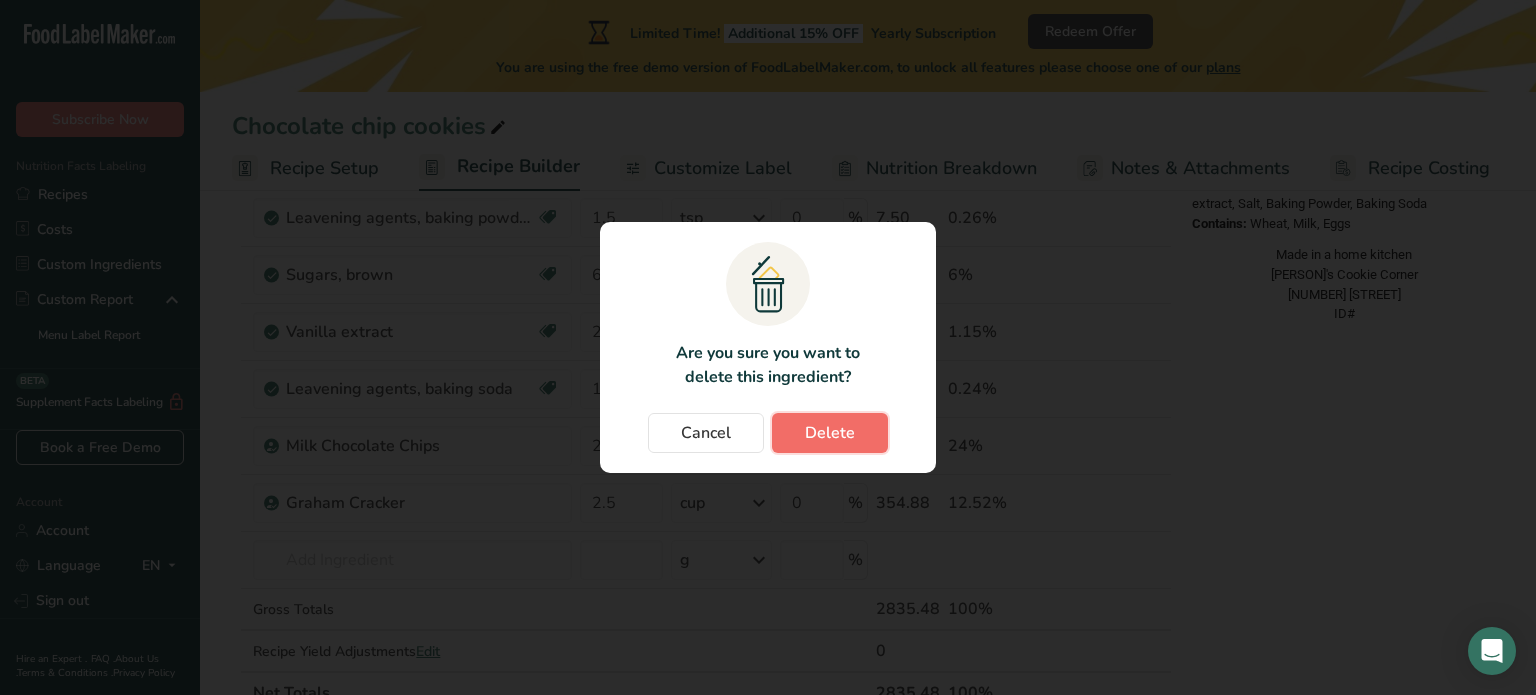 click on "Delete" at bounding box center [830, 433] 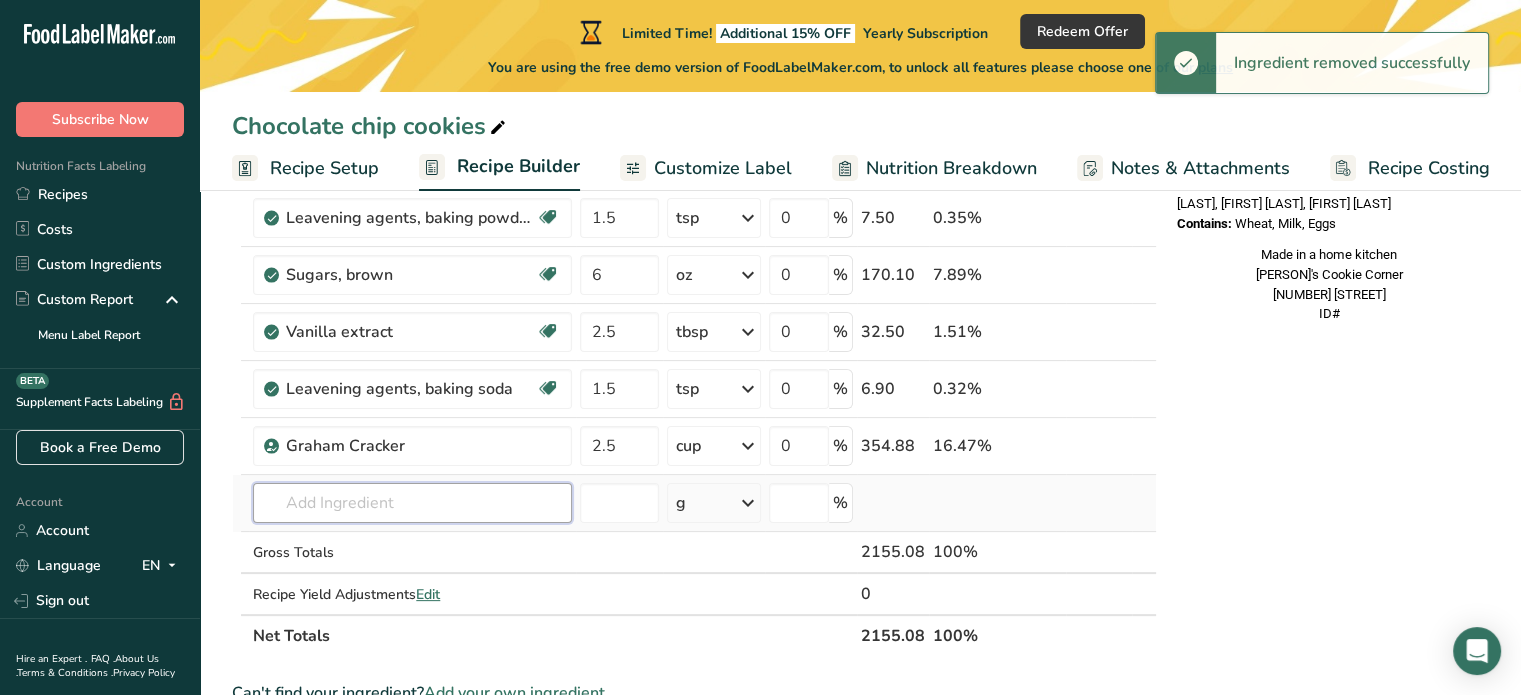 click at bounding box center [412, 503] 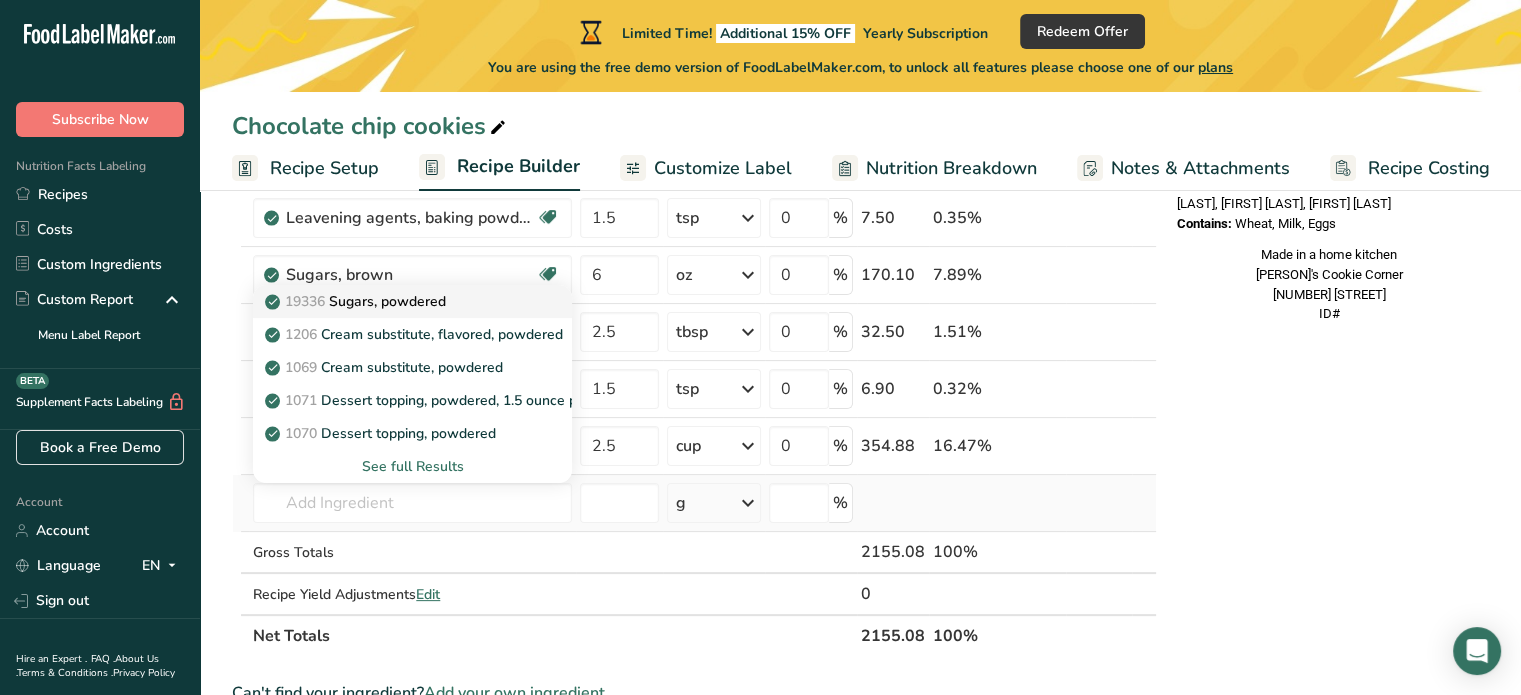 click on "19336
Sugars, powdered" at bounding box center [357, 301] 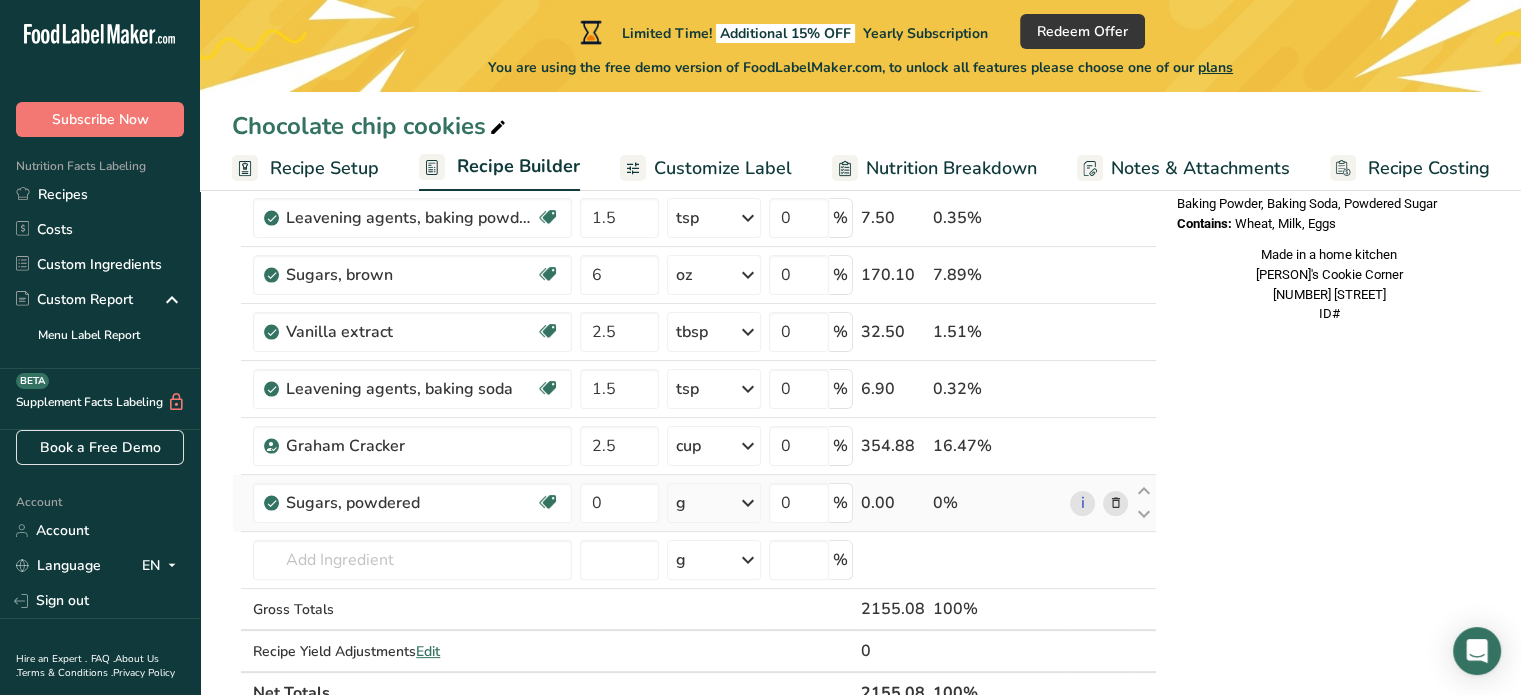 click on "g" at bounding box center (714, 503) 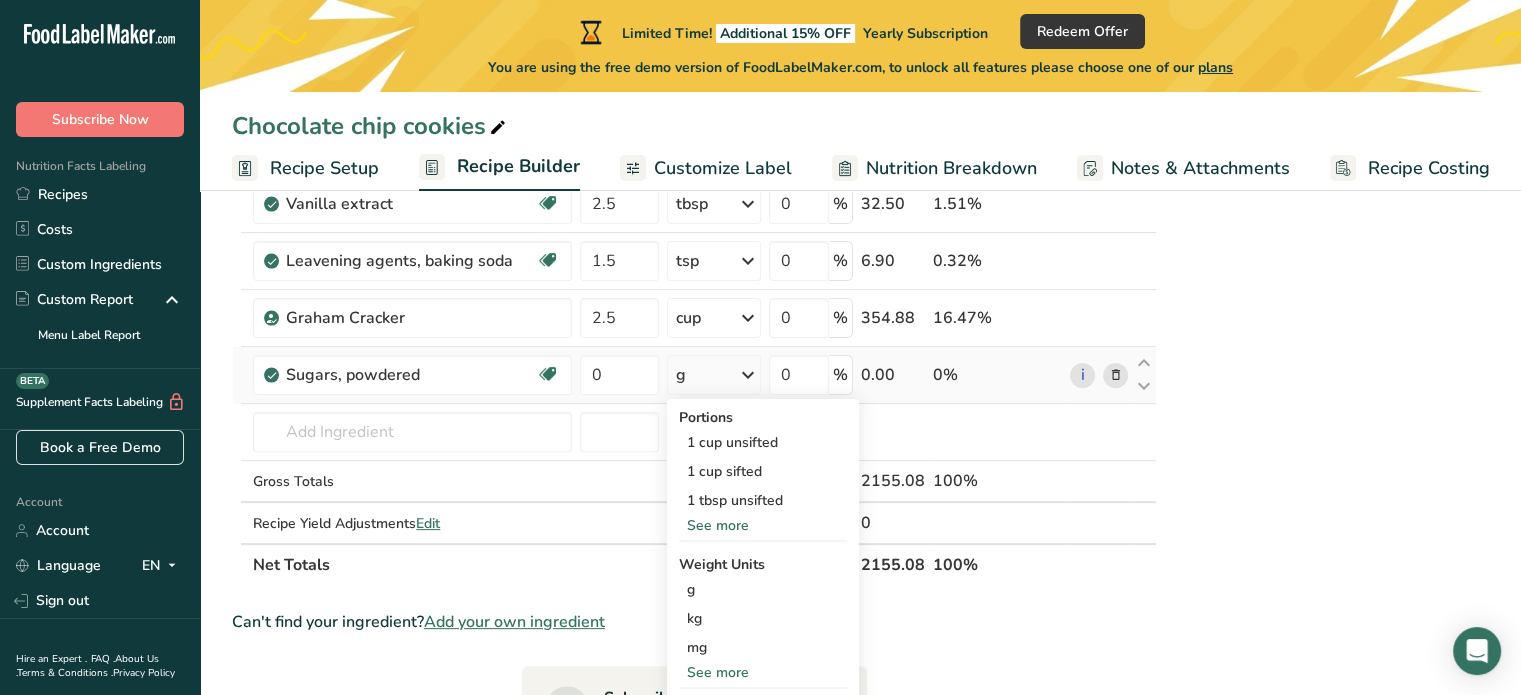 scroll, scrollTop: 549, scrollLeft: 0, axis: vertical 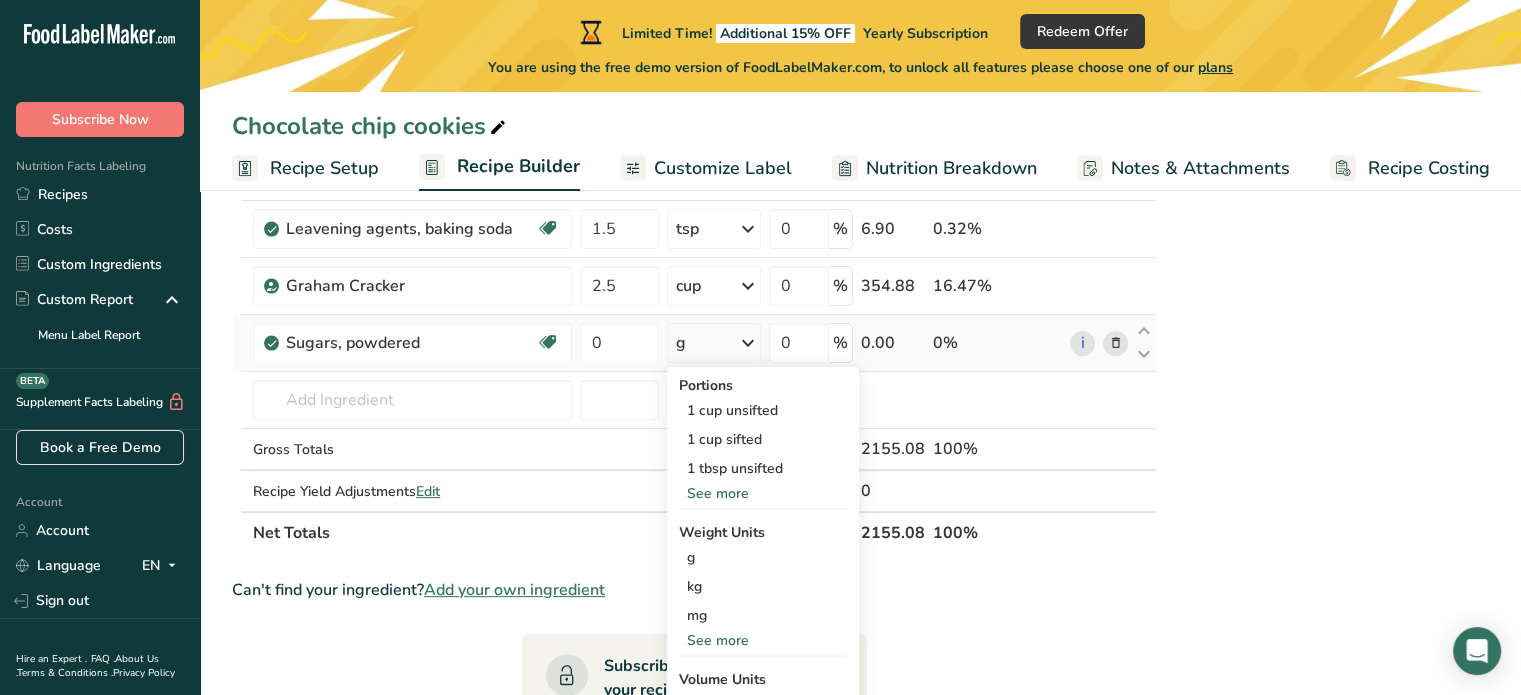 click on "See more" at bounding box center (763, 640) 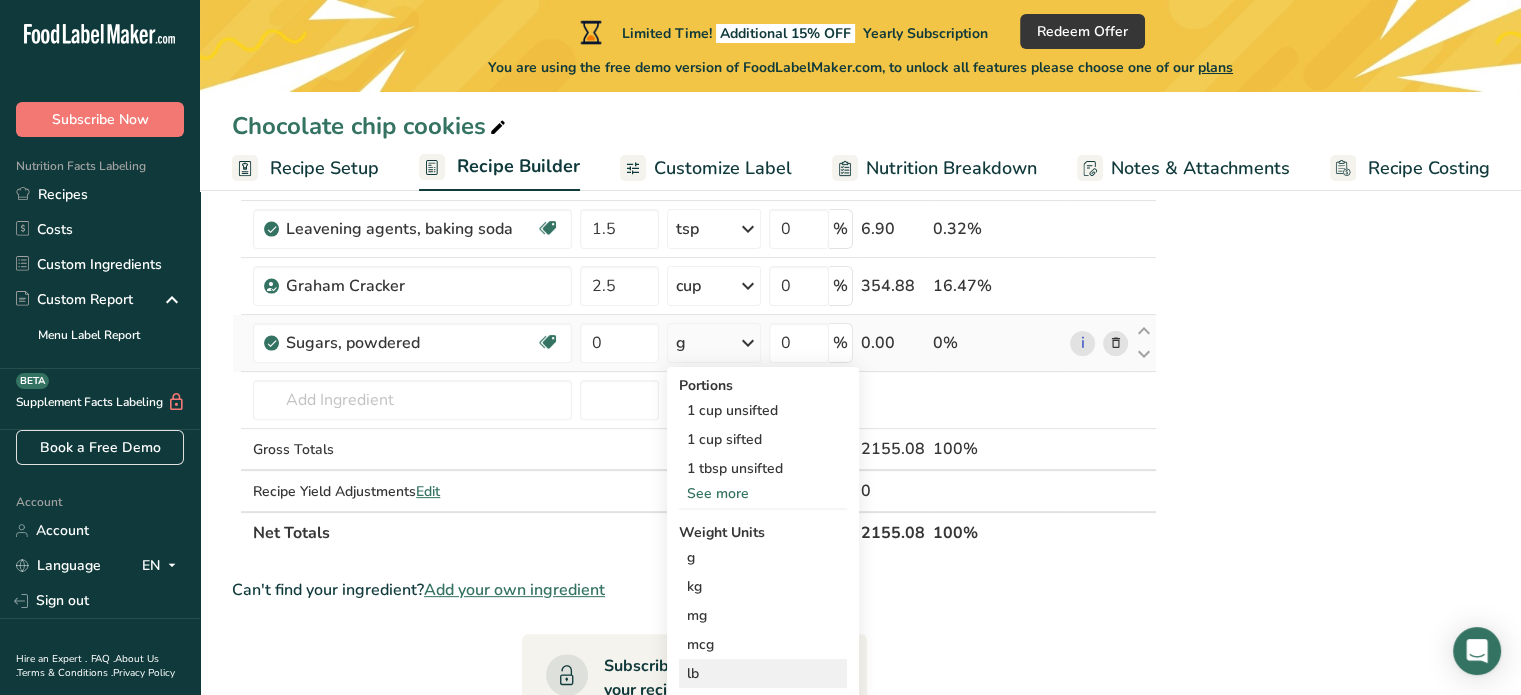 click on "lb" at bounding box center [763, 673] 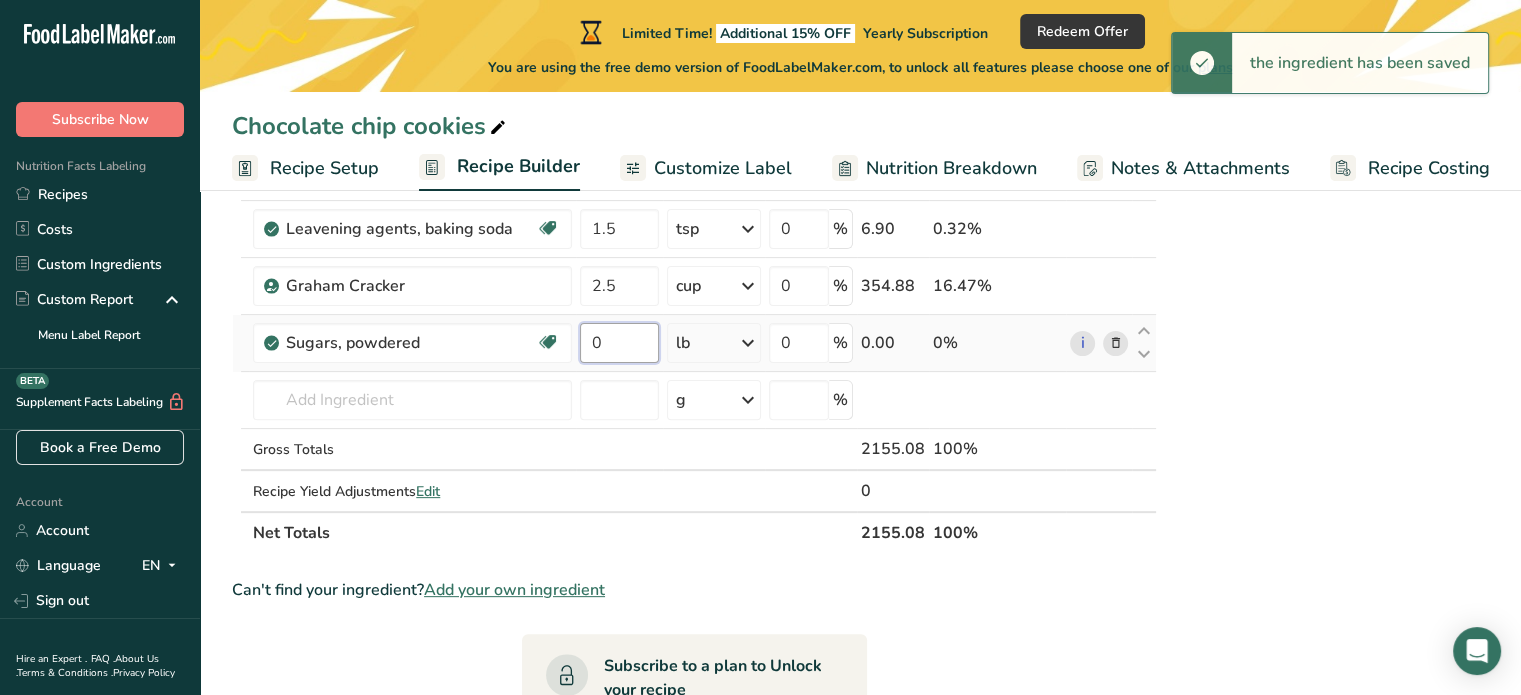 click on "0" at bounding box center [619, 343] 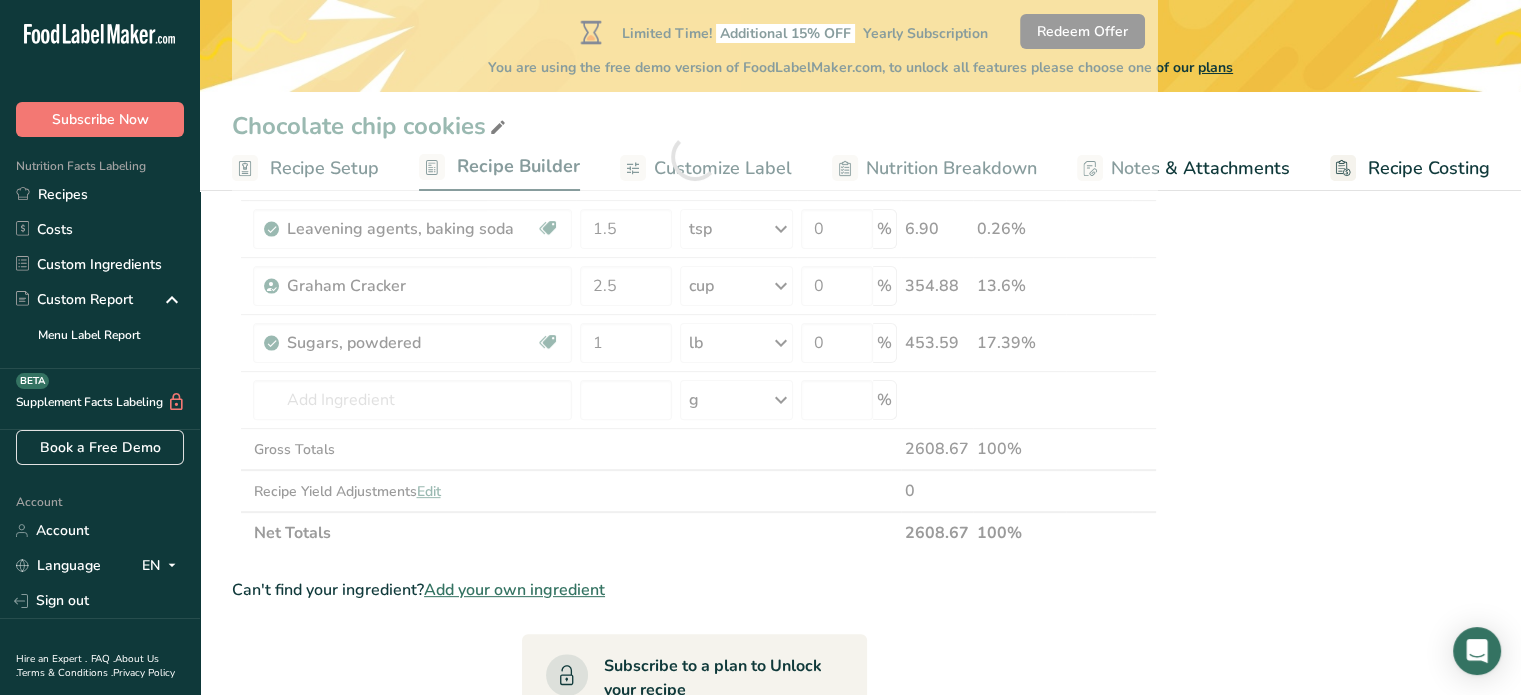 click on "Nutrition Facts
1 Serving Per Container
Serving Size
180g
Amount Per Serving
Calories
% DV*
Not a significant source of Vitamin D
* %DV = %Daily Value.
Ingredients:   White Flour, Salted Butter, Graham Cracker, Brown Sugar, Eggs, Vanilla extract, Salt, Baking Powder, Baking Soda, Powdered Sugar   Contains:
Wheat, Milk, Eggs
Made in a home kitchen
[PERSON_NAME]’s Cookie Corner
[NUMBER] [STREET]
ID#" at bounding box center (1329, 461) 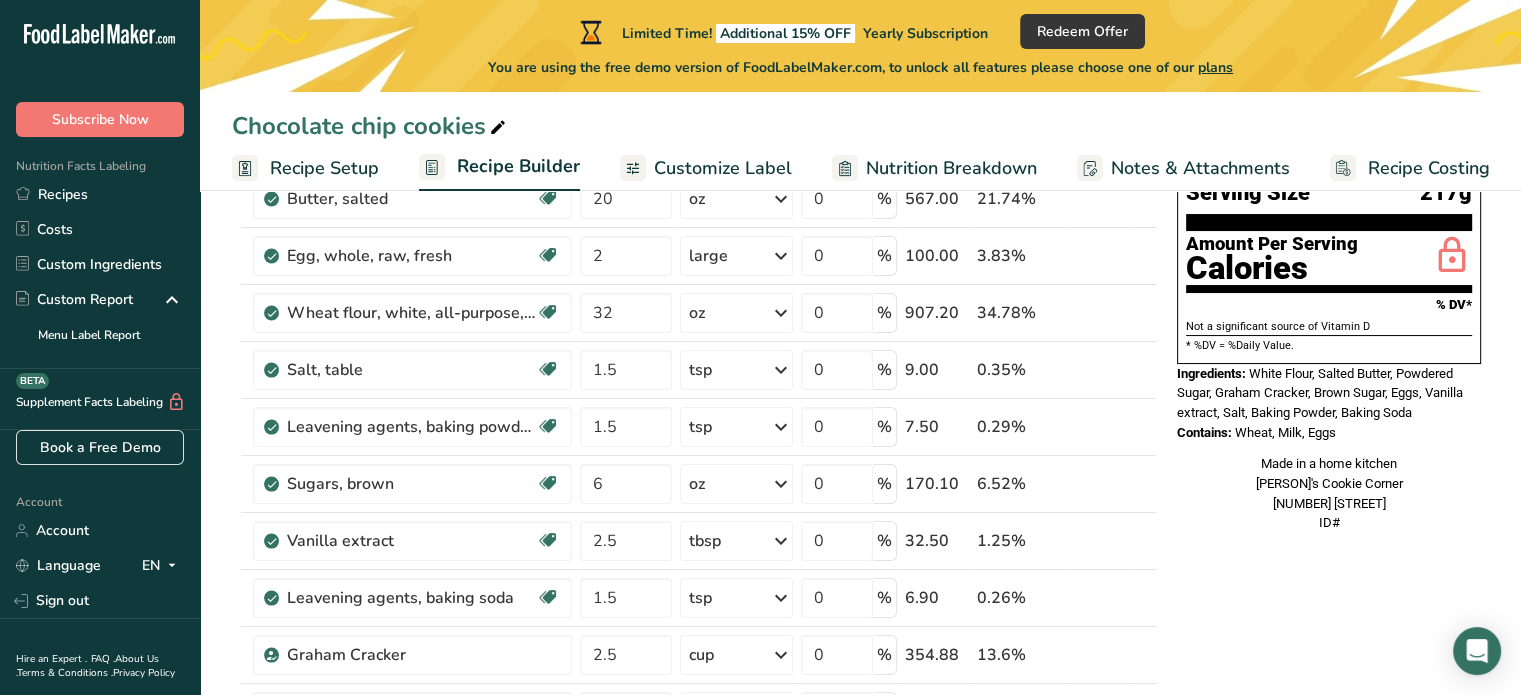 scroll, scrollTop: 176, scrollLeft: 0, axis: vertical 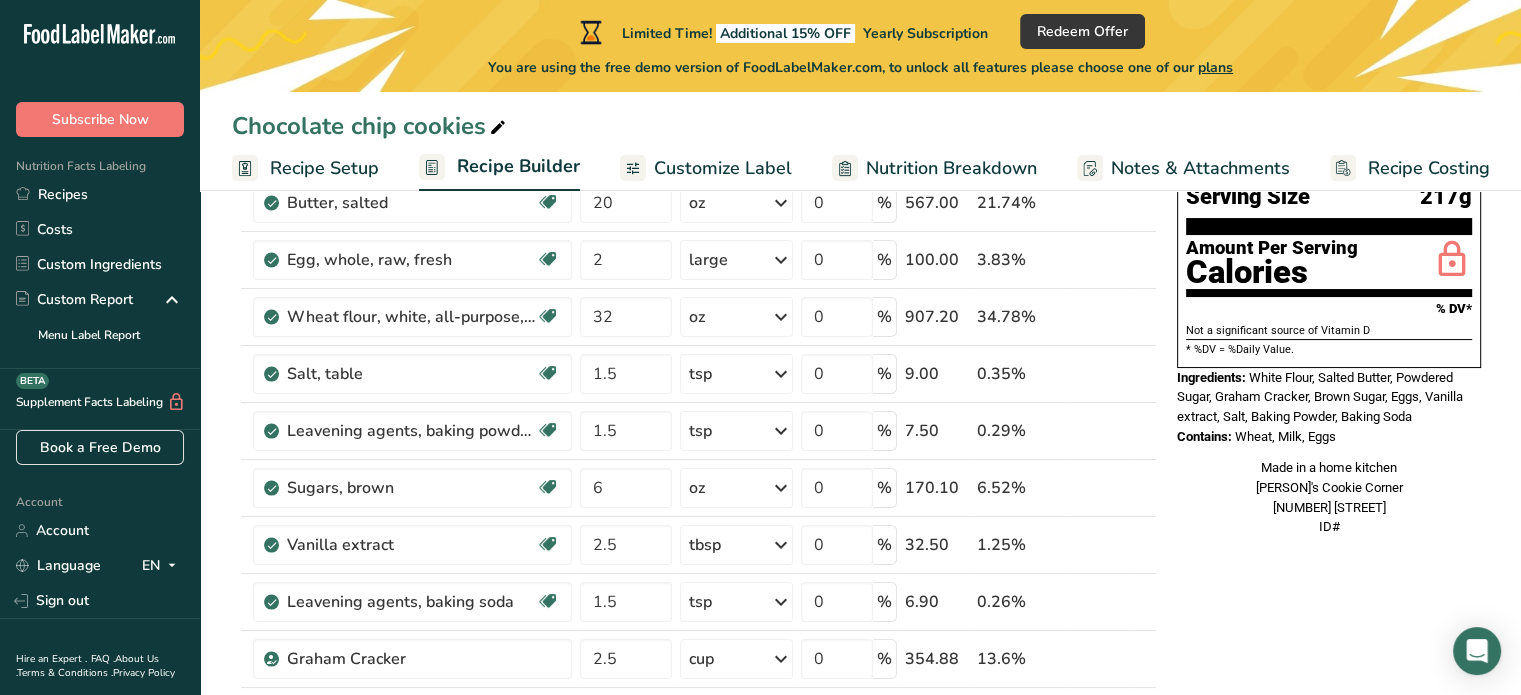 drag, startPoint x: 1252, startPoint y: 332, endPoint x: 1376, endPoint y: 387, distance: 135.65028 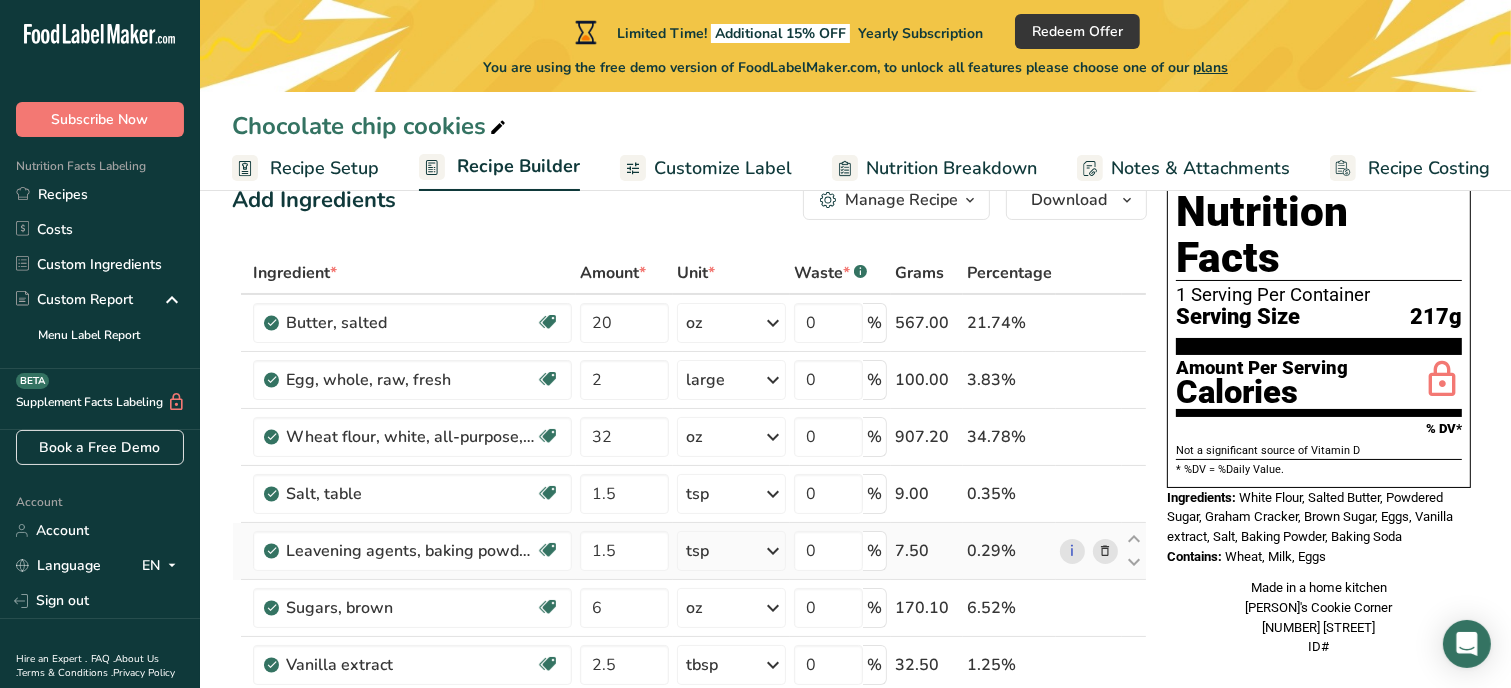 scroll, scrollTop: 96, scrollLeft: 0, axis: vertical 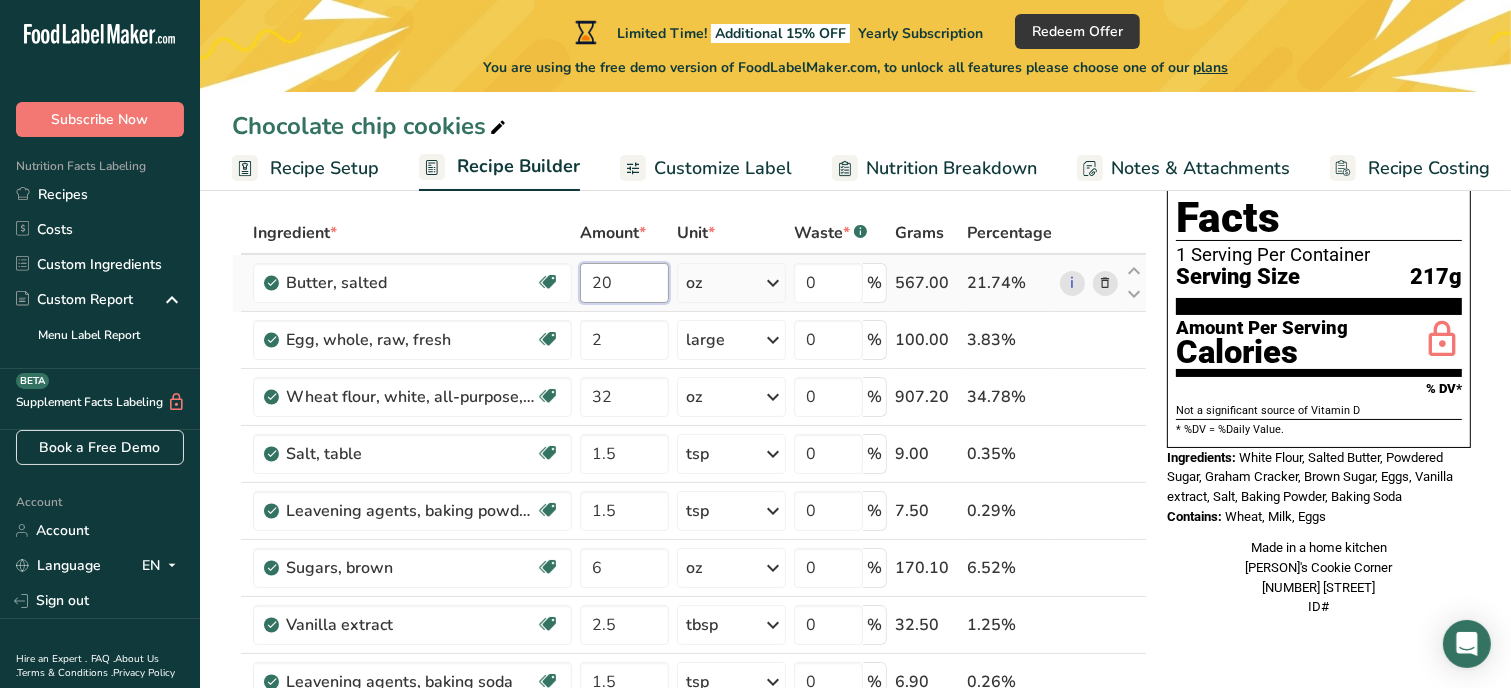 click on "20" at bounding box center (624, 283) 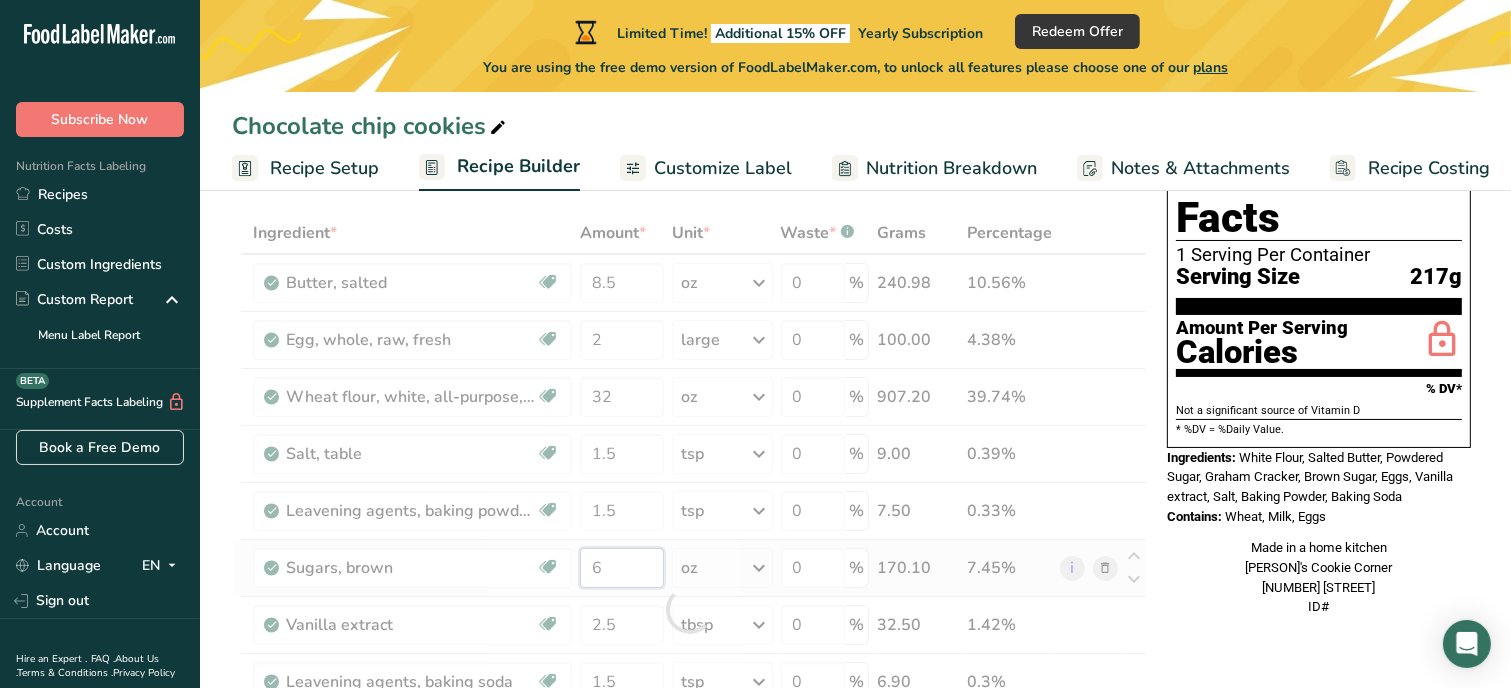 click on "Ingredient *
Amount *
Unit *
Waste *   .a-a{fill:#347362;}.b-a{fill:#fff;}          Grams
Percentage
Butter, salted
Gluten free
Vegetarian
Soy free
8.5
oz
Portions
1 pat (1" sq, 1/3" high)
1 tbsp
1 cup
See more
Weight Units
g
kg
mg
See more
Volume Units
l
Volume units require a density conversion. If you know your ingredient's density enter it below. Otherwise, click on "RIA" our AI Regulatory bot - she will be able to help you
lb/ft3
g/cm3
Confirm
mL
lb/ft3" at bounding box center (689, 609) 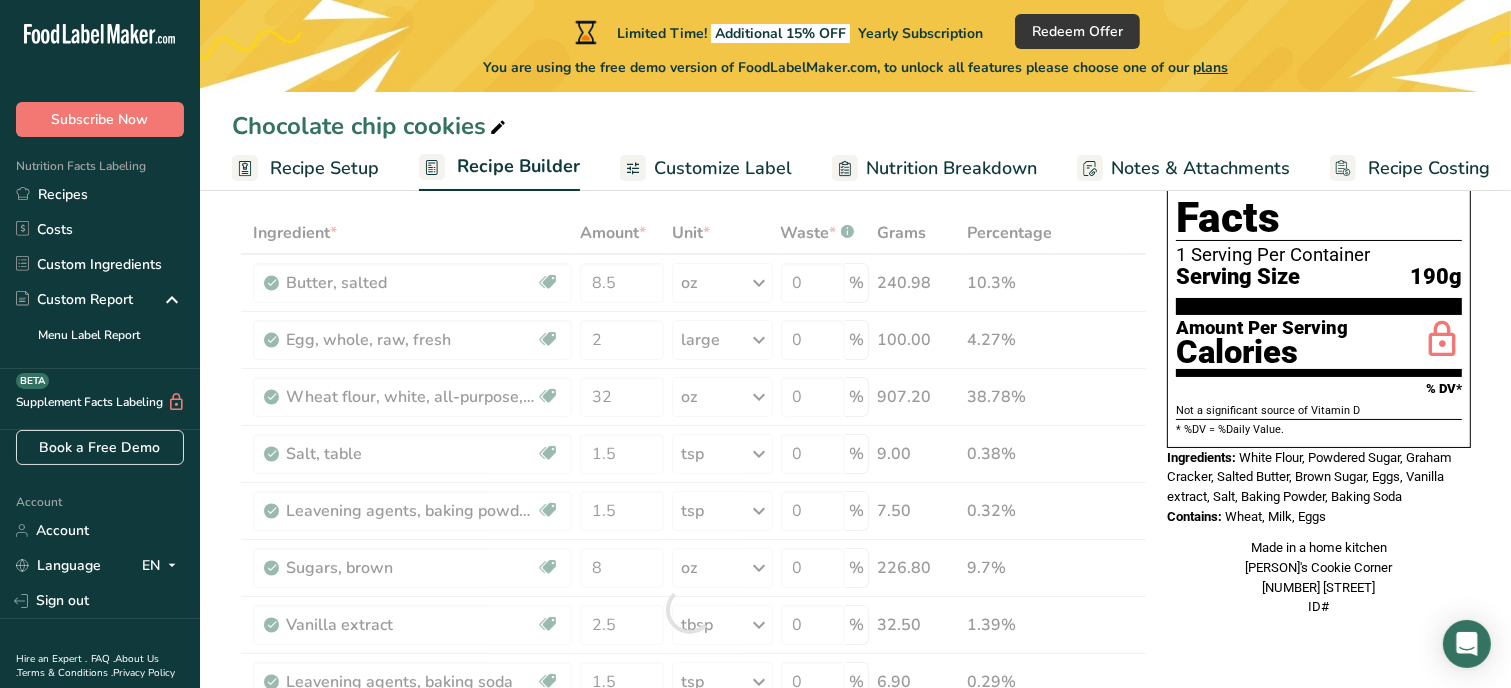 click on "Nutrition Facts
1 Serving Per Container
Serving Size
190g
Amount Per Serving
Calories
% DV*
Not a significant source of Vitamin D
* %DV = %Daily Value.
Ingredients:   White Flour, Powdered Sugar, Graham Cracker, Salted Butter, Brown Sugar, Eggs, Vanilla extract, Salt, Baking Powder, Baking Soda   Contains:
Wheat, Milk, Eggs
Made in a home kitchen
[BUSINESS_NAME]
[NUMBER] [STREET]
ID#" at bounding box center (1319, 914) 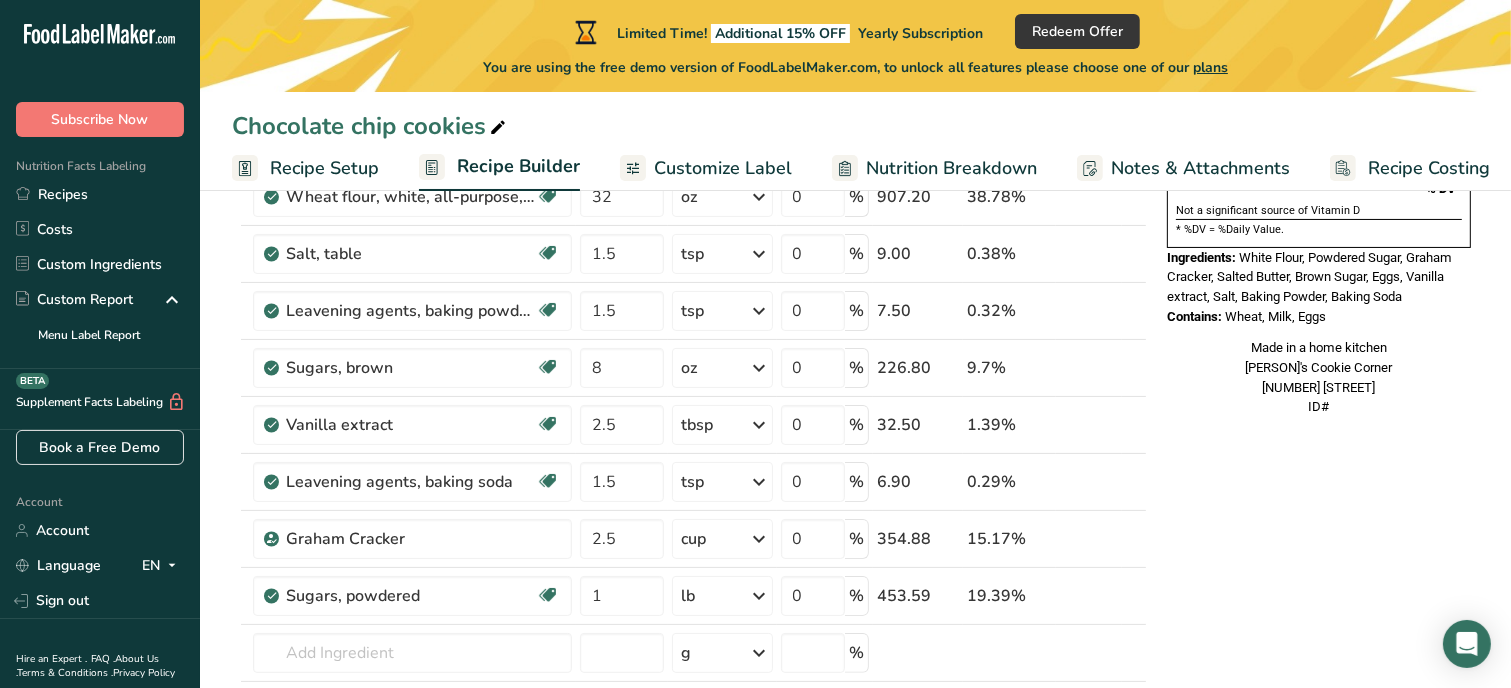 scroll, scrollTop: 336, scrollLeft: 0, axis: vertical 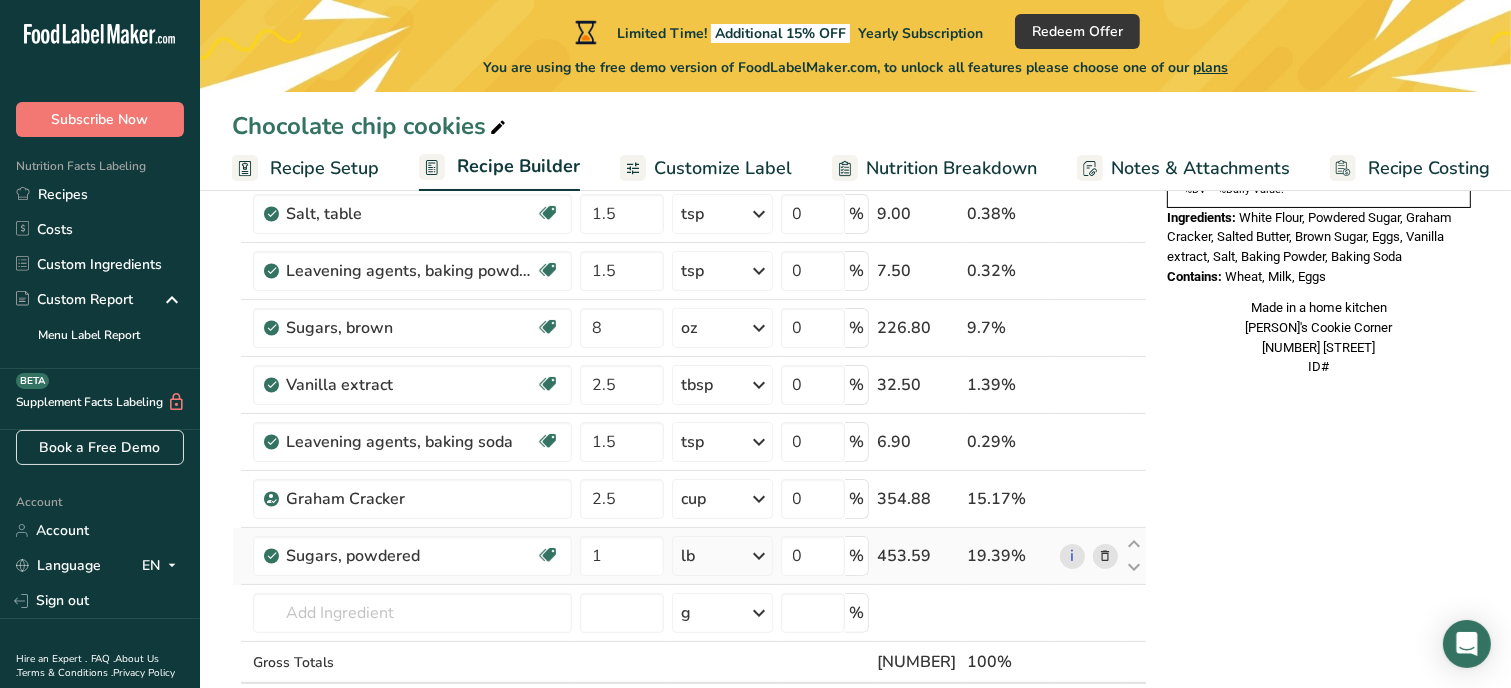 click at bounding box center (1105, 556) 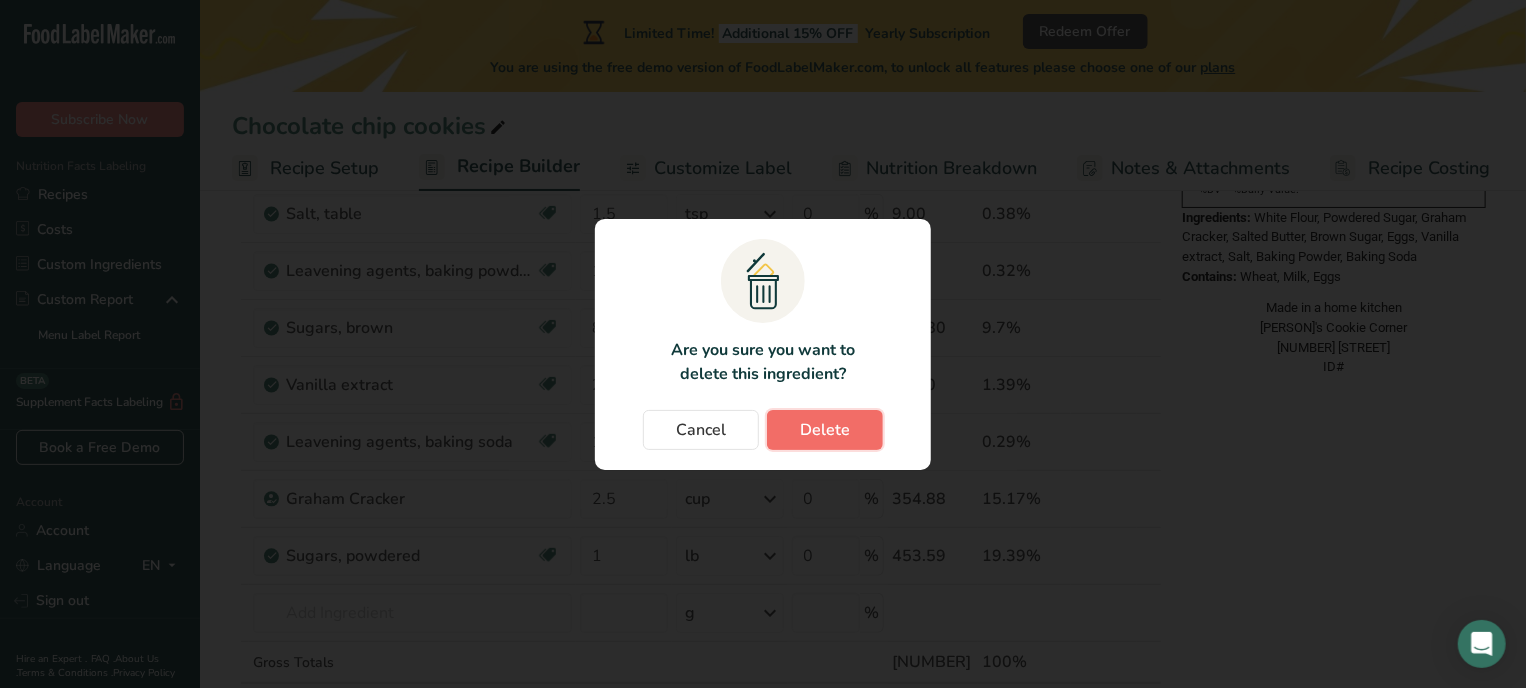 click on "Delete" at bounding box center [825, 430] 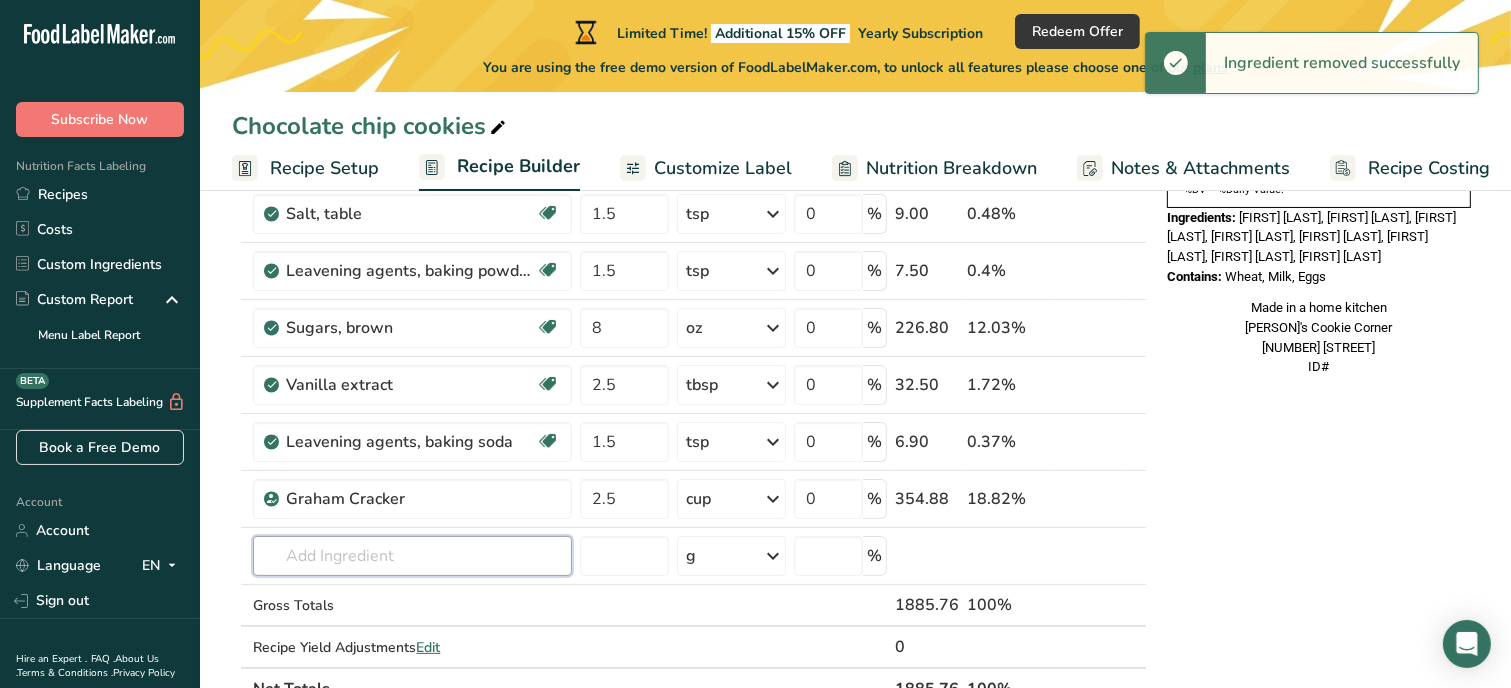 click at bounding box center [412, 556] 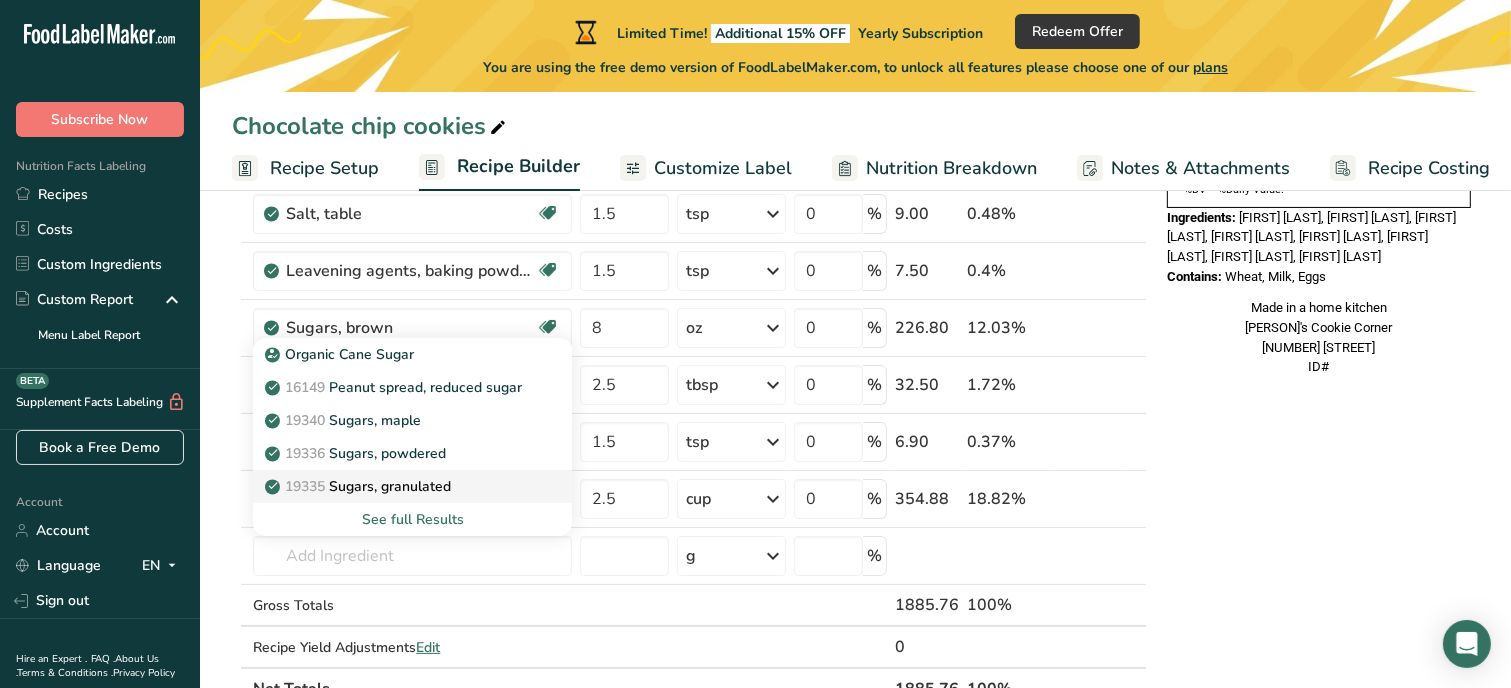 click on "19335
Sugars, granulated" at bounding box center (360, 486) 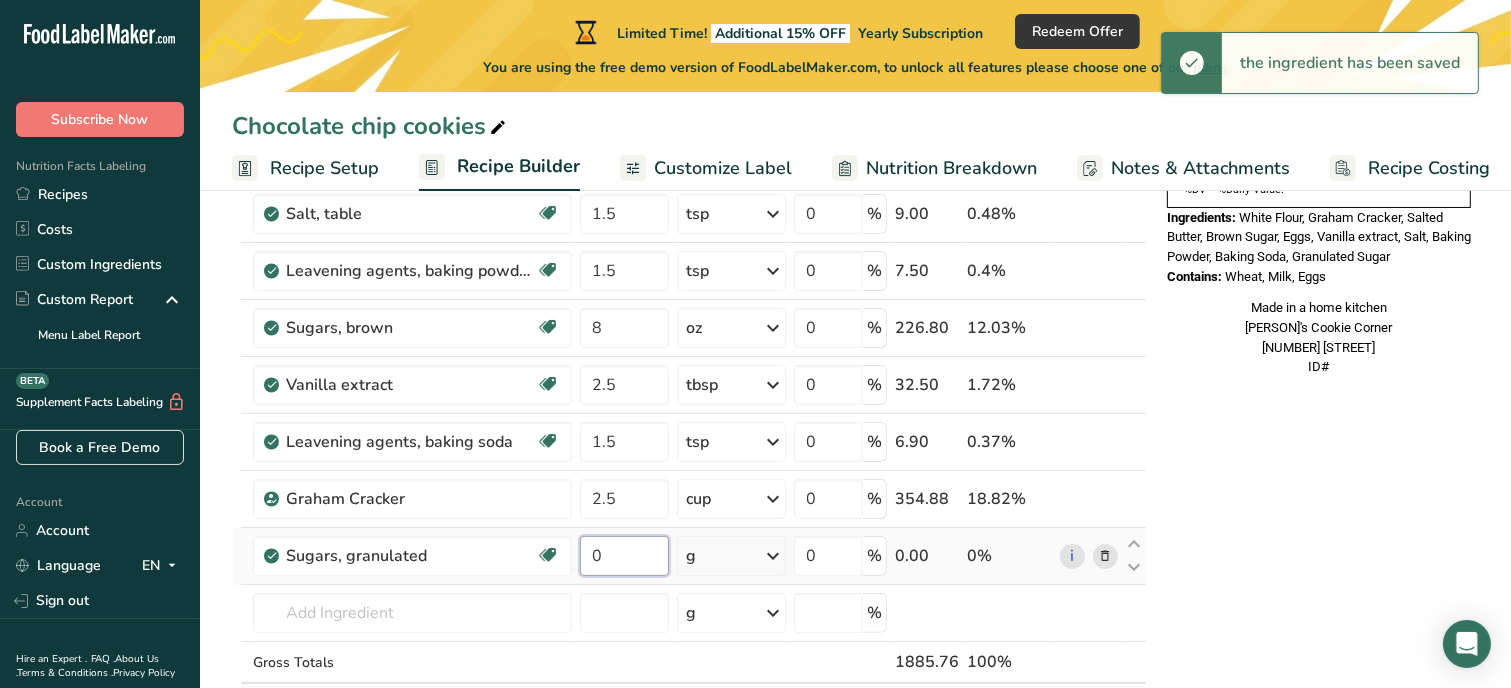 click on "0" at bounding box center (624, 556) 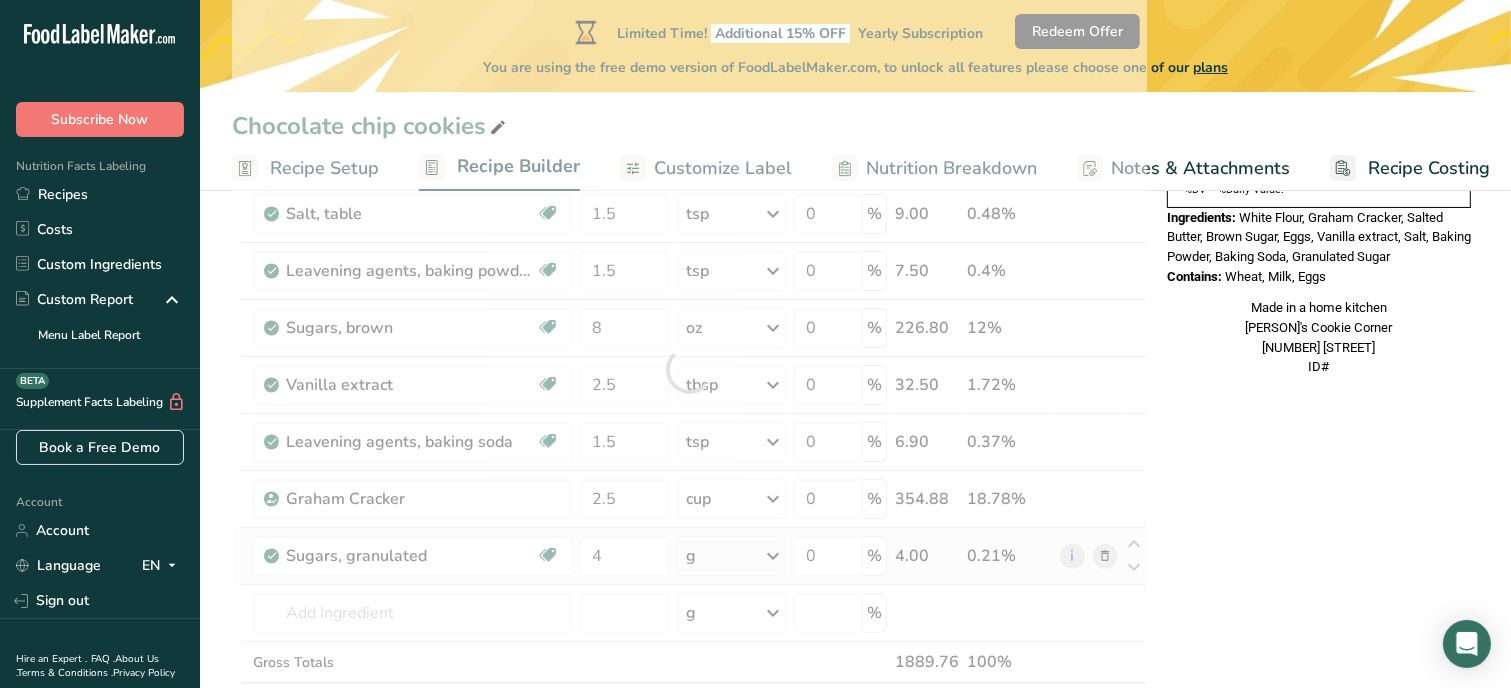 click on "Ingredient *
Amount *
Unit *
Waste *   .a-a{fill:#347362;}.b-a{fill:#fff;}          Grams
Percentage
Butter, salted
Gluten free
Vegetarian
Soy free
8.5
oz
Portions
1 pat (1" sq, 1/3" high)
1 tbsp
1 cup
See more
Weight Units
g
kg
mg
See more
Volume Units
l
Volume units require a density conversion. If you know your ingredient's density enter it below. Otherwise, click on "RIA" our AI Regulatory bot - she will be able to help you
lb/ft3
g/cm3
Confirm
mL
lb/ft3" at bounding box center [689, 369] 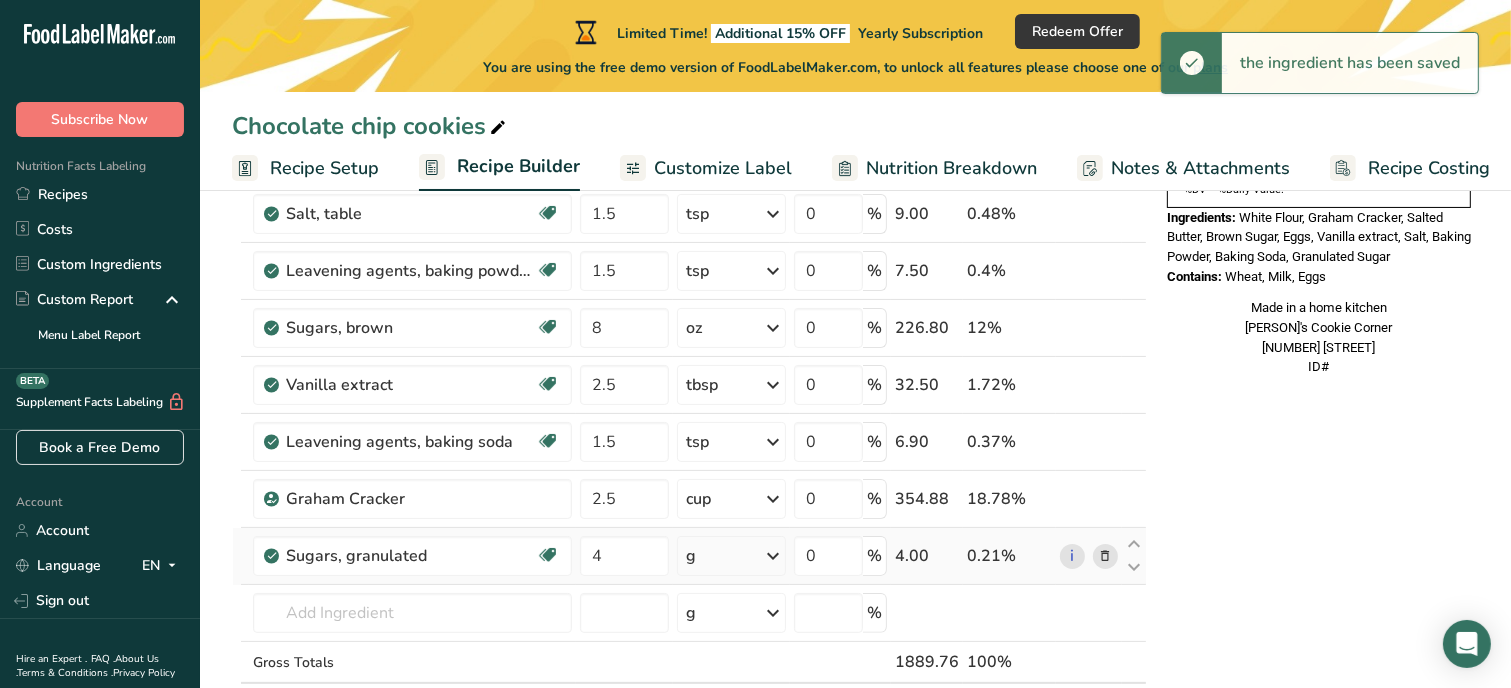 click on "g" at bounding box center (731, 556) 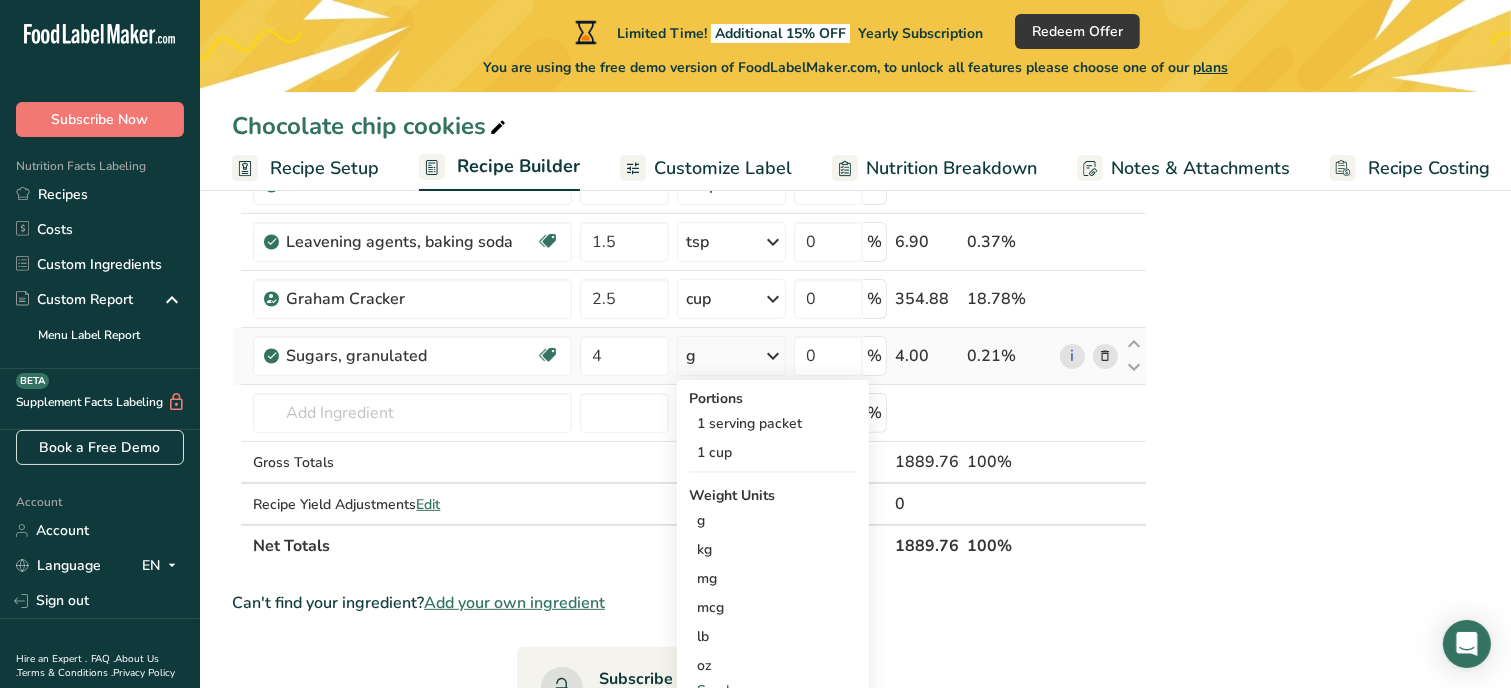 scroll, scrollTop: 576, scrollLeft: 0, axis: vertical 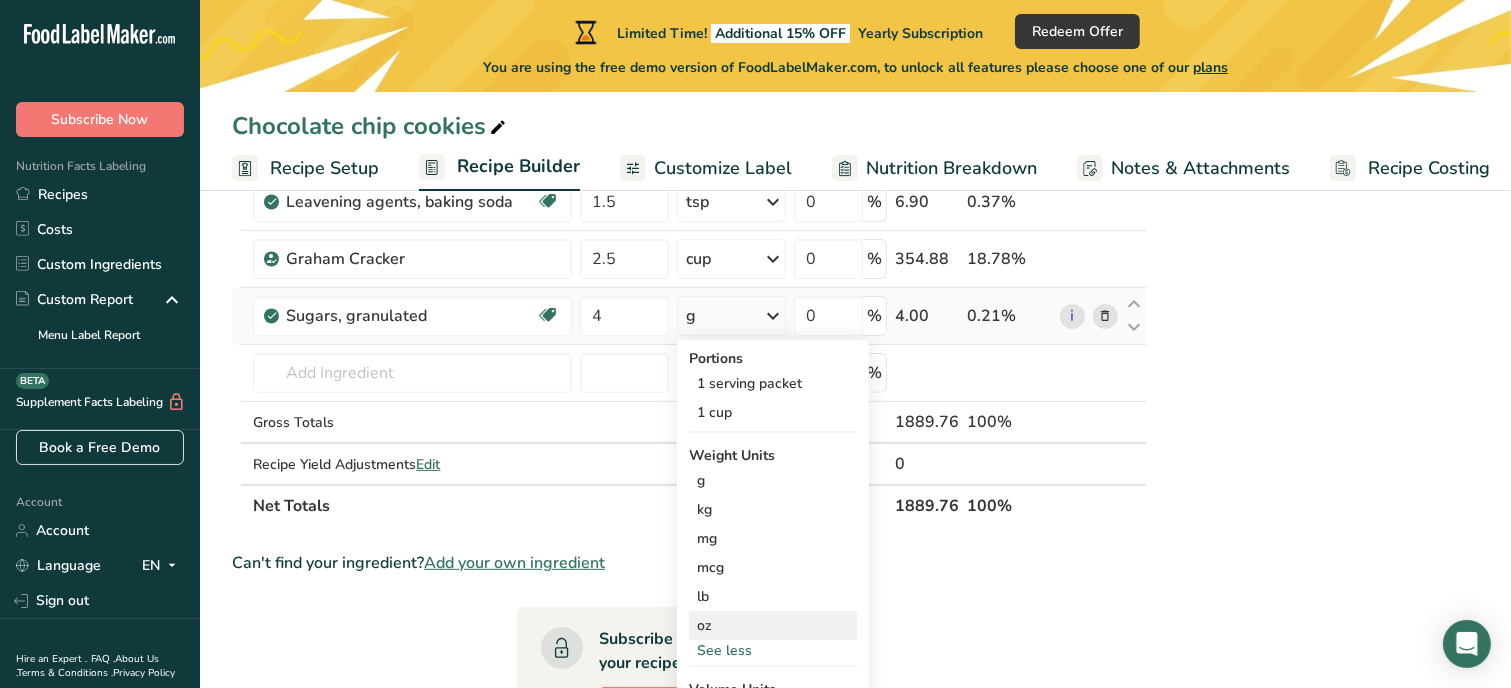 click on "oz" at bounding box center [773, 625] 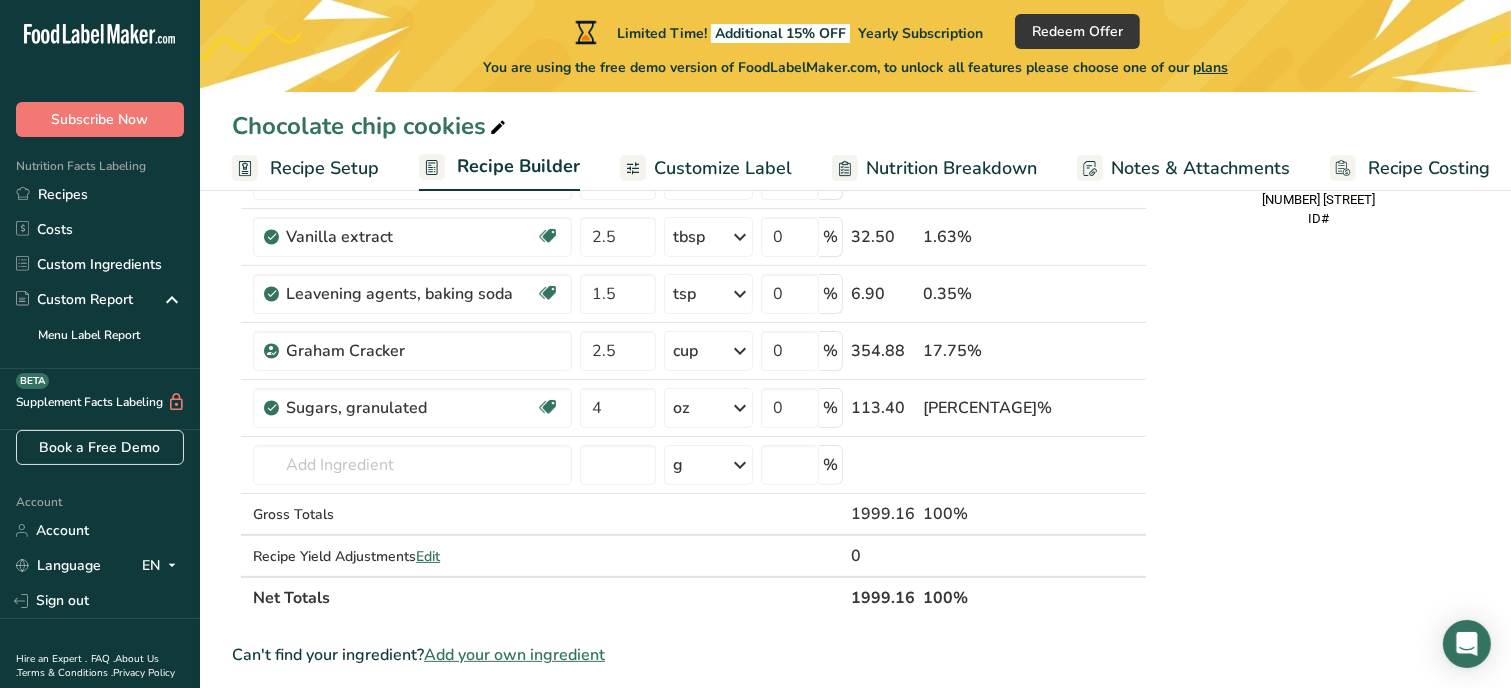 scroll, scrollTop: 496, scrollLeft: 0, axis: vertical 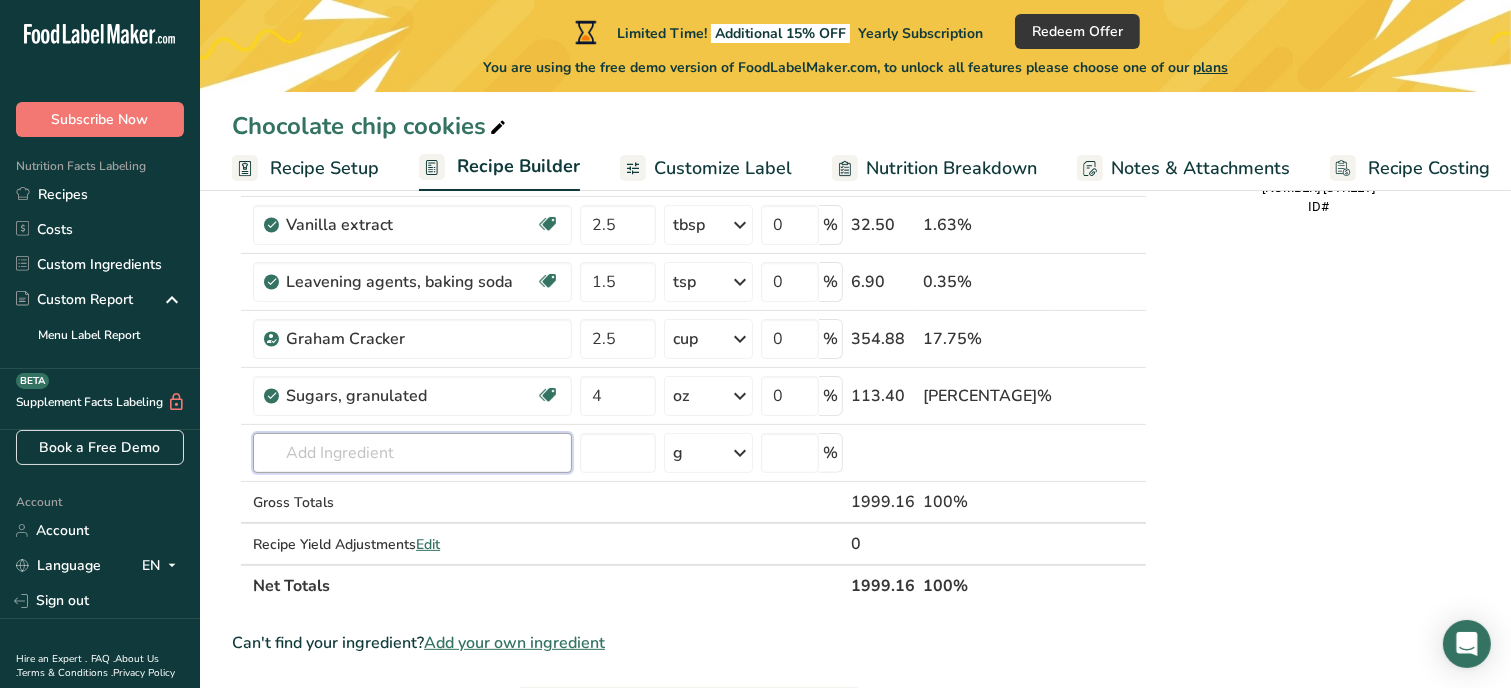 click at bounding box center (412, 453) 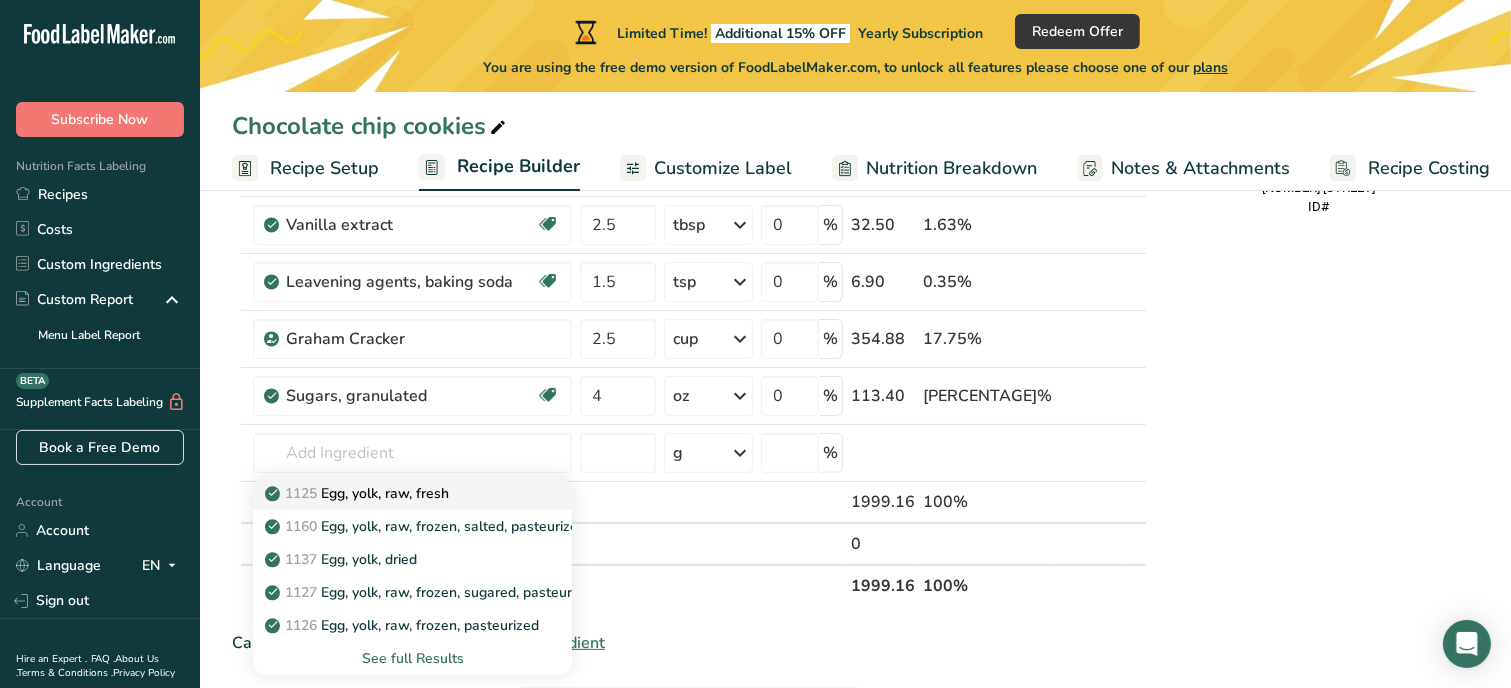 click on "[NUMBER]
[FIRST], [LAST], [FIRST], [FIRST]" at bounding box center [359, 493] 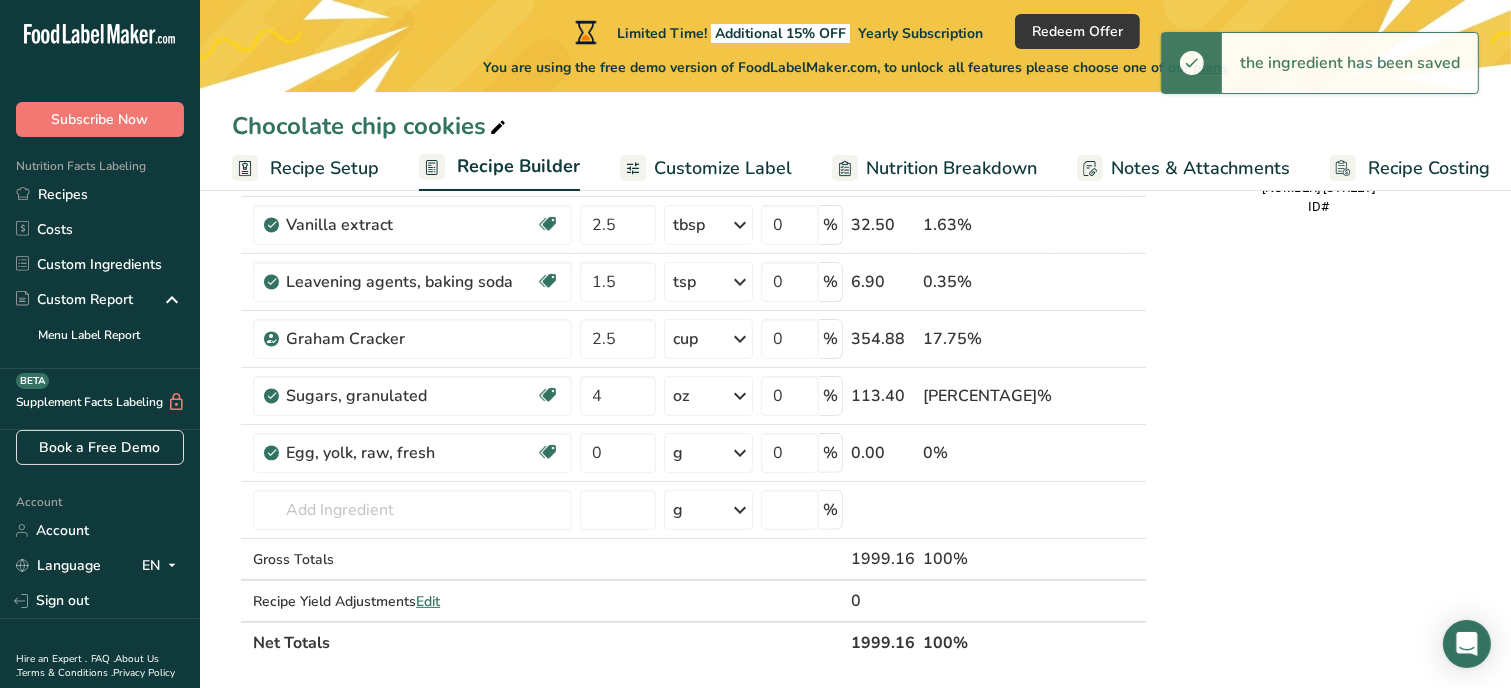 click on "g" at bounding box center (708, 453) 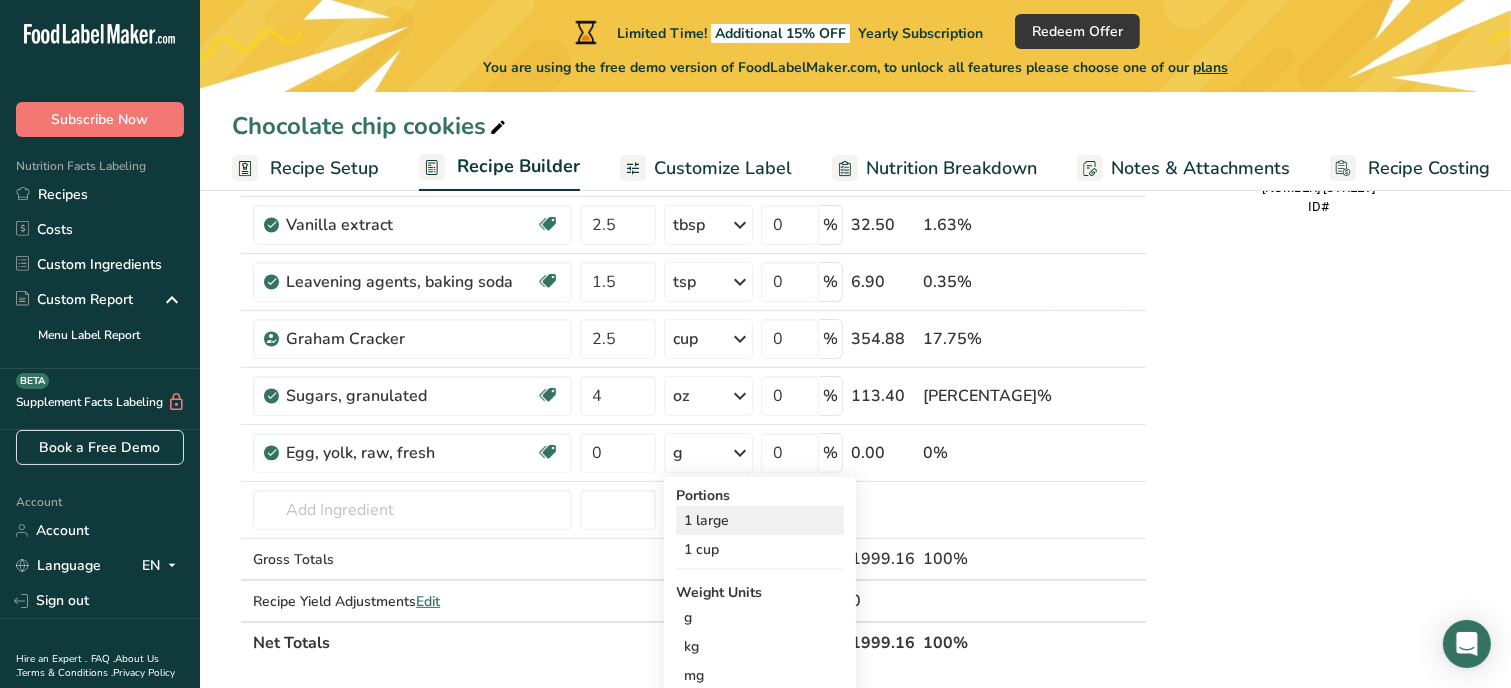 click on "1 large" at bounding box center (760, 520) 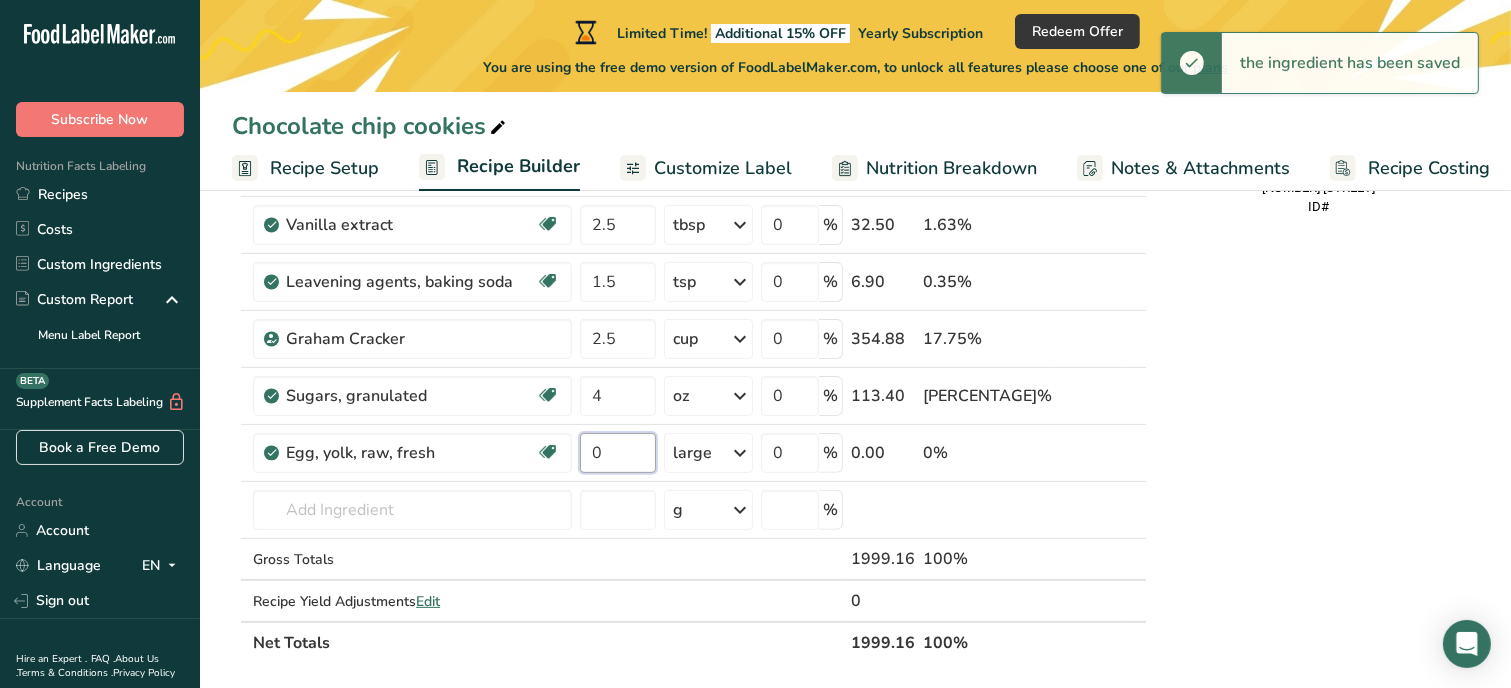 click on "0" at bounding box center [618, 453] 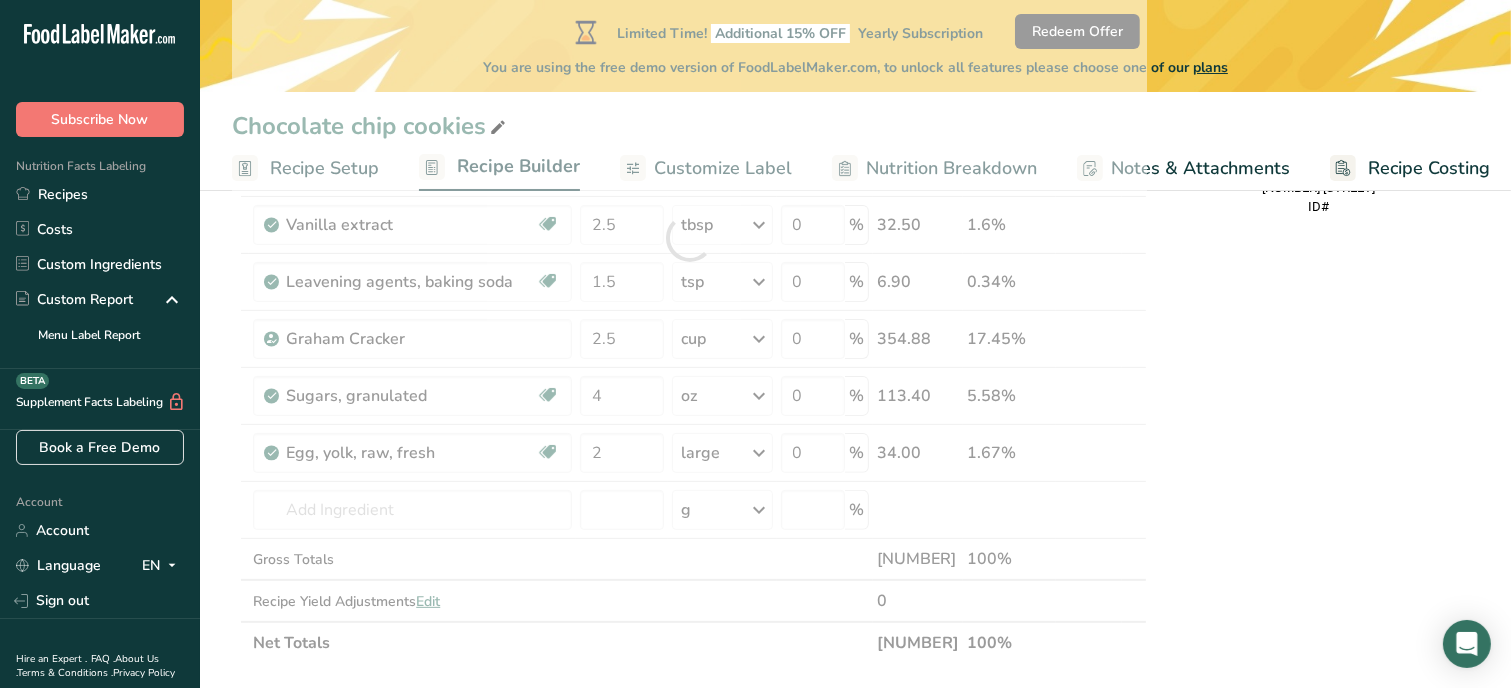 click on "Nutrition Facts
1 Serving Per Container
Serving Size
167g
Amount Per Serving
Calories
% DV*
Not a significant source of Vitamin D
* %DV = %Daily Value.
Ingredients:   [FIRST] [LAST], [FIRST] [LAST], [FIRST] [LAST], [FIRST] [LAST], [FIRST] [LAST], [FIRST] [LAST], [FIRST] [LAST], [FIRST] [LAST], [FIRST] [LAST], [FIRST] [LAST]   Contains:
Wheat, Milk, Eggs
Made in a home kitchen
[FIRST]’s [LAST] [LAST]
[NUMBER] [STREET] [STREET]
ID#" at bounding box center (1319, 543) 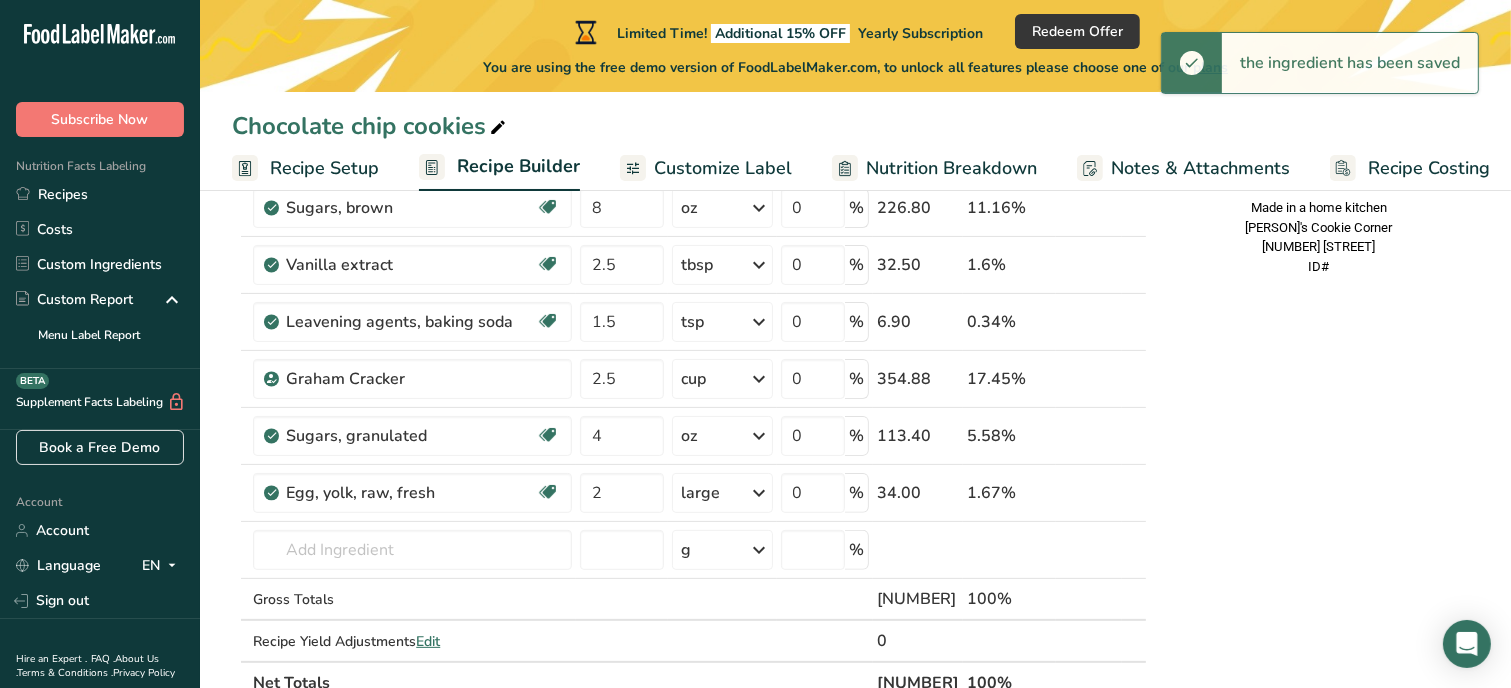 scroll, scrollTop: 416, scrollLeft: 0, axis: vertical 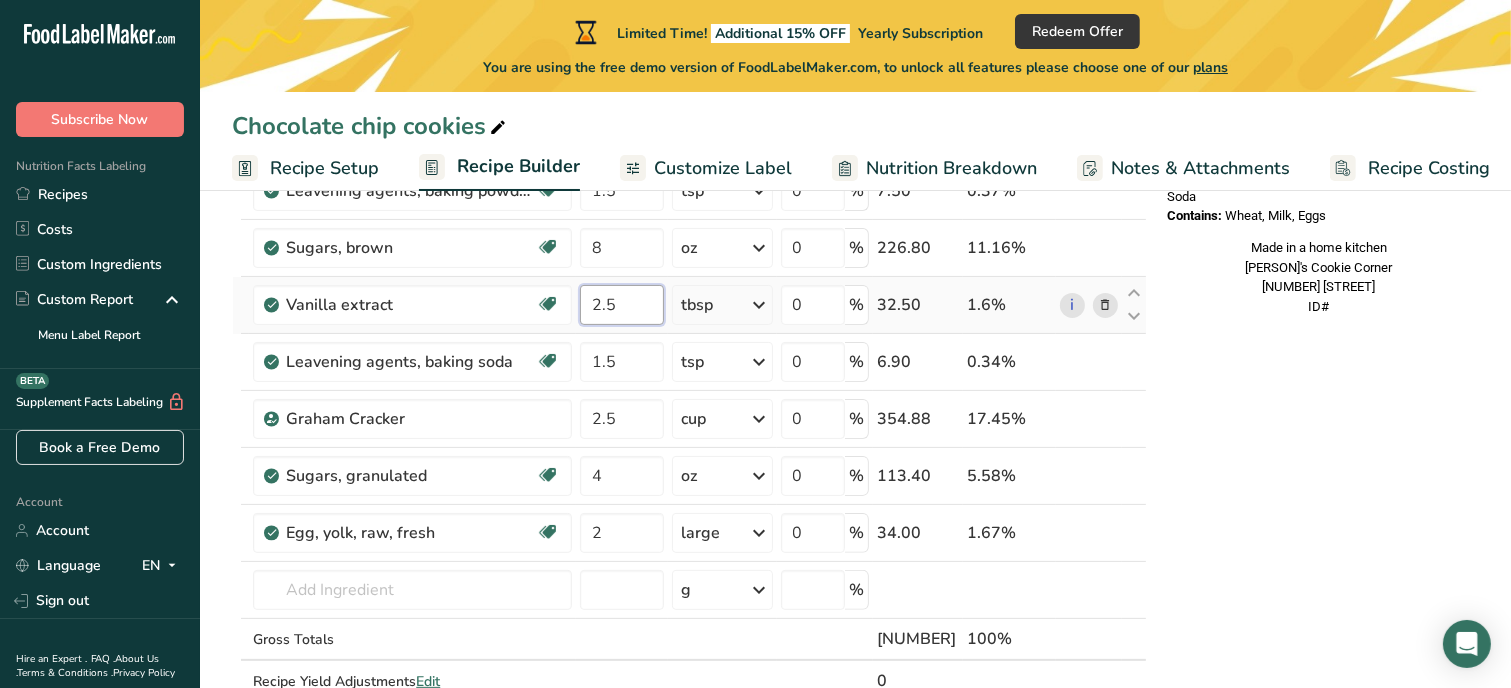 click on "2.5" at bounding box center (621, 305) 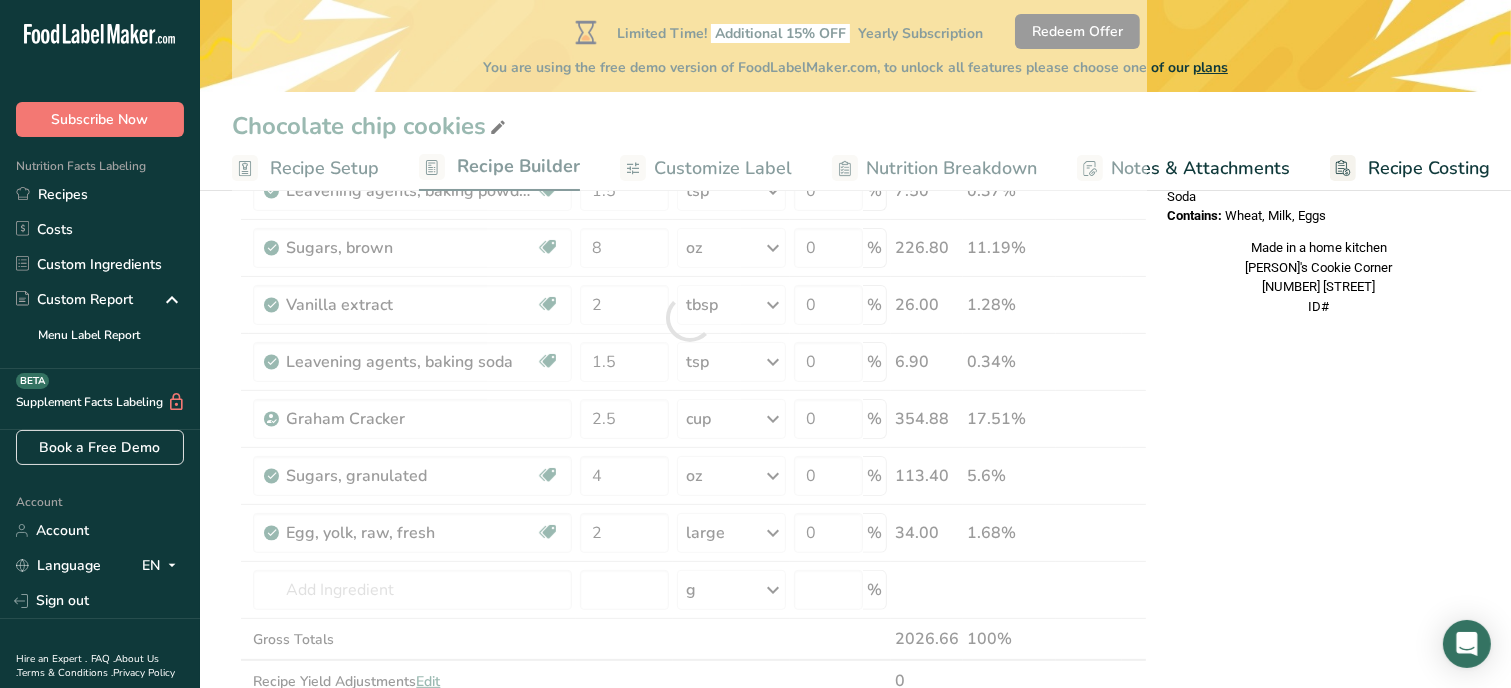 click on "Nutrition Facts
1 Serving Per Container
Serving Size
169g
Amount Per Serving
Calories
% DV*
Not a significant source of Vitamin D
* %DV = %Daily Value.
Ingredients:   White Flour, Graham Cracker, Salted Butter, Brown Sugar, Granulated Sugar, Eggs, Egg Yolk, Vanilla extract, Salt, Baking Powder, Baking Soda   Contains:
Wheat, Milk, Eggs
Made in a home kitchen
[BUSINESS_NAME]
[NUMBER] [STREET]
ID#" at bounding box center (1319, 623) 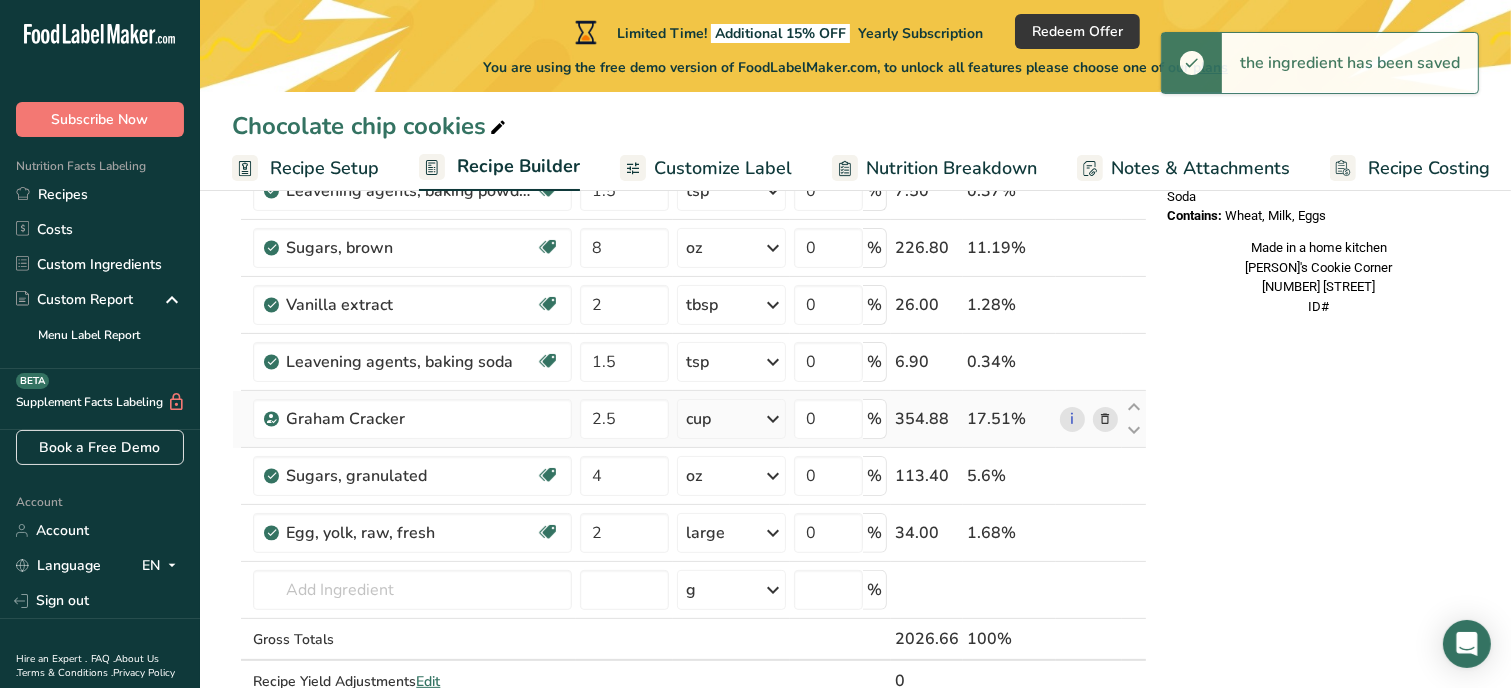 click at bounding box center [1105, 419] 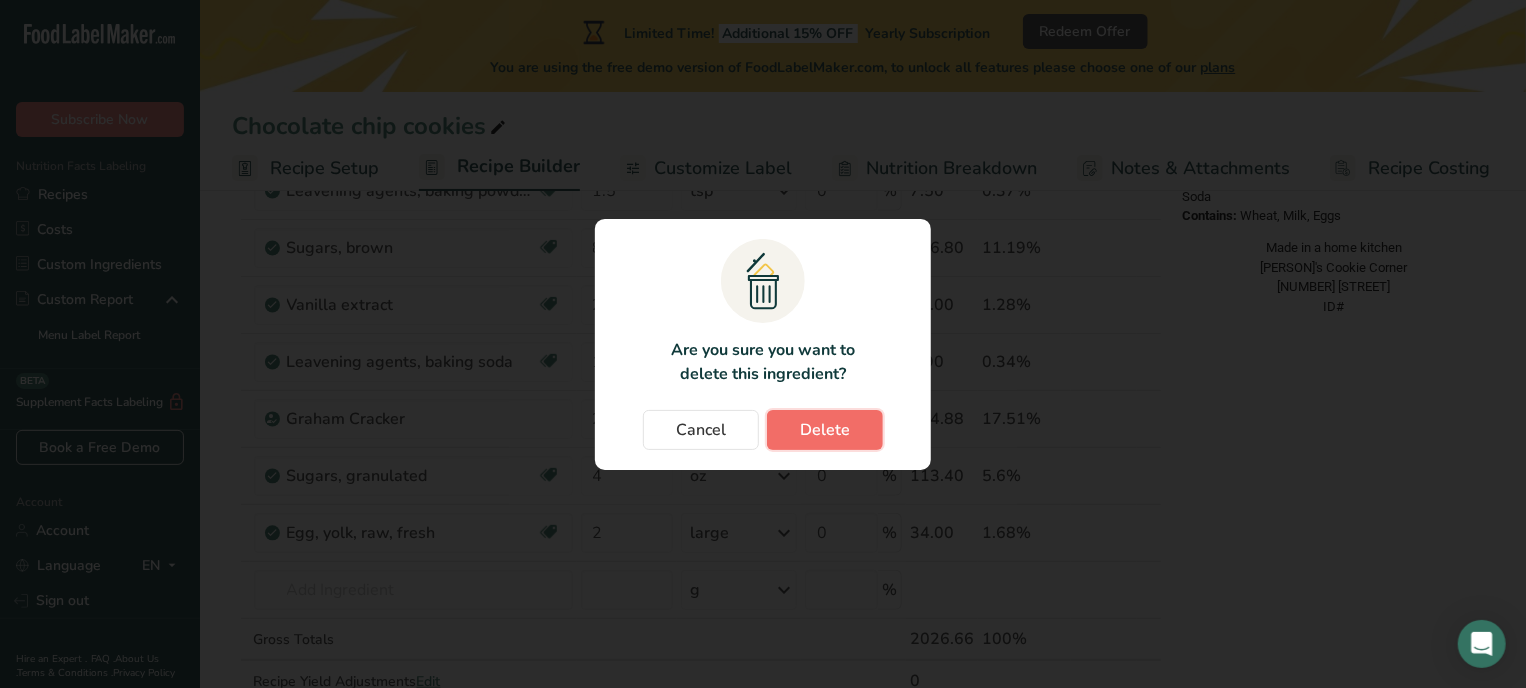 click on "Delete" at bounding box center [825, 430] 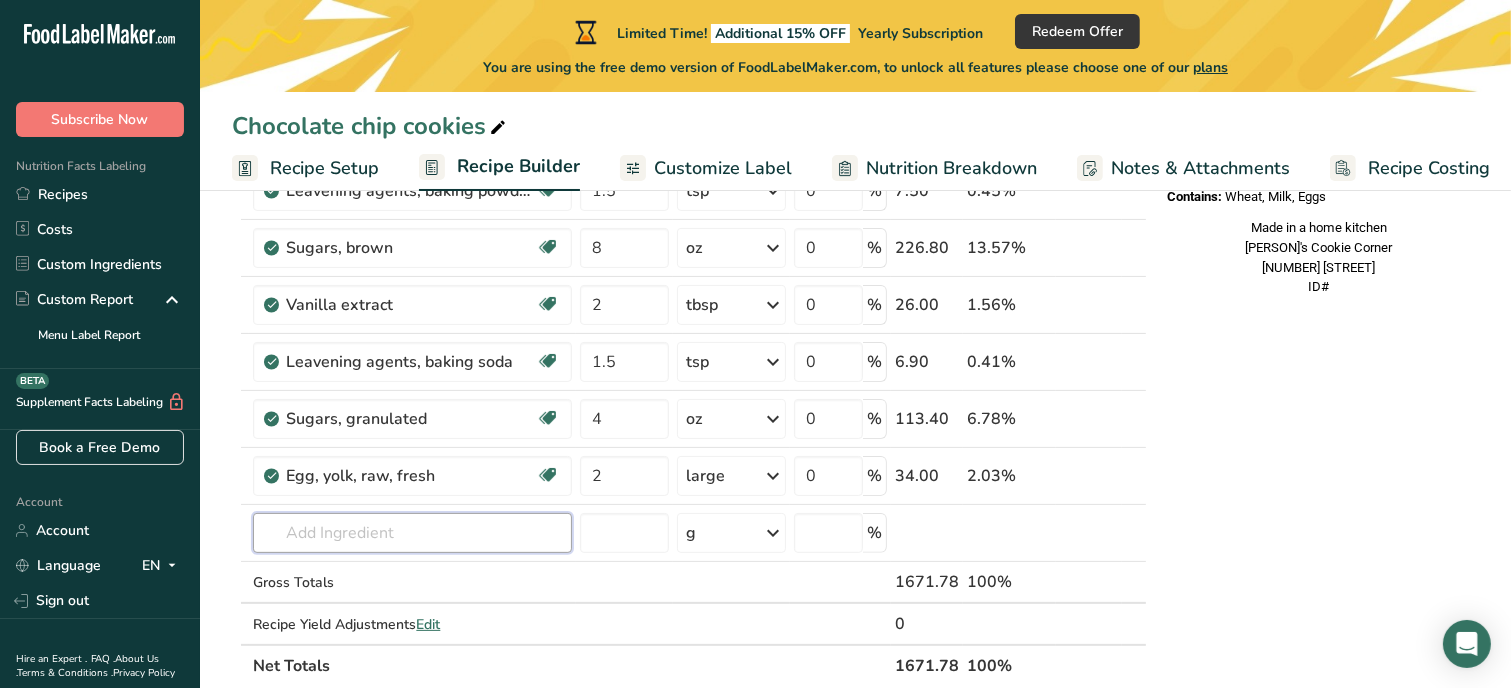 click at bounding box center (412, 533) 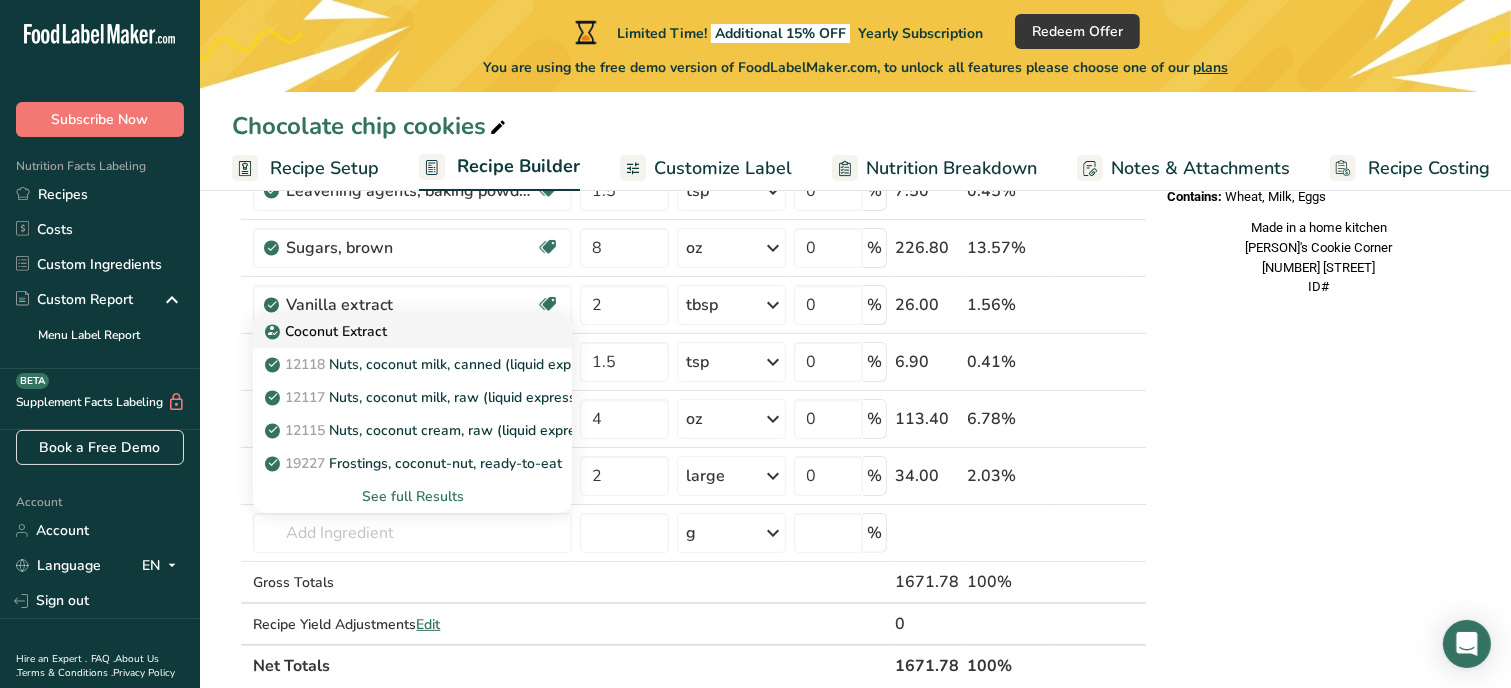 click on "Coconut Extract" at bounding box center (328, 331) 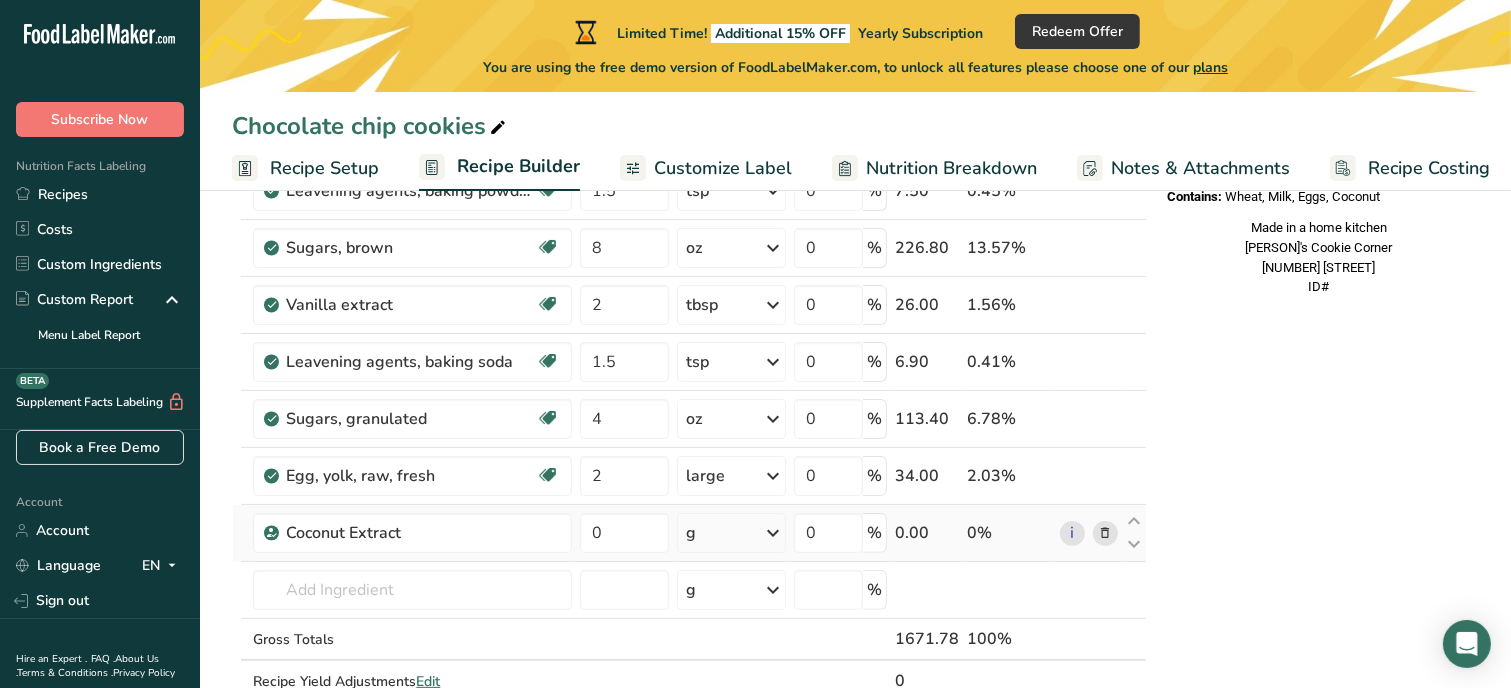 click on "g" at bounding box center [731, 533] 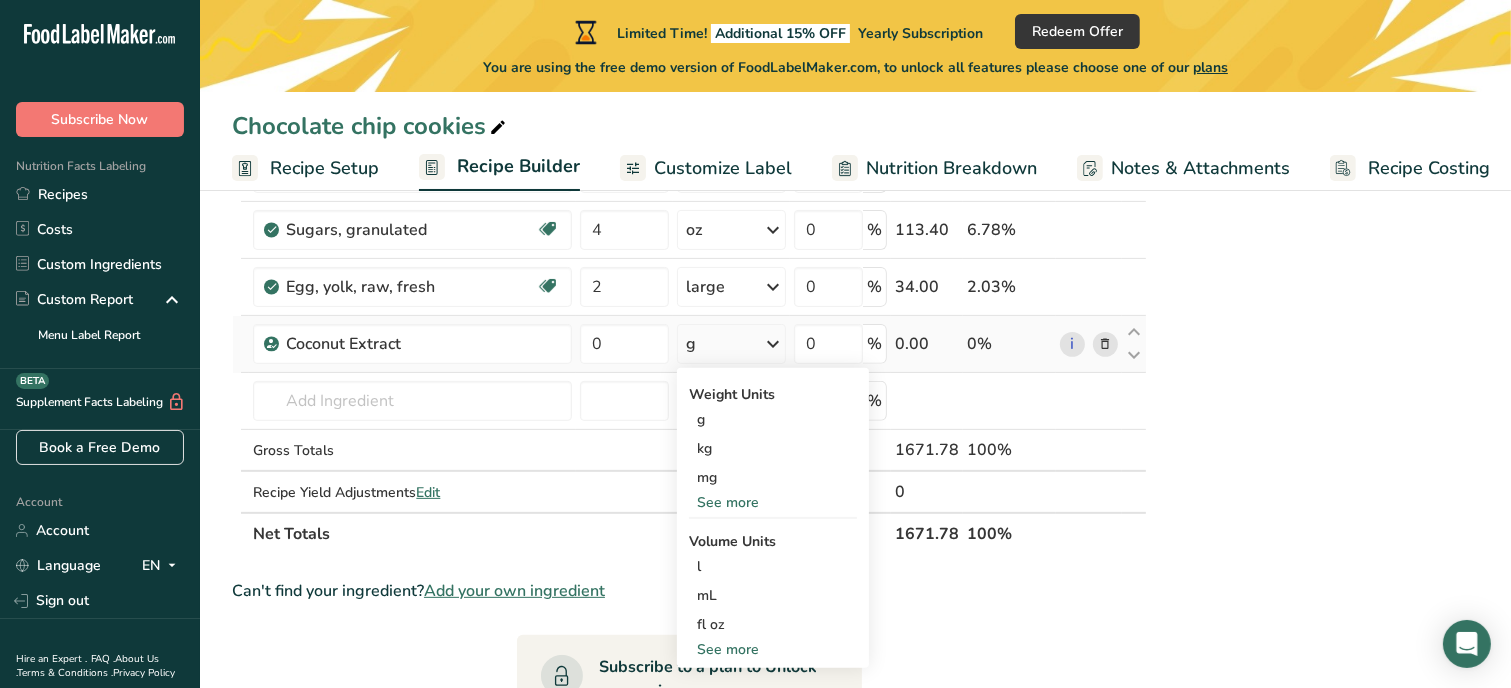 scroll, scrollTop: 616, scrollLeft: 0, axis: vertical 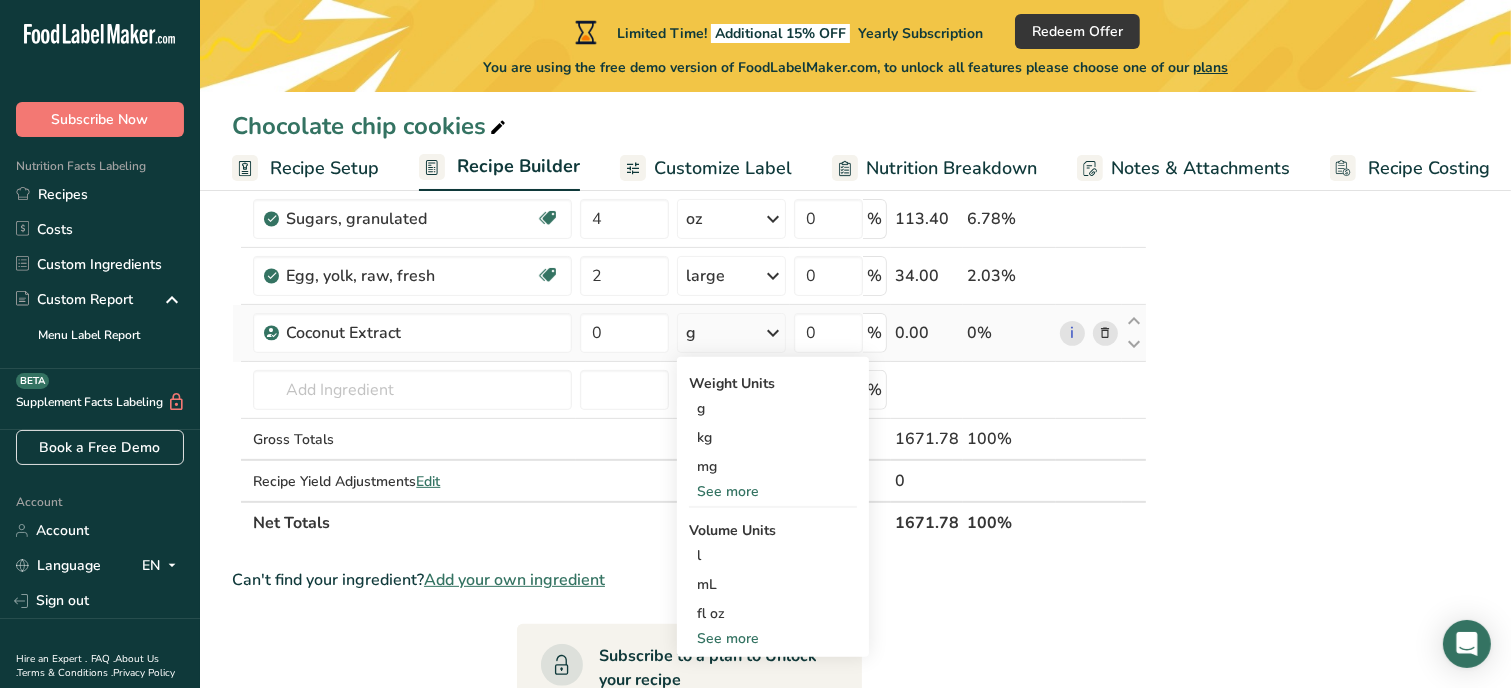 click on "See more" at bounding box center (773, 638) 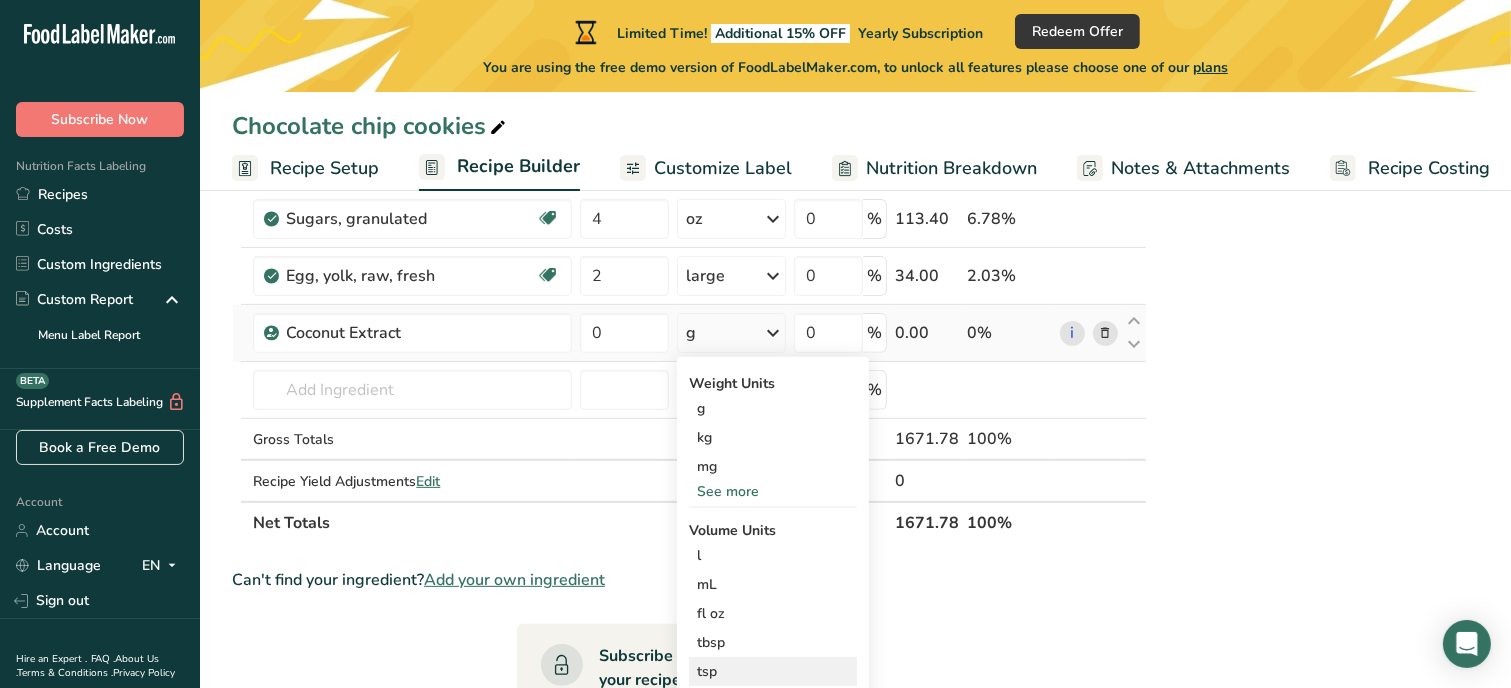 click on "tsp" at bounding box center (773, 671) 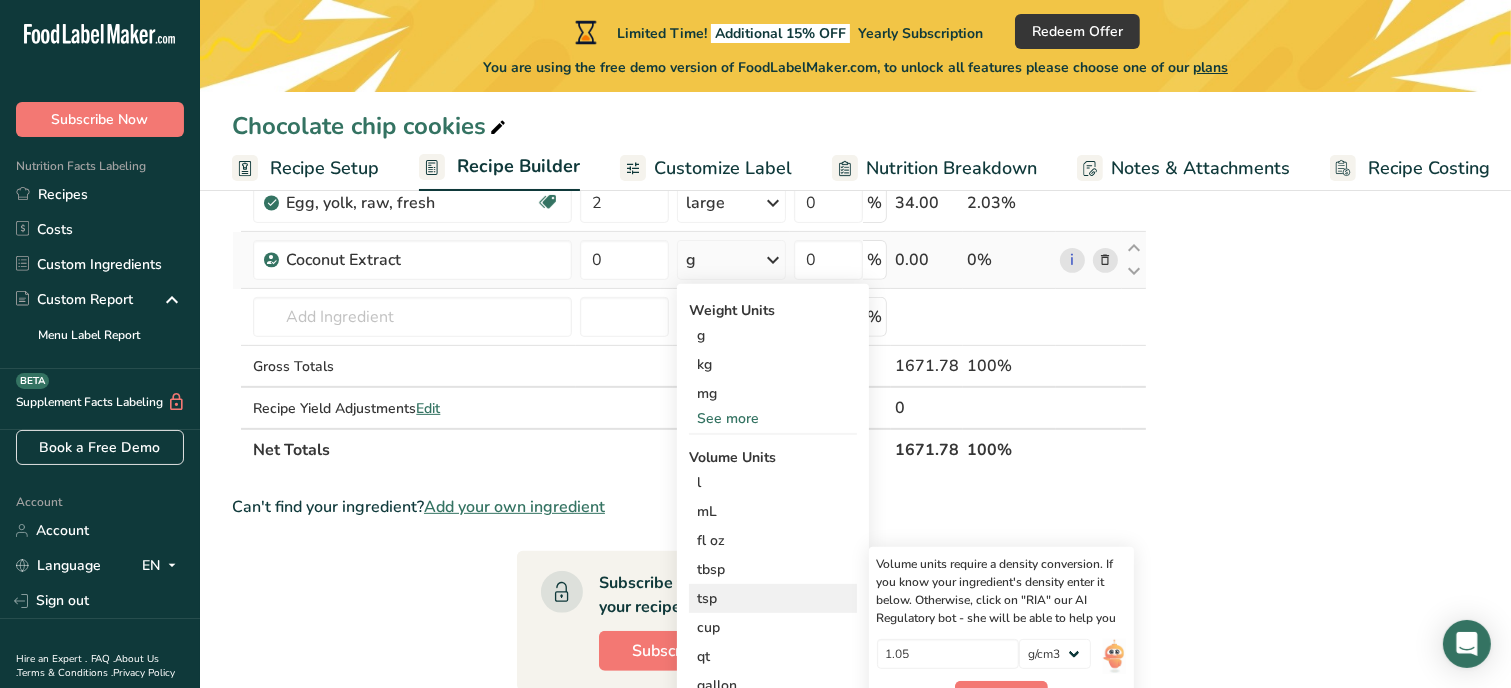 scroll, scrollTop: 696, scrollLeft: 0, axis: vertical 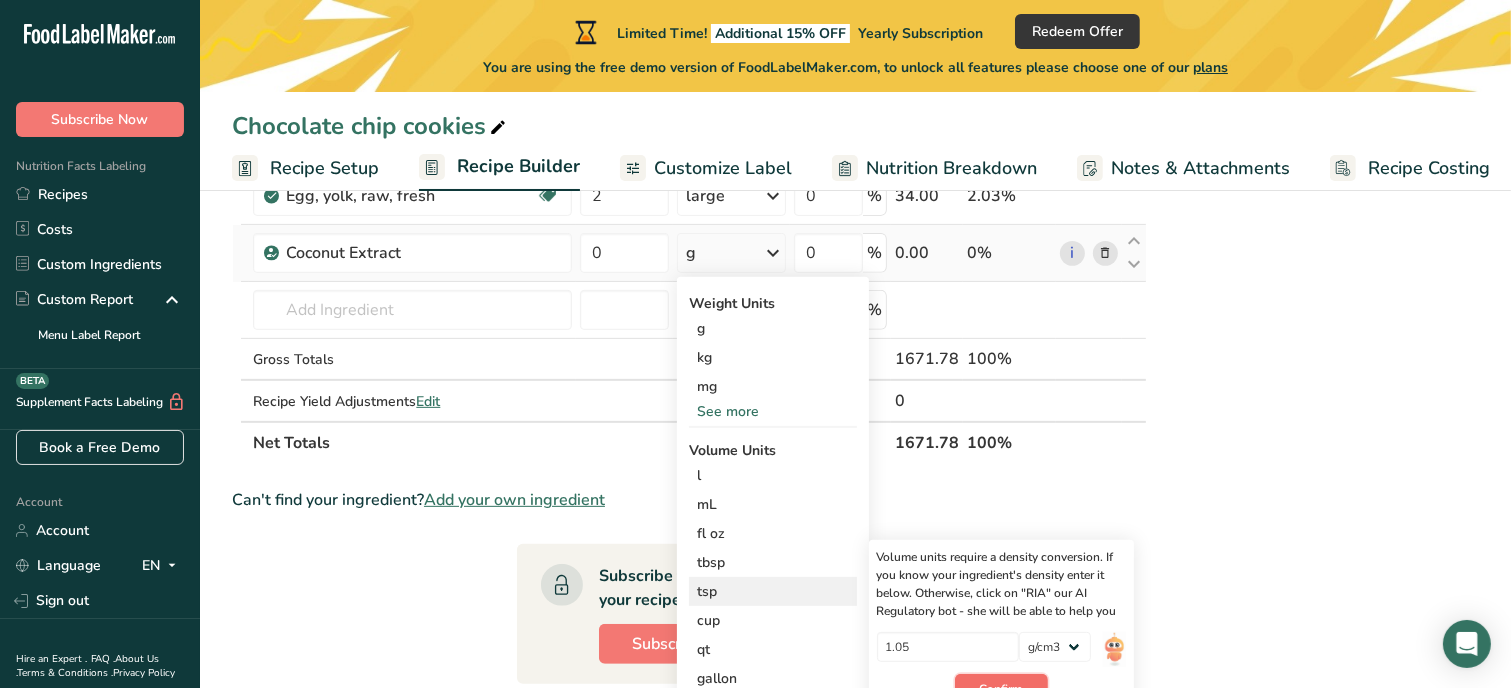 click on "Confirm" at bounding box center (1001, 689) 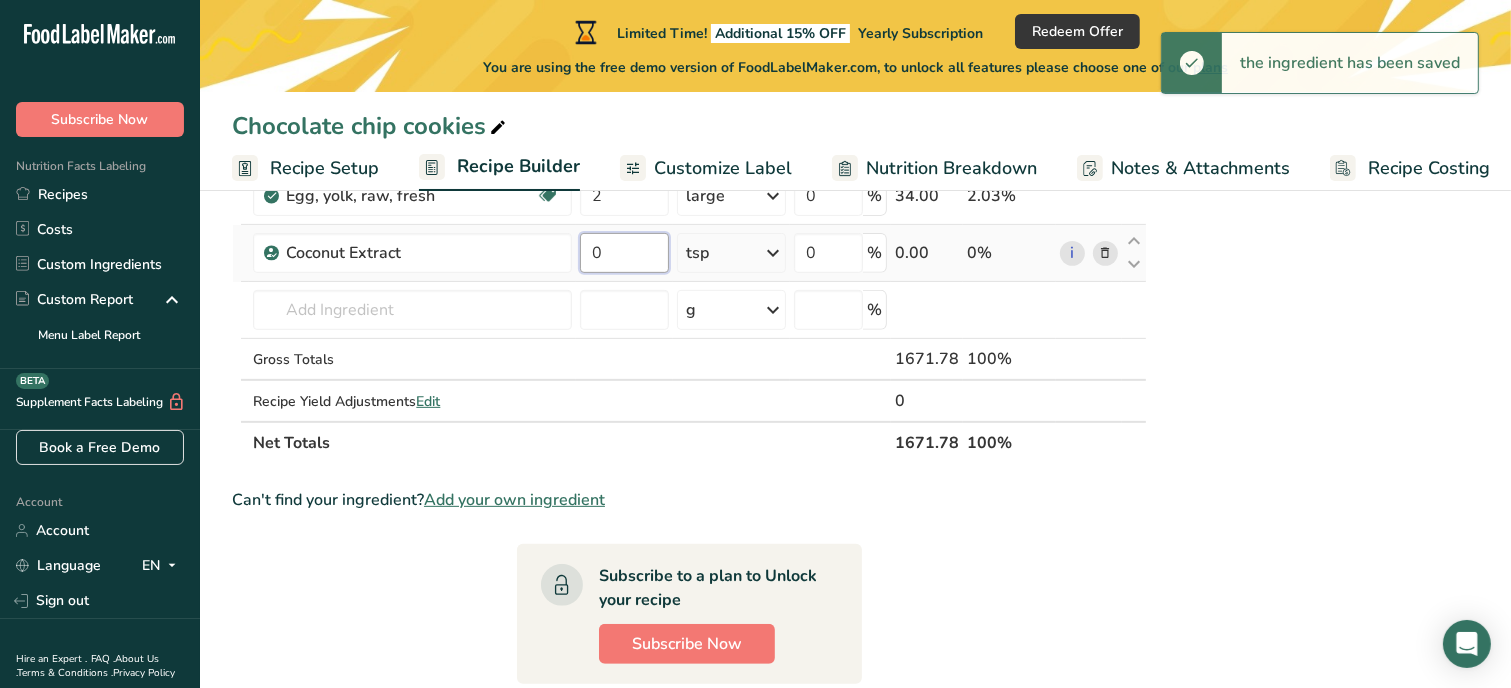 click on "0" at bounding box center [624, 253] 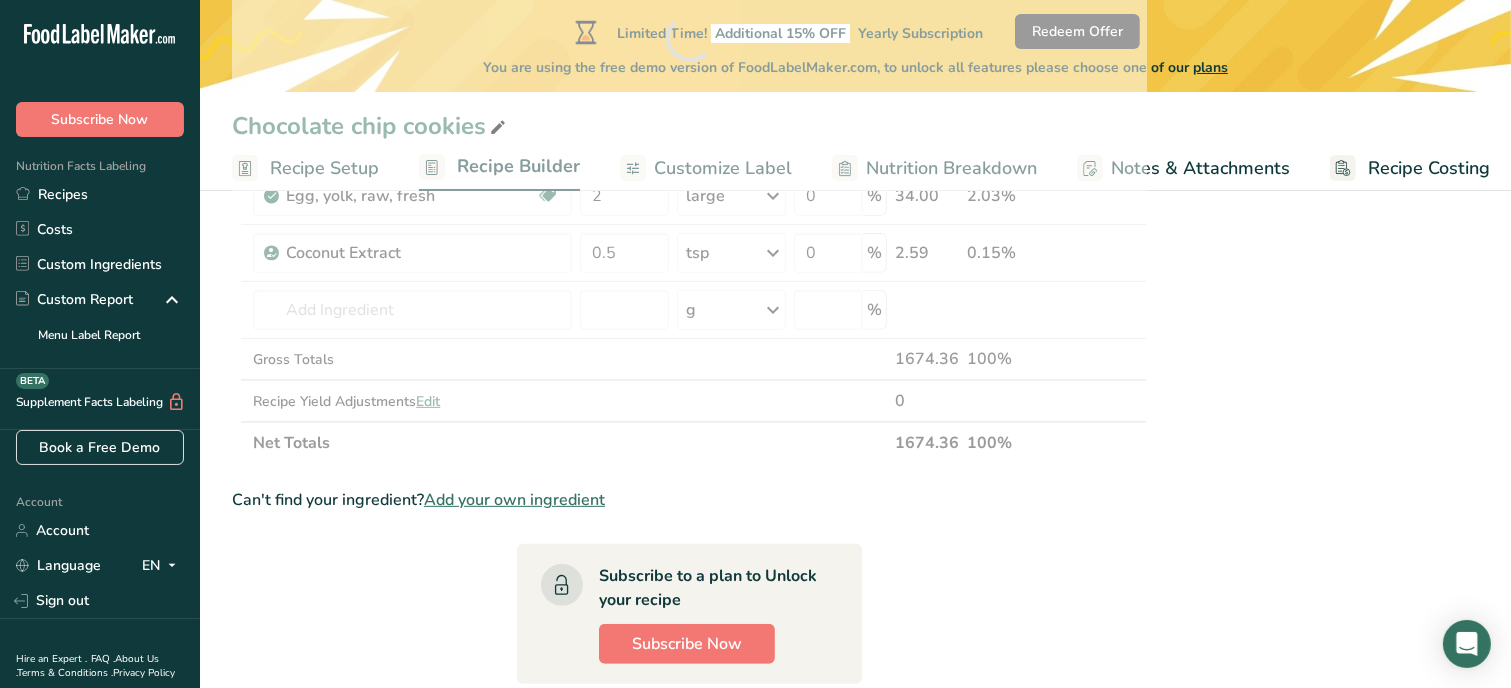 click on "Nutrition Facts
1 Serving Per Container
Serving Size
139g
Amount Per Serving
Calories
% DV*
Not a significant source of Vitamin D
* %DV = %Daily Value.
Ingredients:   White Flour, Salted Butter, Brown Sugar, Granulated Sugar, Eggs, Egg Yolk, Vanilla extract, Salt, Baking Powder, Baking Soda, Coconut Extract   Contains:
Wheat, Milk, Eggs, Coconut
Made in a home kitchen
Samantha’s Cookie Corner
334 Oak Branch Street
ID#" at bounding box center (1319, 343) 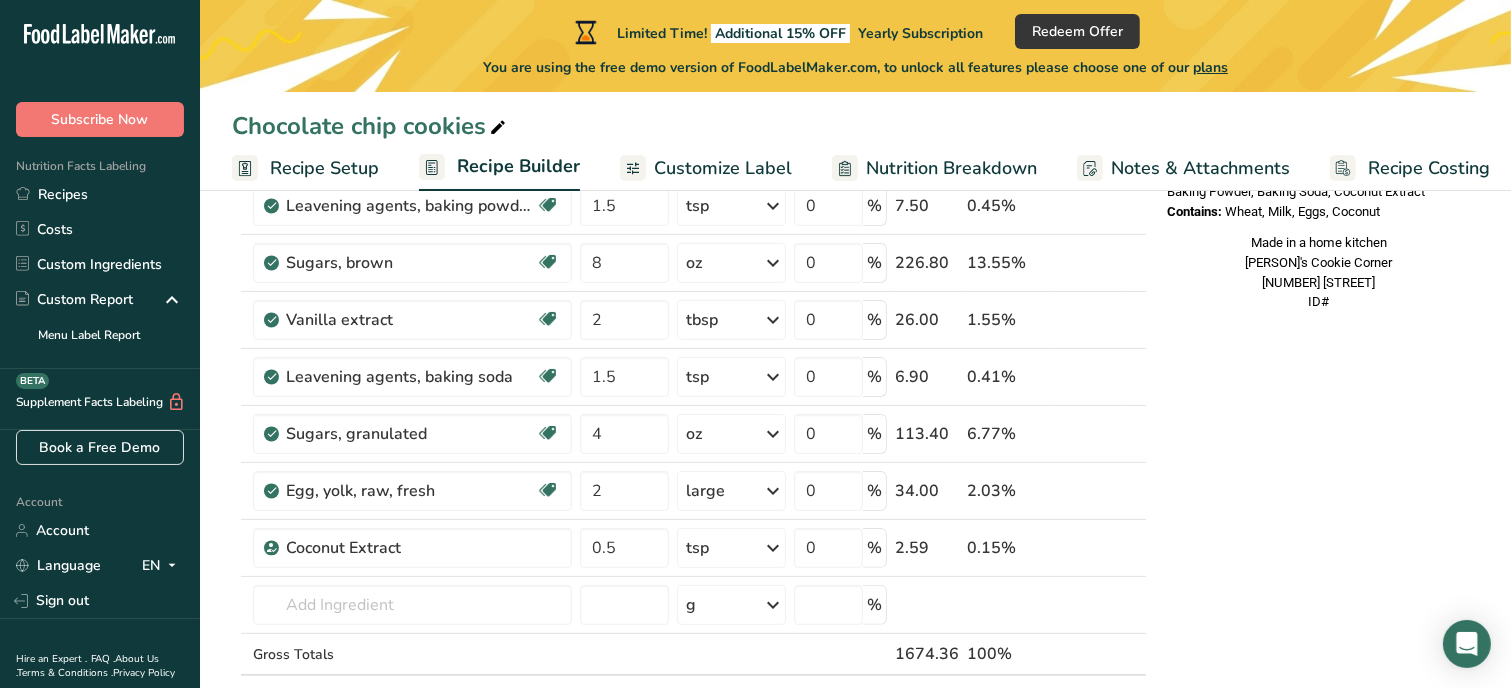 scroll, scrollTop: 416, scrollLeft: 0, axis: vertical 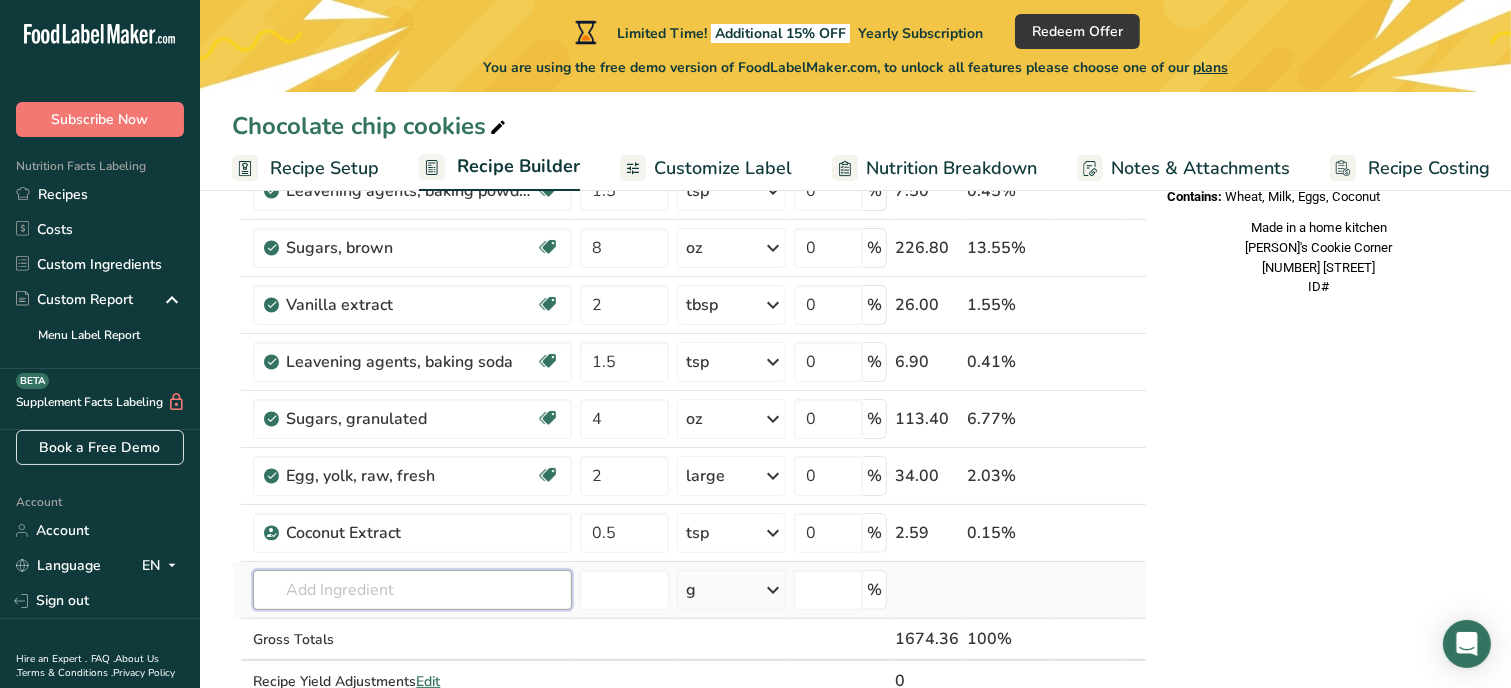 click at bounding box center [412, 590] 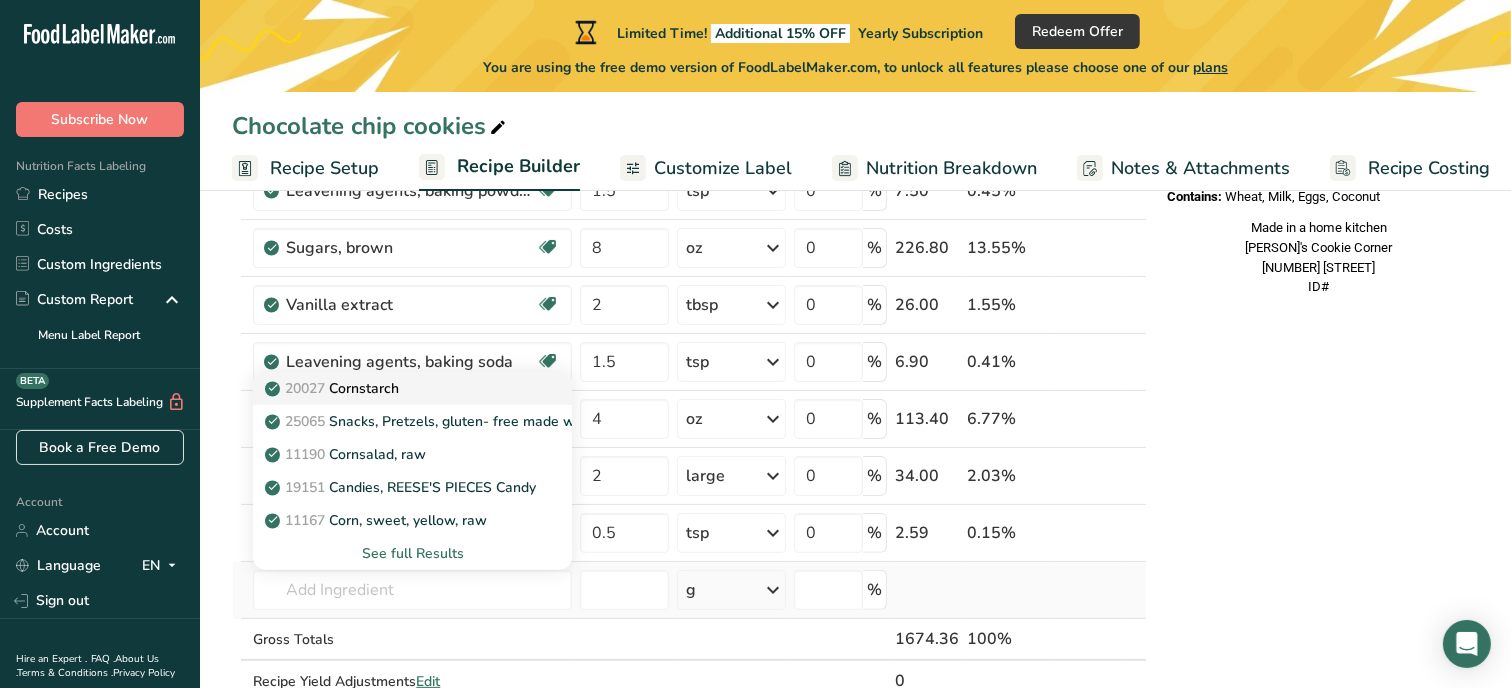 click on "20027
Cornstarch" at bounding box center (334, 388) 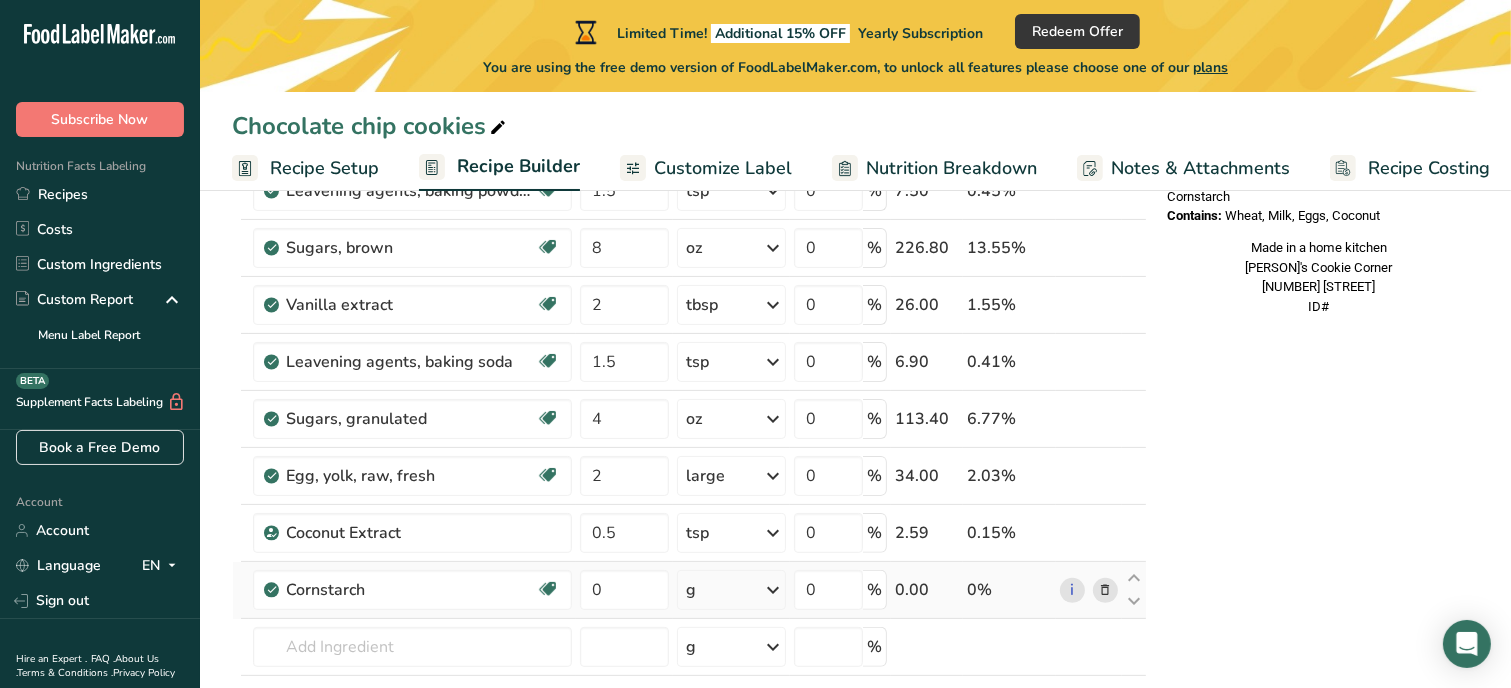 click on "g" at bounding box center [691, 590] 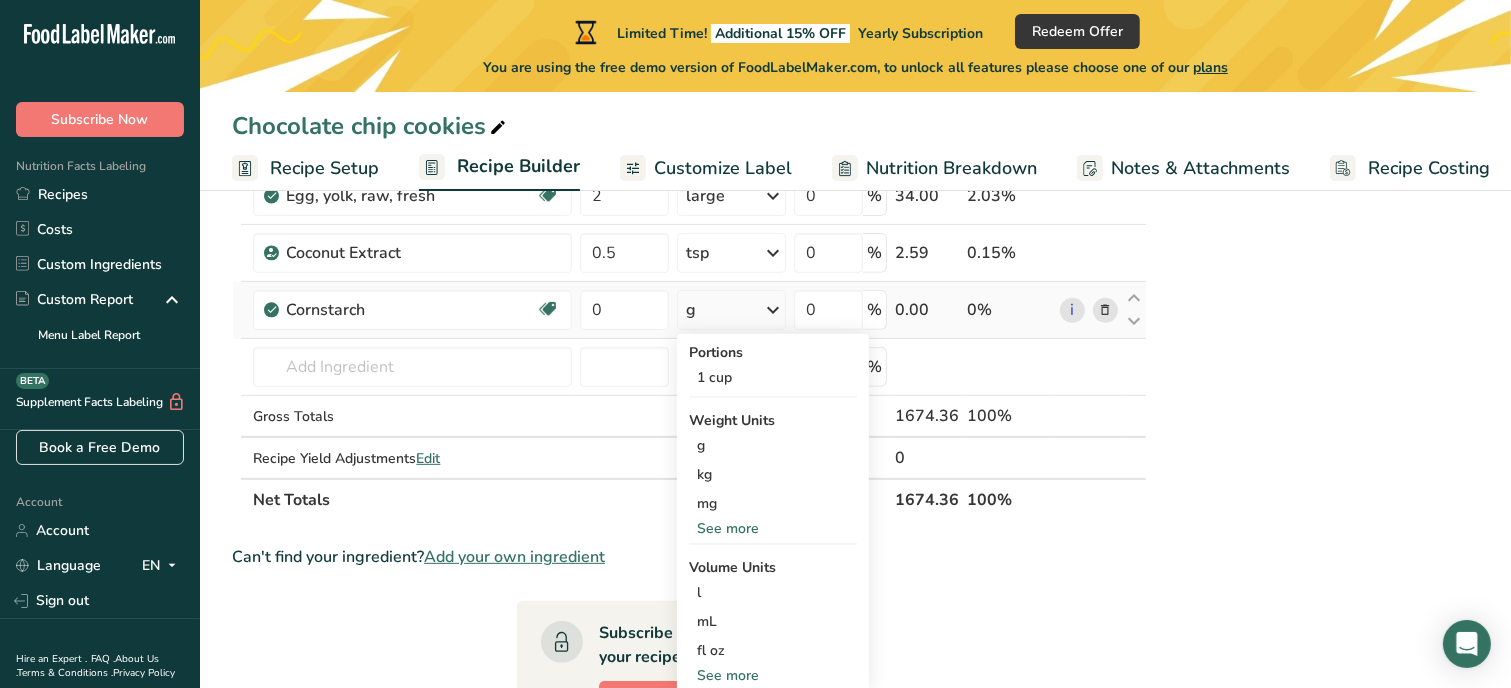scroll, scrollTop: 736, scrollLeft: 0, axis: vertical 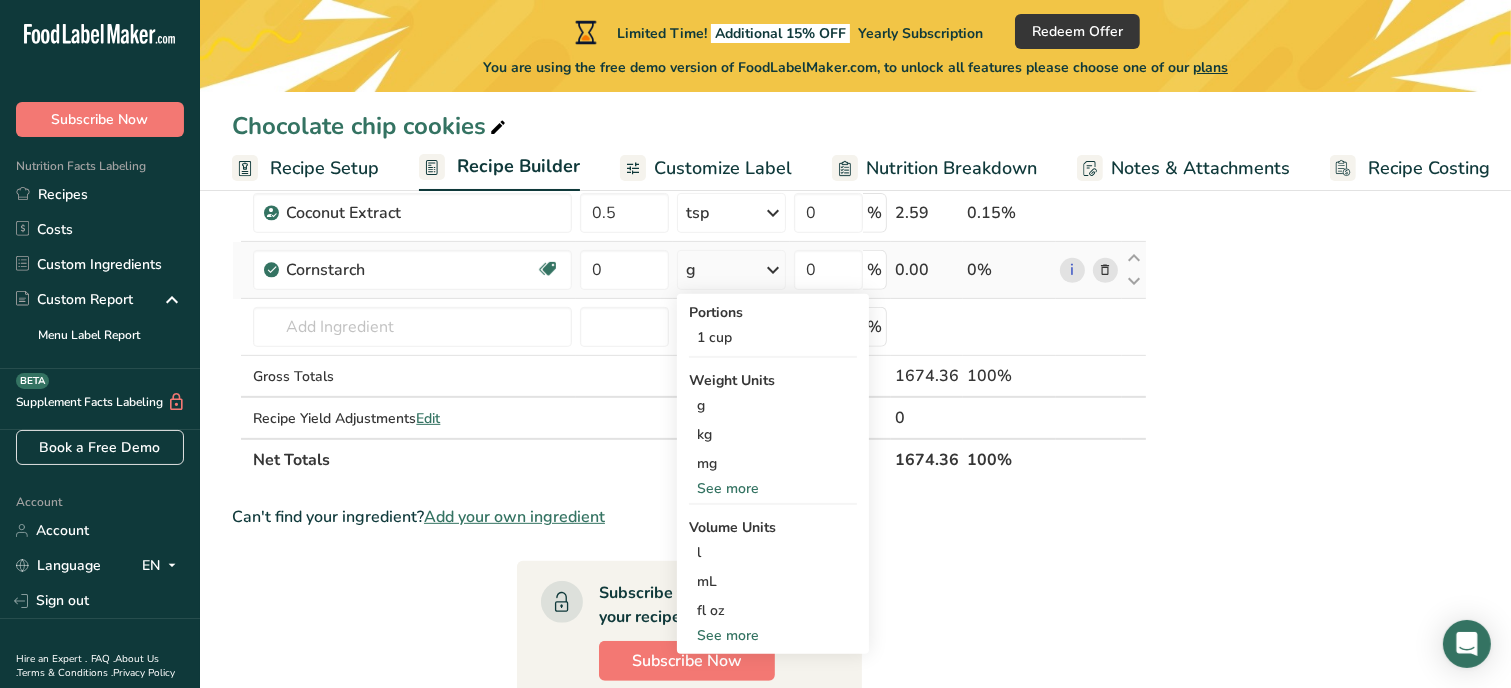 click on "See more" at bounding box center (773, 635) 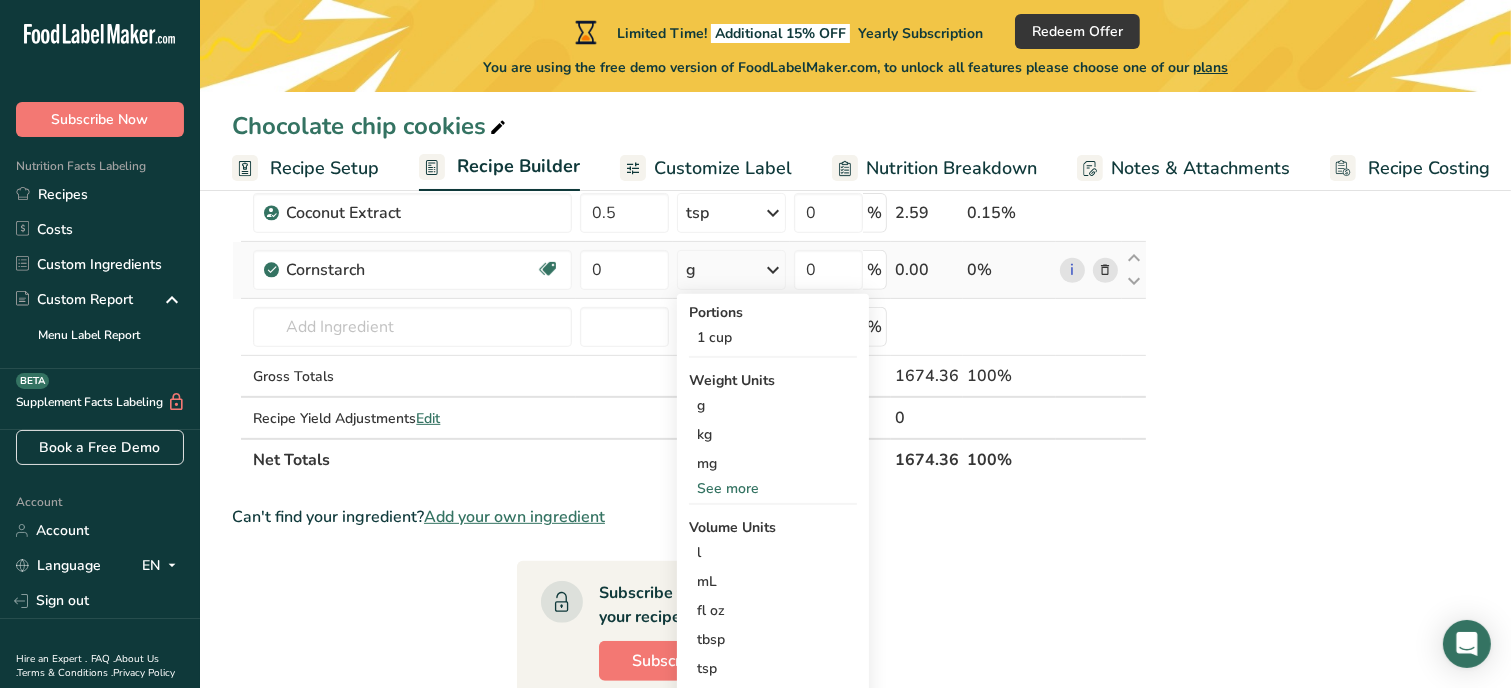 click on "tbsp" at bounding box center [773, 639] 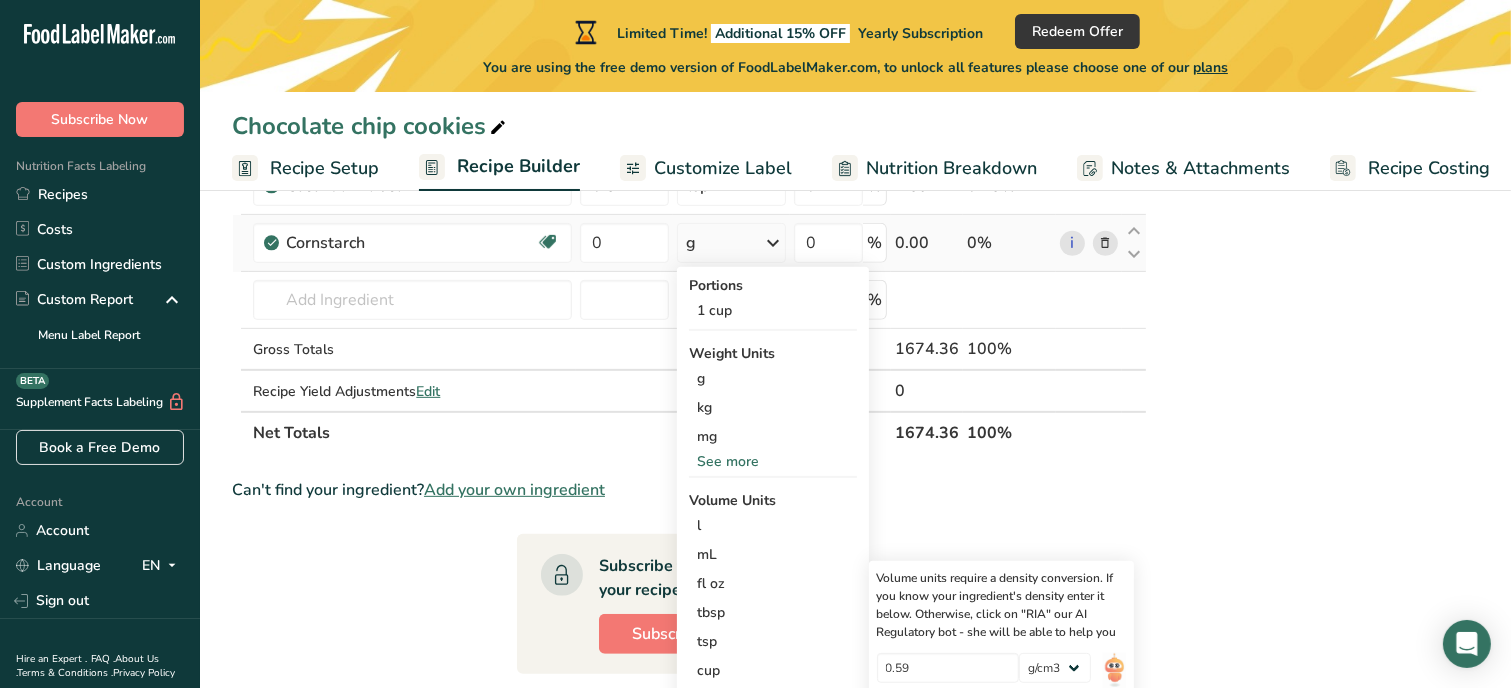 scroll, scrollTop: 776, scrollLeft: 0, axis: vertical 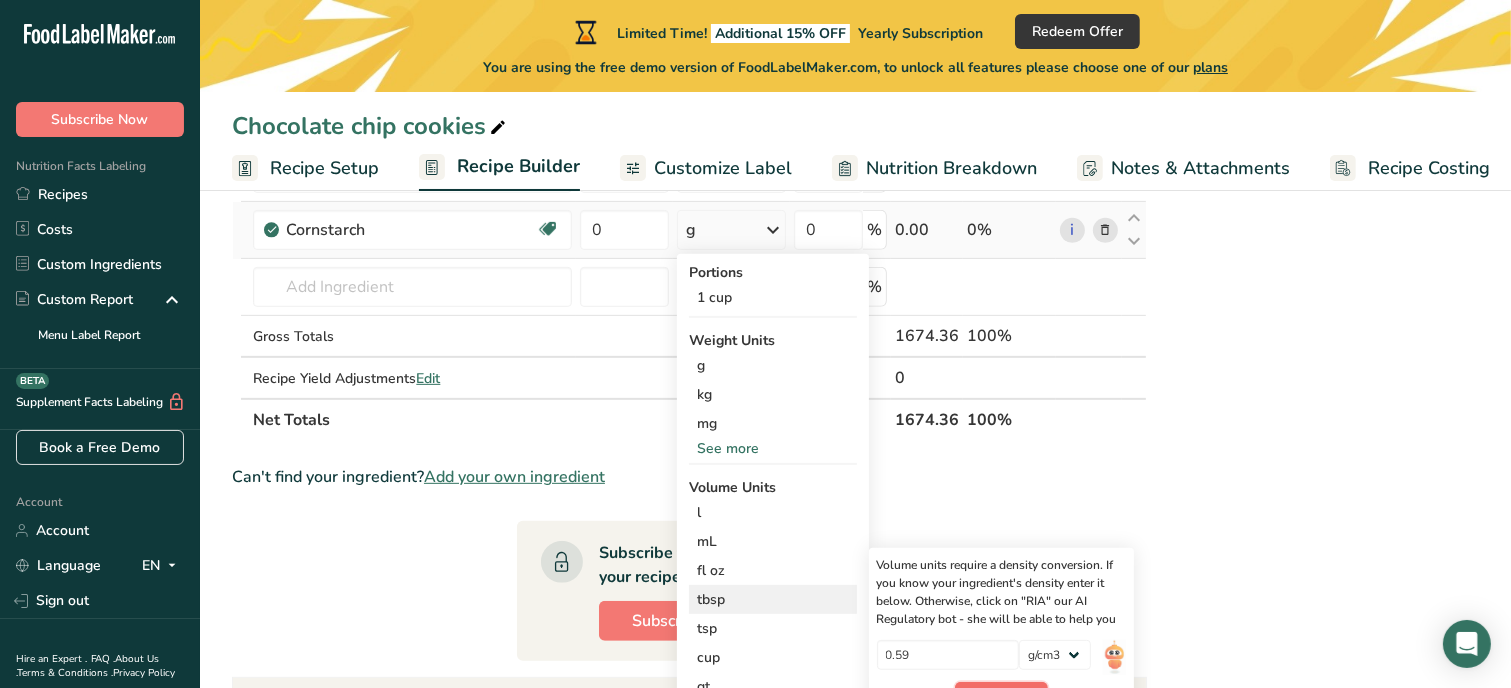 click on "Confirm" at bounding box center (1001, 697) 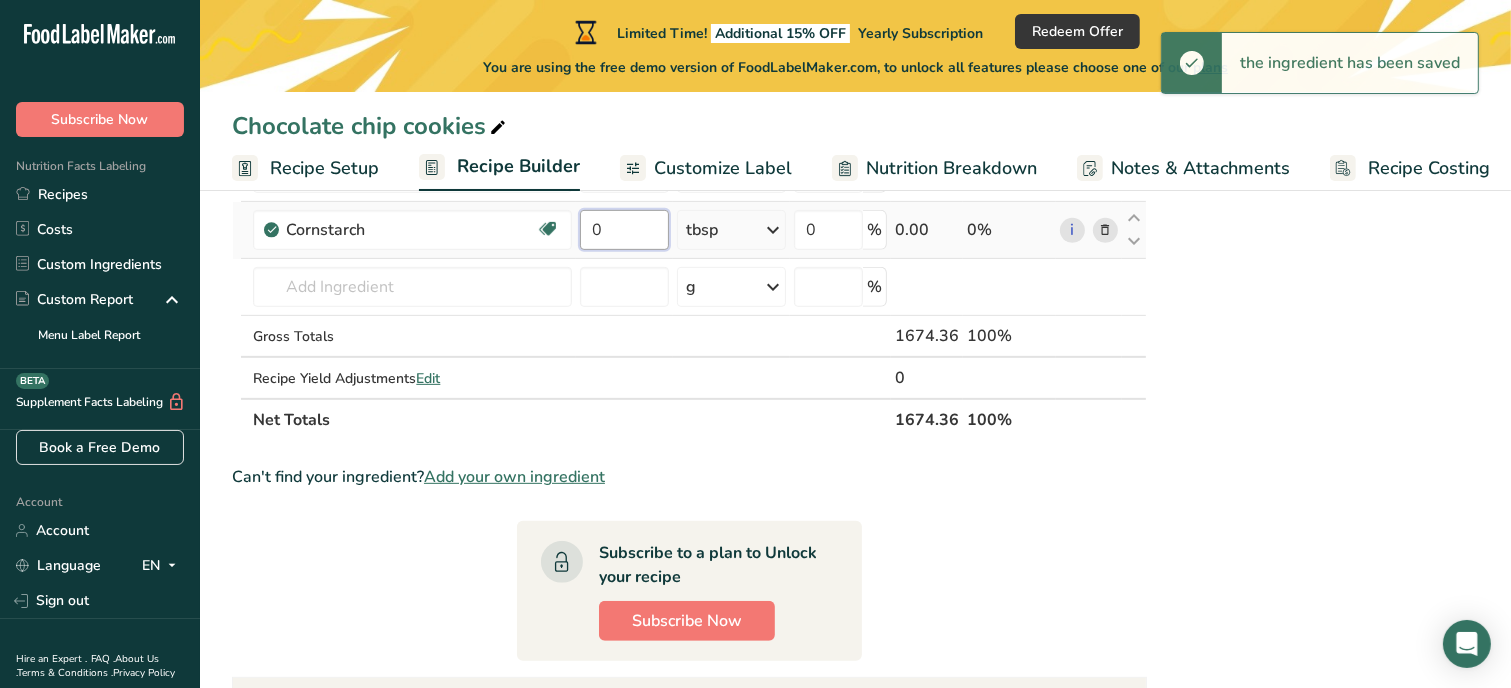 click on "0" at bounding box center [624, 230] 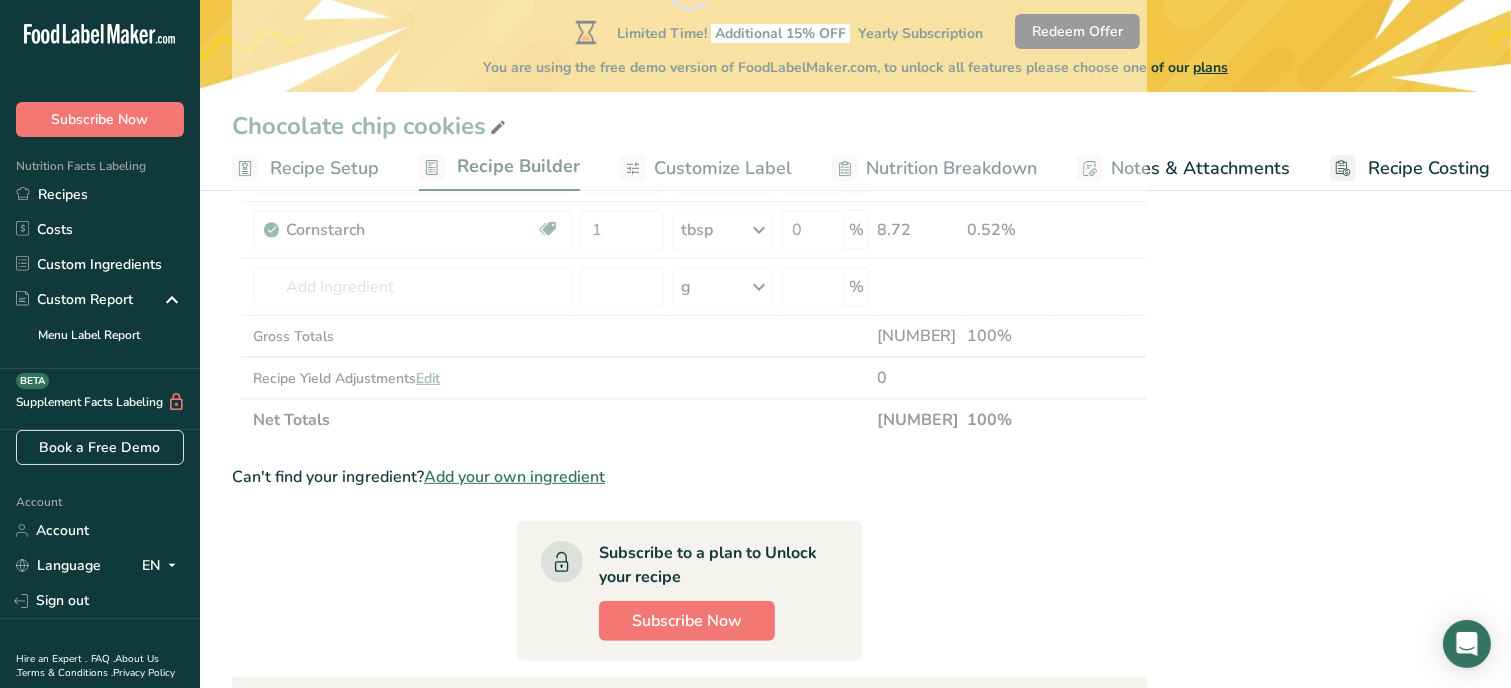 click on "Ingredient *
Amount *
Unit *
Waste *   .a-a{fill:#347362;}.b-a{fill:#fff;}          Grams
Percentage
Butter, salted
Gluten free
Vegetarian
Soy free
8.5
oz
Portions
1 pat (1" sq, 1/3" high)
1 tbsp
1 cup
See more
Weight Units
g
kg
mg
See more
Volume Units
l
Volume units require a density conversion. If you know your ingredient's density enter it below. Otherwise, click on "RIA" our AI Regulatory bot - she will be able to help you
lb/ft3
g/cm3
Confirm
mL
fl oz" at bounding box center (689, 315) 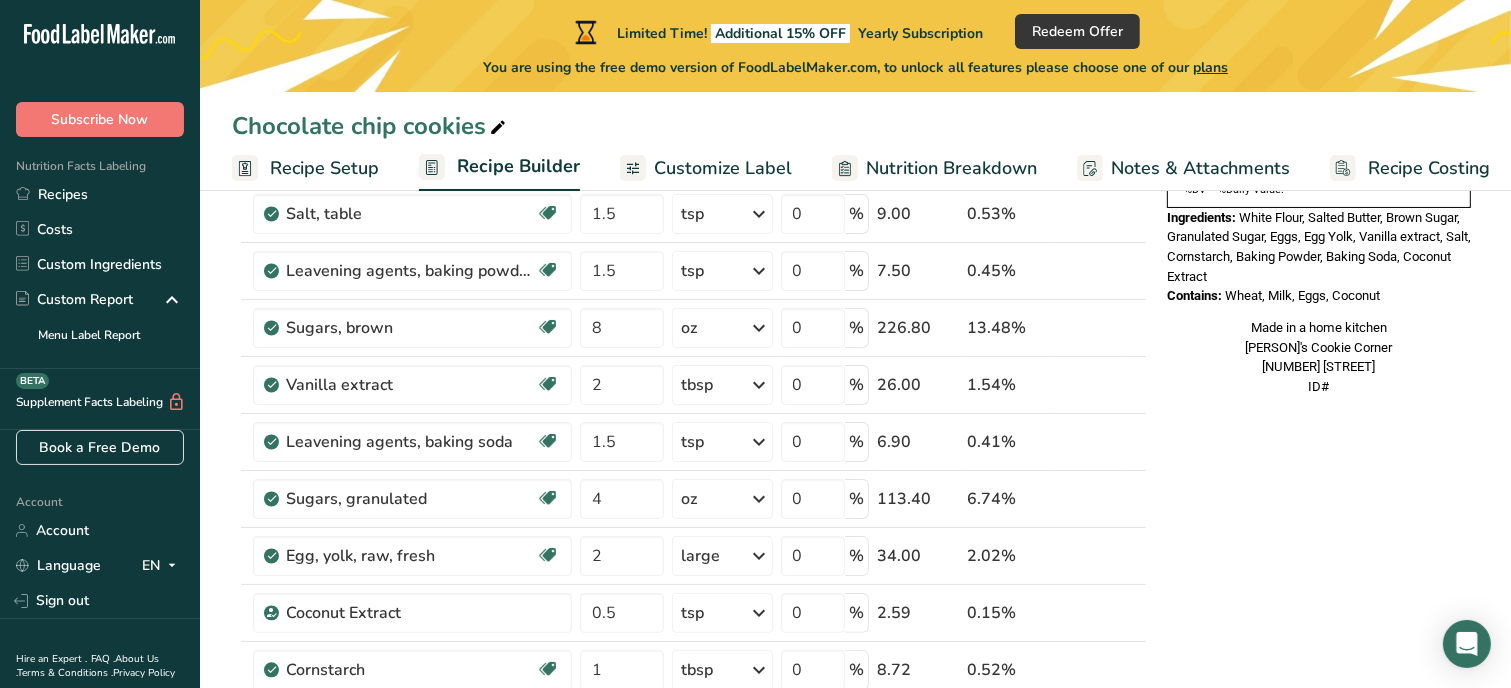 scroll, scrollTop: 296, scrollLeft: 0, axis: vertical 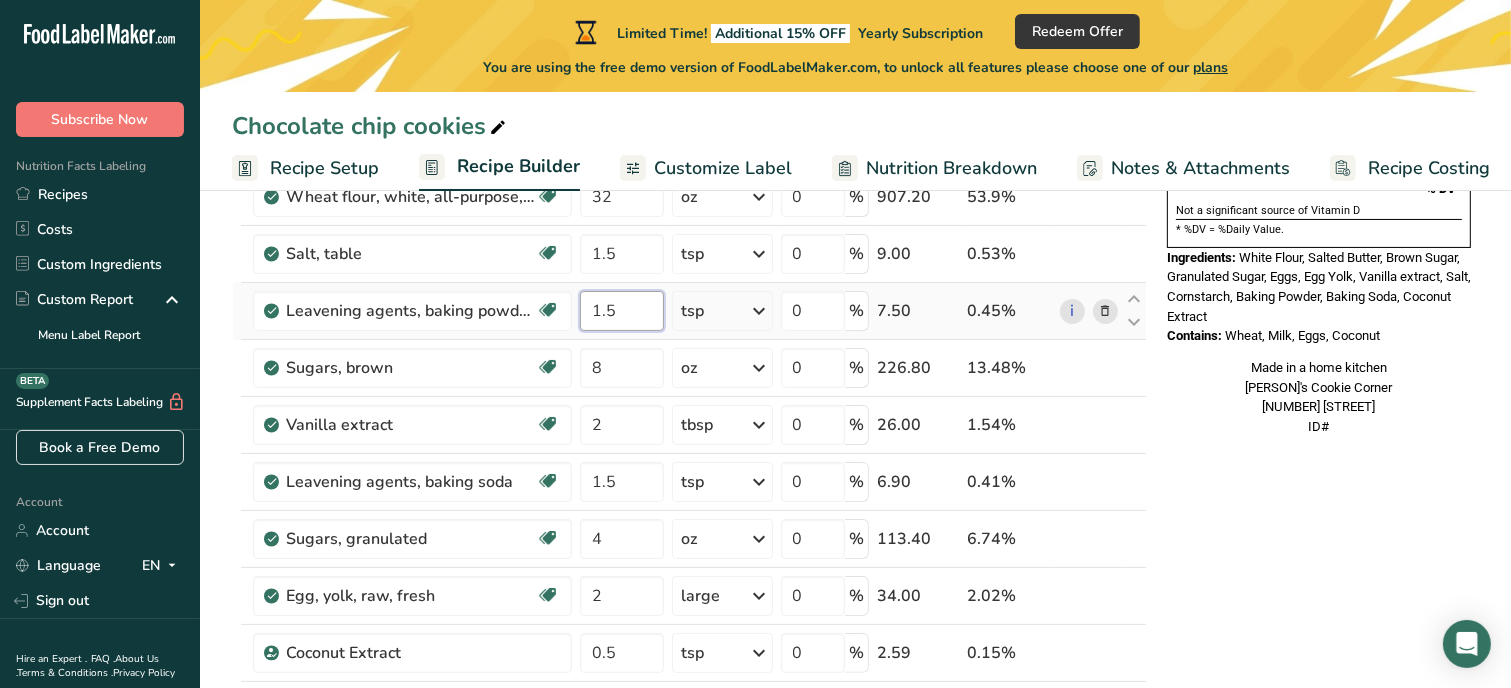 click on "1.5" at bounding box center [621, 311] 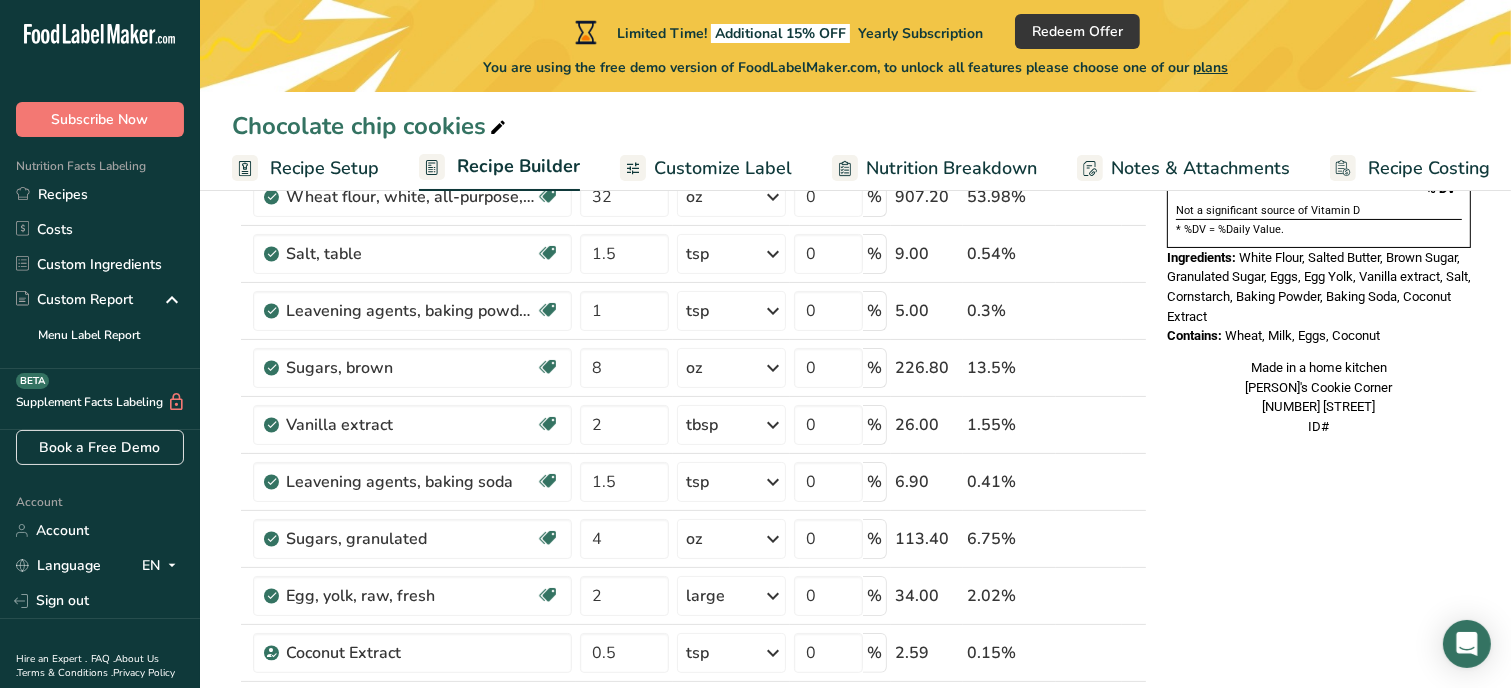 click on "Made in a home kitchen
[COMPANY] [STREET]
ID#" at bounding box center (1319, 771) 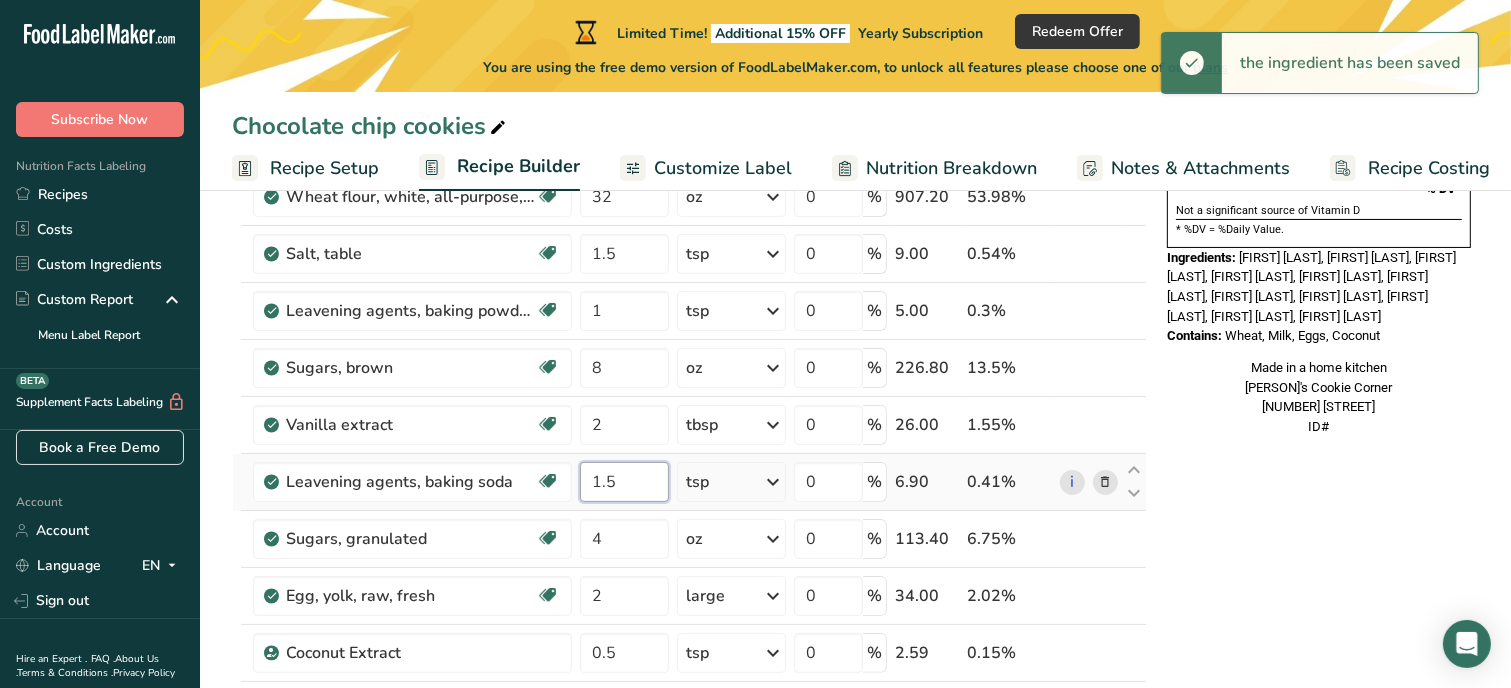 click on "1.5" at bounding box center (624, 482) 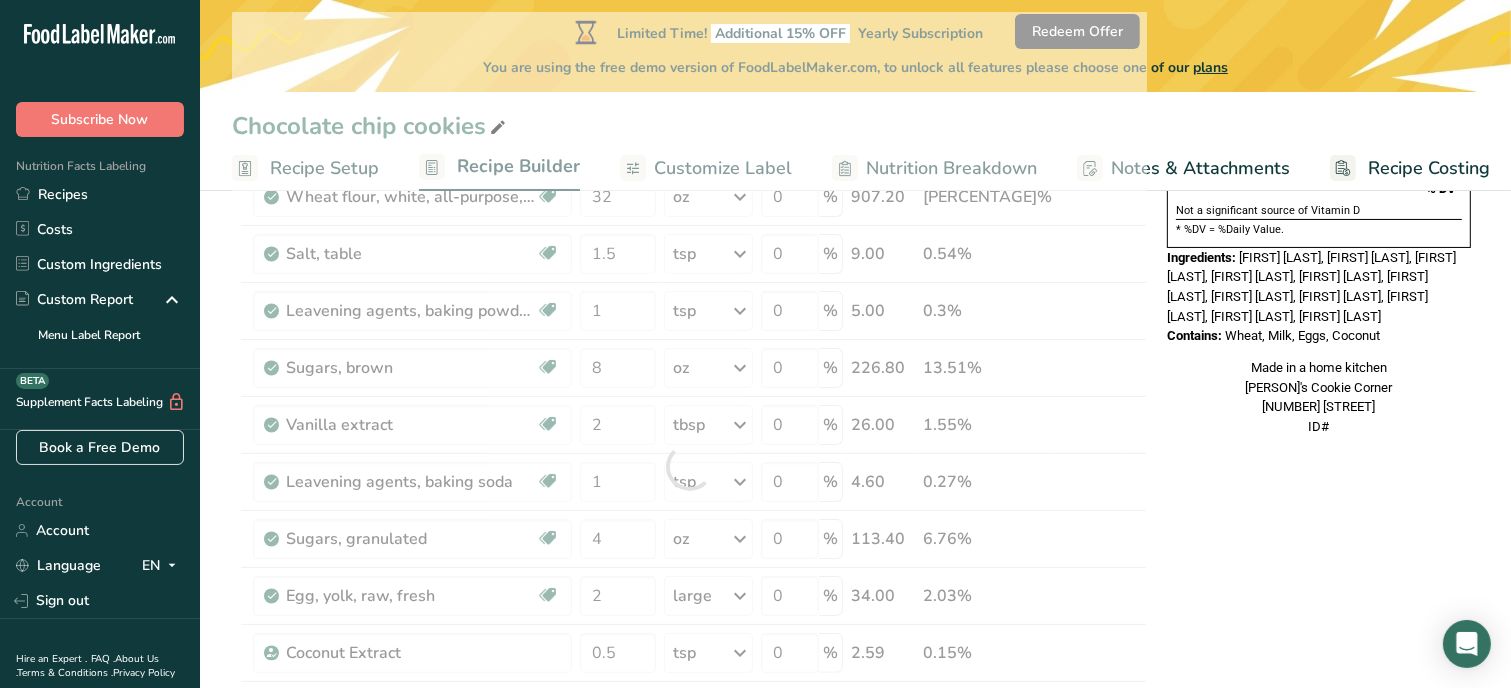 click on "Nutrition Facts
1 Serving Per Container
Serving Size
140g
Amount Per Serving
Calories
% DV*
Not a significant source of Vitamin D
* %DV = %Daily Value.
Ingredients: White Flour, Salted Butter, Brown Sugar, Granulated Sugar, Eggs, Egg Yolk, Vanilla extract, Salt, Cornstarch, Baking Soda, Baking Powder, Coconut Extract Contains: Wheat, Milk, Eggs, Coconut
Made in a home kitchen
[PERSON]'s Cookie Corner
[NUMBER] [STREET]
ID#" at bounding box center [1319, 771] 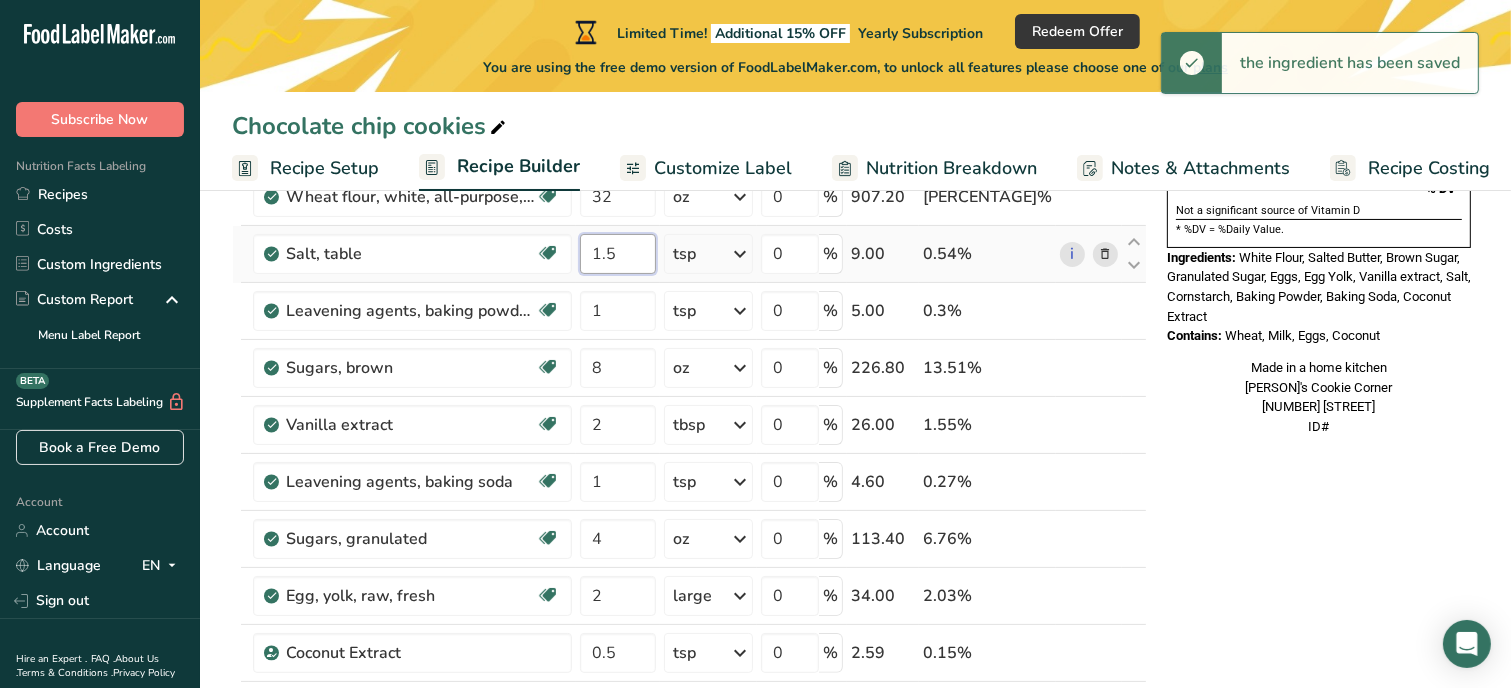 click on "1.5" at bounding box center [618, 254] 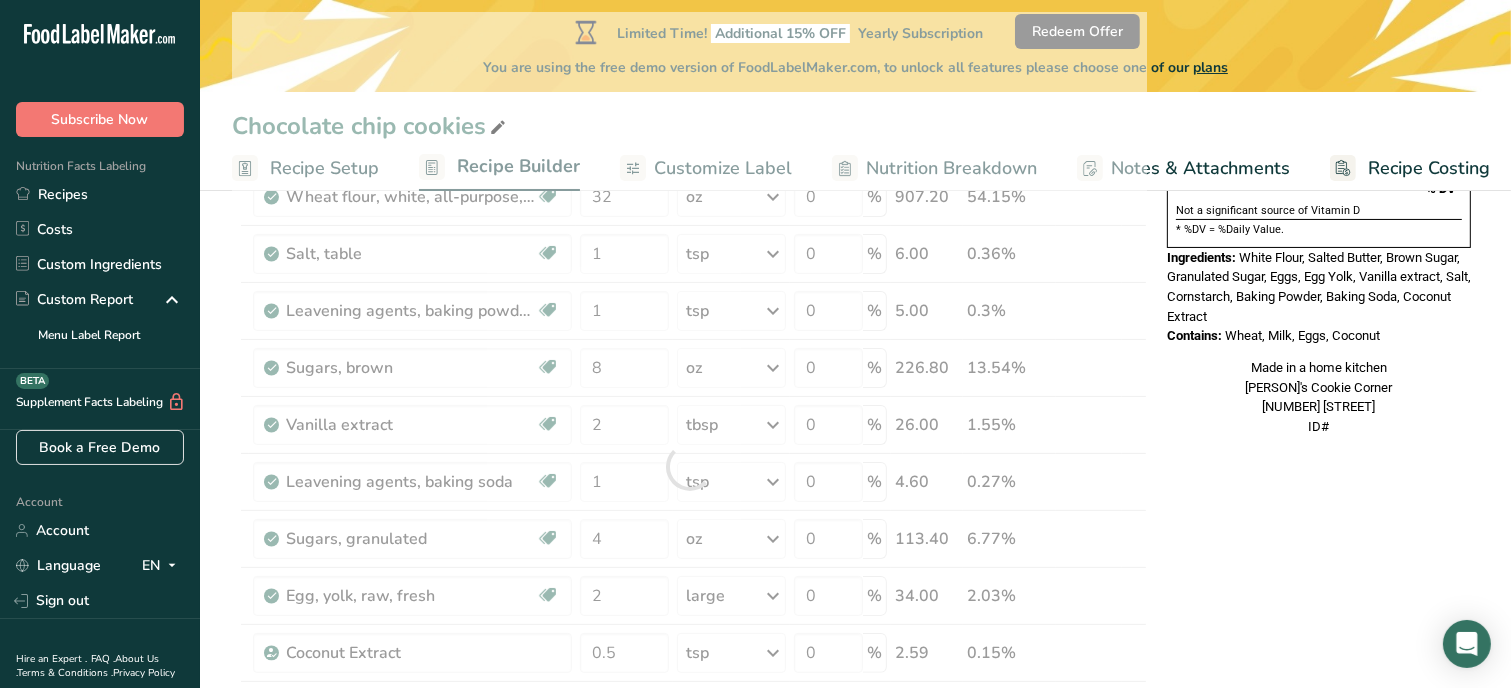 click on "Made in a home kitchen
[COMPANY] [STREET]
ID#" at bounding box center (1319, 771) 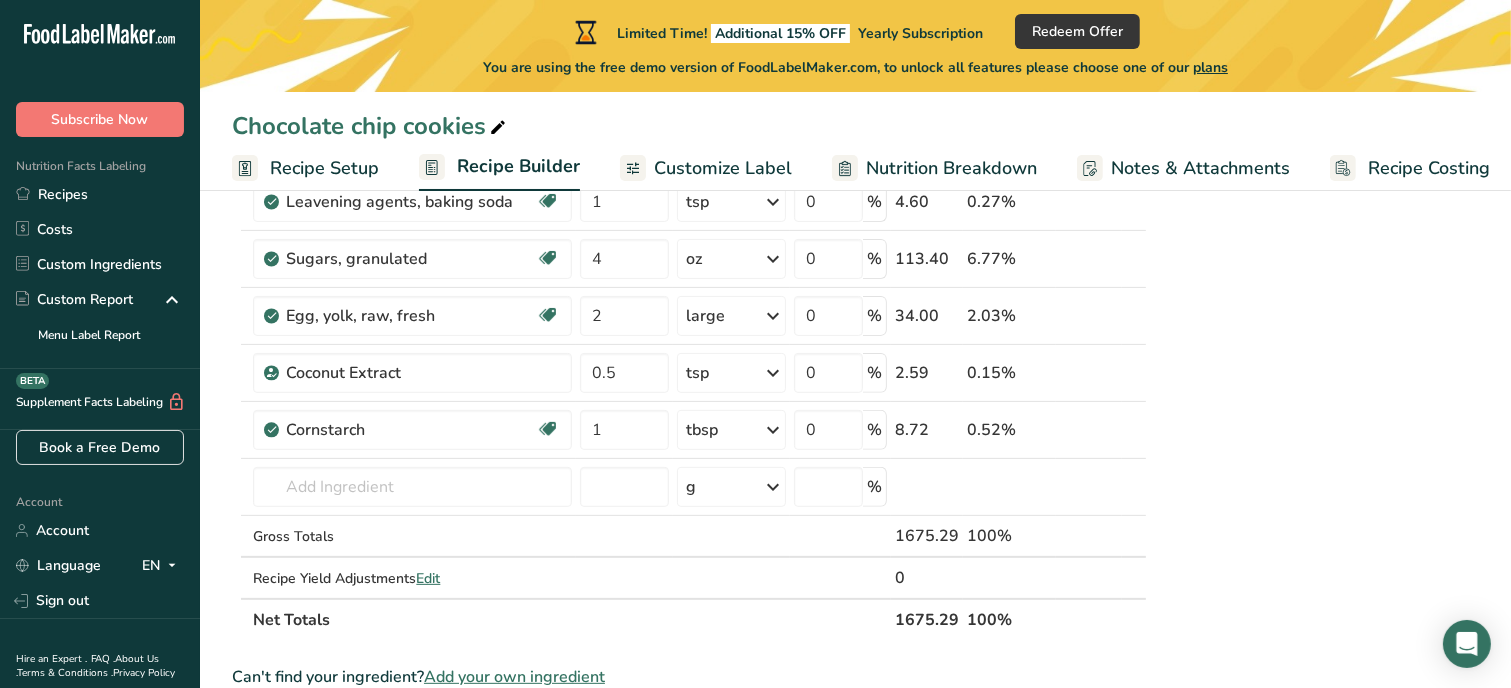 scroll, scrollTop: 616, scrollLeft: 0, axis: vertical 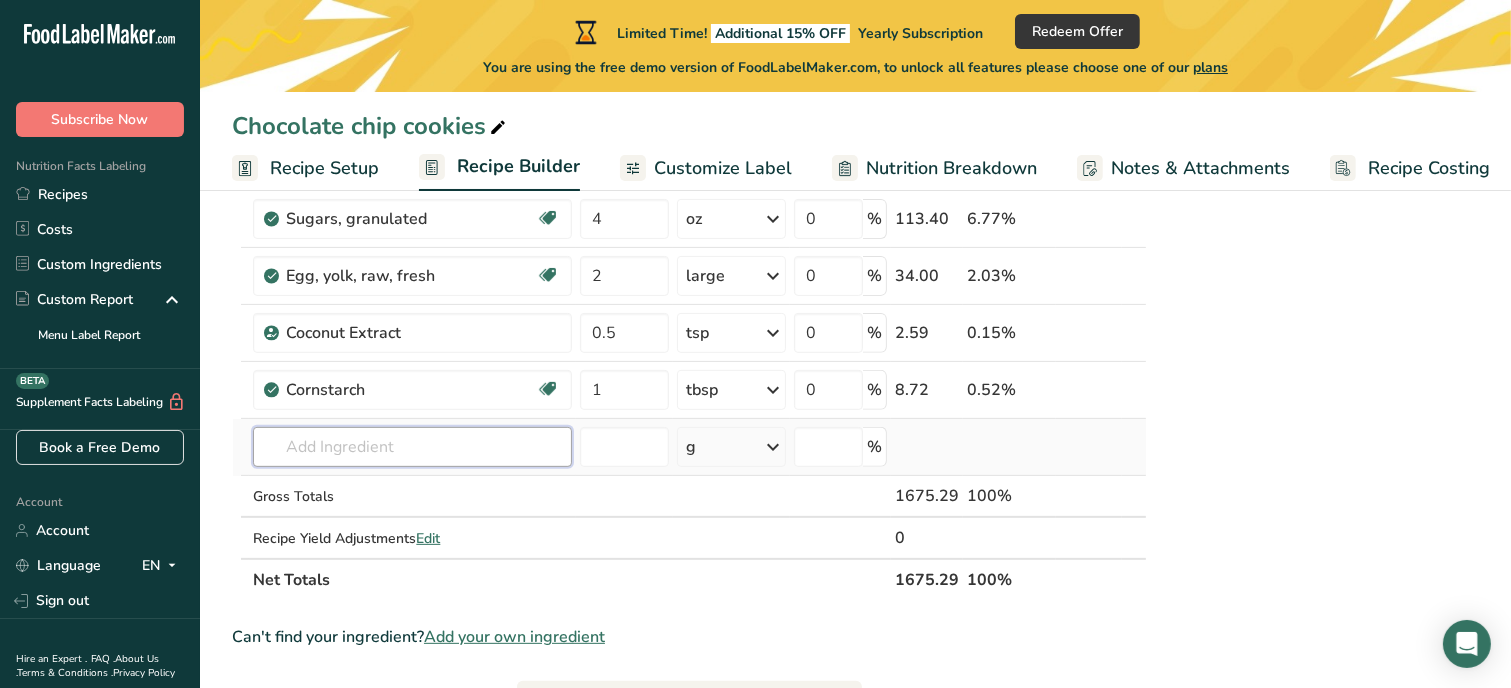 click at bounding box center [412, 447] 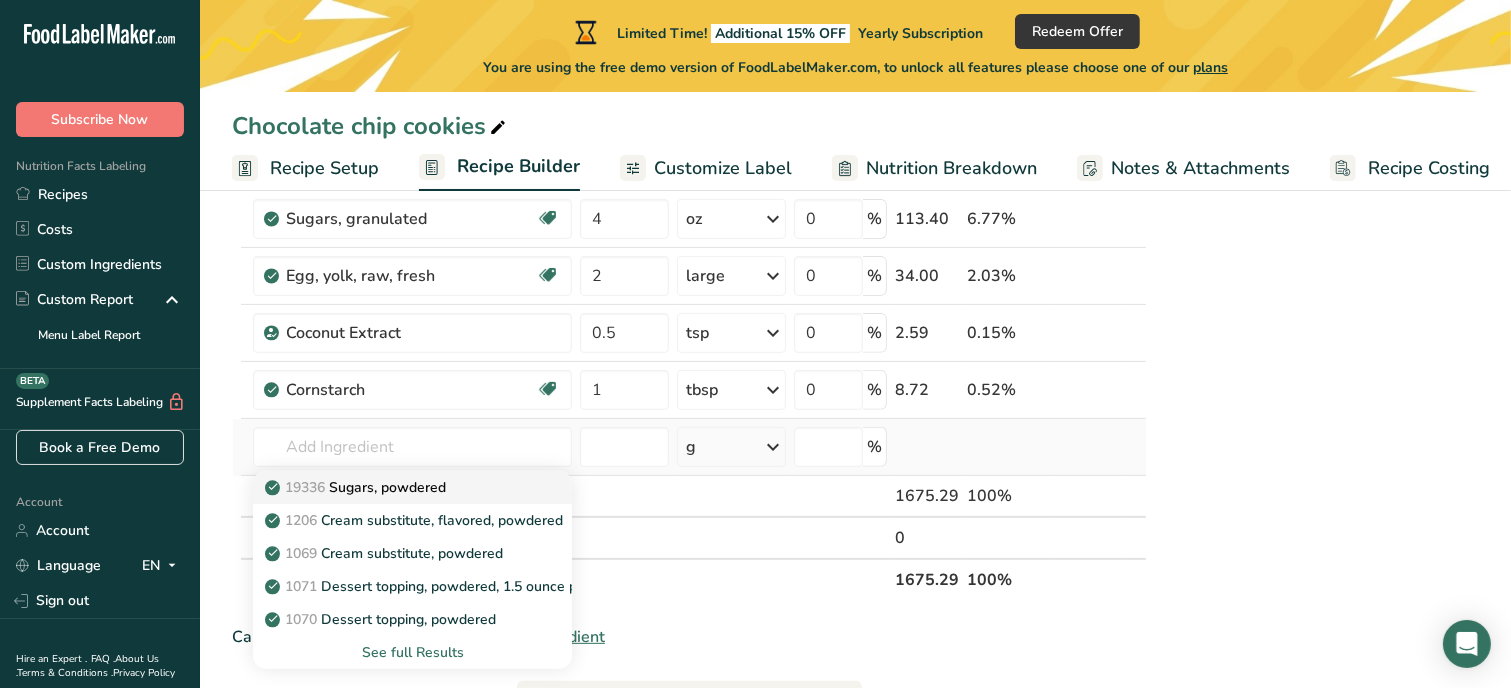 click on "19336
Sugars, powdered" at bounding box center (357, 487) 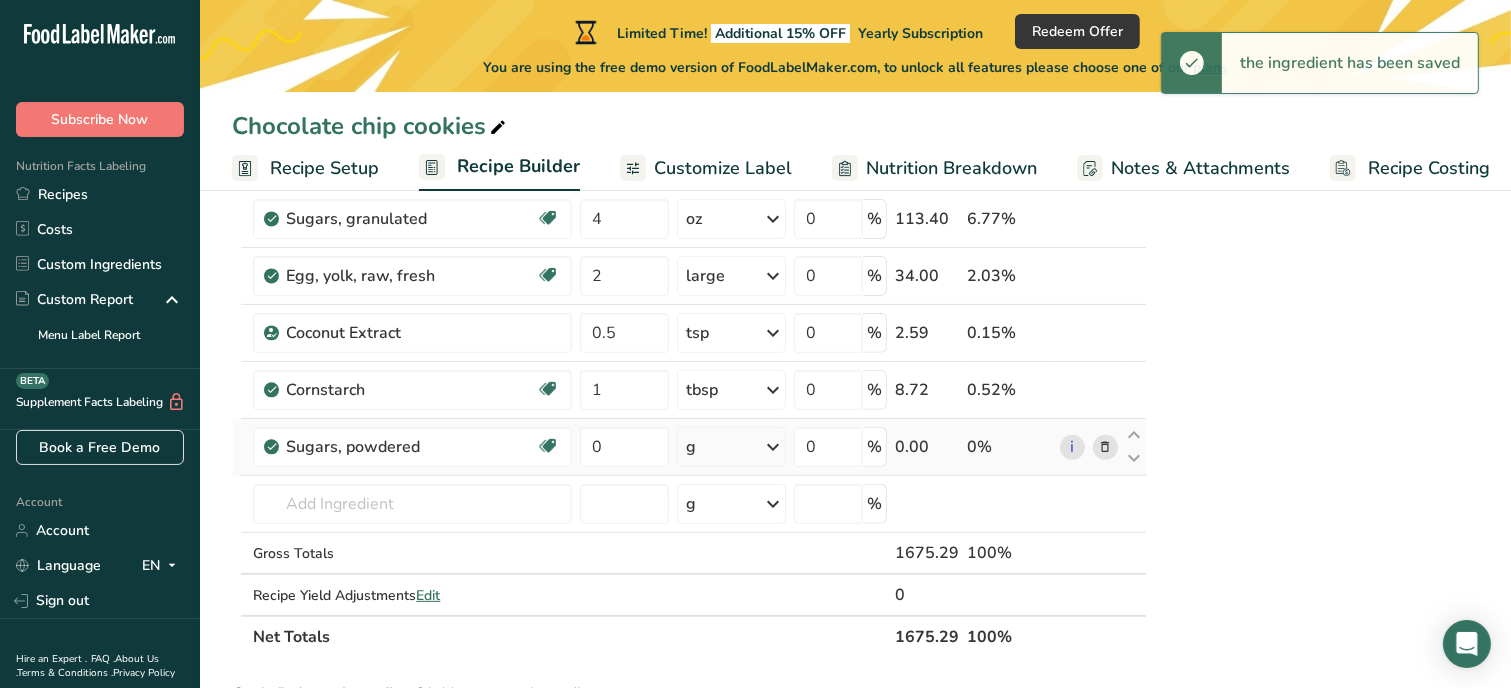 click on "g" at bounding box center (731, 447) 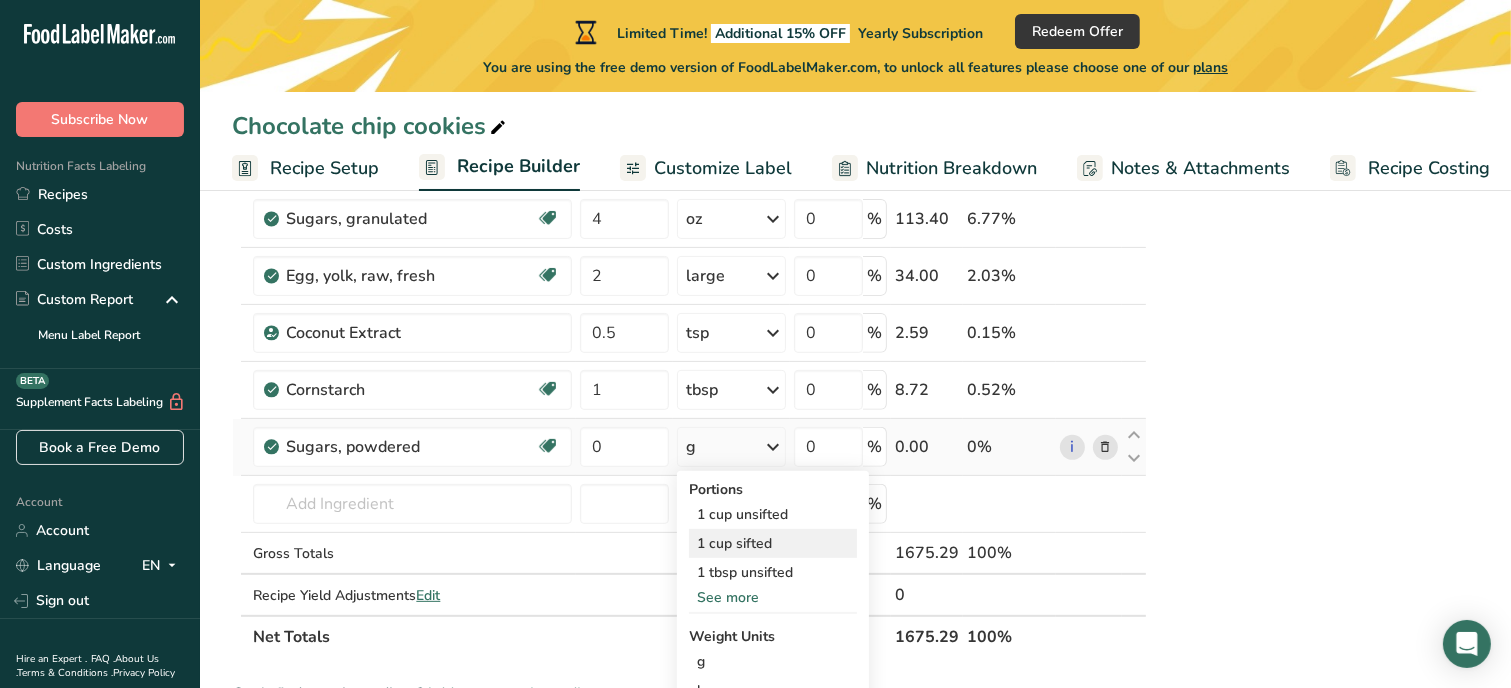 click on "1 cup sifted" at bounding box center (773, 543) 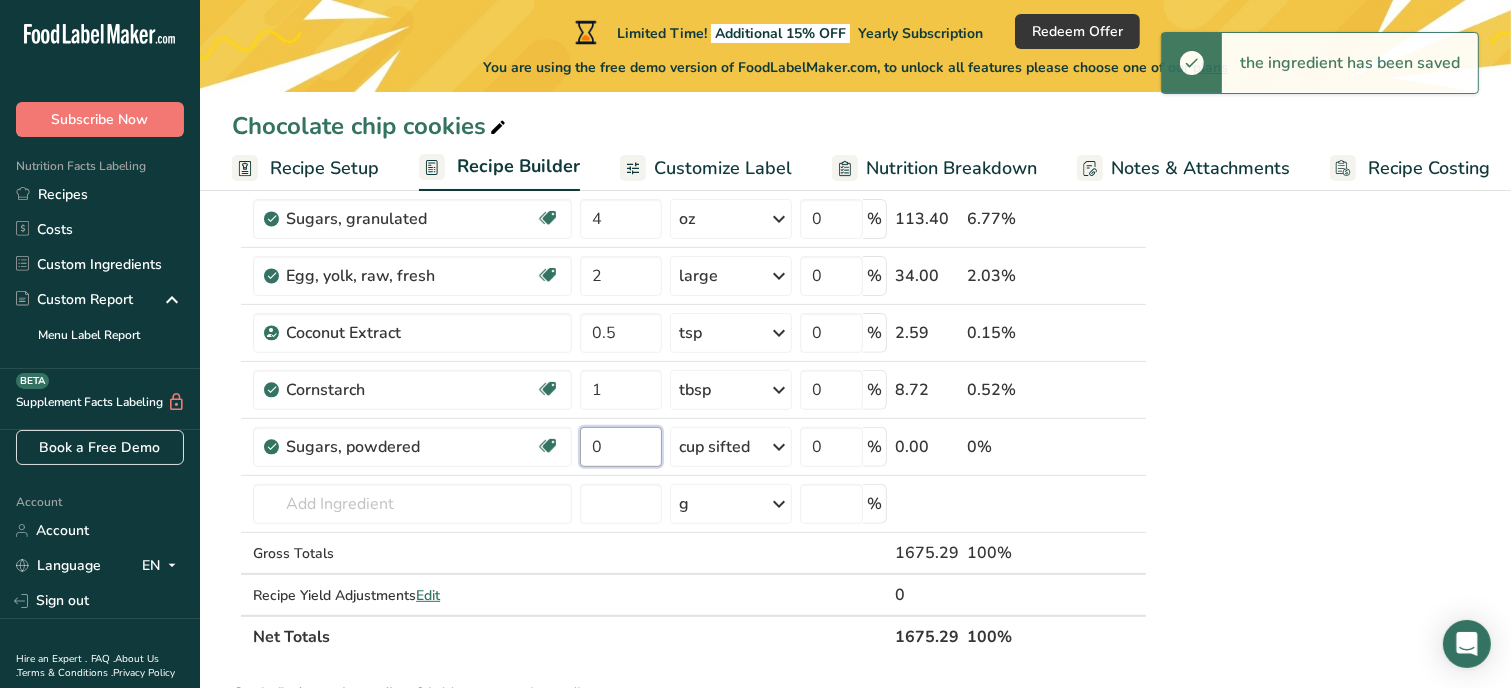 click on "0" at bounding box center (621, 447) 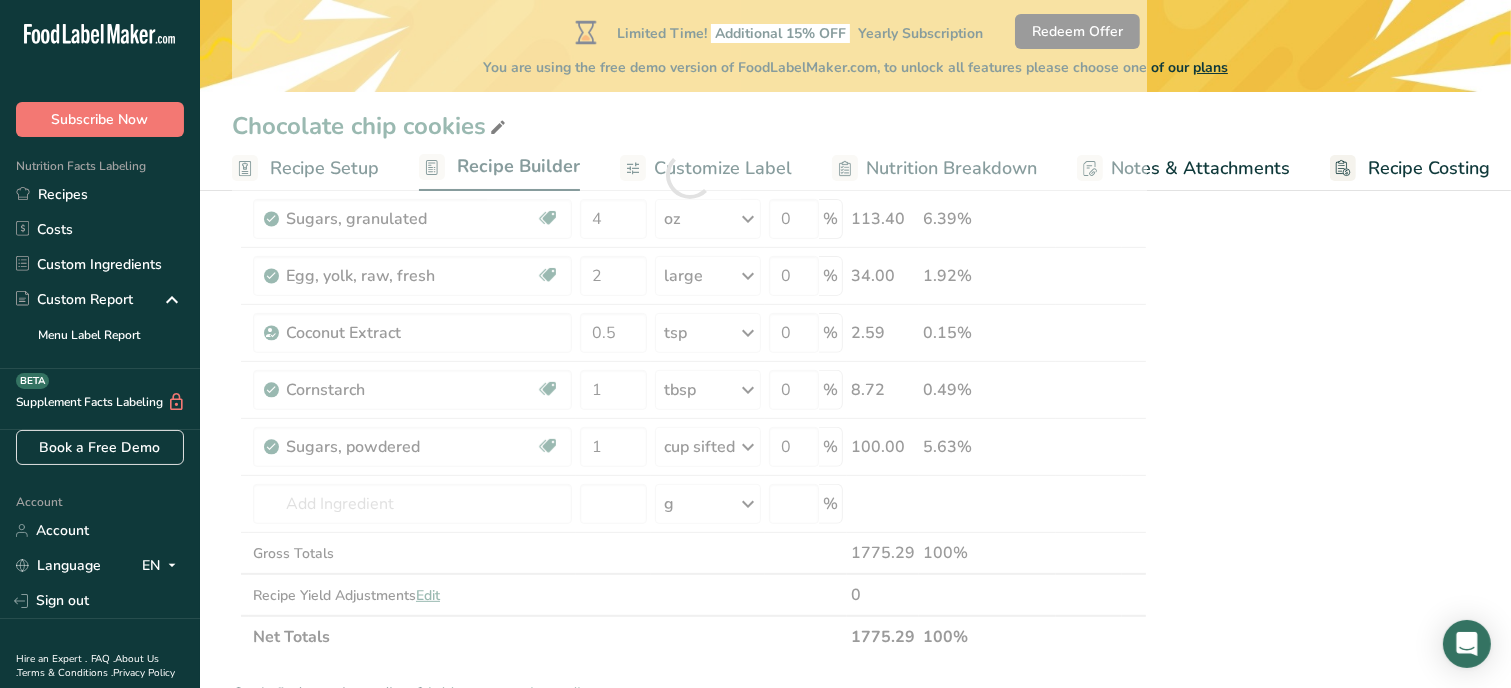 click on "Nutrition Facts
1 Serving Per Container
Serving Size
140g
Amount Per Serving
Calories
% DV*
Not a significant source of Vitamin D
* %DV = %Daily Value.
Ingredients:   [FIRST] [LAST], [FIRST] [LAST], [FIRST] [LAST], [FIRST] [LAST], [FIRST] [LAST], [FIRST] [LAST], [FIRST] [LAST], [FIRST] [LAST], [FIRST] [LAST], [FIRST] [LAST], [FIRST] [LAST], [FIRST] [LAST], [FIRST] [LAST]   Contains:
Wheat, Milk, Eggs, Coconut
Made in a home kitchen
[FIRST]’s [LAST] [LAST]
[NUMBER] [STREET] [STREET]
ID#" at bounding box center (1319, 480) 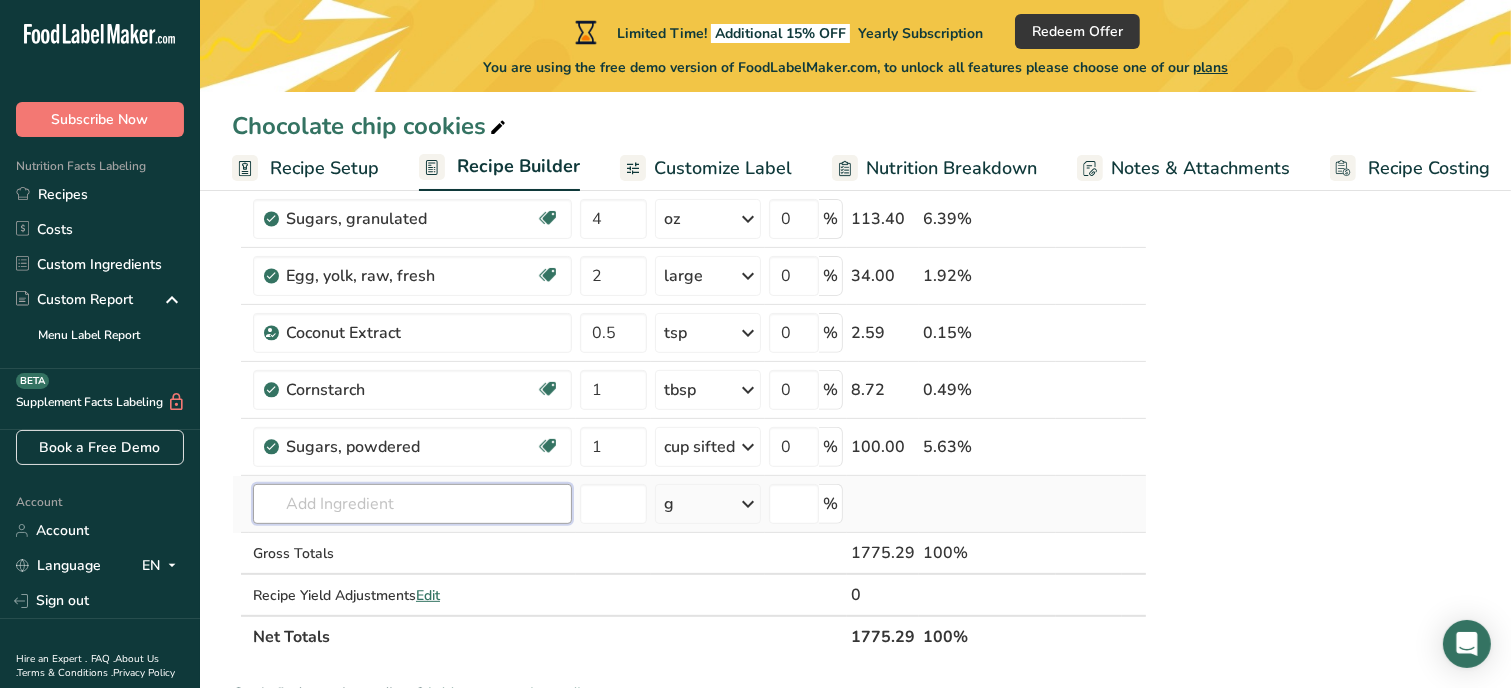 click at bounding box center (412, 504) 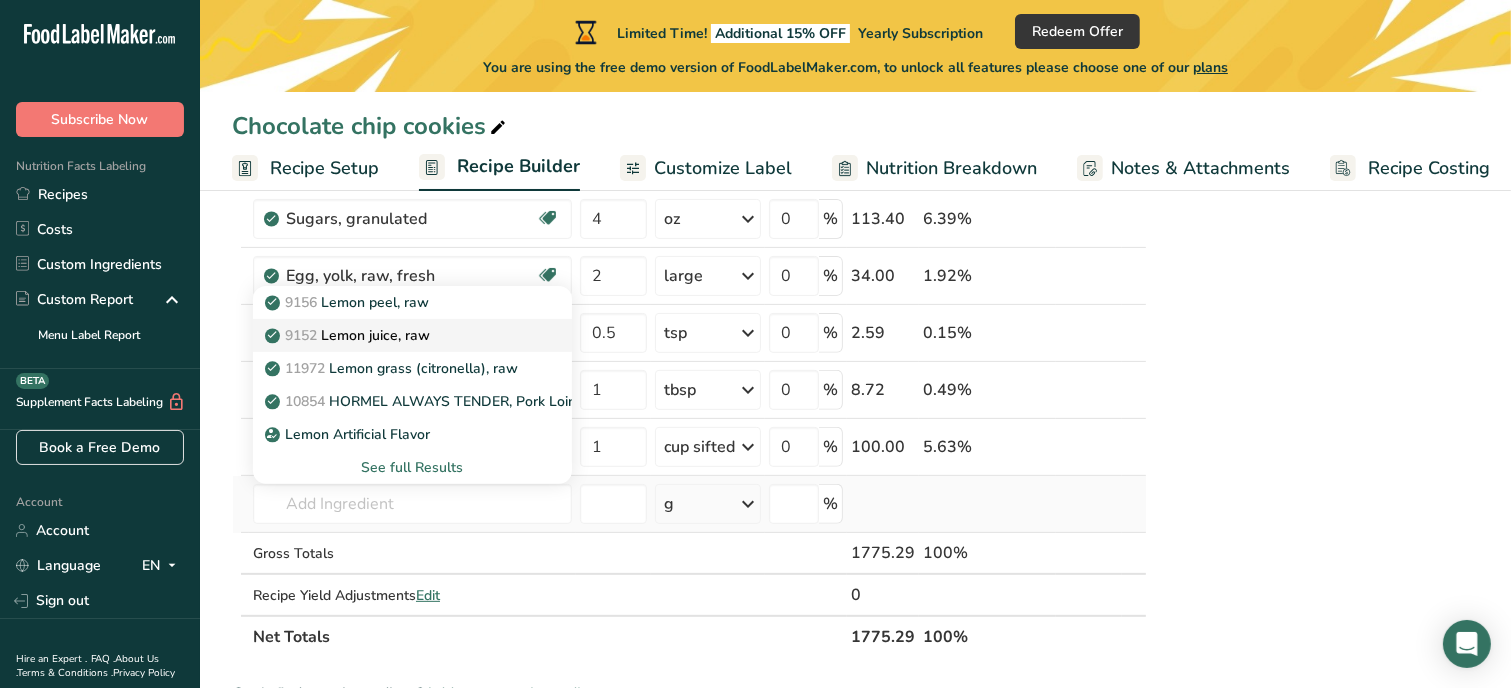 click on "9152
Lemon juice, raw" at bounding box center [349, 335] 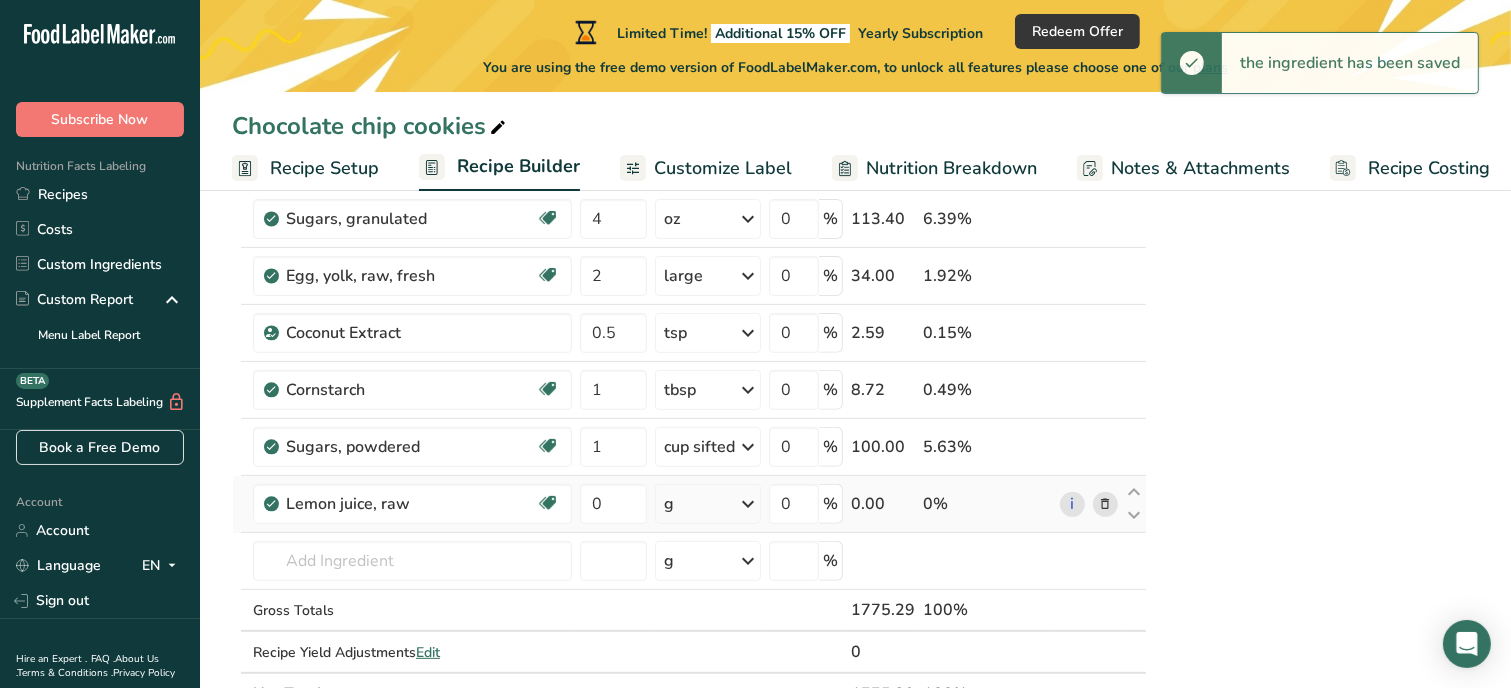 click on "g" at bounding box center (708, 504) 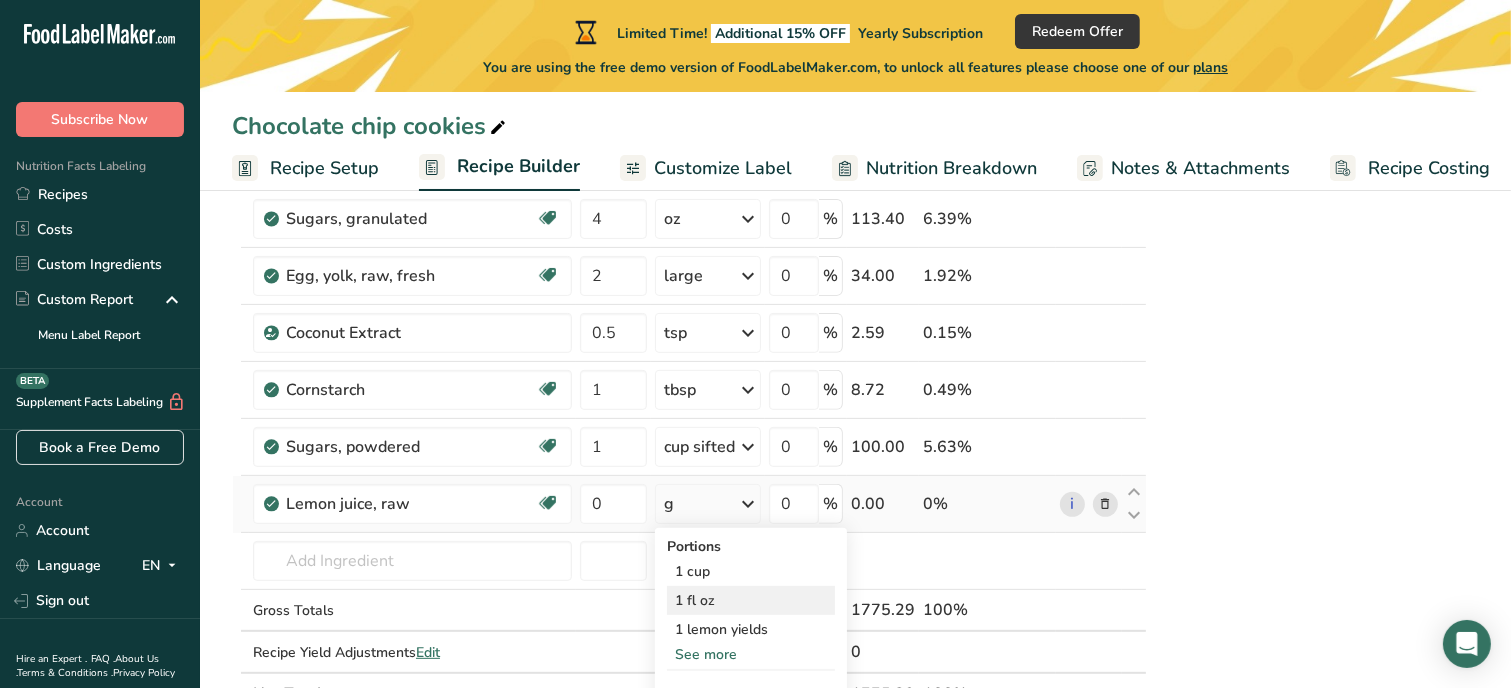 click on "1 fl oz" at bounding box center (751, 600) 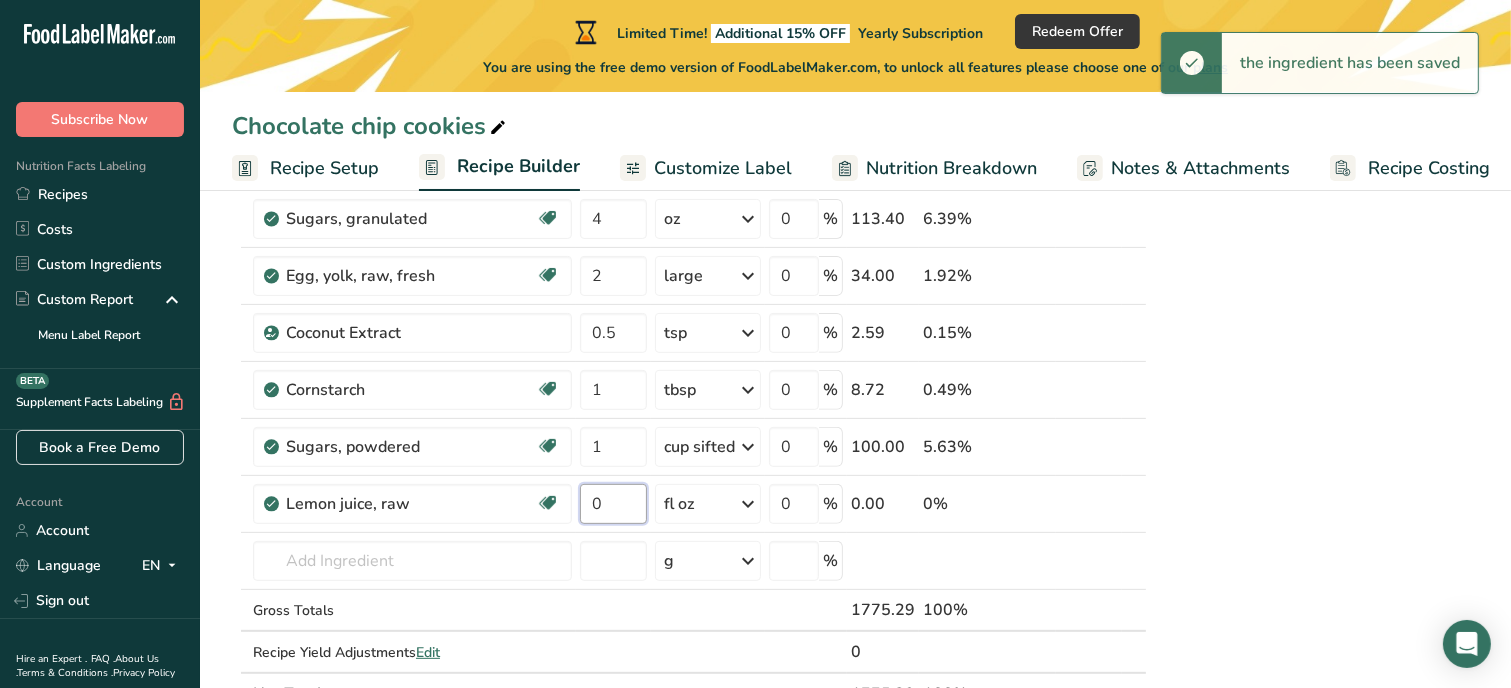 click on "0" at bounding box center [613, 504] 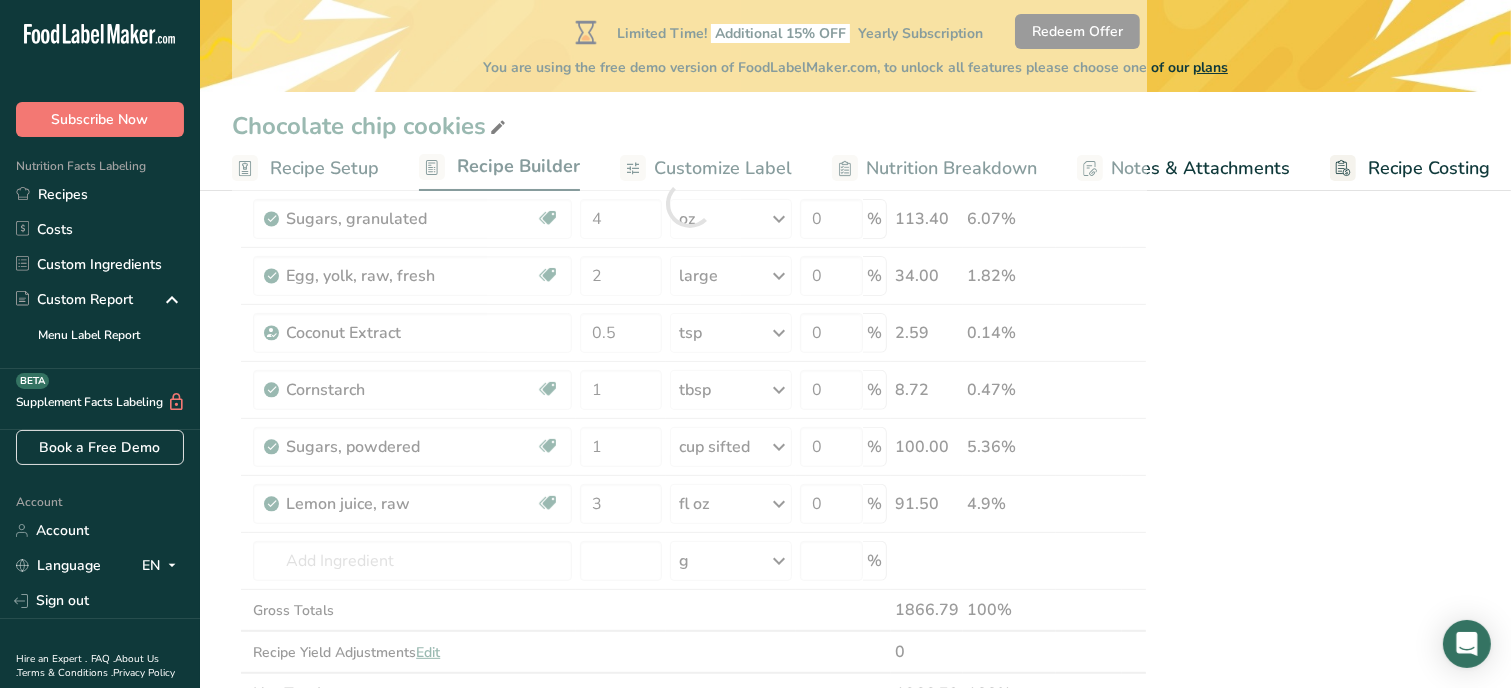 click on "Nutrition Facts
1 Serving Per Container
Serving Size
148g
Amount Per Serving
Calories
% DV*
Not a significant source of Vitamin D
* %DV = %Daily Value.
Ingredients:   White Flour, Salted Butter, Brown Sugar, Granulated Sugar, Eggs, Powdered Sugar, Egg Yolk, Vanilla extract, Cornstarch, Salt, Baking Powder, Baking Soda, Coconut Extract, Lemon Juice   Contains:
Wheat, Milk, Eggs, Coconut
Made in a home kitchen
[BUSINESS_NAME]
[NUMBER] [STREET]
ID#" at bounding box center (1319, 508) 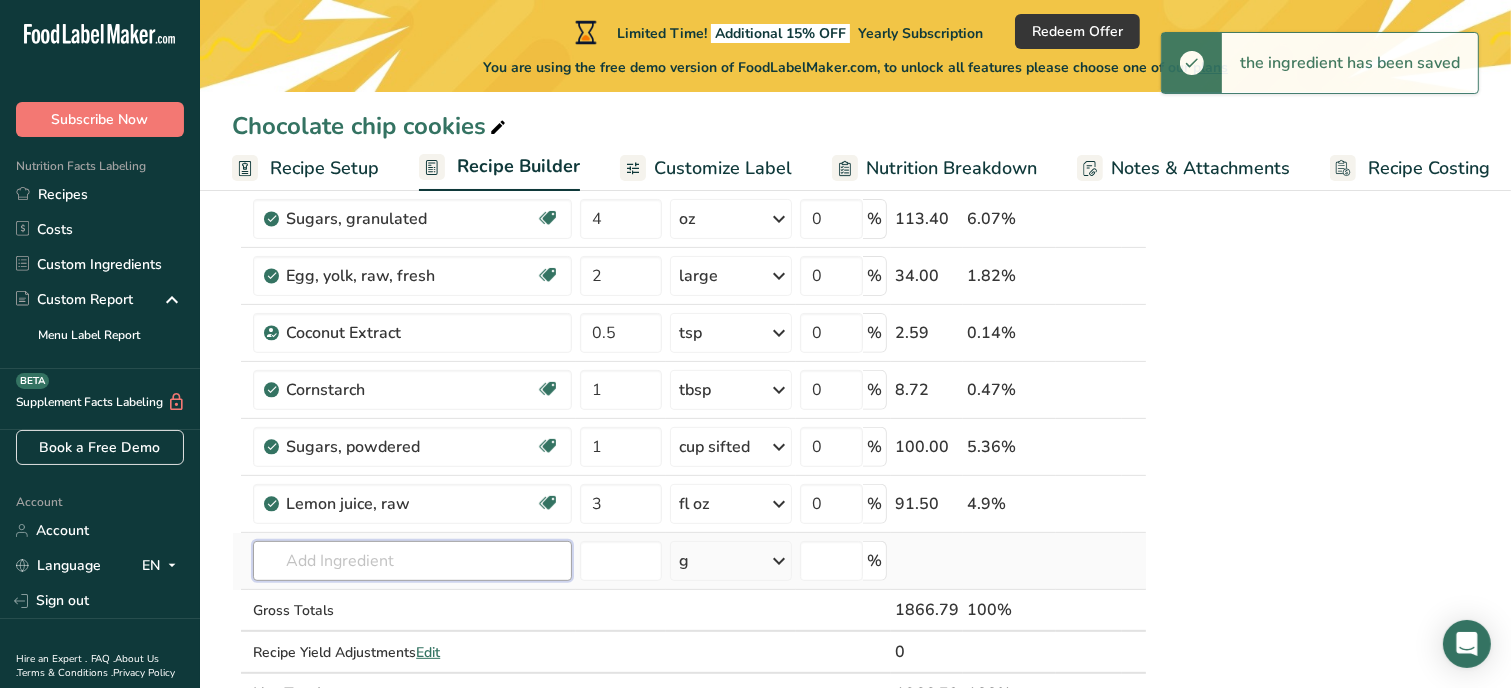 click at bounding box center (412, 561) 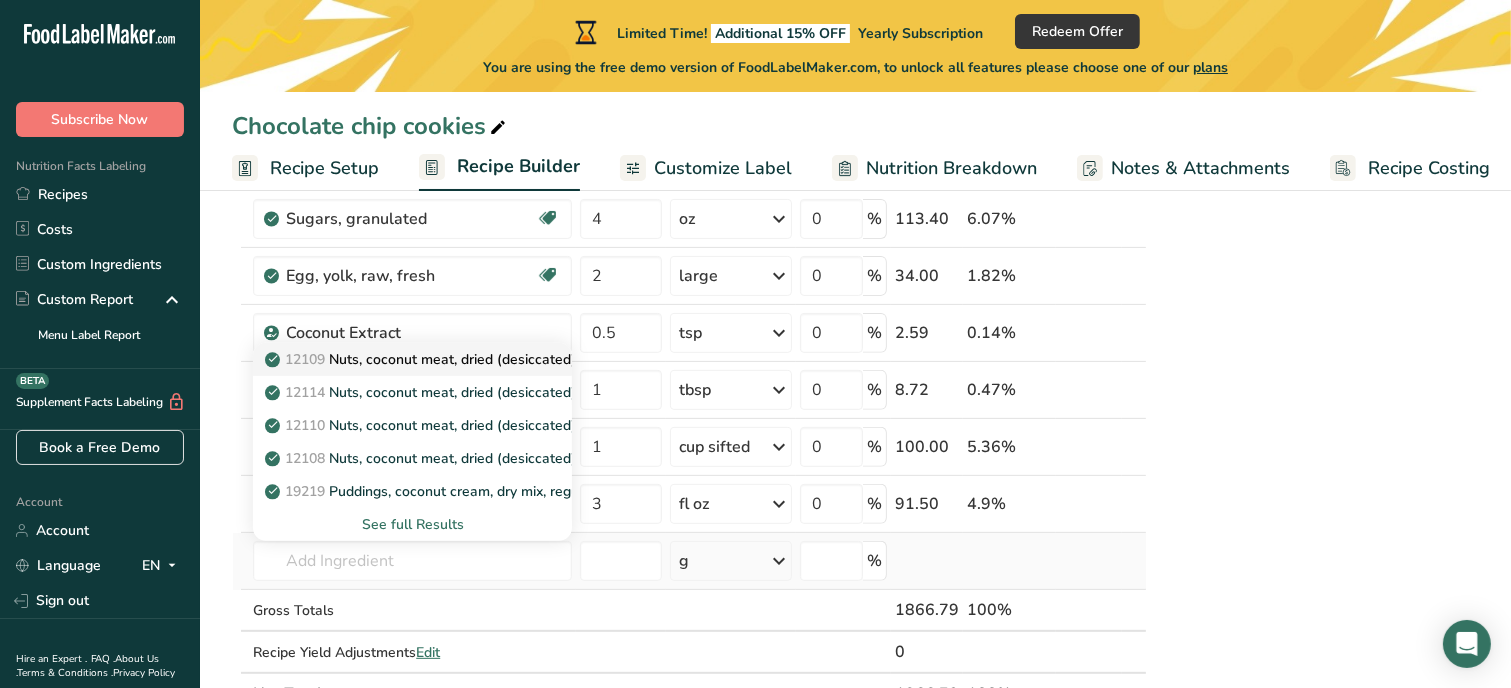click on "[NUMBER]
Nuts, coconut meat, dried (desiccated), sweetened, flaked, packaged" at bounding box center [520, 359] 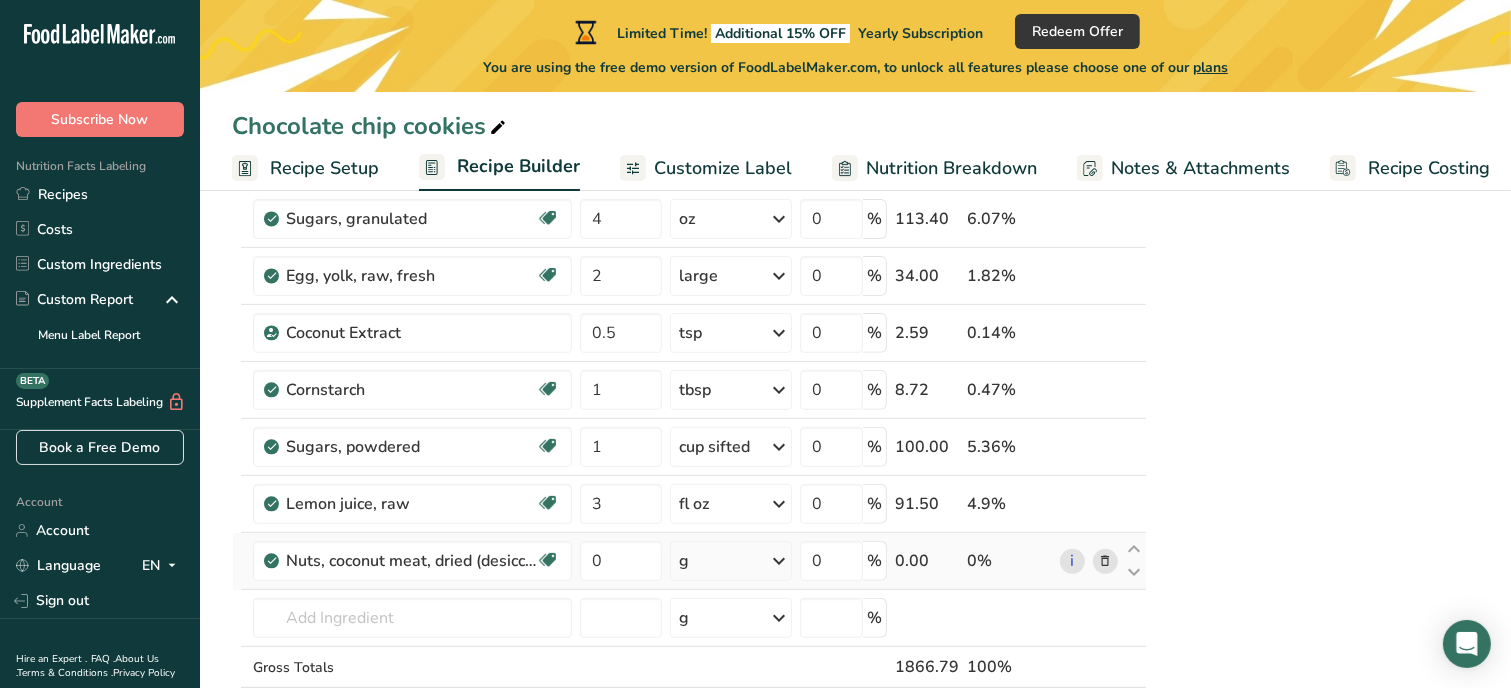 click on "g" at bounding box center (731, 561) 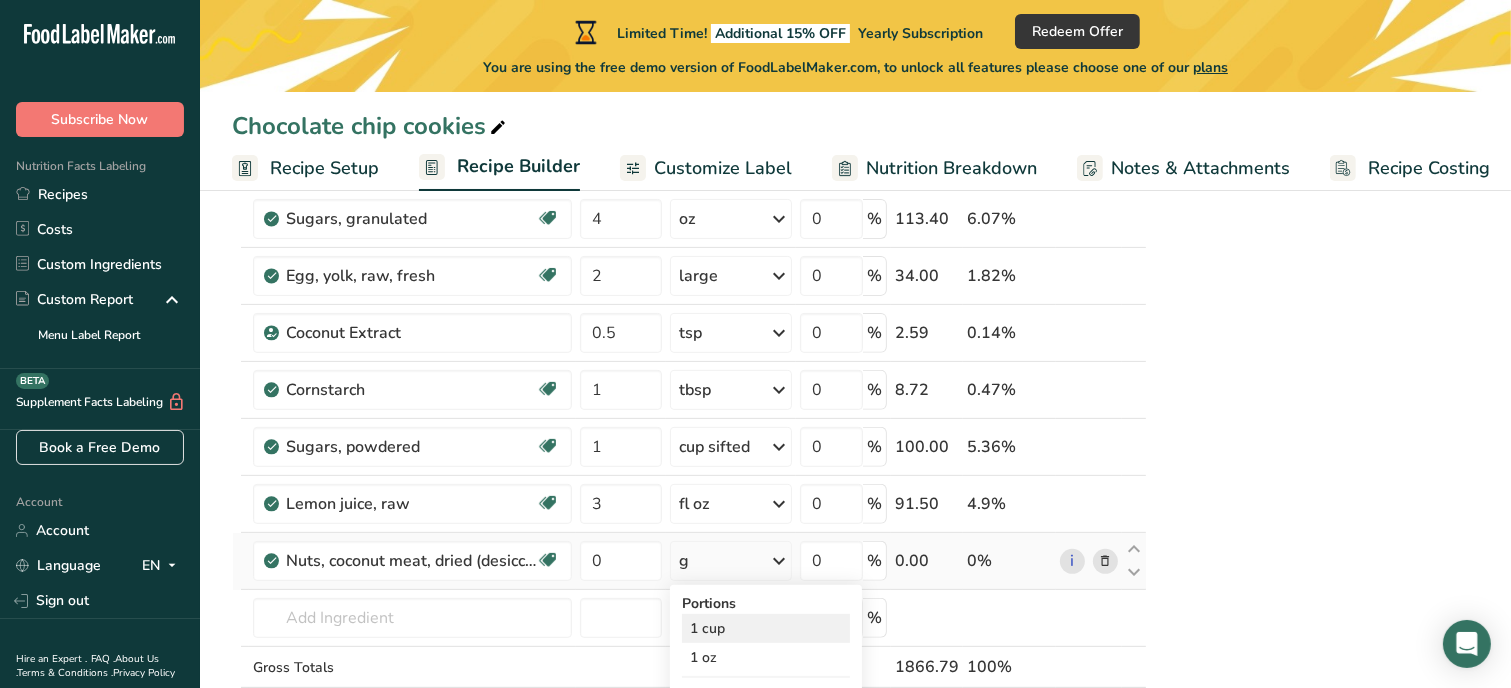 click on "1 cup" at bounding box center [766, 628] 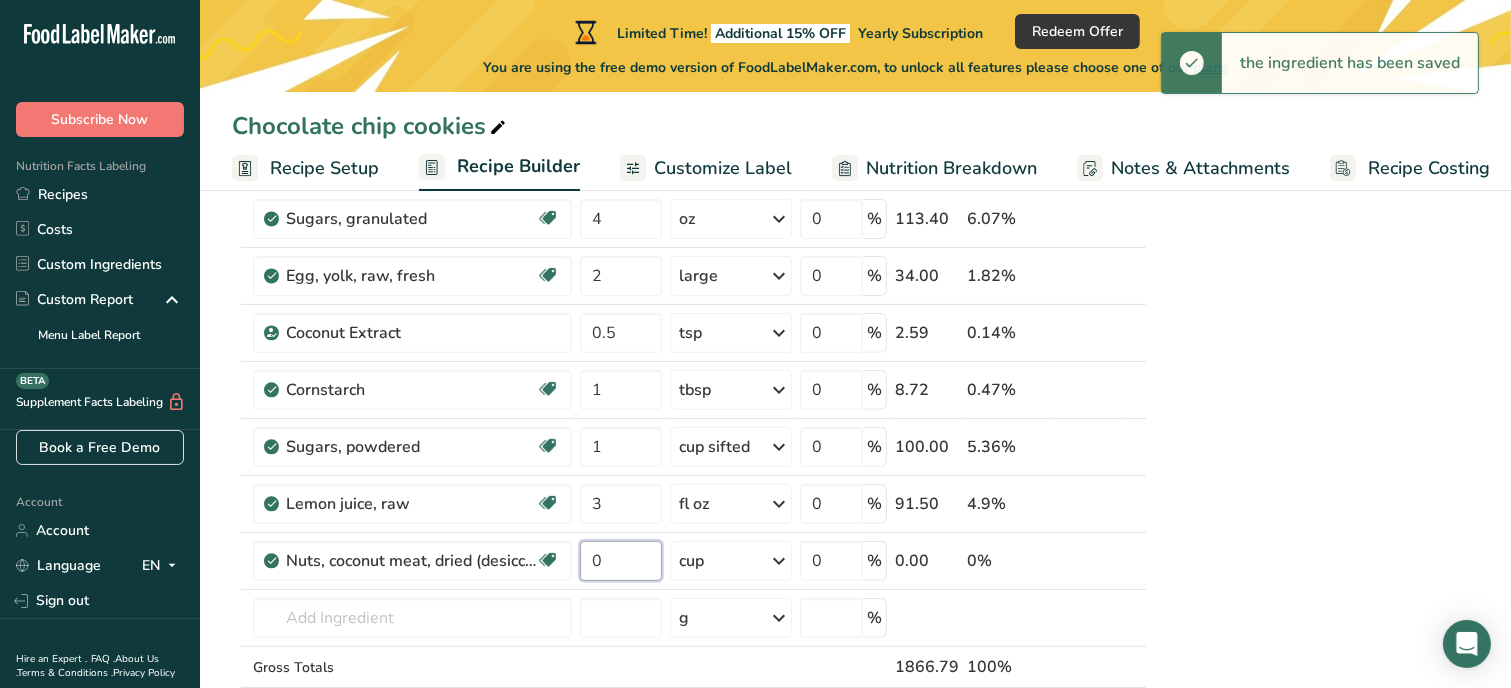 click on "0" at bounding box center (621, 561) 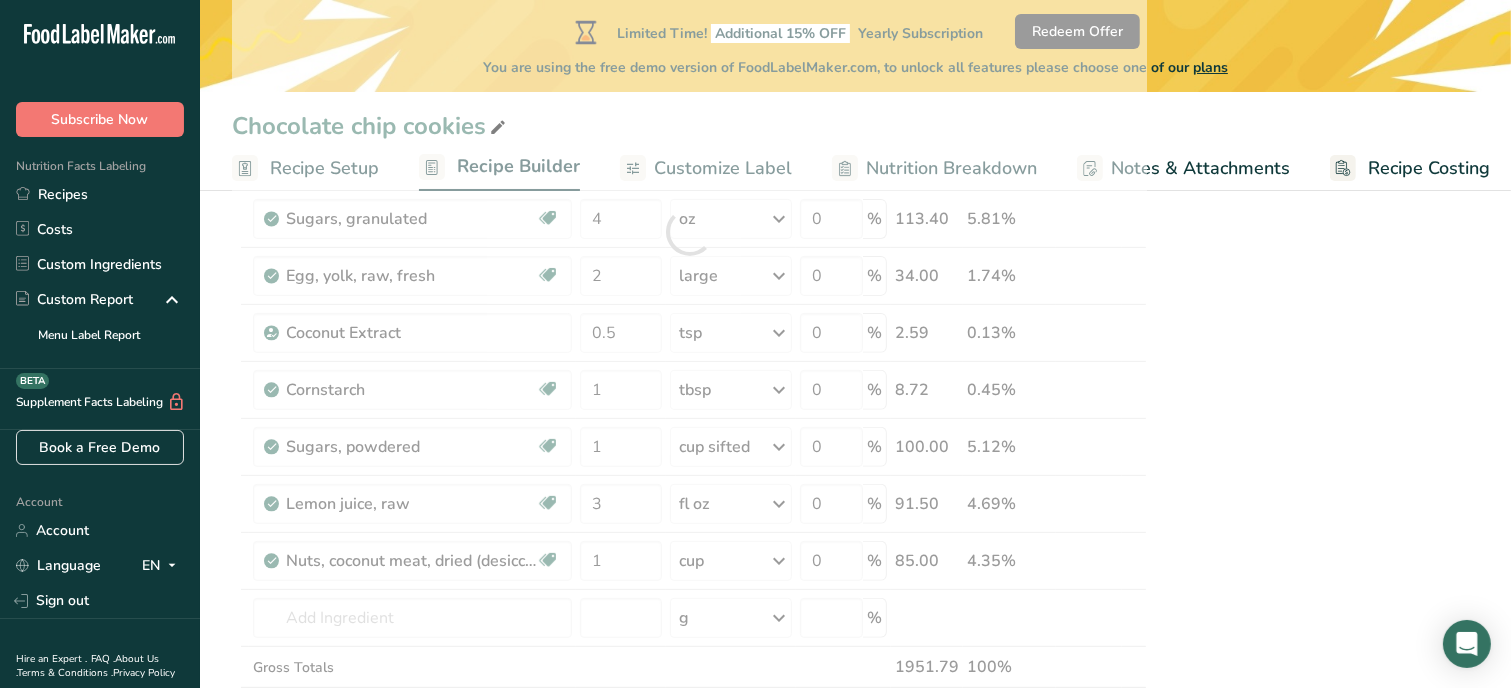 click on "Nutrition Facts
1 Serving Per Container
Serving Size
156g
Amount Per Serving
Calories
% DV*
Not a significant source of Vitamin D
* %DV = %Daily Value.
Ingredients: White Flour, Salted Butter, Brown Sugar, Granulated Sugar, Eggs, Powdered Sugar, Lemon Juice, Egg Yolk, Vanilla extract, Cornstarch, Salt, Baking Powder, Baking Soda, Coconut Extract, Coconut Flakes Contains: Wheat, Milk, Eggs, Coconut
Made in a home kitchen
[PERSON]'s Cookie Corner
[NUMBER] [STREET]
ID#" at bounding box center (1319, 537) 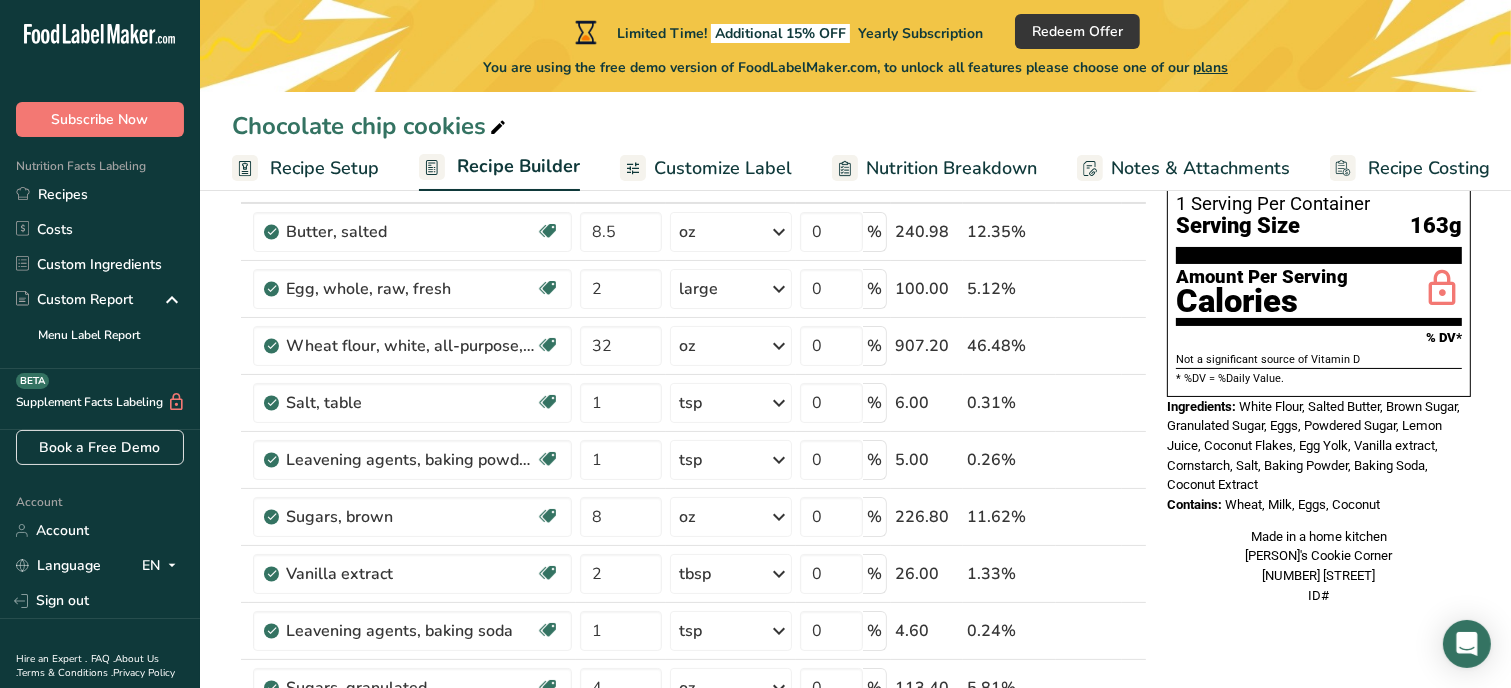 scroll, scrollTop: 136, scrollLeft: 0, axis: vertical 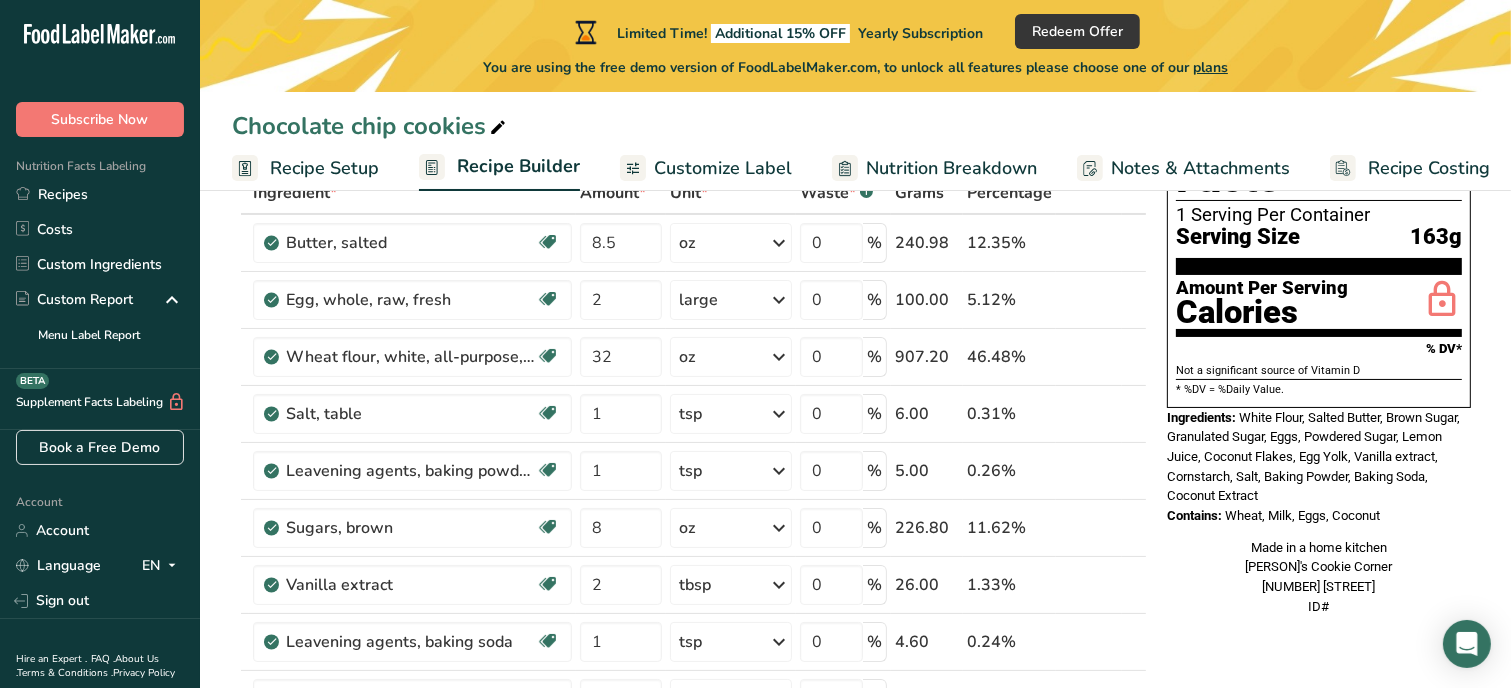 drag, startPoint x: 1240, startPoint y: 368, endPoint x: 1384, endPoint y: 460, distance: 170.88008 